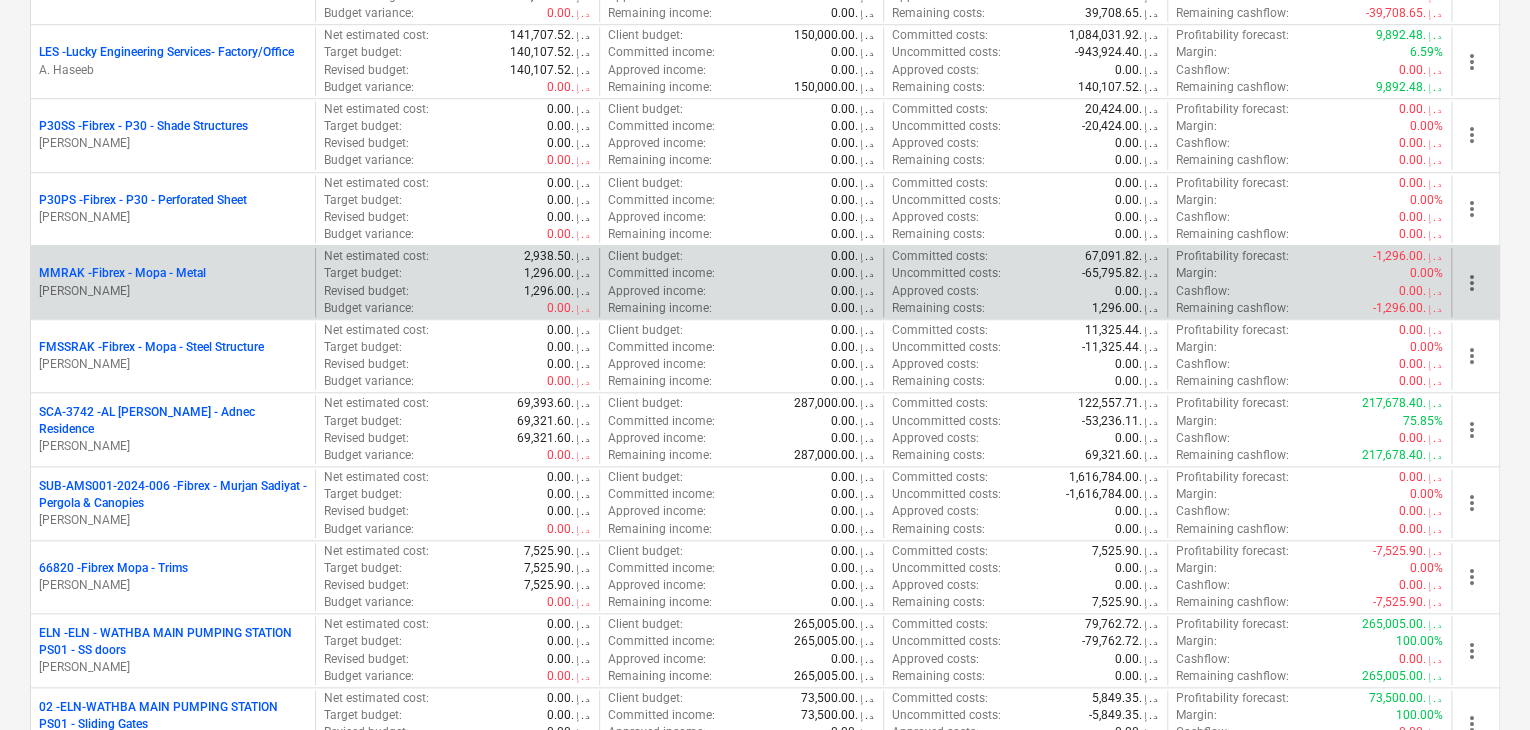 scroll, scrollTop: 900, scrollLeft: 0, axis: vertical 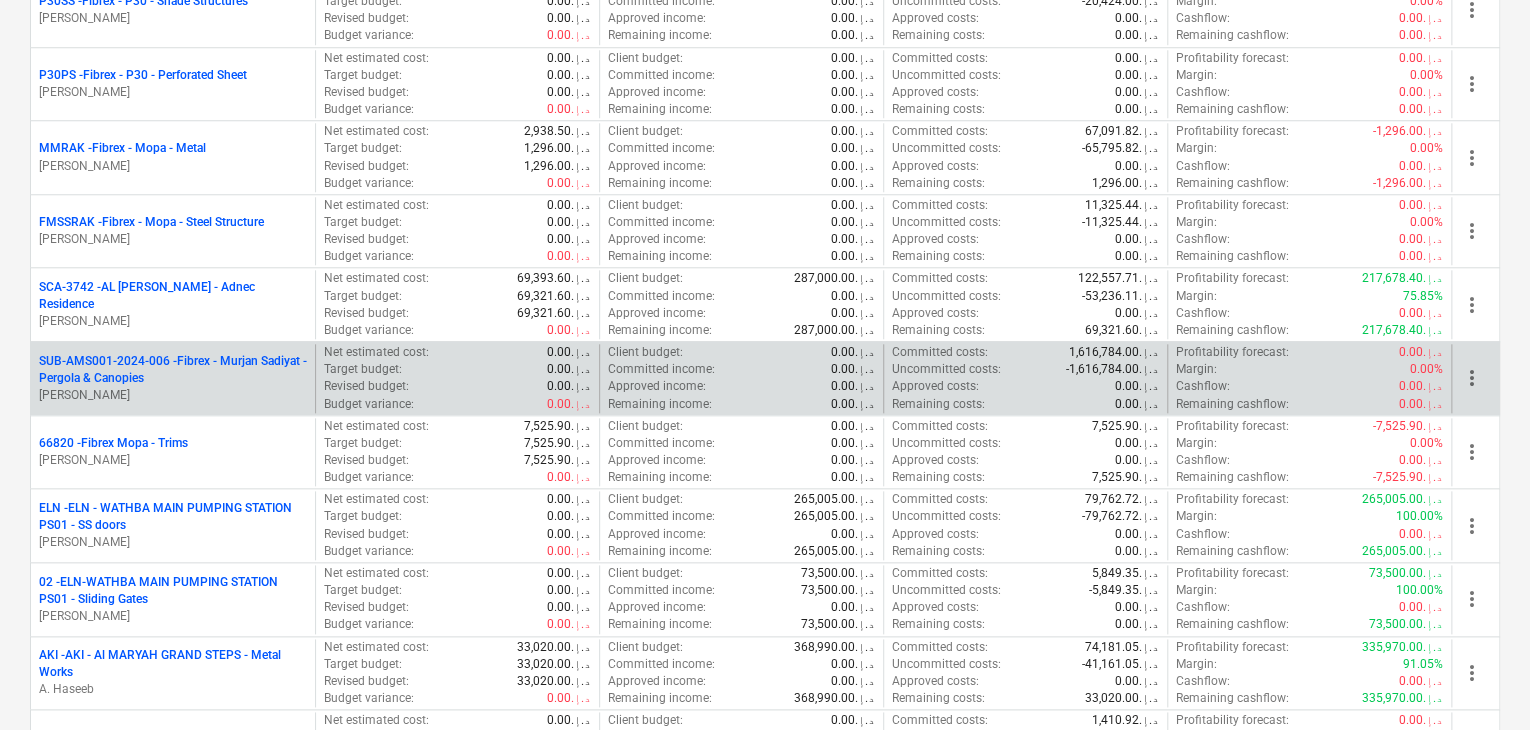 click on "SUB-AMS001-2024-006 -  Fibrex - Murjan Sadiyat - Pergola & Canopies" at bounding box center [173, 370] 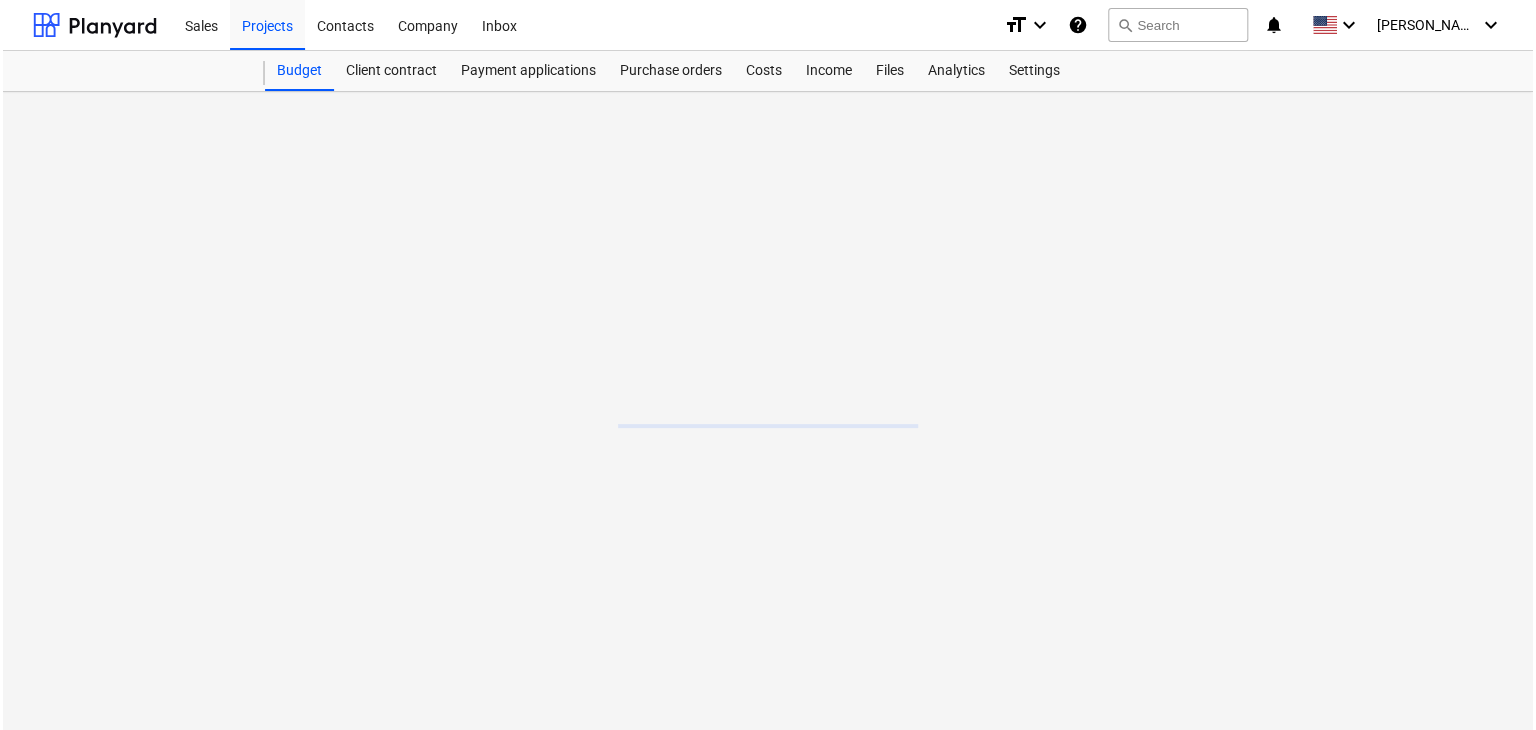 scroll, scrollTop: 0, scrollLeft: 0, axis: both 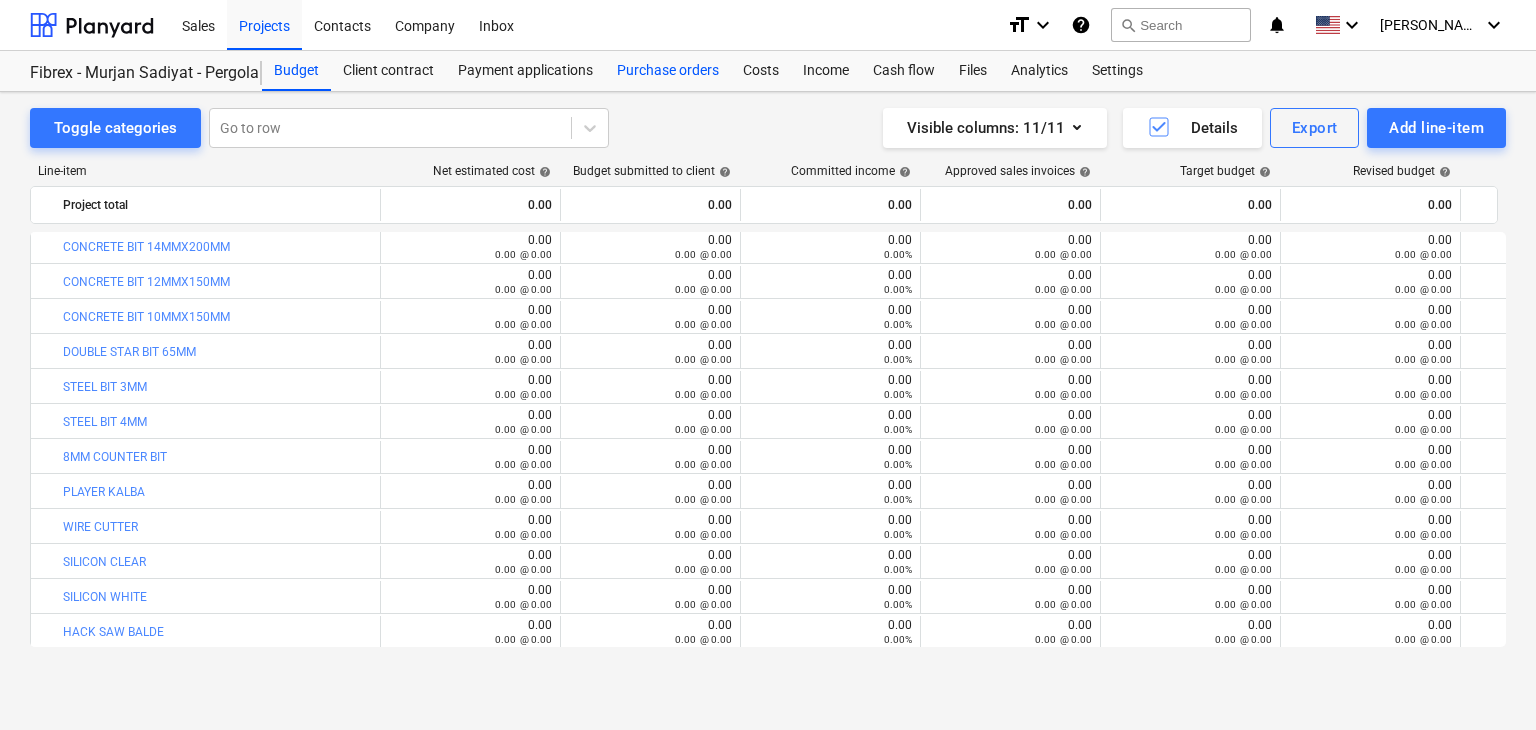 click on "Purchase orders" at bounding box center (668, 71) 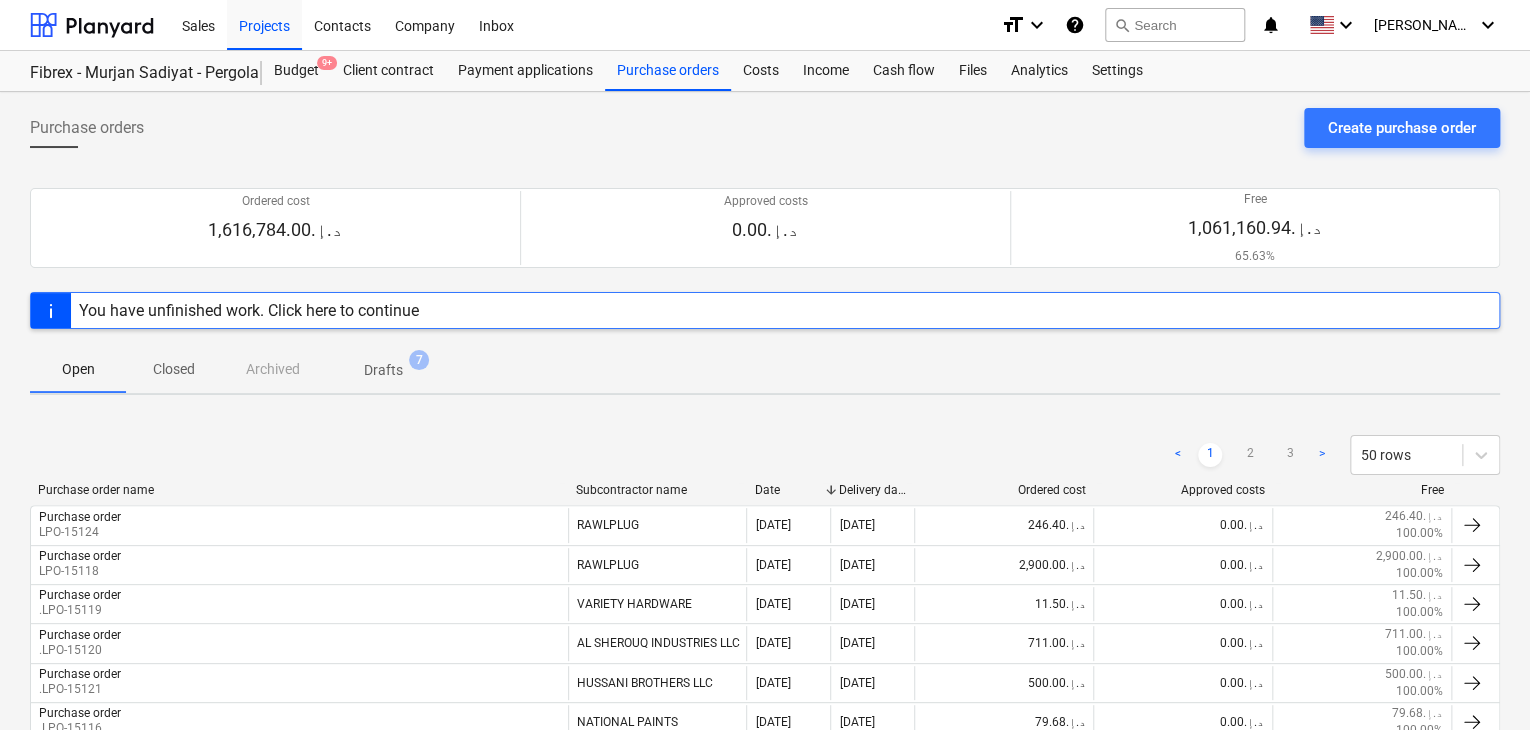 click on "Create purchase order" at bounding box center (1402, 128) 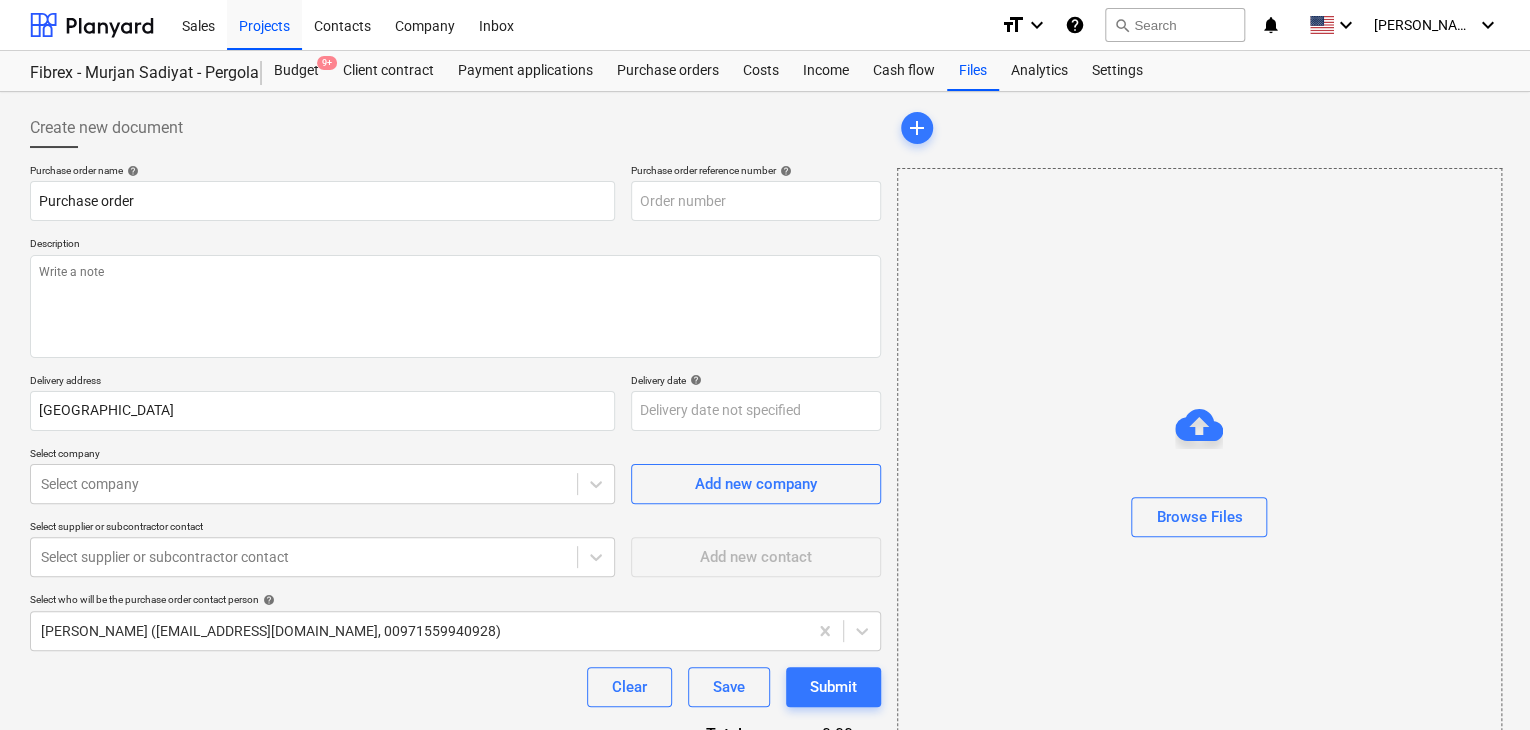 click on "Purchase order name help Purchase order Purchase order reference number help Description Delivery address Abu Dhabi Delivery date help Press the down arrow key to interact with the calendar and
select a date. Press the question mark key to get the keyboard shortcuts for changing dates. Select company Select company Add new company Select supplier or subcontractor contact Select supplier or subcontractor contact Add new contact Select who will be the purchase order contact person help zaheer abbas (projects@litcouae.com, 00971559940928) Clear Save Submit Total 0.00د.إ.‏ Select line-items to add help Search or select a line-item Select in bulk" at bounding box center (455, 491) 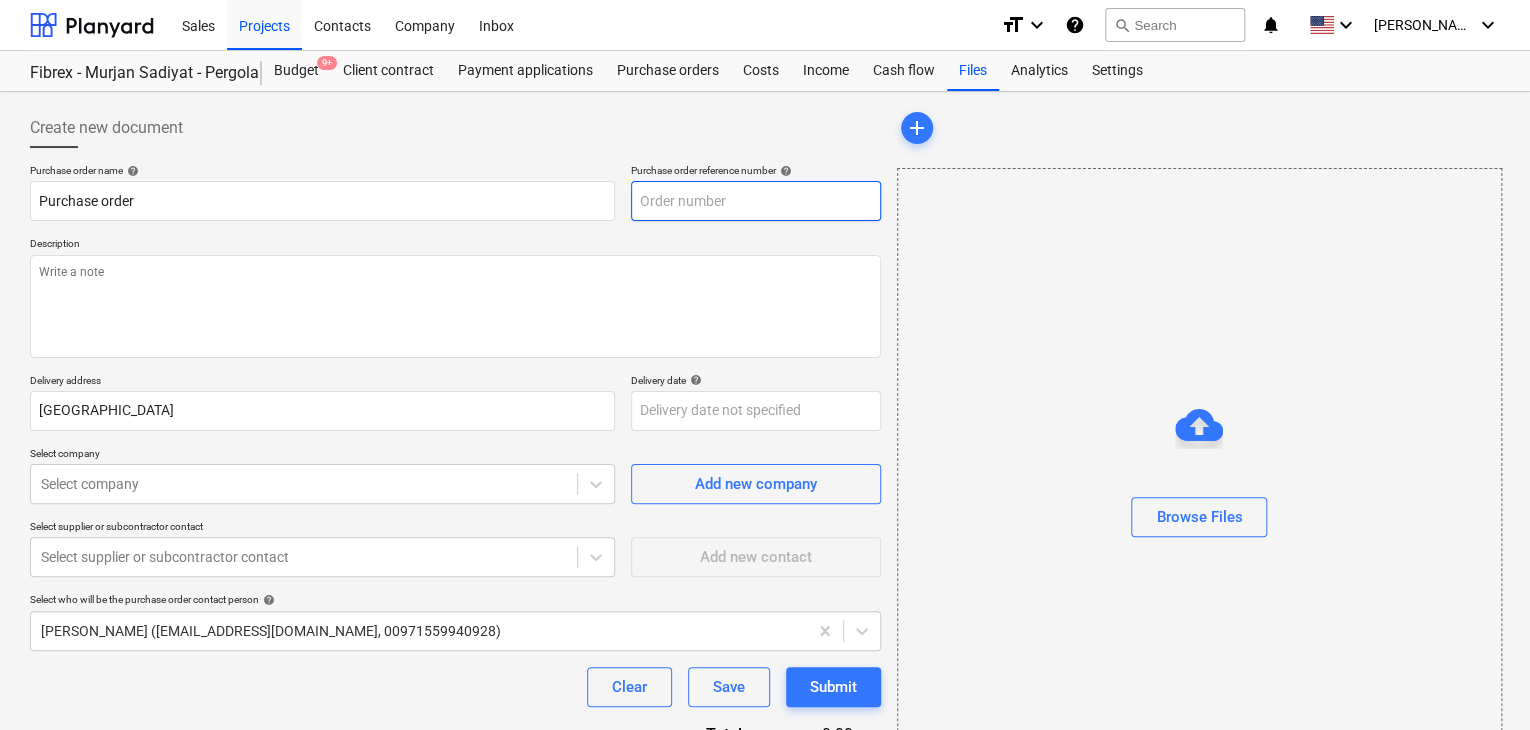 click at bounding box center [756, 201] 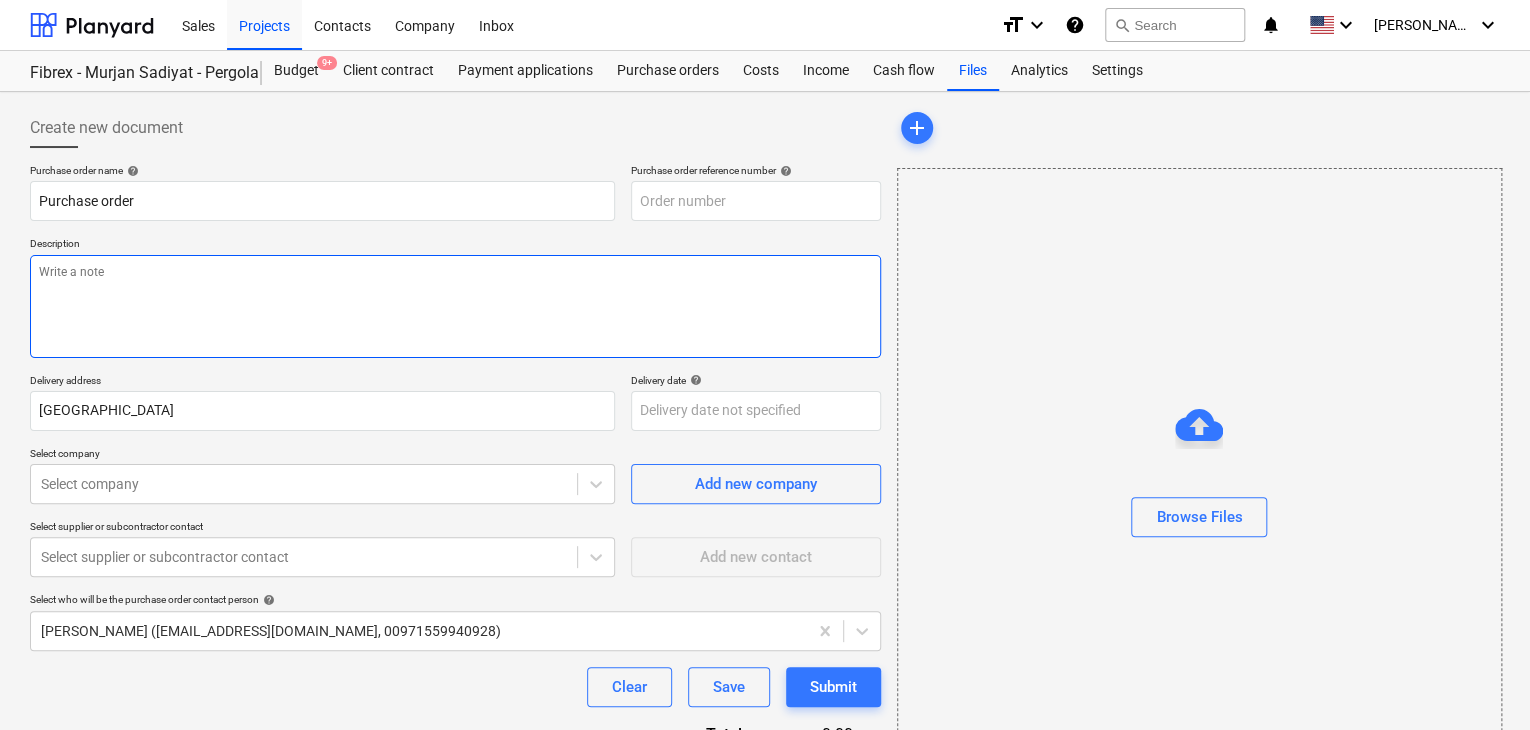 click at bounding box center (455, 306) 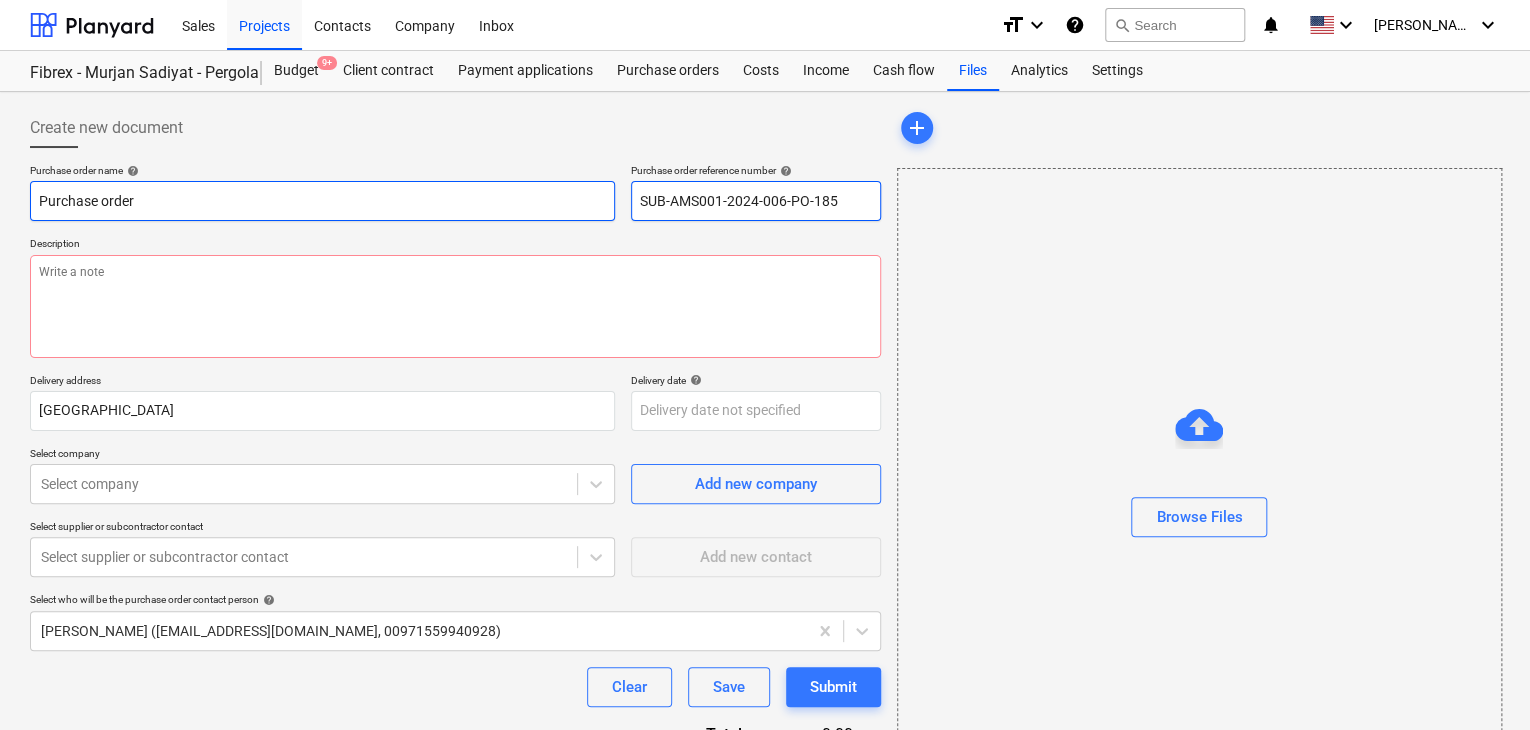 drag, startPoint x: 844, startPoint y: 199, endPoint x: 609, endPoint y: 188, distance: 235.25731 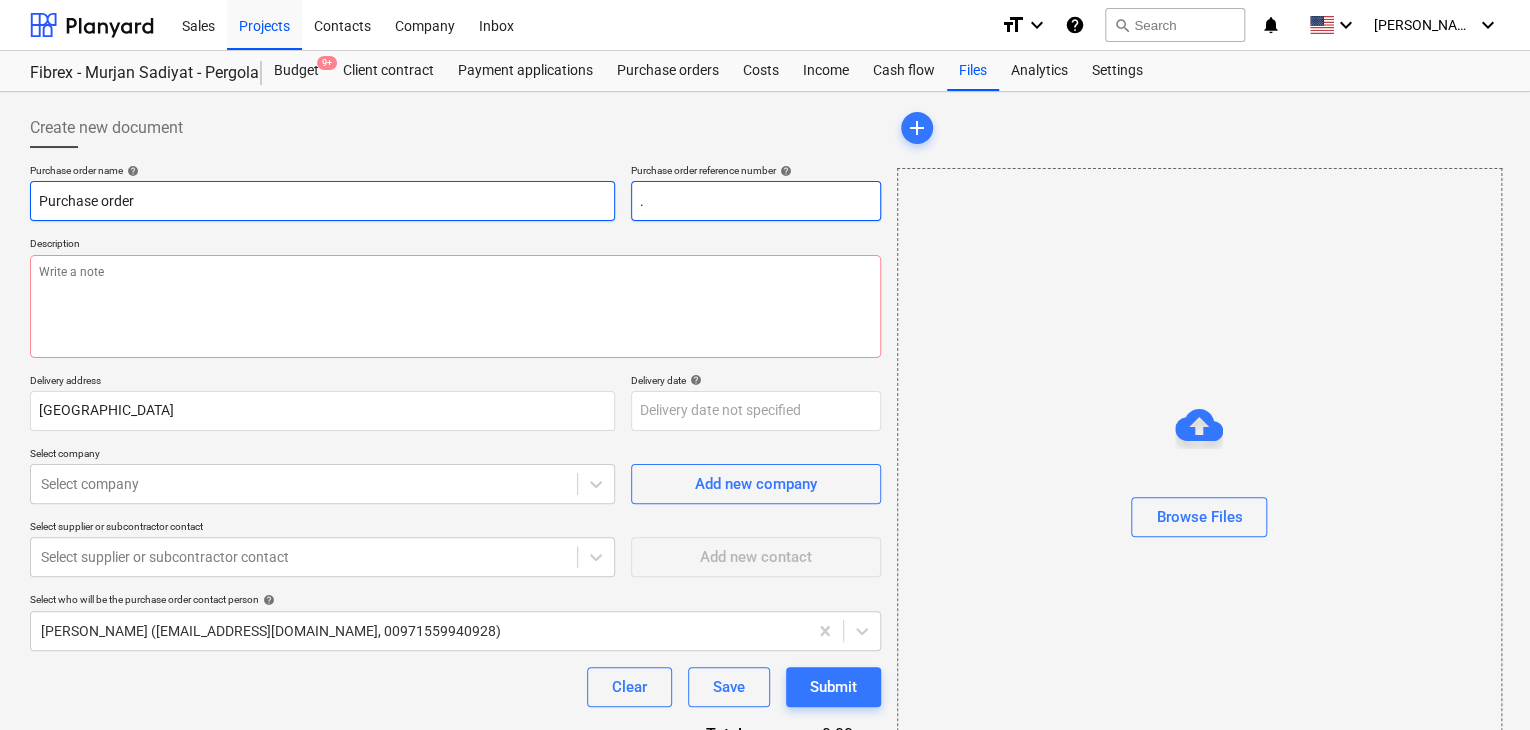 type on "x" 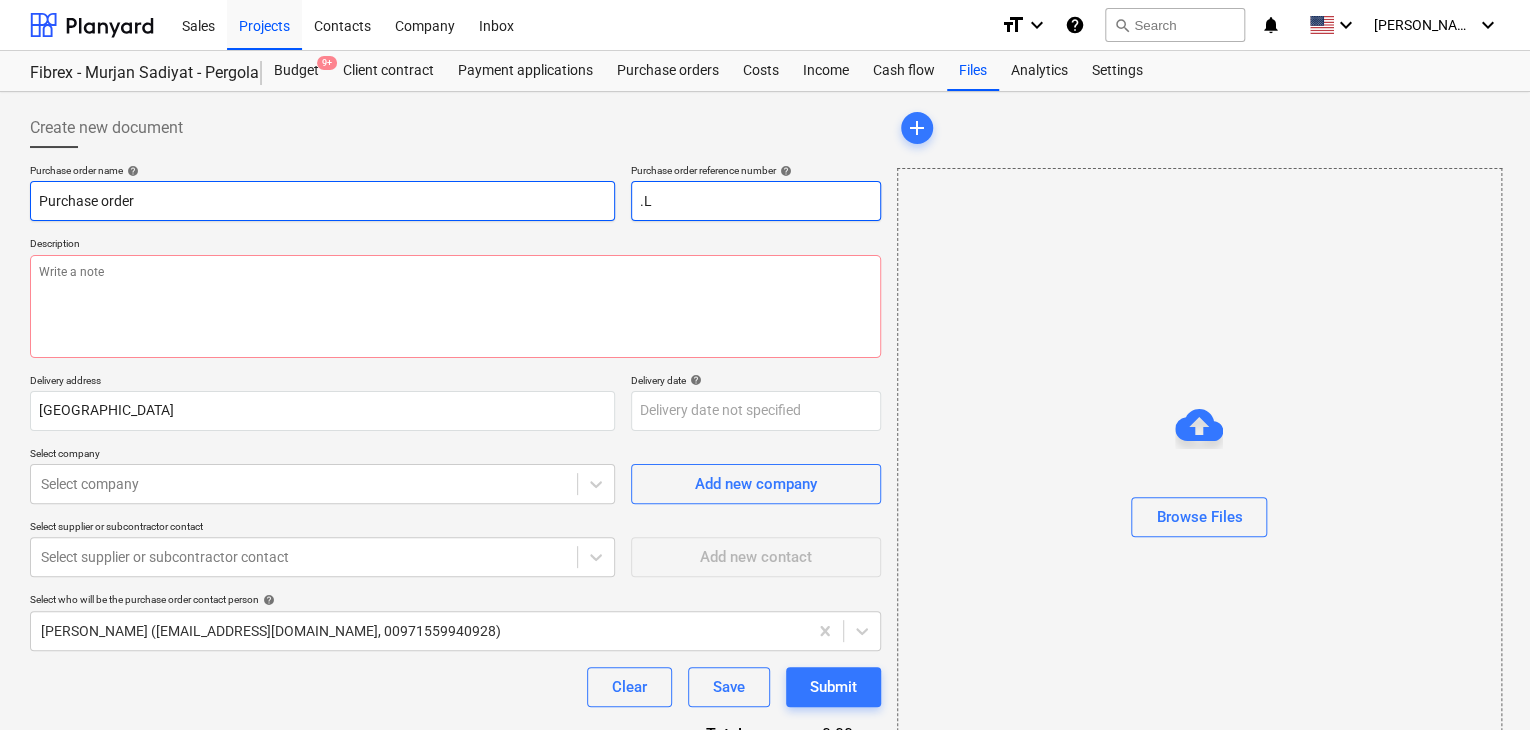 type on "x" 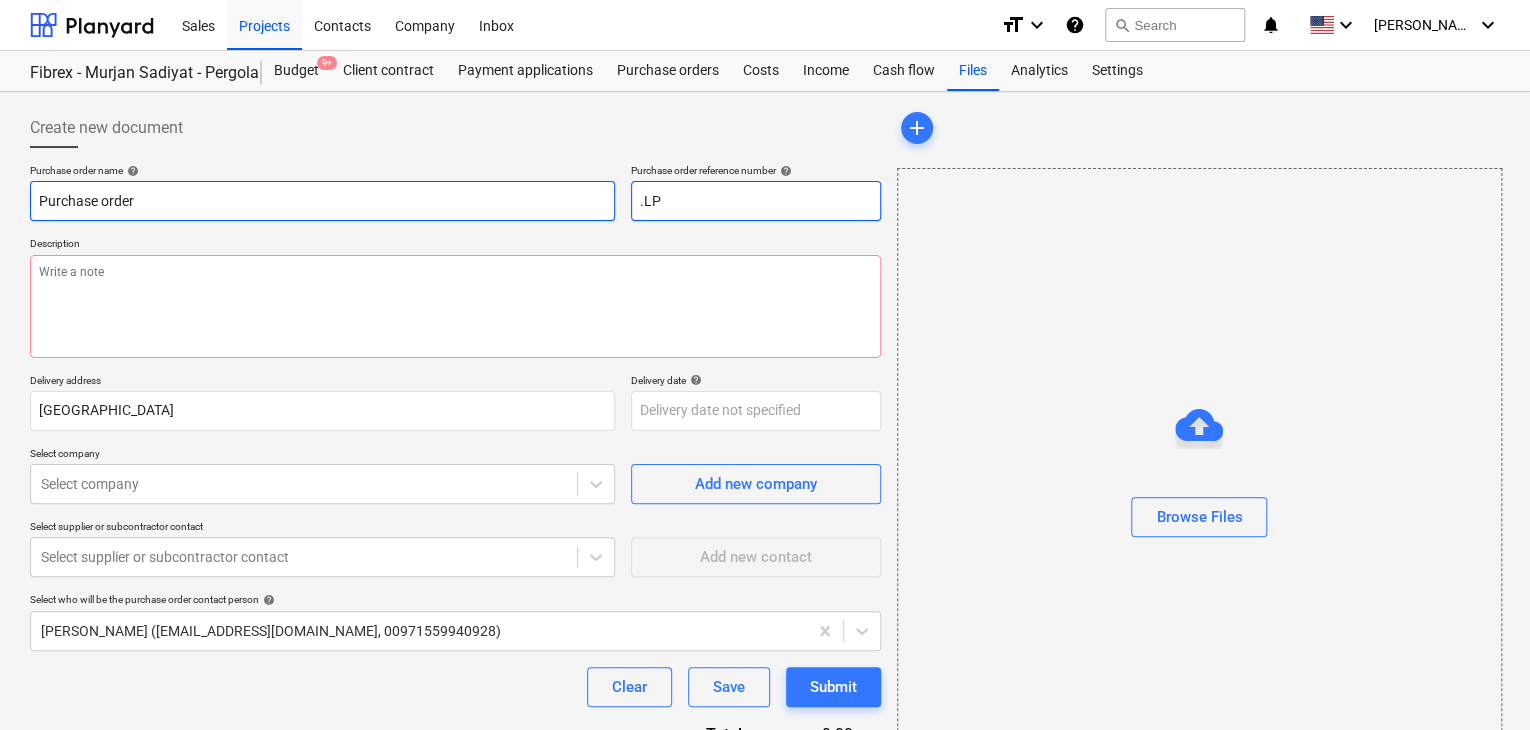 type on "x" 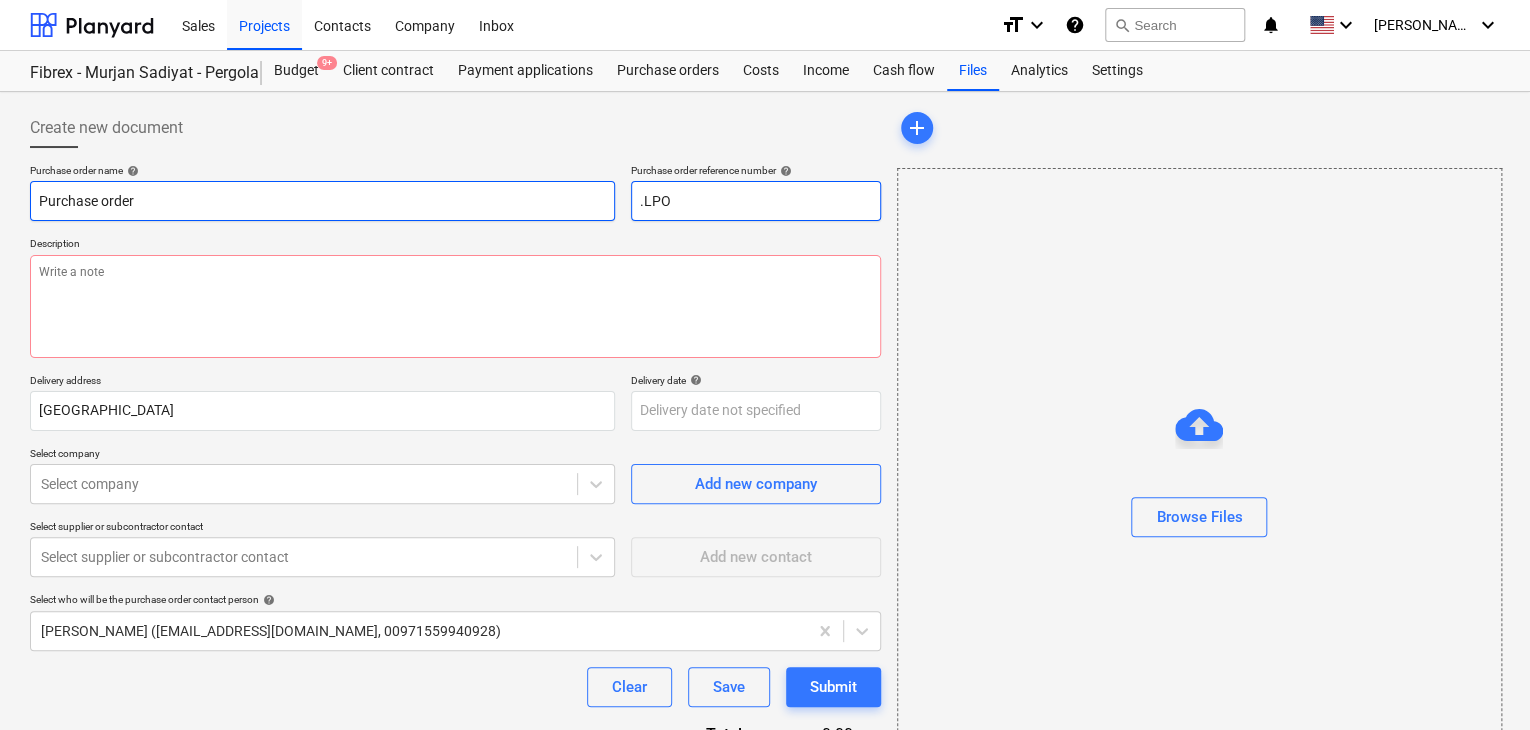 type on "x" 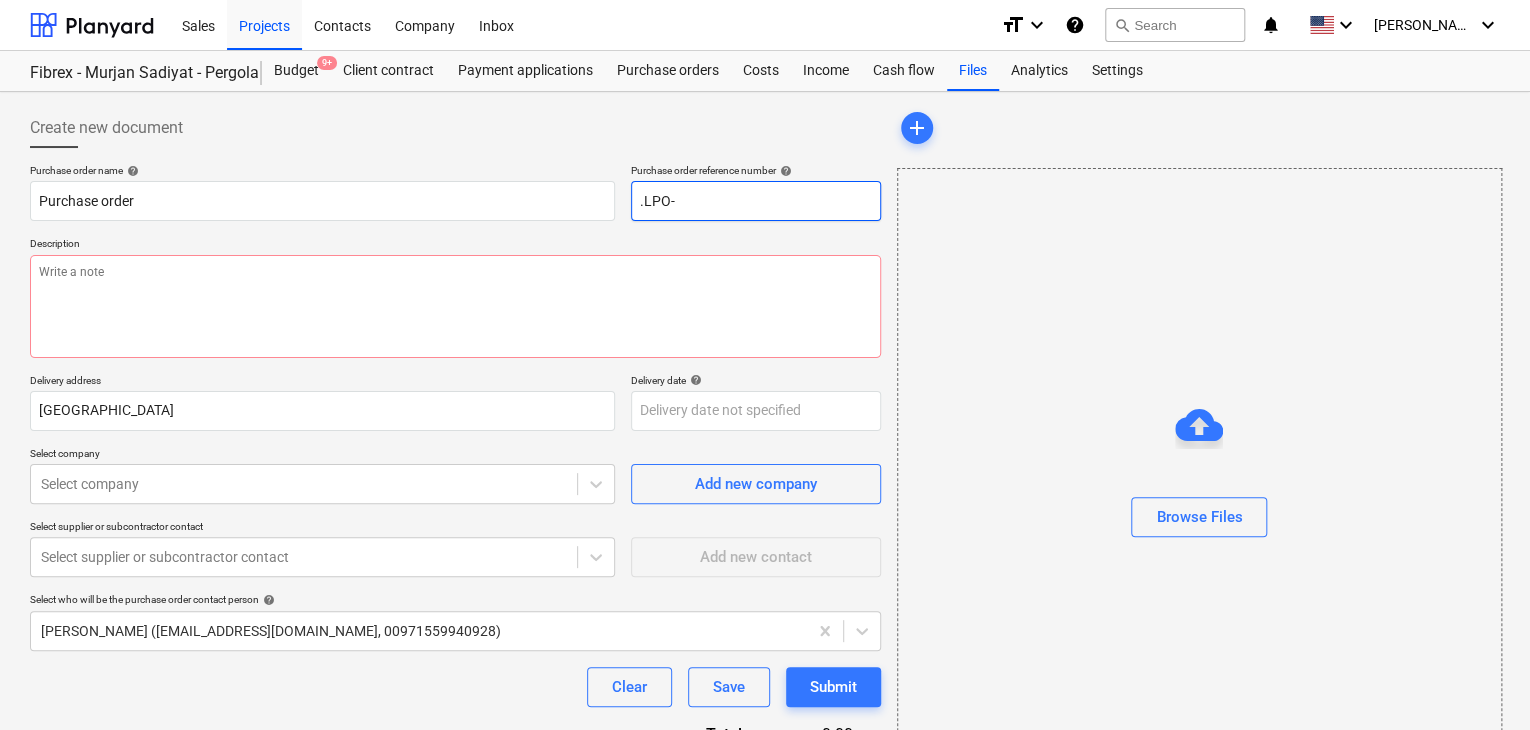 type on "x" 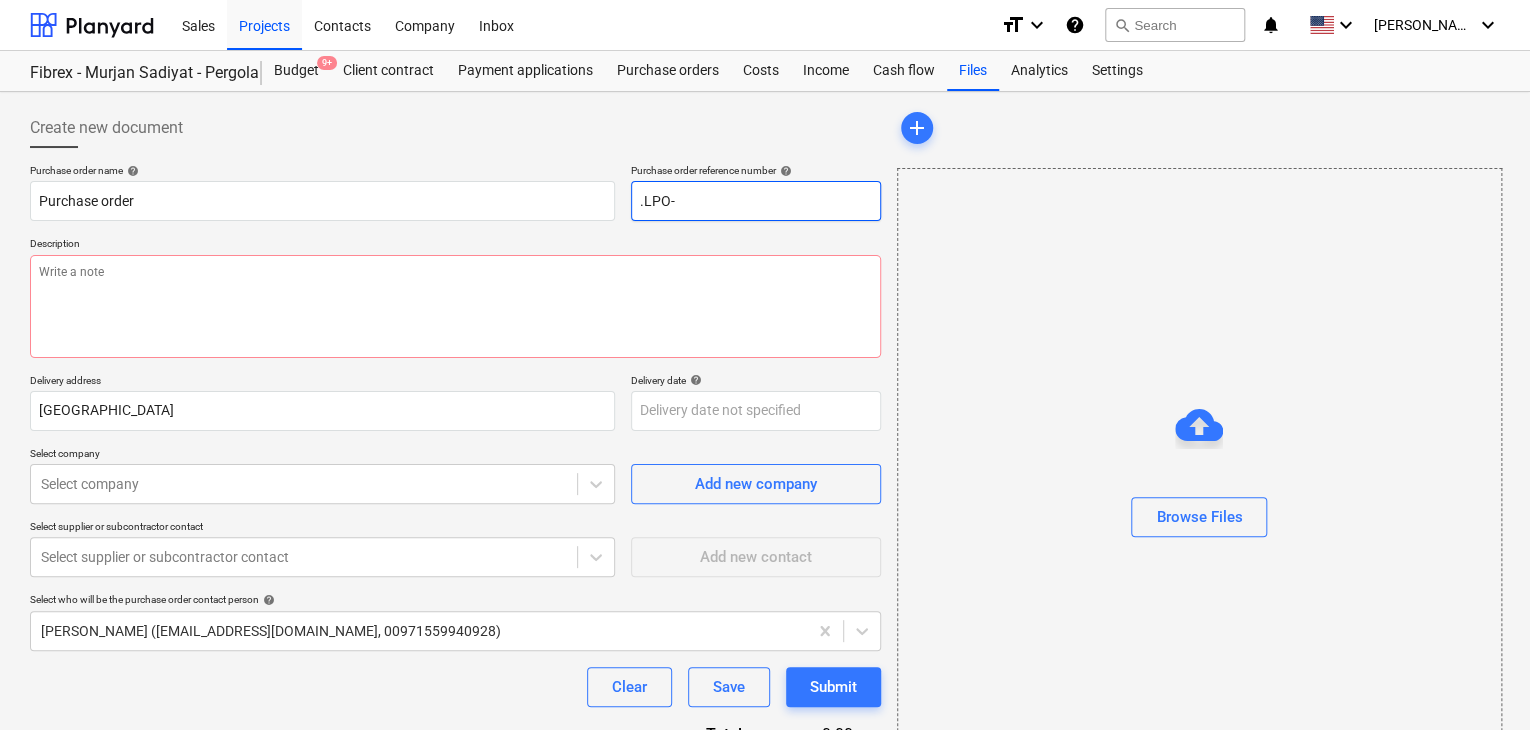 type on ".LPO-1" 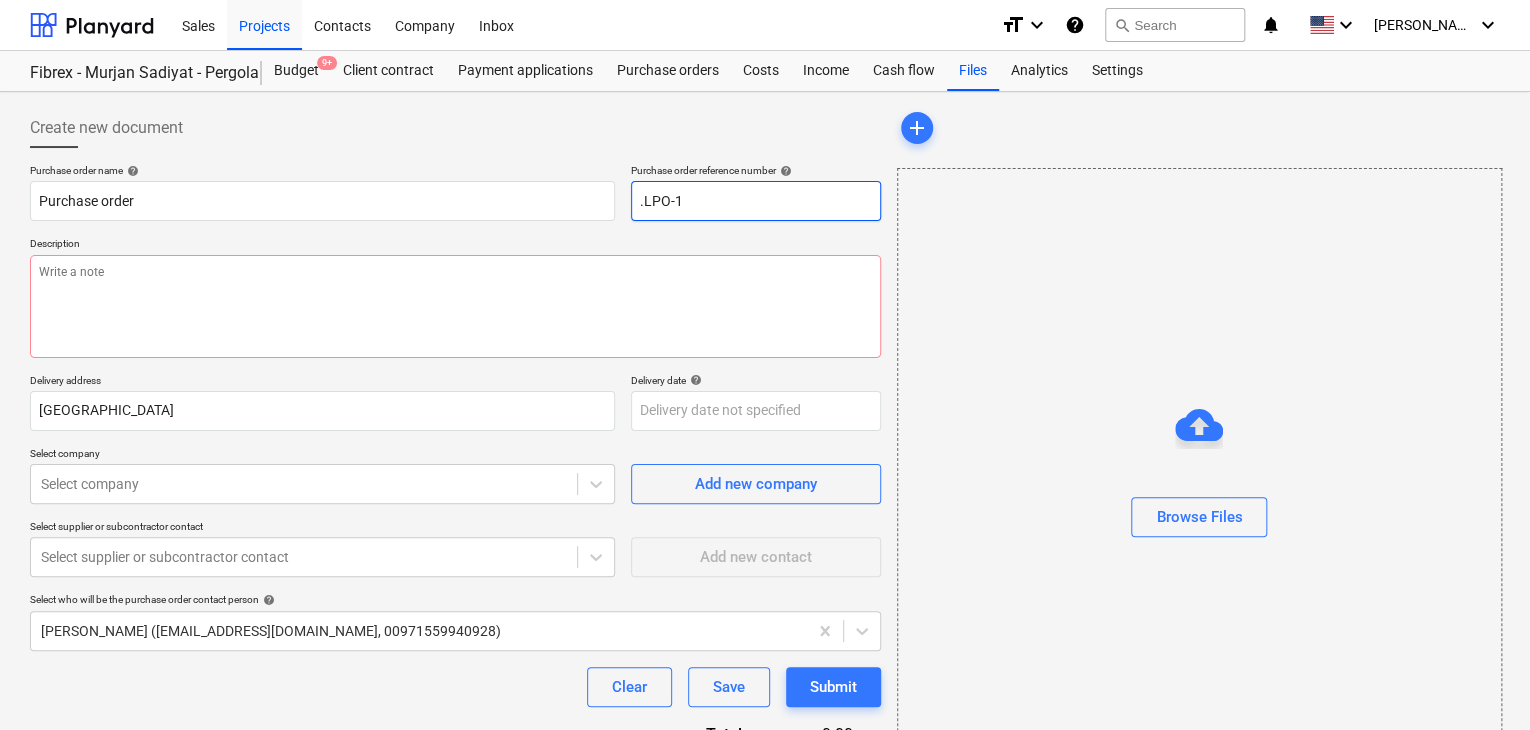 type on "x" 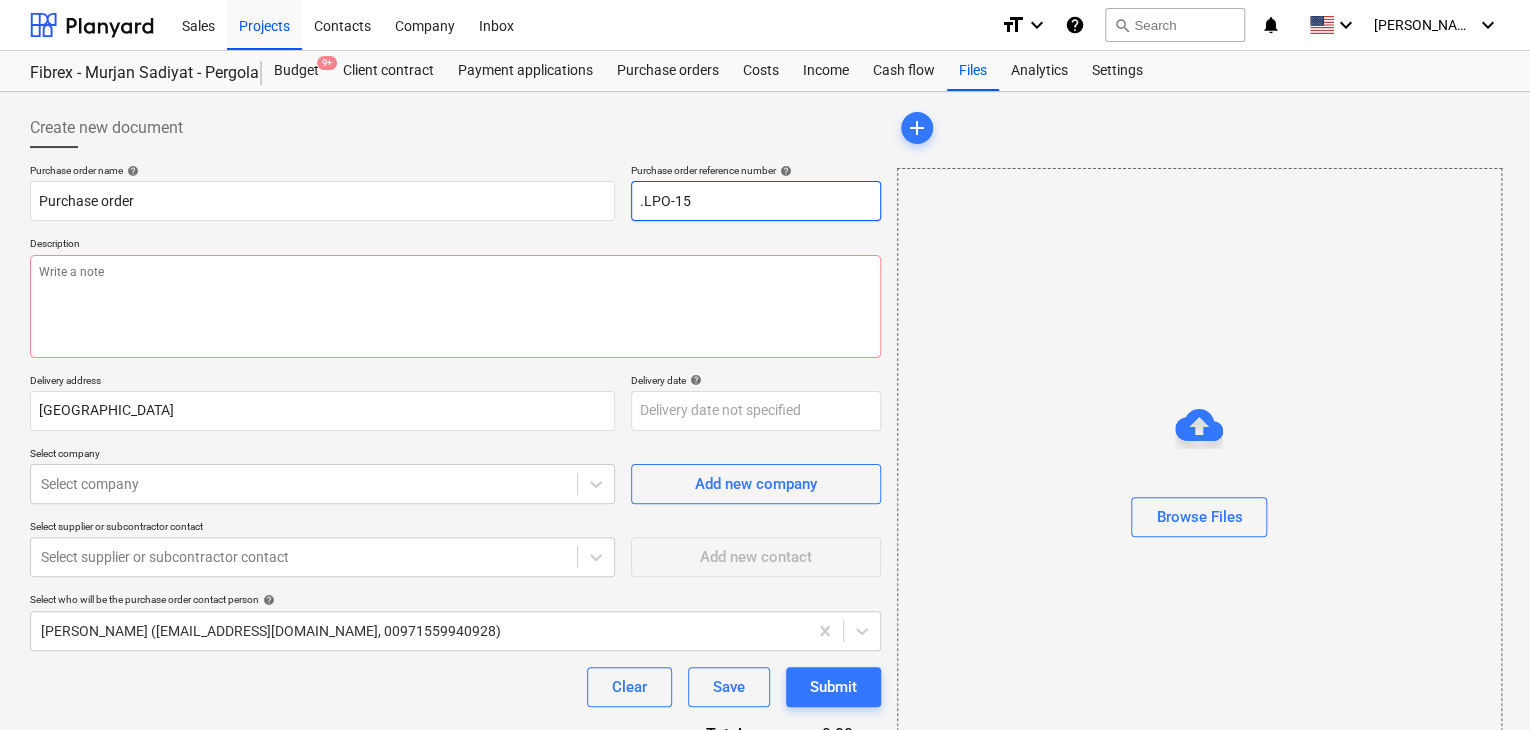 type on "x" 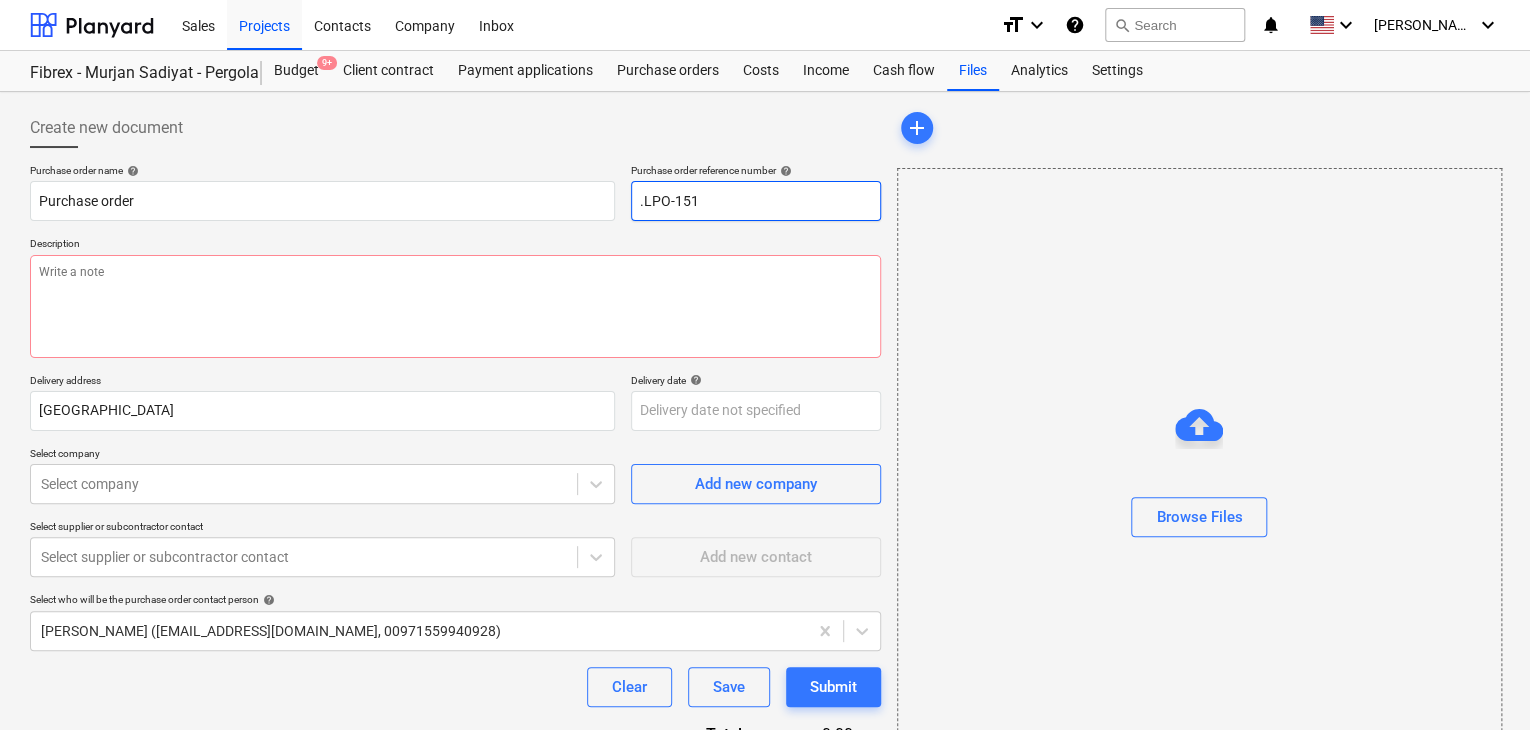 type on "x" 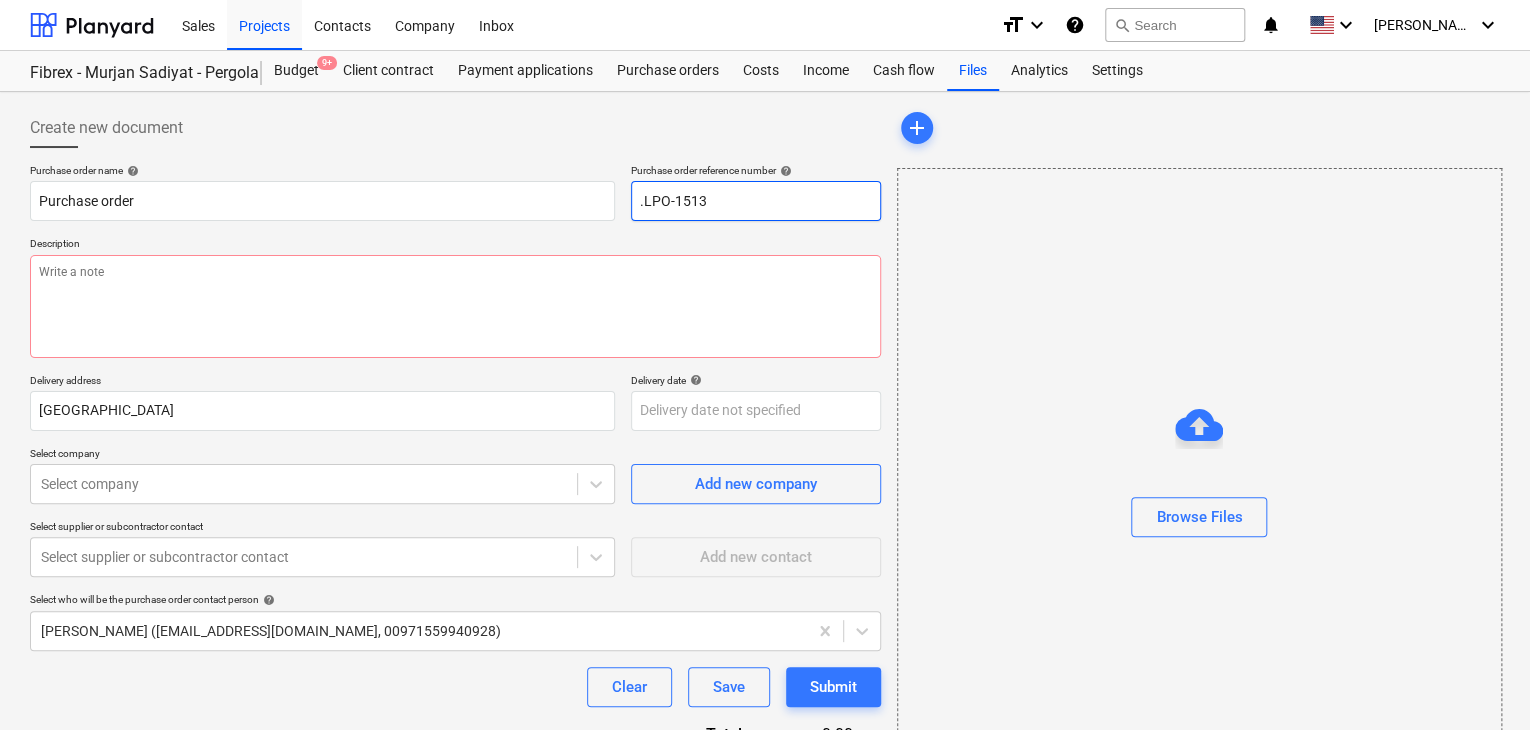 type on "x" 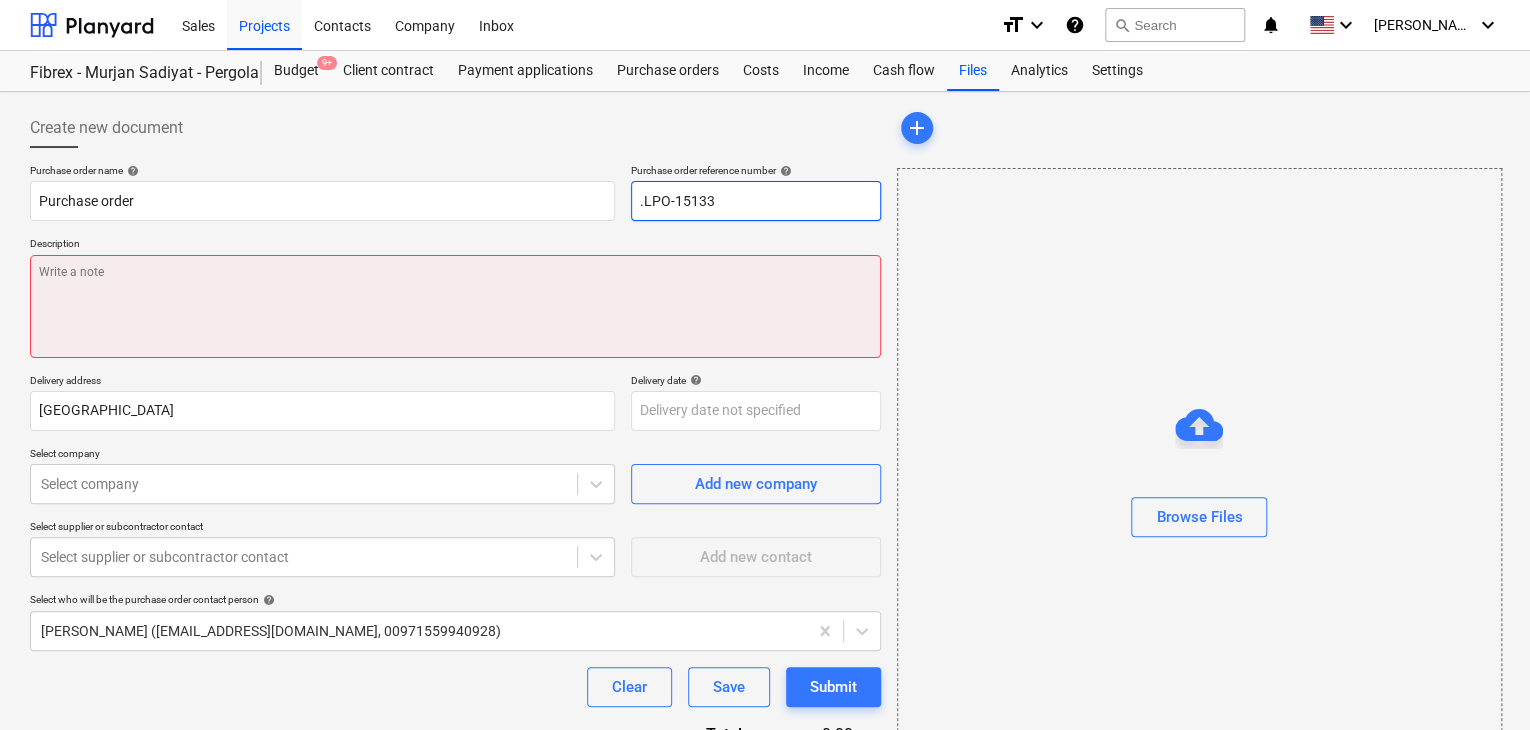 type on ".LPO-15133" 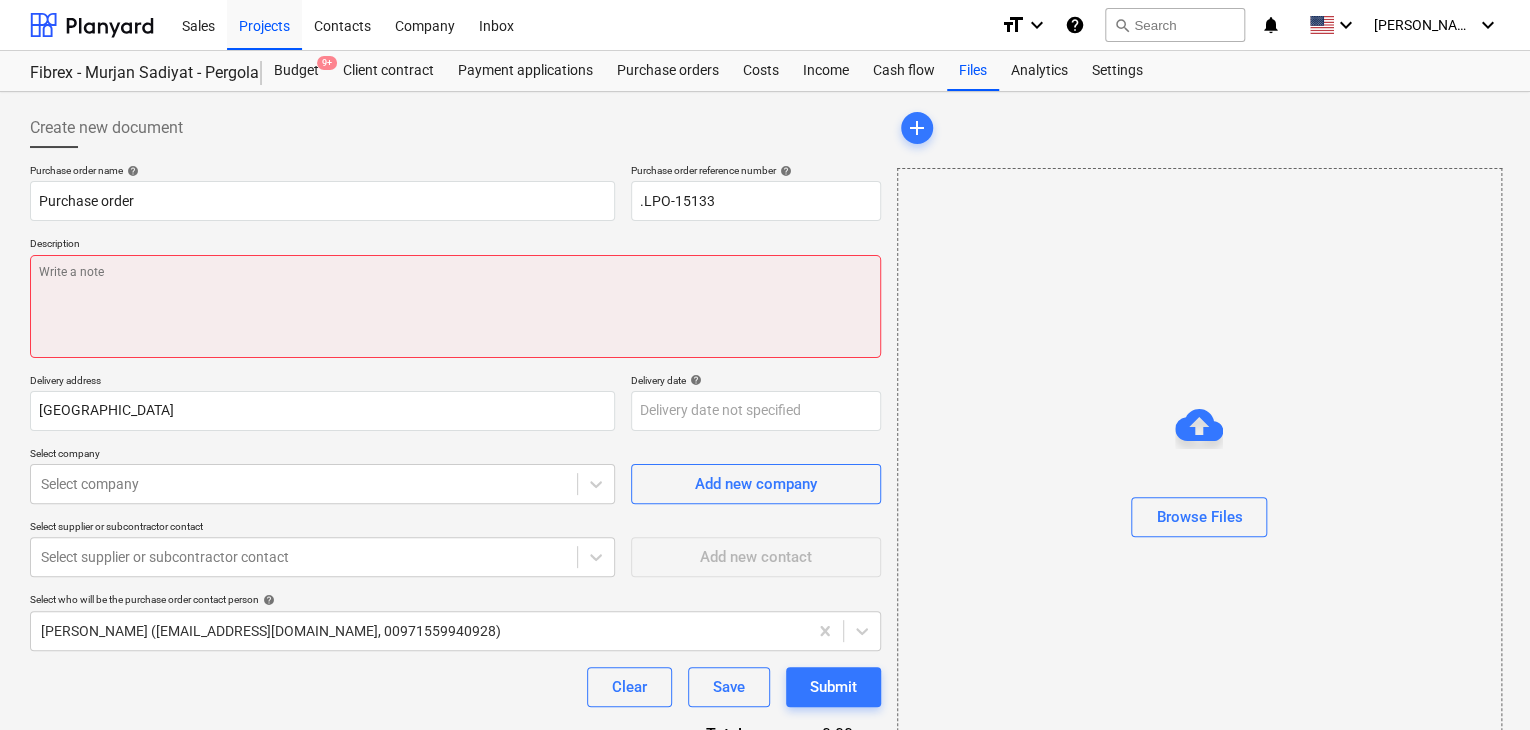 click at bounding box center [455, 306] 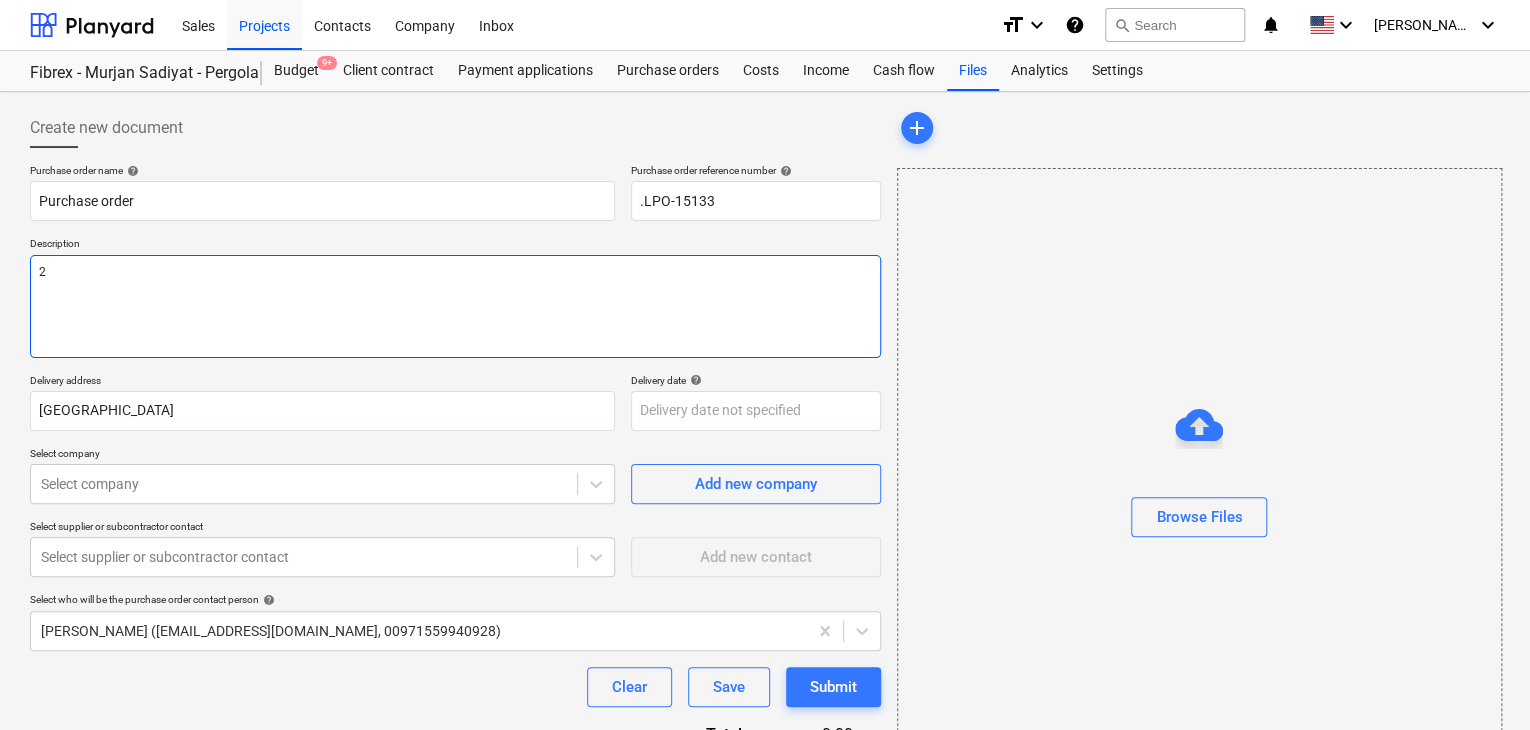 type on "x" 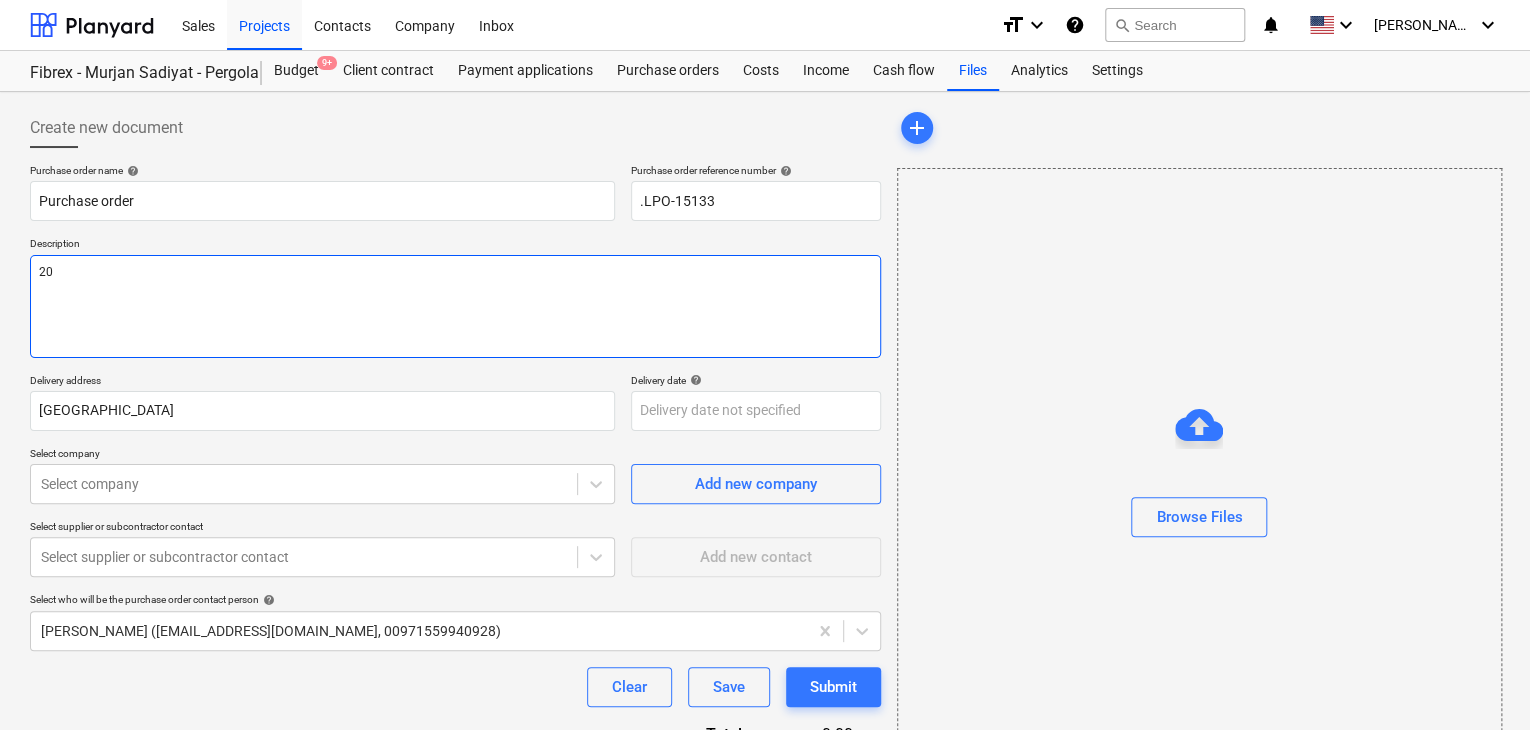 type on "x" 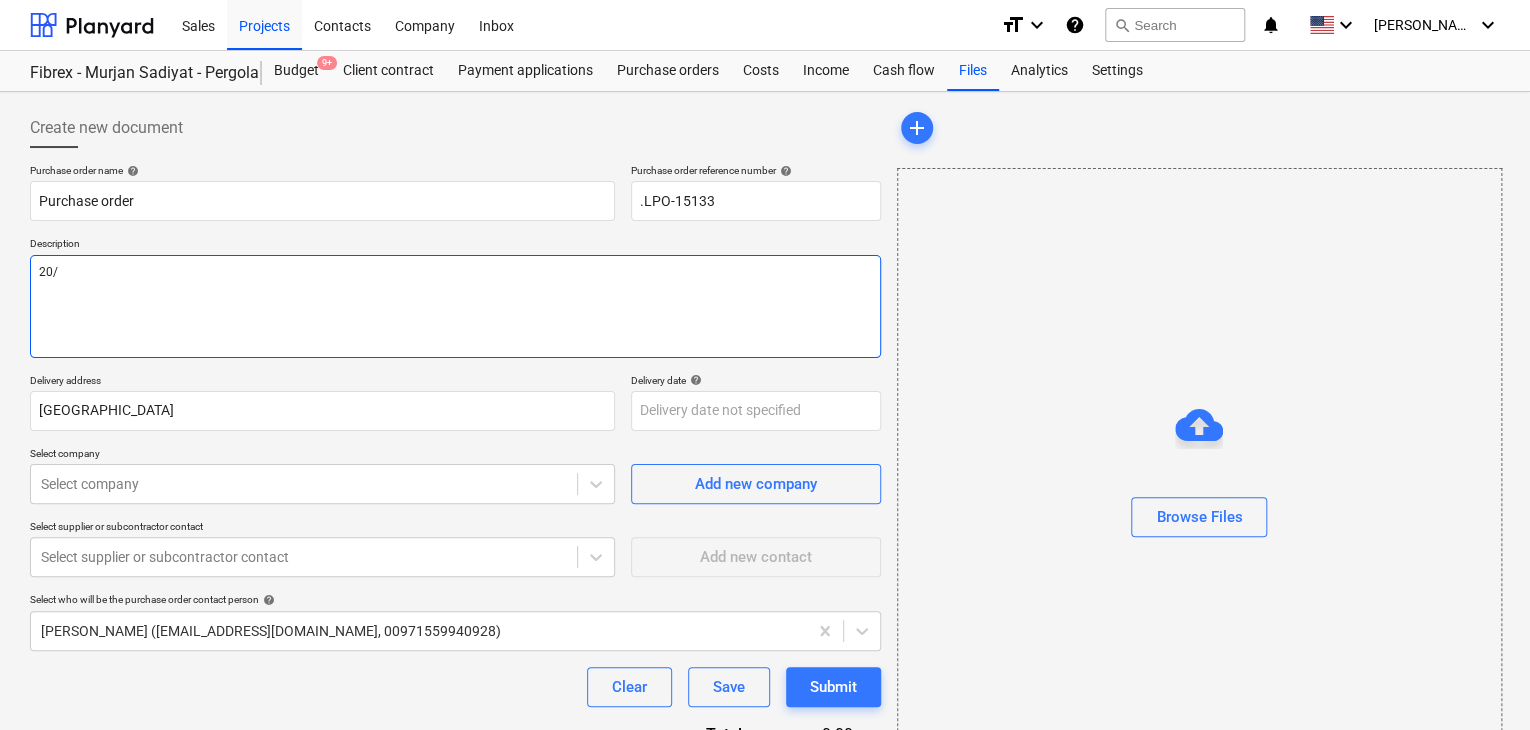 type on "x" 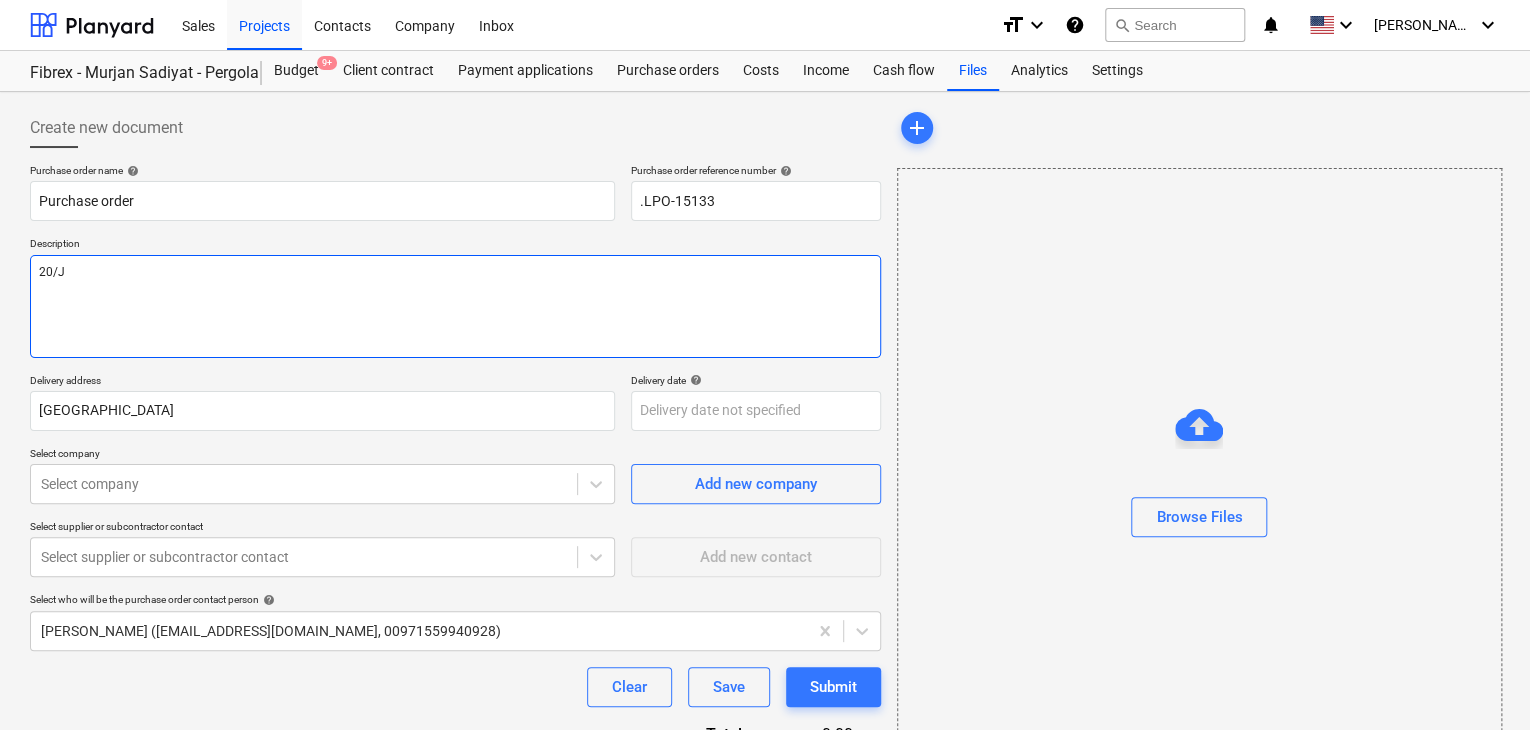 type on "x" 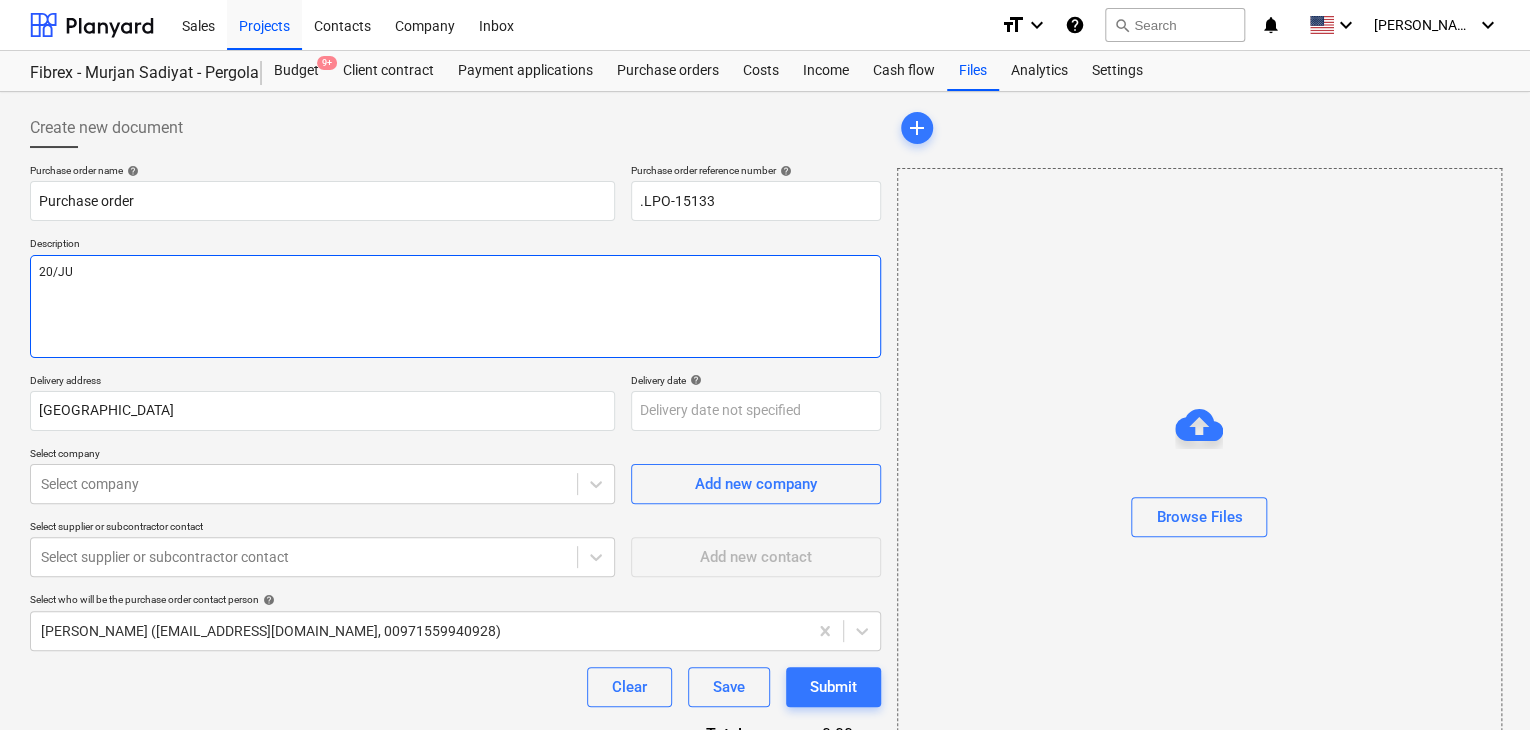type on "x" 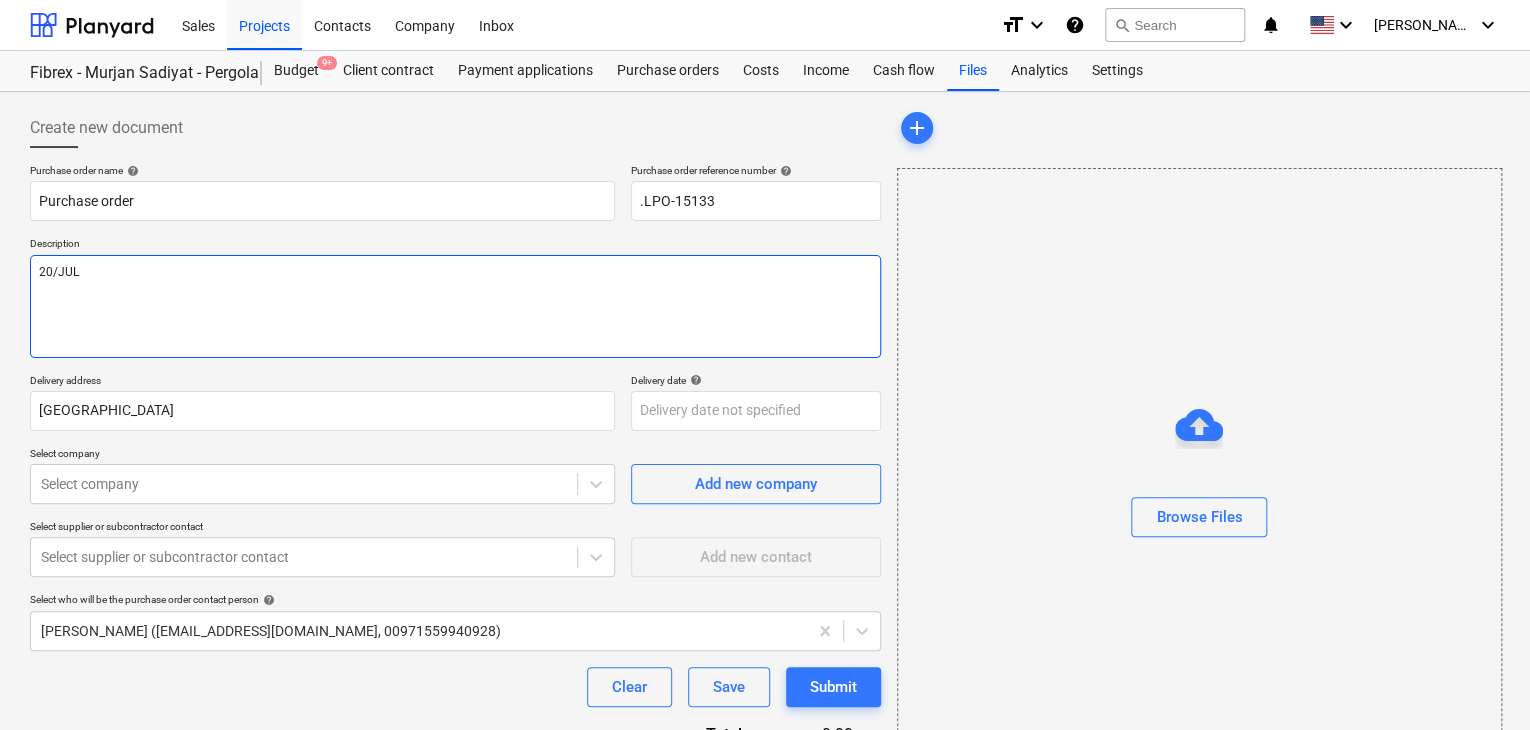 type on "x" 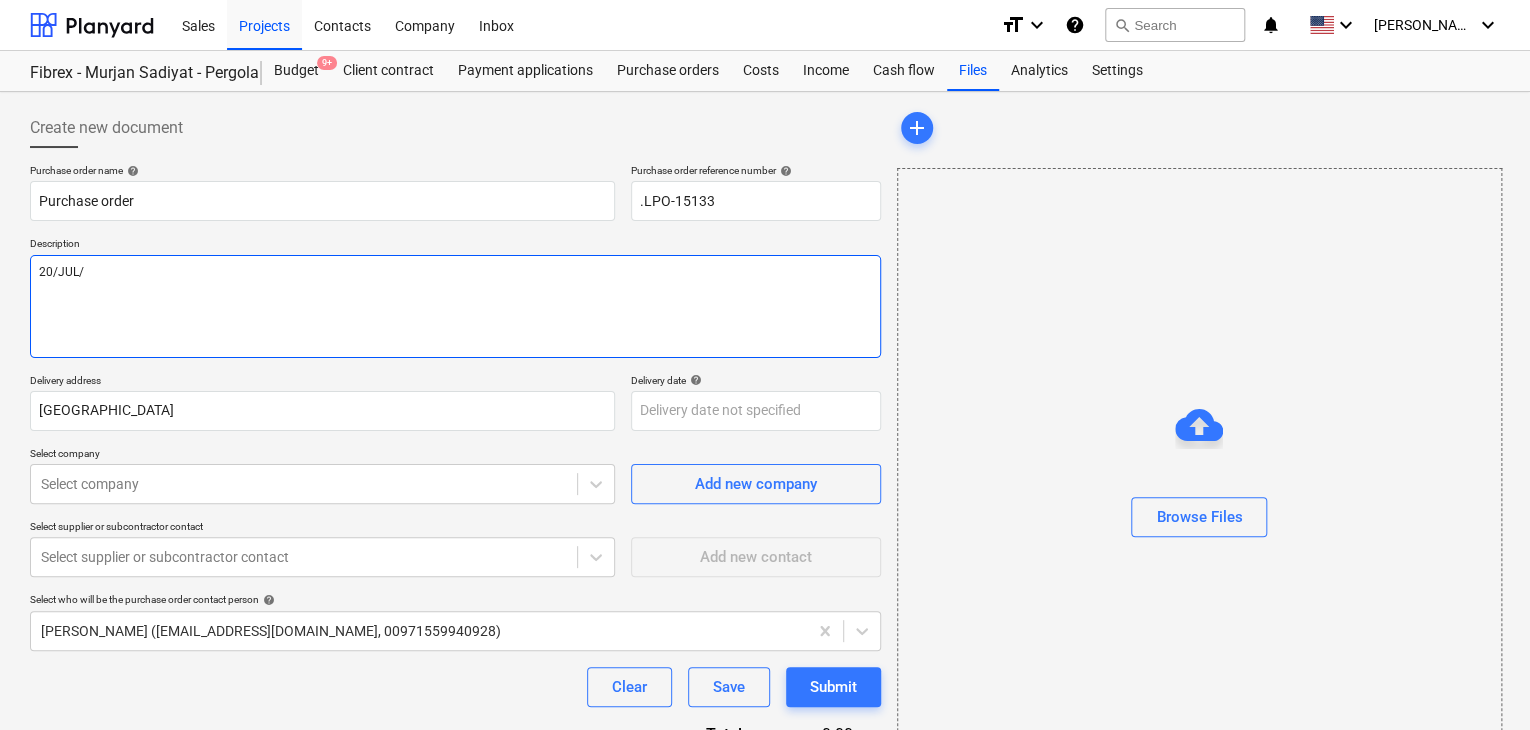 type on "x" 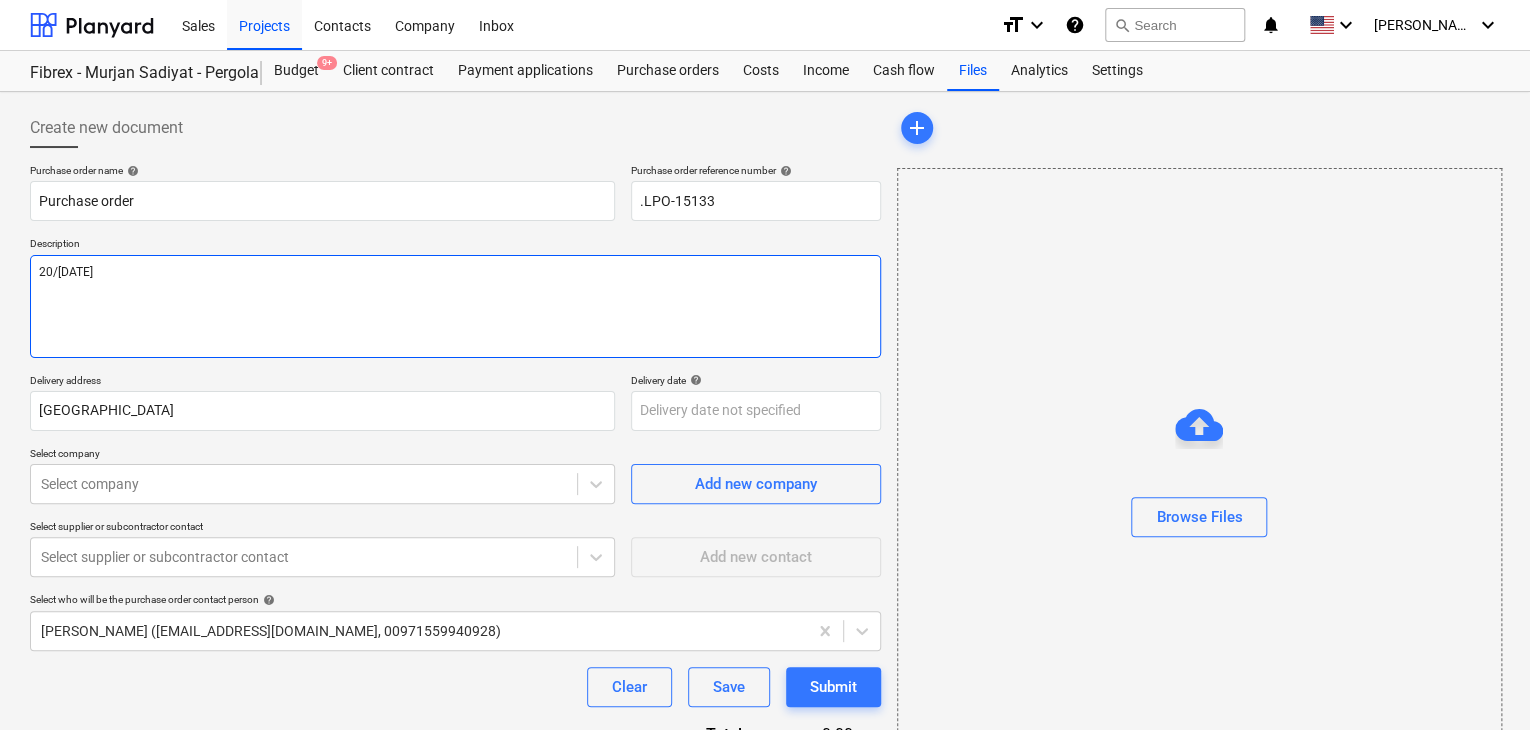 type on "x" 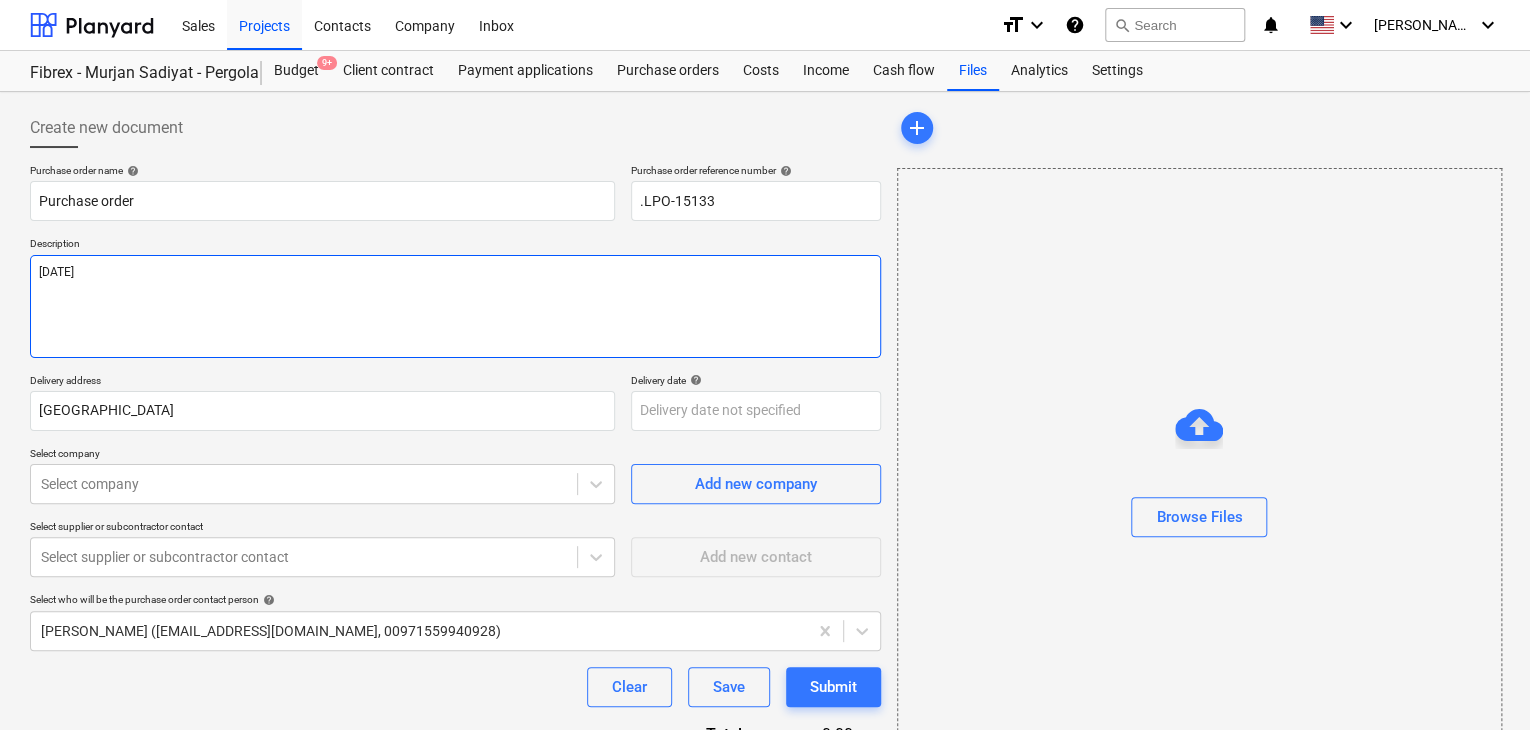 type on "x" 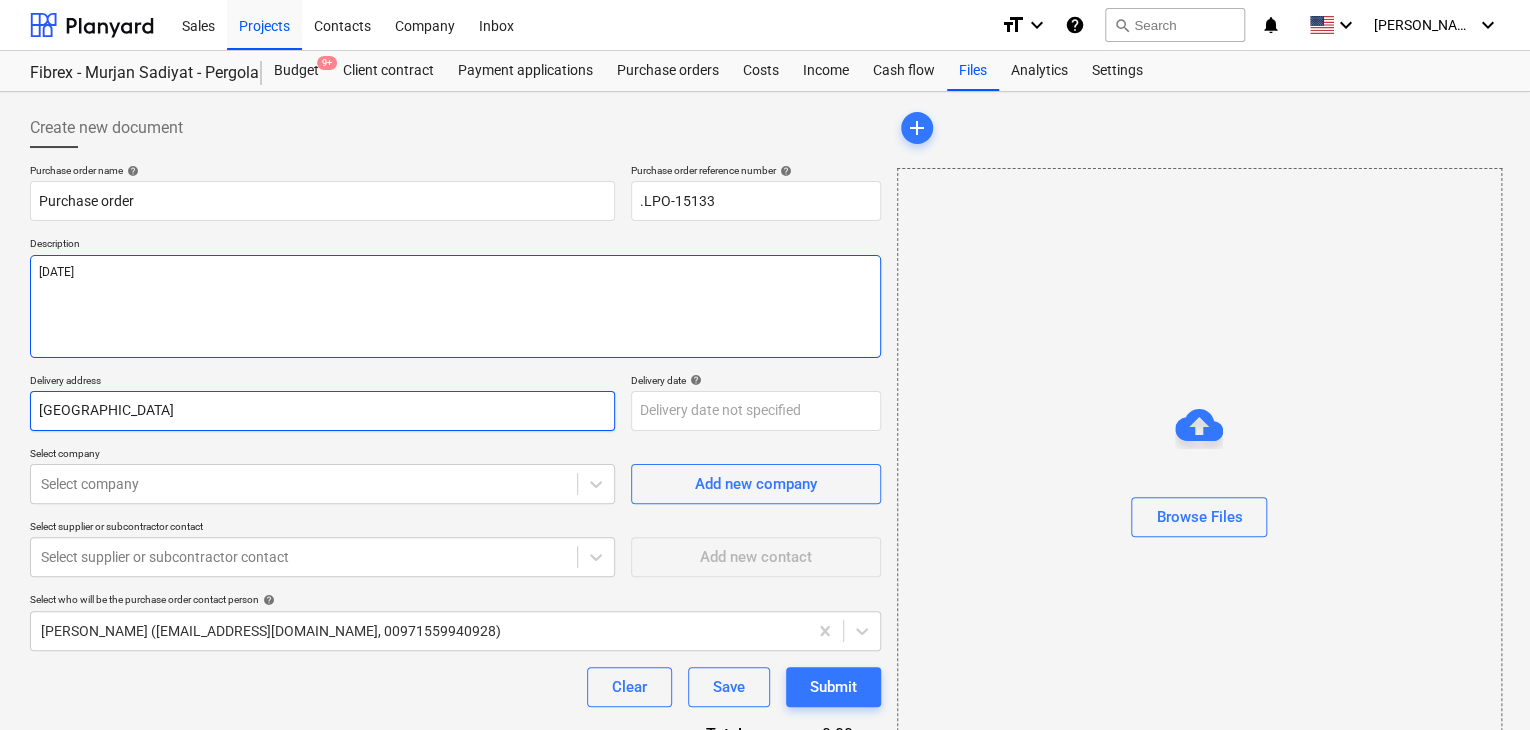 type on "[DATE]" 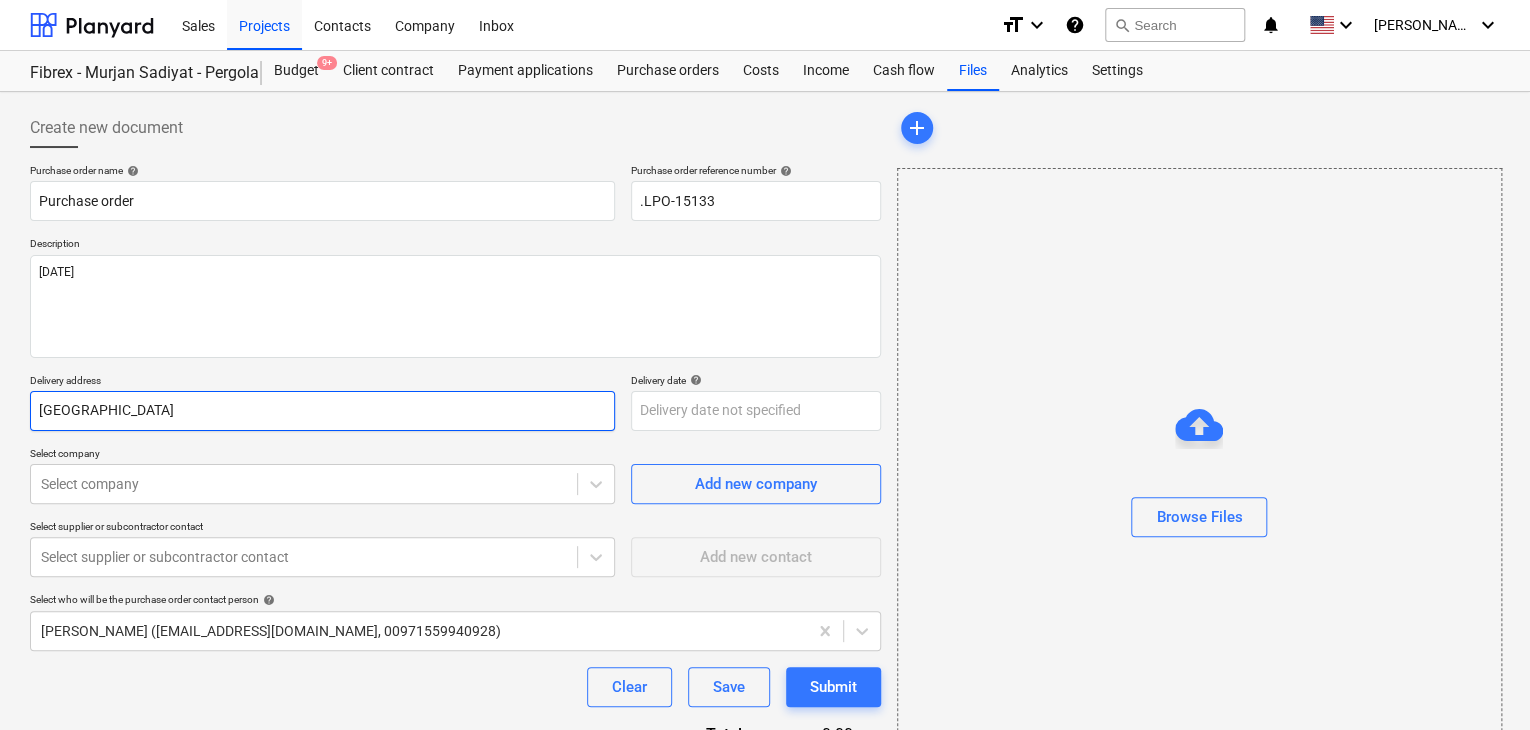 click on "Abu Dhabi" at bounding box center [322, 411] 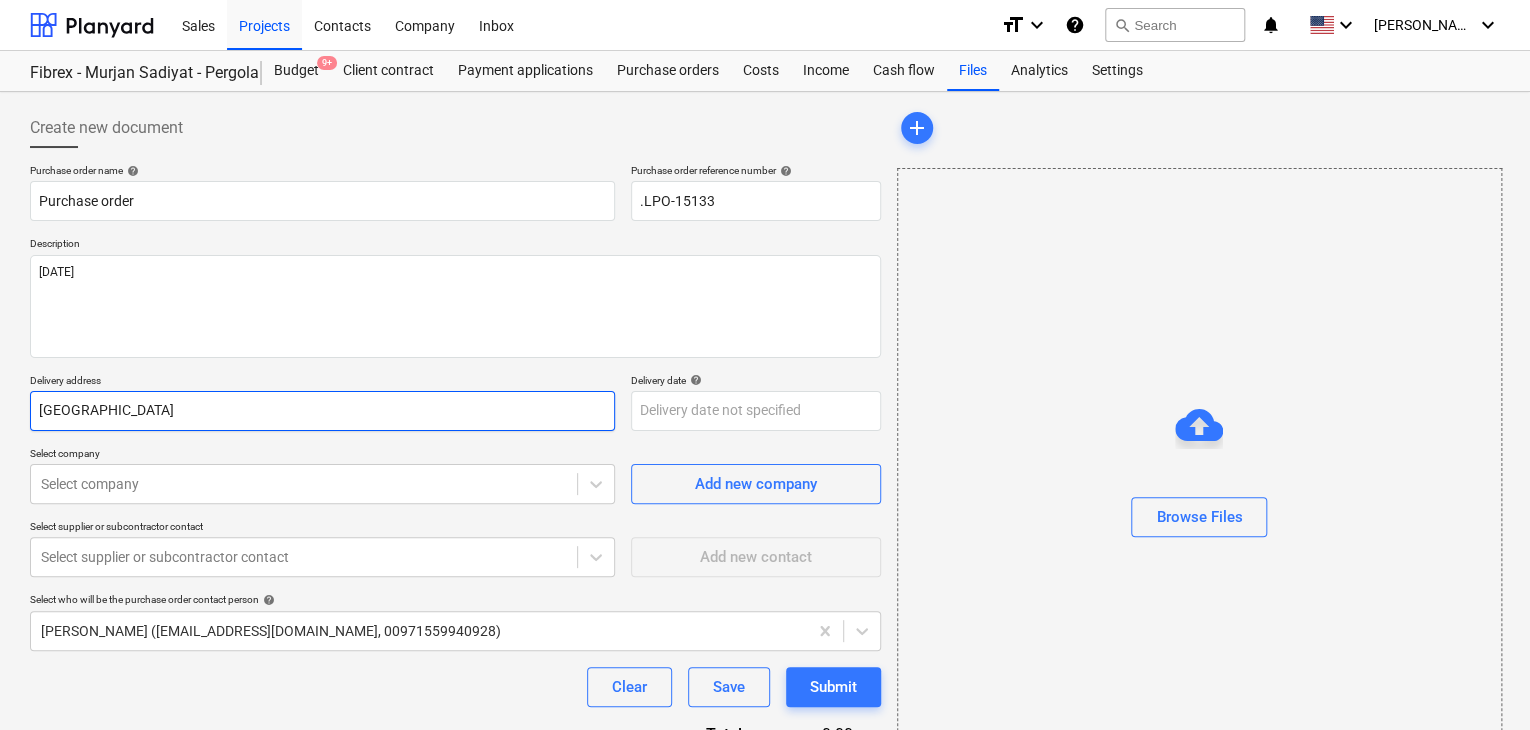 click on "Abu Dhabi" at bounding box center [322, 411] 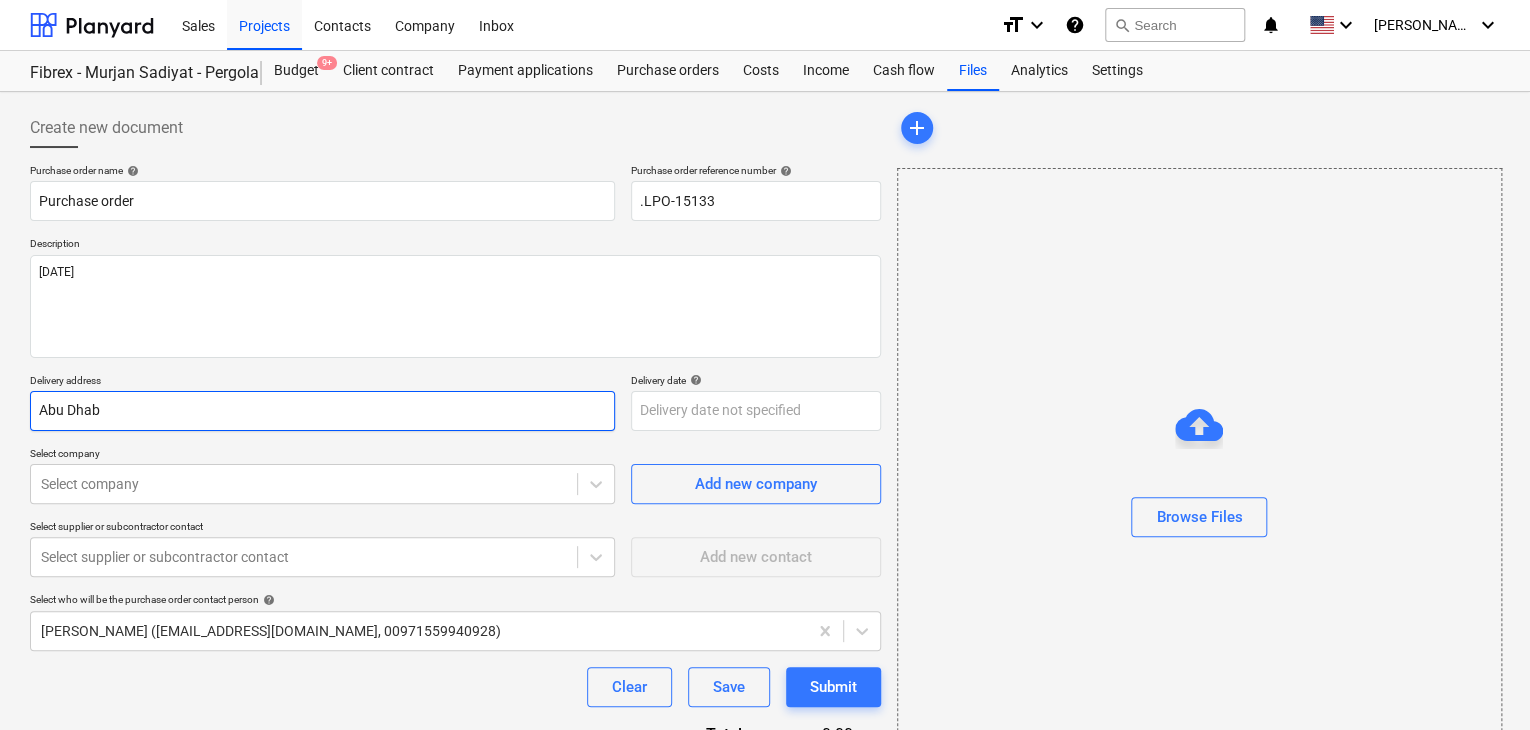 type on "x" 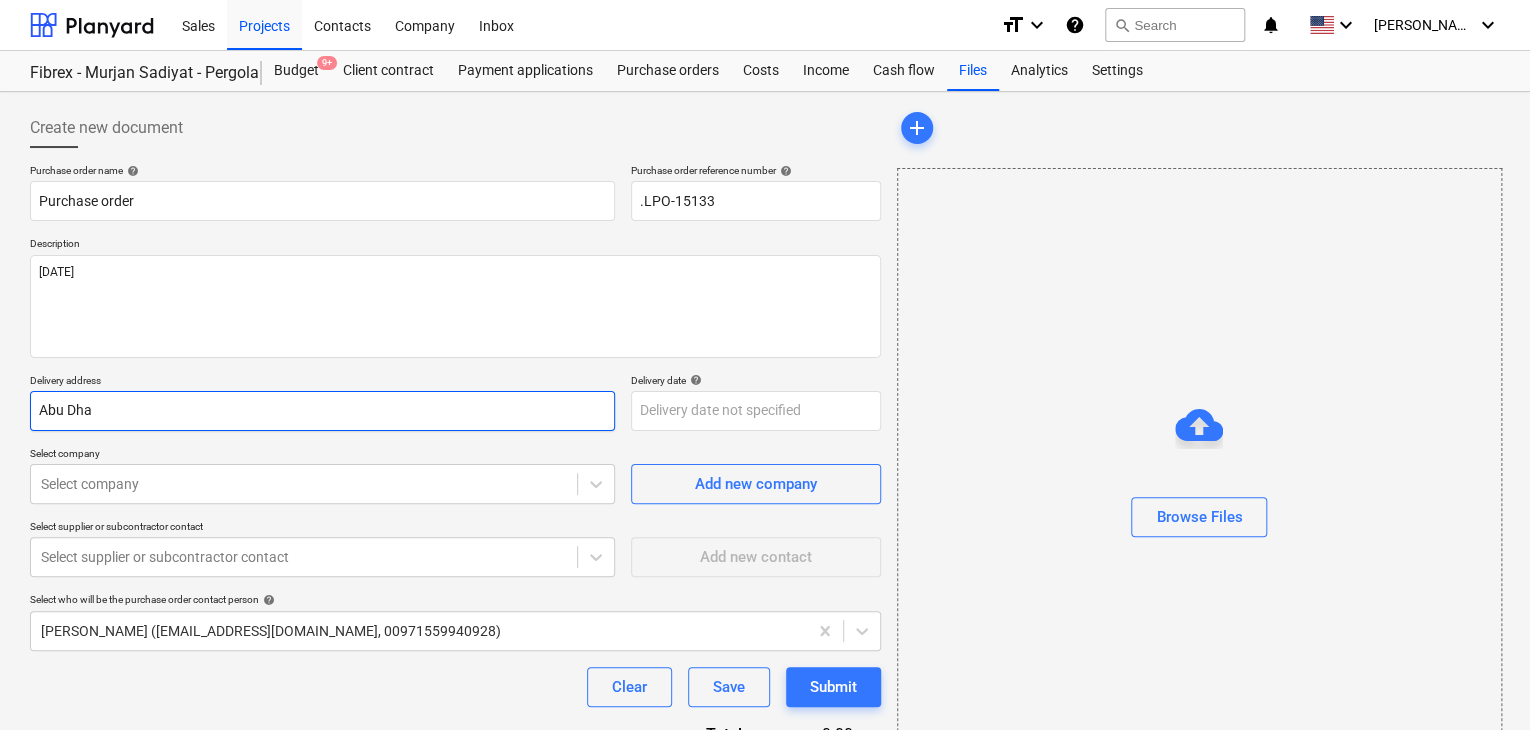 type on "x" 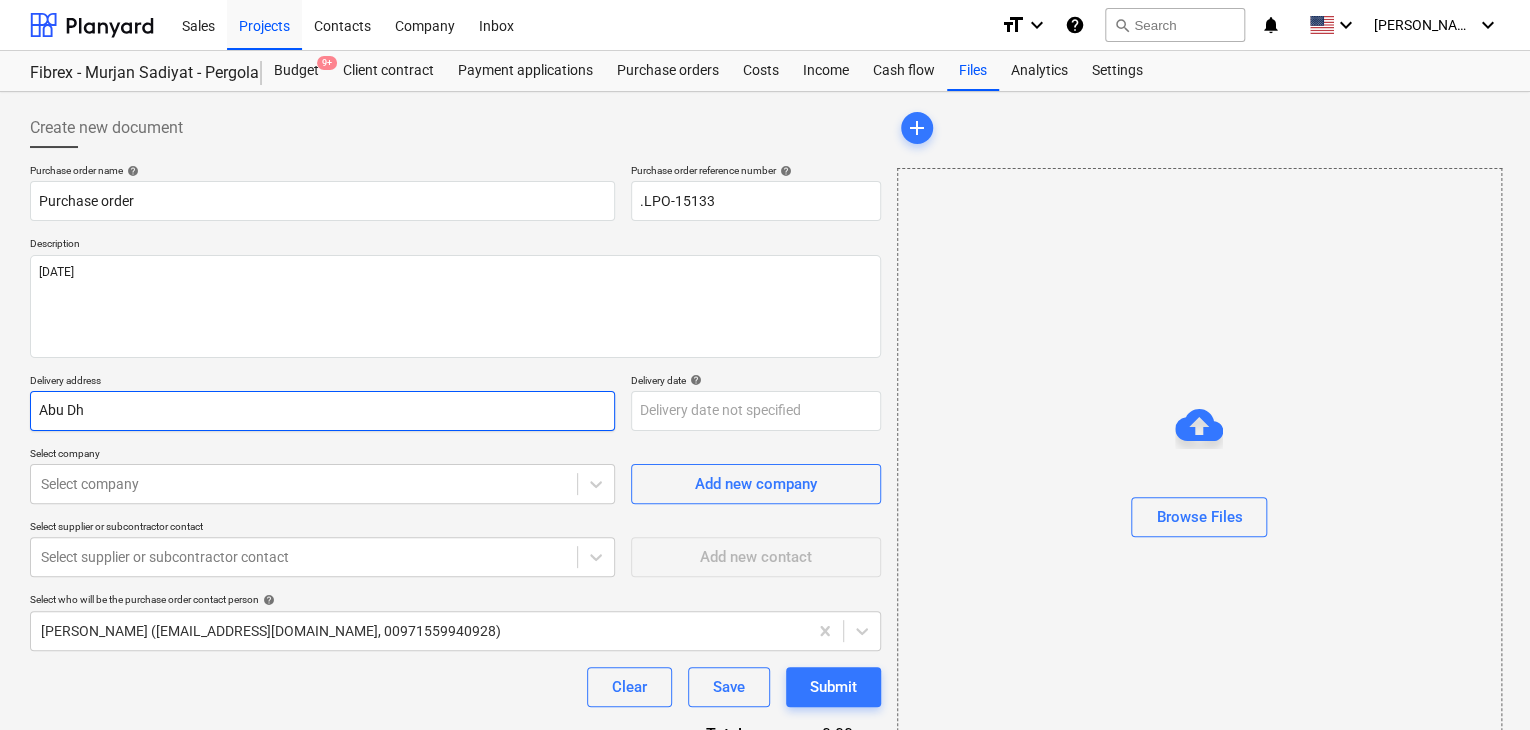 type on "x" 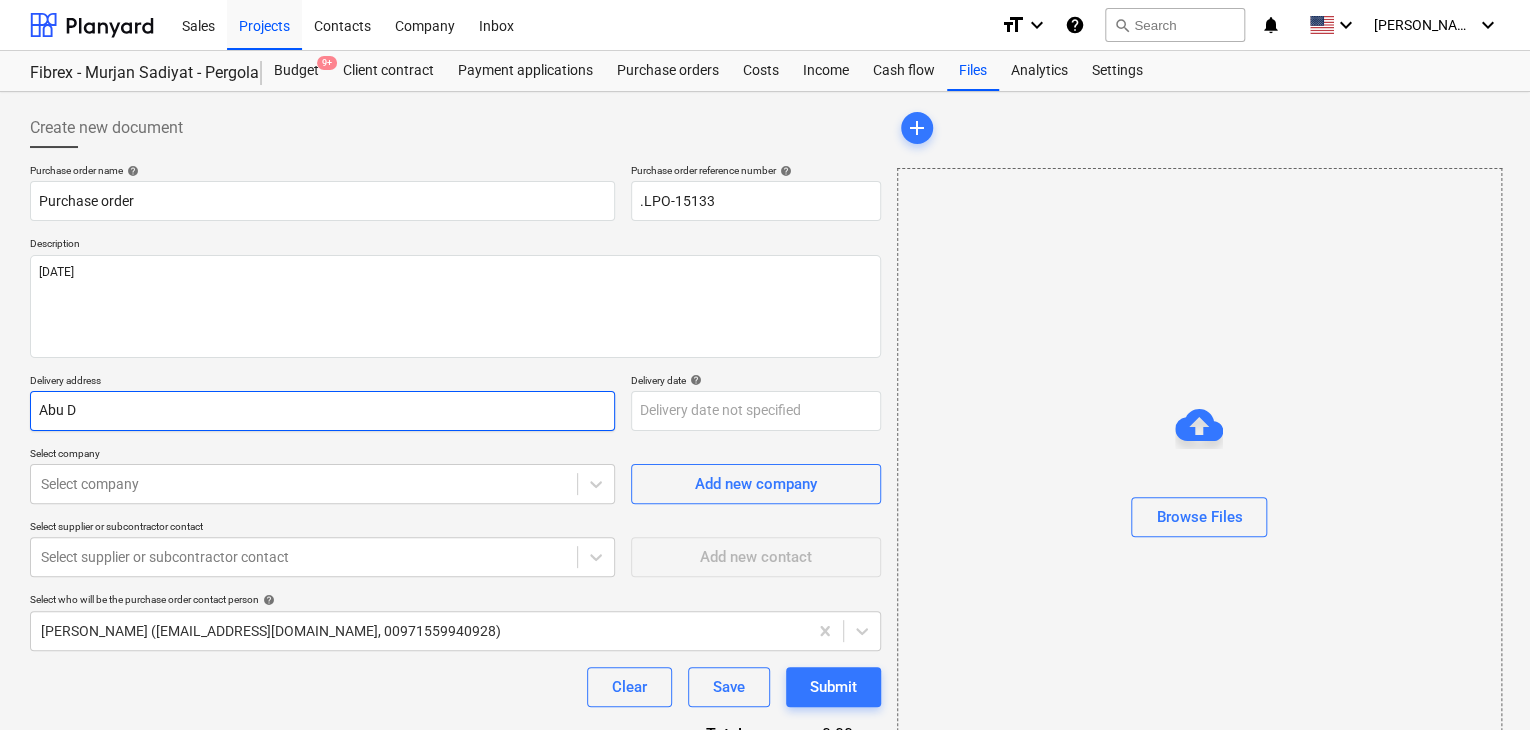 type on "x" 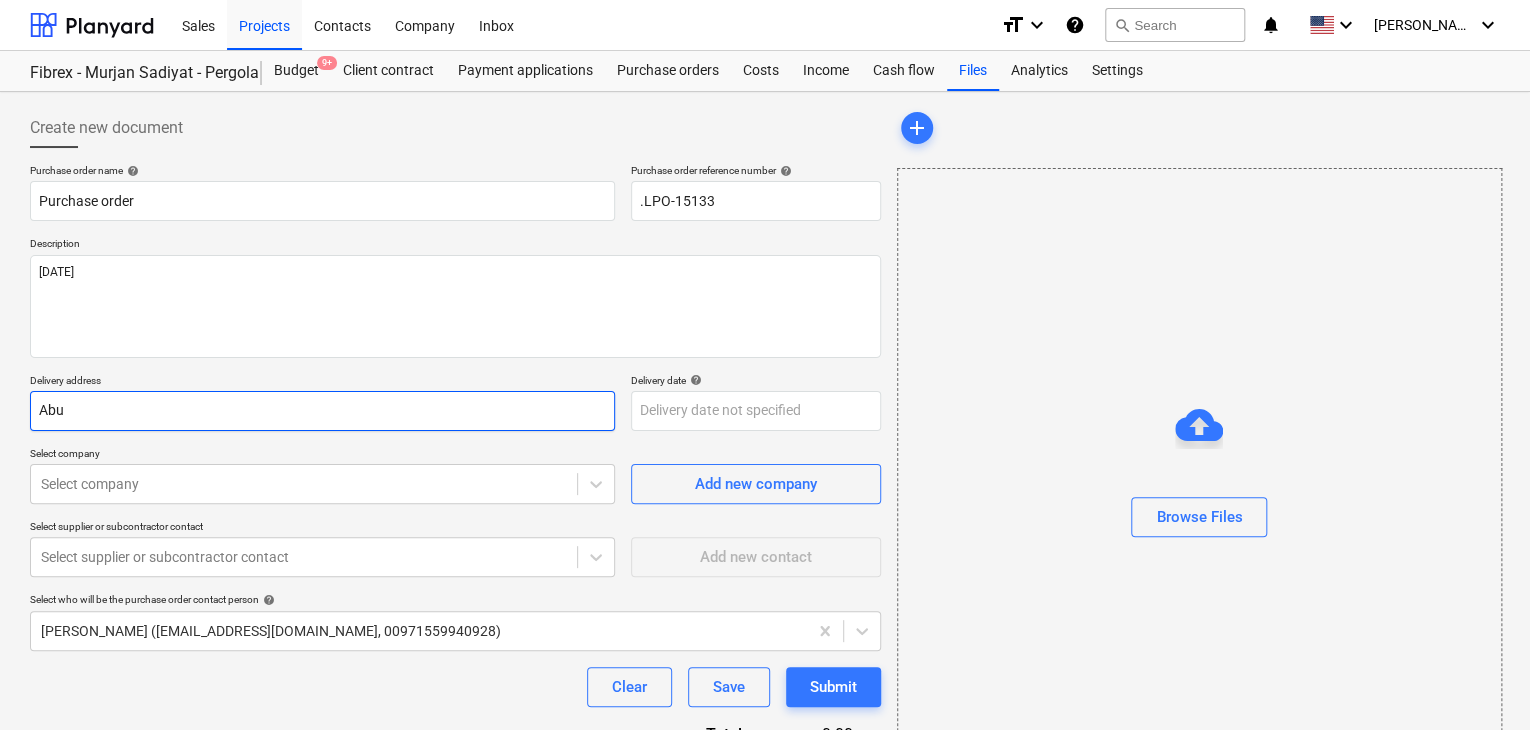 type on "x" 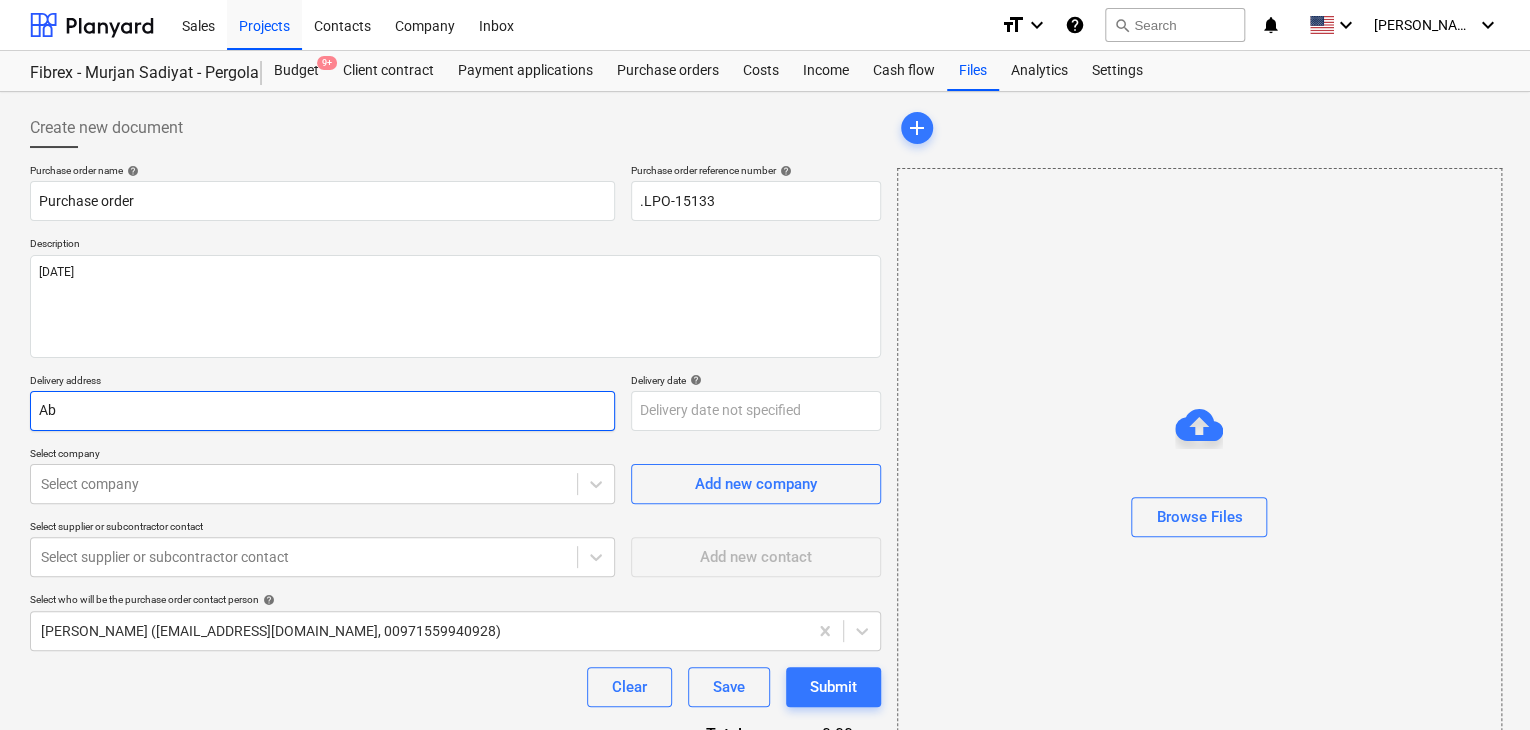 type on "x" 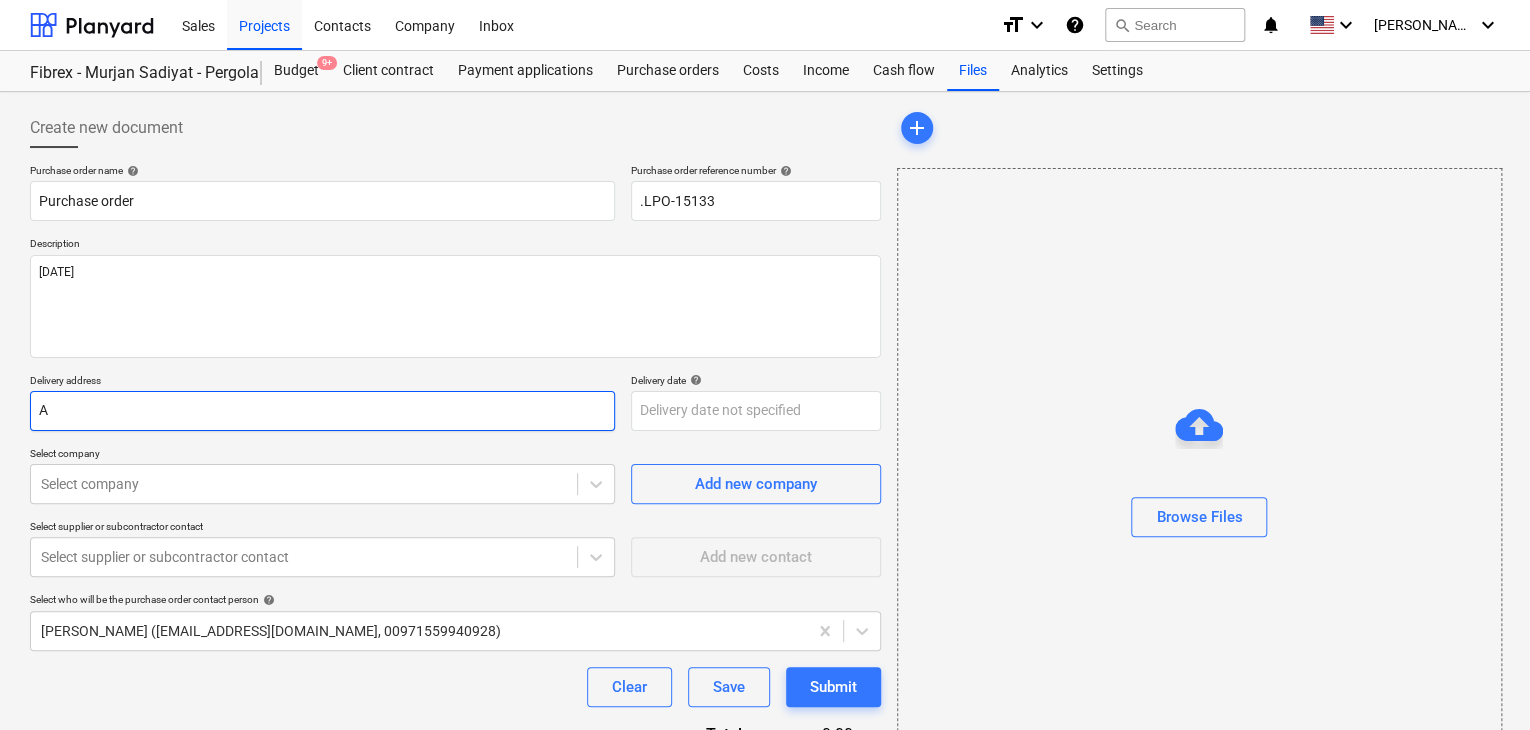 type on "x" 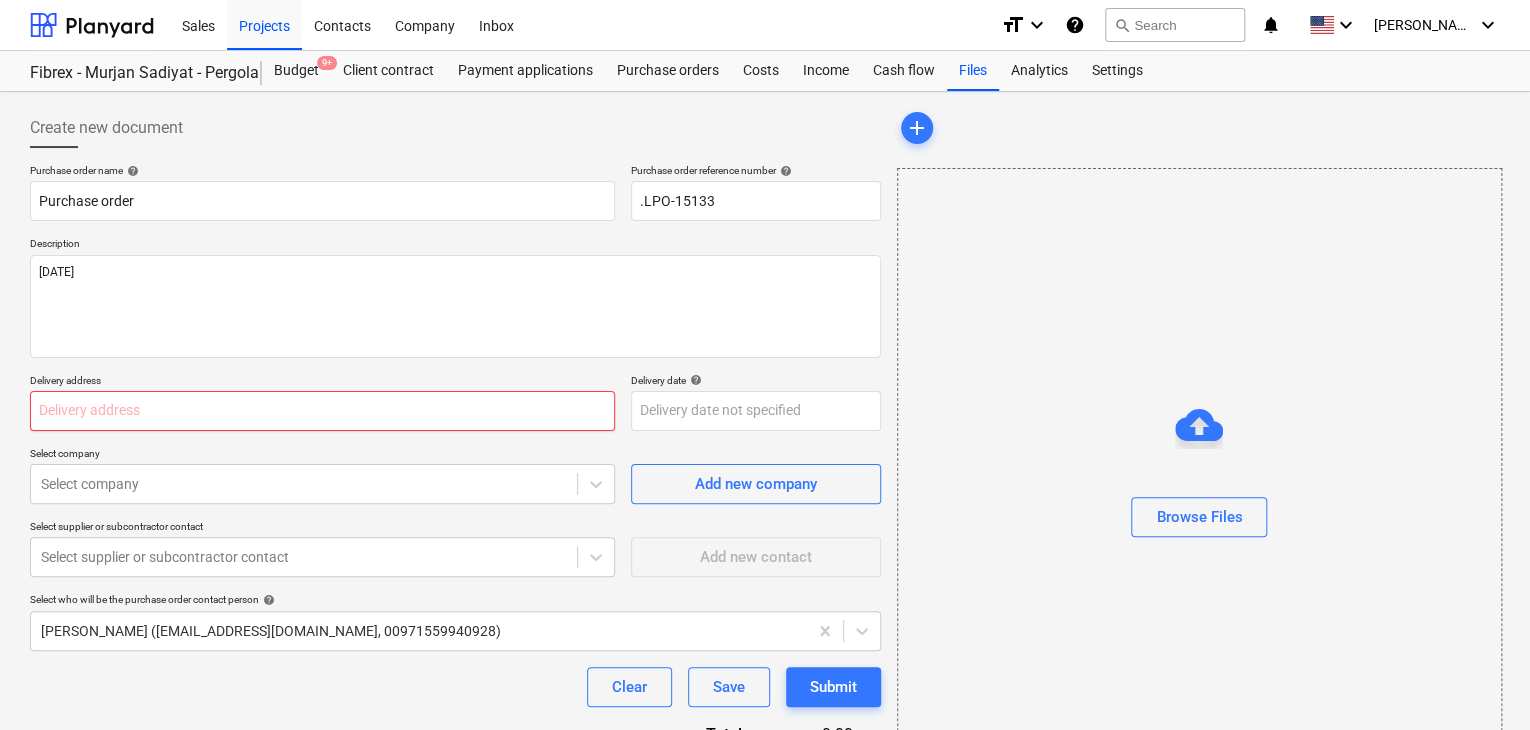 type on "x" 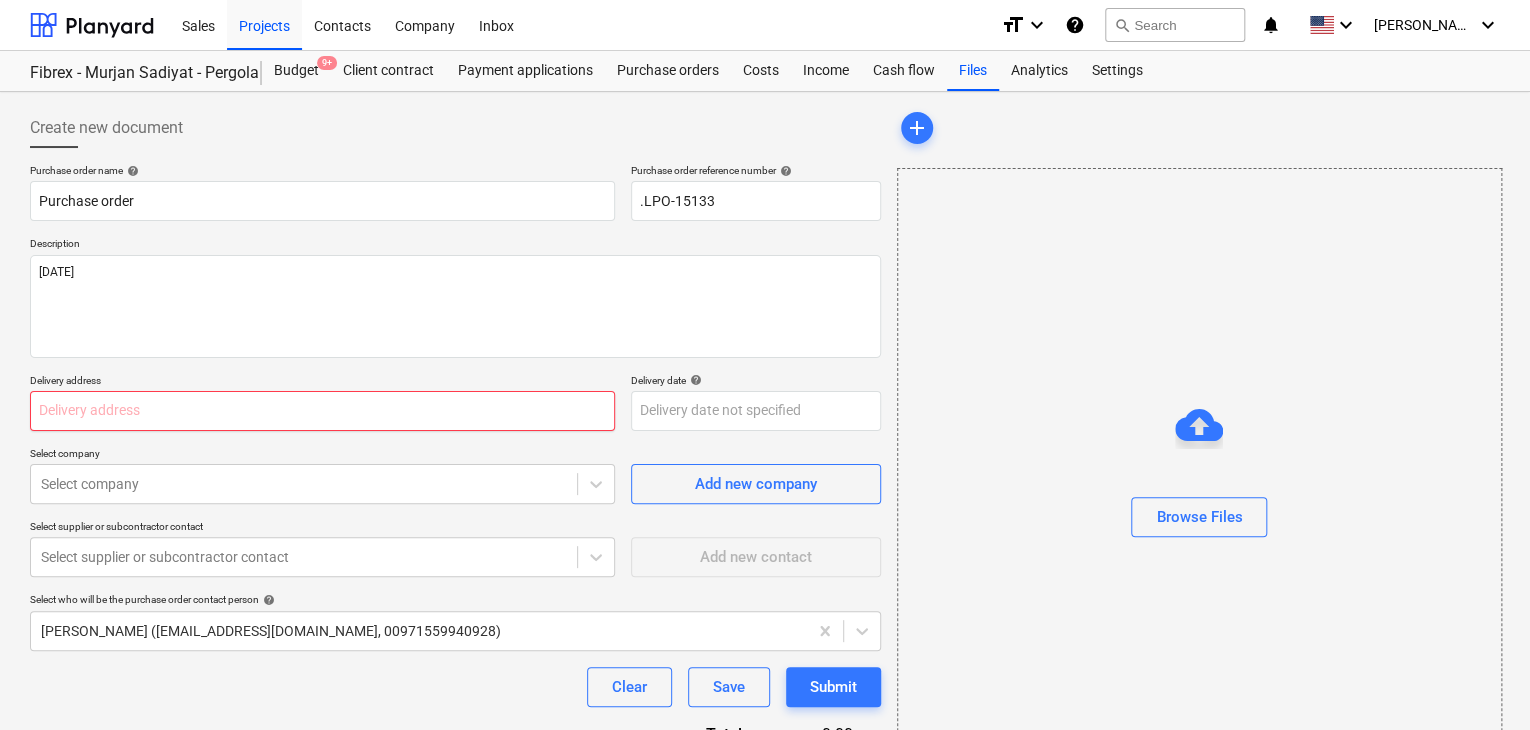 type on "L" 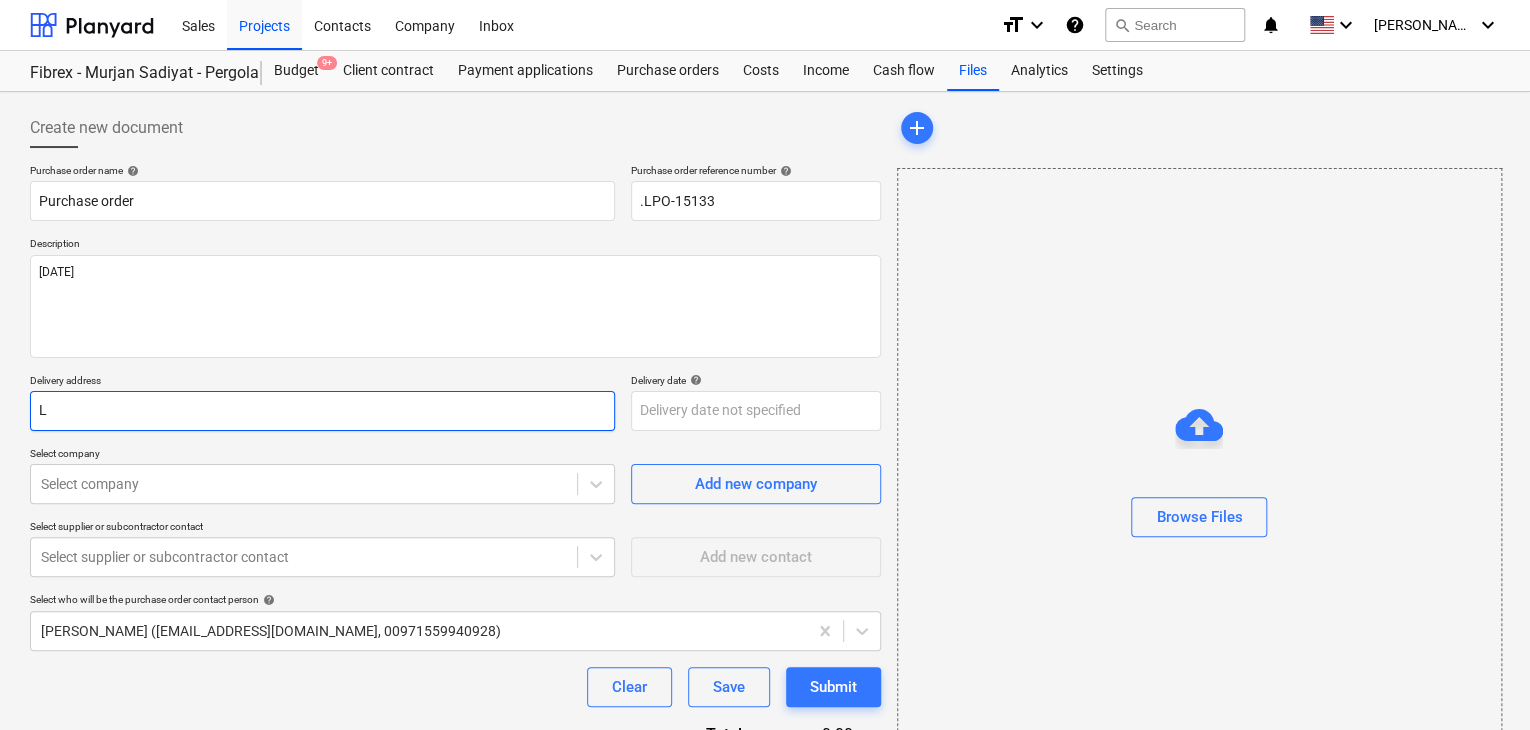 type on "x" 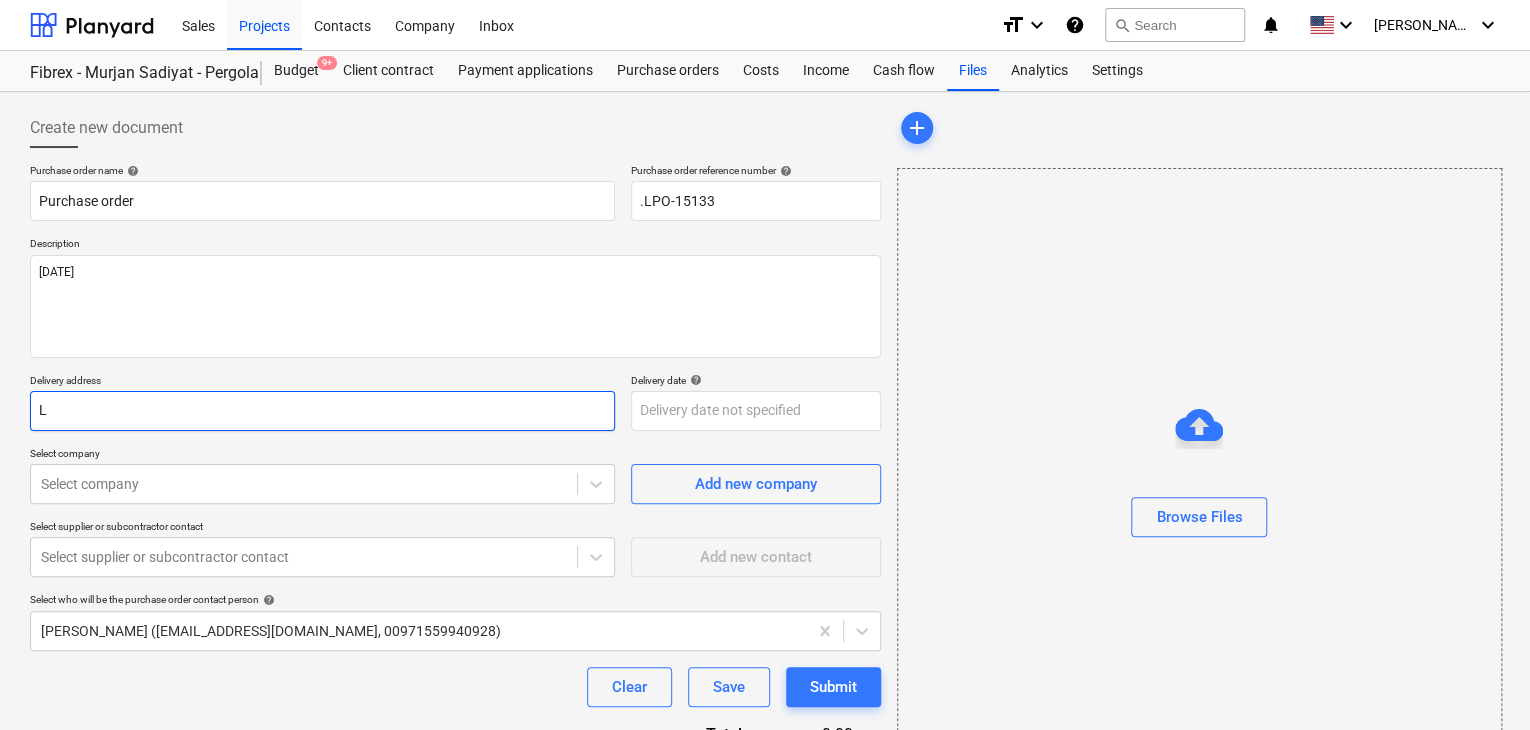type on "LU" 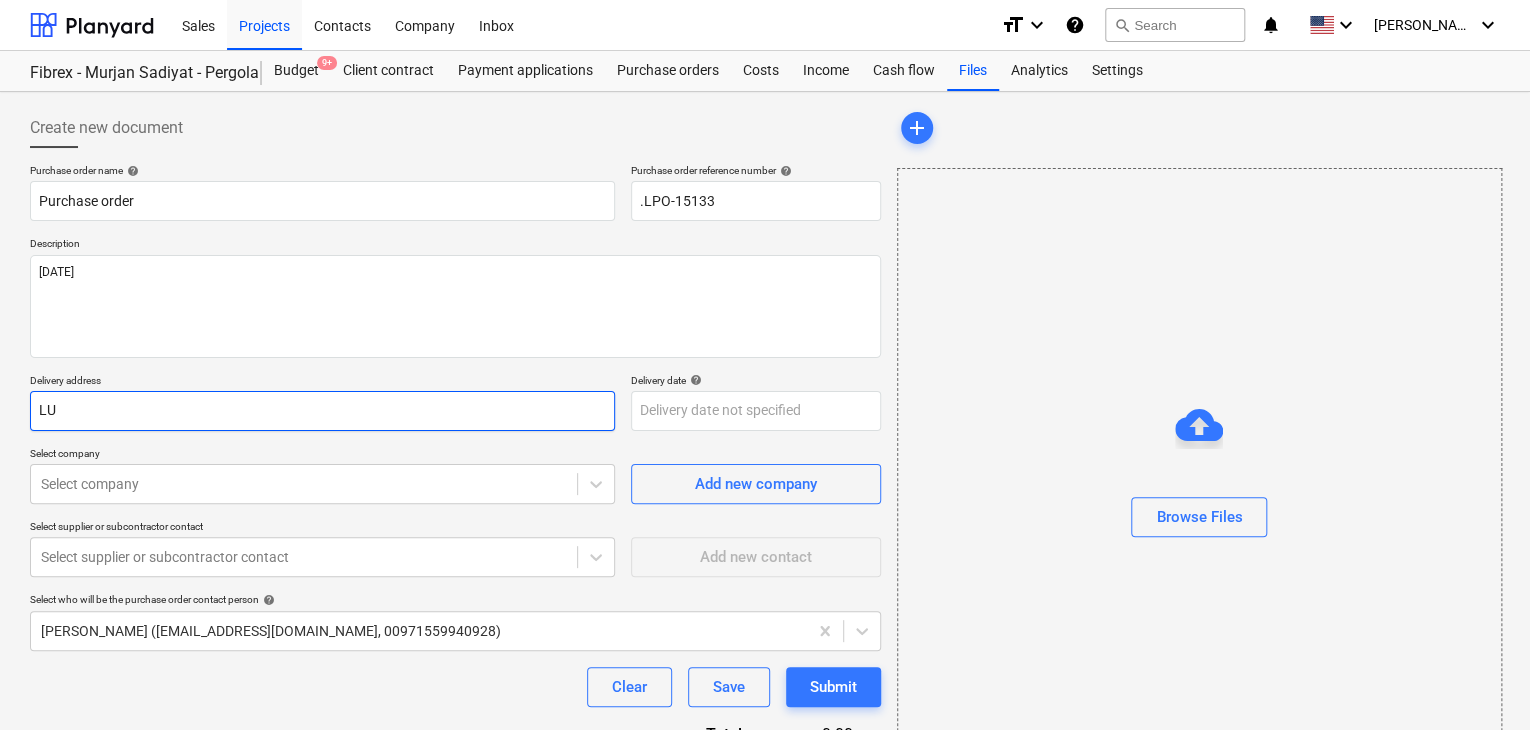 type on "x" 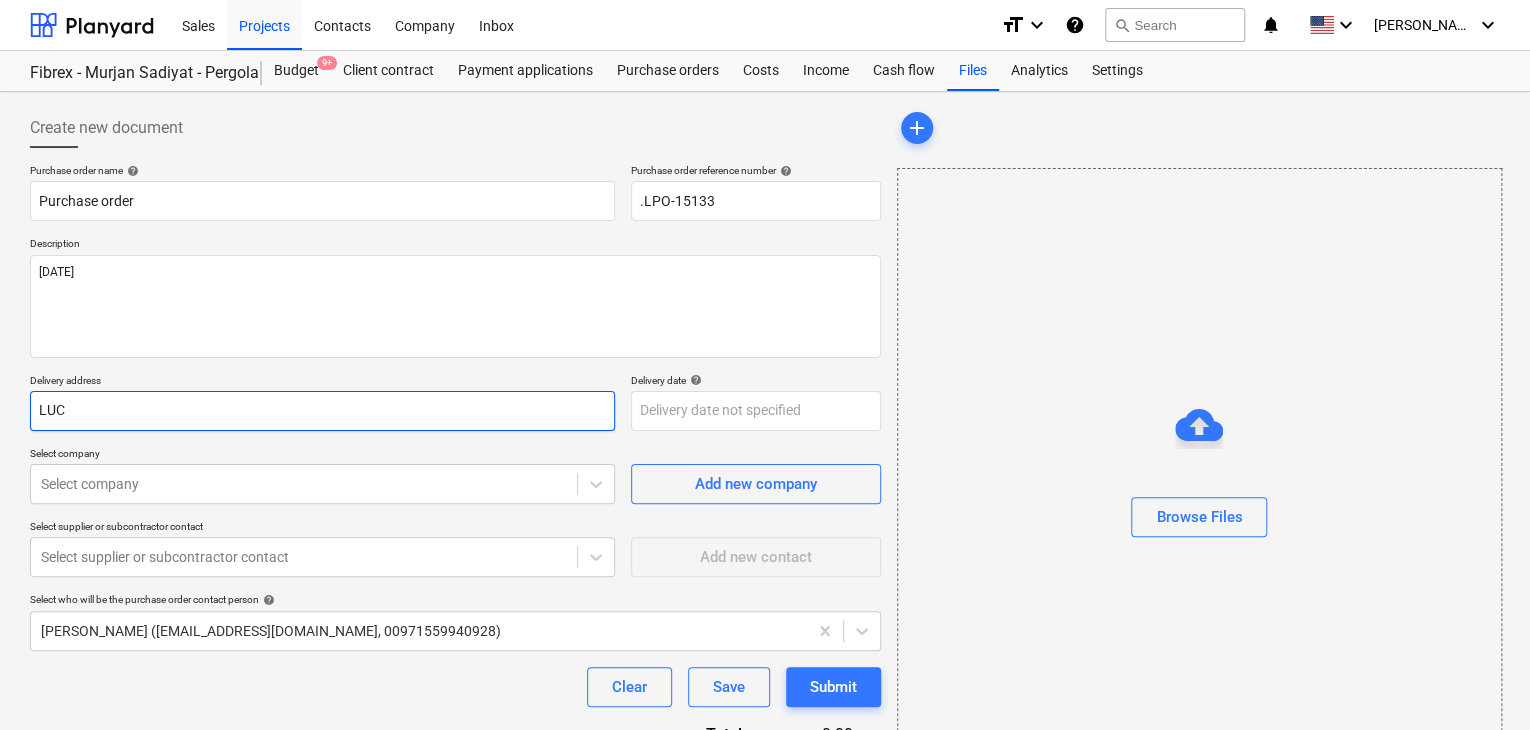 type on "x" 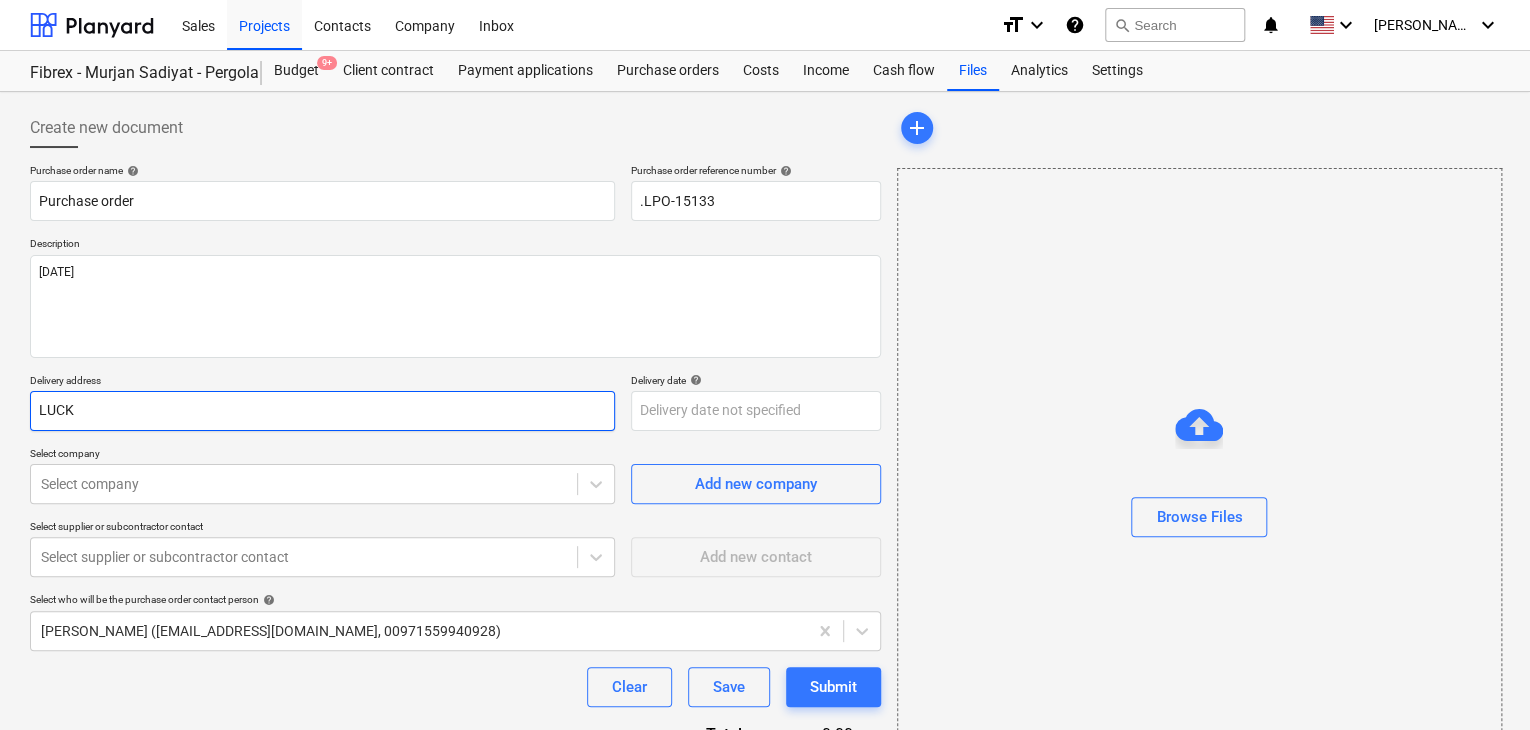 type on "x" 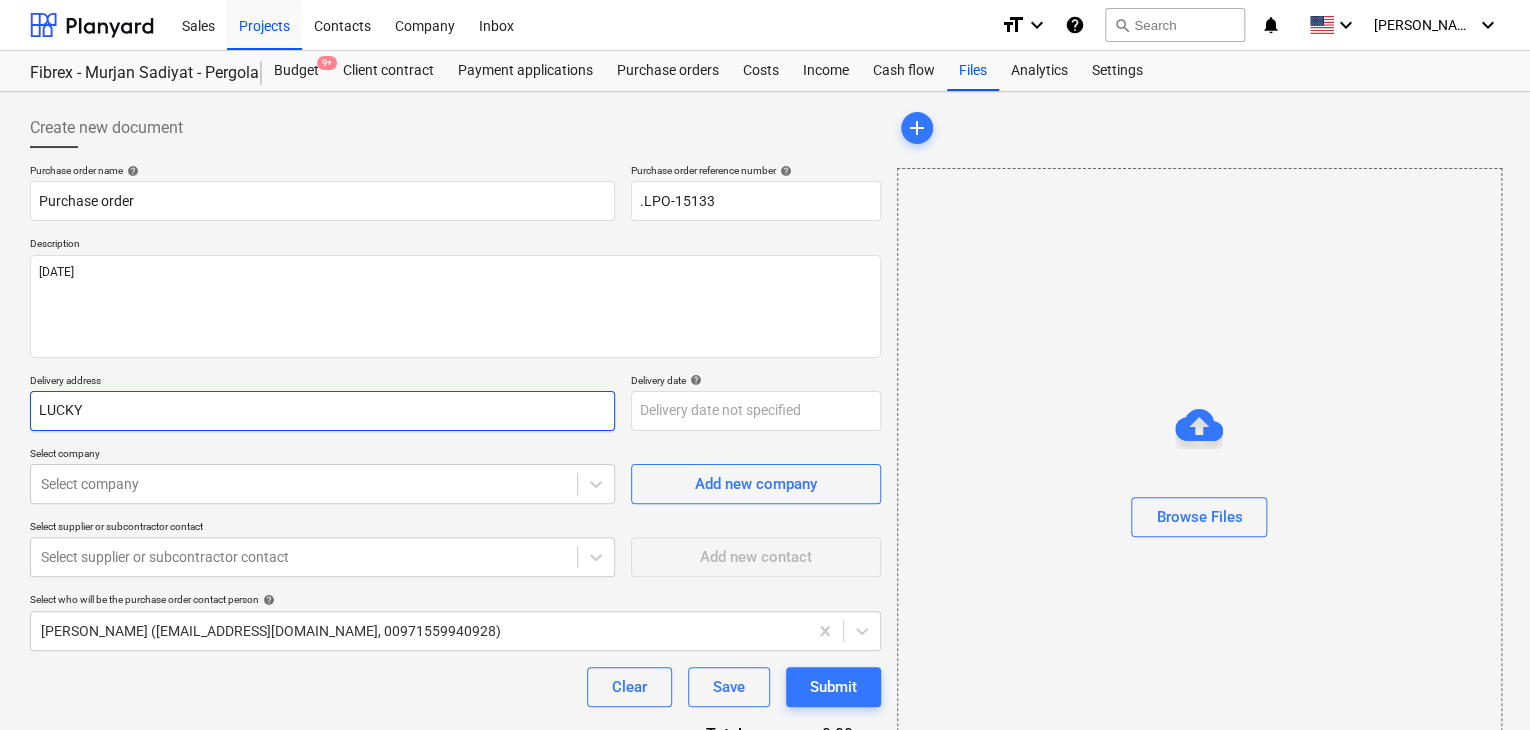 type on "x" 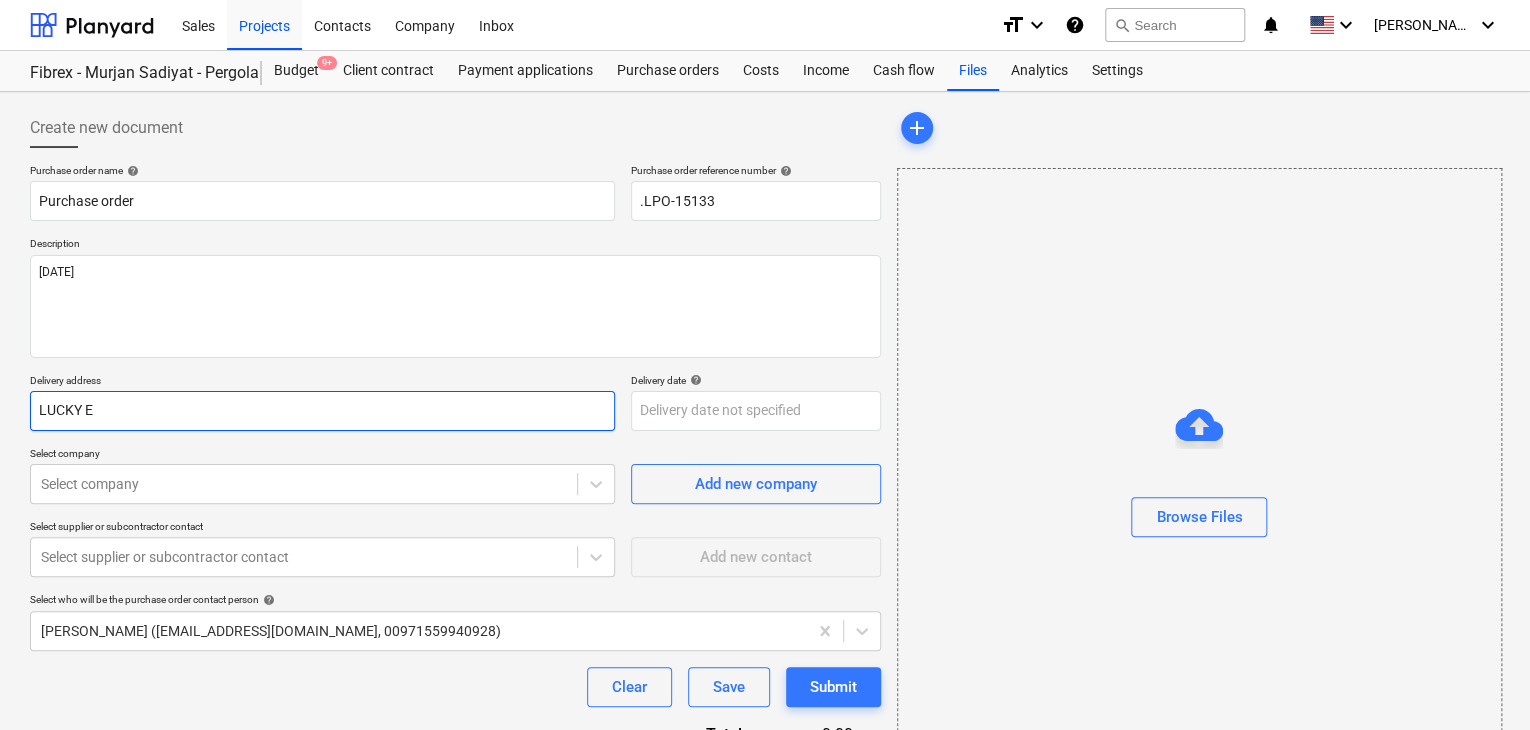 type on "x" 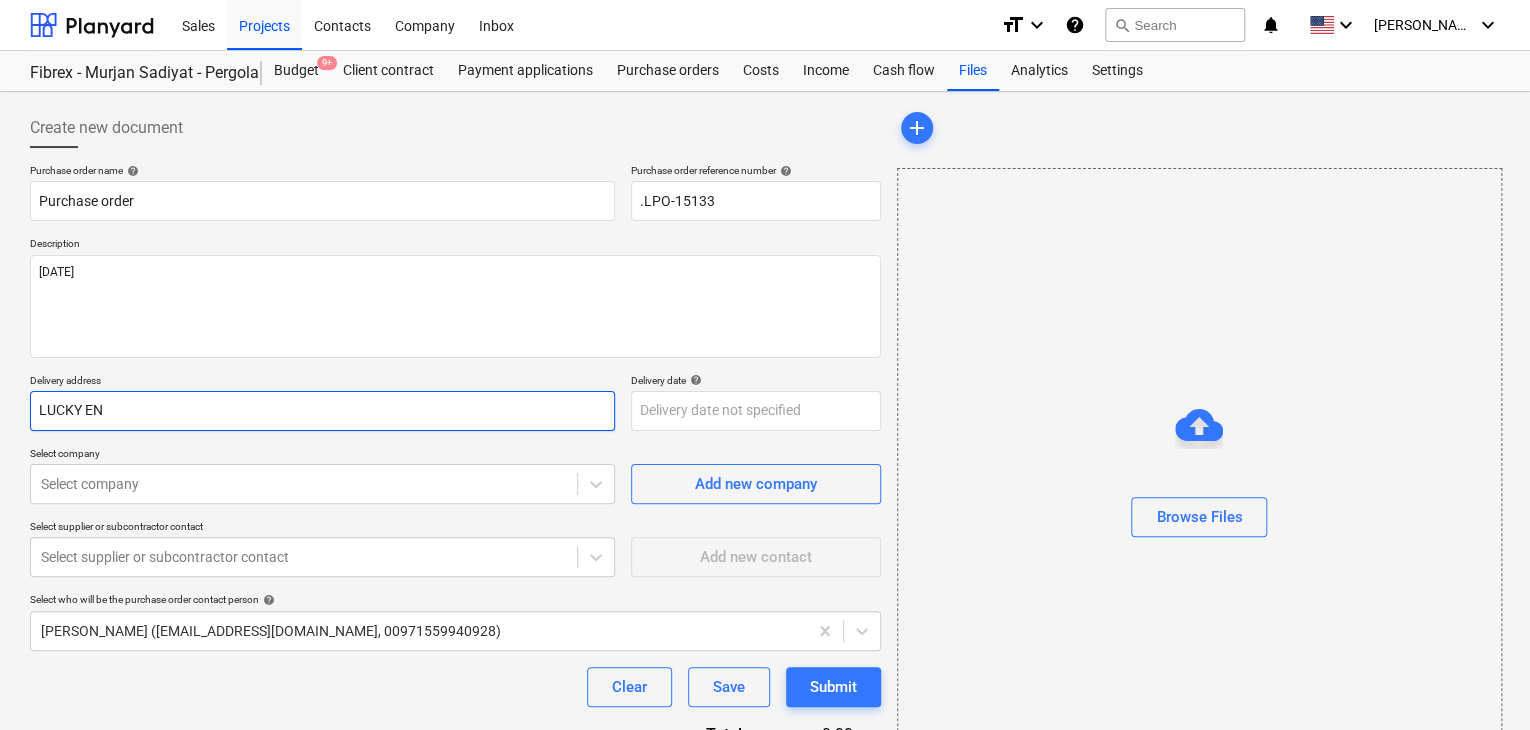 type on "x" 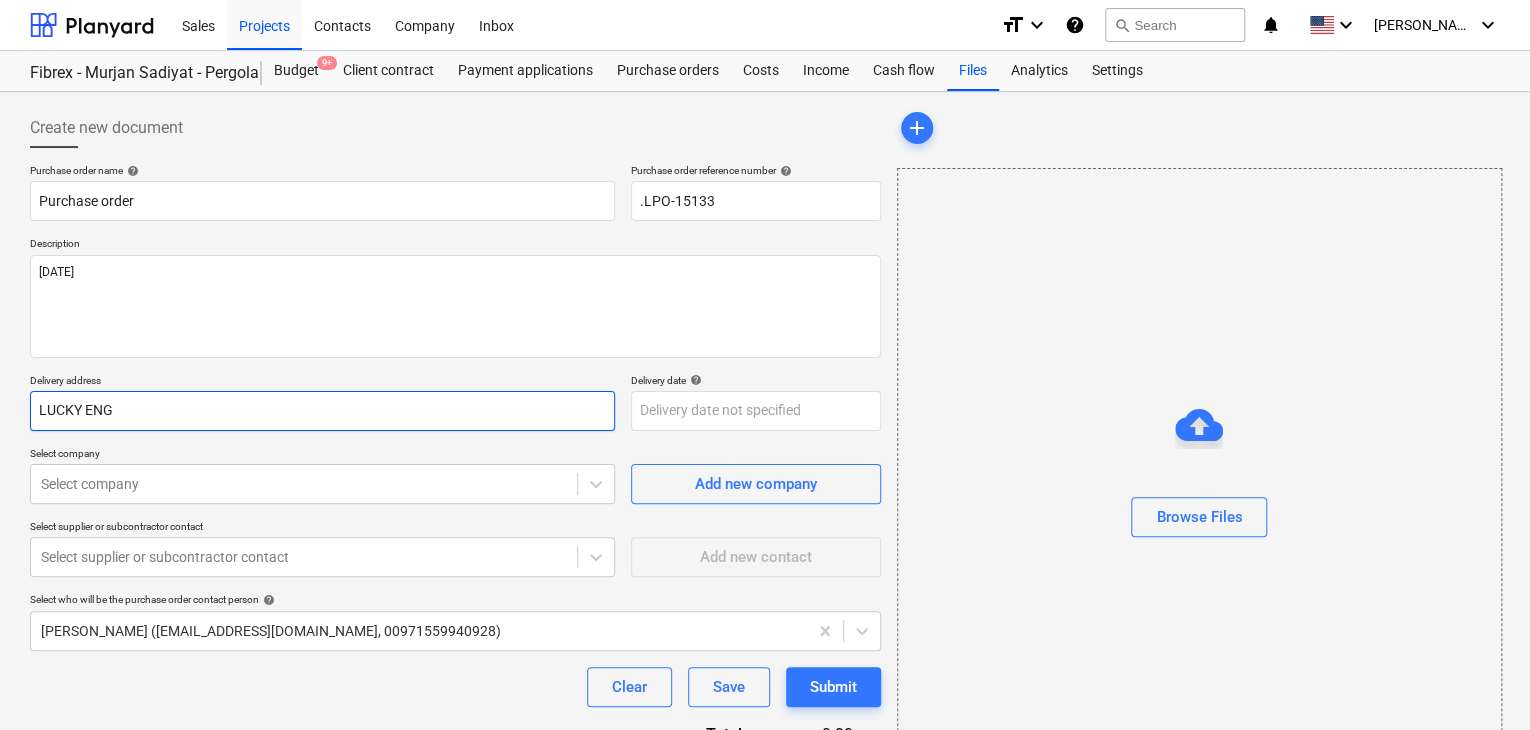 type on "x" 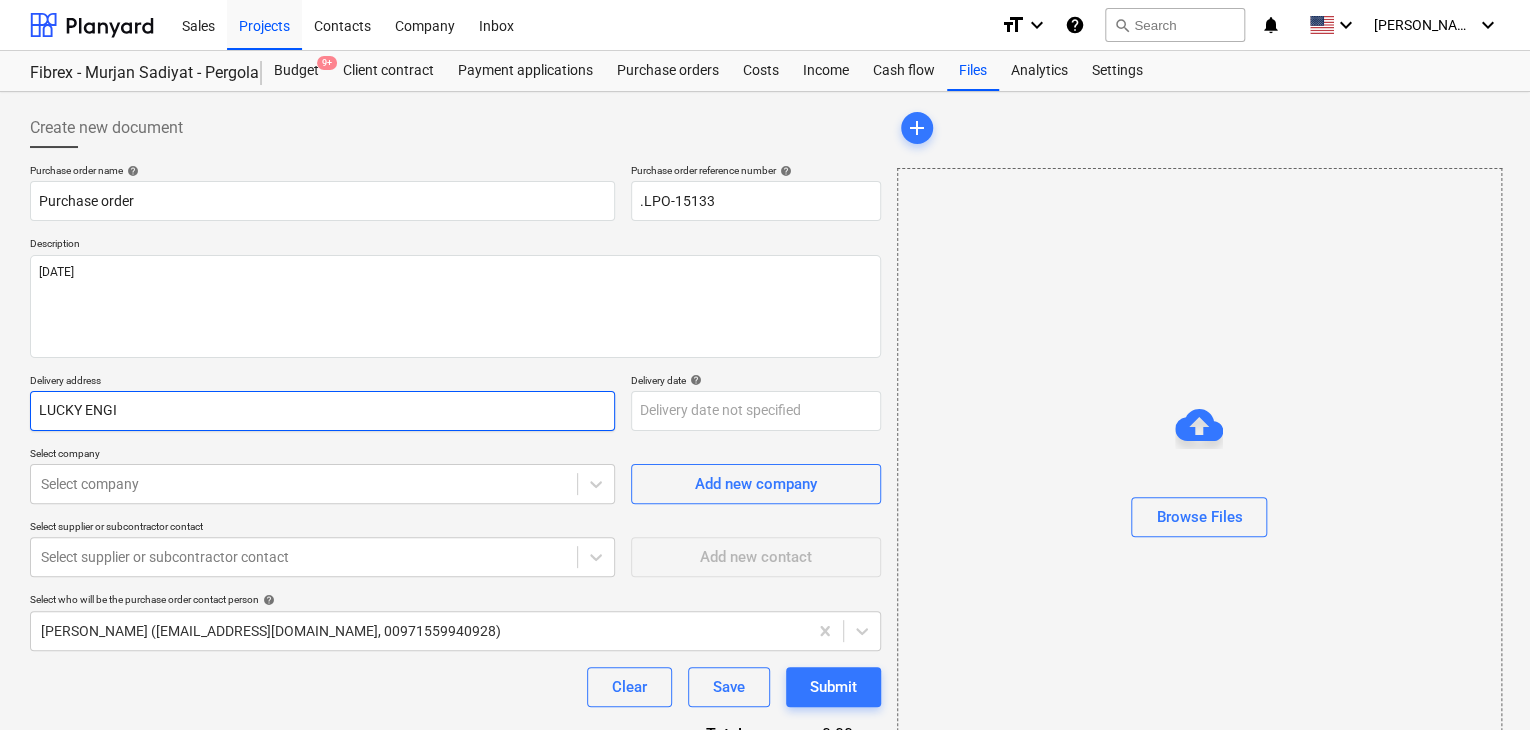 type on "x" 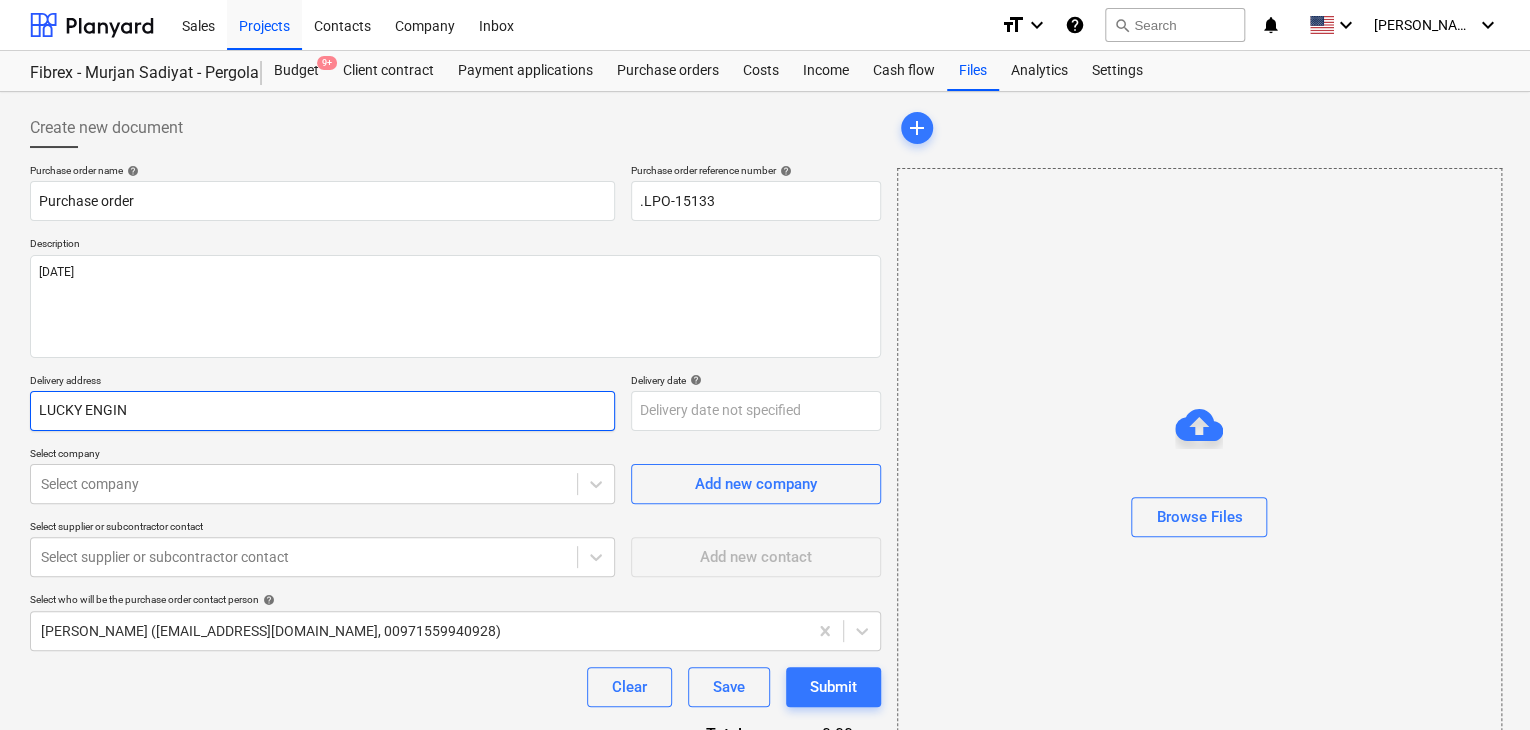 type on "x" 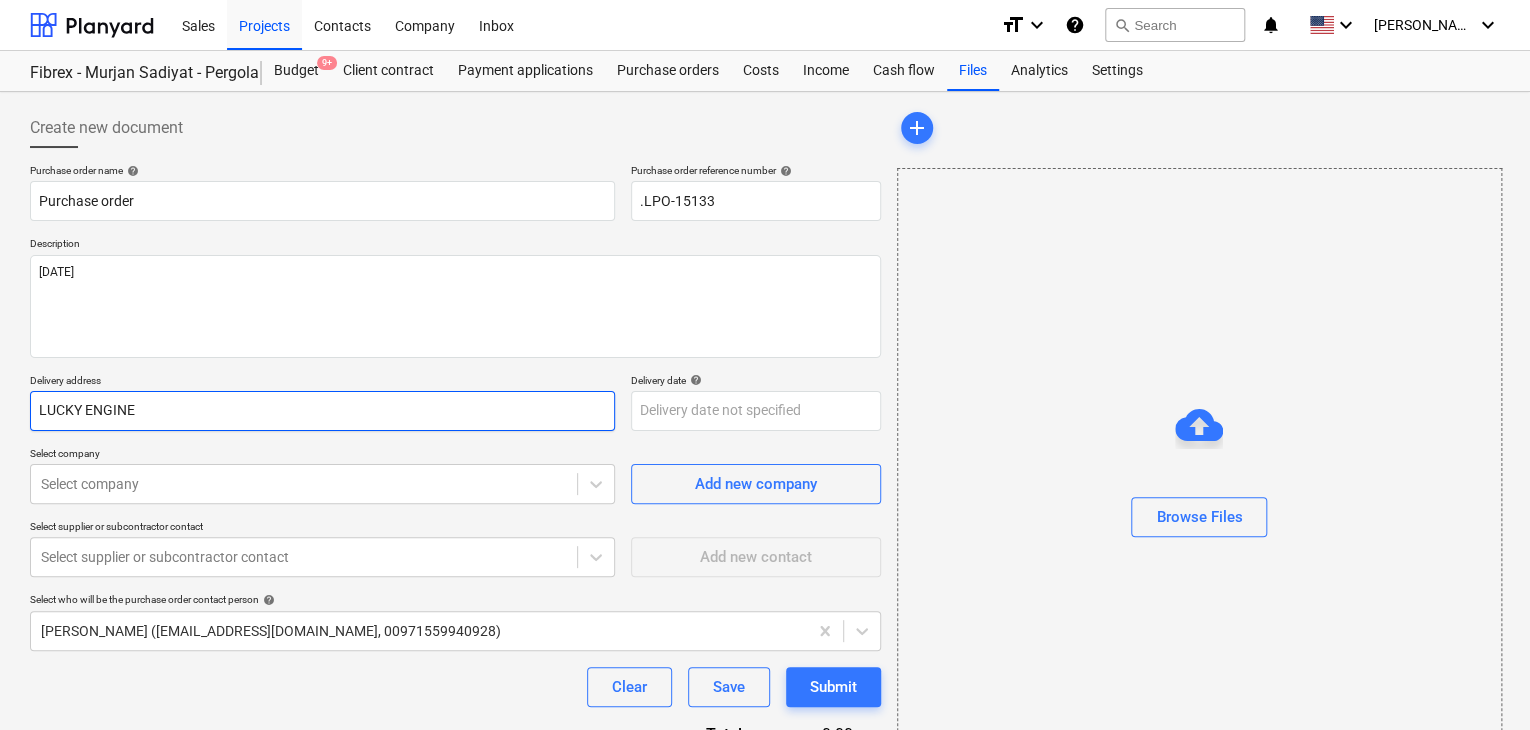 type on "x" 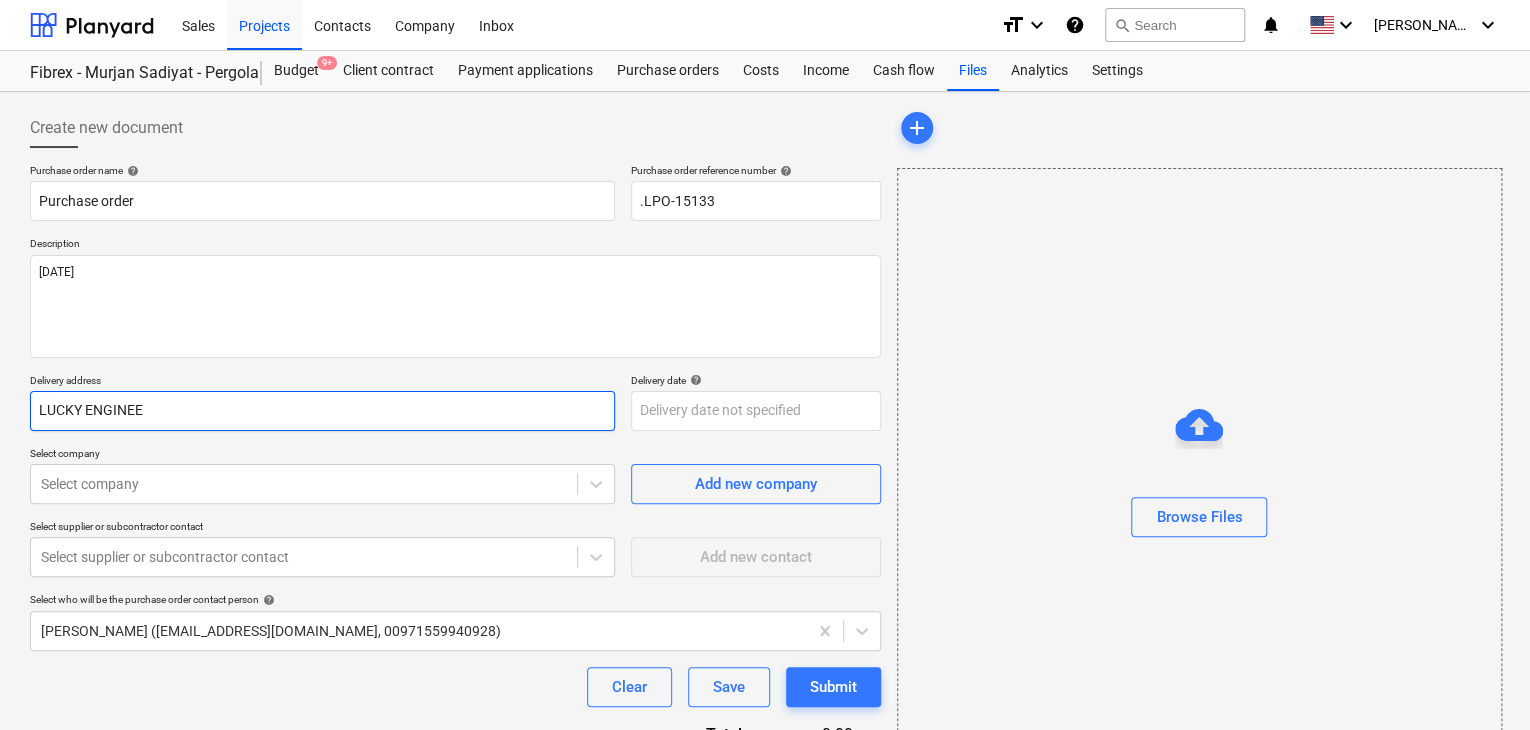 type on "x" 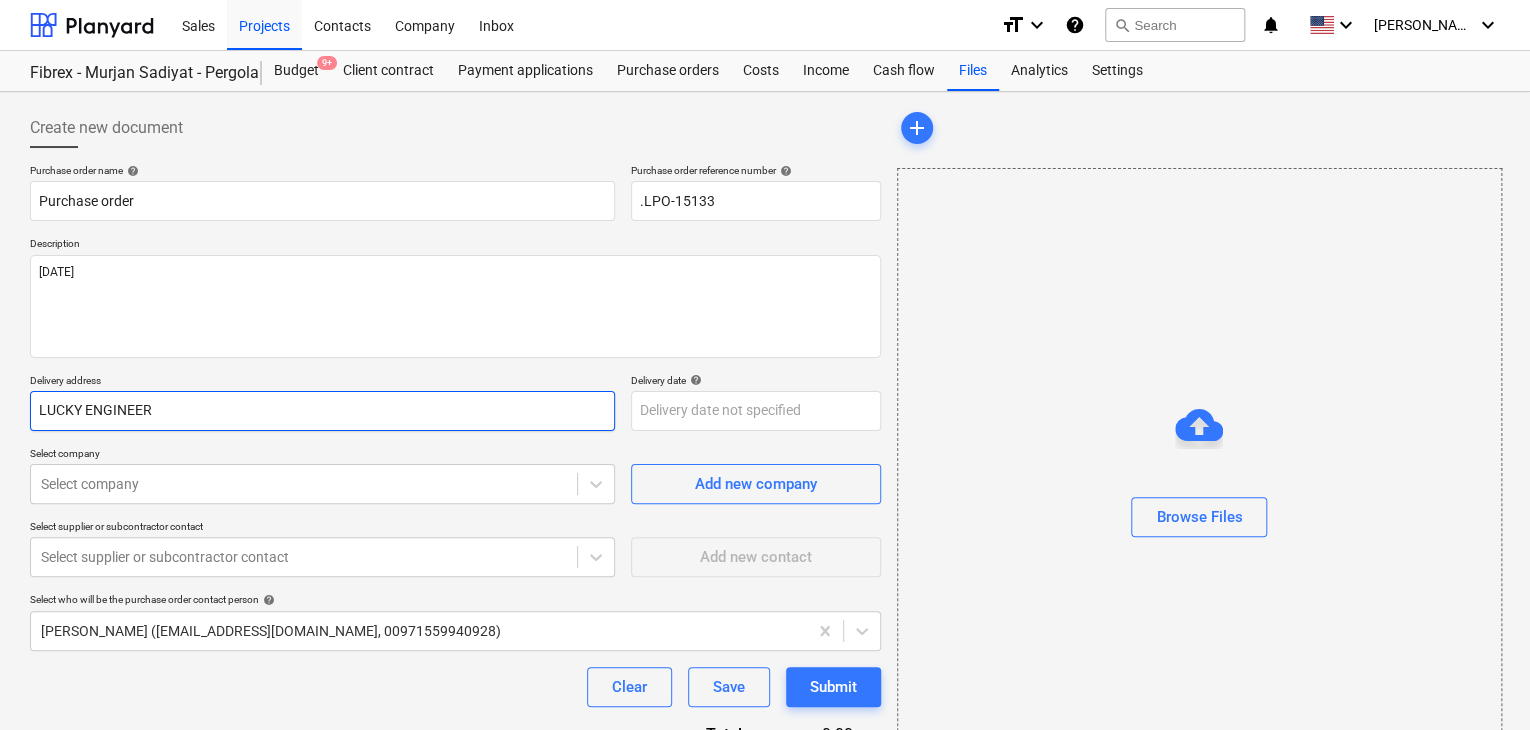 type on "x" 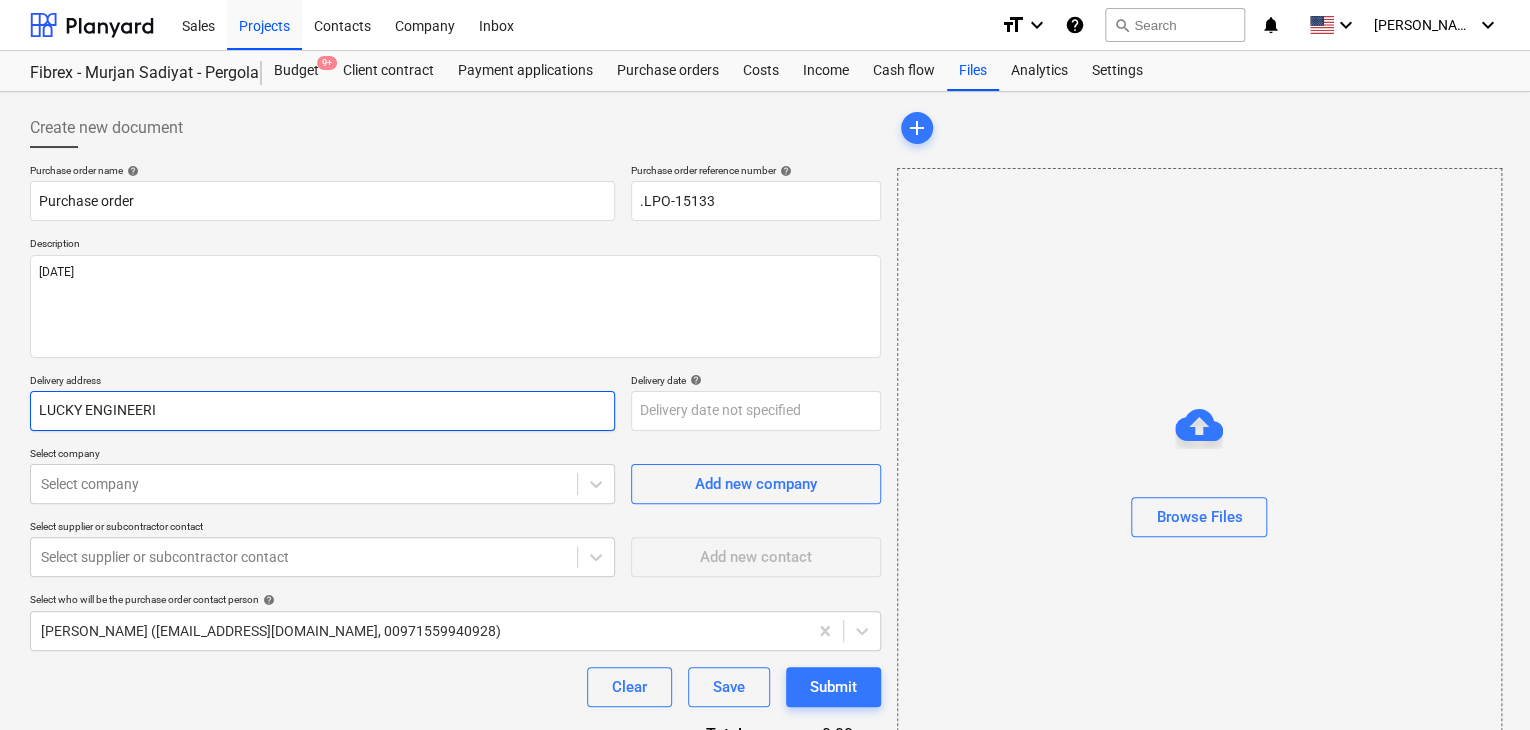 type on "x" 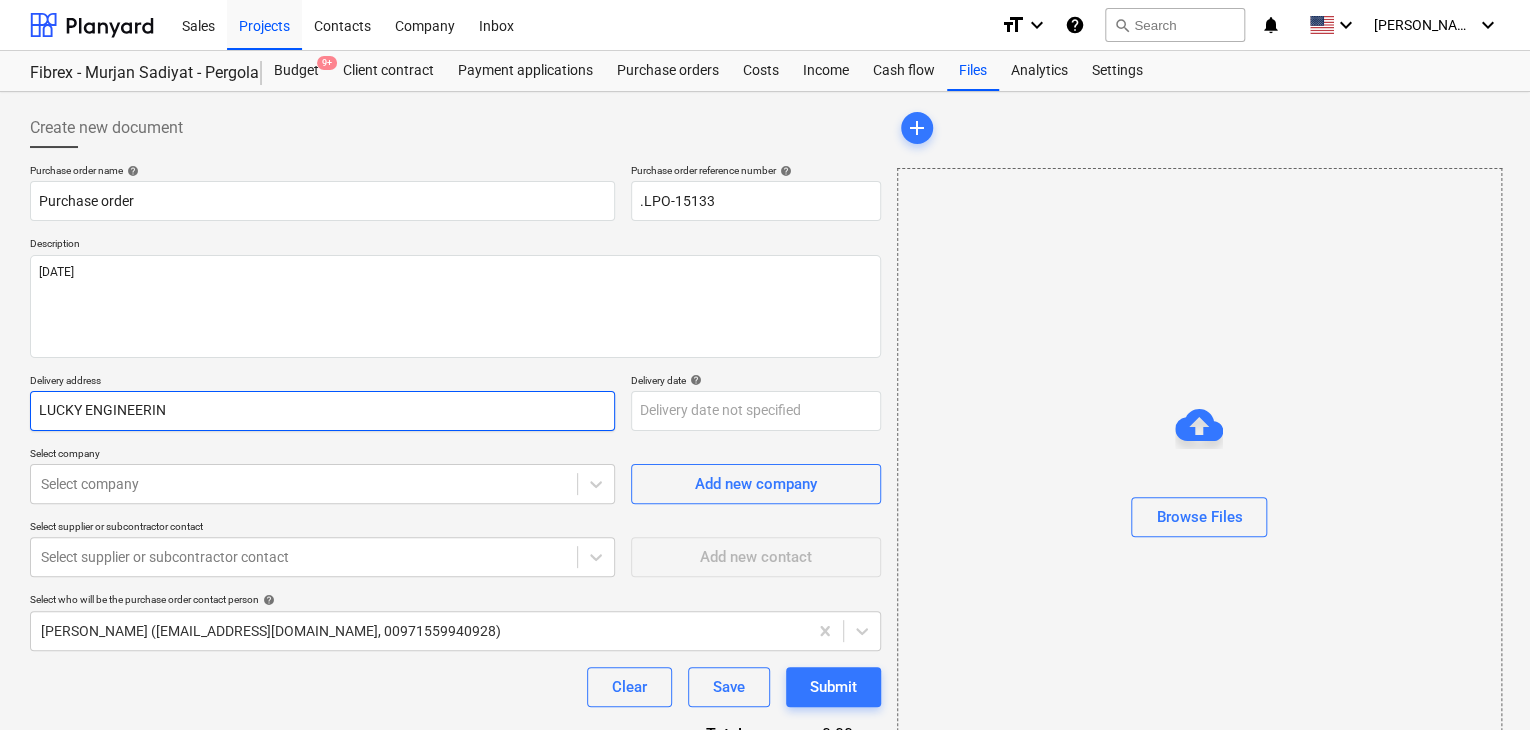 type on "x" 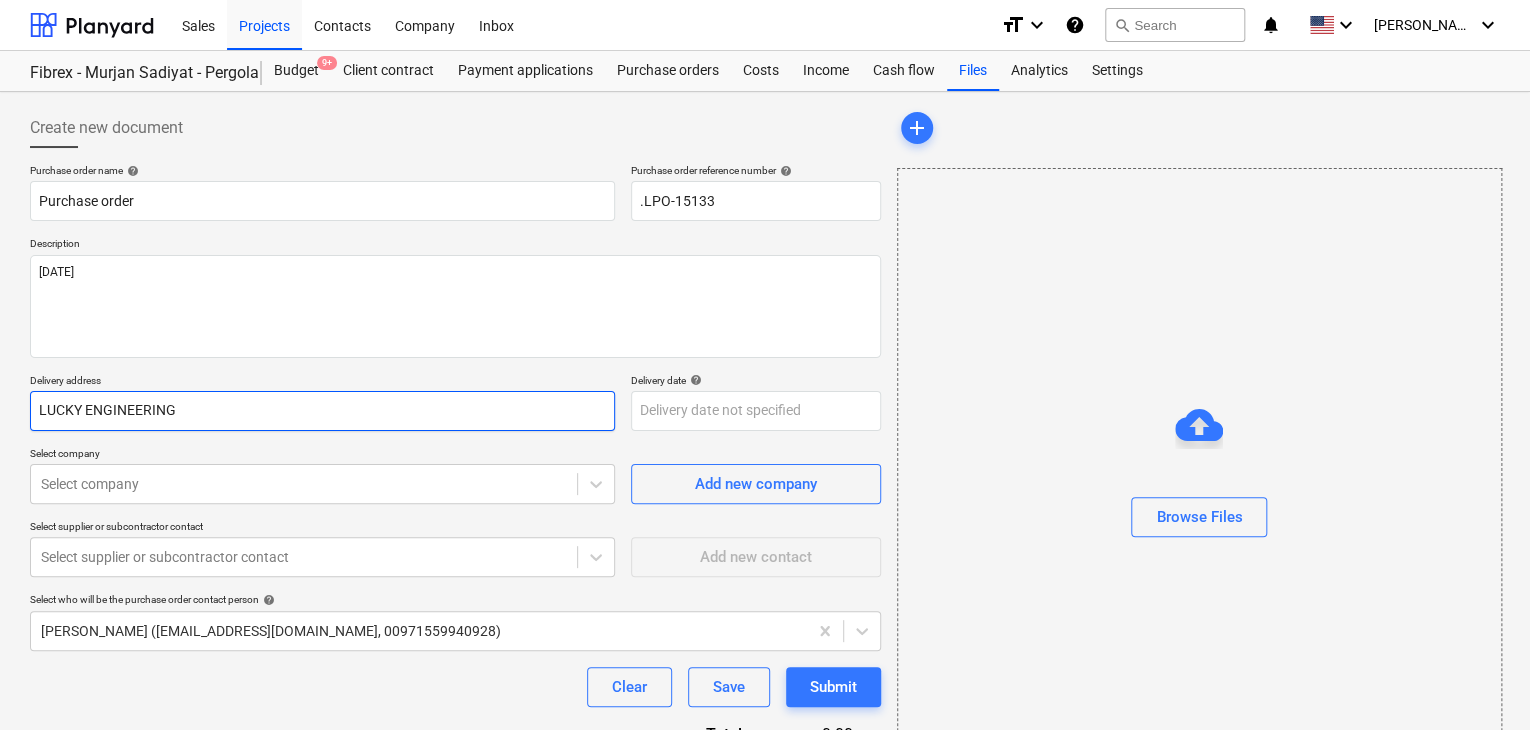 type on "x" 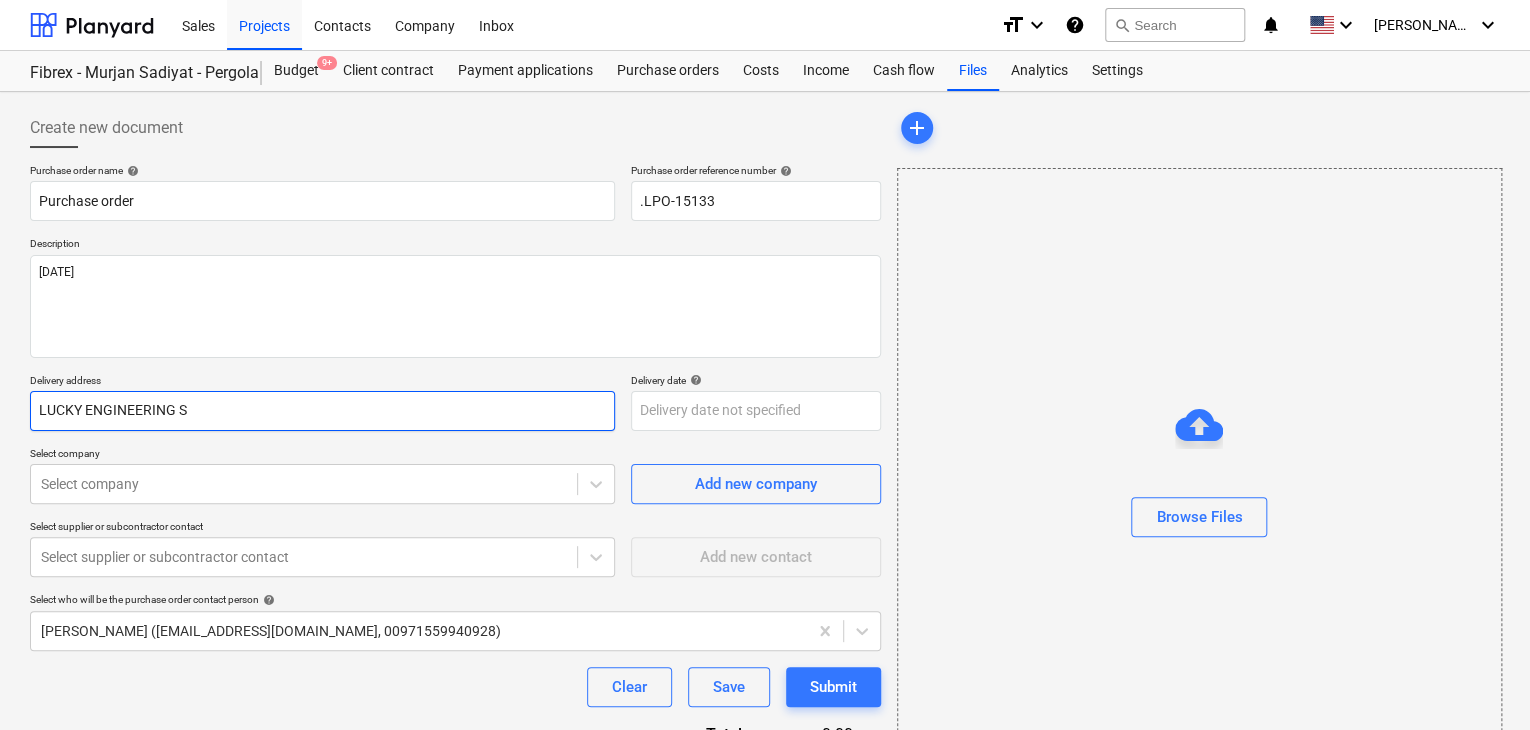 type on "x" 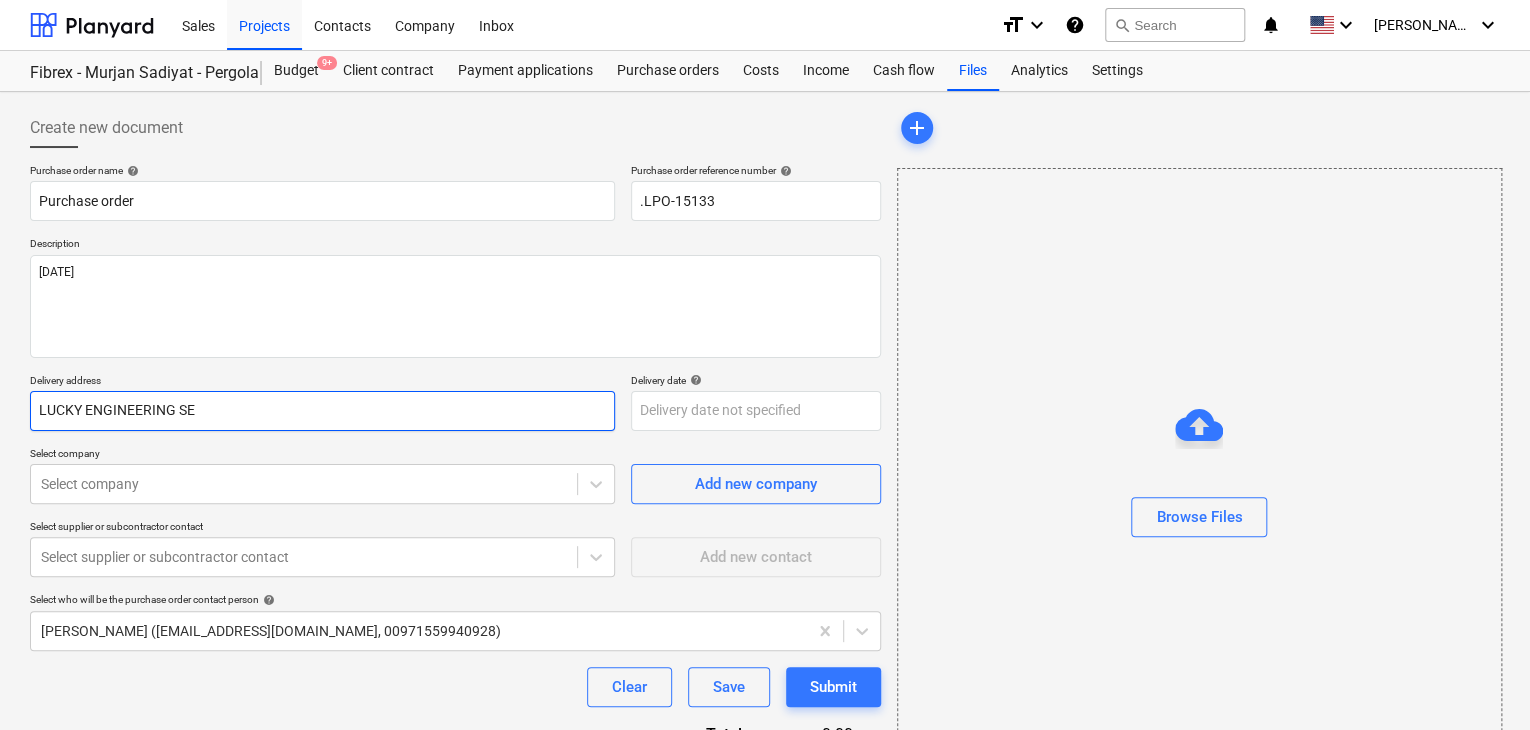 type on "x" 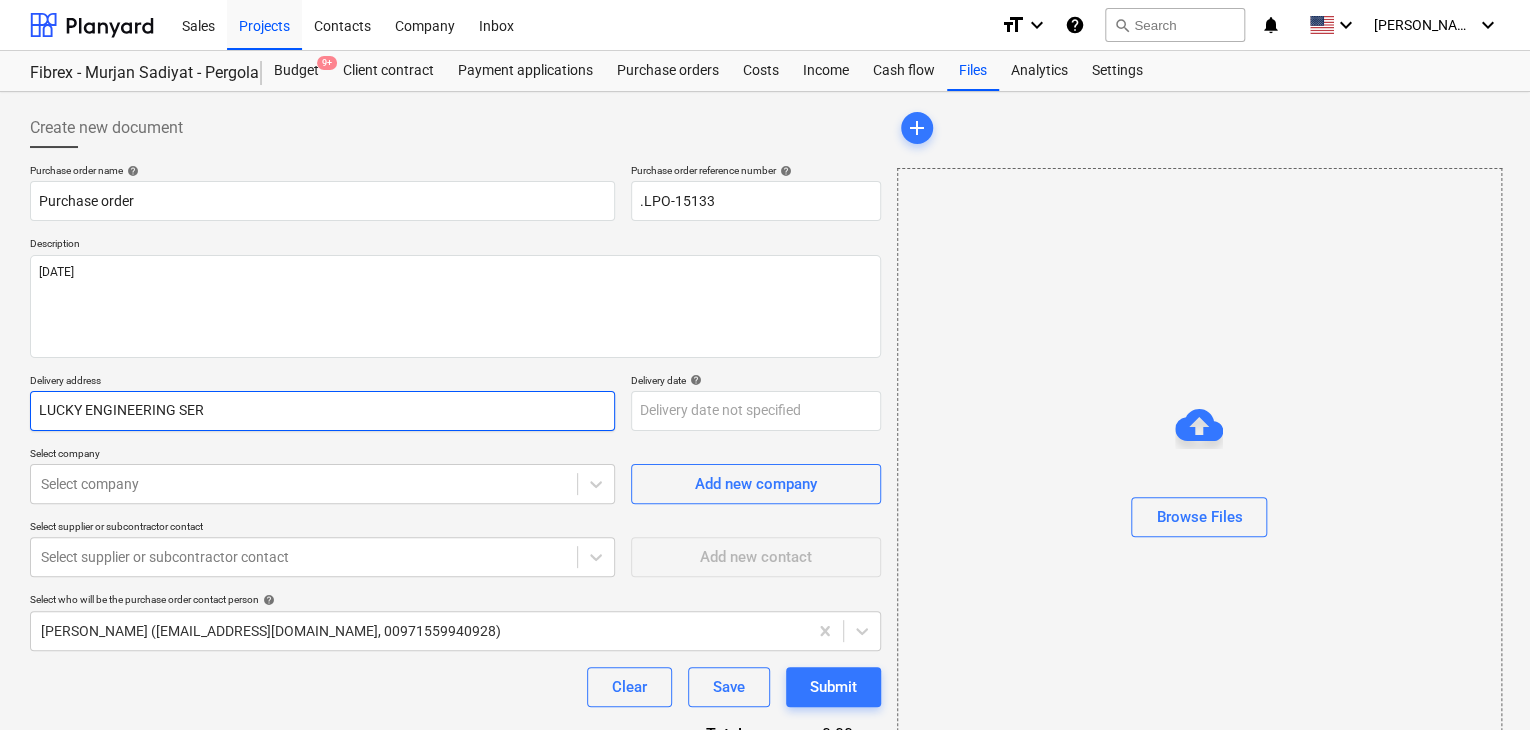 type on "x" 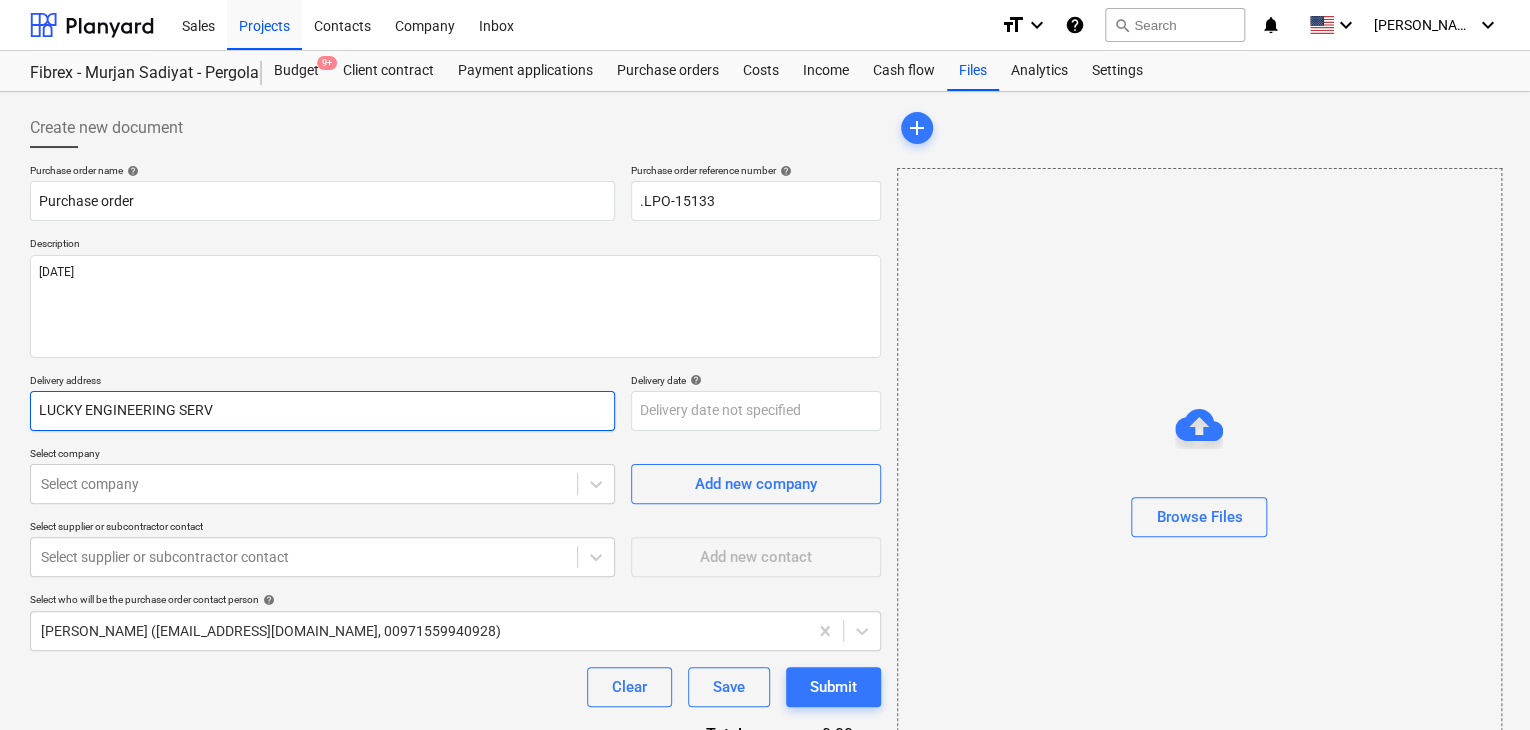 type on "LUCKY ENGINEERING SERVI" 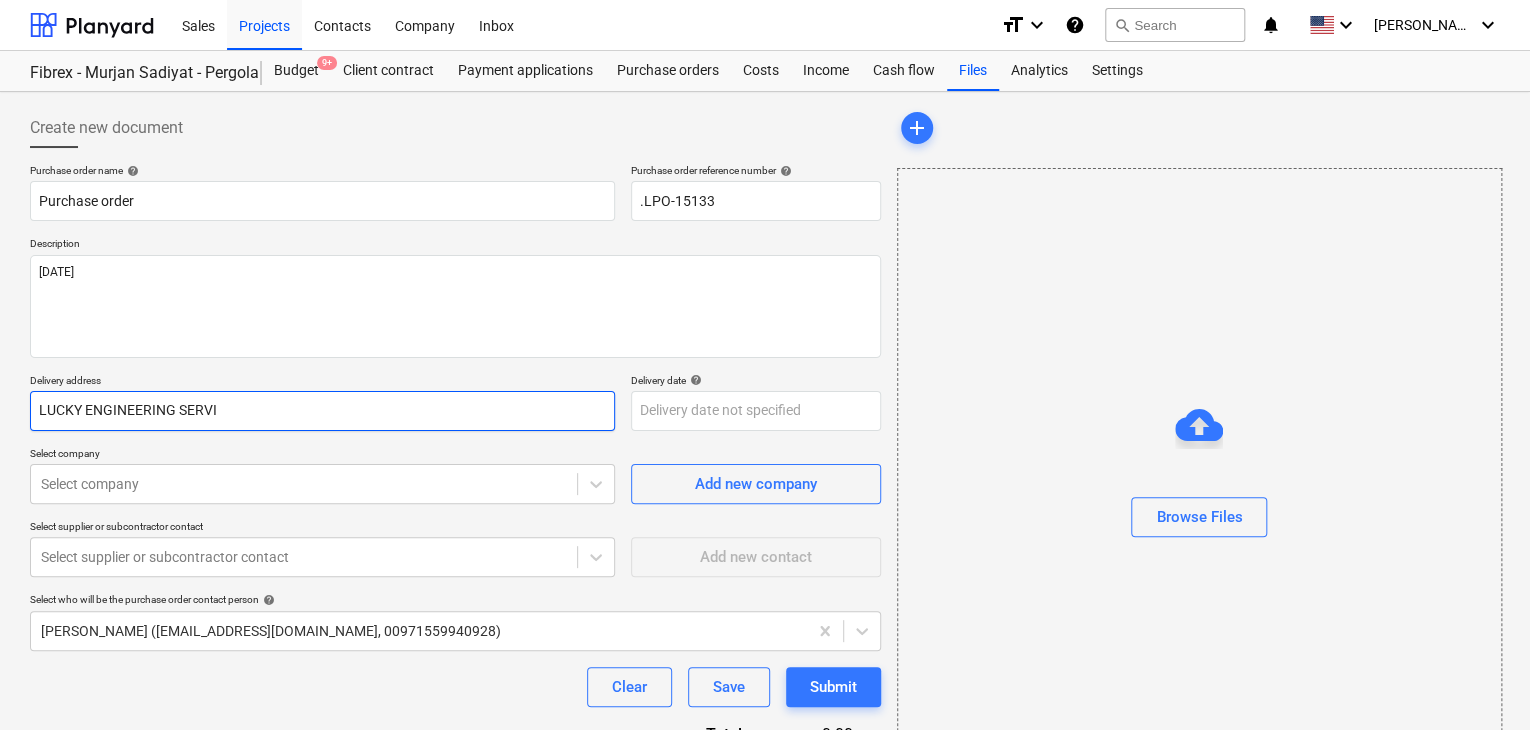 type on "x" 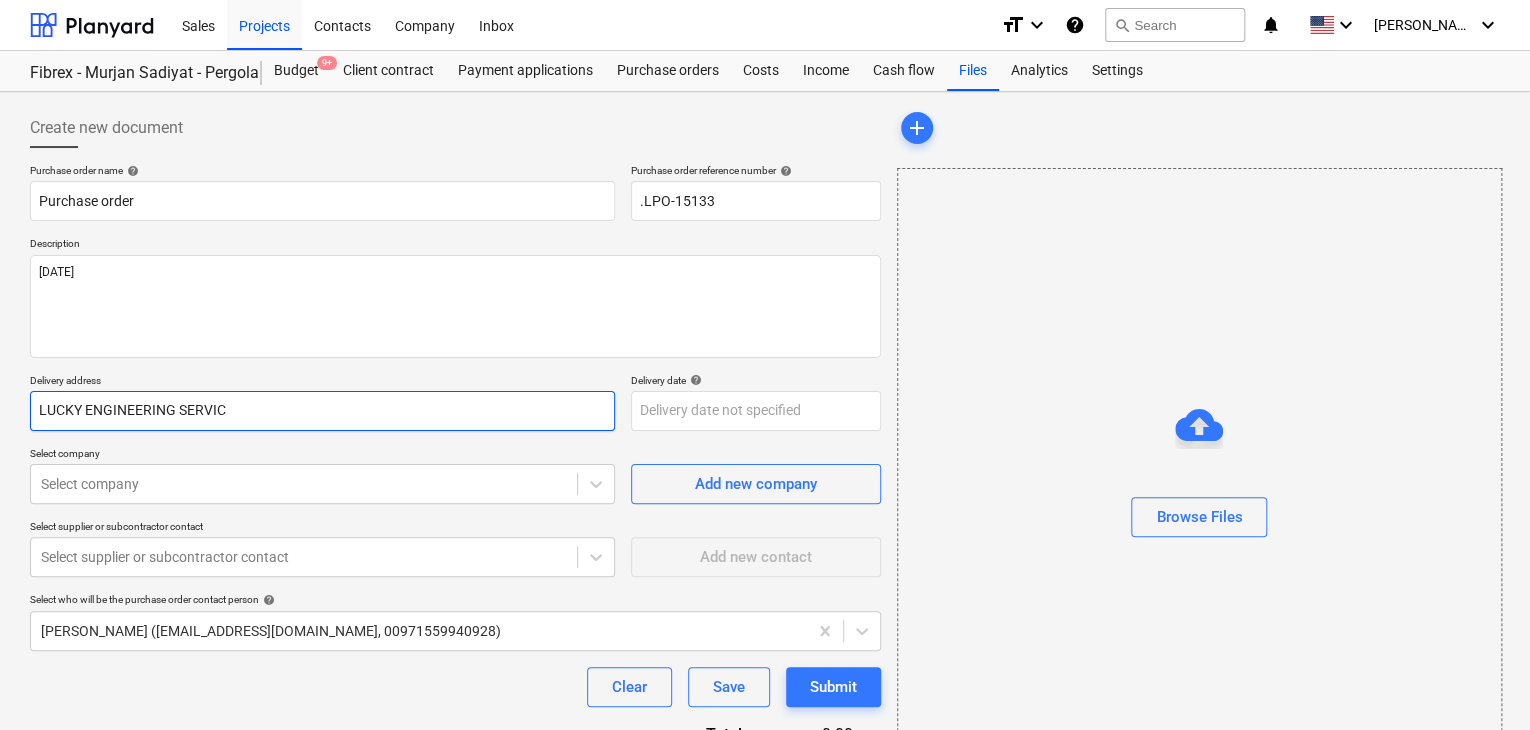 type on "x" 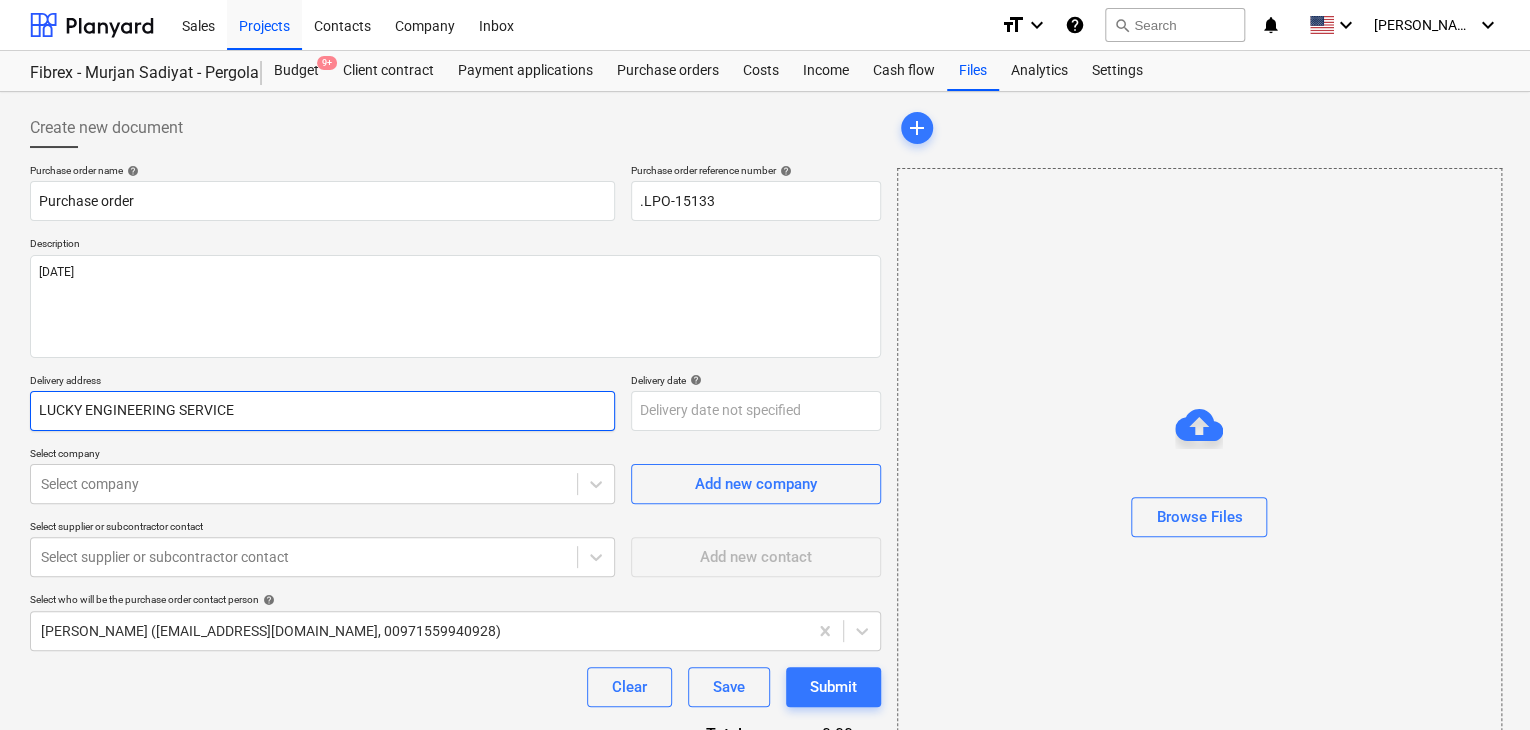 type on "x" 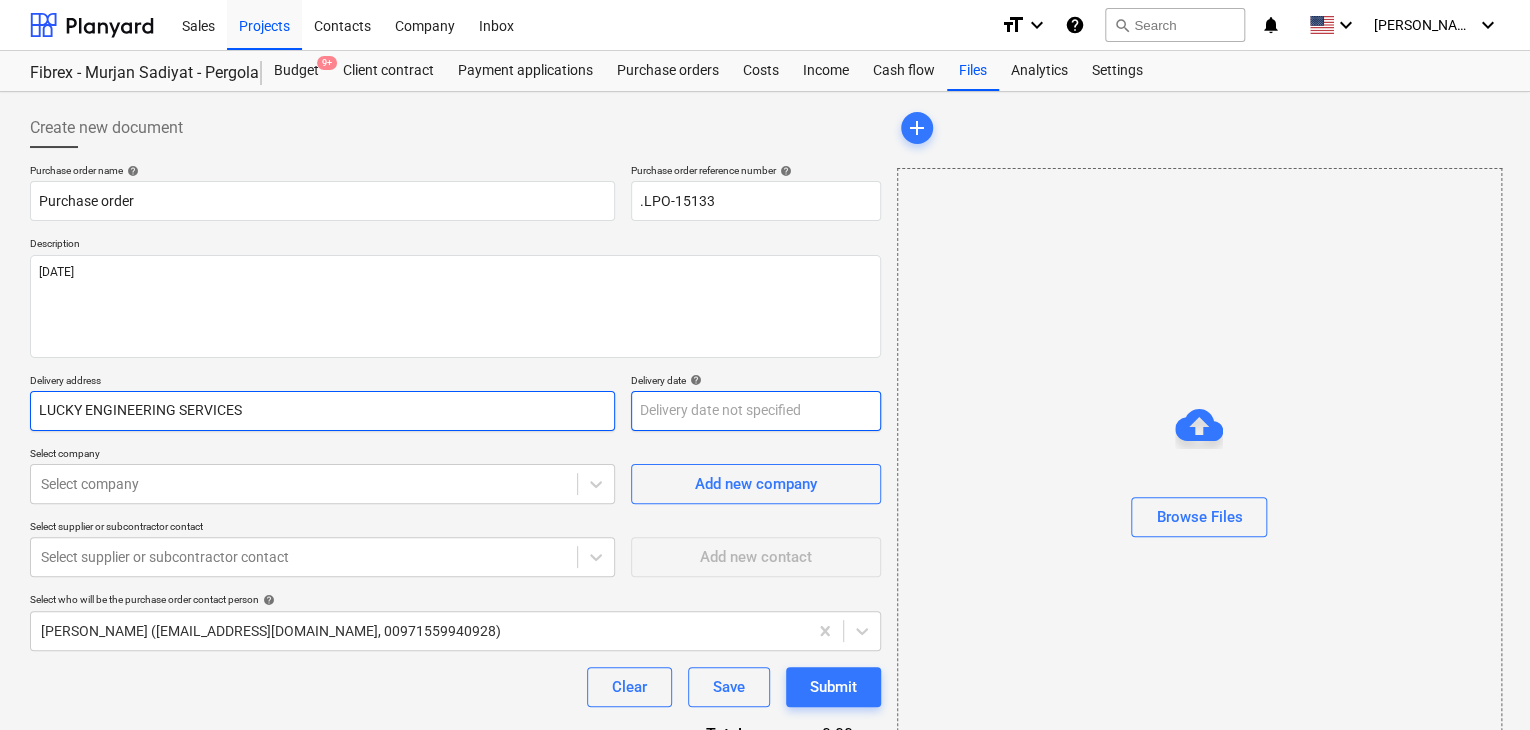 type on "LUCKY ENGINEERING SERVICES" 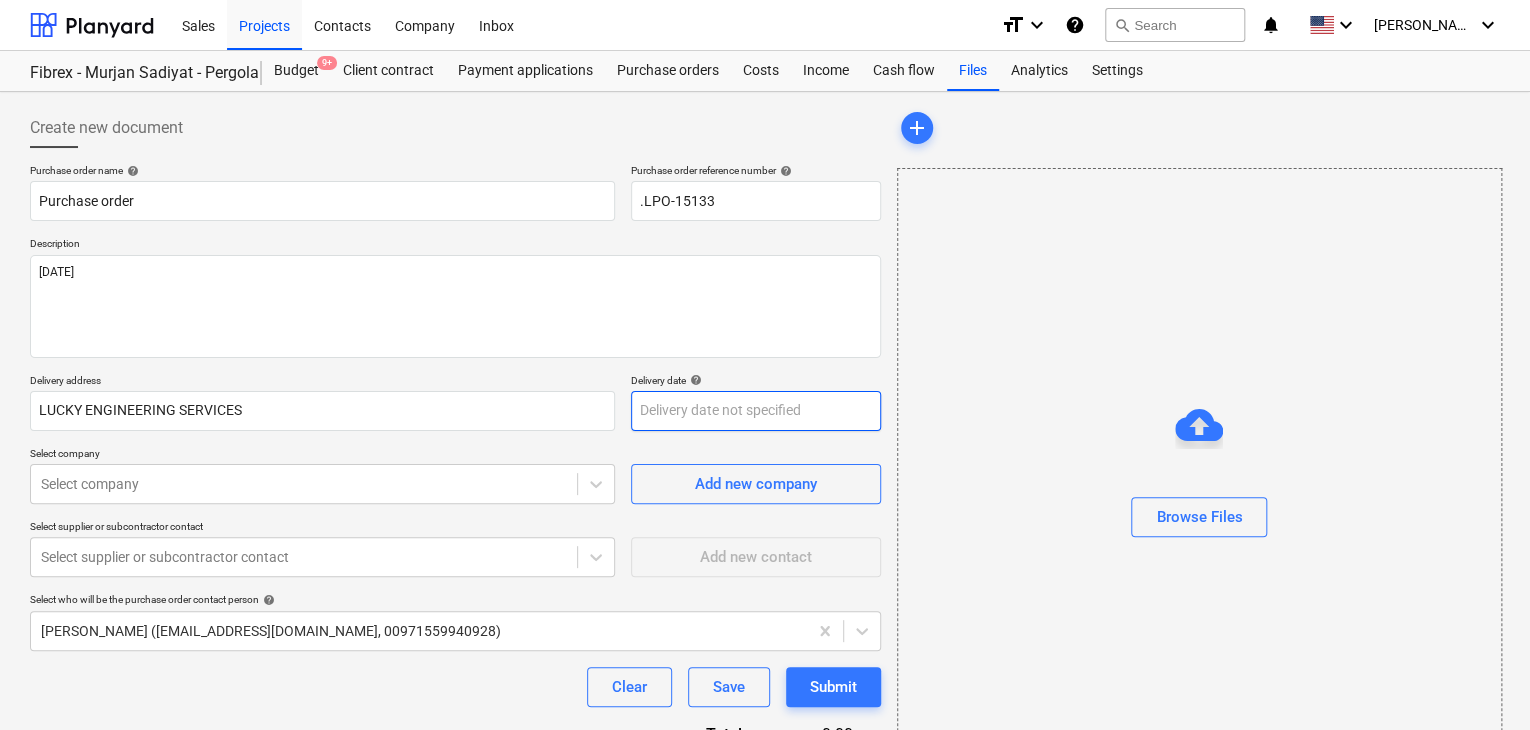 click on "Sales Projects Contacts Company Inbox format_size keyboard_arrow_down help search Search notifications 0 keyboard_arrow_down z. abbas keyboard_arrow_down Fibrex - Murjan Sadiyat - Pergola & Canopies Budget 9+ Client contract Payment applications Purchase orders Costs Income Cash flow Files Analytics Settings Create new document Purchase order name help Purchase order Purchase order reference number help .LPO-15133 Description 20/JUL/2025 Delivery address LUCKY ENGINEERING SERVICES Delivery date help Press the down arrow key to interact with the calendar and
select a date. Press the question mark key to get the keyboard shortcuts for changing dates. Select company Select company Add new company Select supplier or subcontractor contact Select supplier or subcontractor contact Add new contact Select who will be the purchase order contact person help zaheer abbas (projects@litcouae.com, 00971559940928) Clear Save Submit Total 0.00د.إ.‏ Select line-items to add help Search or select a line-item add" at bounding box center [765, 365] 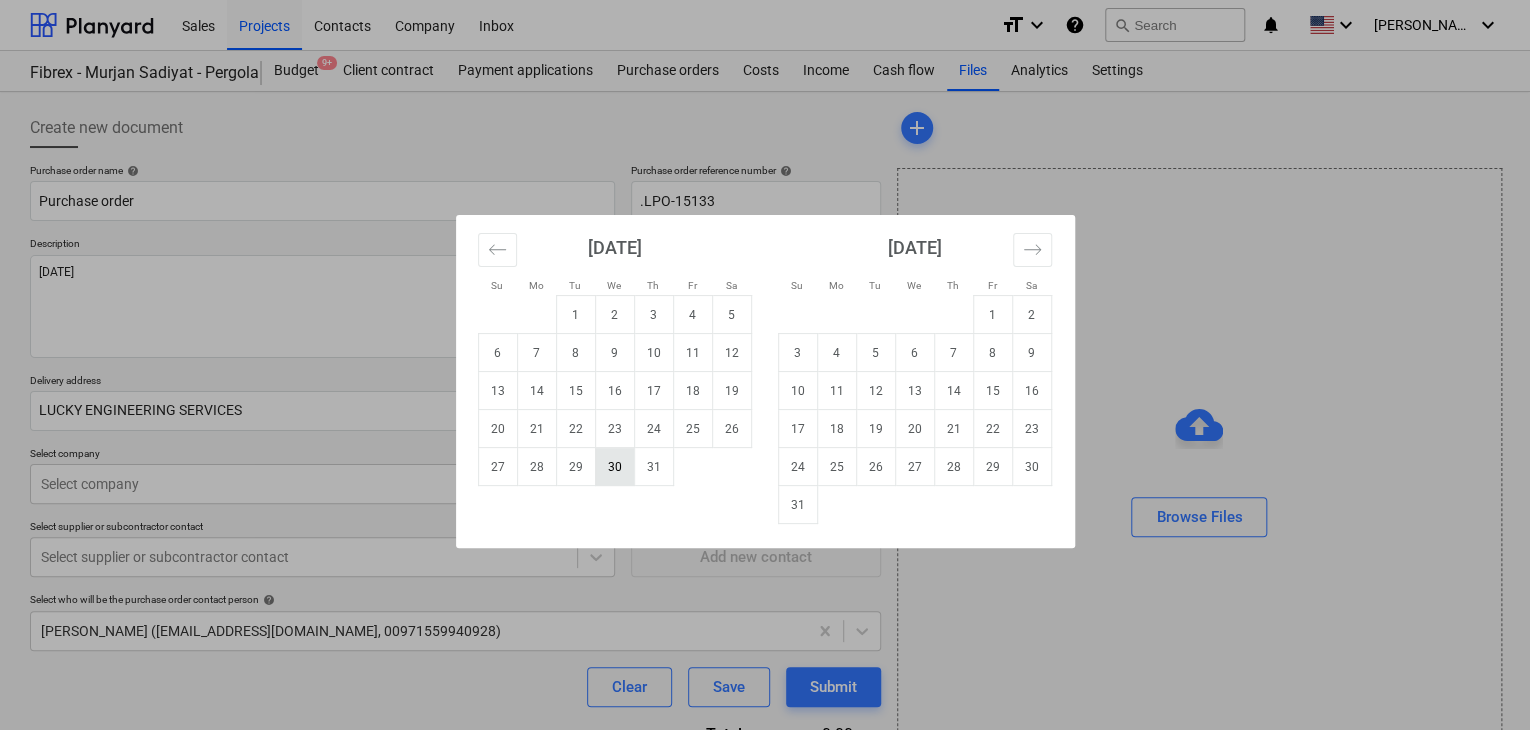 click on "30" at bounding box center (614, 467) 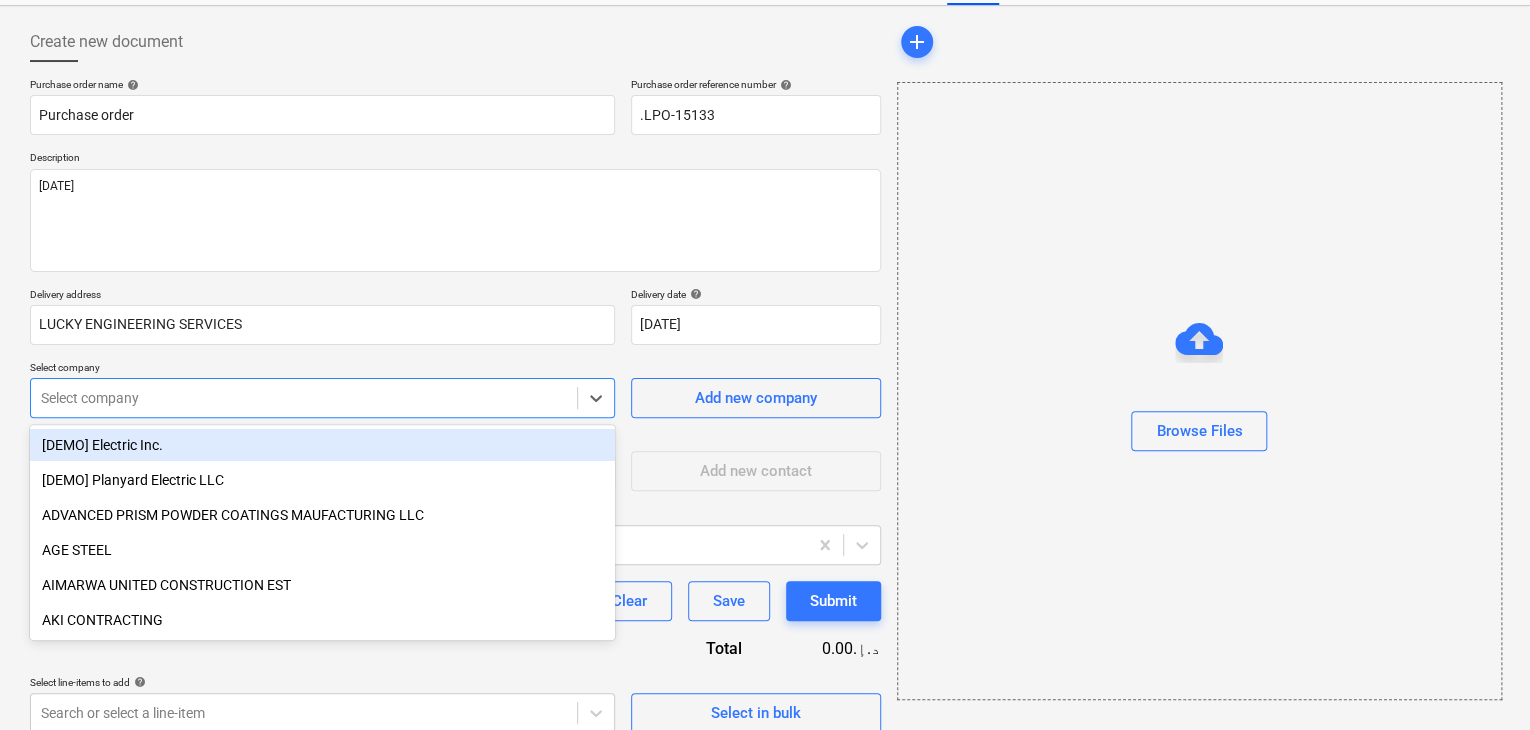 click on "Sales Projects Contacts Company Inbox format_size keyboard_arrow_down help search Search notifications 0 keyboard_arrow_down z. abbas keyboard_arrow_down Fibrex - Murjan Sadiyat - Pergola & Canopies Budget 9+ Client contract Payment applications Purchase orders Costs Income Cash flow Files Analytics Settings Create new document Purchase order name help Purchase order Purchase order reference number help .LPO-15133 Description 20/JUL/2025 Delivery address LUCKY ENGINEERING SERVICES Delivery date help 30 Jul 2025 30.07.2025 Press the down arrow key to interact with the calendar and
select a date. Press the question mark key to get the keyboard shortcuts for changing dates. Select company option [DEMO] Electric Inc.   focused, 1 of 203. 203 results available. Use Up and Down to choose options, press Enter to select the currently focused option, press Escape to exit the menu, press Tab to select the option and exit the menu. Select company Add new company Select supplier or subcontractor contact help Save" at bounding box center [765, 279] 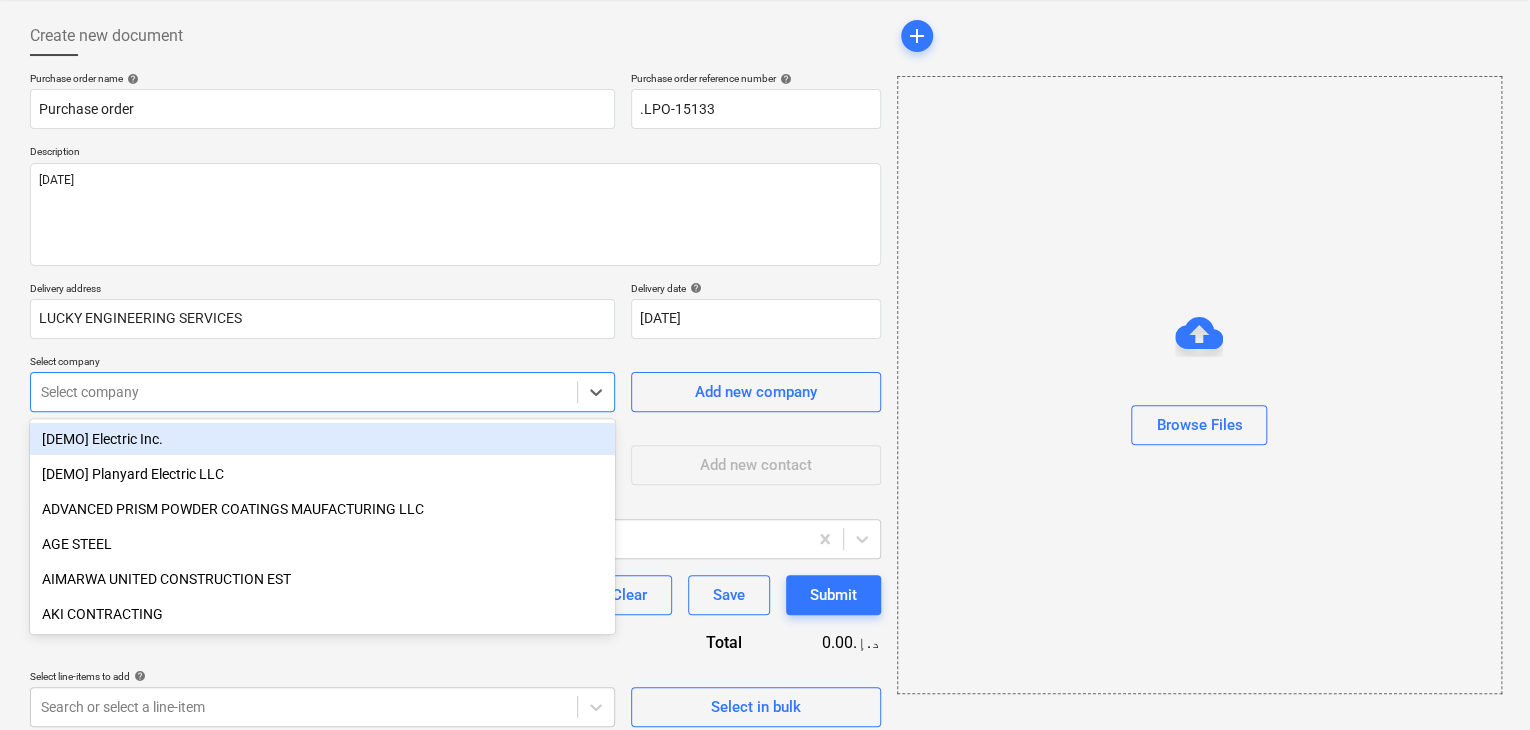 scroll, scrollTop: 93, scrollLeft: 0, axis: vertical 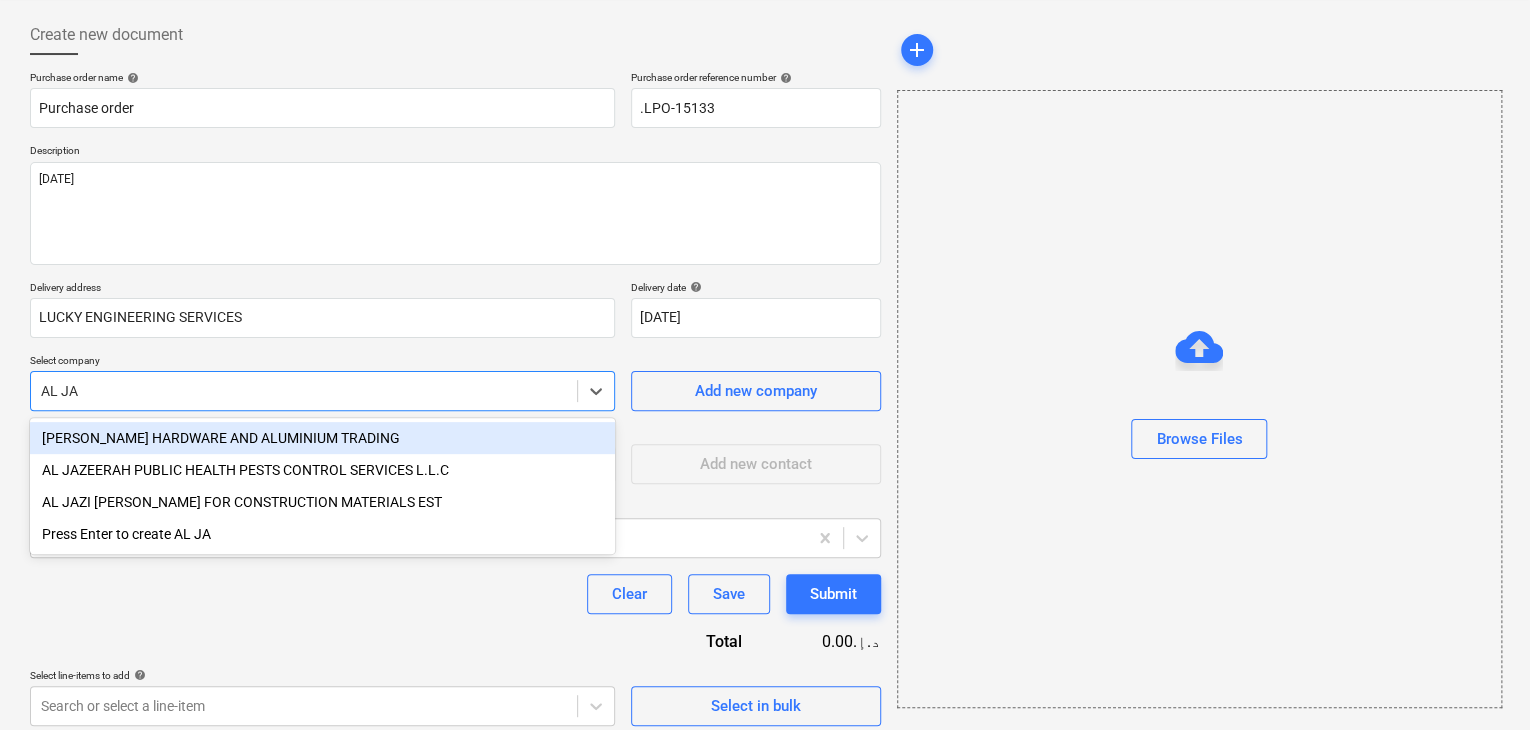 type on "AL JAW" 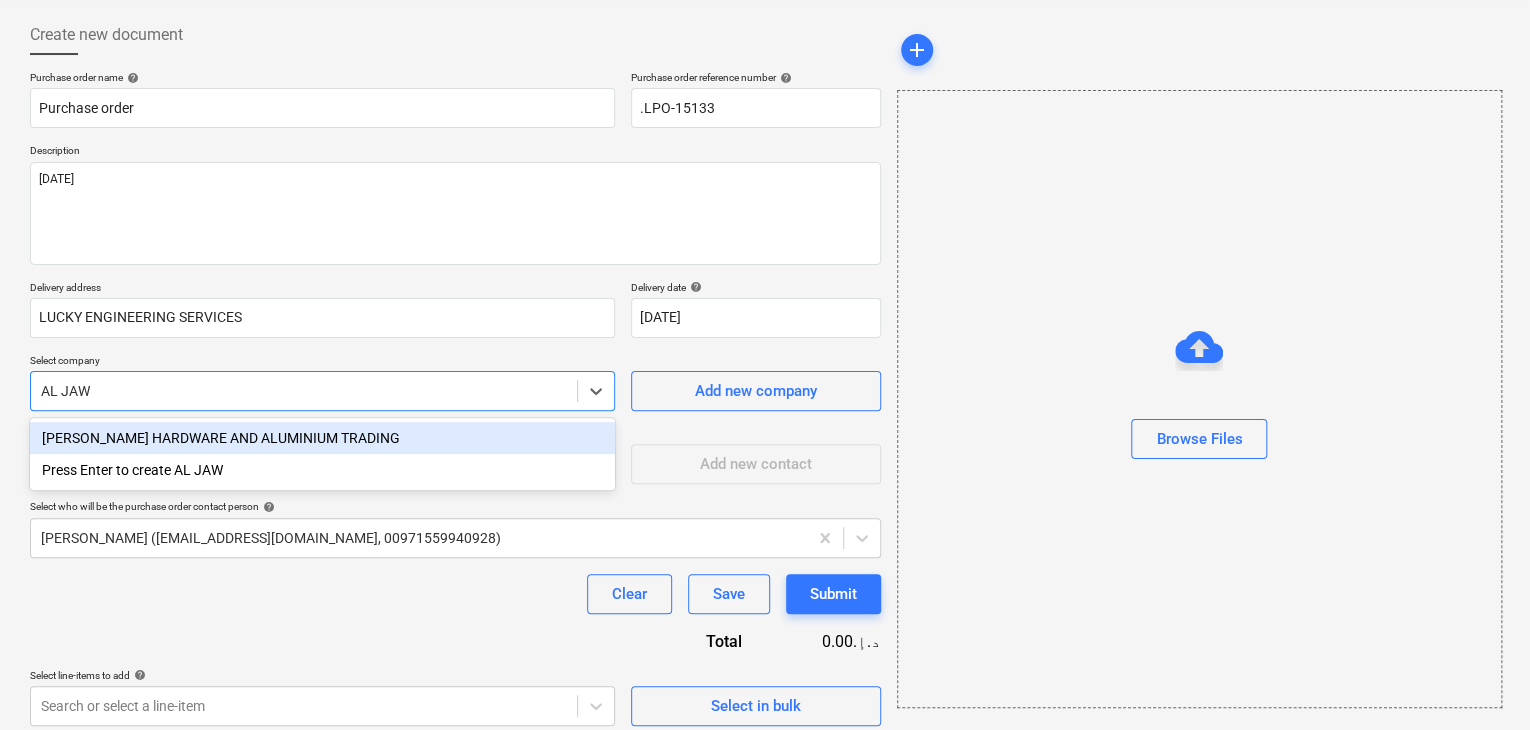 click on "AL JAWHAR HARDWARE AND ALUMINIUM TRADING" at bounding box center [322, 438] 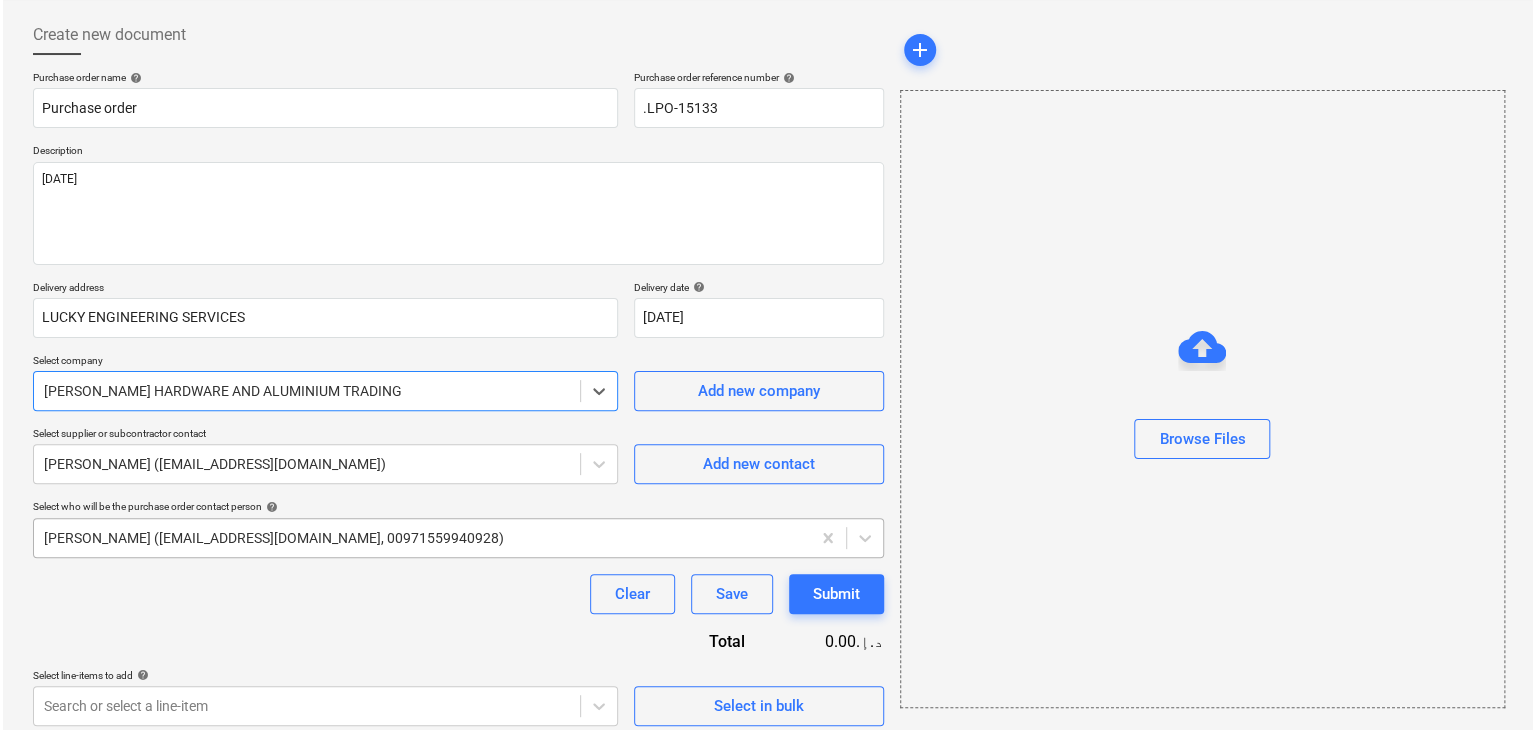 scroll, scrollTop: 104, scrollLeft: 0, axis: vertical 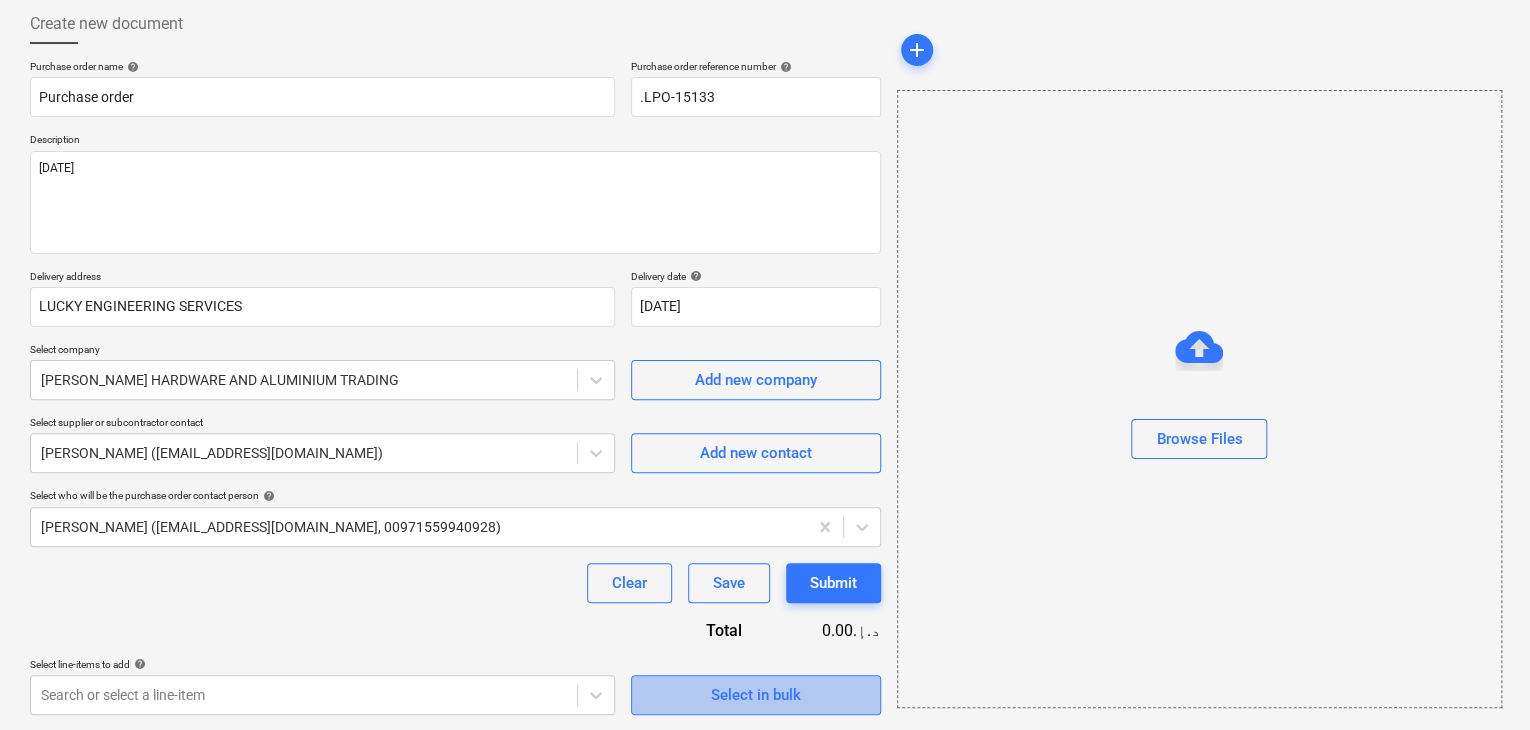 click on "Select in bulk" at bounding box center (756, 695) 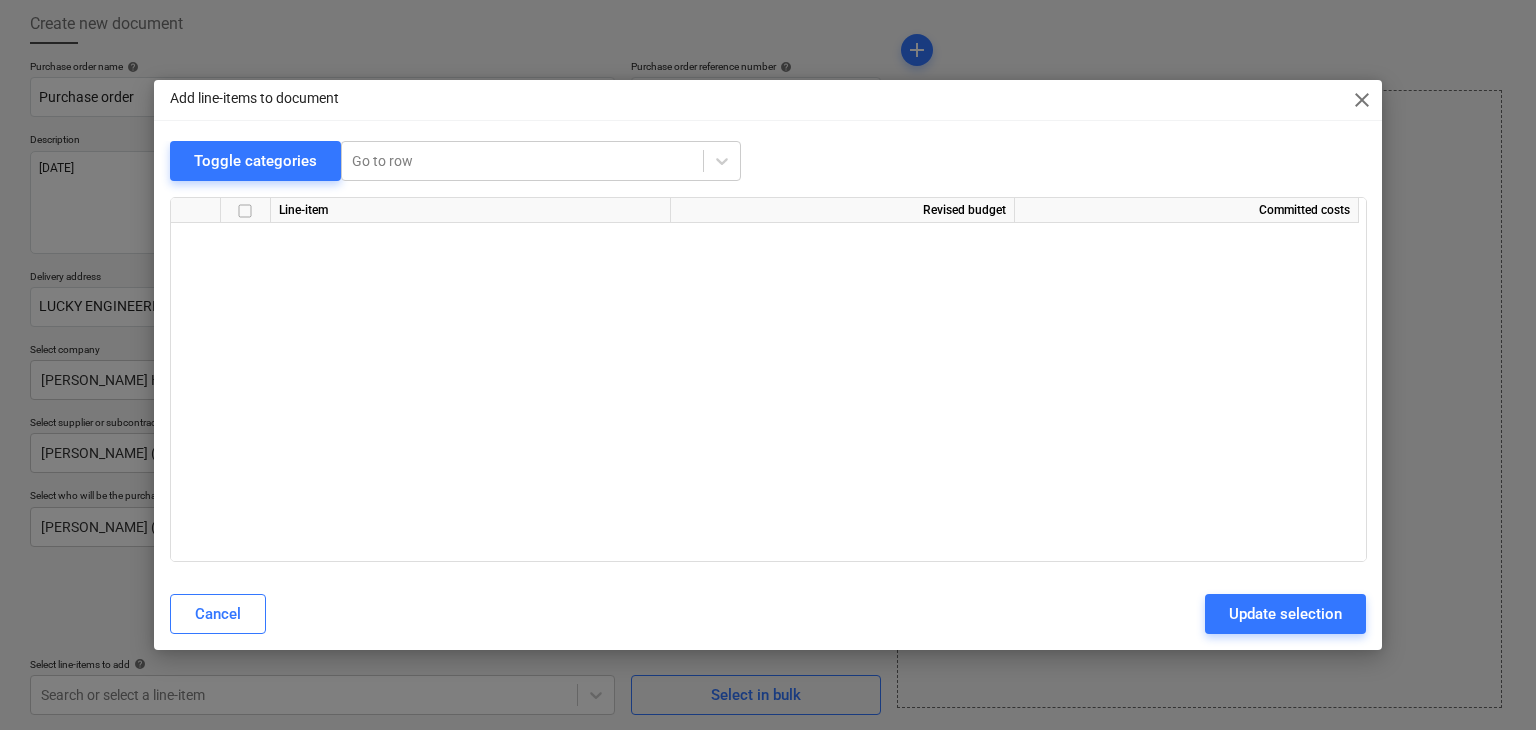 scroll, scrollTop: 7436, scrollLeft: 0, axis: vertical 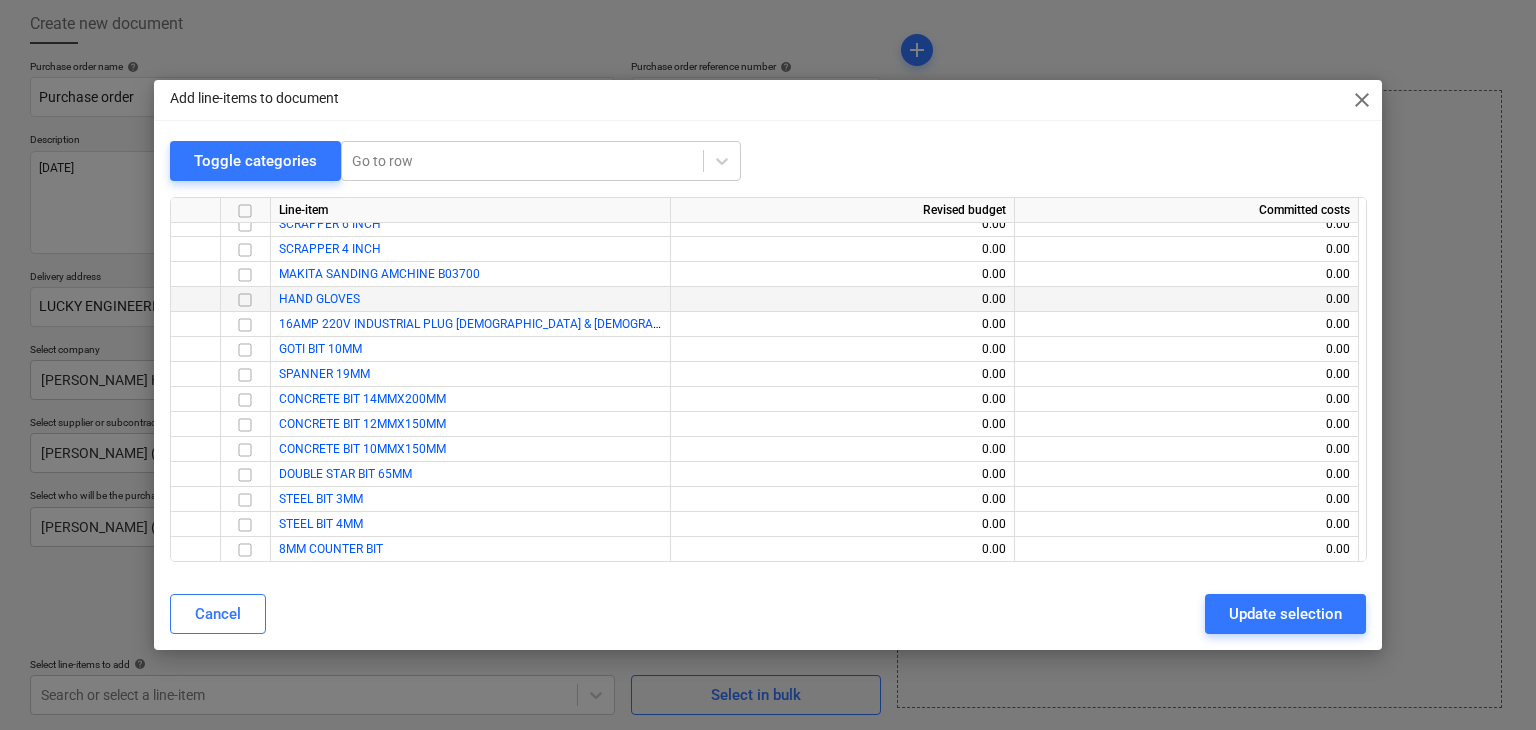click at bounding box center (245, 300) 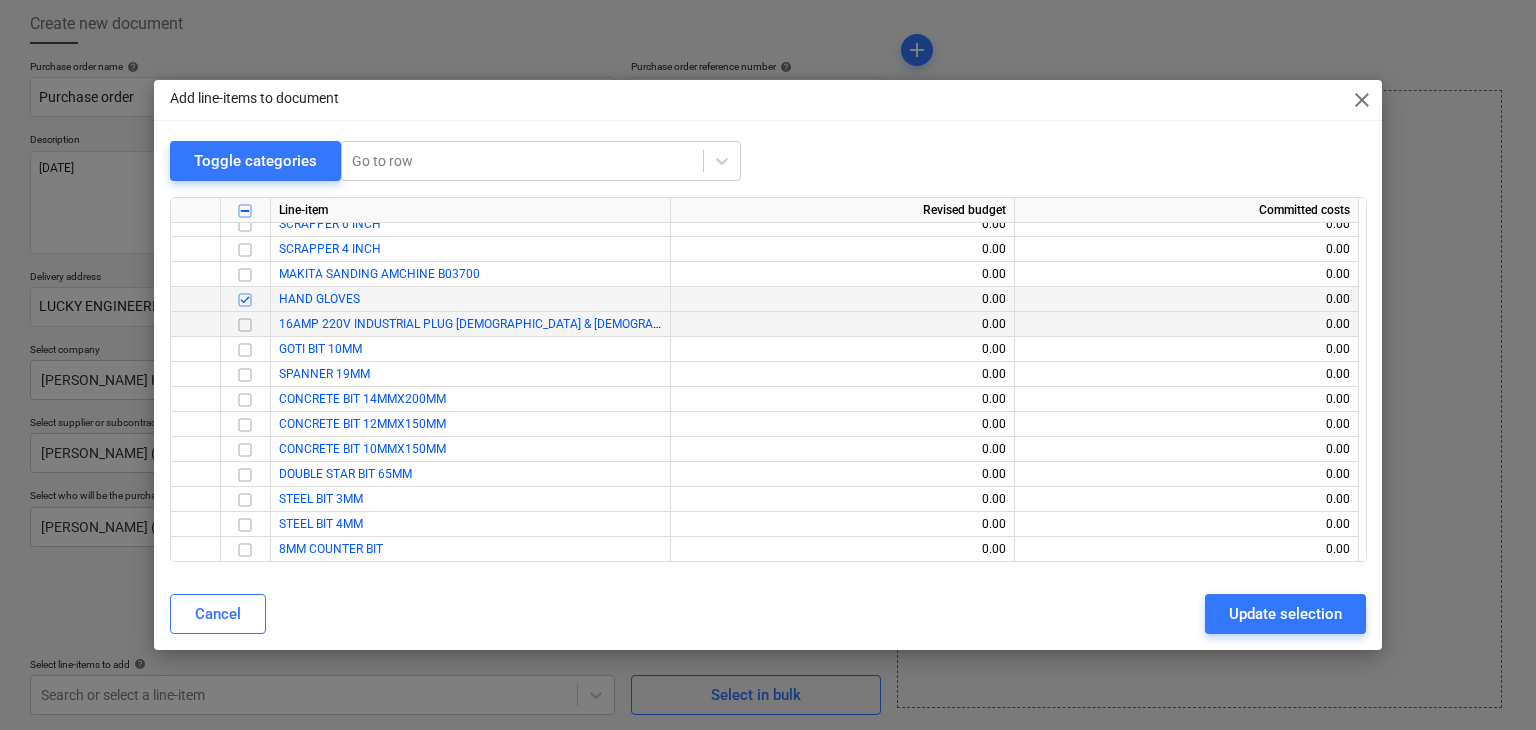 click at bounding box center (245, 325) 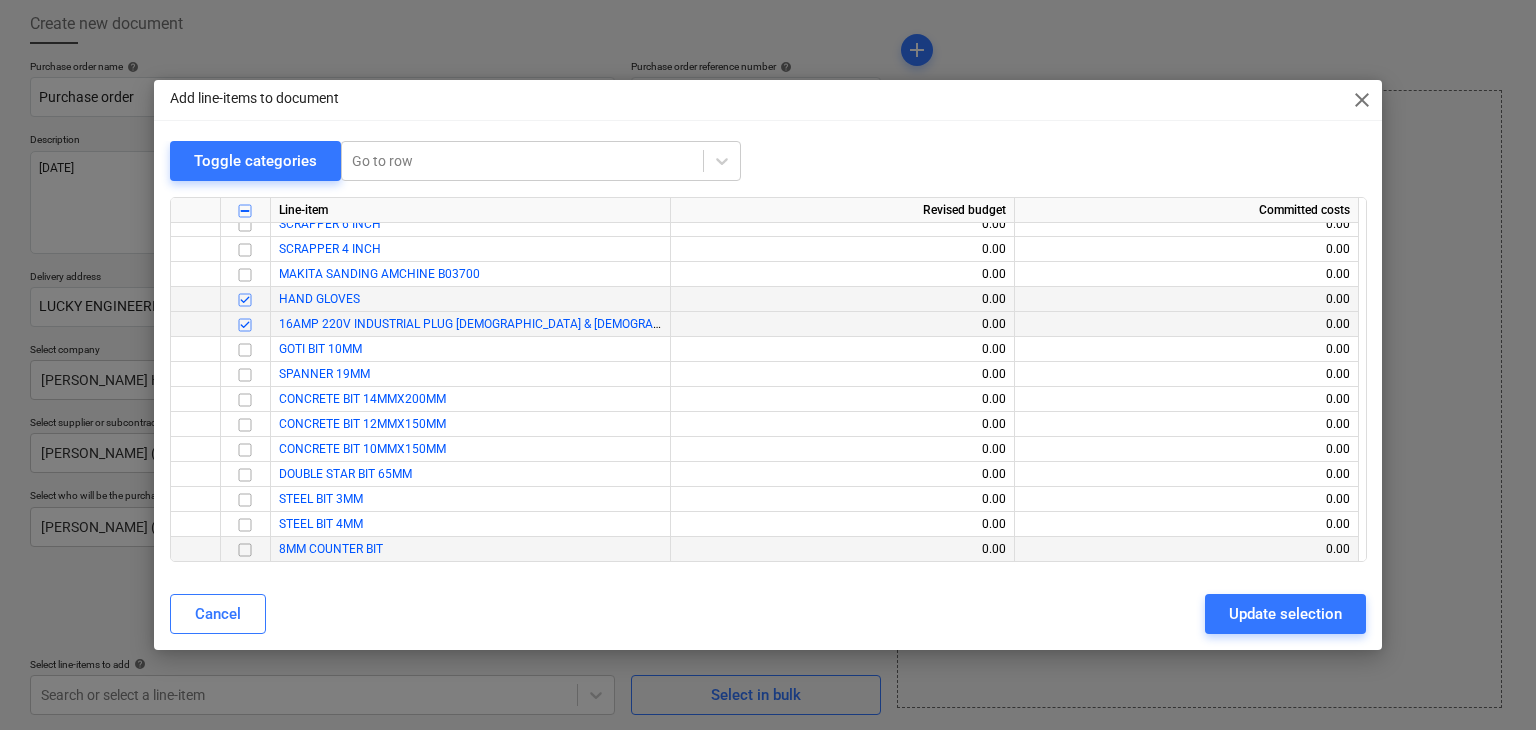 click at bounding box center (245, 550) 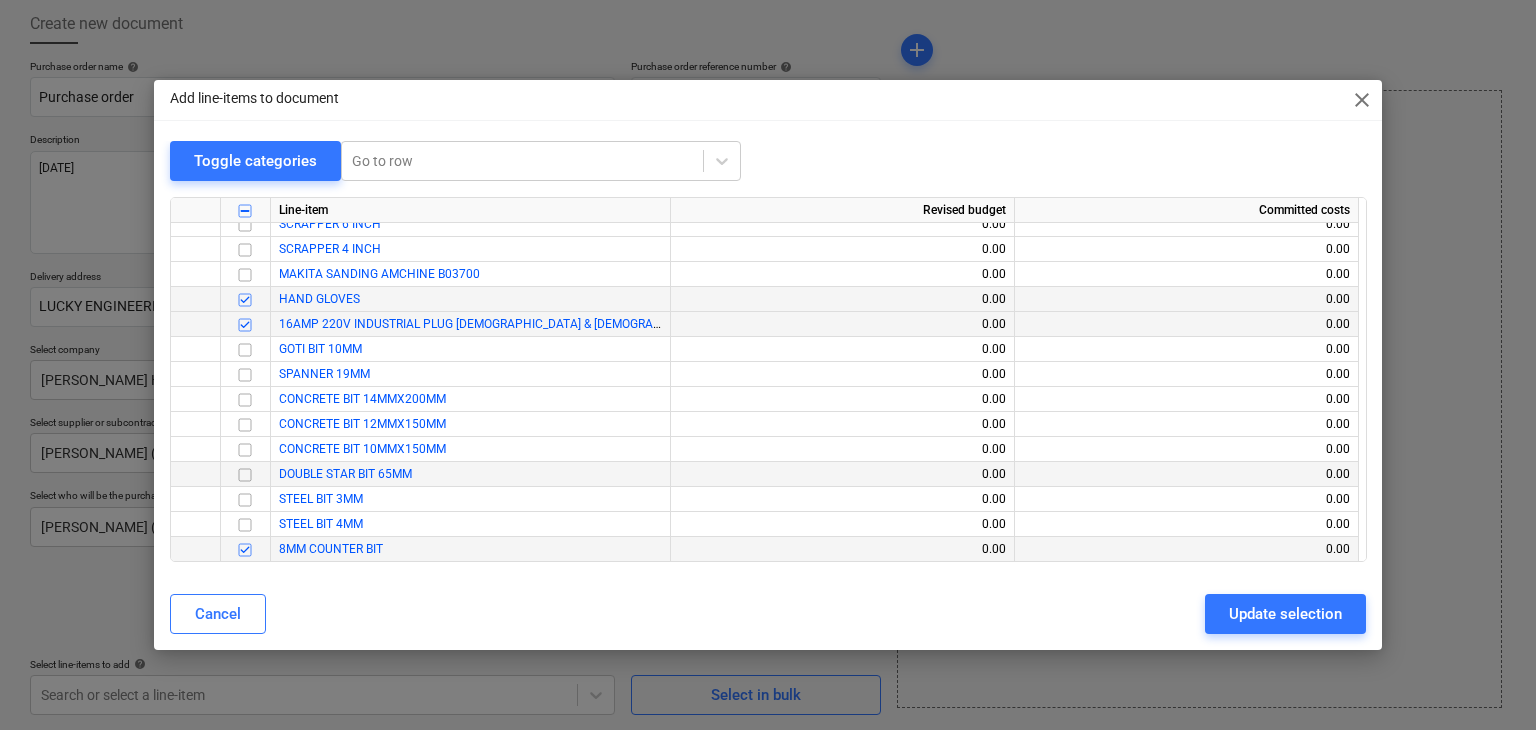 scroll, scrollTop: 7436, scrollLeft: 0, axis: vertical 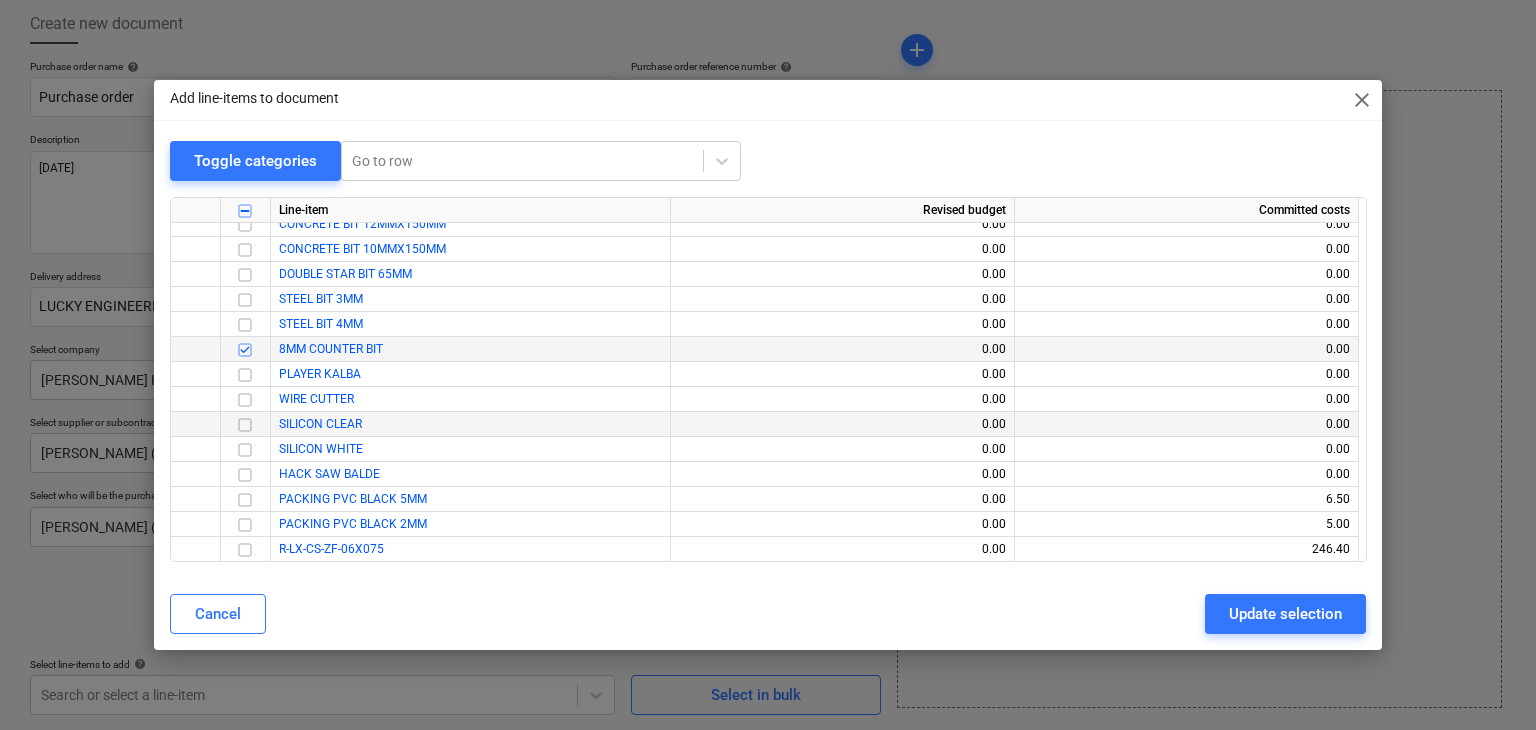click at bounding box center [245, 425] 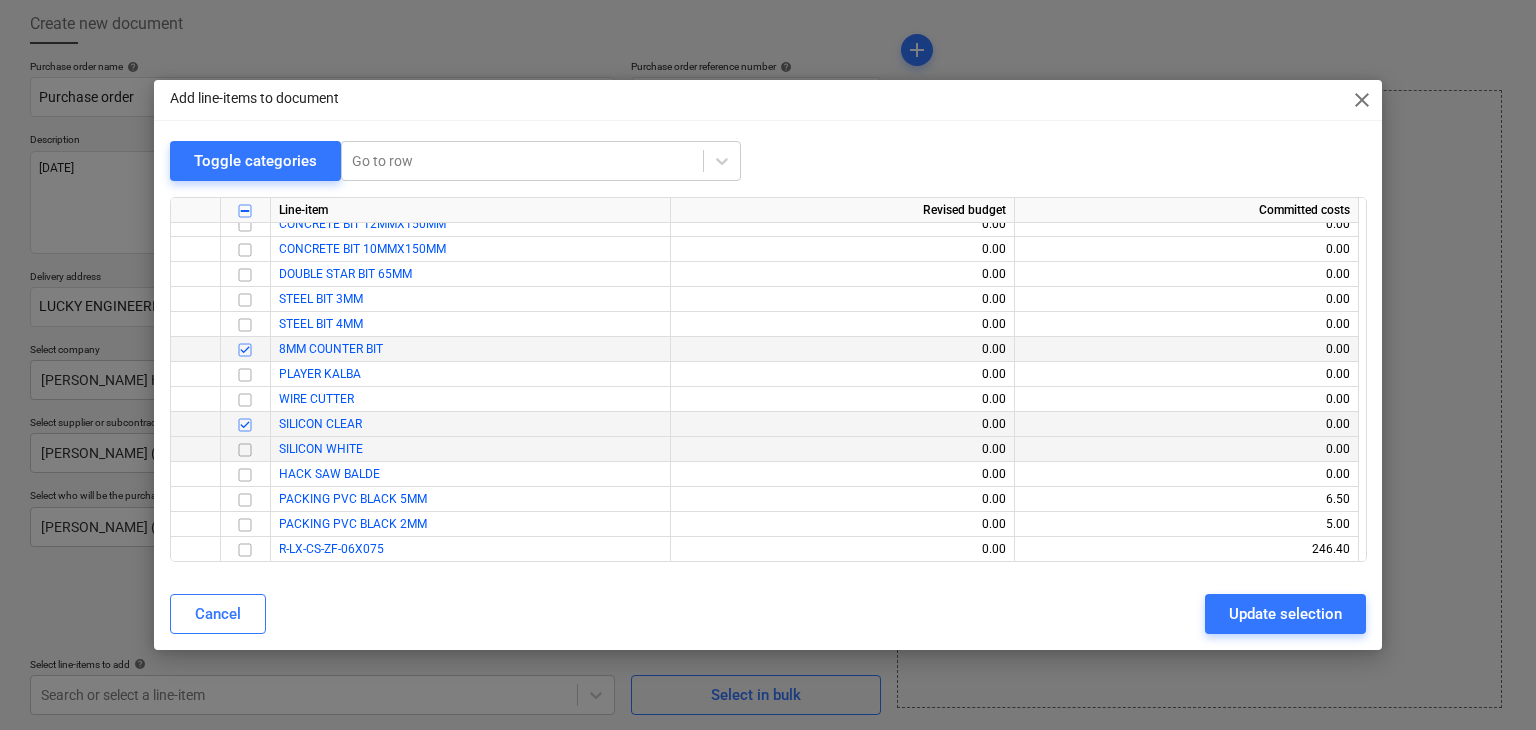 click at bounding box center (245, 450) 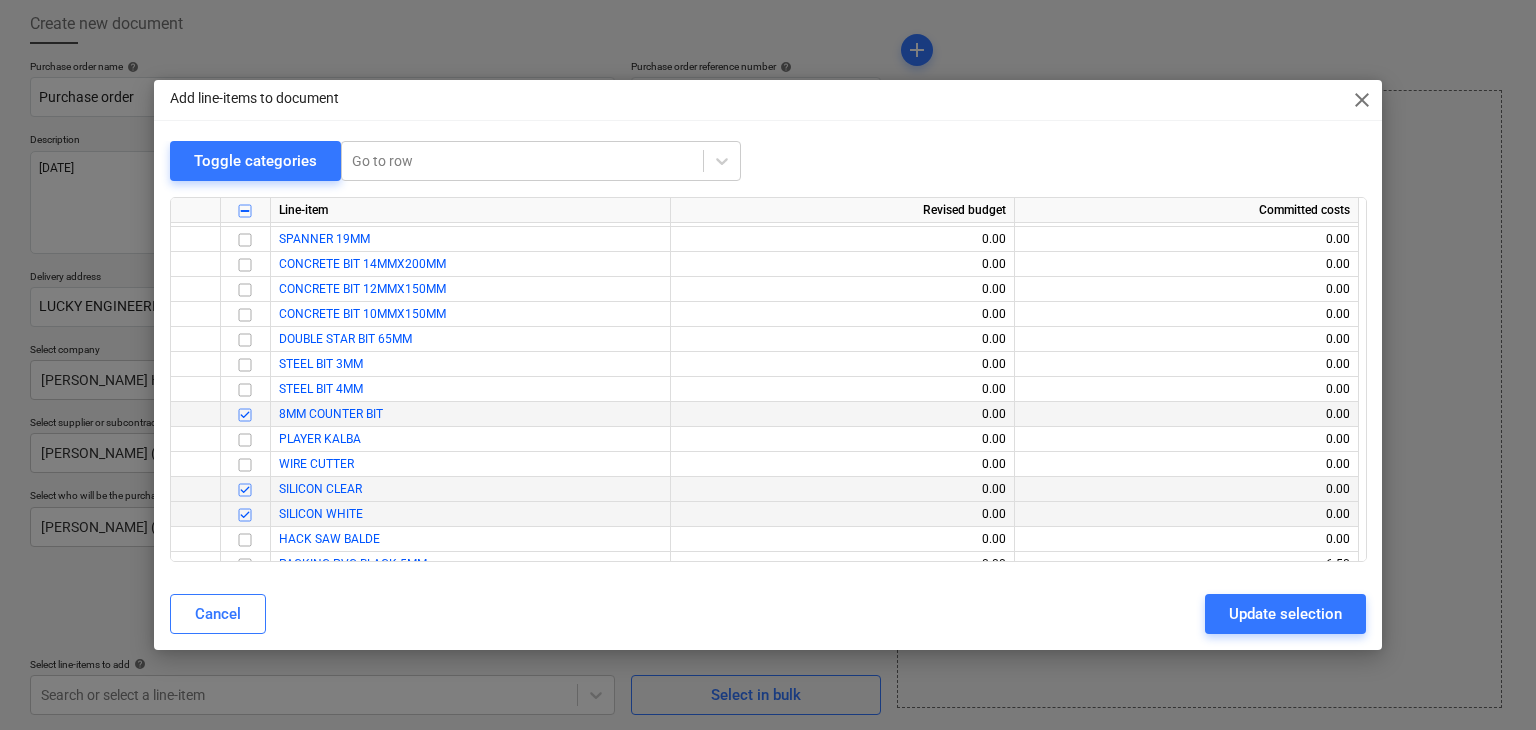 scroll, scrollTop: 7336, scrollLeft: 0, axis: vertical 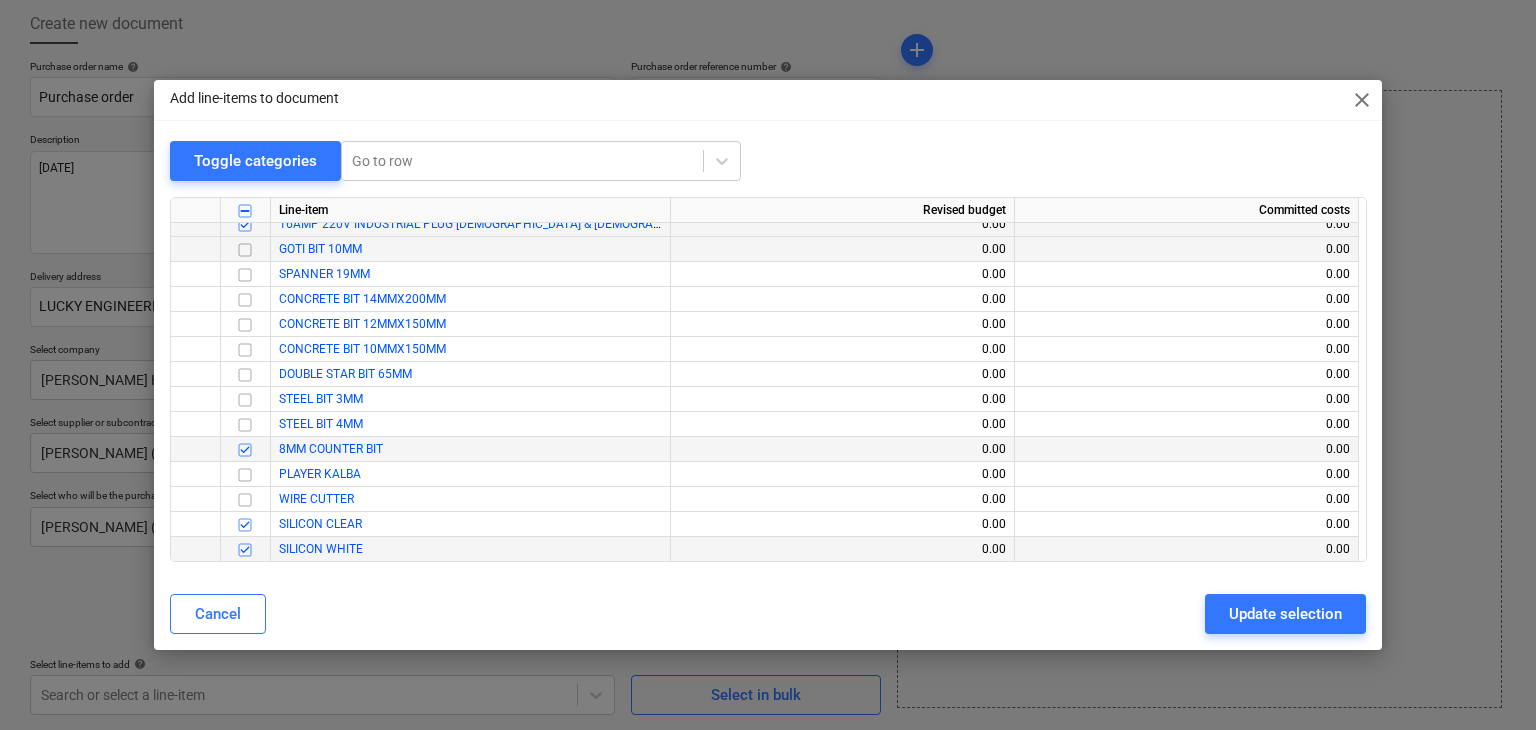click at bounding box center (245, 250) 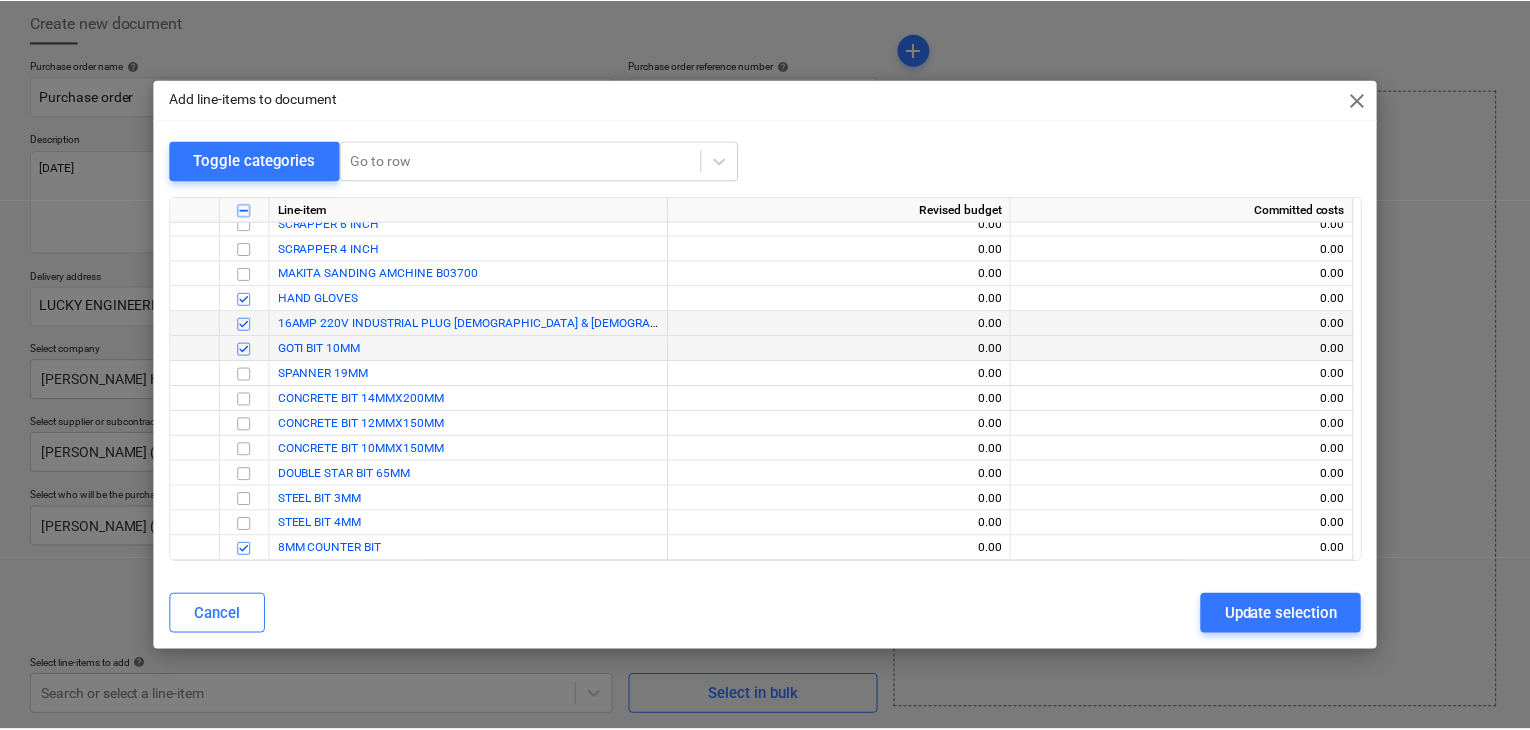 scroll, scrollTop: 7336, scrollLeft: 0, axis: vertical 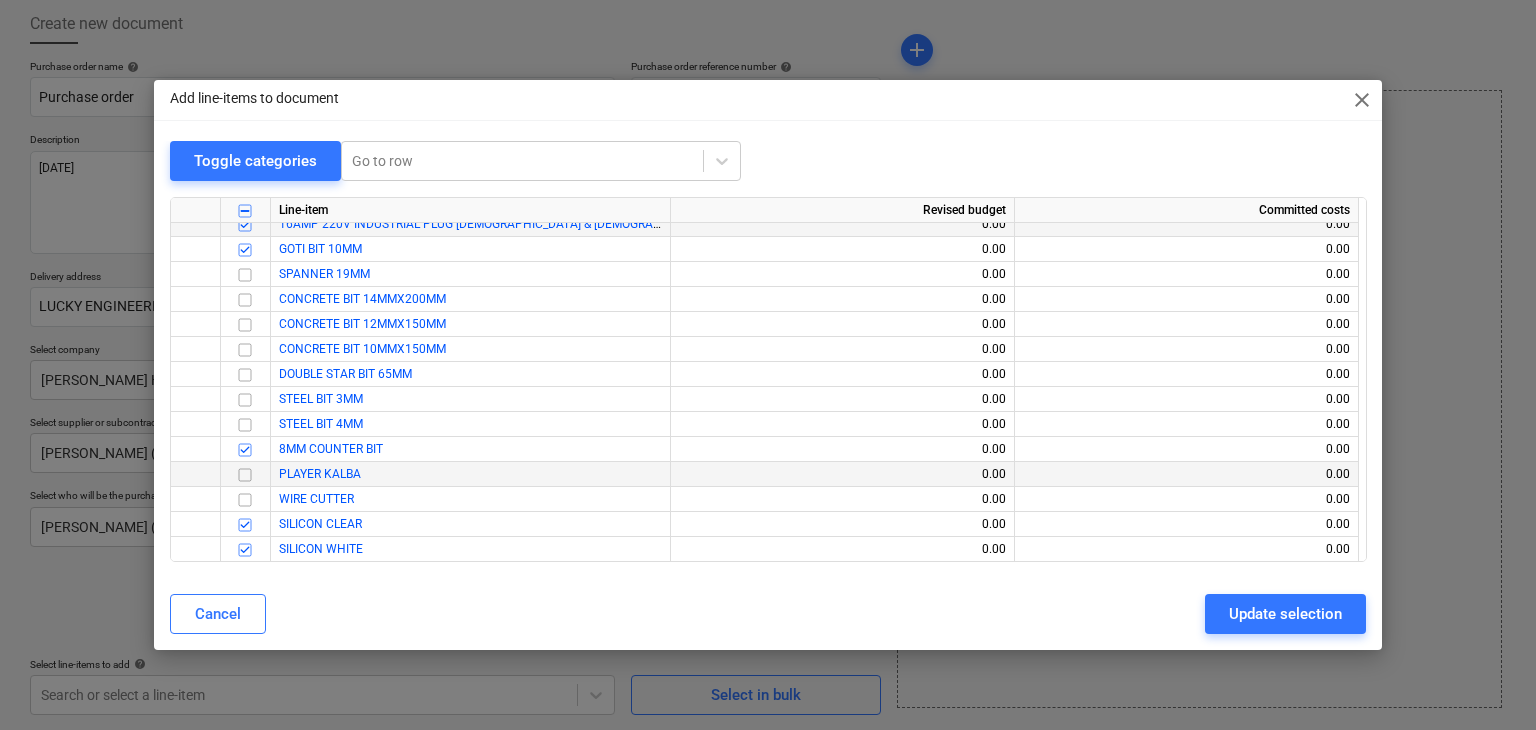 click at bounding box center (245, 475) 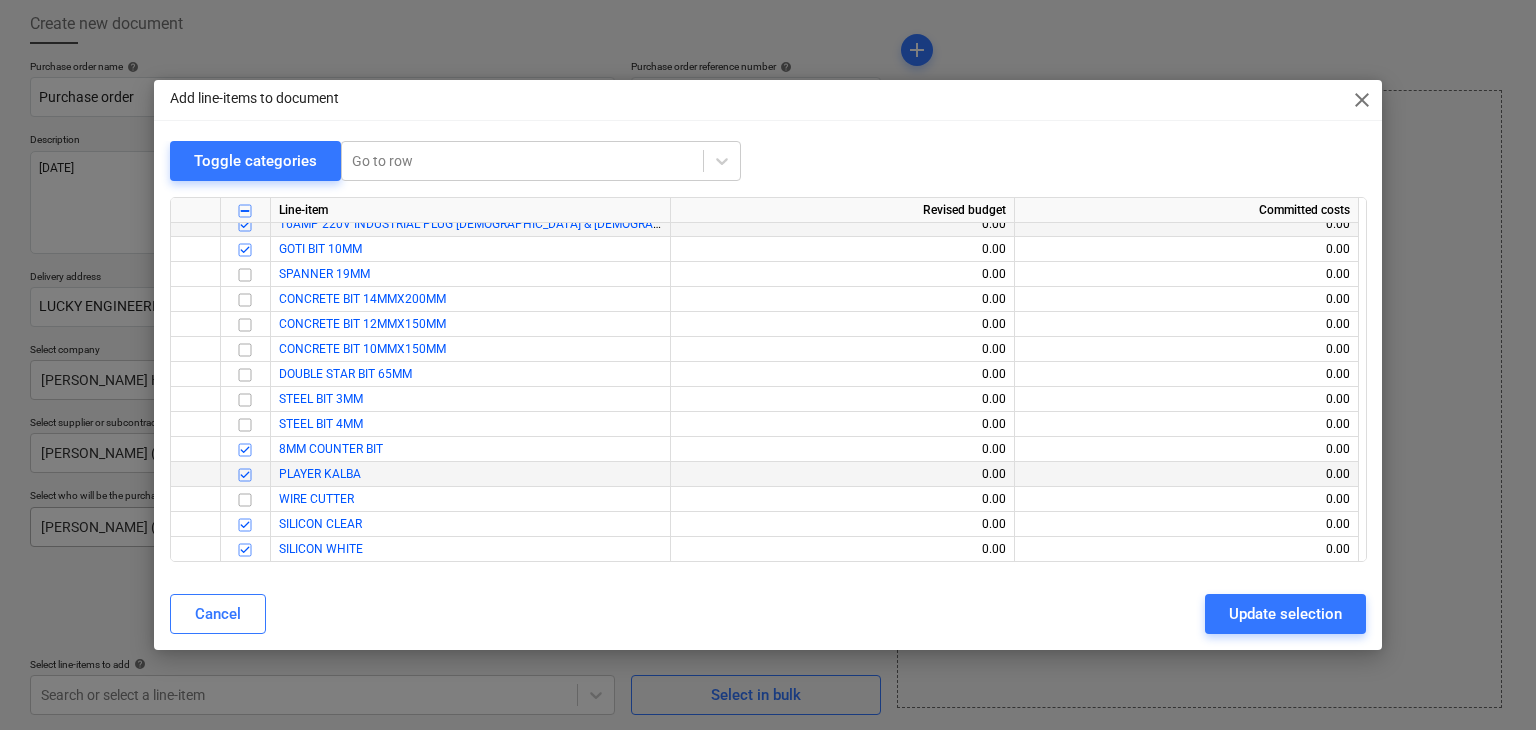 drag, startPoint x: 1286, startPoint y: 617, endPoint x: 431, endPoint y: 514, distance: 861.18176 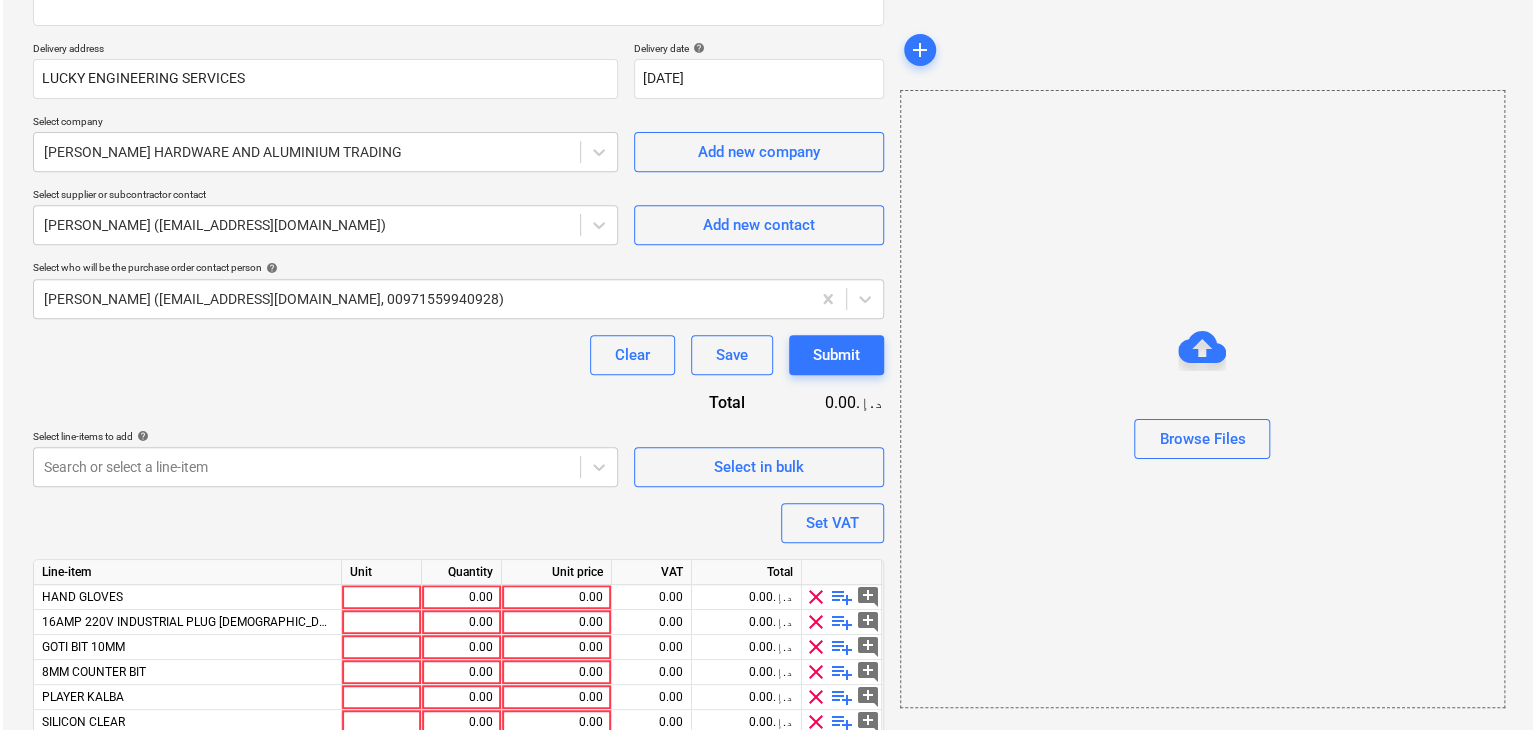 scroll, scrollTop: 404, scrollLeft: 0, axis: vertical 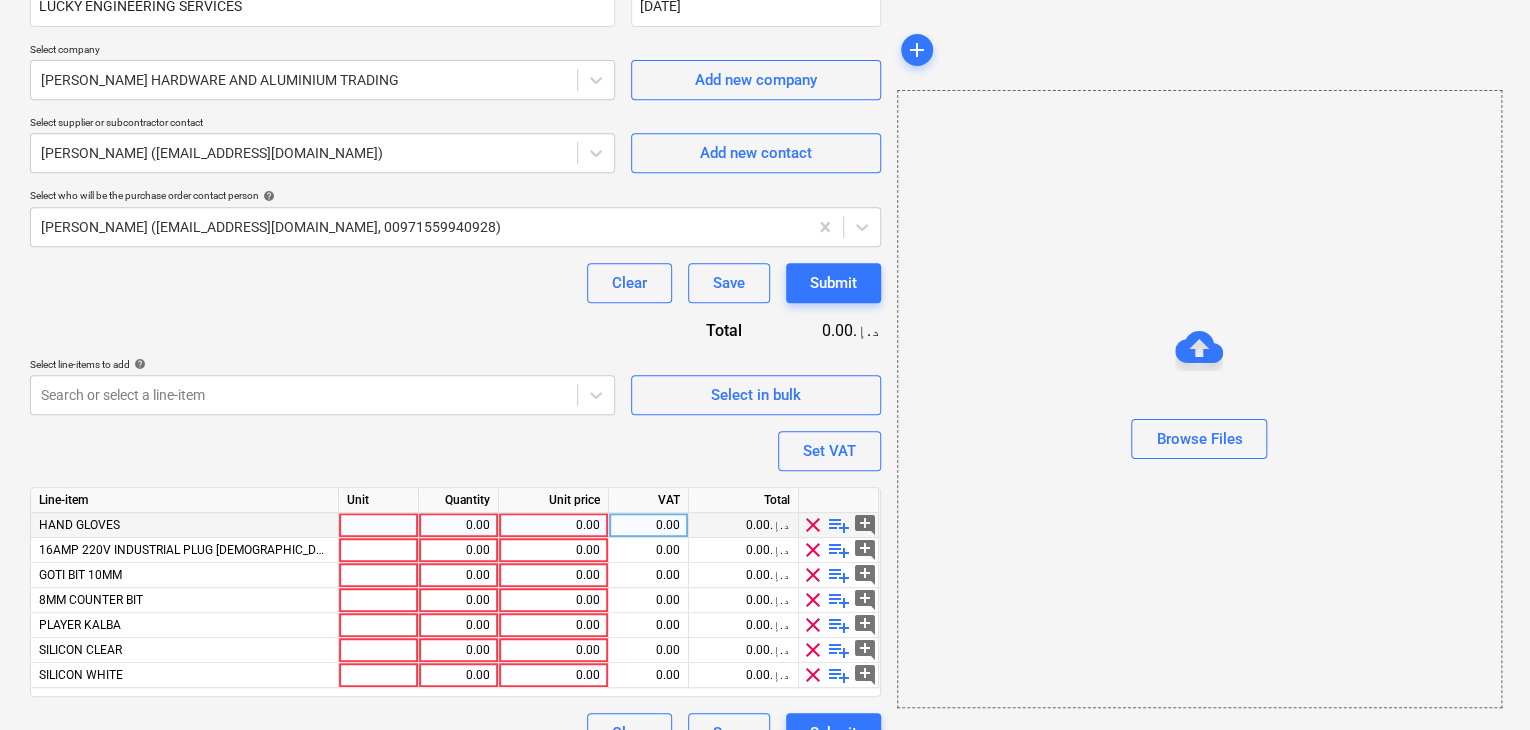 click at bounding box center [379, 525] 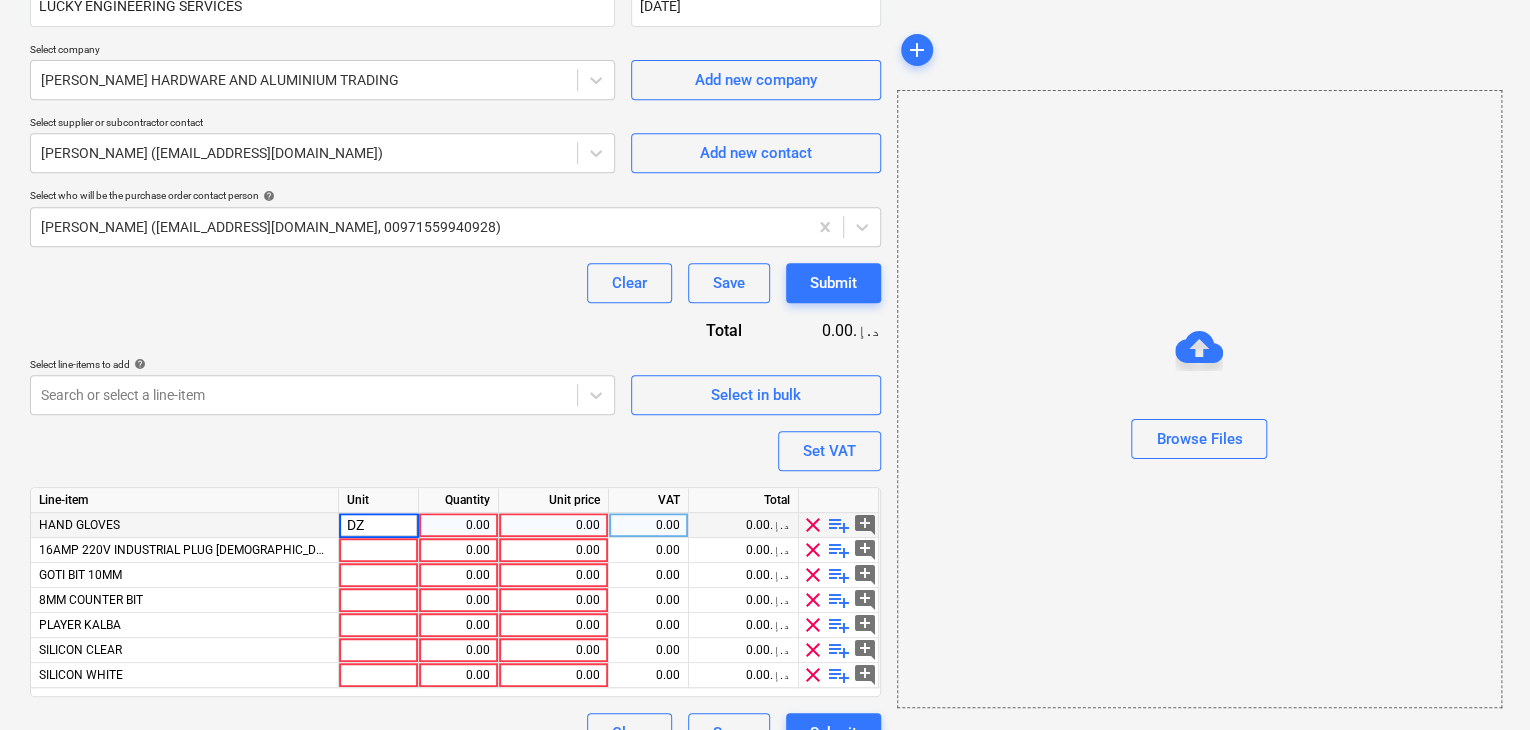 type on "DZN" 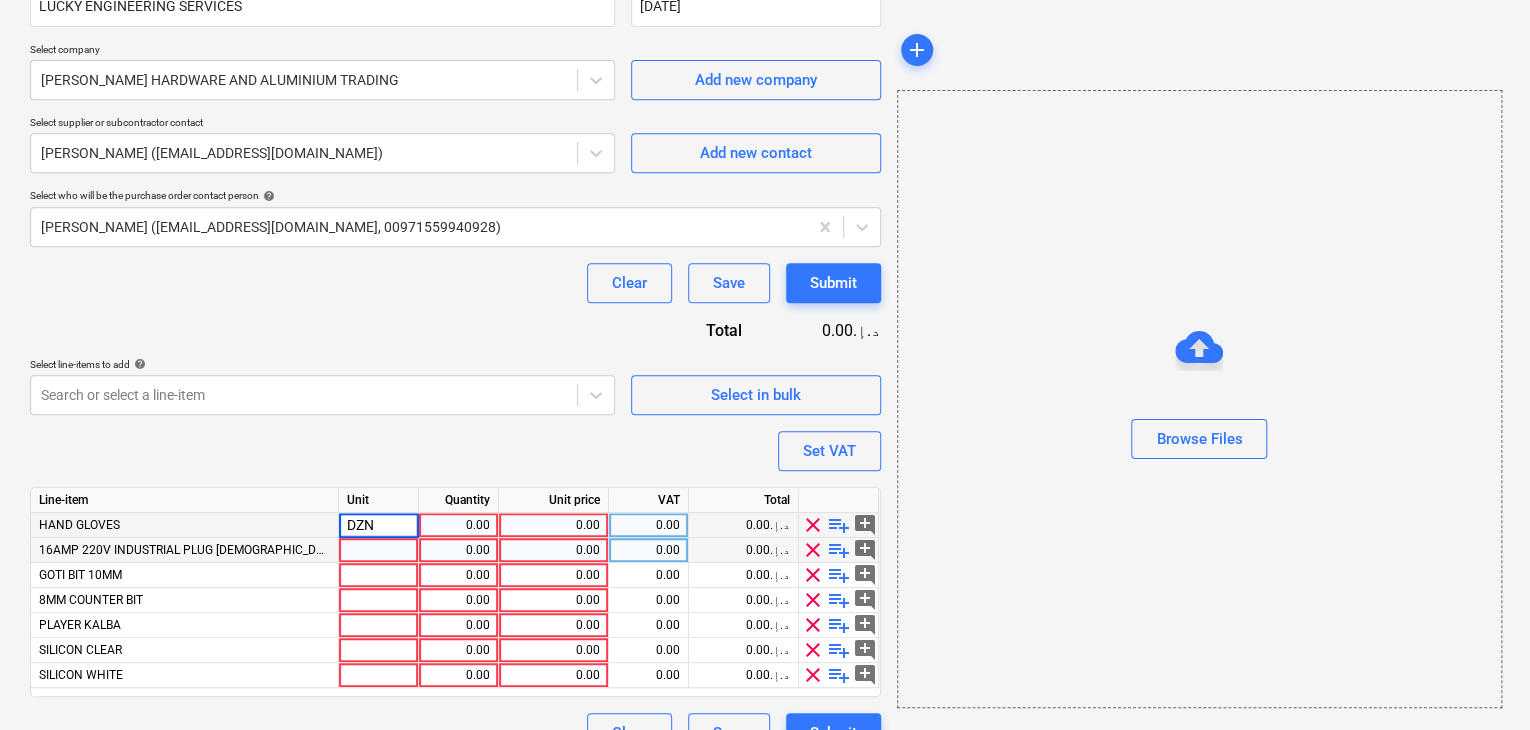 type on "x" 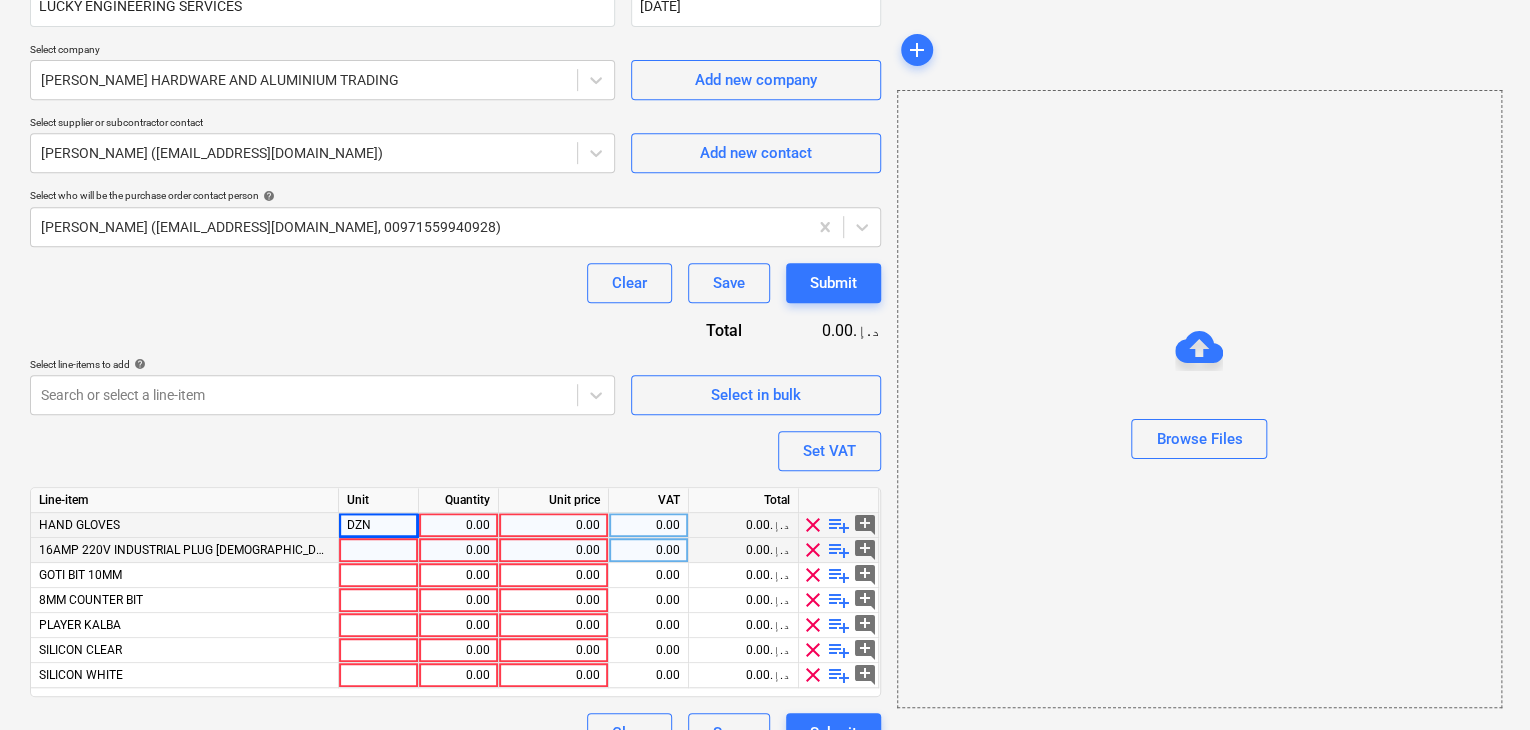 click at bounding box center (379, 550) 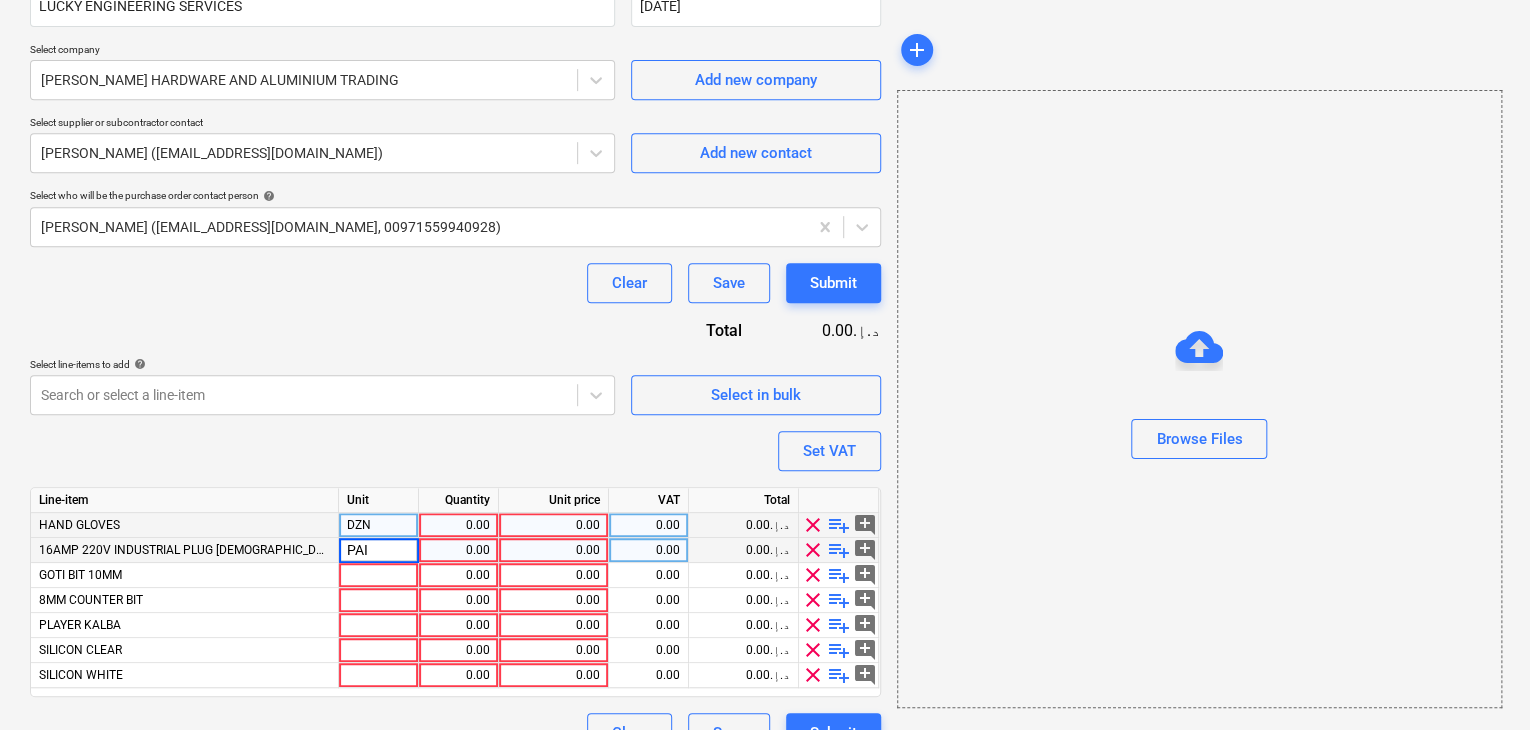 type on "PAIR" 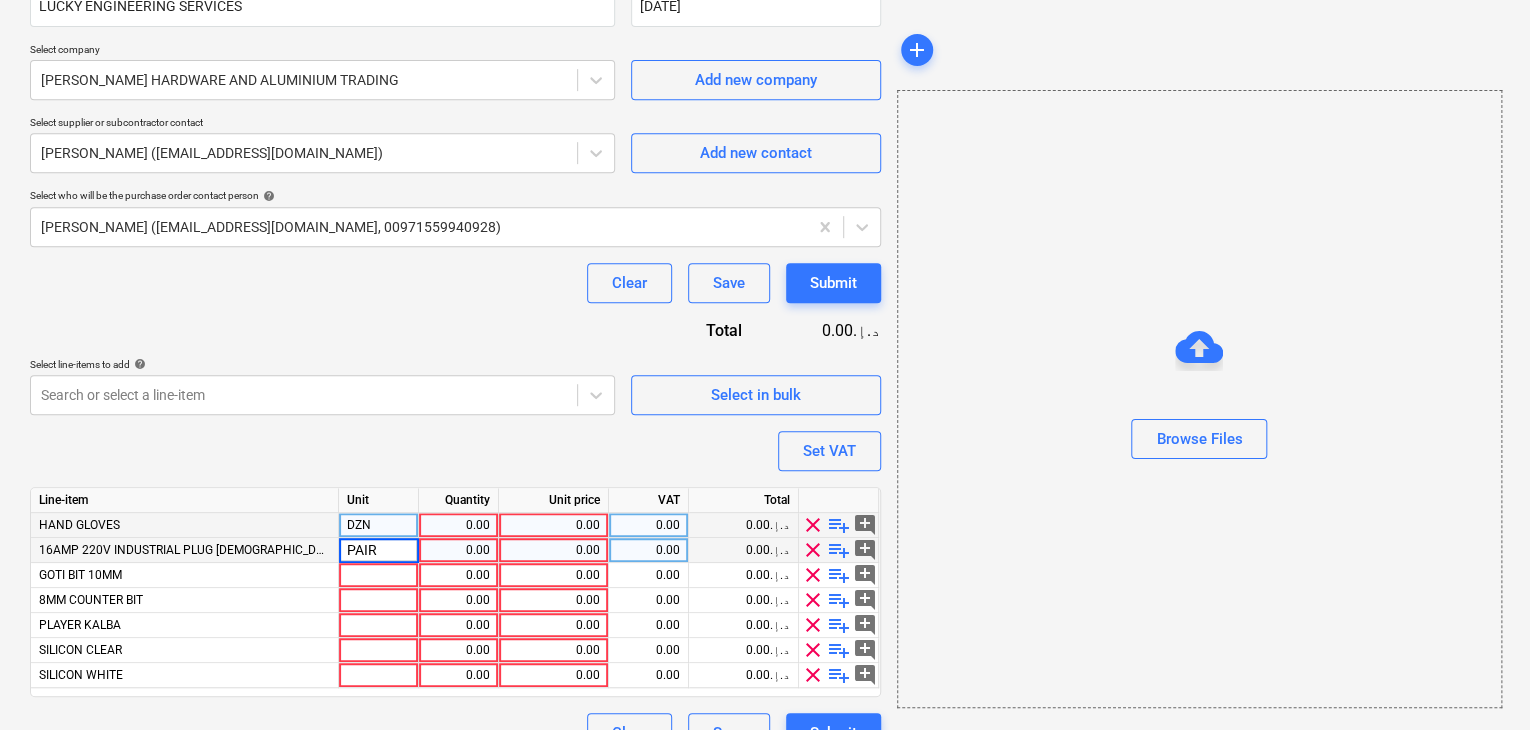 type on "x" 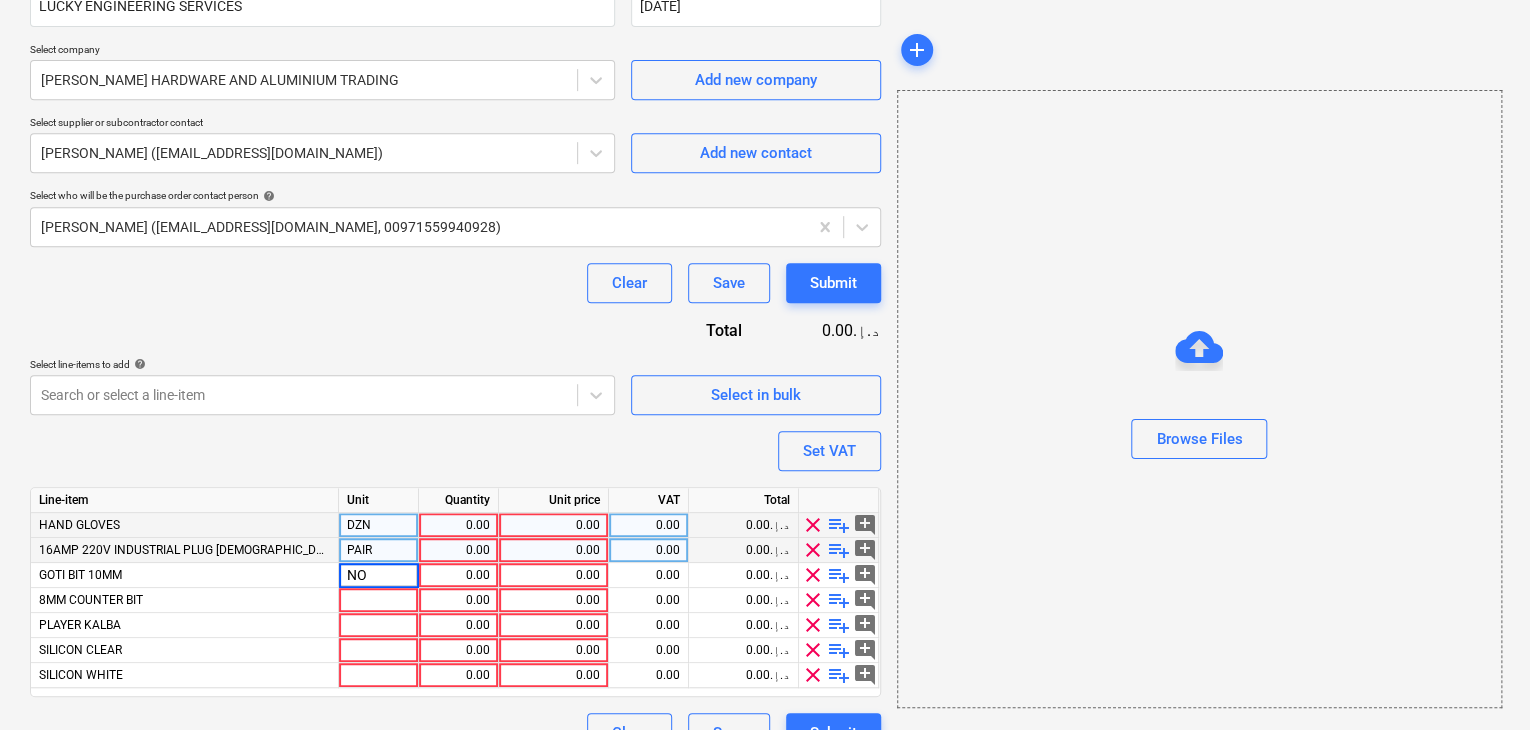 type on "NOS" 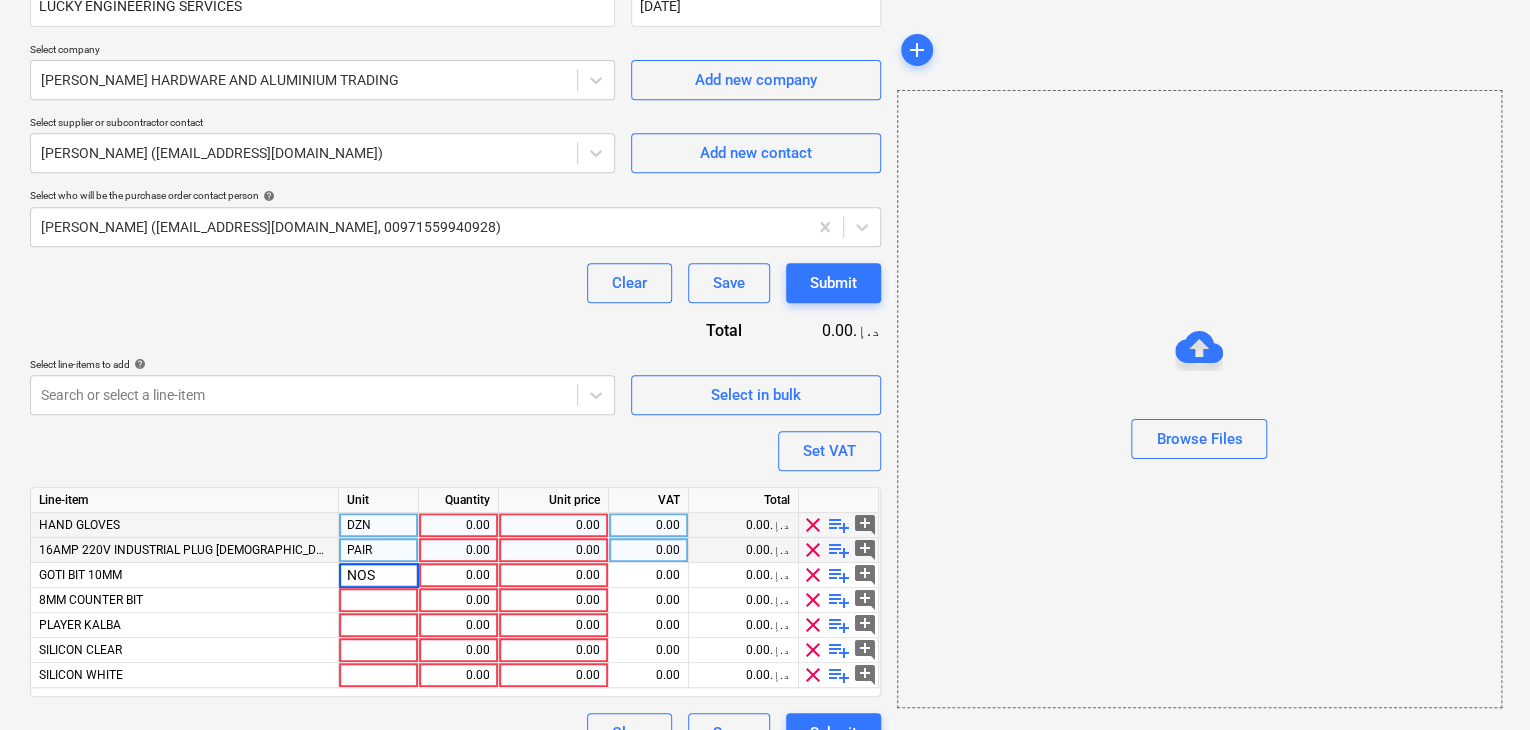 type on "x" 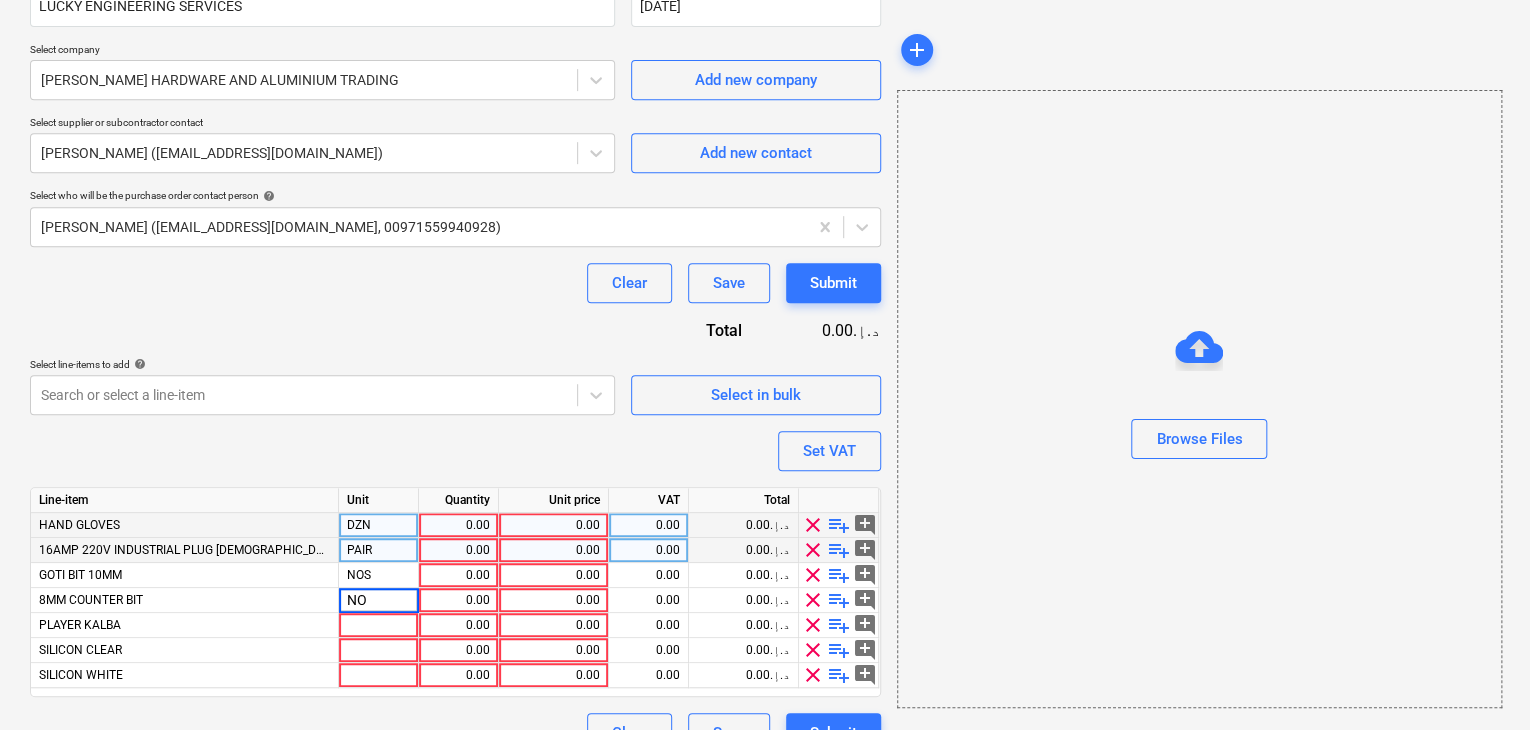 type on "NOS" 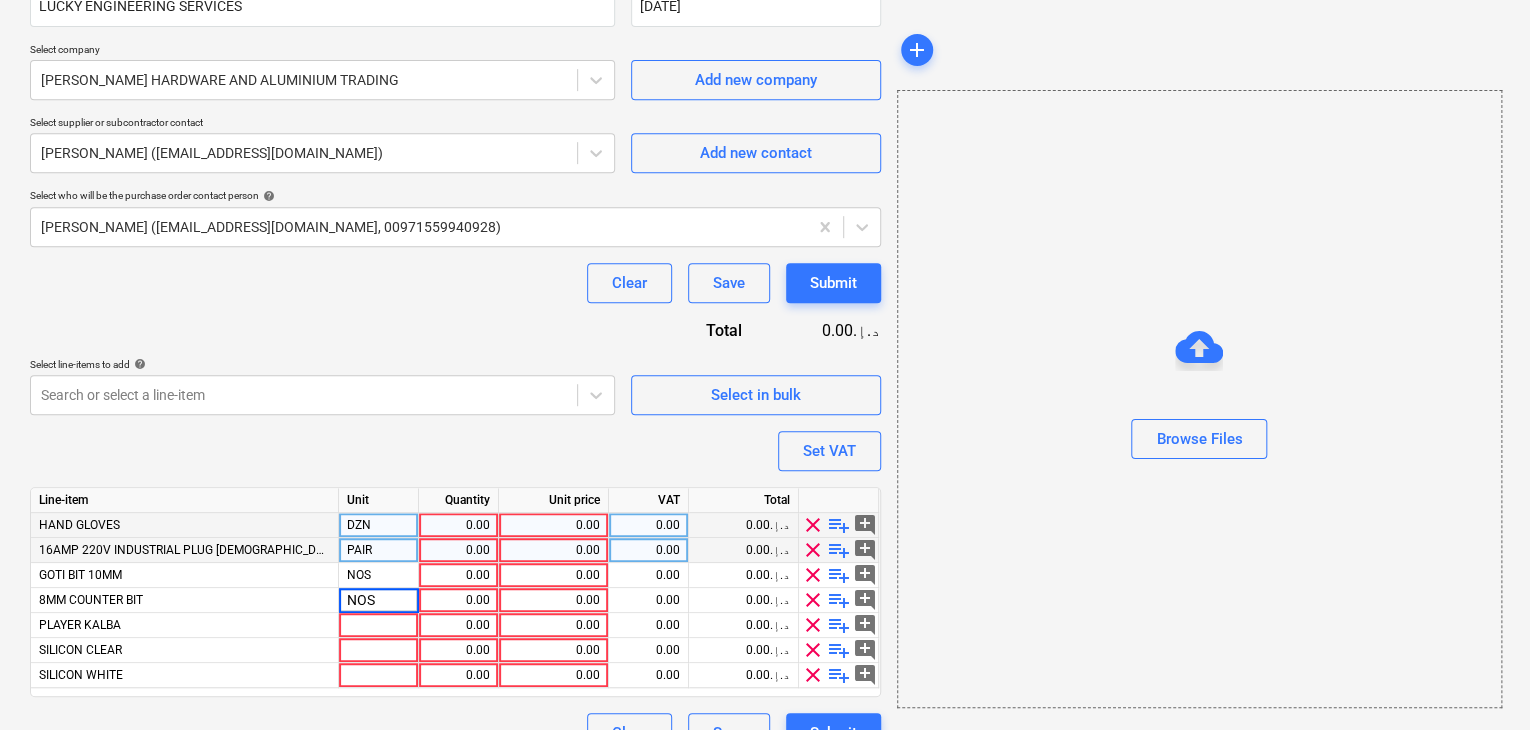 type on "x" 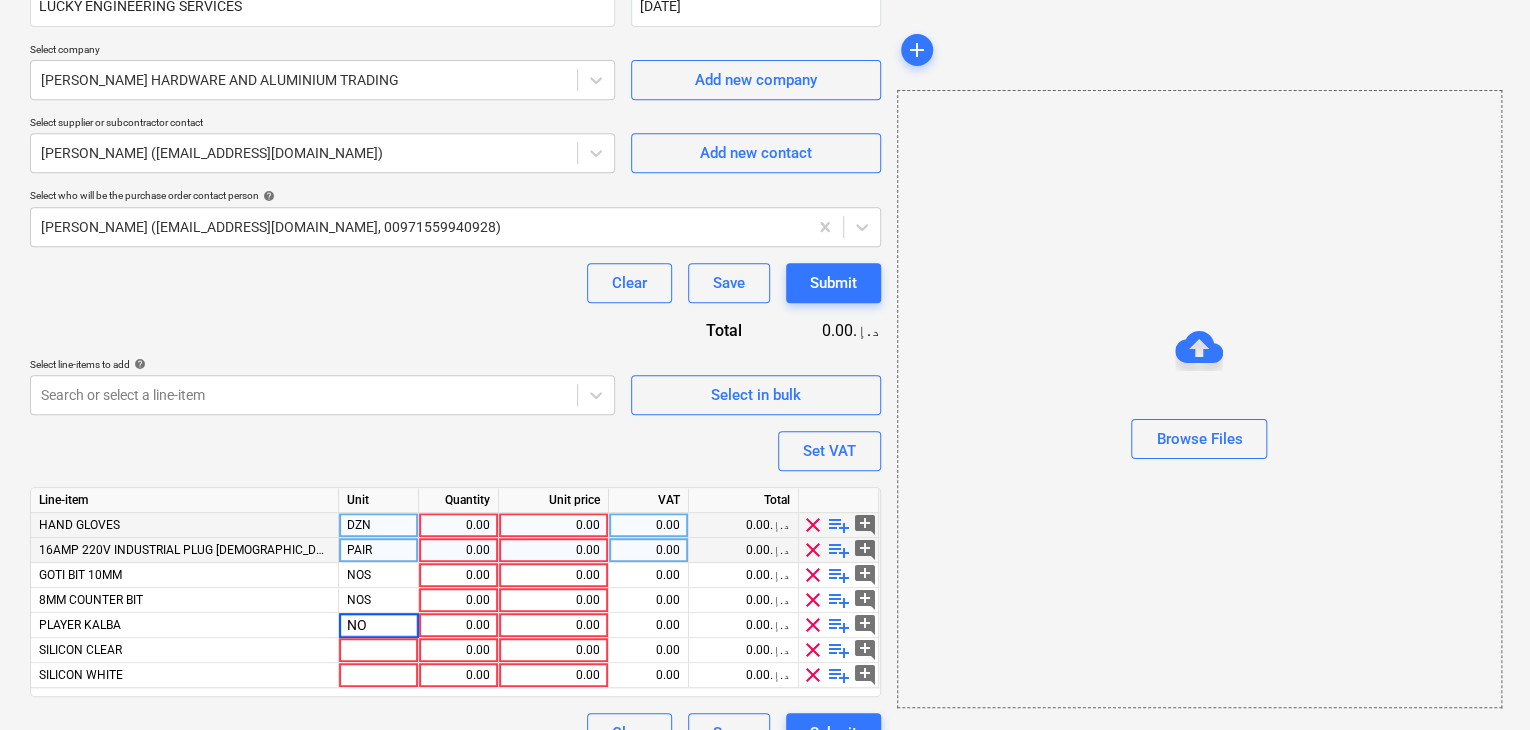 type on "NOS" 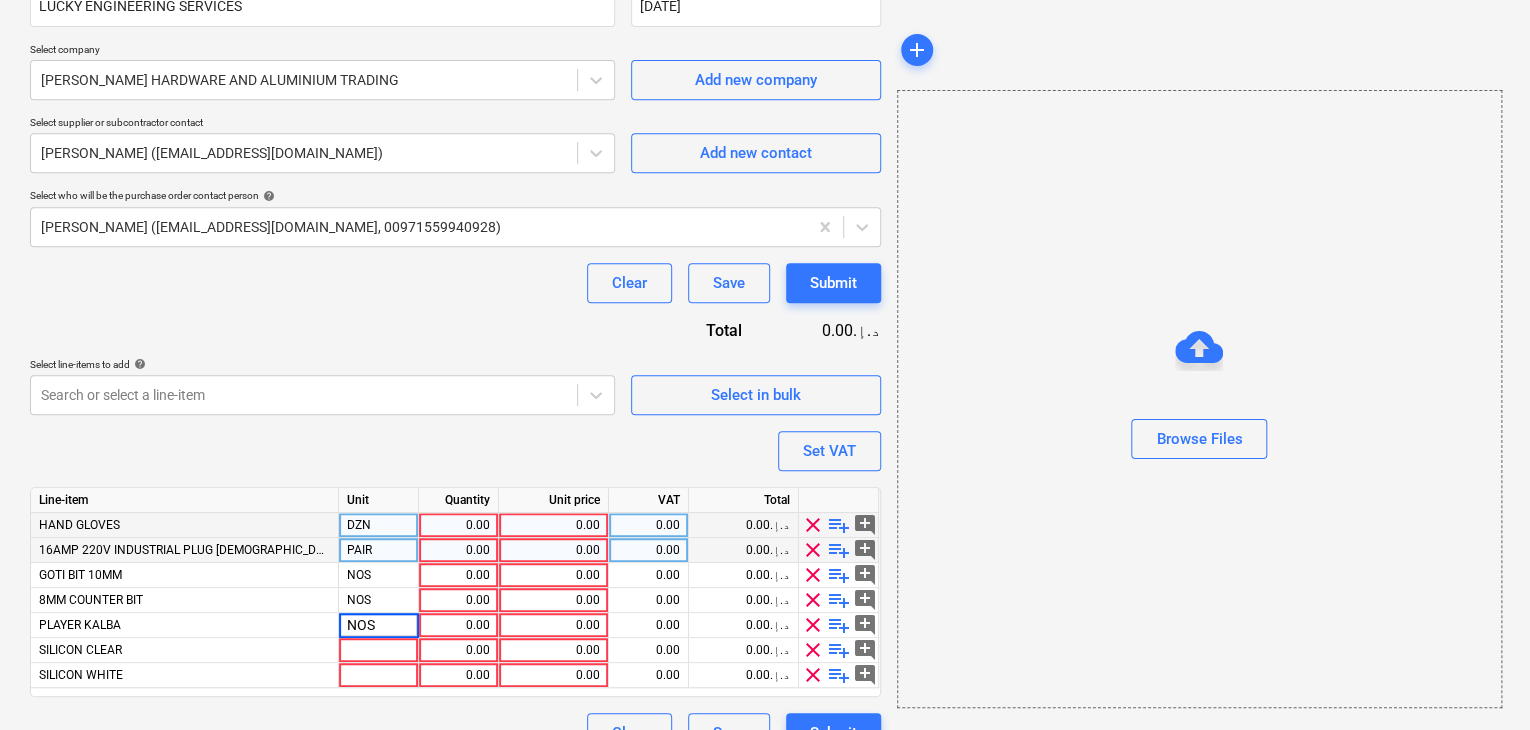 type on "x" 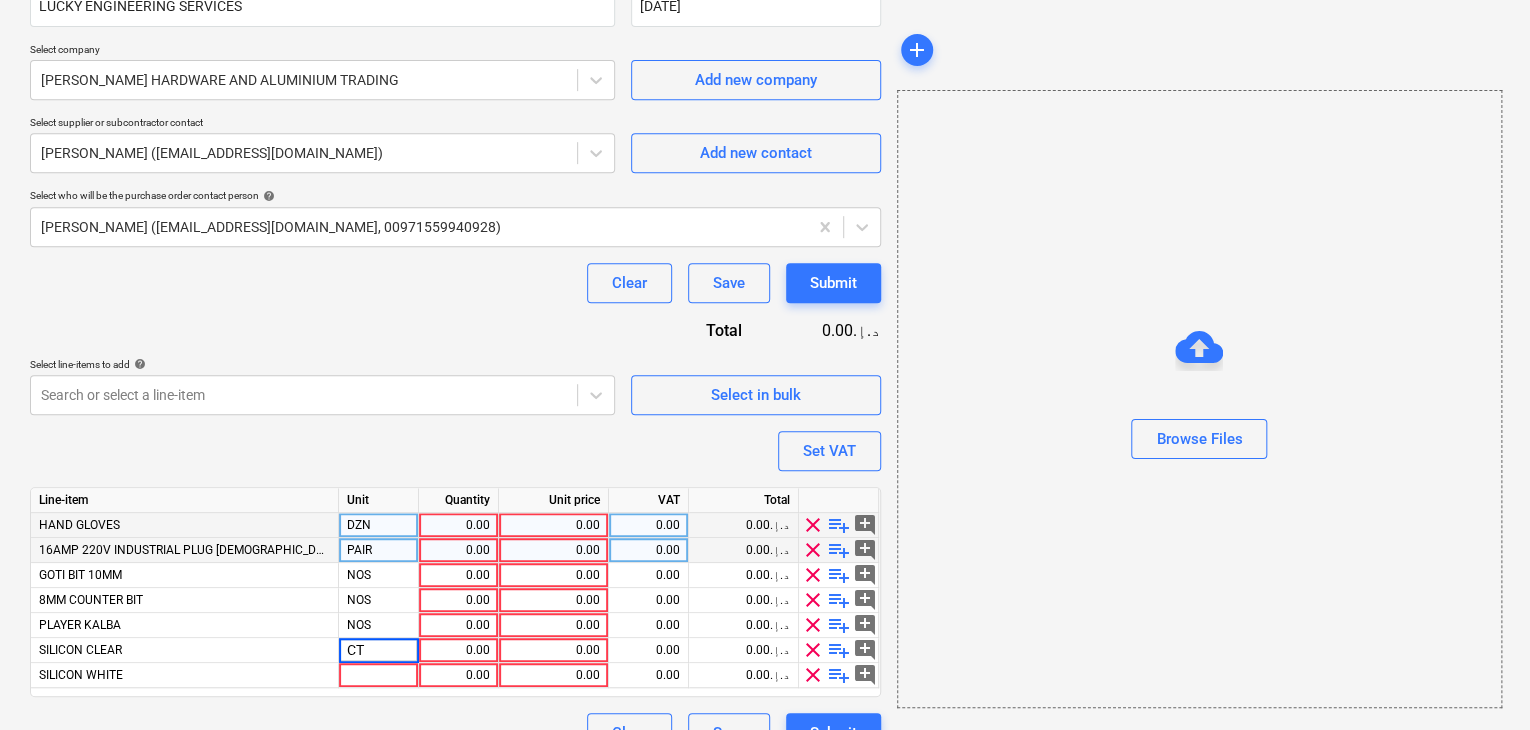 type on "CTN" 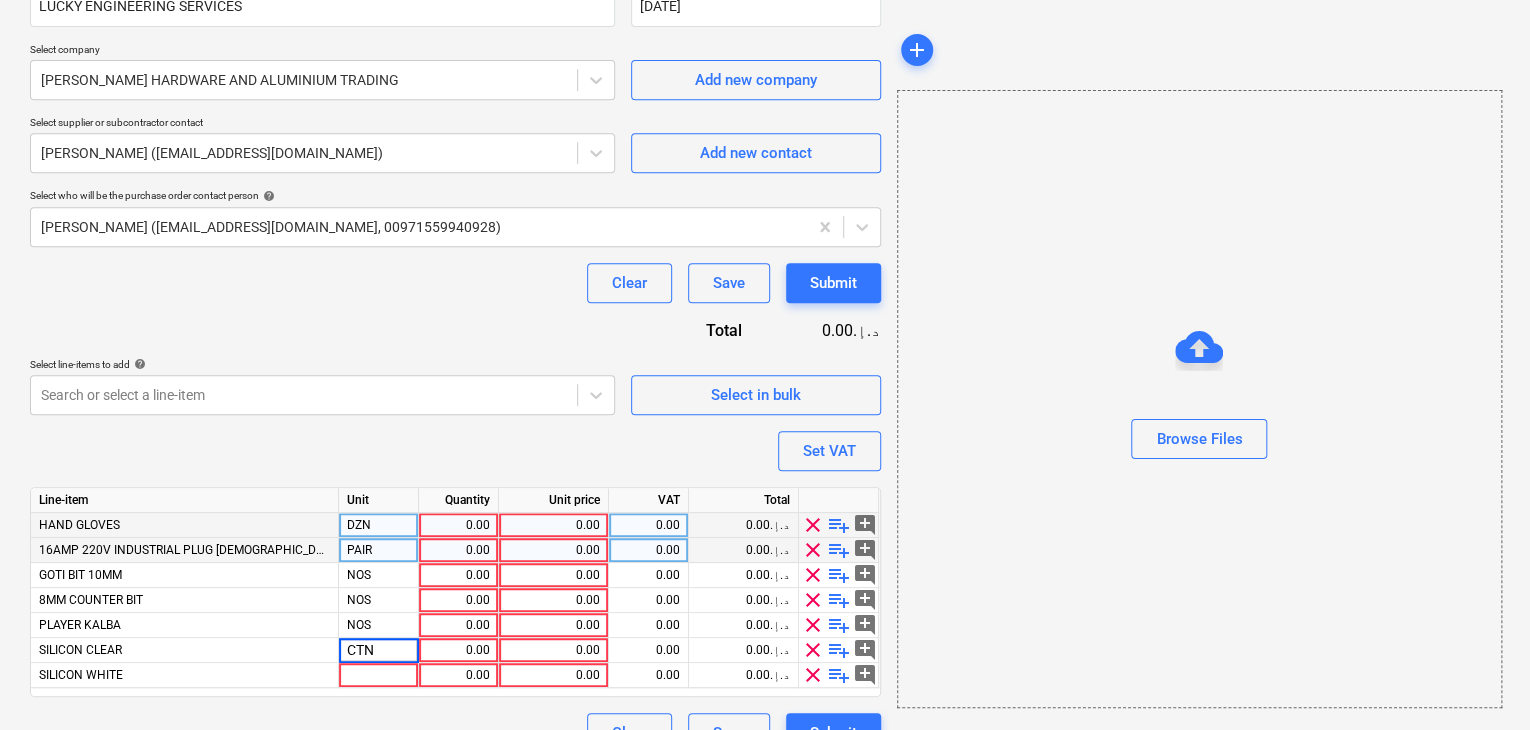 type on "x" 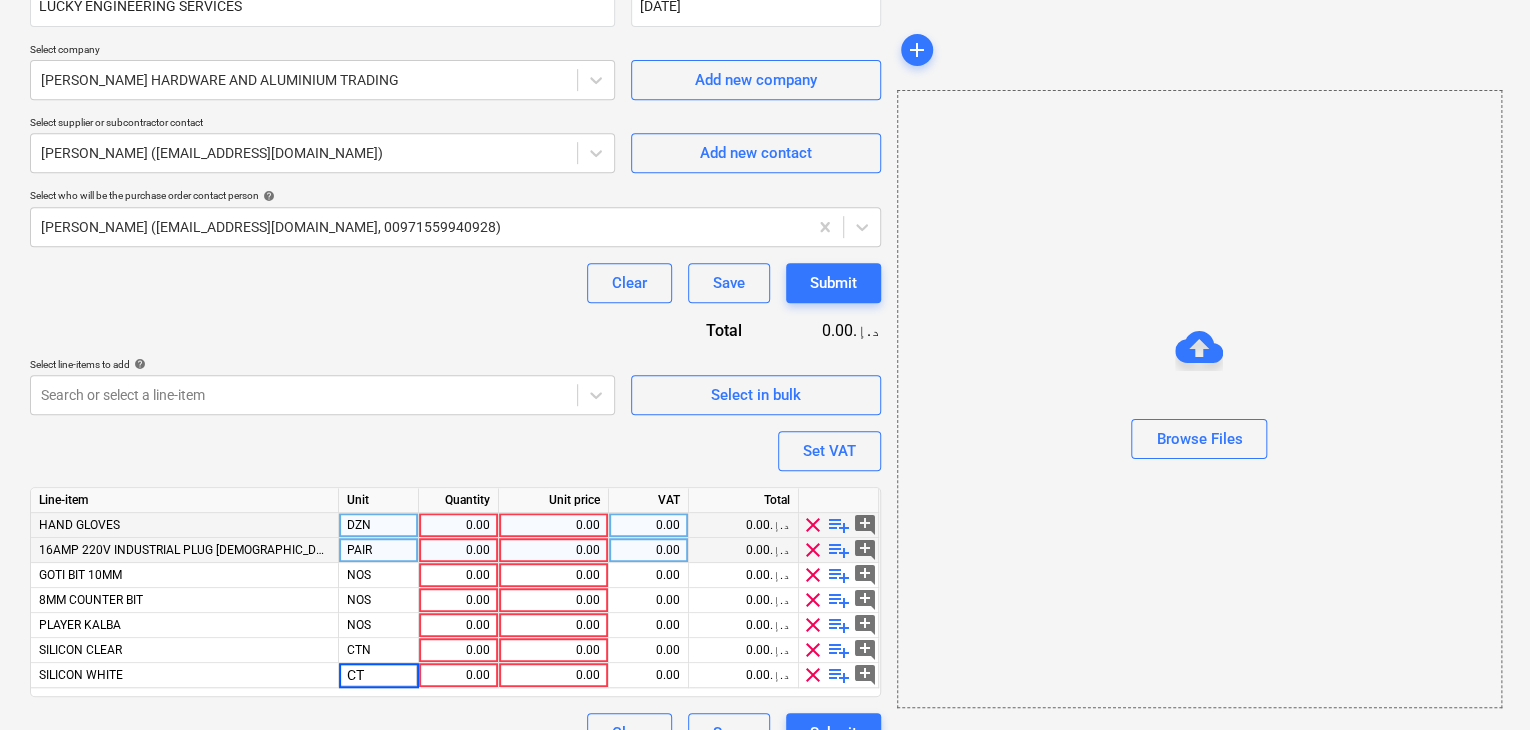 type on "CTN" 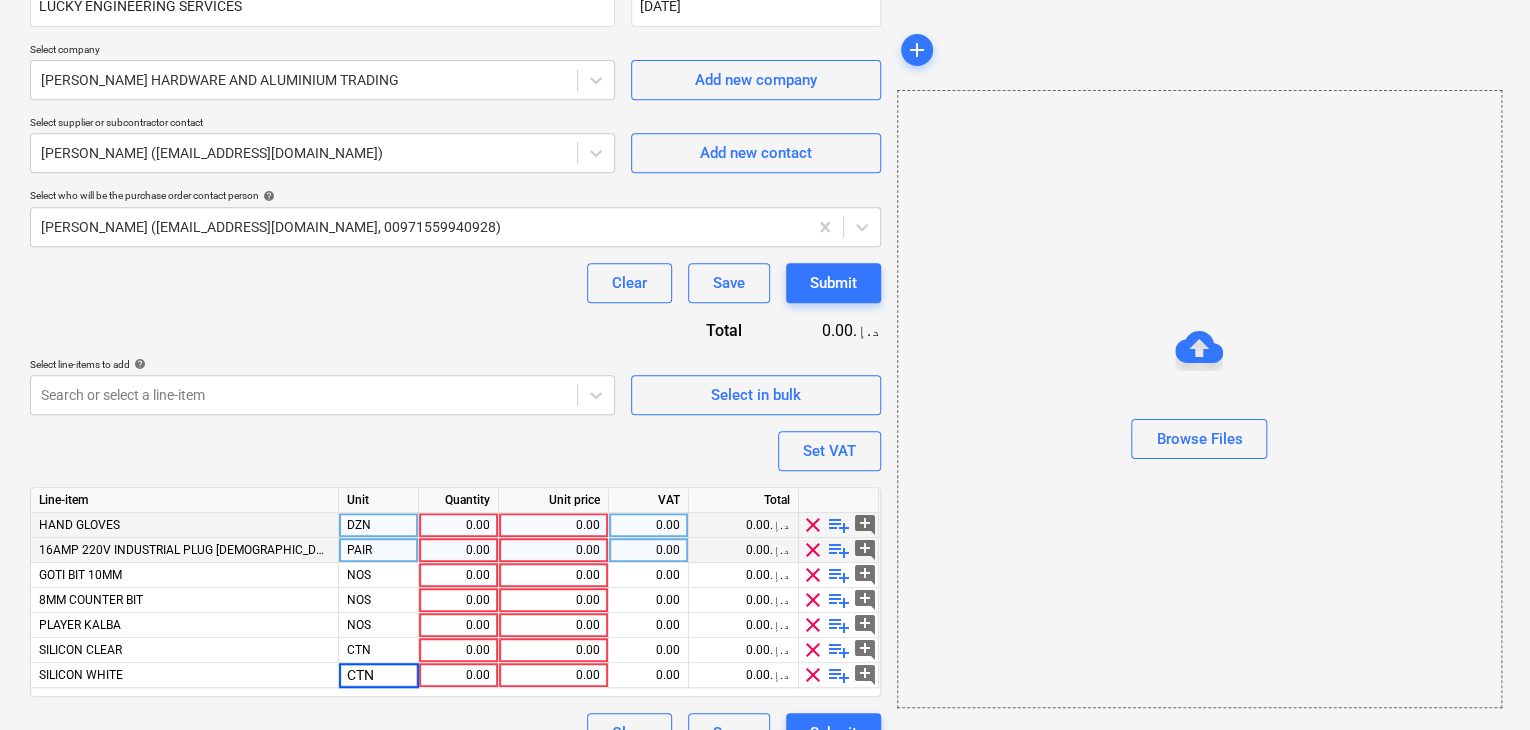 type on "x" 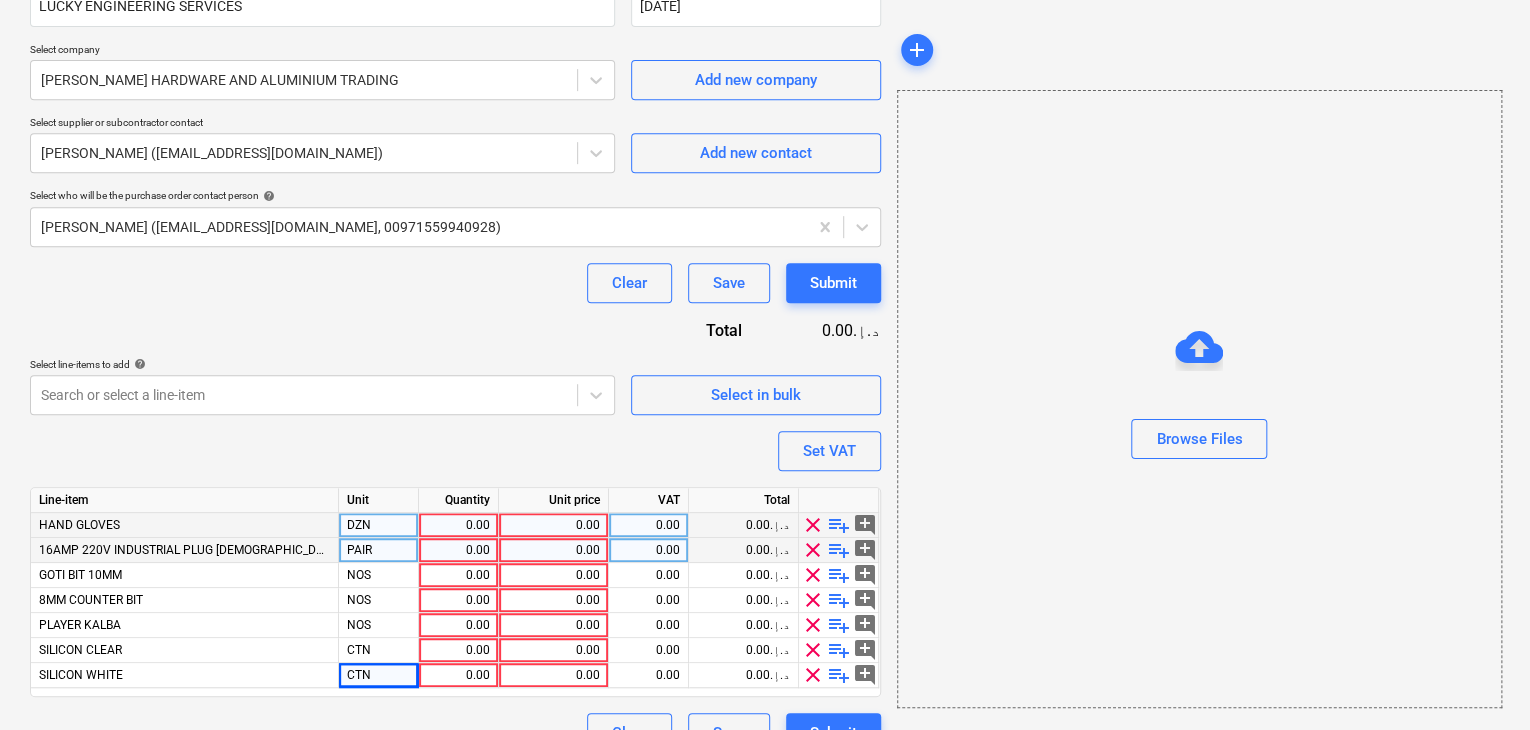 click on "0.00" at bounding box center [458, 525] 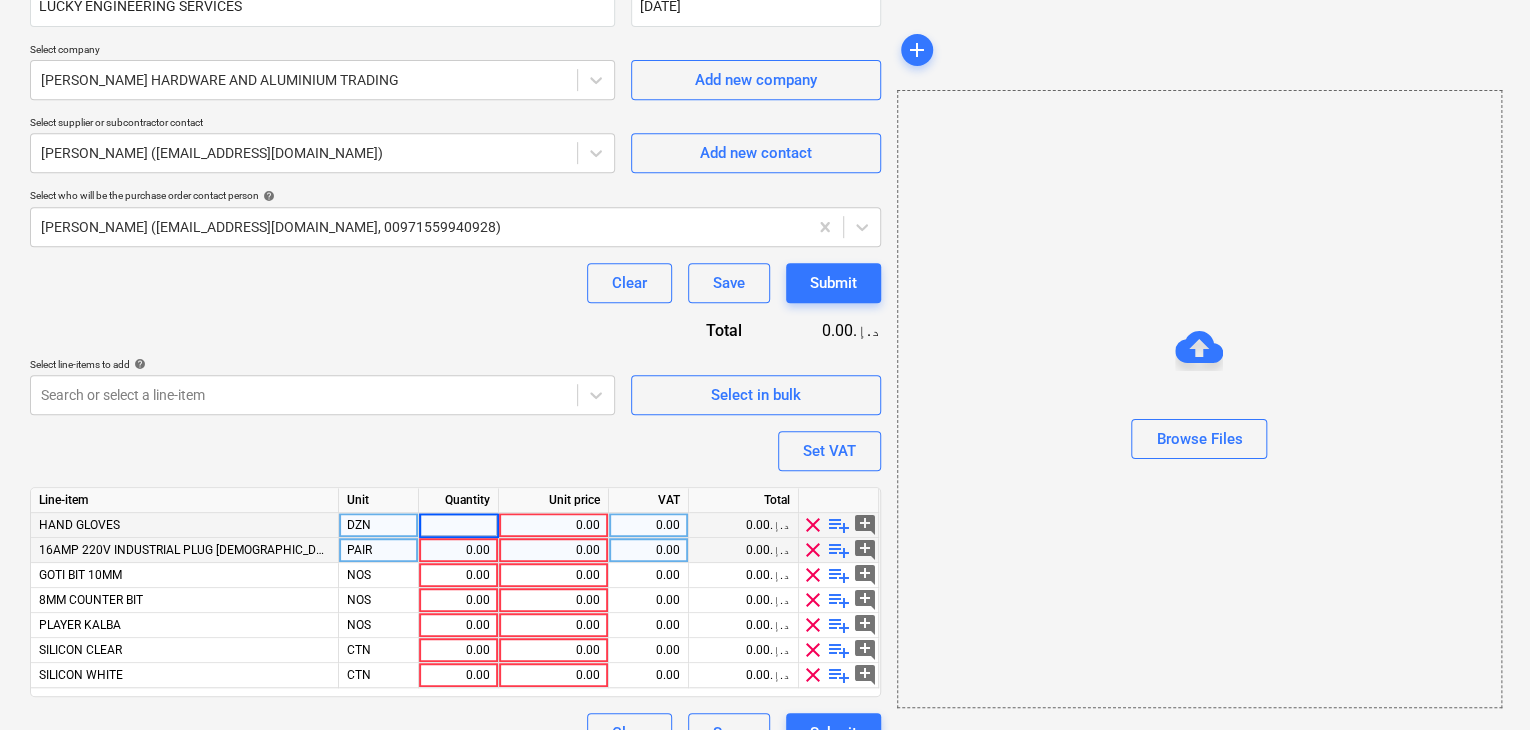 type on "3" 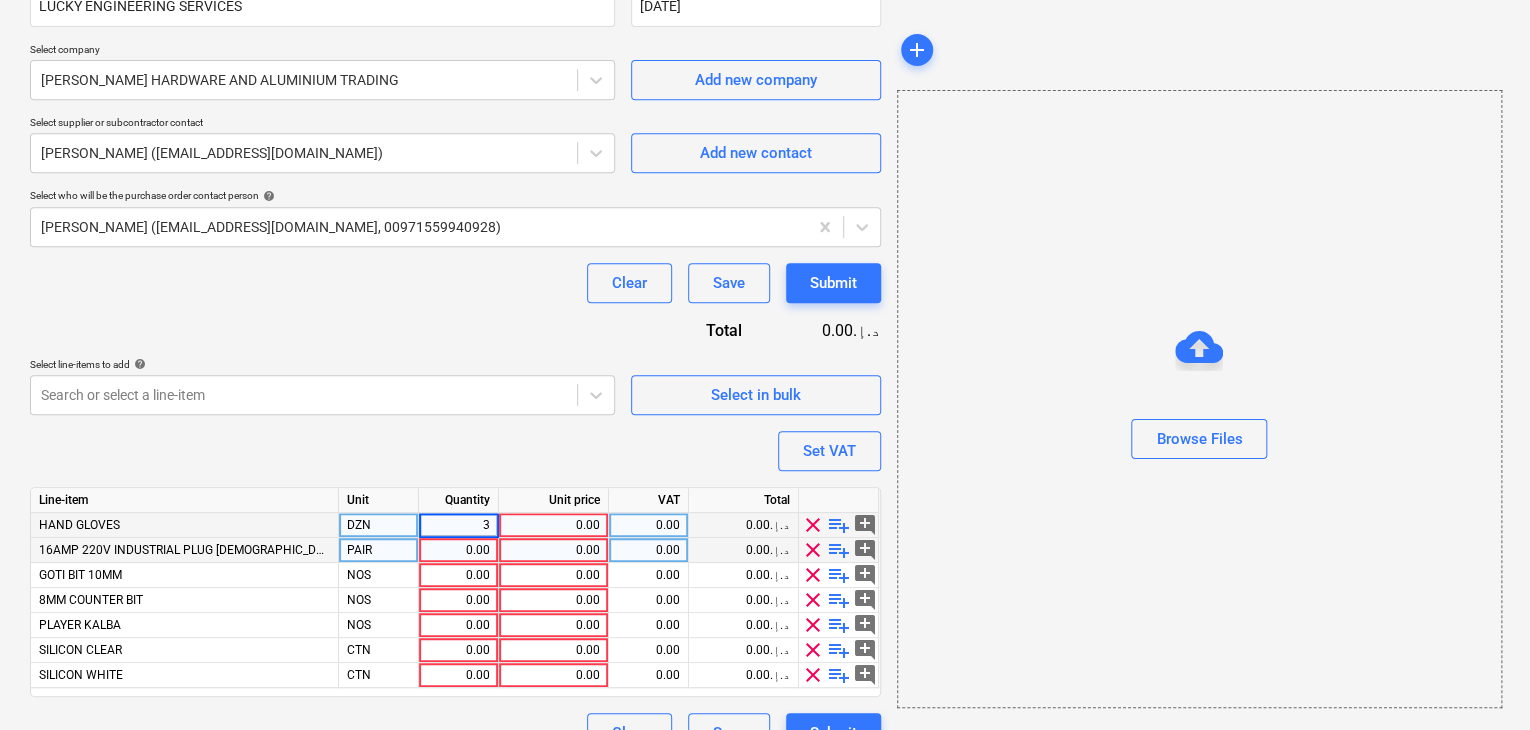 type on "x" 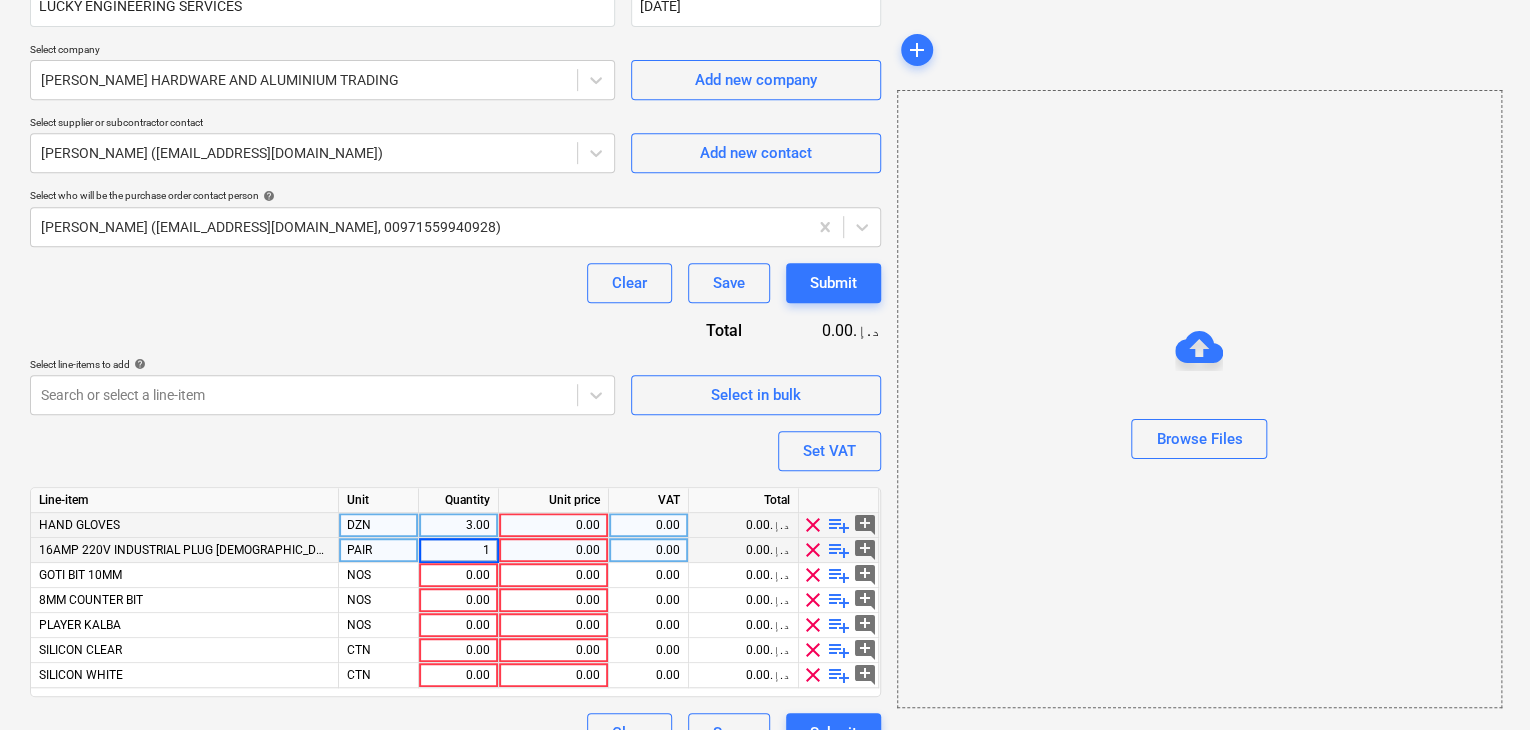 type on "10" 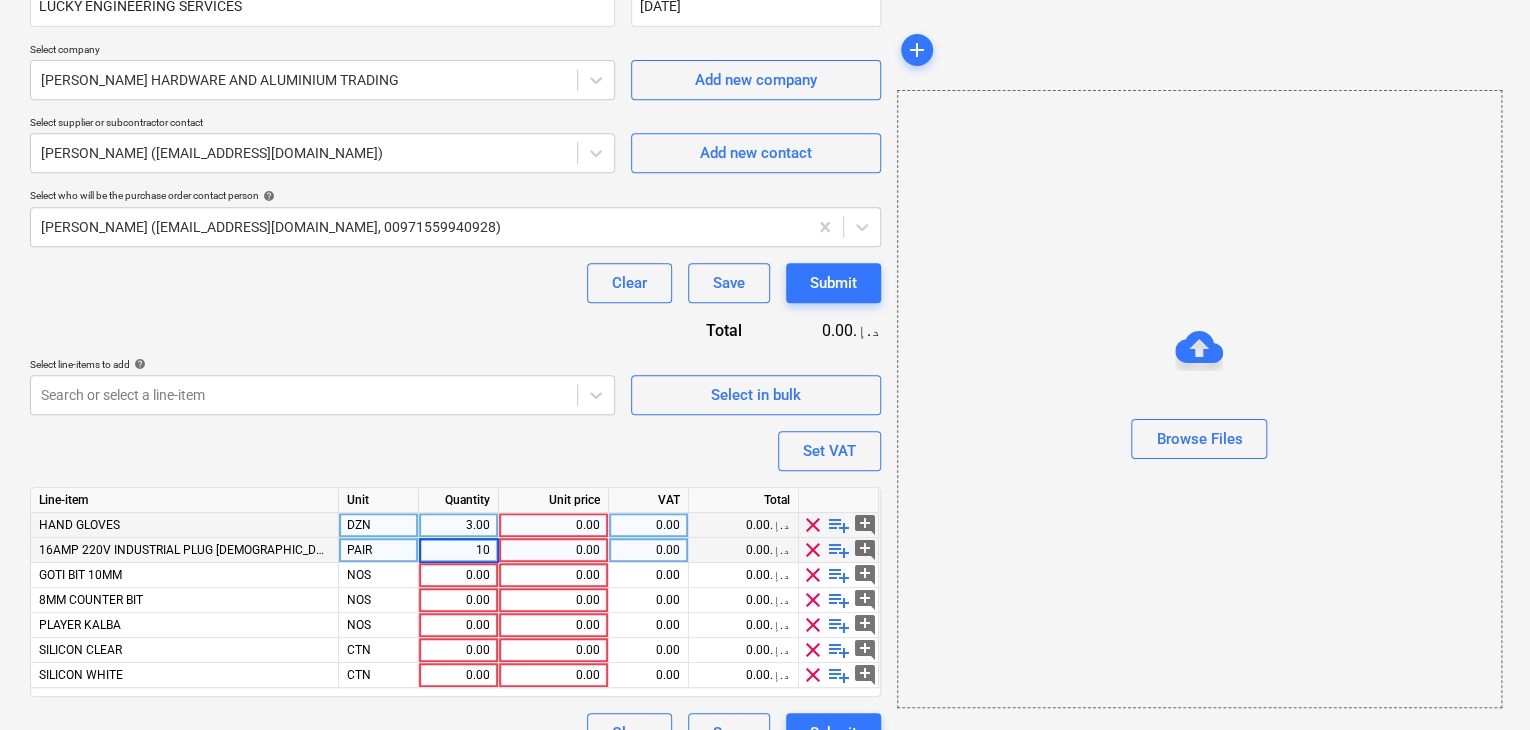 type on "x" 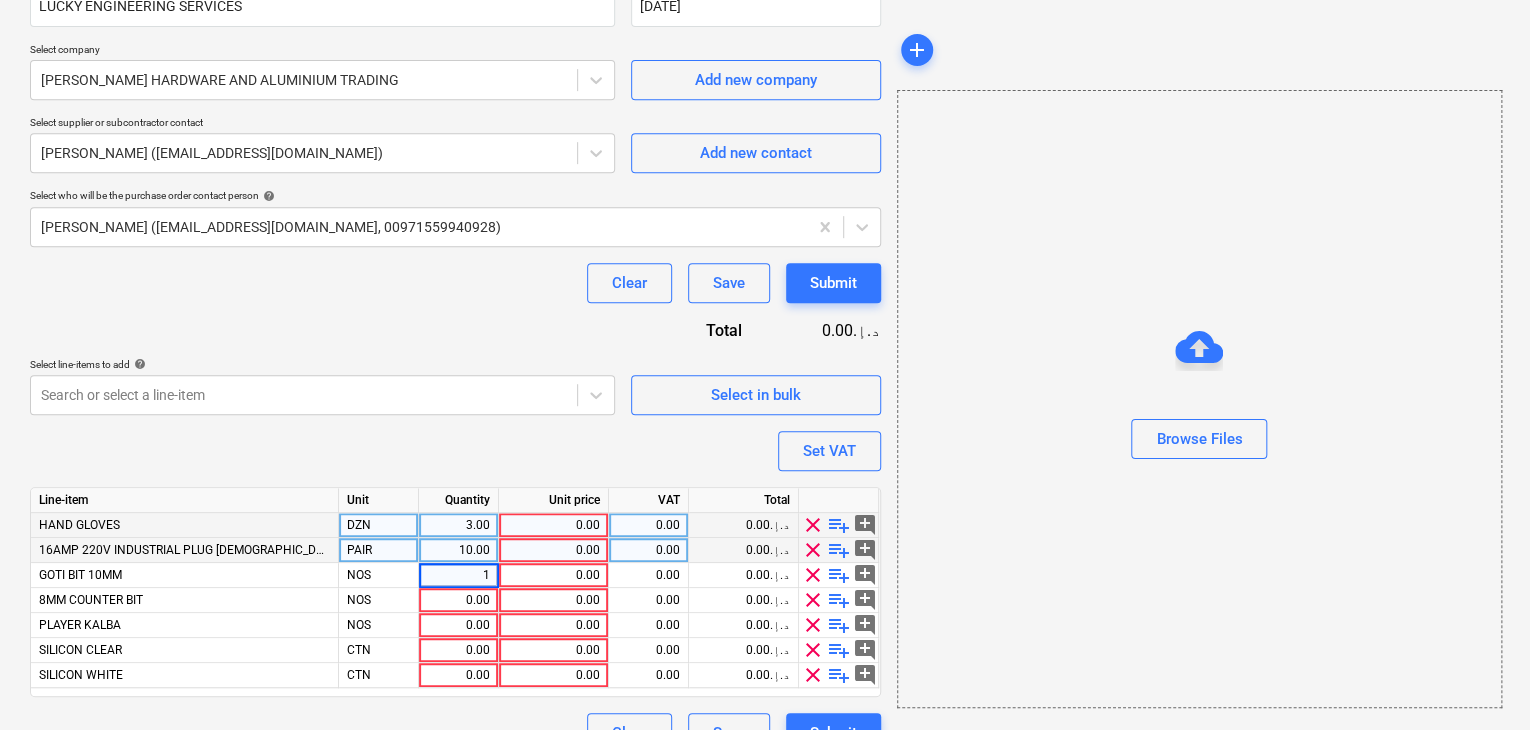 type on "15" 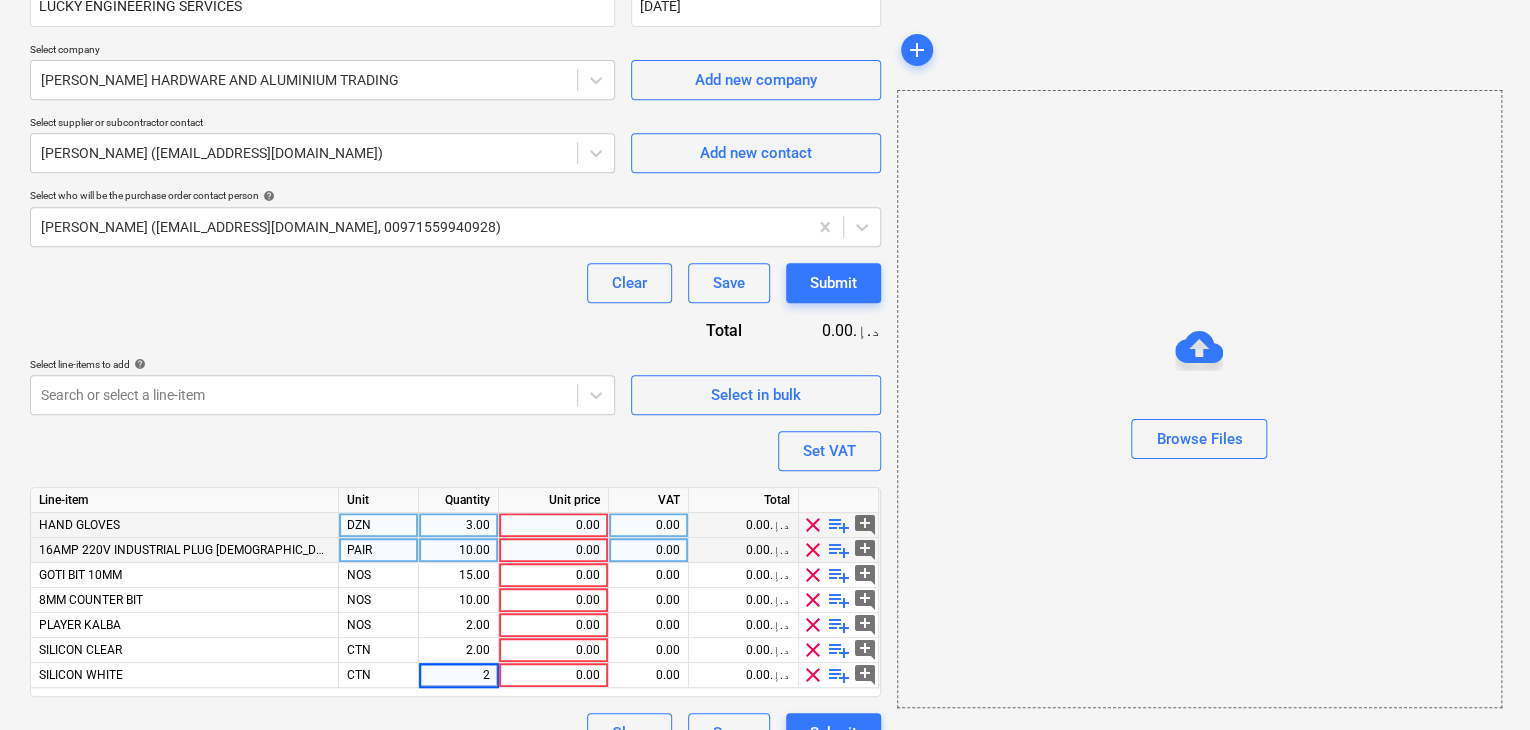 type on "x" 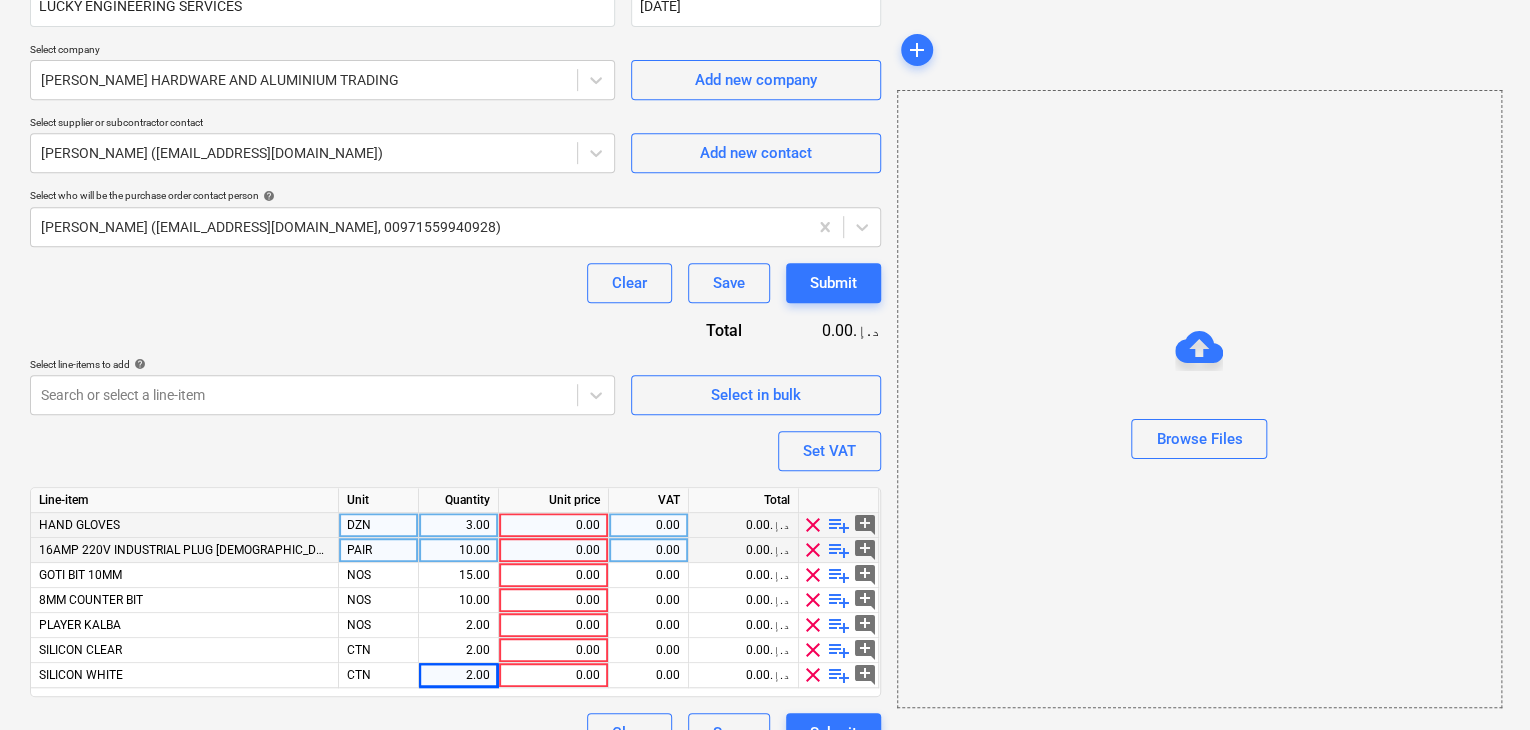 click on "0.00" at bounding box center (553, 525) 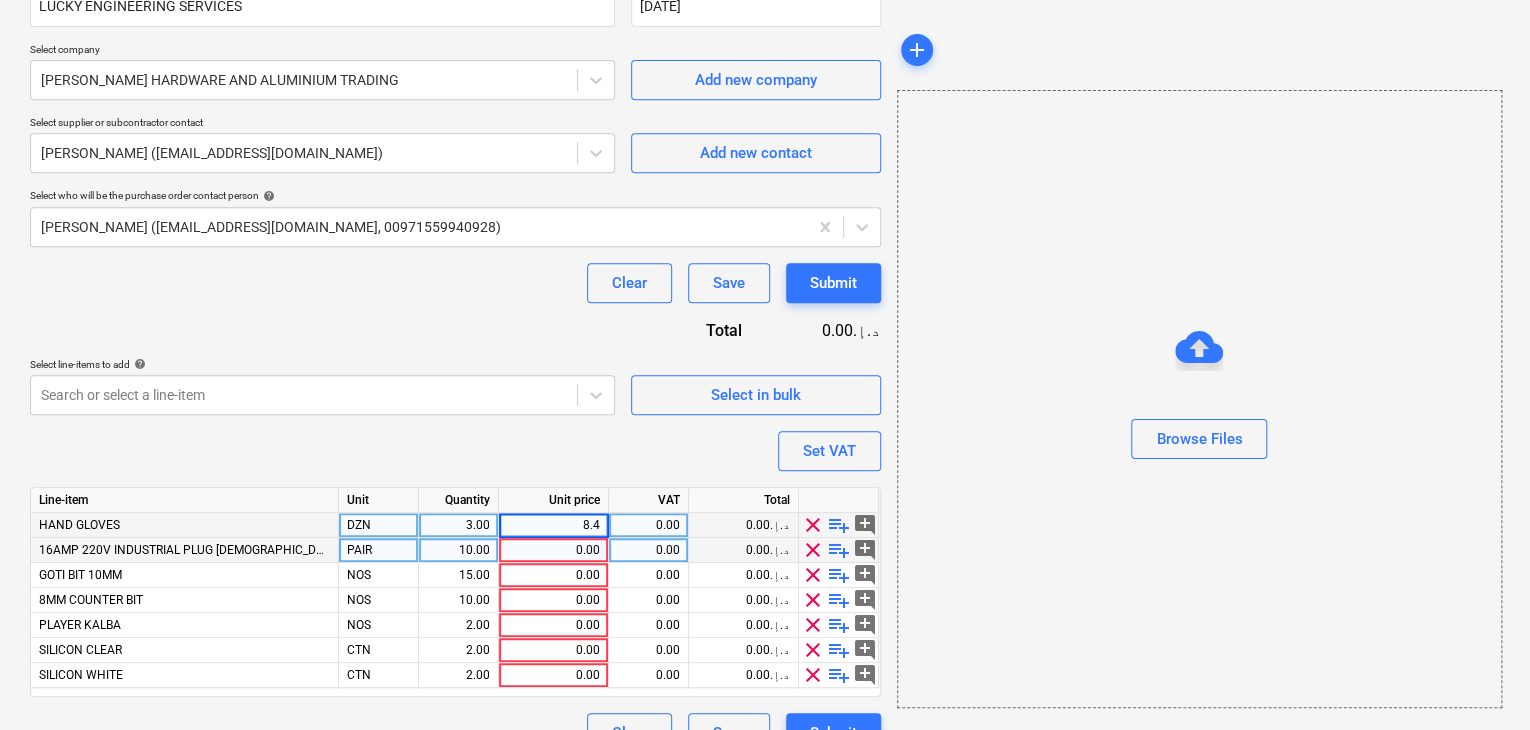 type on "8.40" 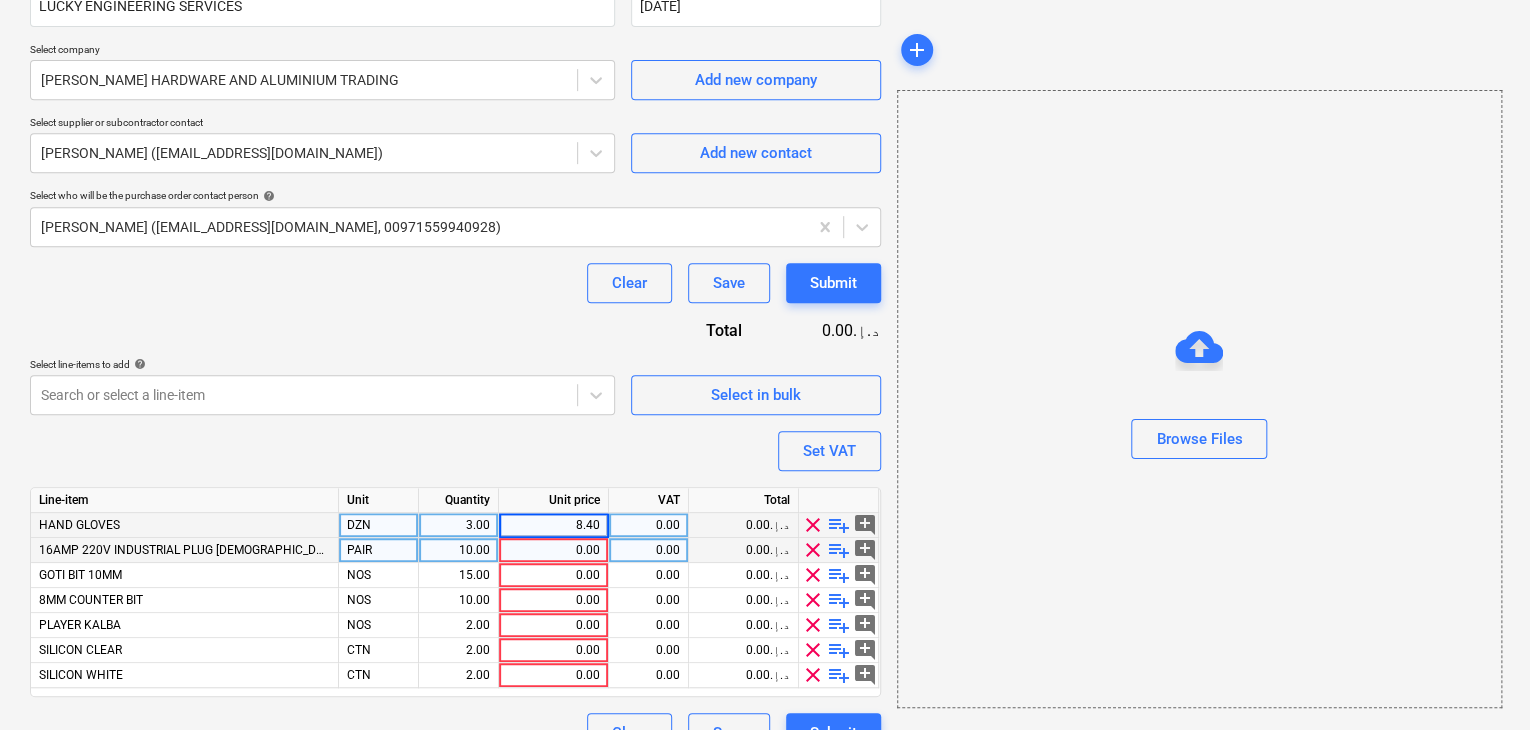 type on "x" 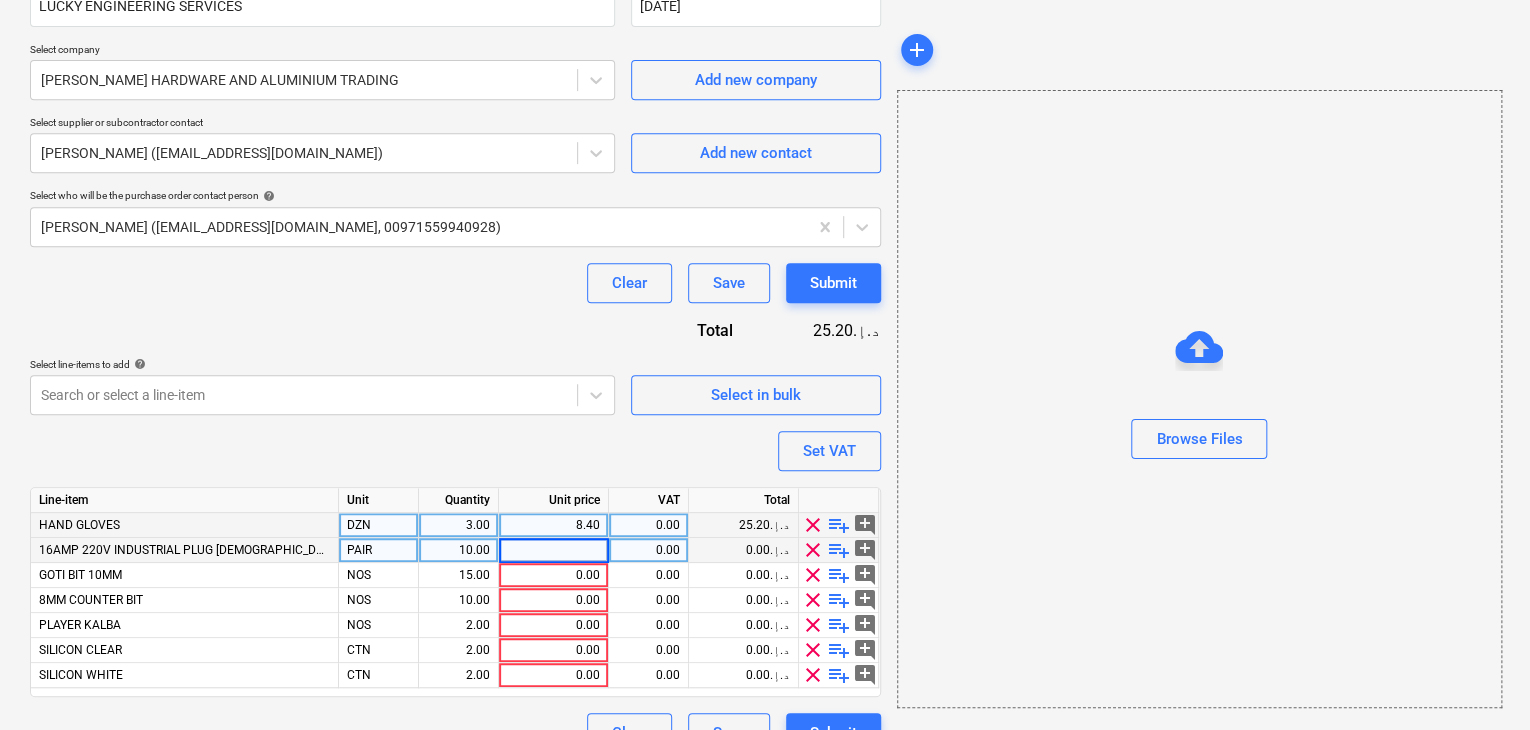 type on "7" 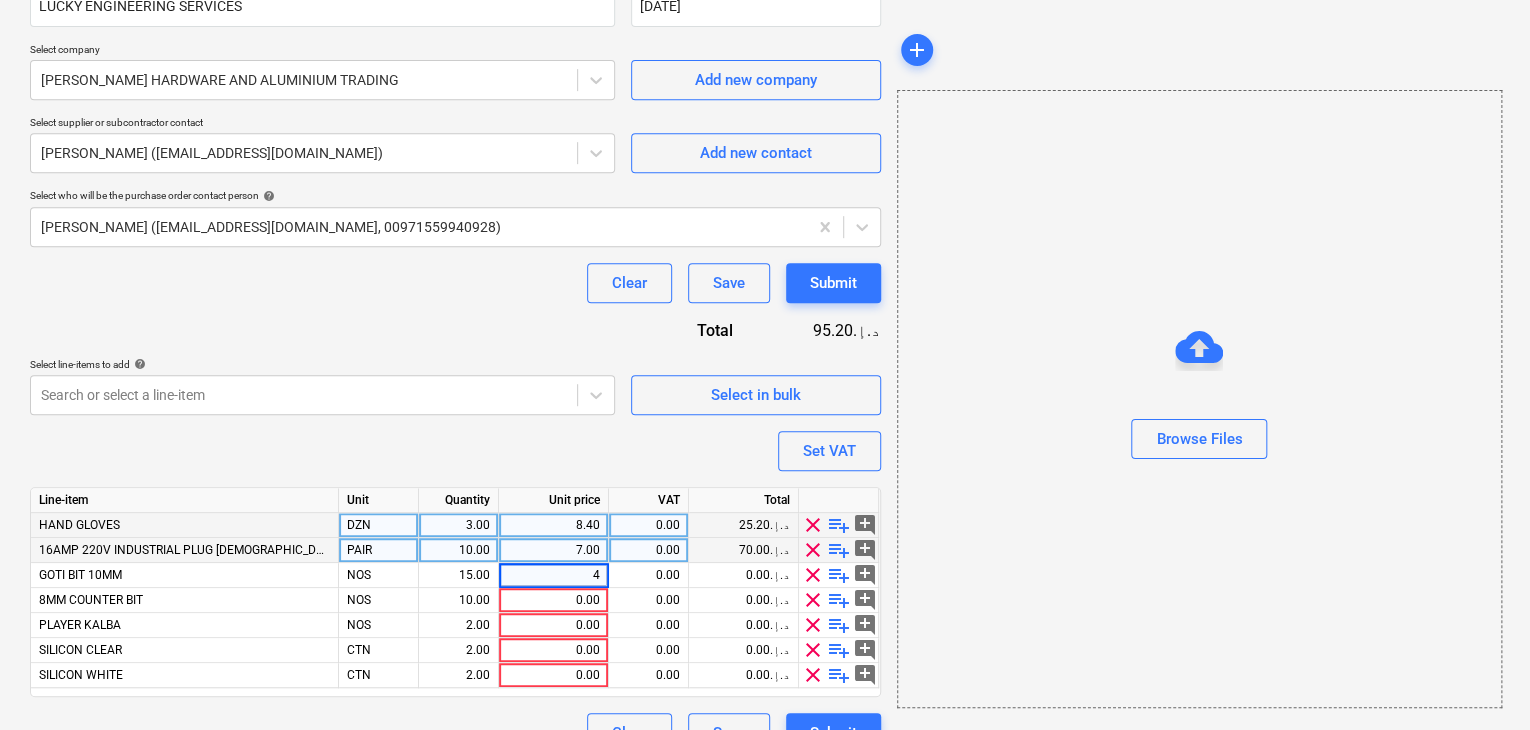 type on "x" 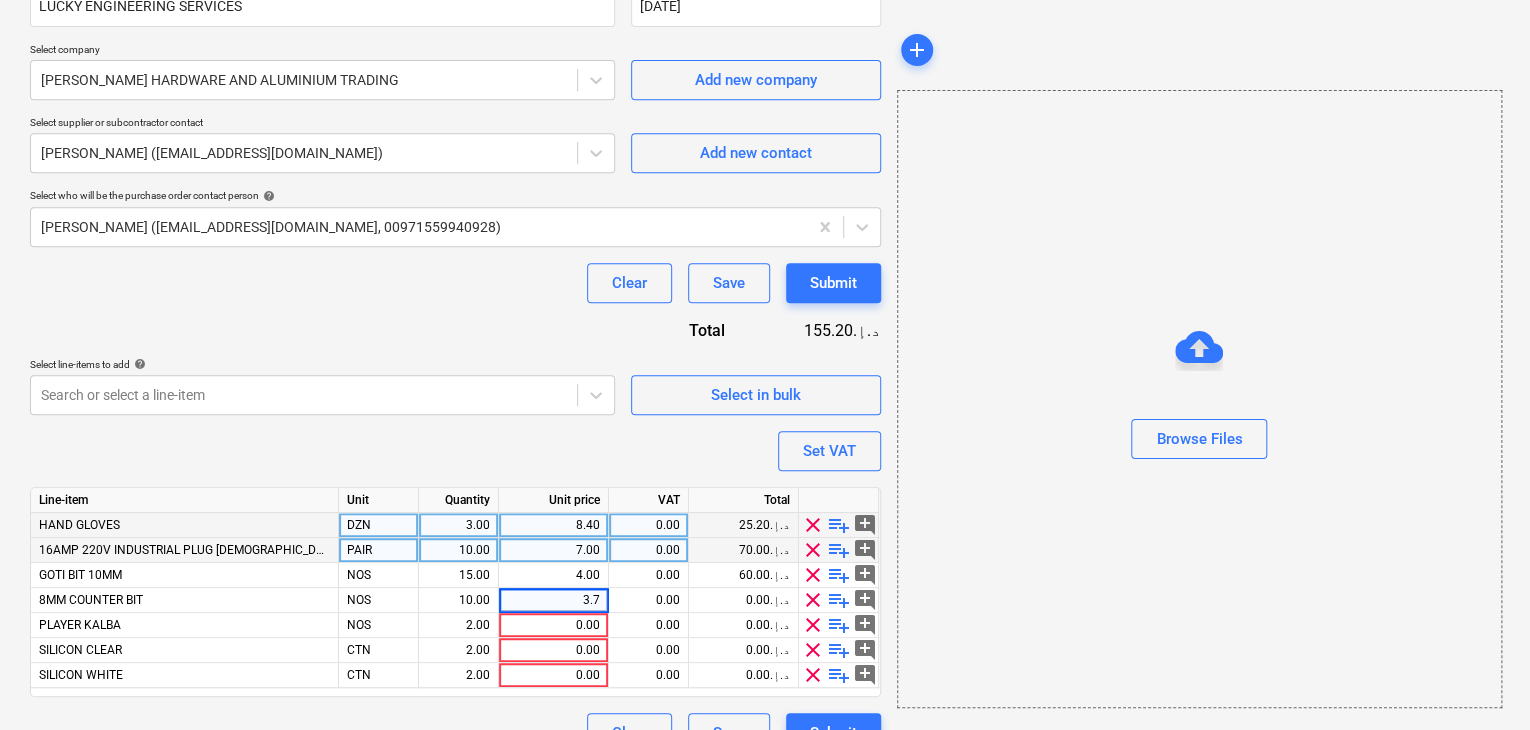 type on "3.75" 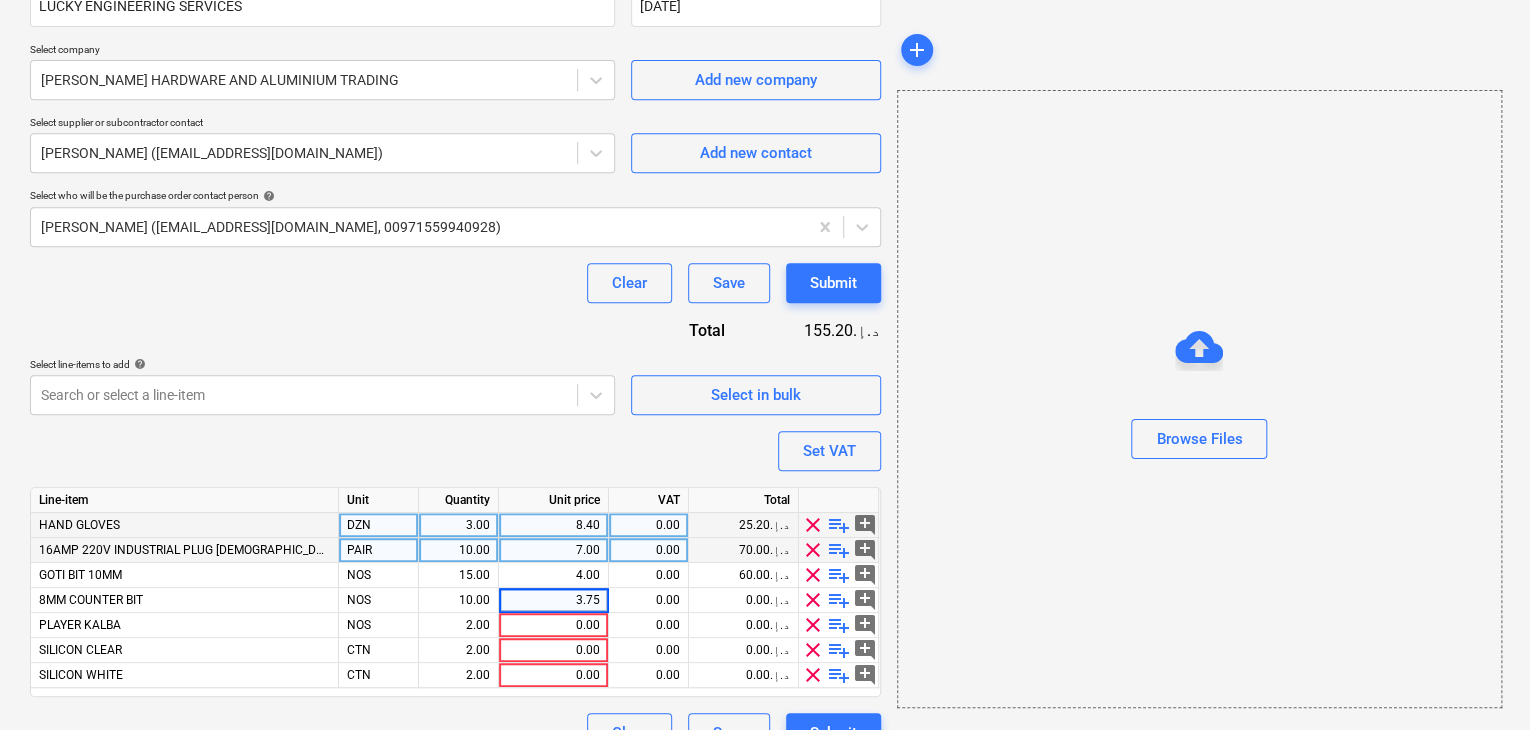 type on "x" 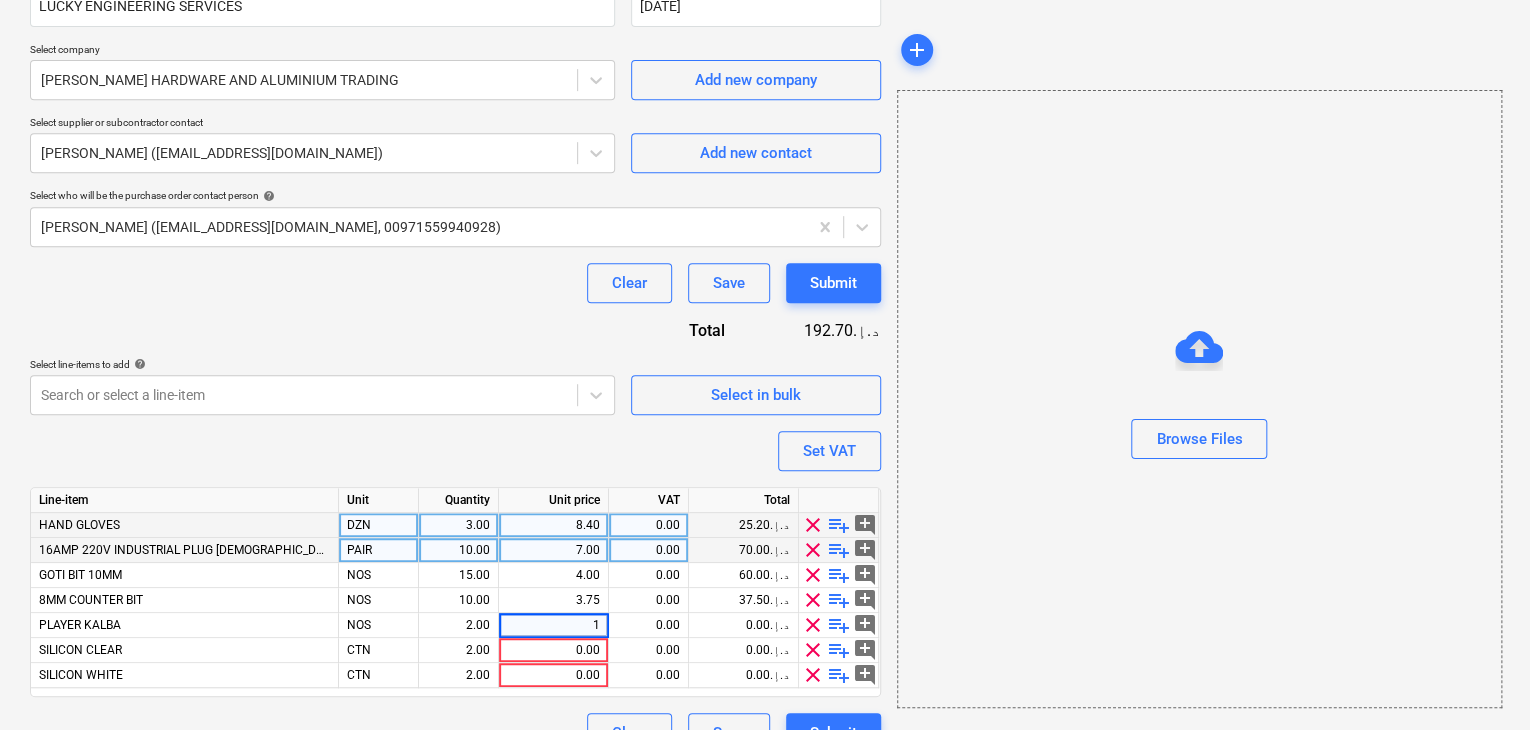 type on "15" 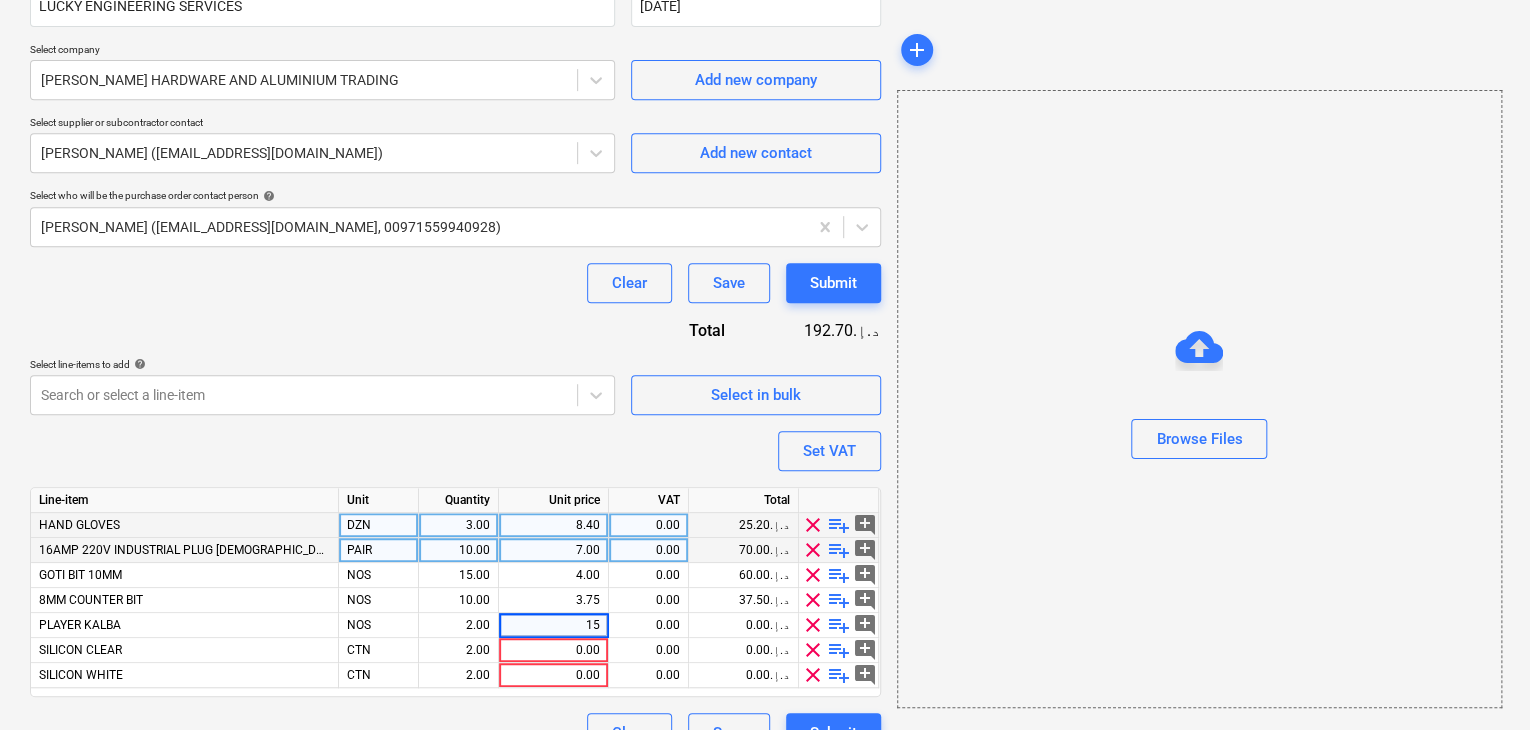 type on "x" 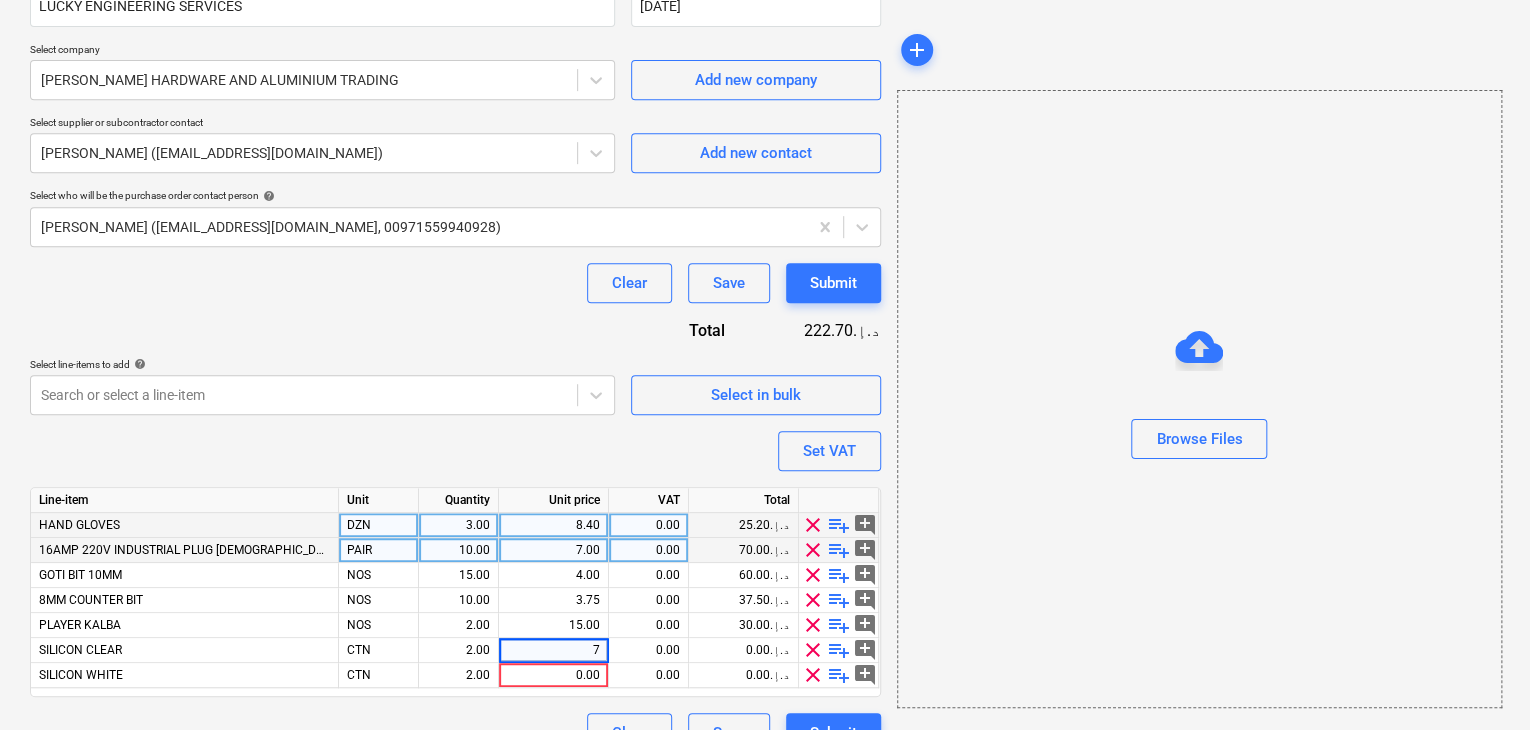 type on "70" 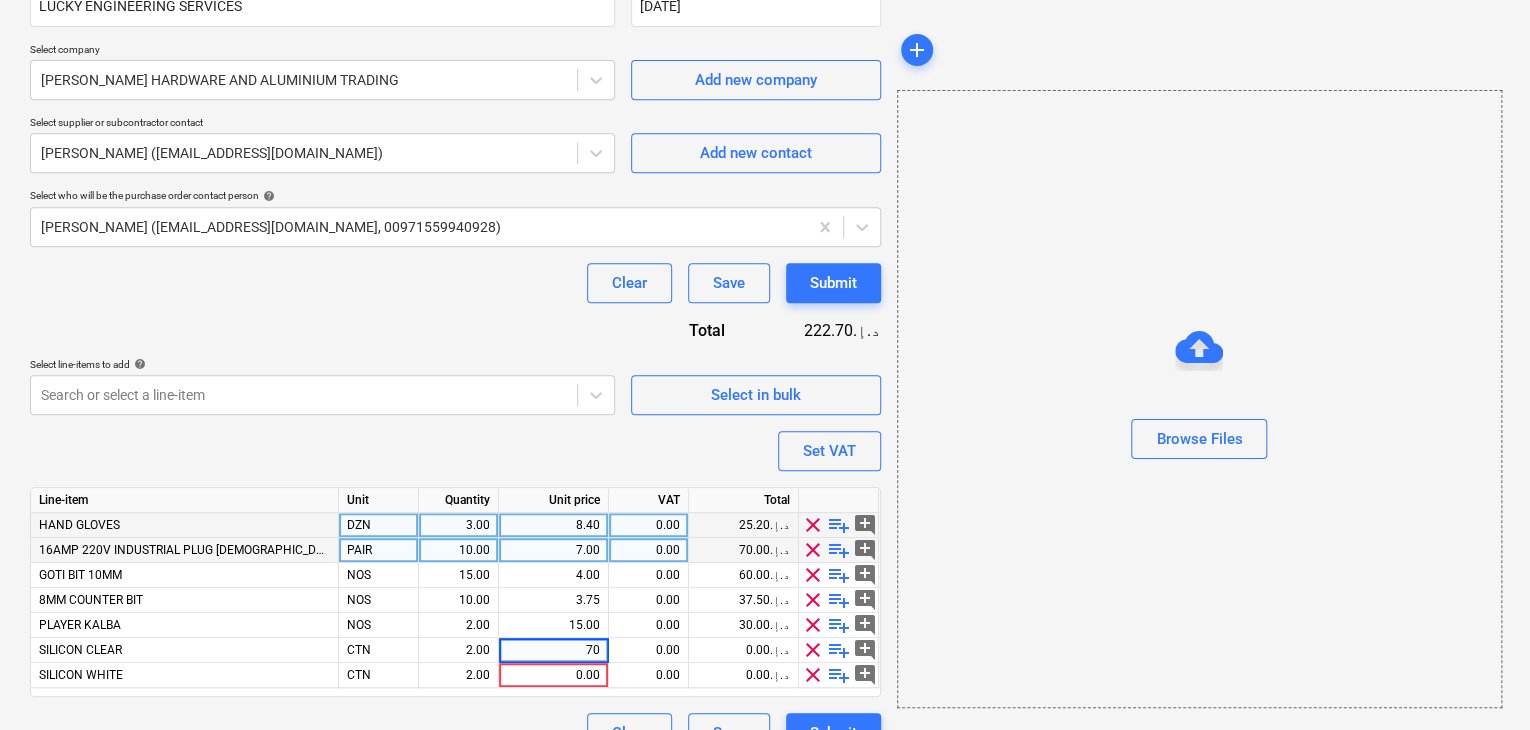 type on "x" 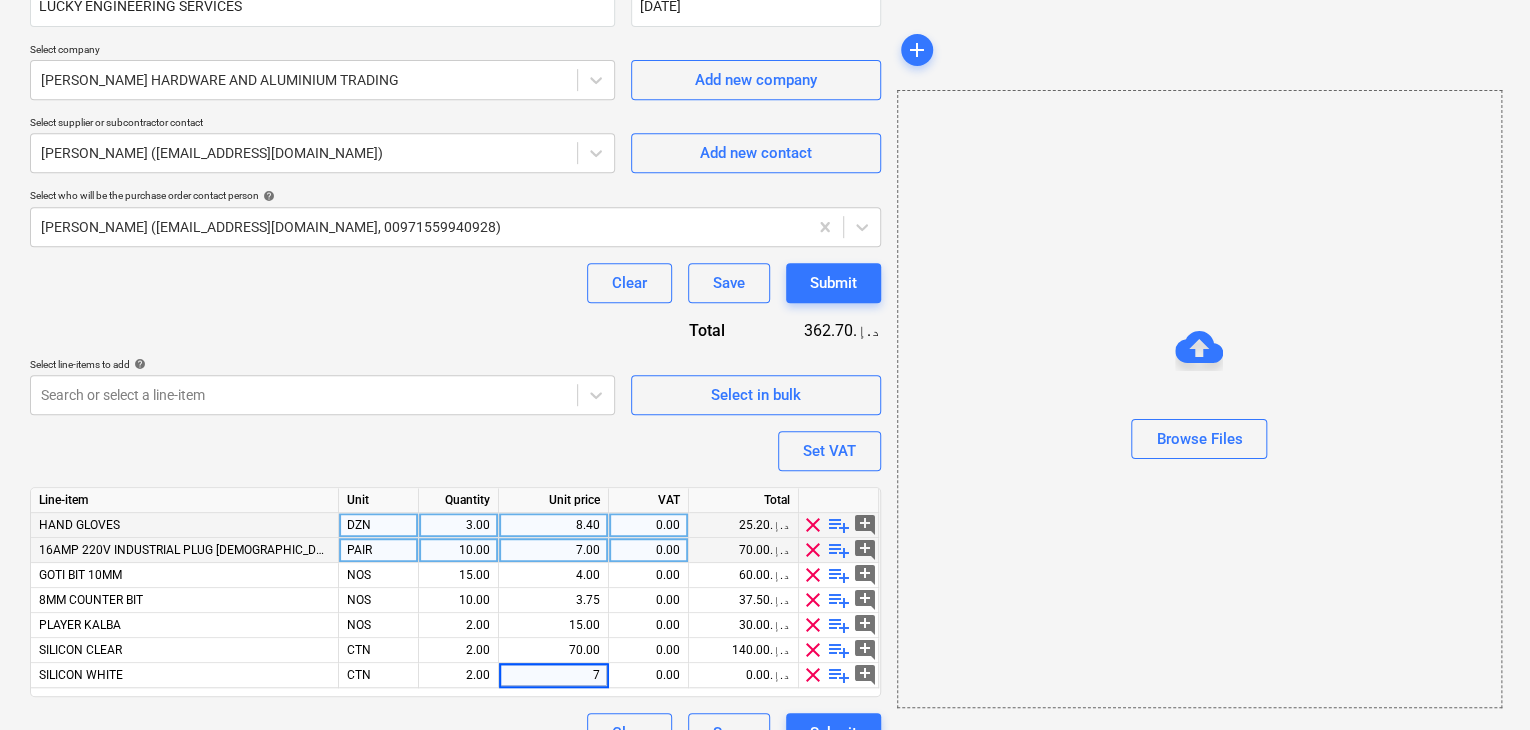 type on "70" 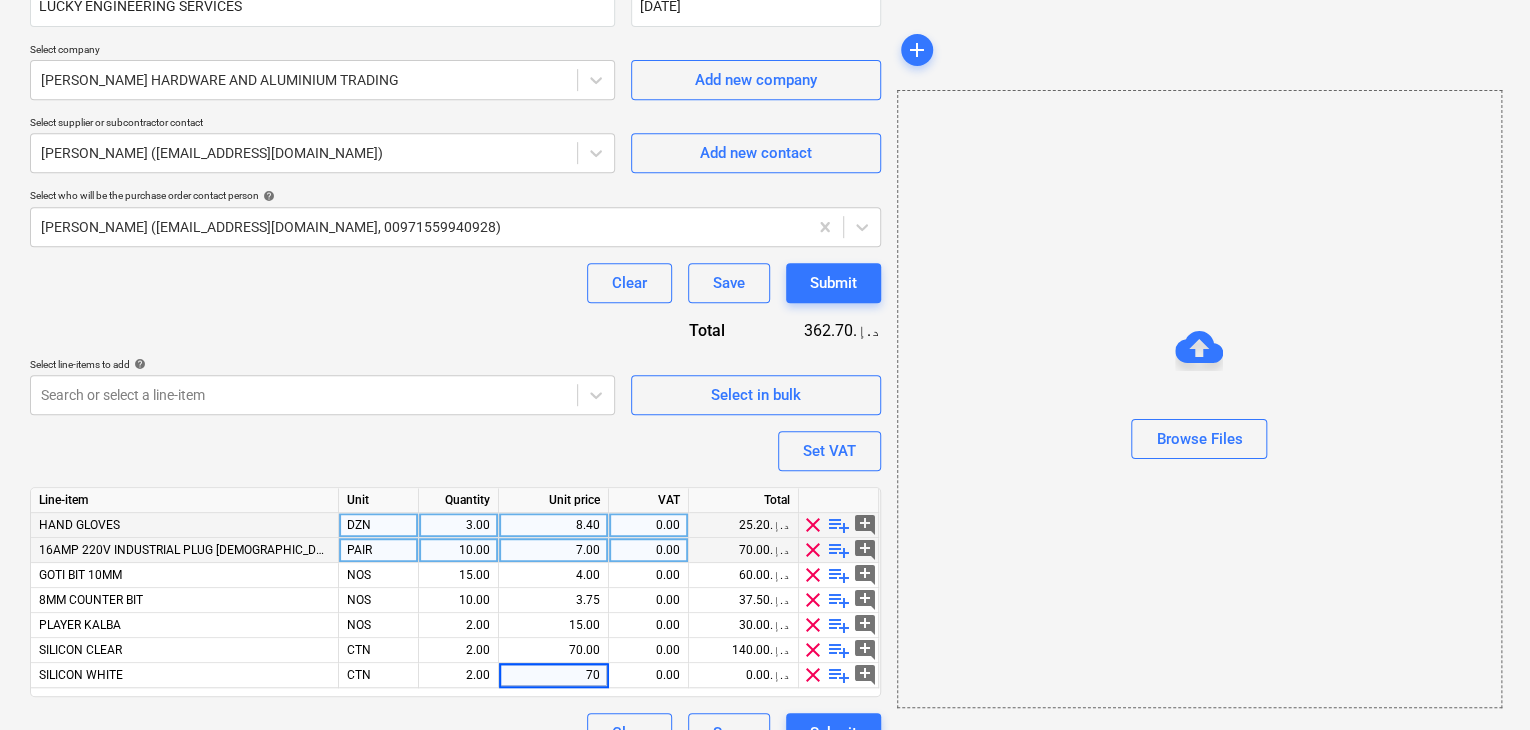 type on "x" 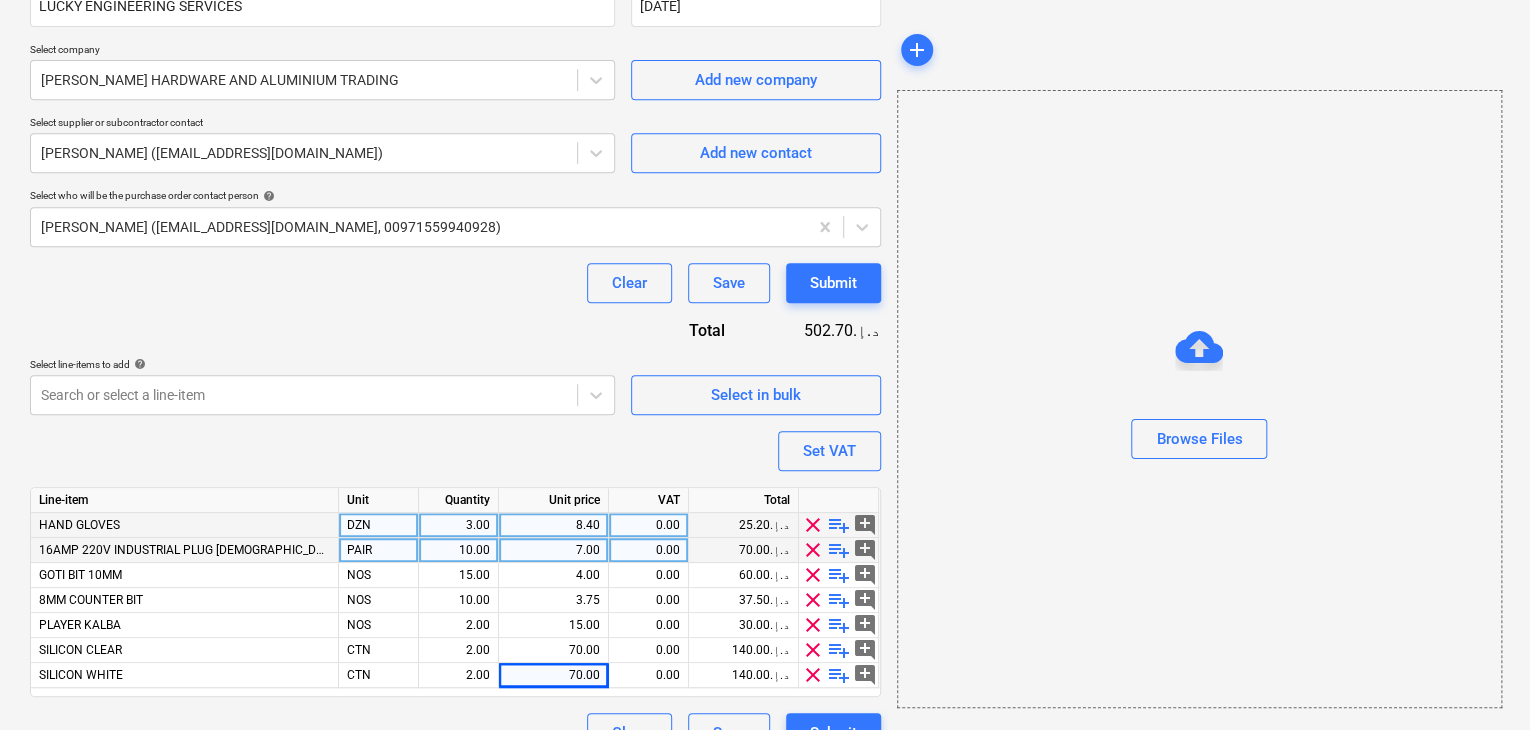 click at bounding box center (1199, 403) 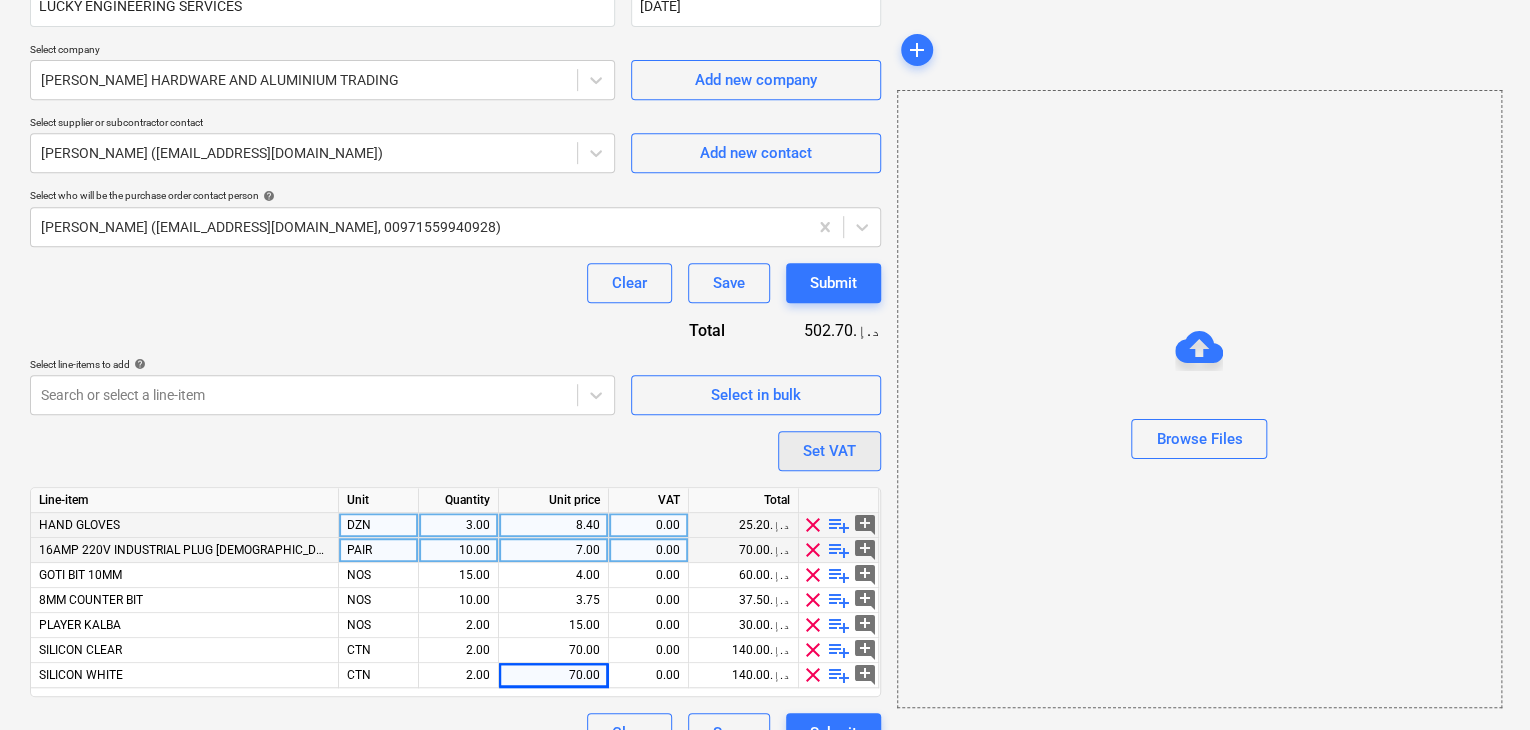 click on "Set VAT" at bounding box center [829, 451] 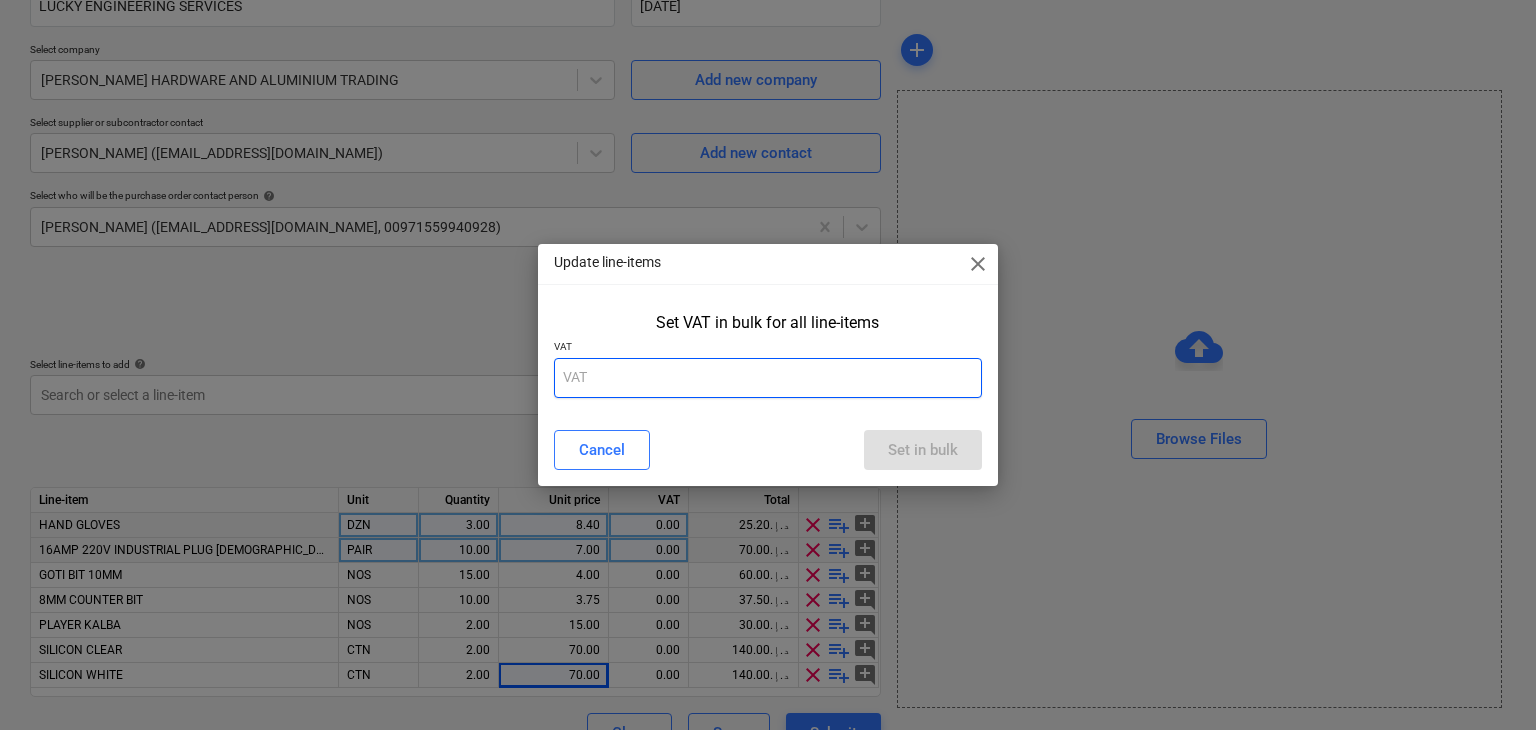 click at bounding box center (768, 378) 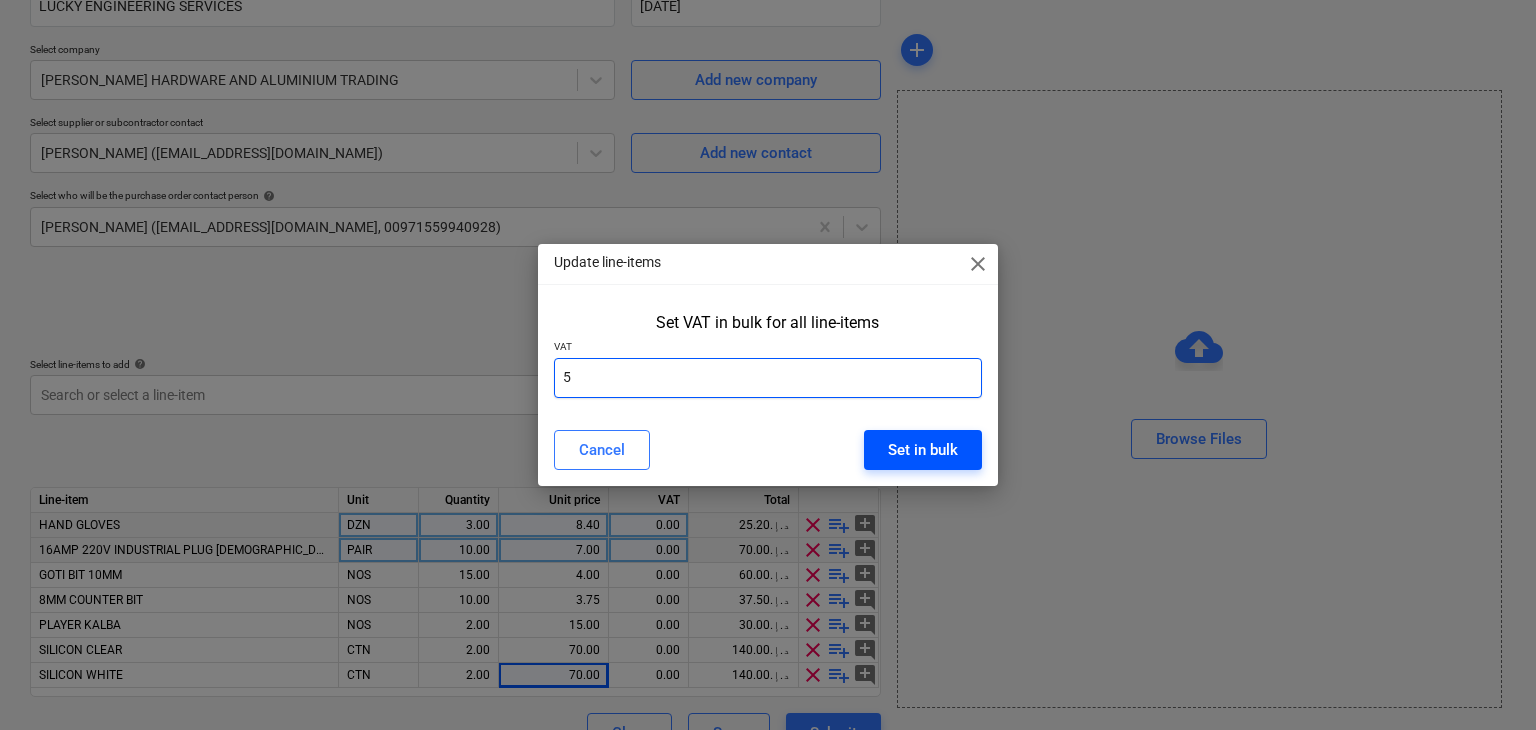 type on "5" 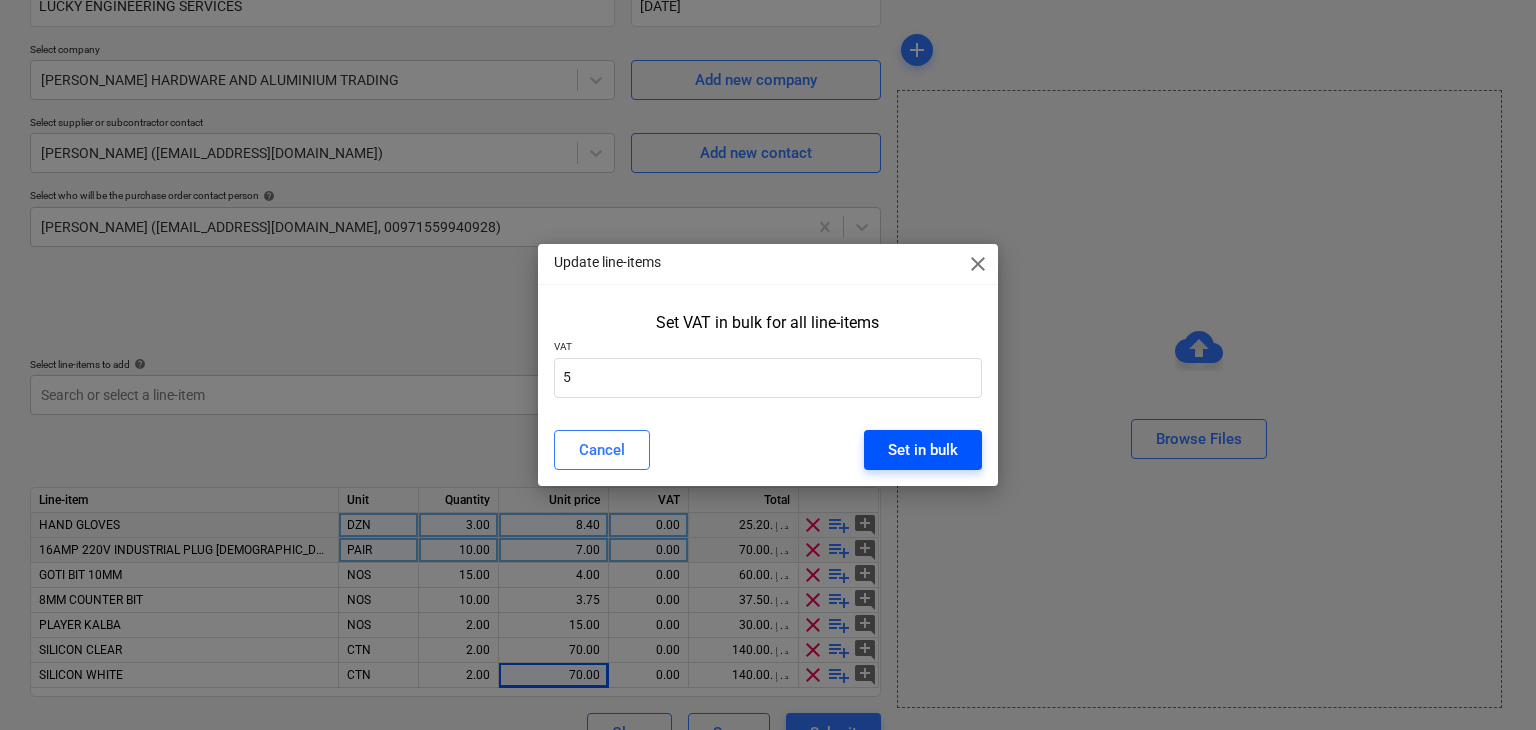 click on "Set in bulk" at bounding box center [923, 450] 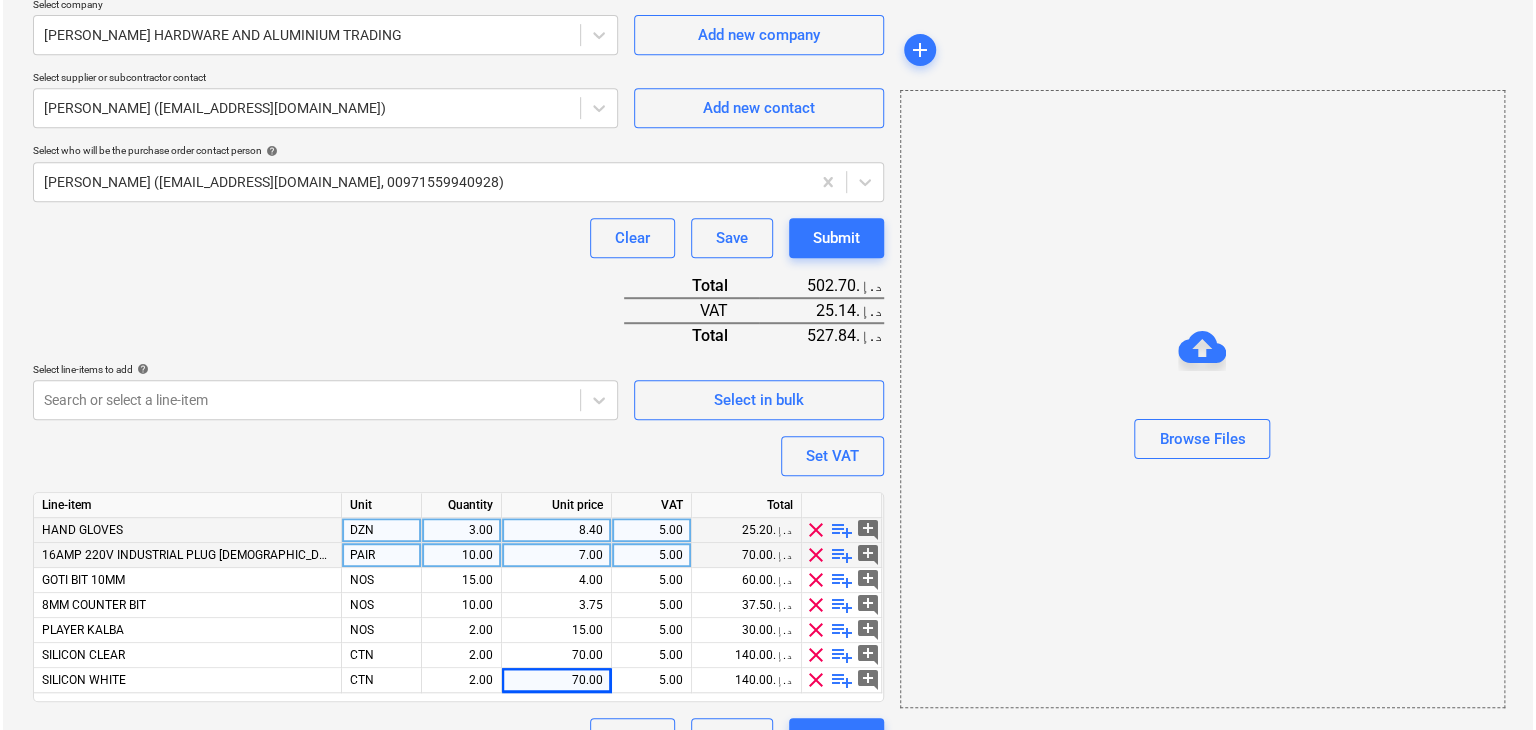 scroll, scrollTop: 492, scrollLeft: 0, axis: vertical 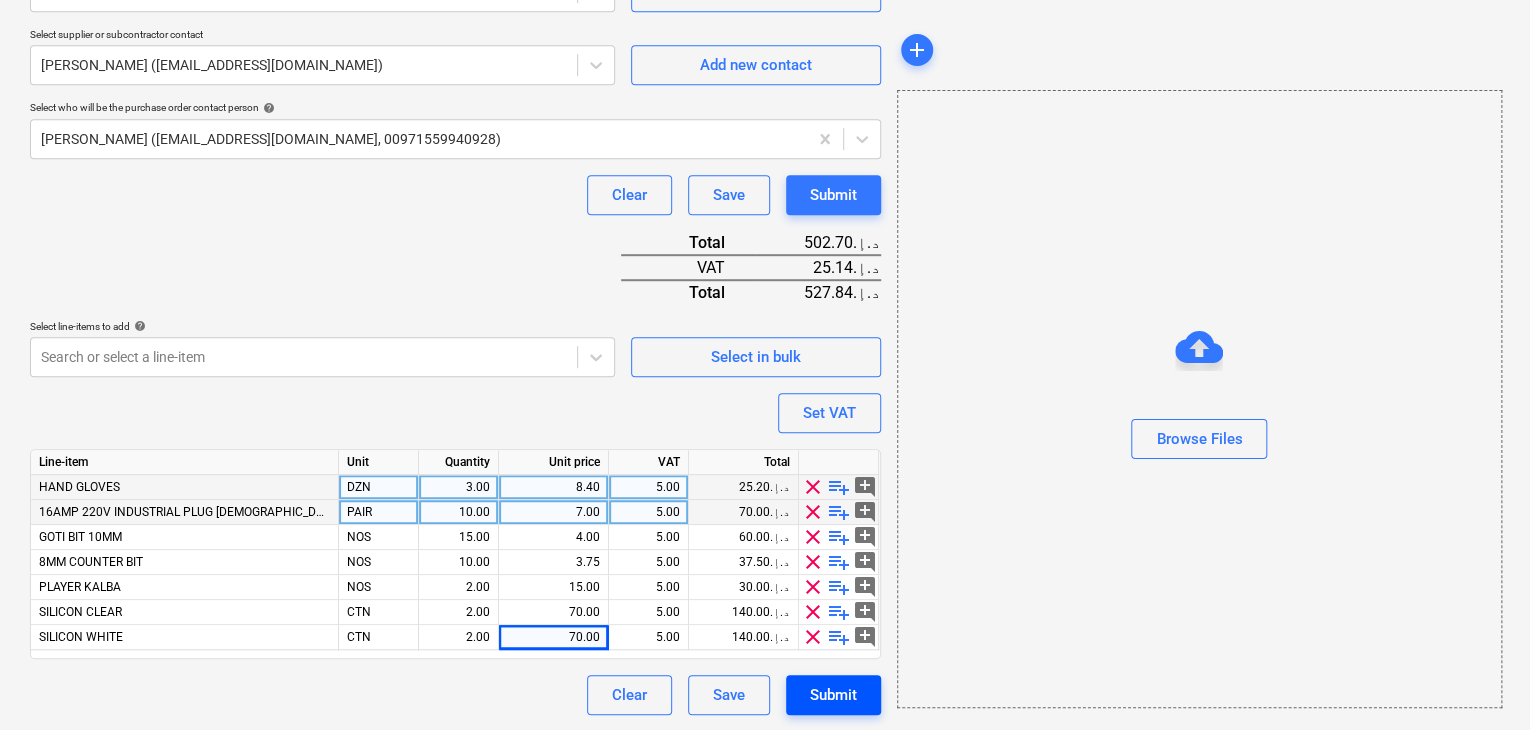 click on "Submit" at bounding box center (833, 695) 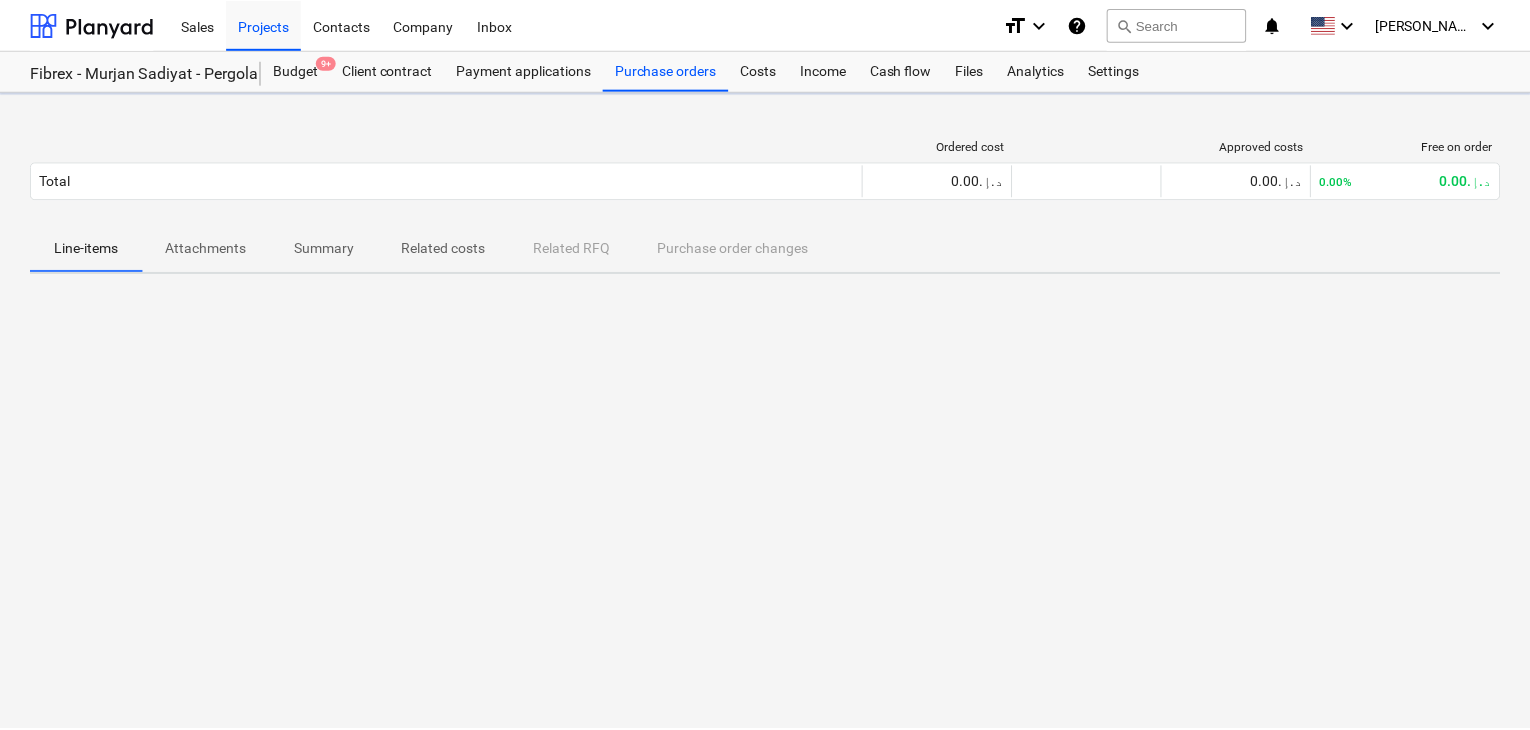 scroll, scrollTop: 0, scrollLeft: 0, axis: both 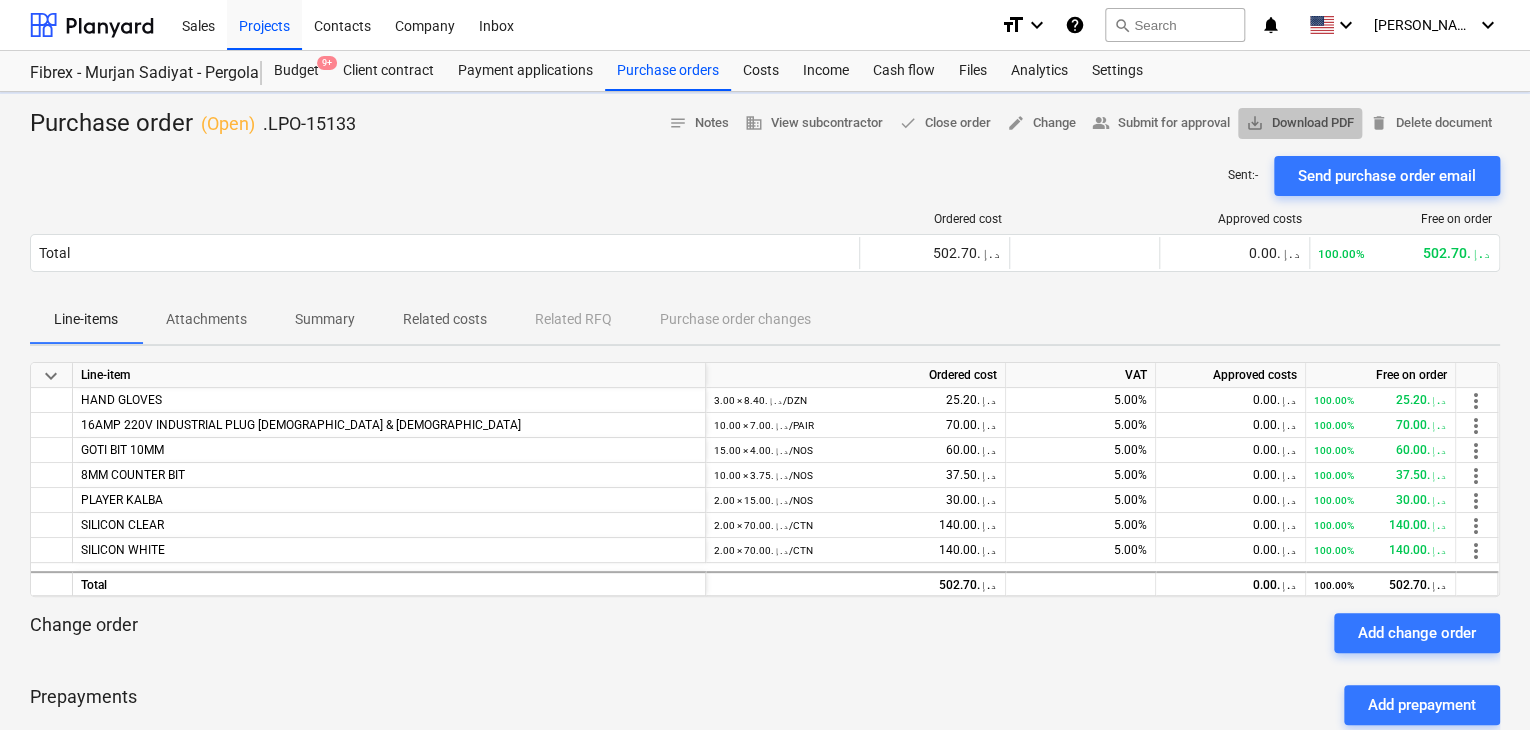 click on "save_alt Download PDF" at bounding box center [1300, 123] 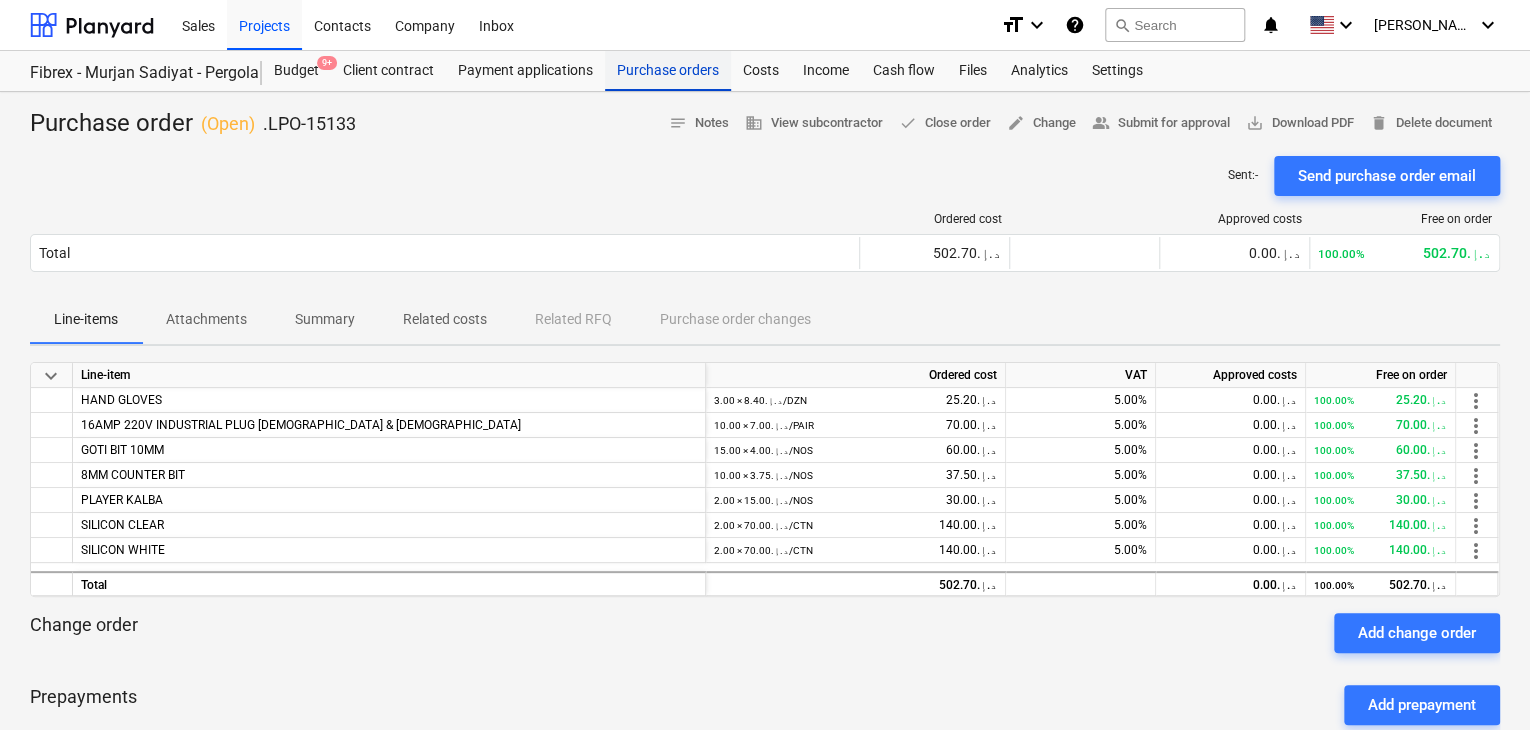 click on "Purchase orders" at bounding box center [668, 71] 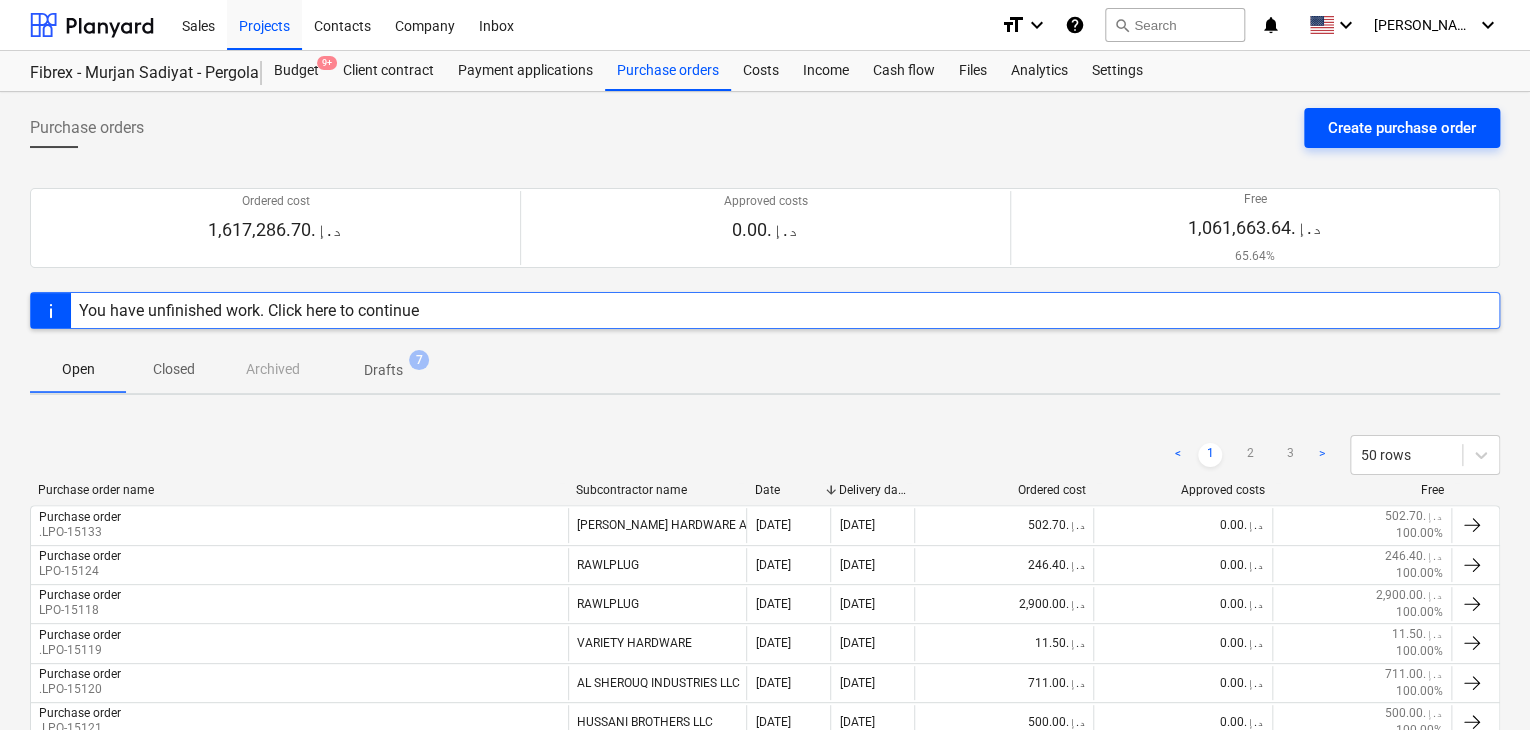 click on "Create purchase order" at bounding box center [1402, 128] 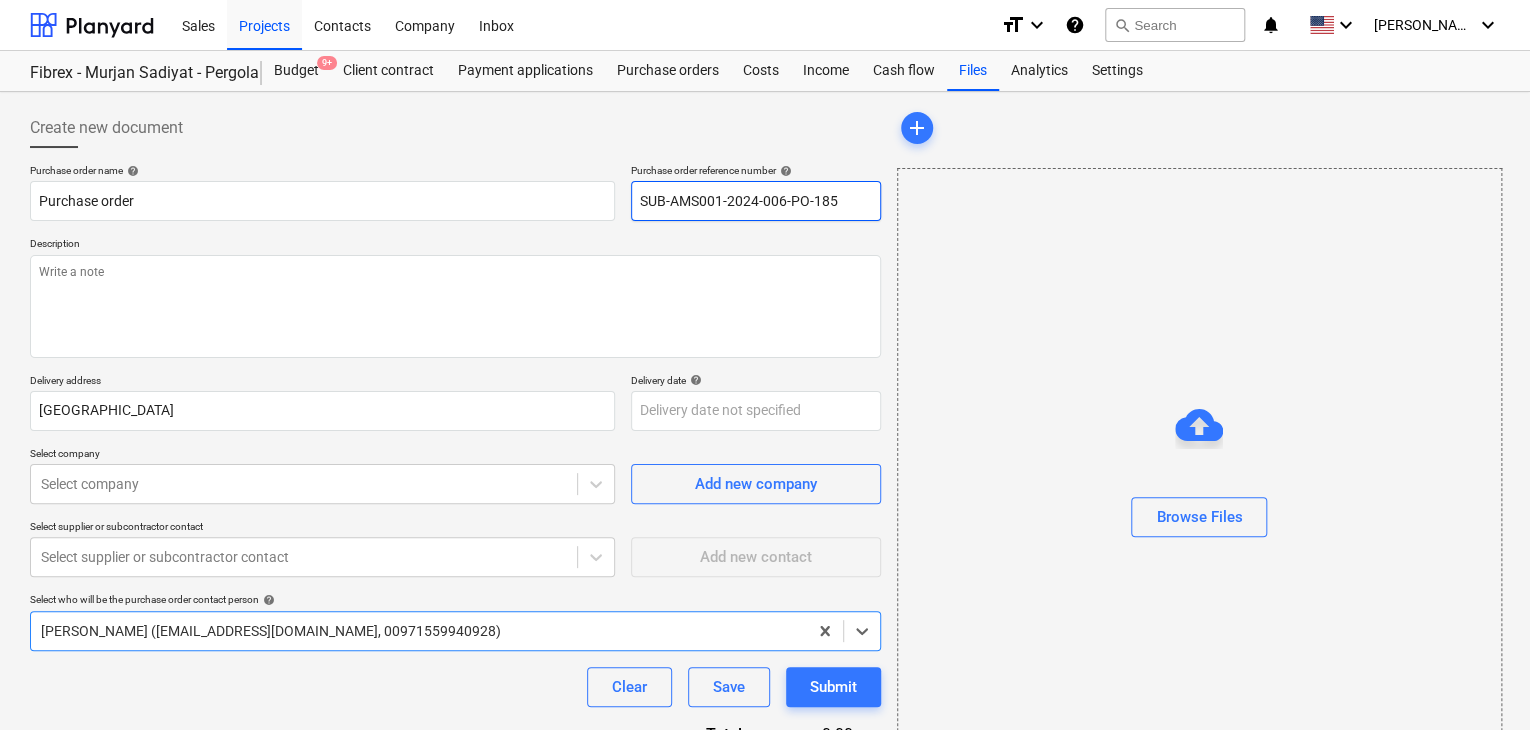 click on "SUB-AMS001-2024-006-PO-185" at bounding box center (756, 201) 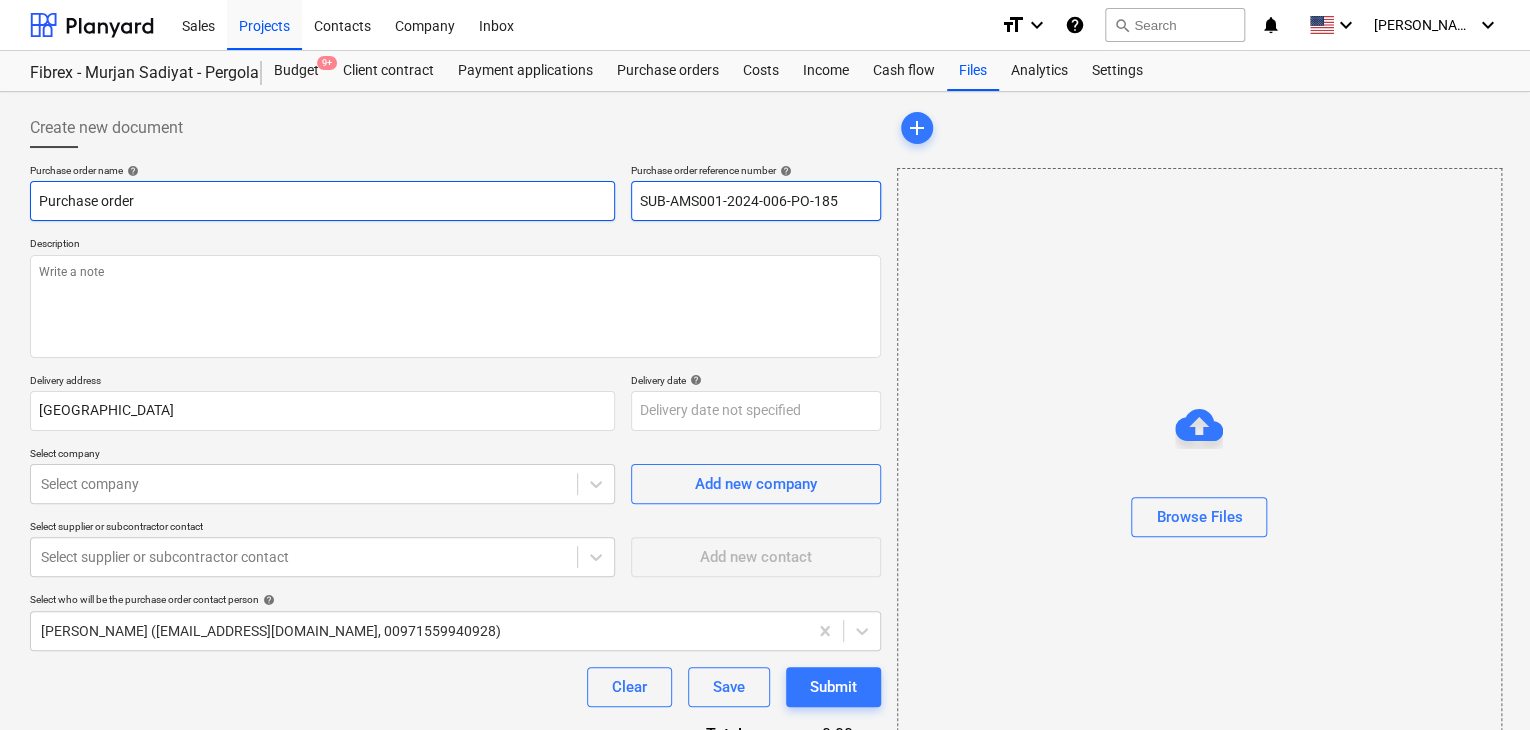 drag, startPoint x: 845, startPoint y: 206, endPoint x: 592, endPoint y: 186, distance: 253.78928 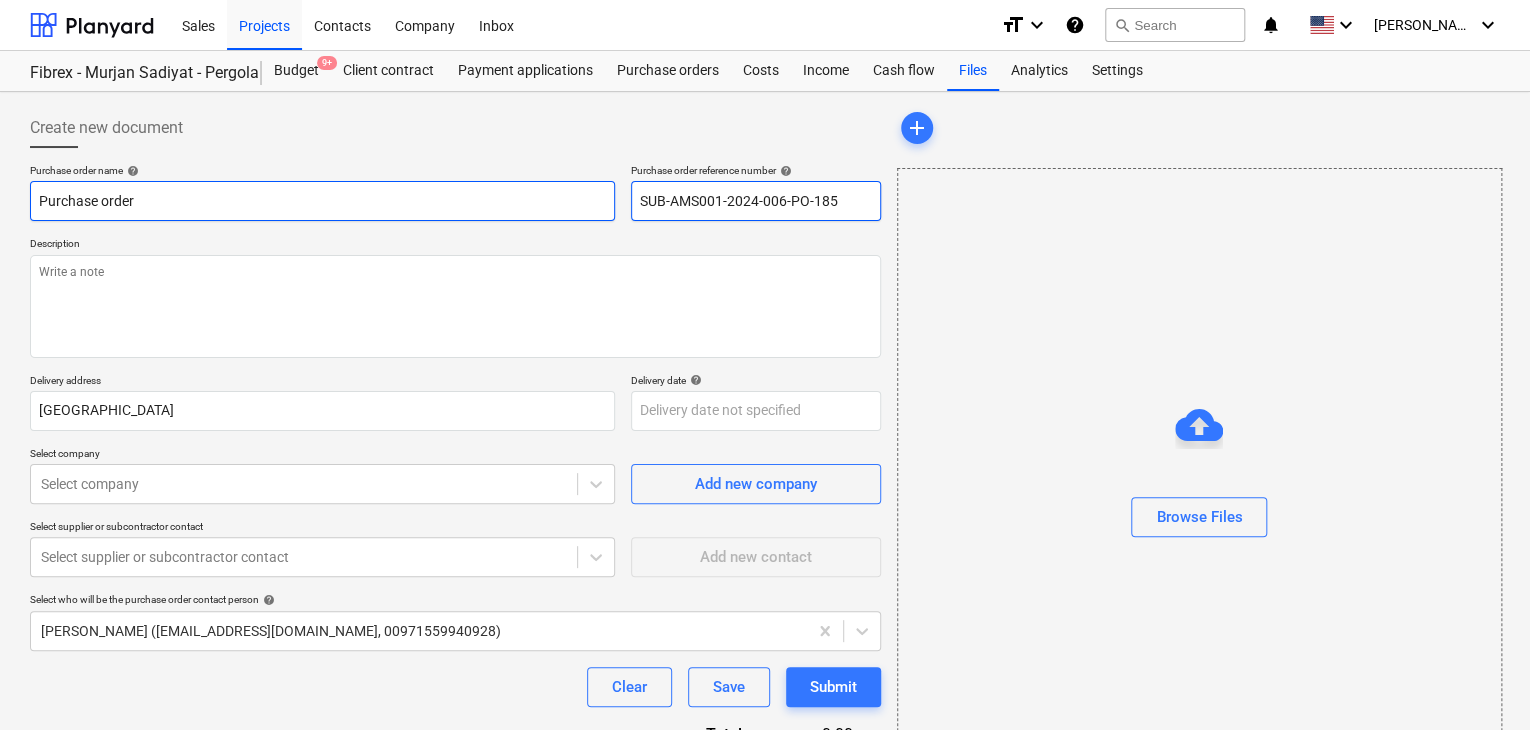 click on "Purchase order name help Purchase order Purchase order reference number help SUB-AMS001-2024-006-PO-185" at bounding box center [455, 192] 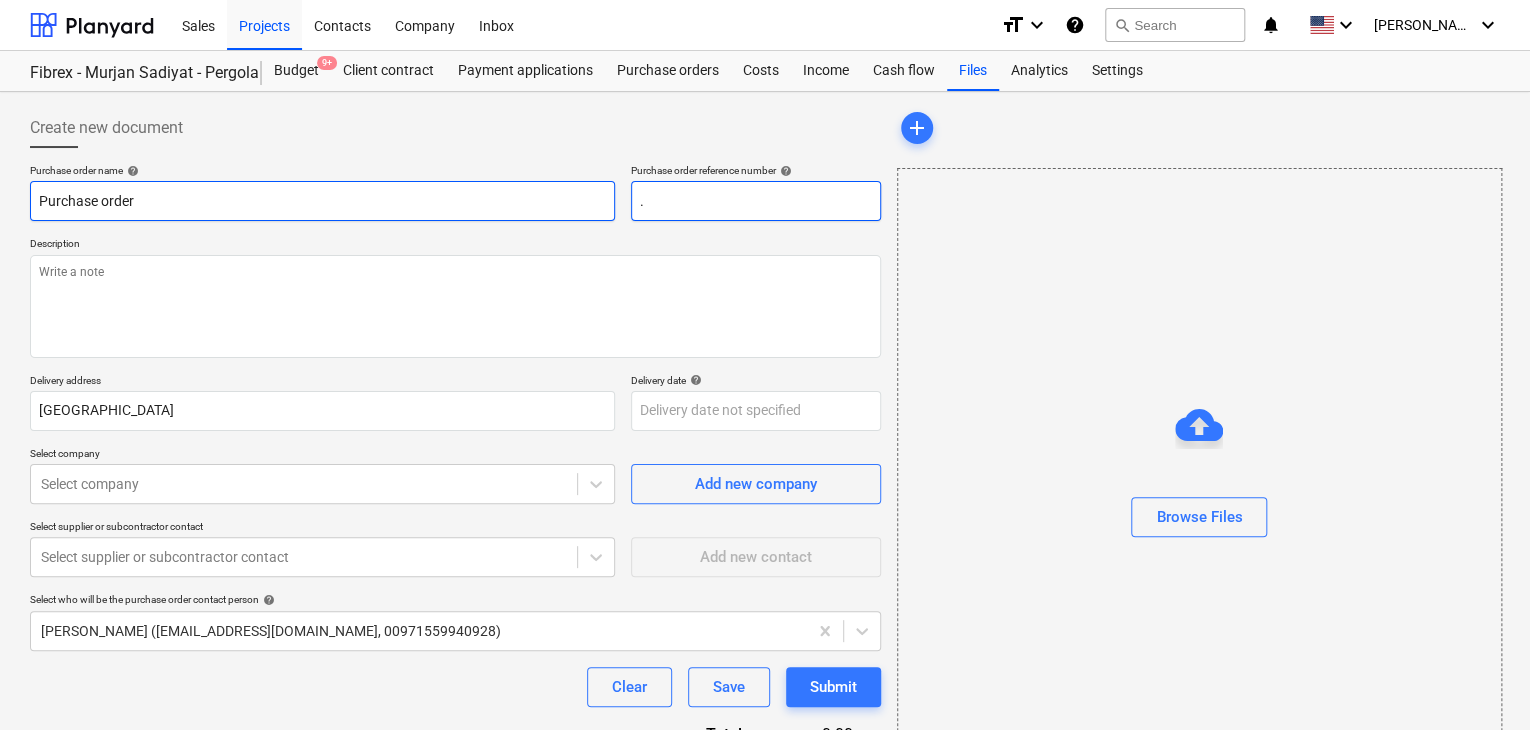 type on "x" 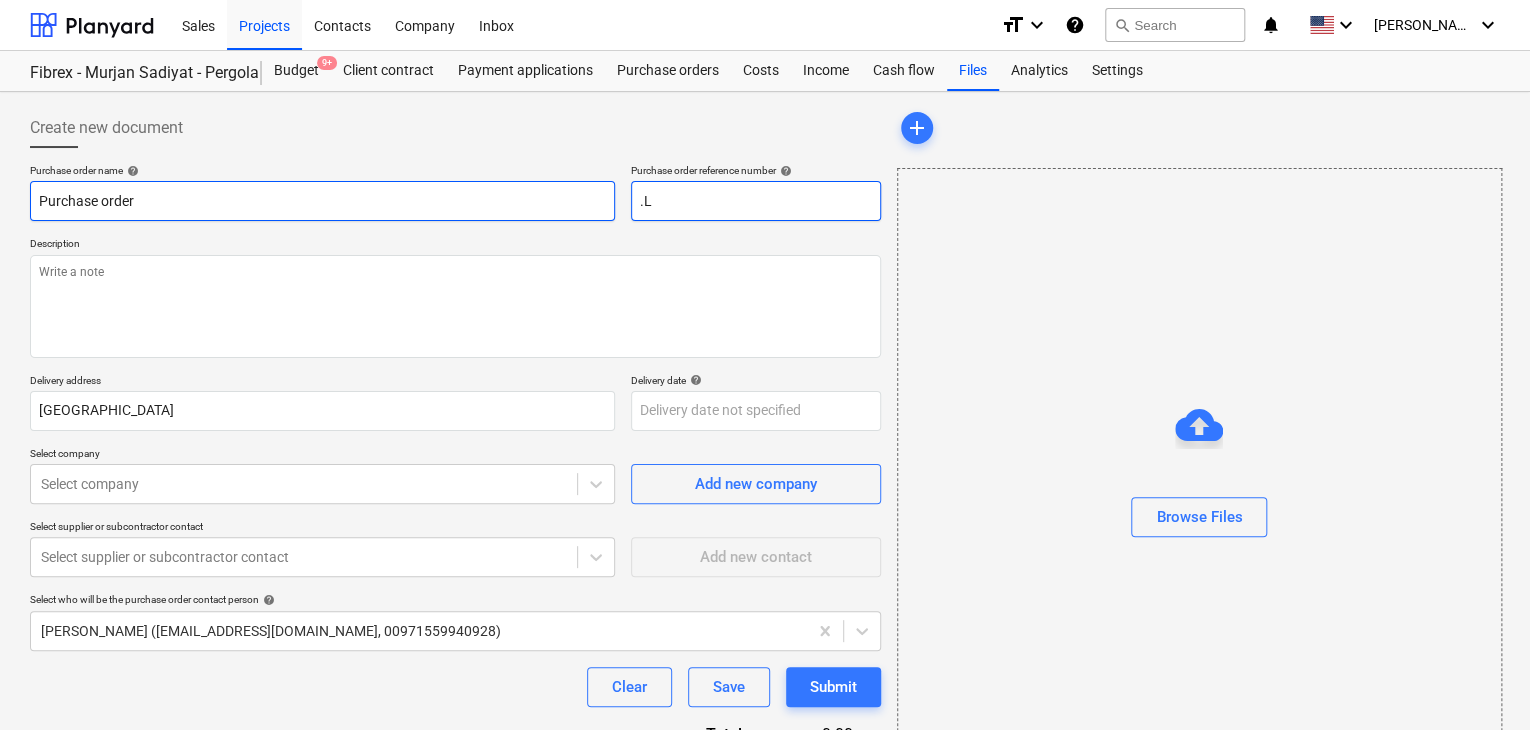 type on "x" 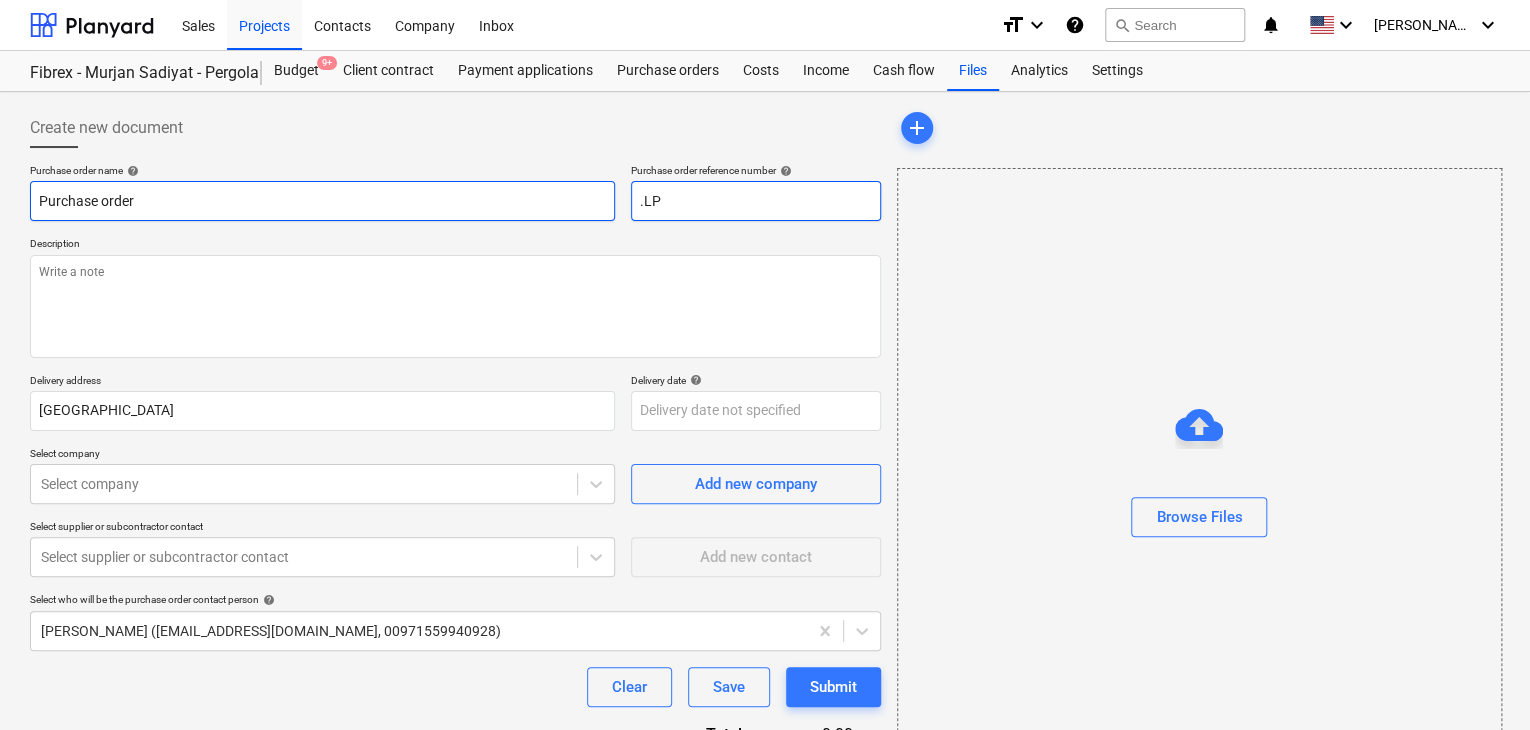 type on "x" 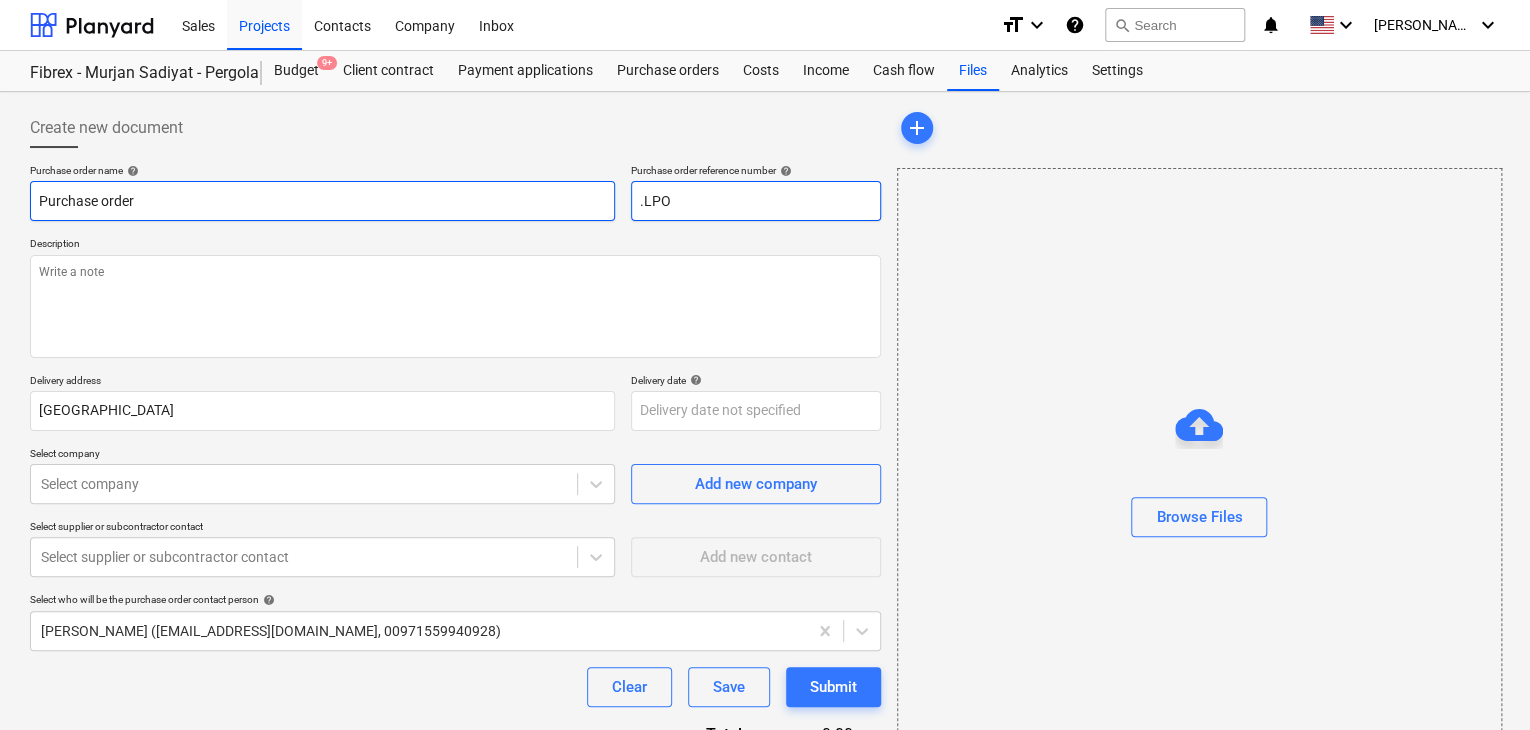 type on "x" 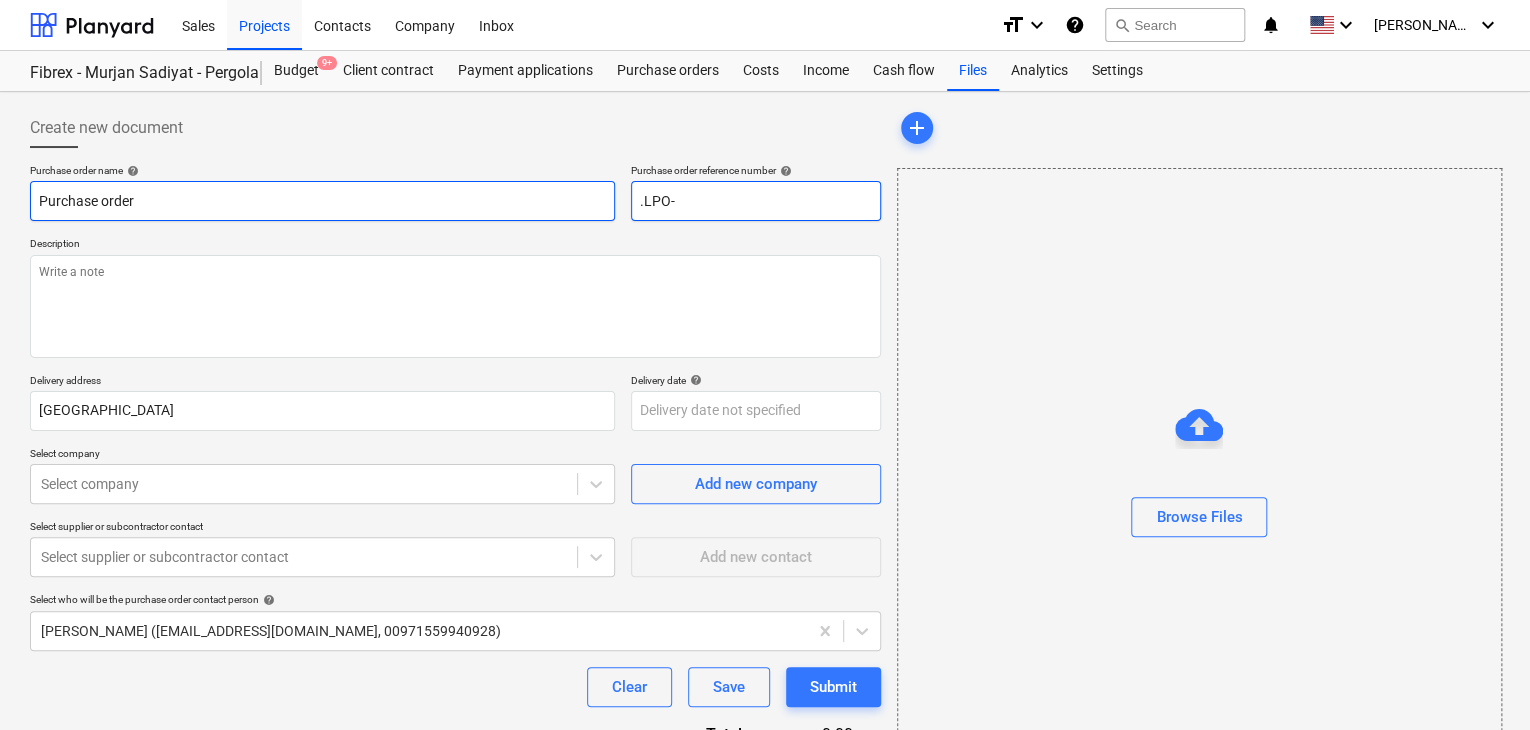 type on "x" 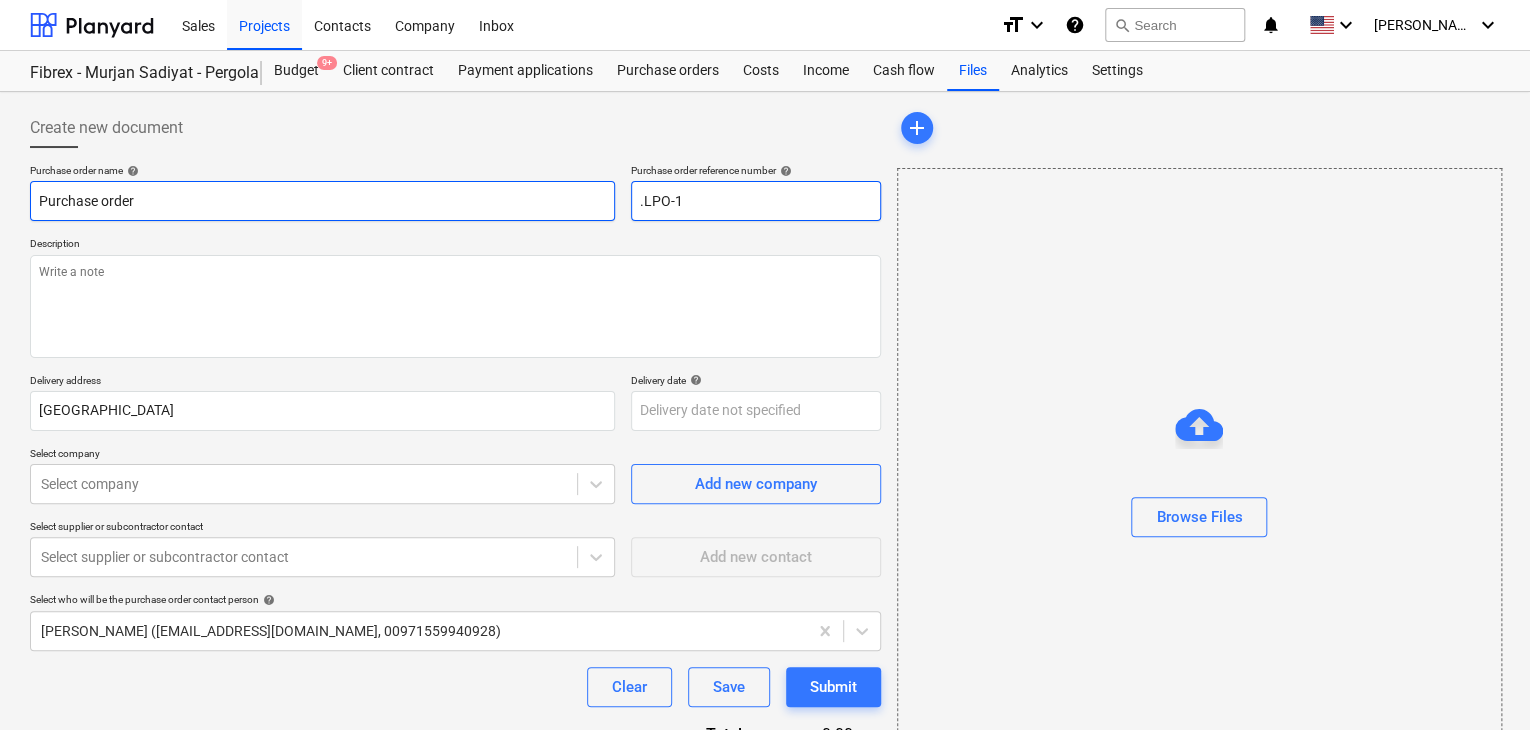 type on "x" 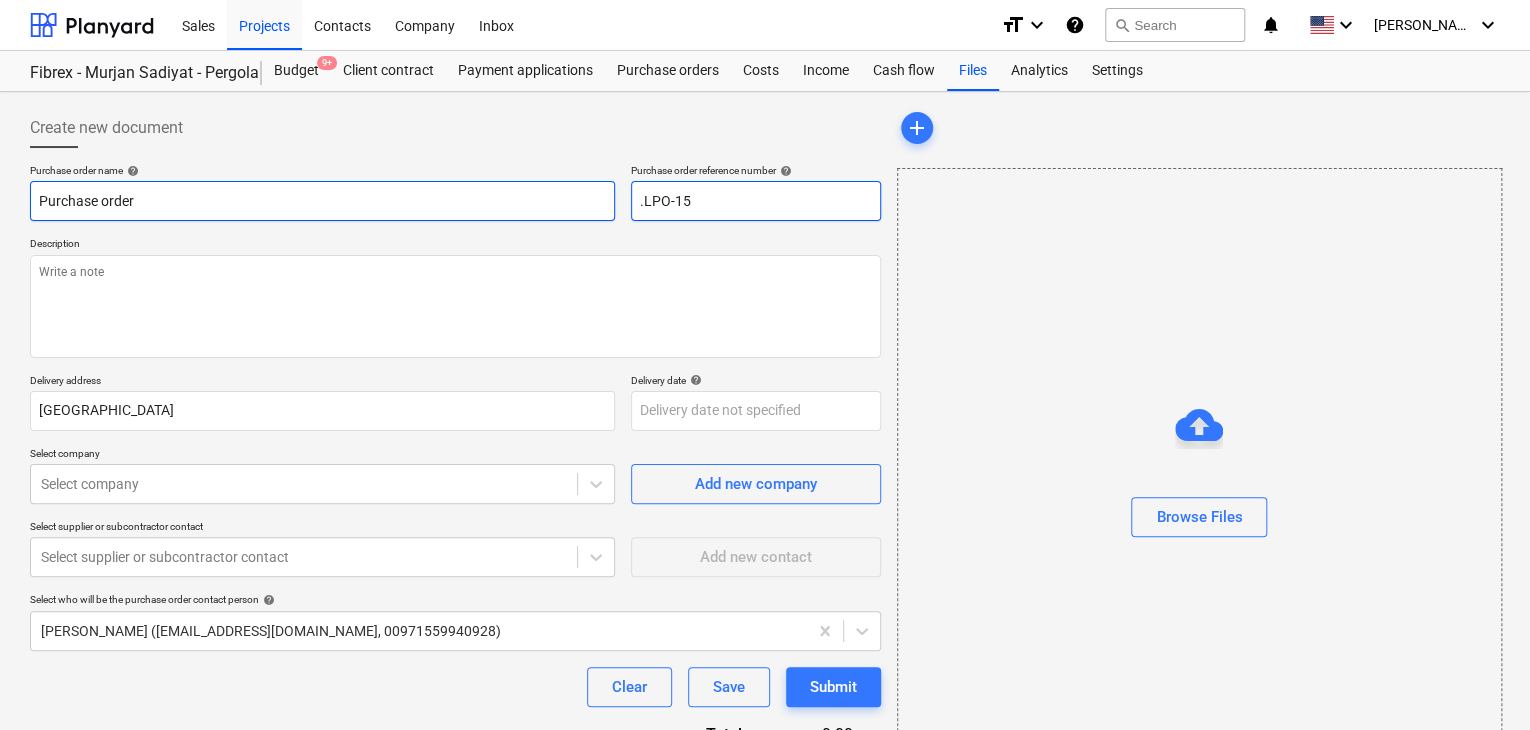 type on "x" 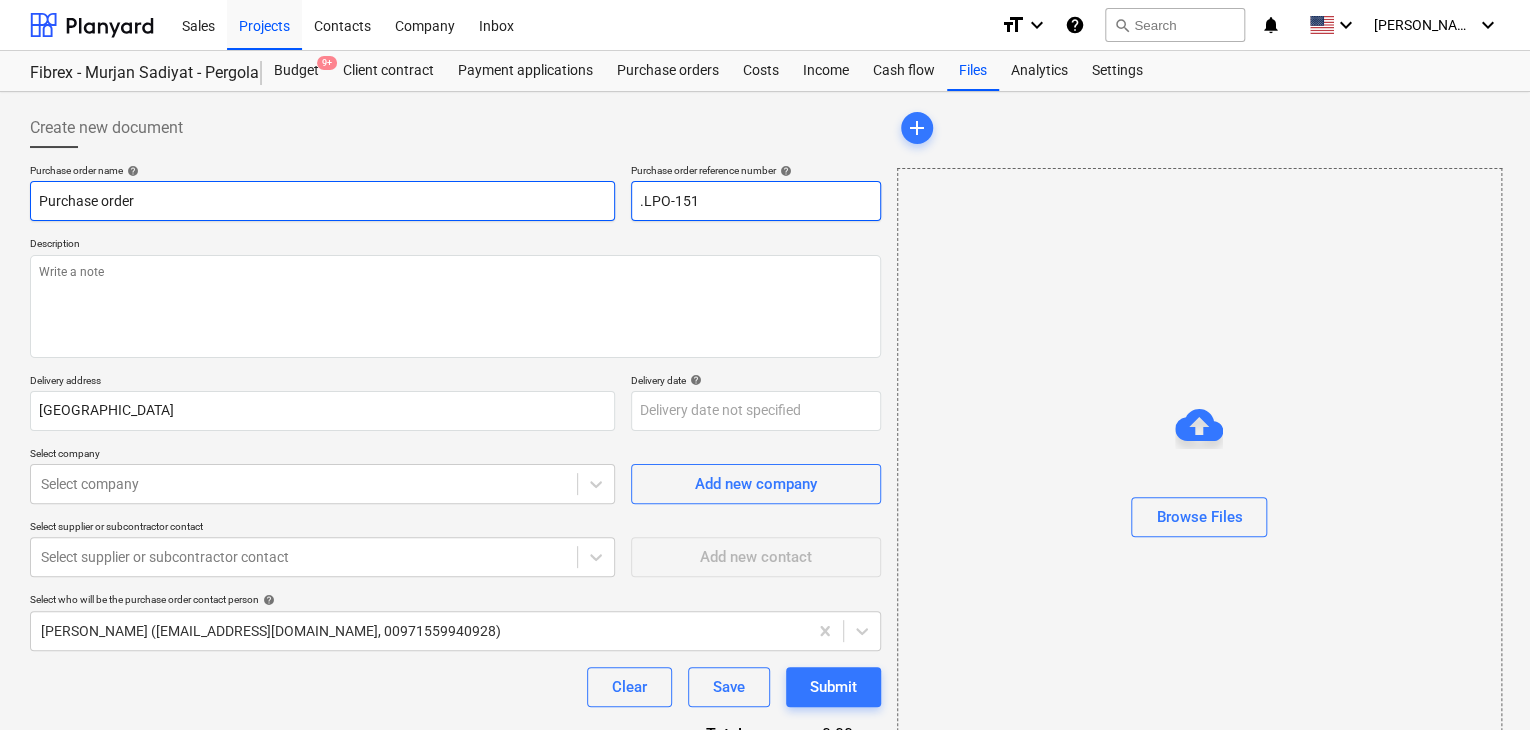 type on "x" 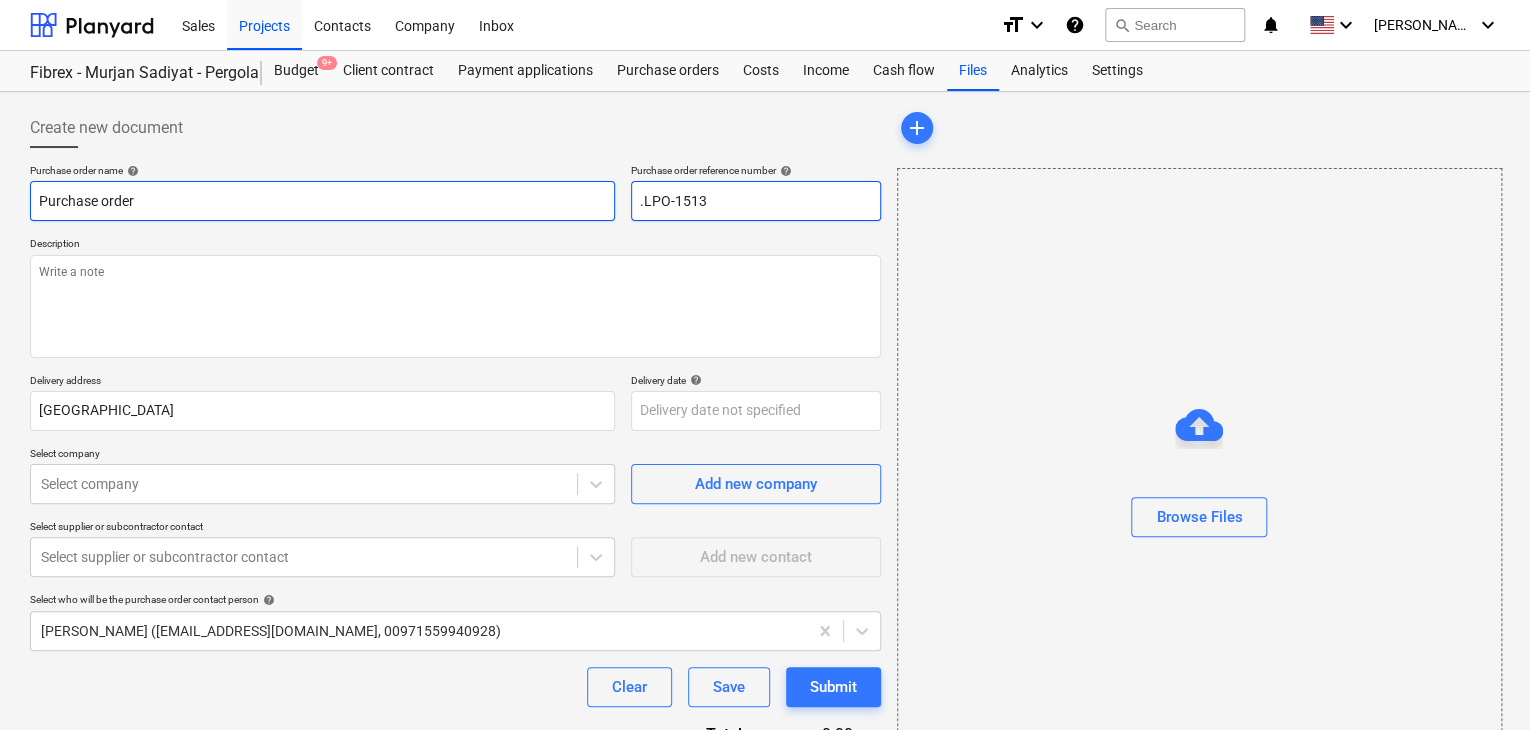 type on "x" 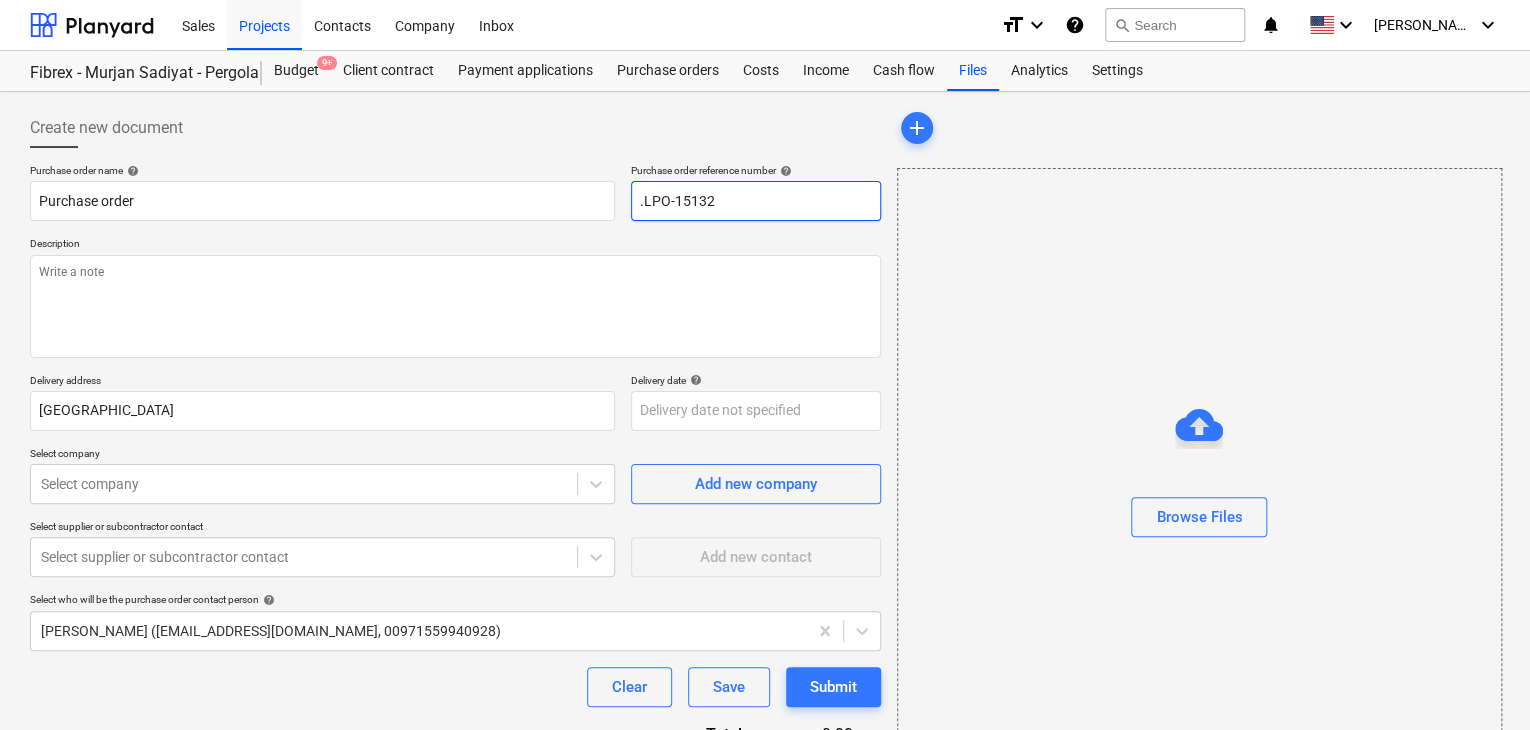 type on ".LPO-15132" 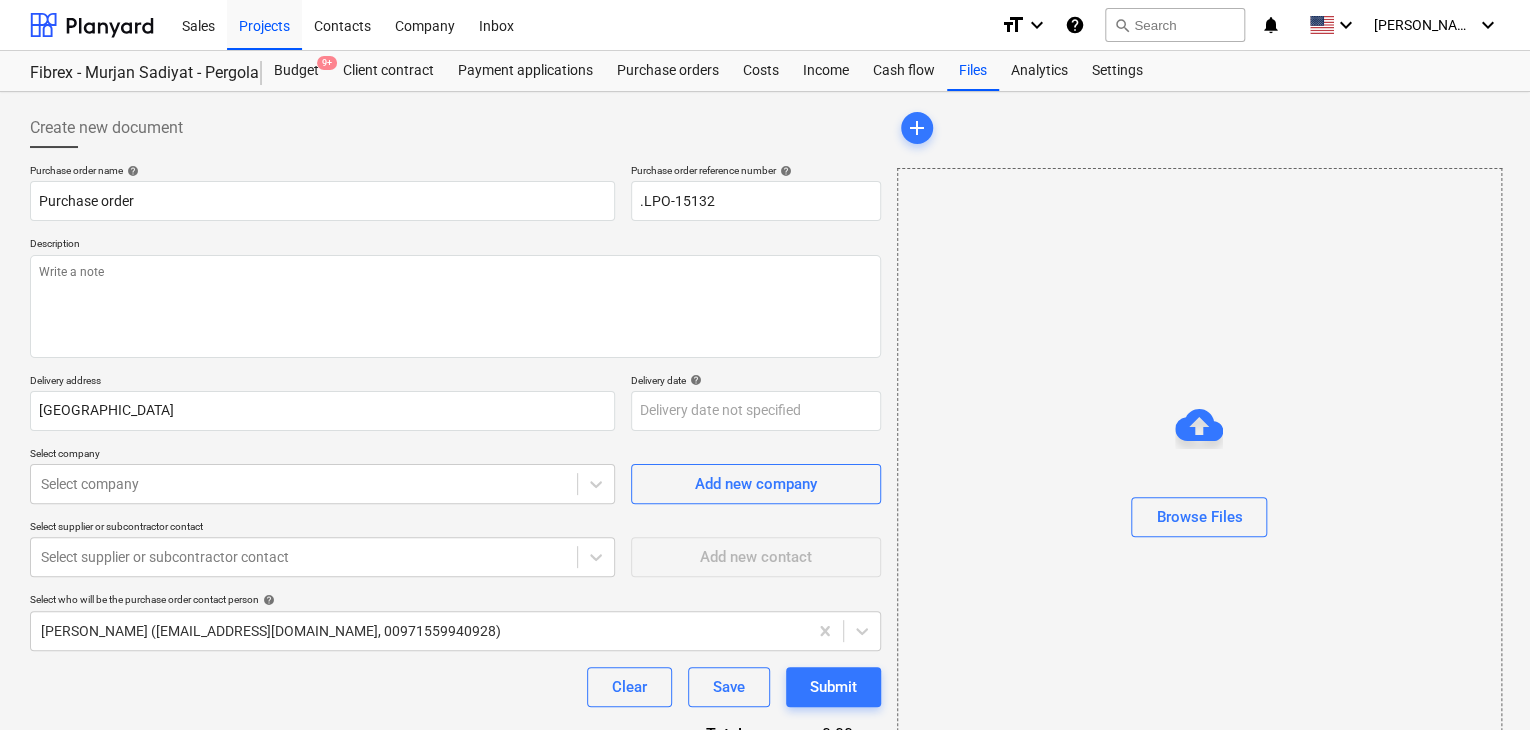 click on "Description" at bounding box center [455, 245] 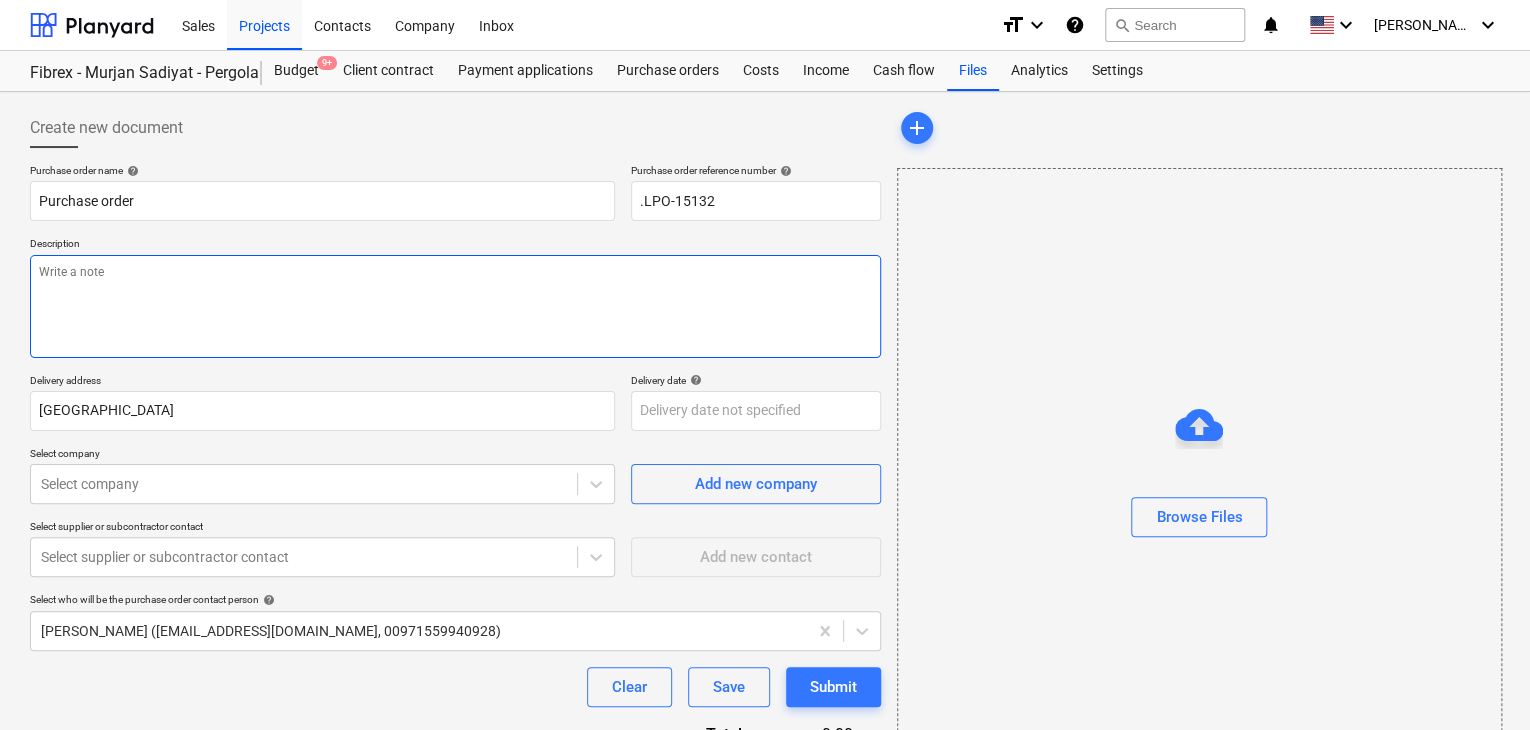 click at bounding box center [455, 306] 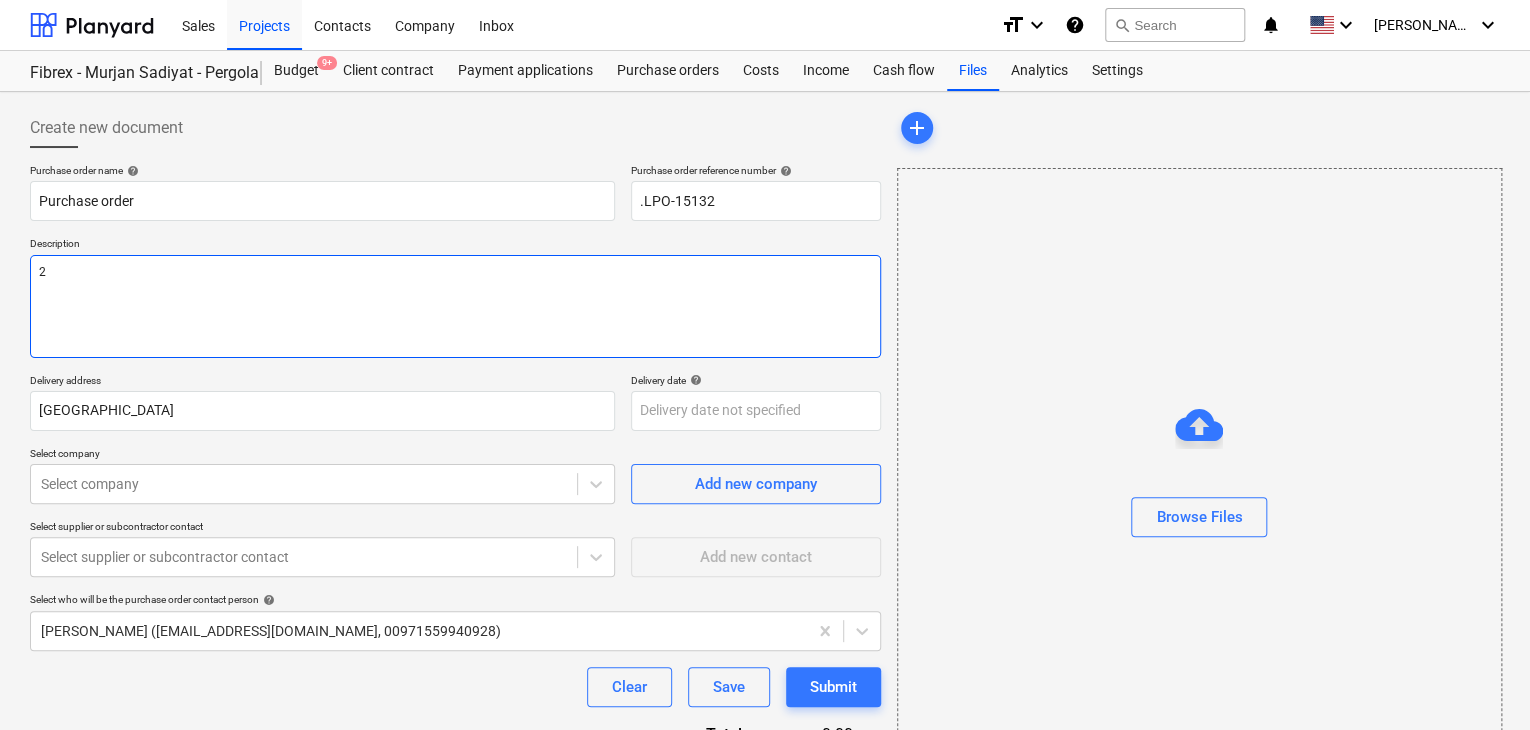type on "x" 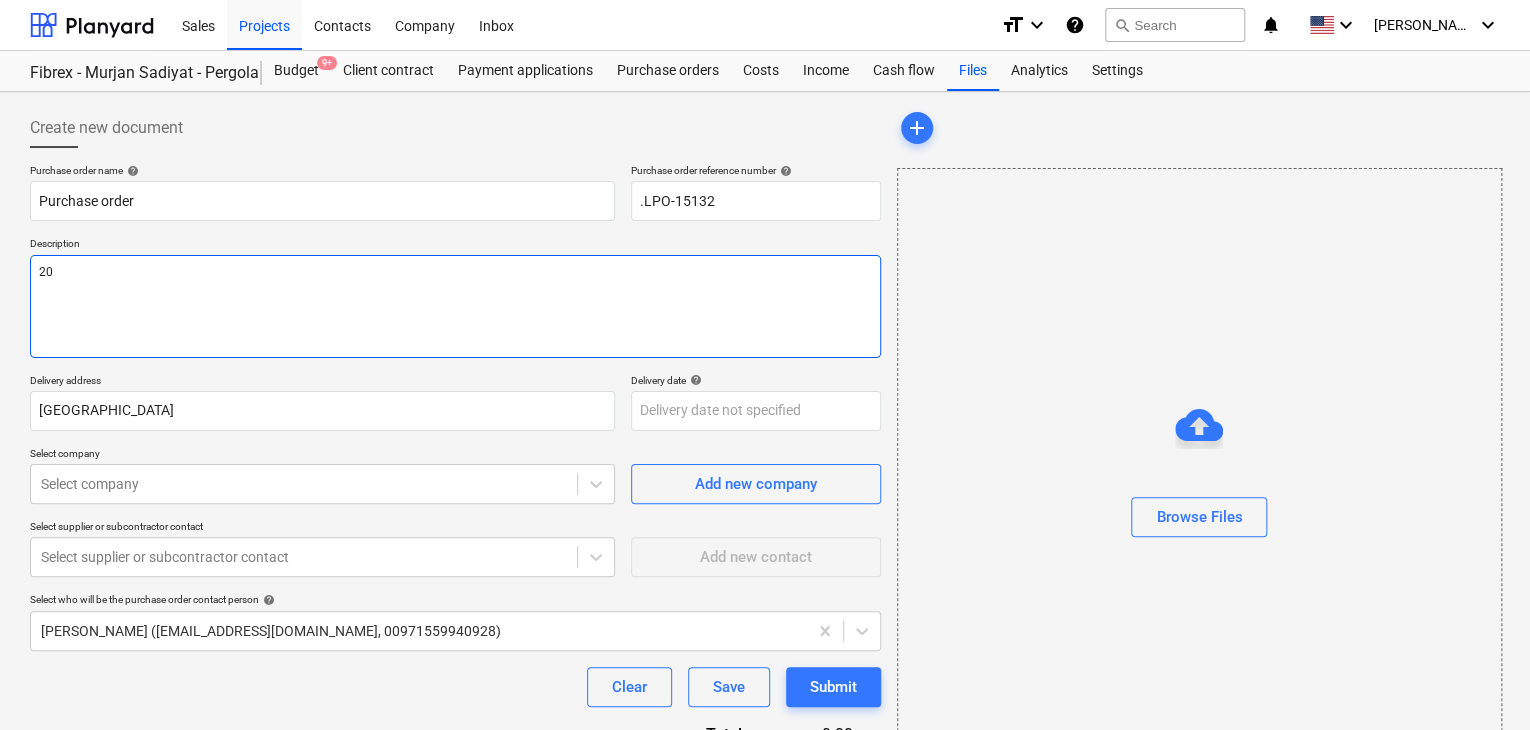type on "x" 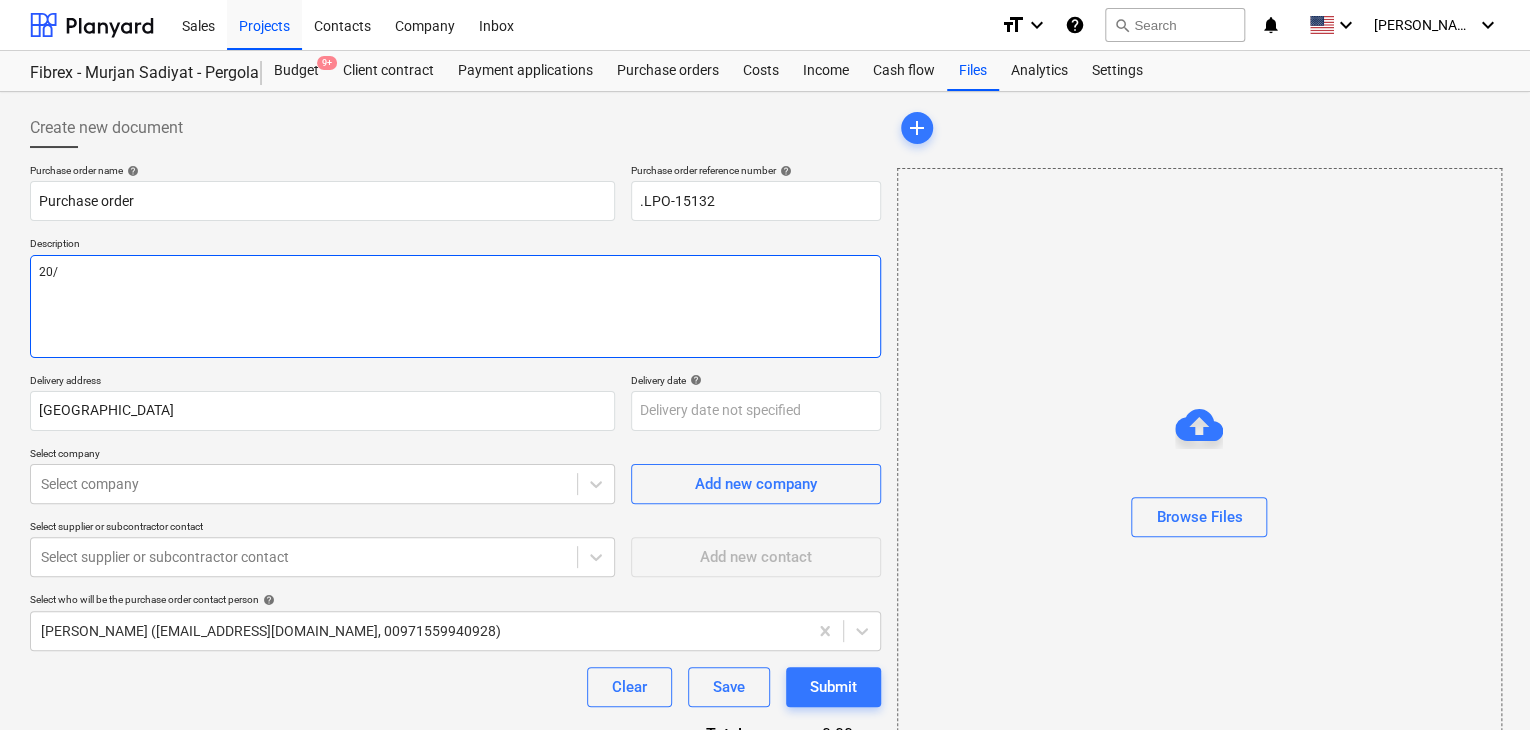 type on "x" 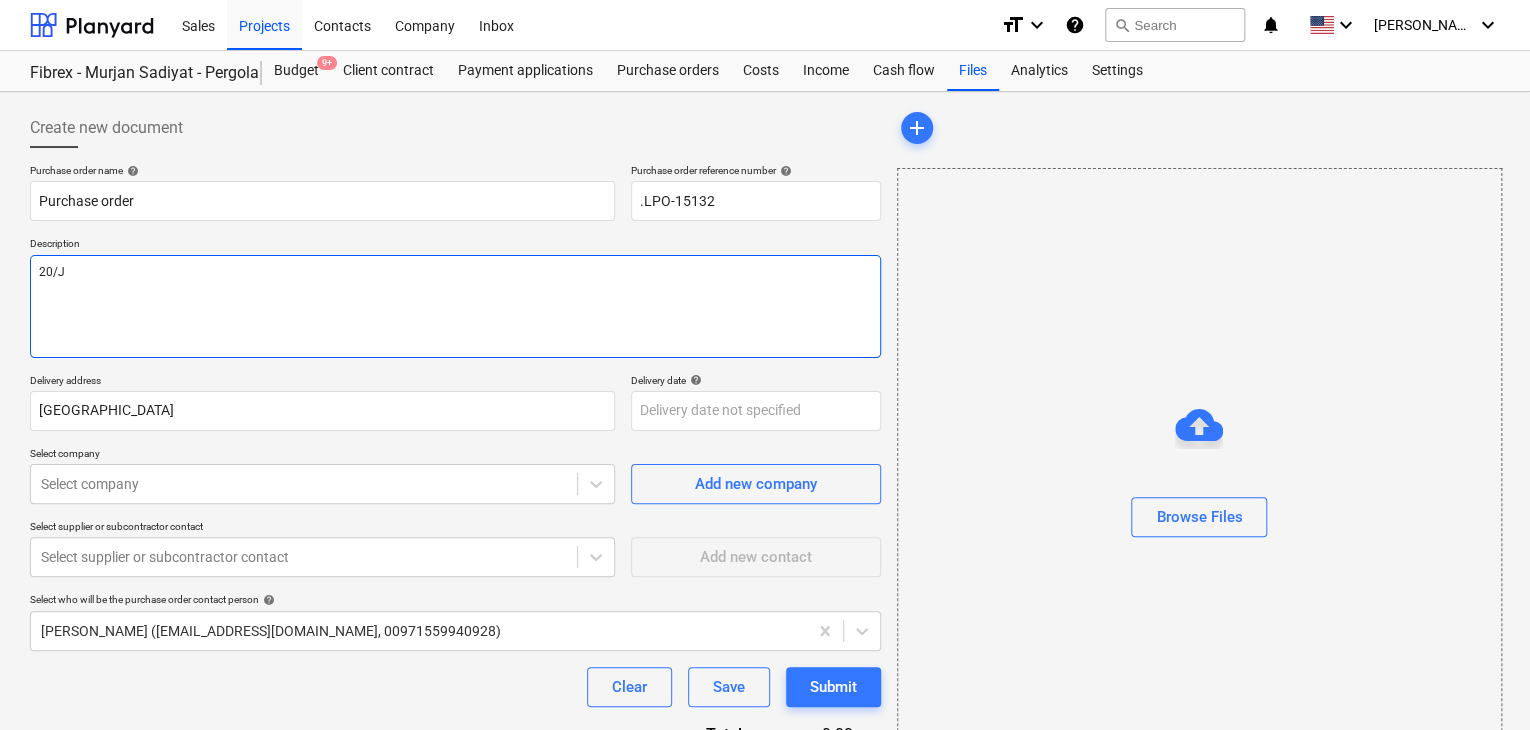 type on "x" 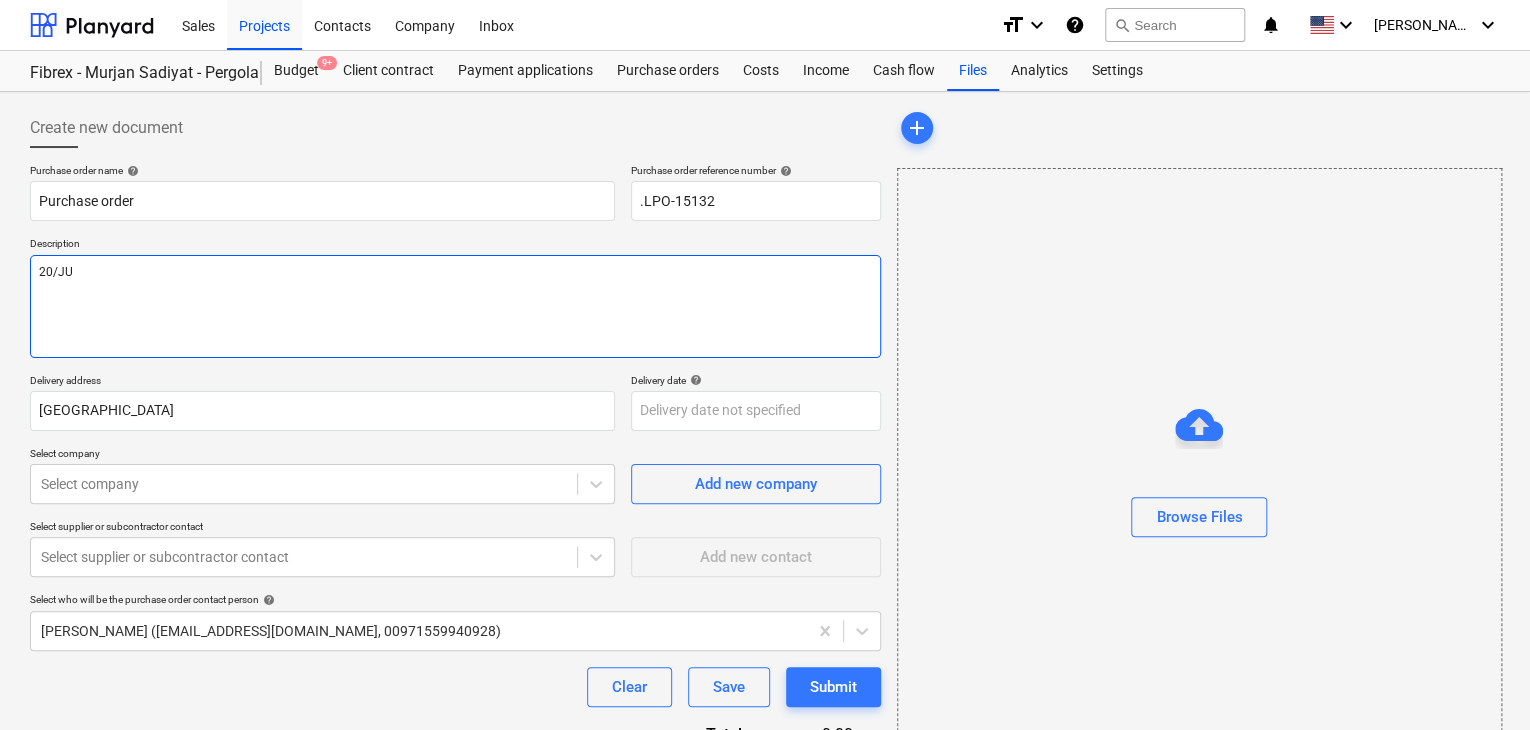 type on "x" 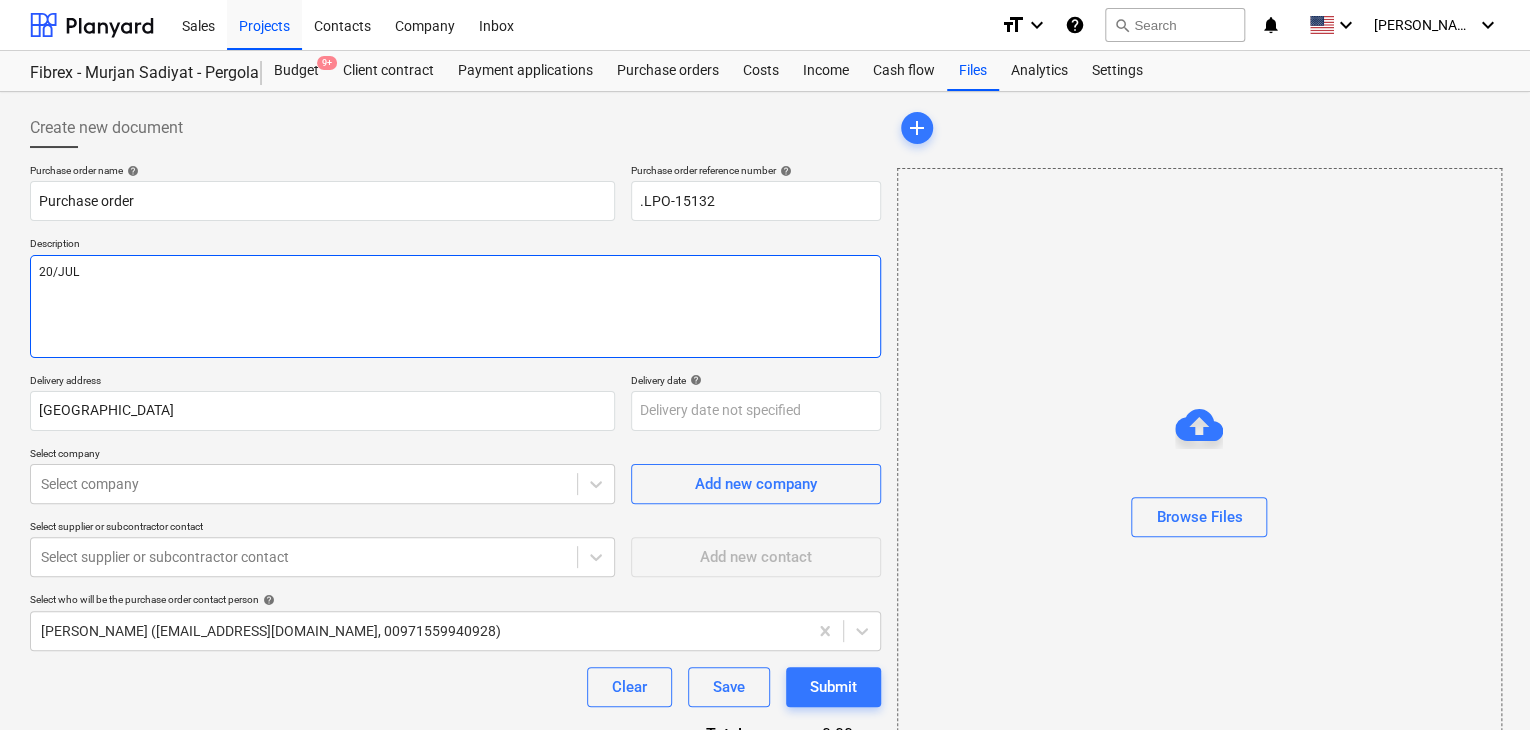 type on "x" 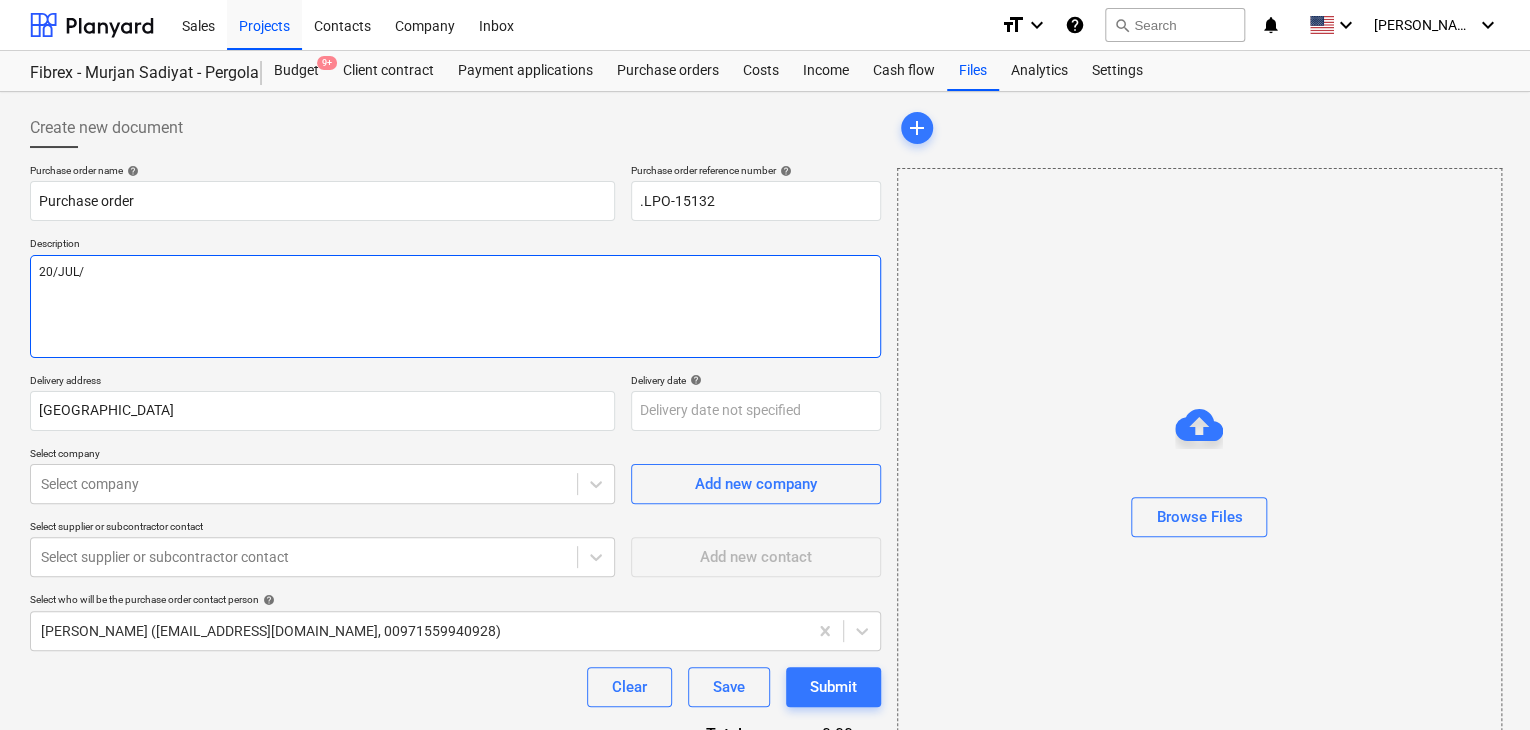 type on "x" 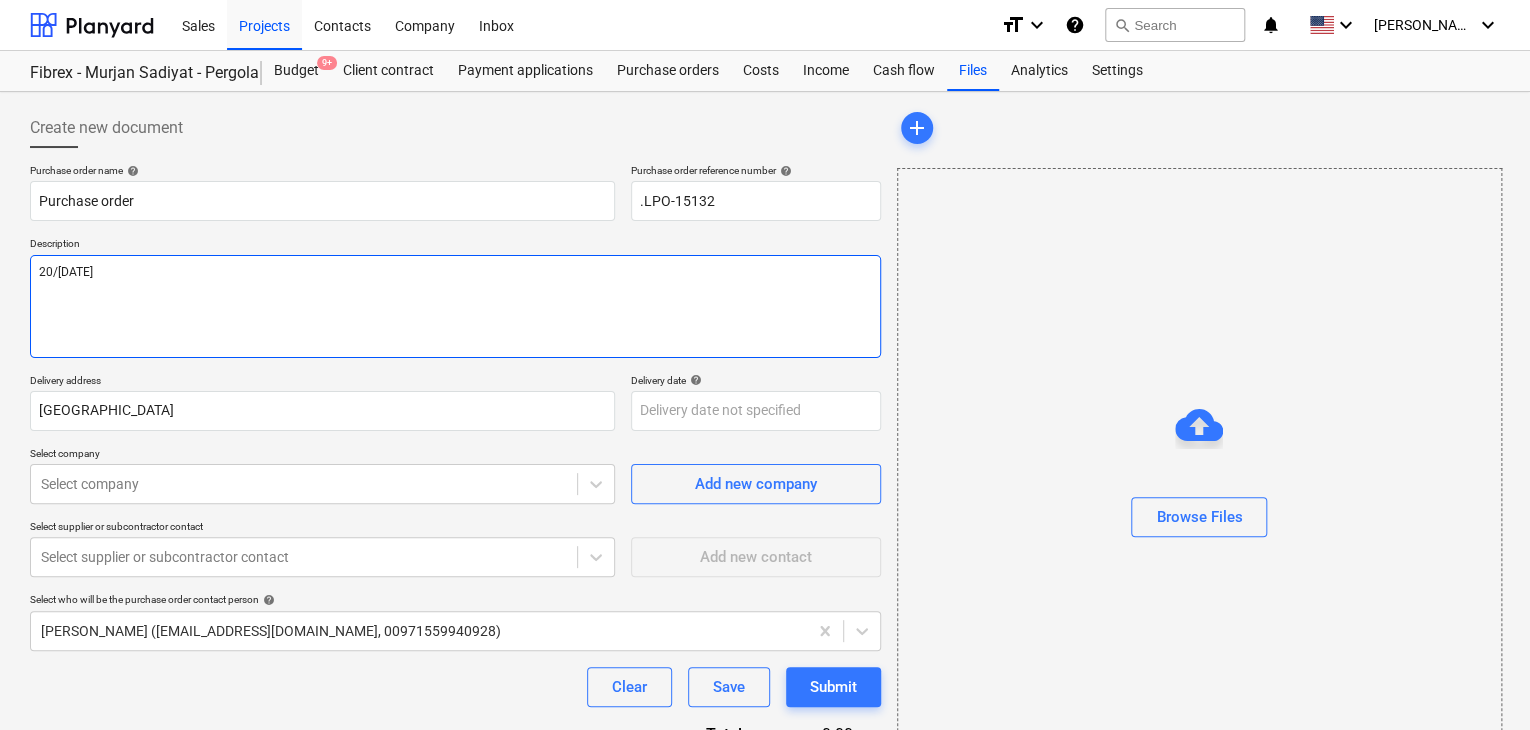 type on "x" 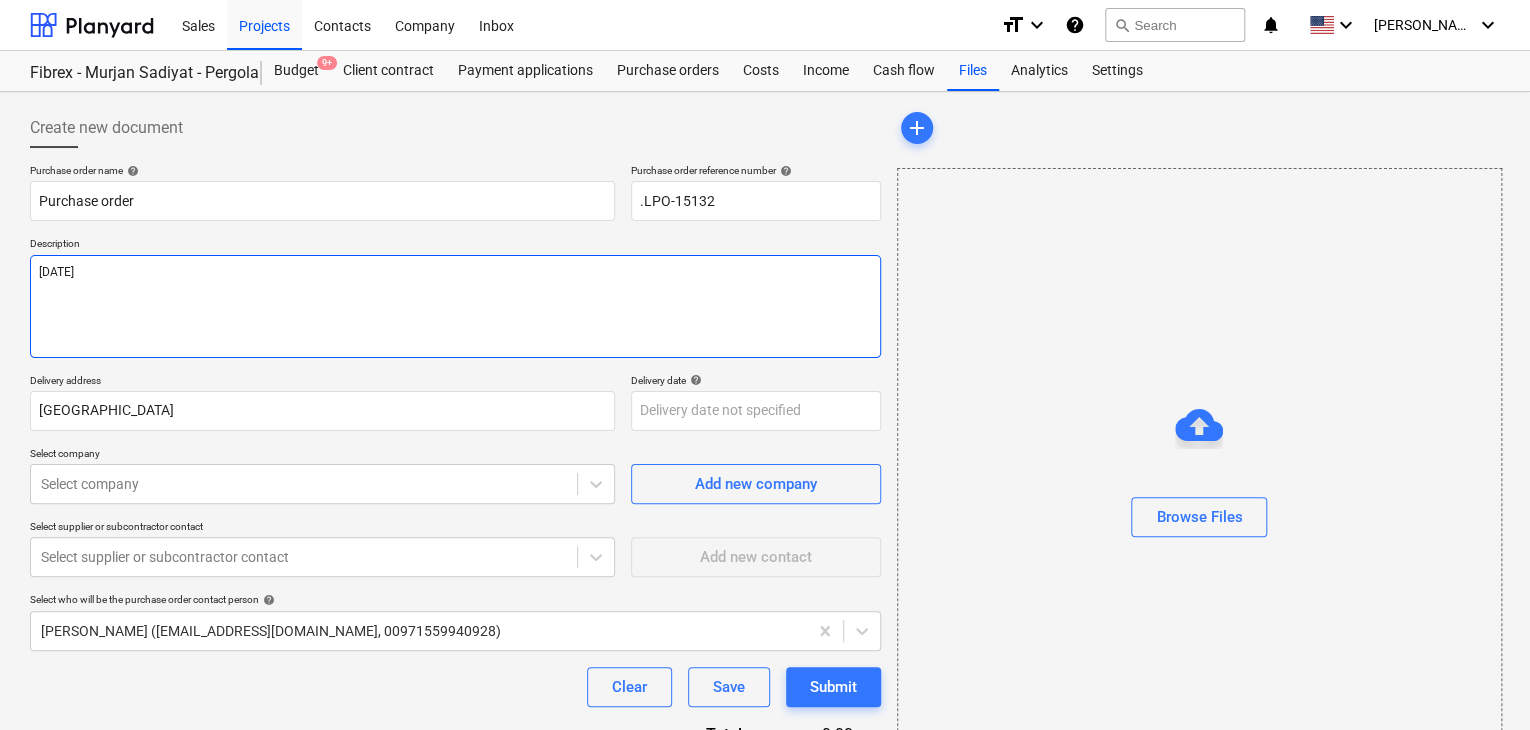 type on "x" 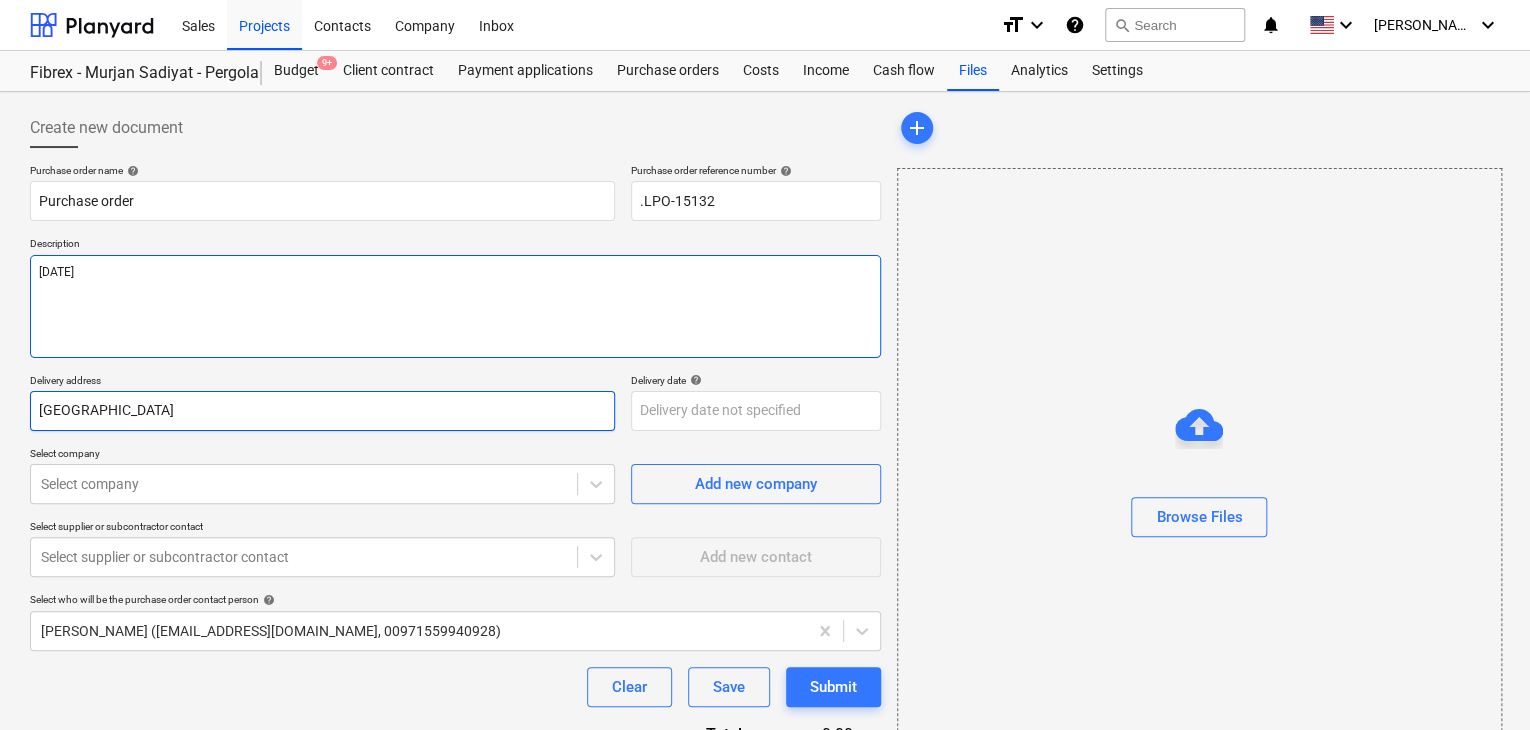 type on "[DATE]" 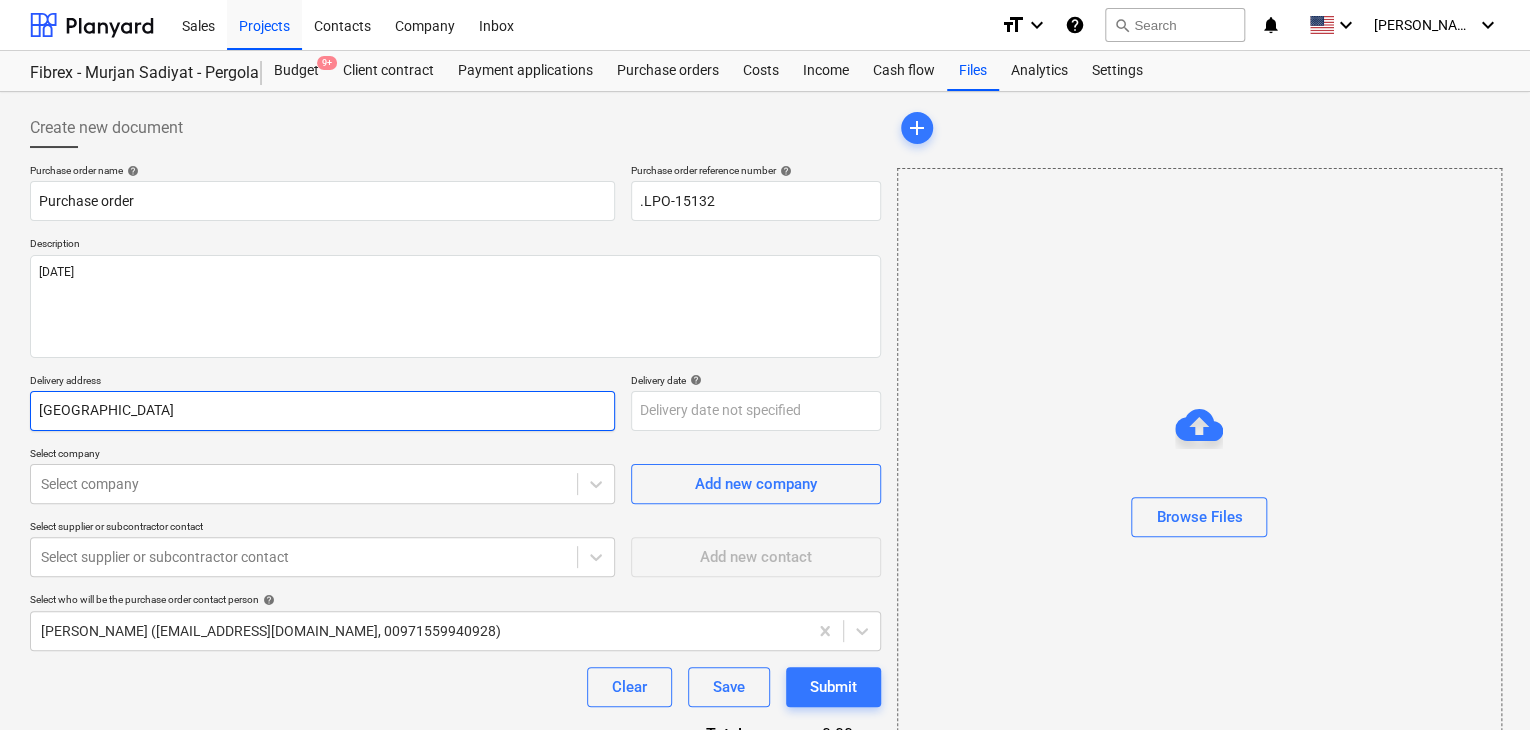click on "Abu Dhabi" at bounding box center (322, 411) 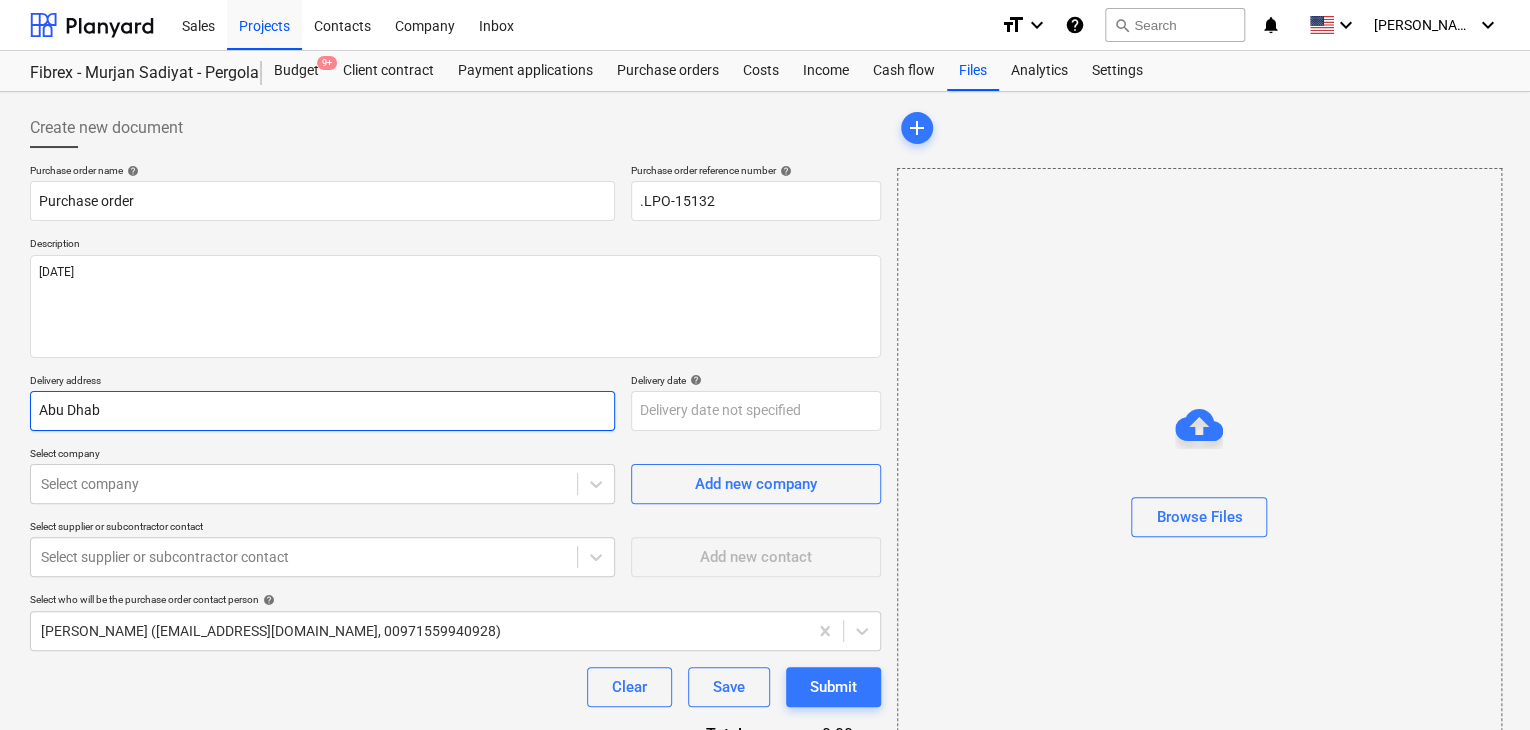 type on "x" 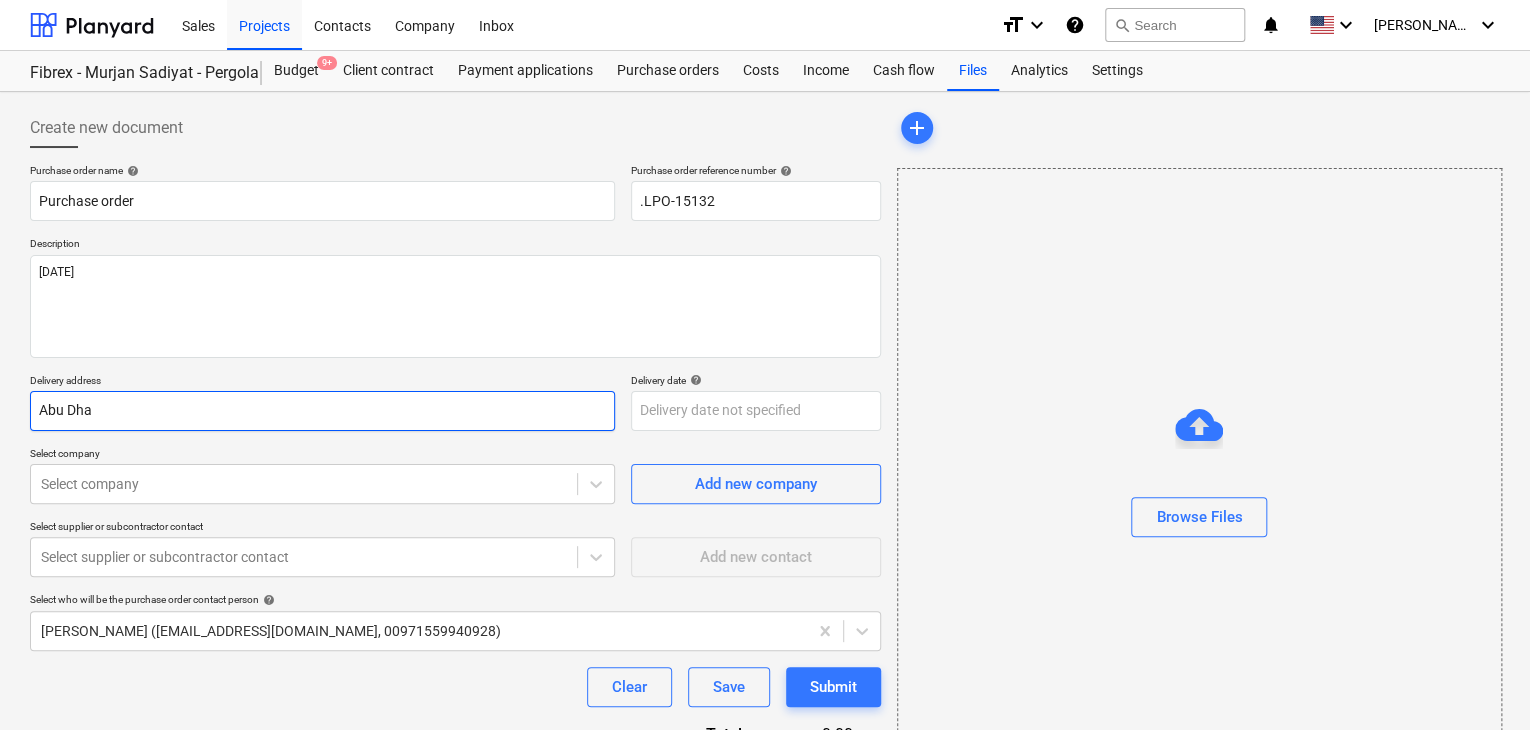 type on "x" 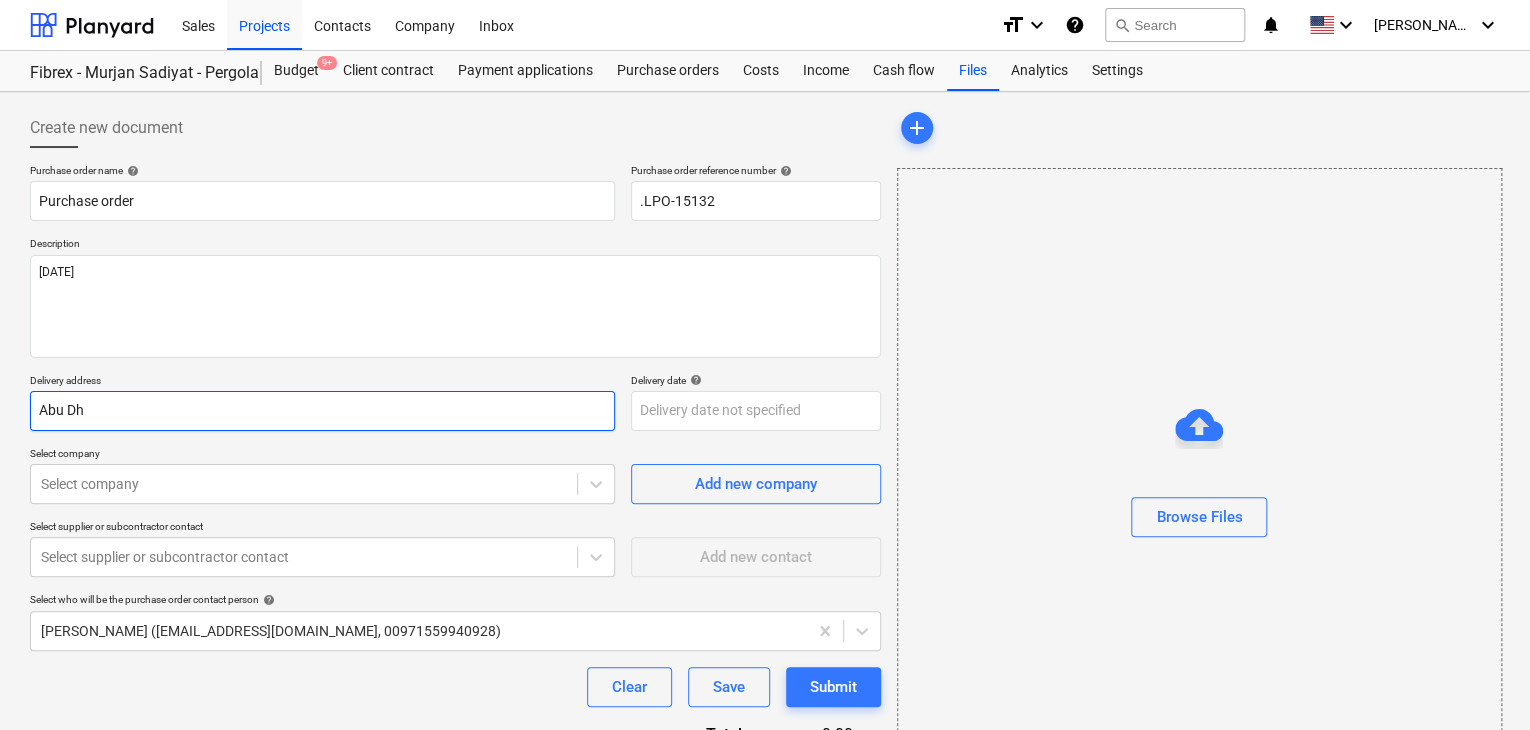 type on "x" 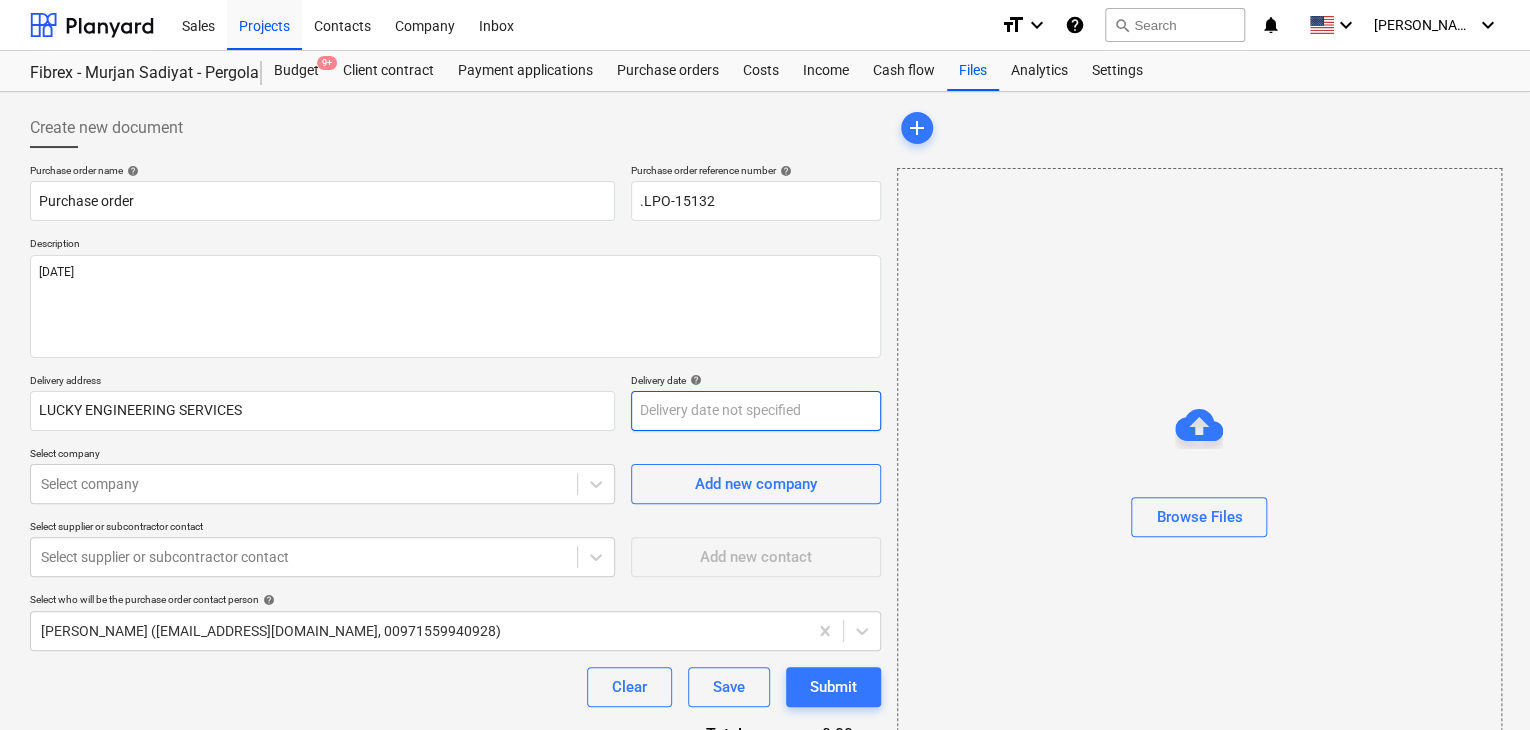 click on "Sales Projects Contacts Company Inbox format_size keyboard_arrow_down help search Search notifications 0 keyboard_arrow_down z. abbas keyboard_arrow_down Fibrex - Murjan Sadiyat - Pergola & Canopies Budget 9+ Client contract Payment applications Purchase orders Costs Income Cash flow Files Analytics Settings Create new document Purchase order name help Purchase order Purchase order reference number help .LPO-15132 Description 20/JUL/2025 Delivery address LUCKY ENGINEERING SERVICES Delivery date help Press the down arrow key to interact with the calendar and
select a date. Press the question mark key to get the keyboard shortcuts for changing dates. Select company Select company Add new company Select supplier or subcontractor contact Select supplier or subcontractor contact Add new contact Select who will be the purchase order contact person help zaheer abbas (projects@litcouae.com, 00971559940928) Clear Save Submit Total 0.00د.إ.‏ Select line-items to add help Search or select a line-item add" at bounding box center [765, 365] 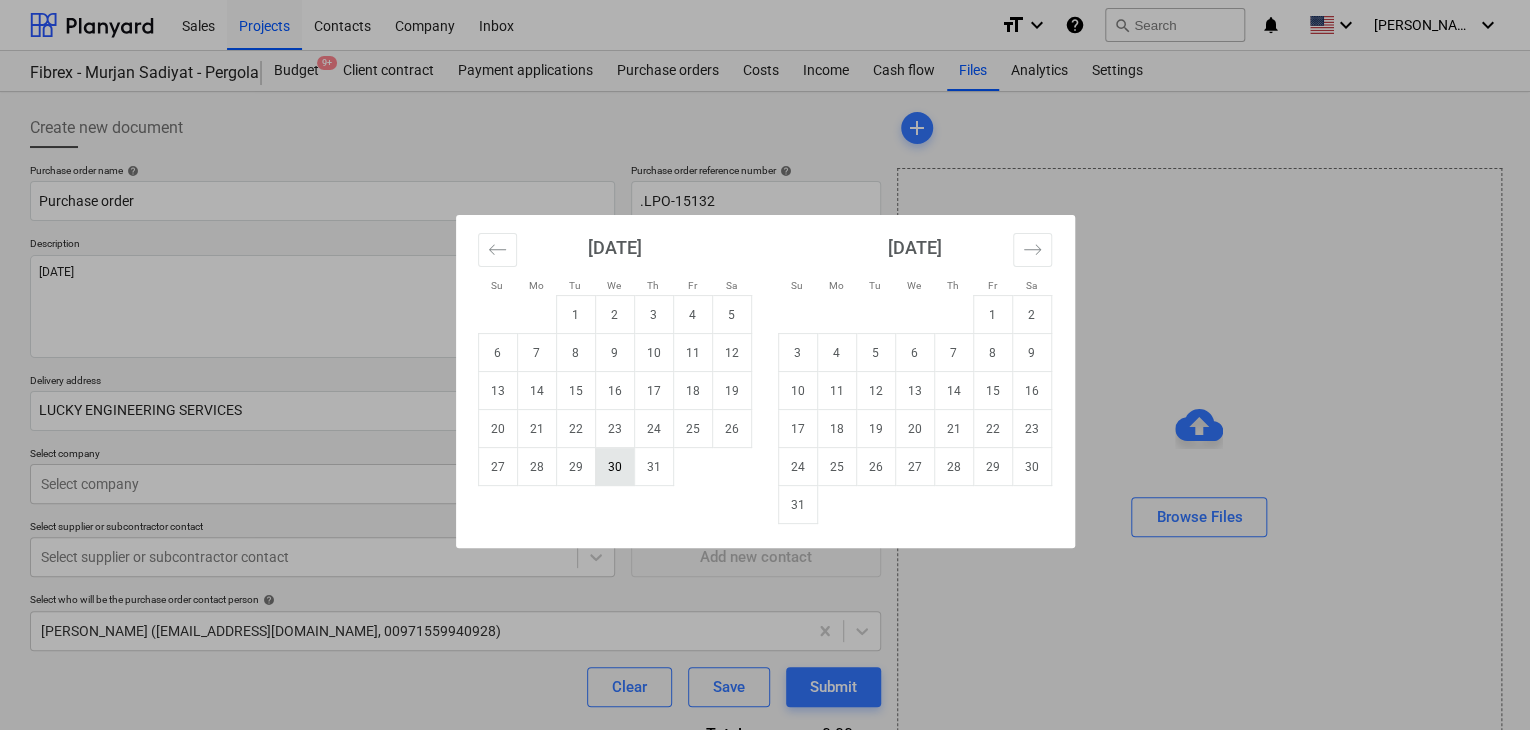 click on "30" at bounding box center [614, 467] 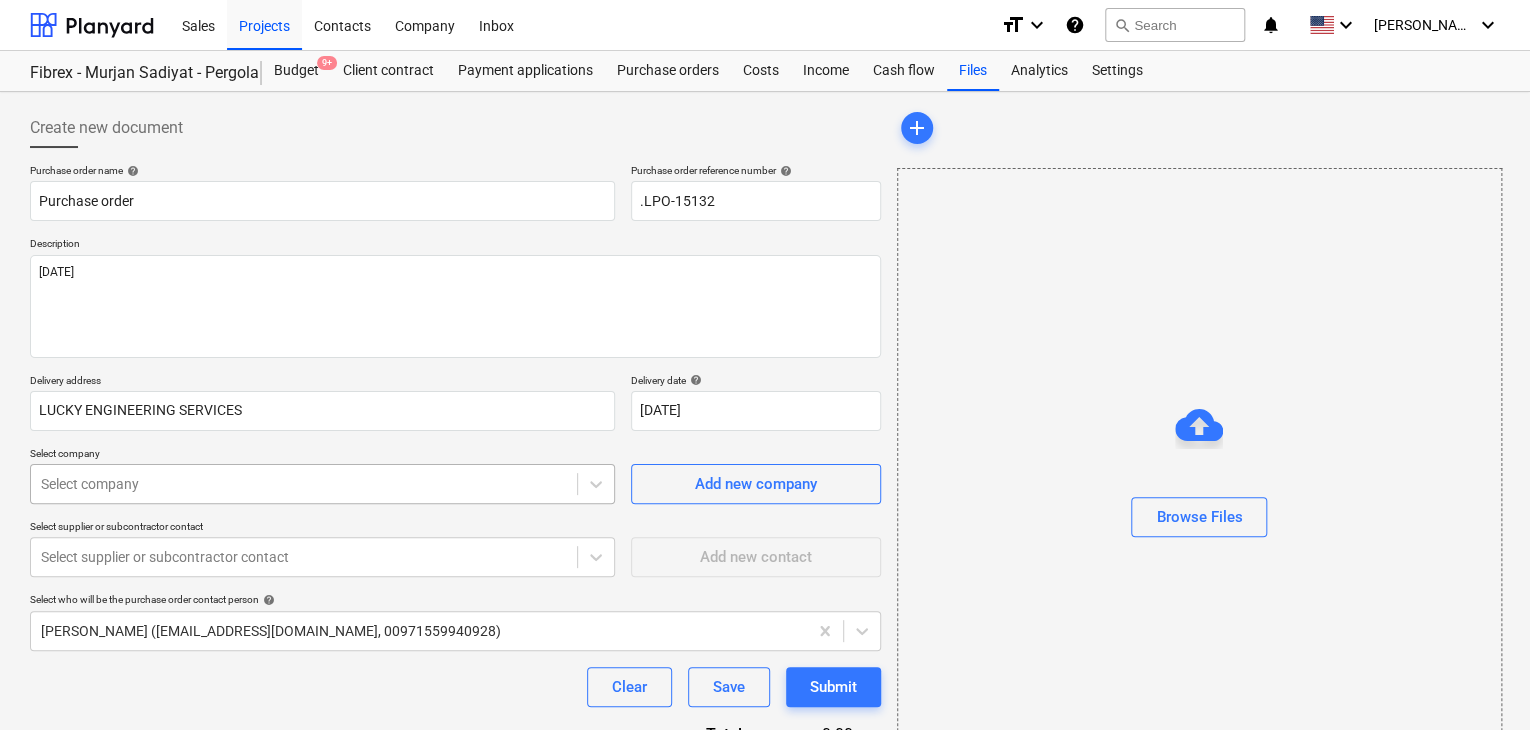 click on "Sales Projects Contacts Company Inbox format_size keyboard_arrow_down help search Search notifications 0 keyboard_arrow_down z. abbas keyboard_arrow_down Fibrex - Murjan Sadiyat - Pergola & Canopies Budget 9+ Client contract Payment applications Purchase orders Costs Income Cash flow Files Analytics Settings Create new document Purchase order name help Purchase order Purchase order reference number help .LPO-15132 Description 20/JUL/2025 Delivery address LUCKY ENGINEERING SERVICES Delivery date help 30 Jul 2025 30.07.2025 Press the down arrow key to interact with the calendar and
select a date. Press the question mark key to get the keyboard shortcuts for changing dates. Select company Select company Add new company Select supplier or subcontractor contact Select supplier or subcontractor contact Add new contact Select who will be the purchase order contact person help zaheer abbas (projects@litcouae.com, 00971559940928) Clear Save Submit Total 0.00د.إ.‏ Select line-items to add help add
x" at bounding box center [765, 365] 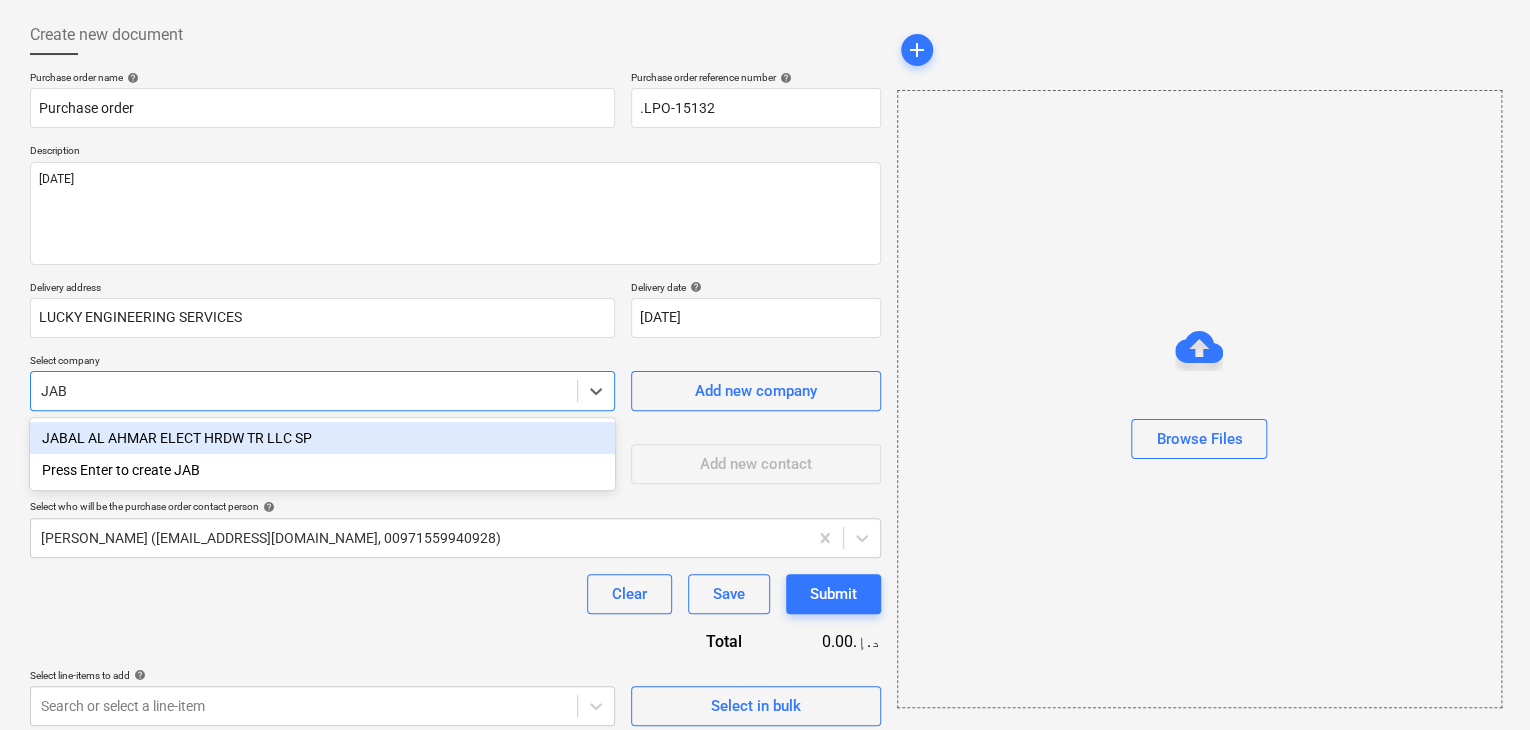 click on "JABAL AL AHMAR ELECT HRDW TR LLC SP" at bounding box center (322, 438) 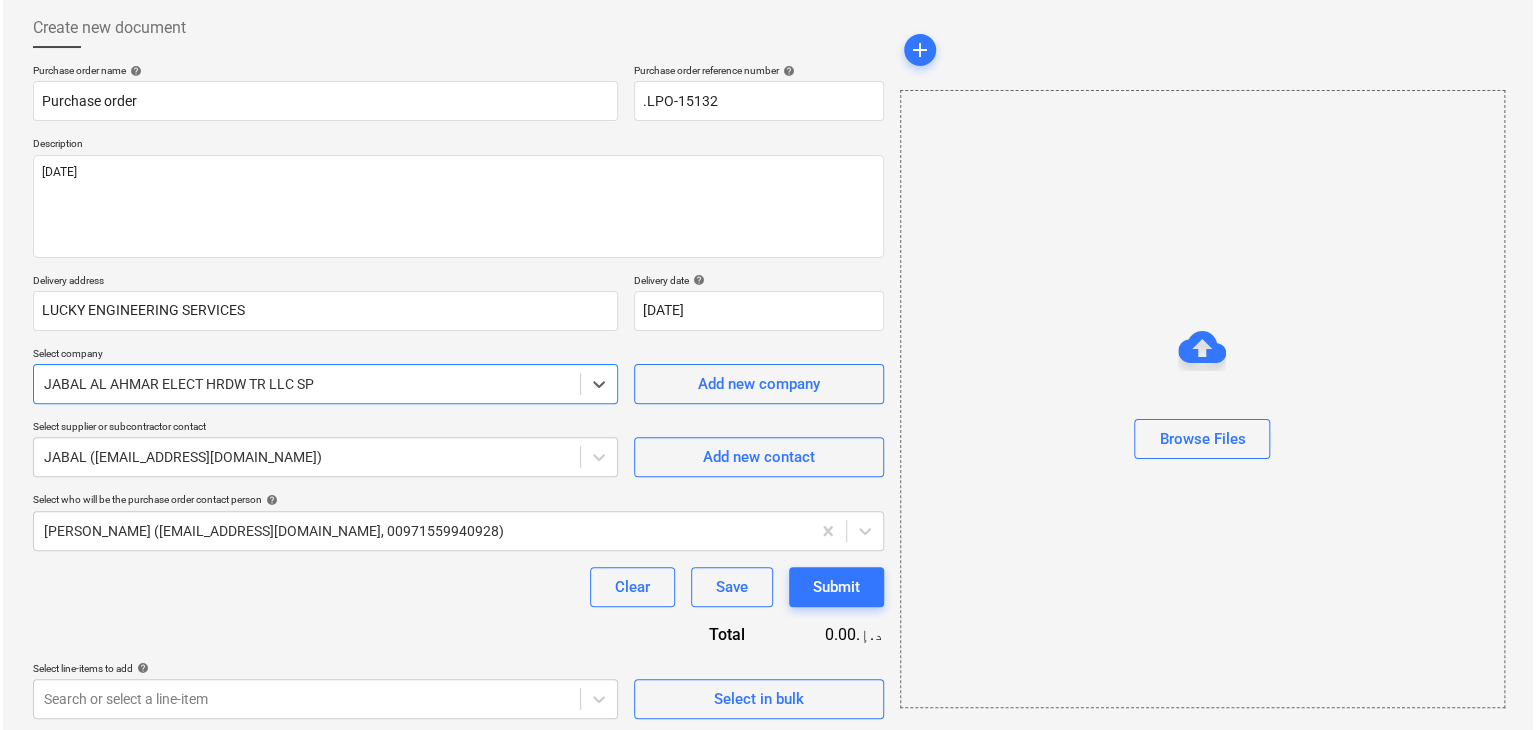 scroll, scrollTop: 104, scrollLeft: 0, axis: vertical 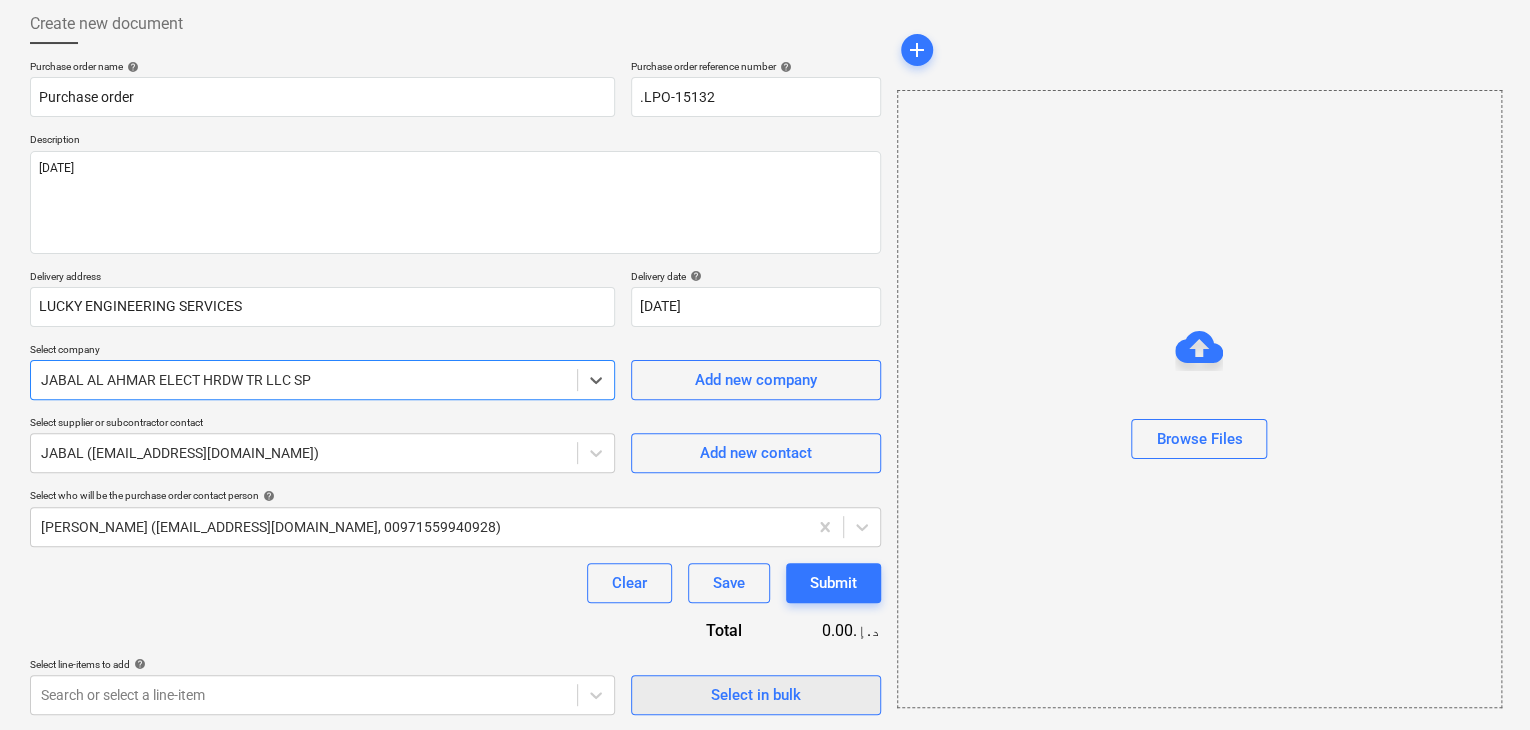 click on "Select in bulk" at bounding box center [756, 695] 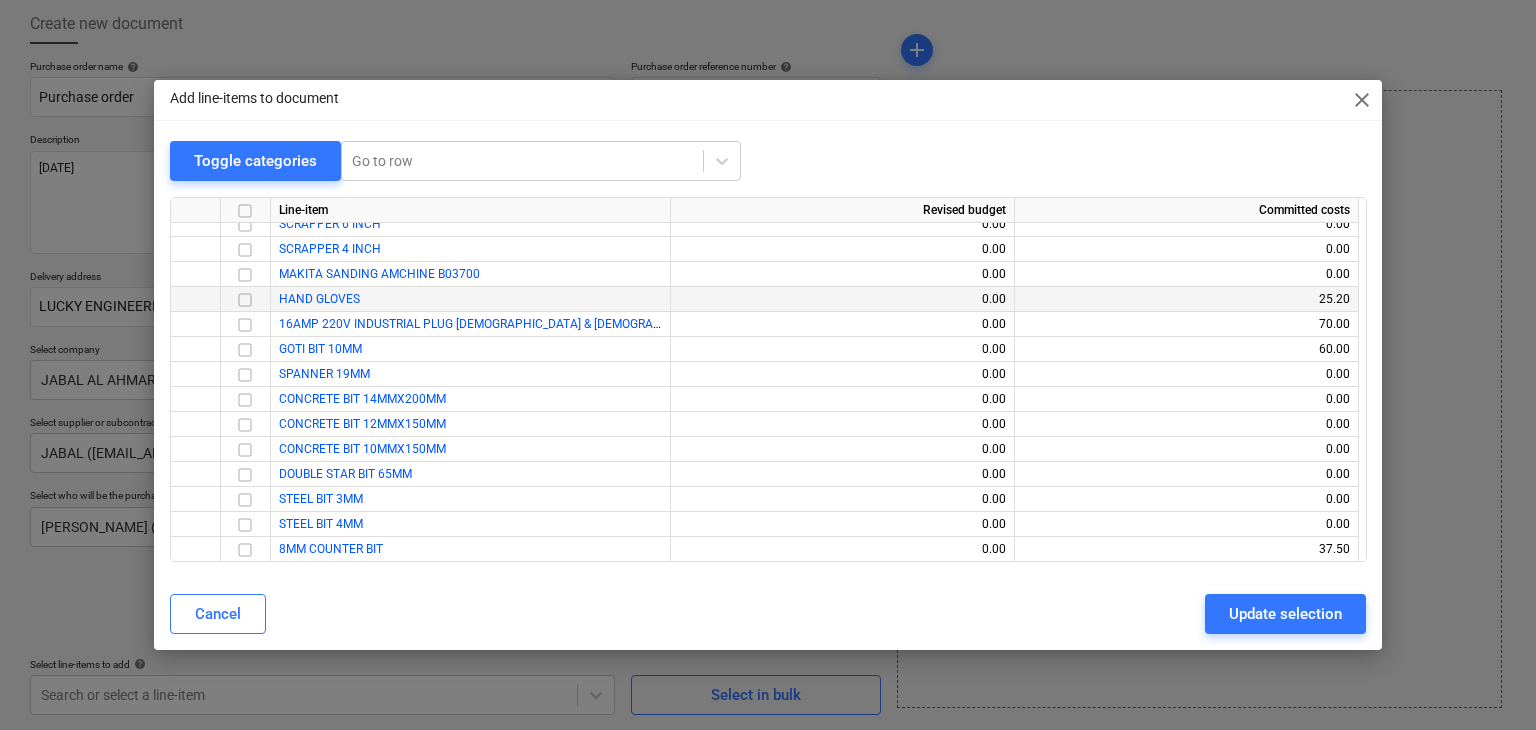 scroll, scrollTop: 7136, scrollLeft: 0, axis: vertical 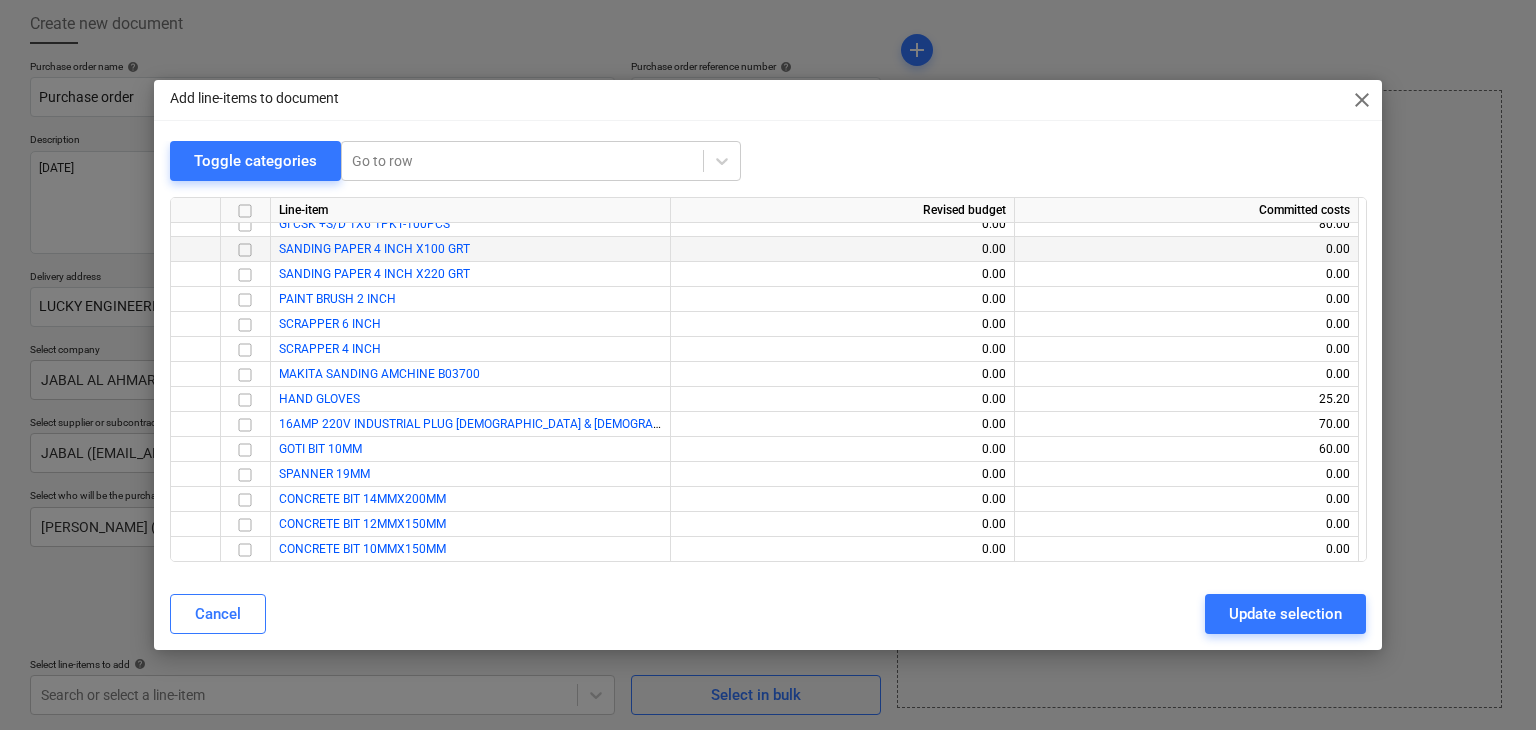 click at bounding box center (245, 250) 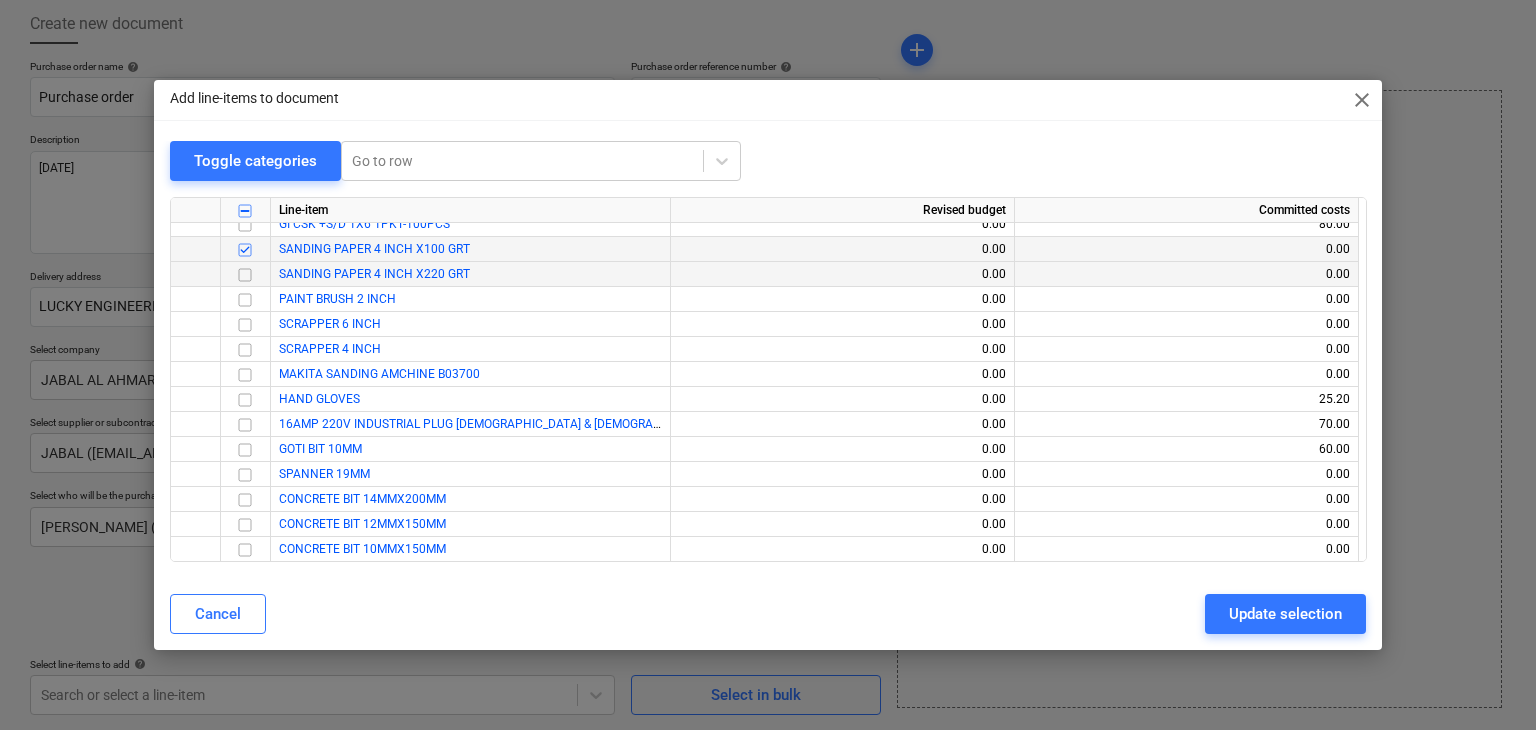click at bounding box center (245, 275) 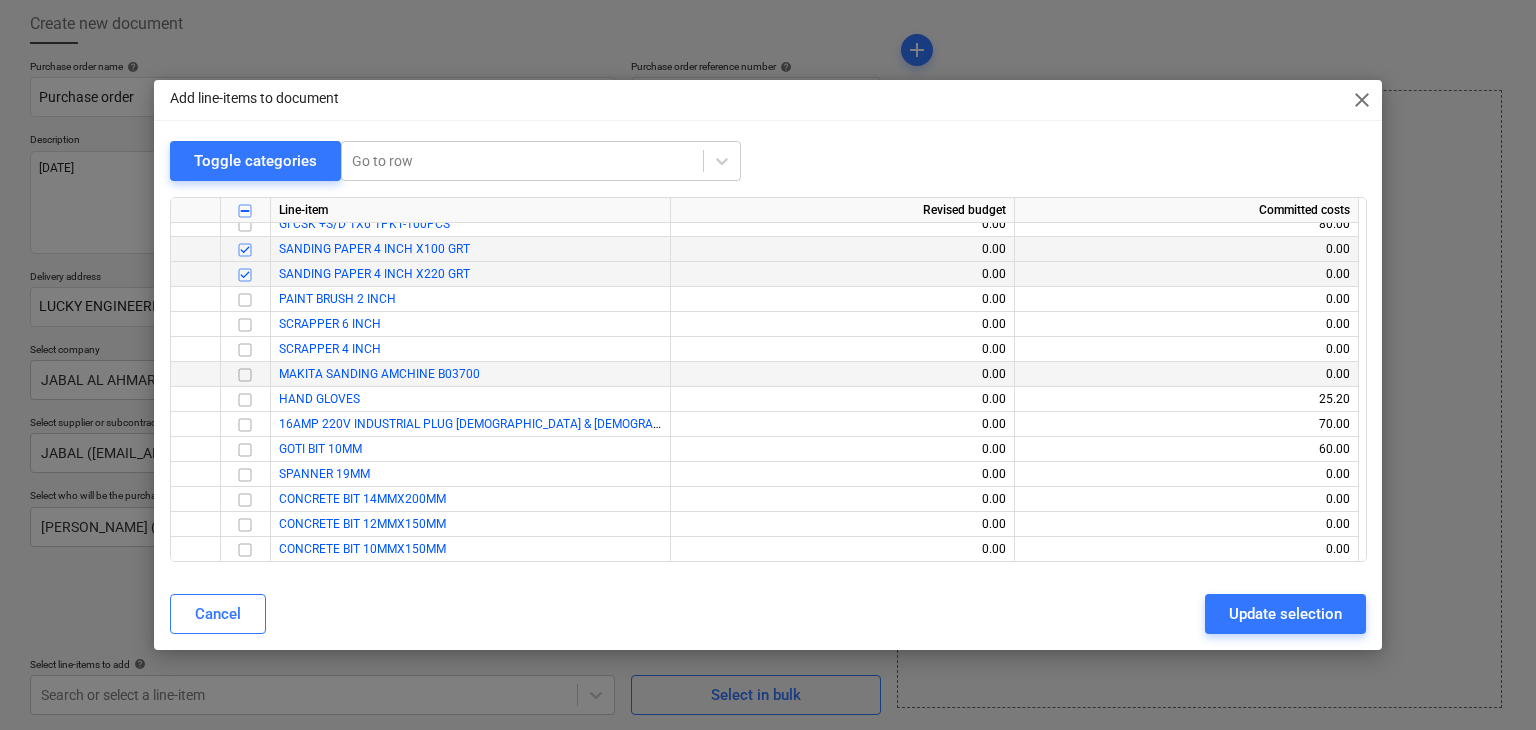 click at bounding box center (245, 375) 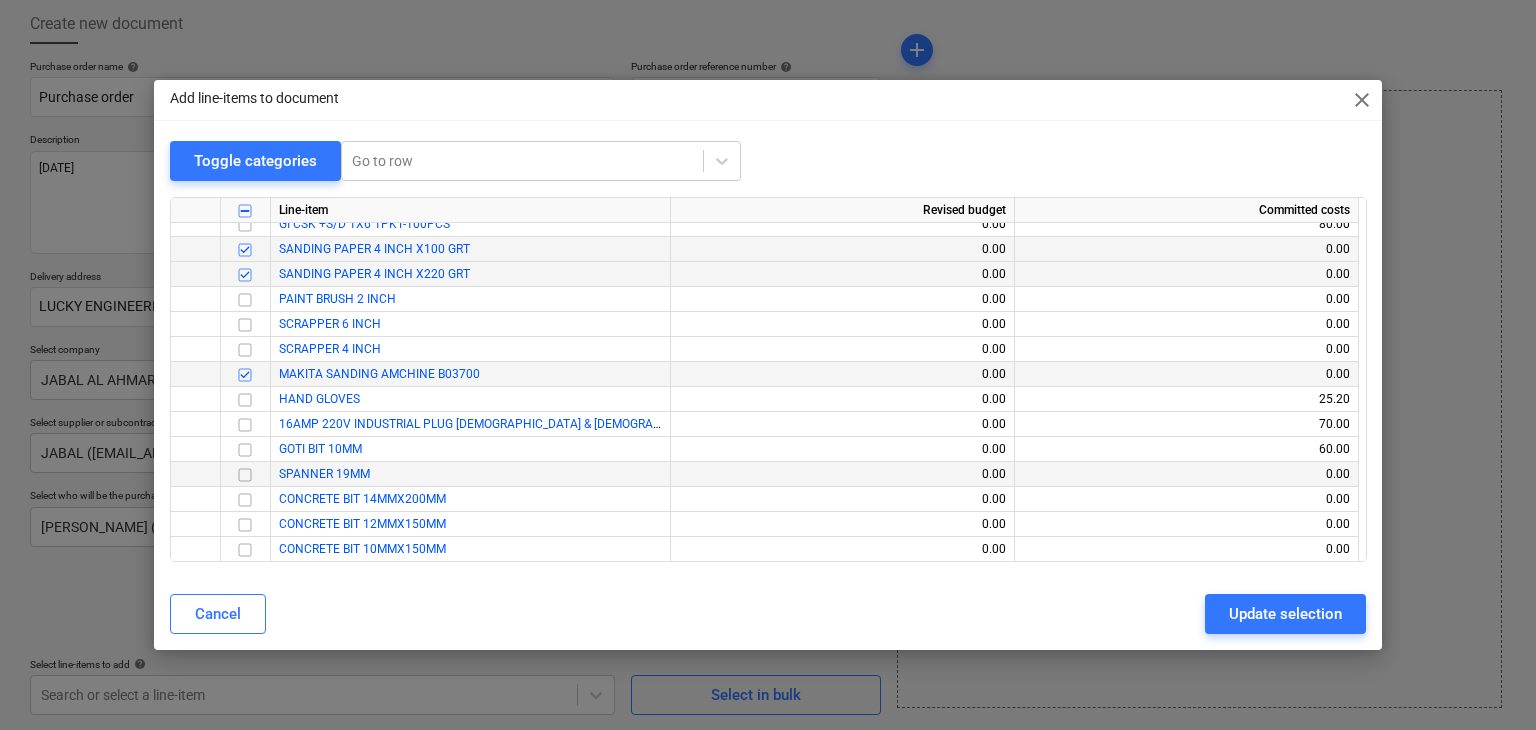 click at bounding box center (245, 475) 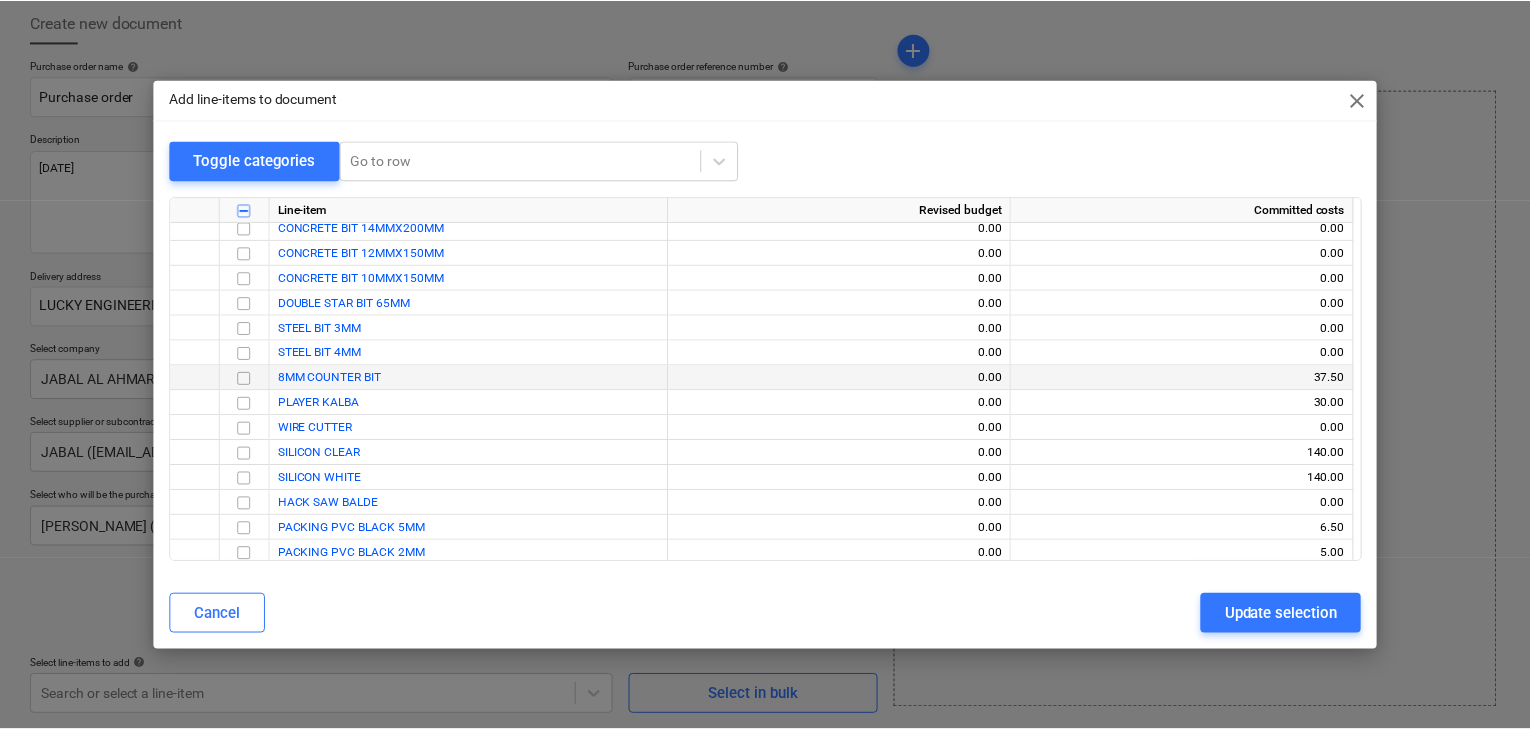 scroll, scrollTop: 7436, scrollLeft: 0, axis: vertical 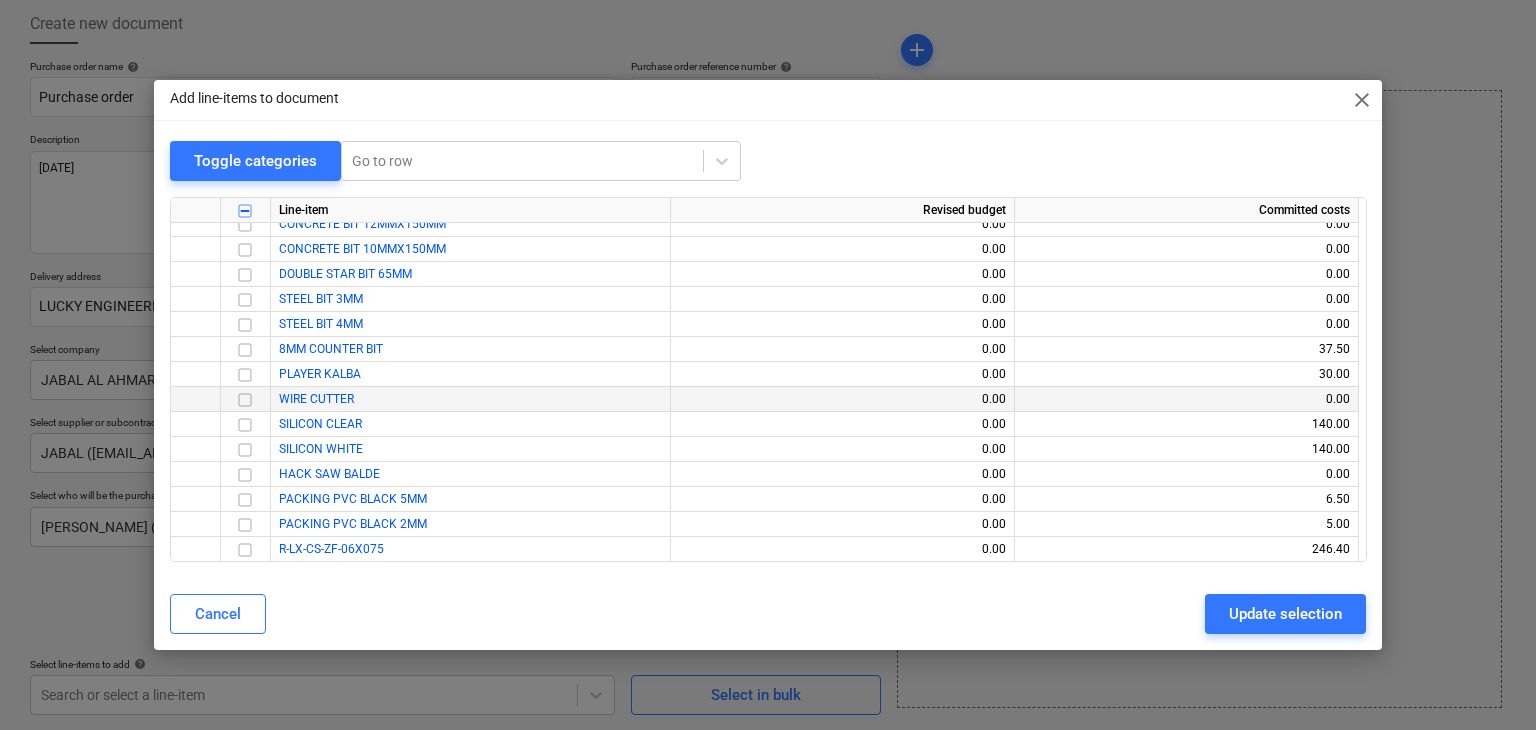 click at bounding box center (245, 400) 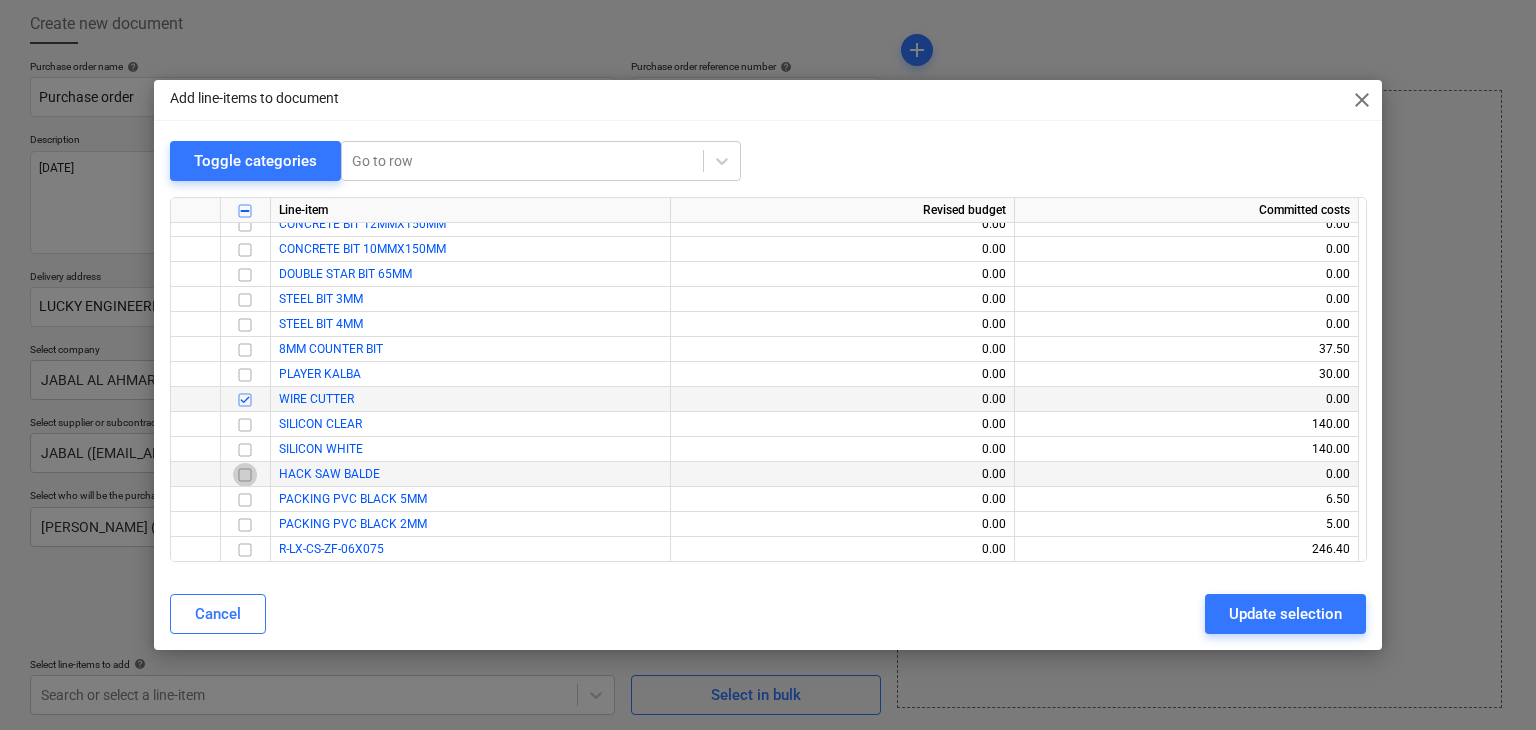 click at bounding box center [245, 475] 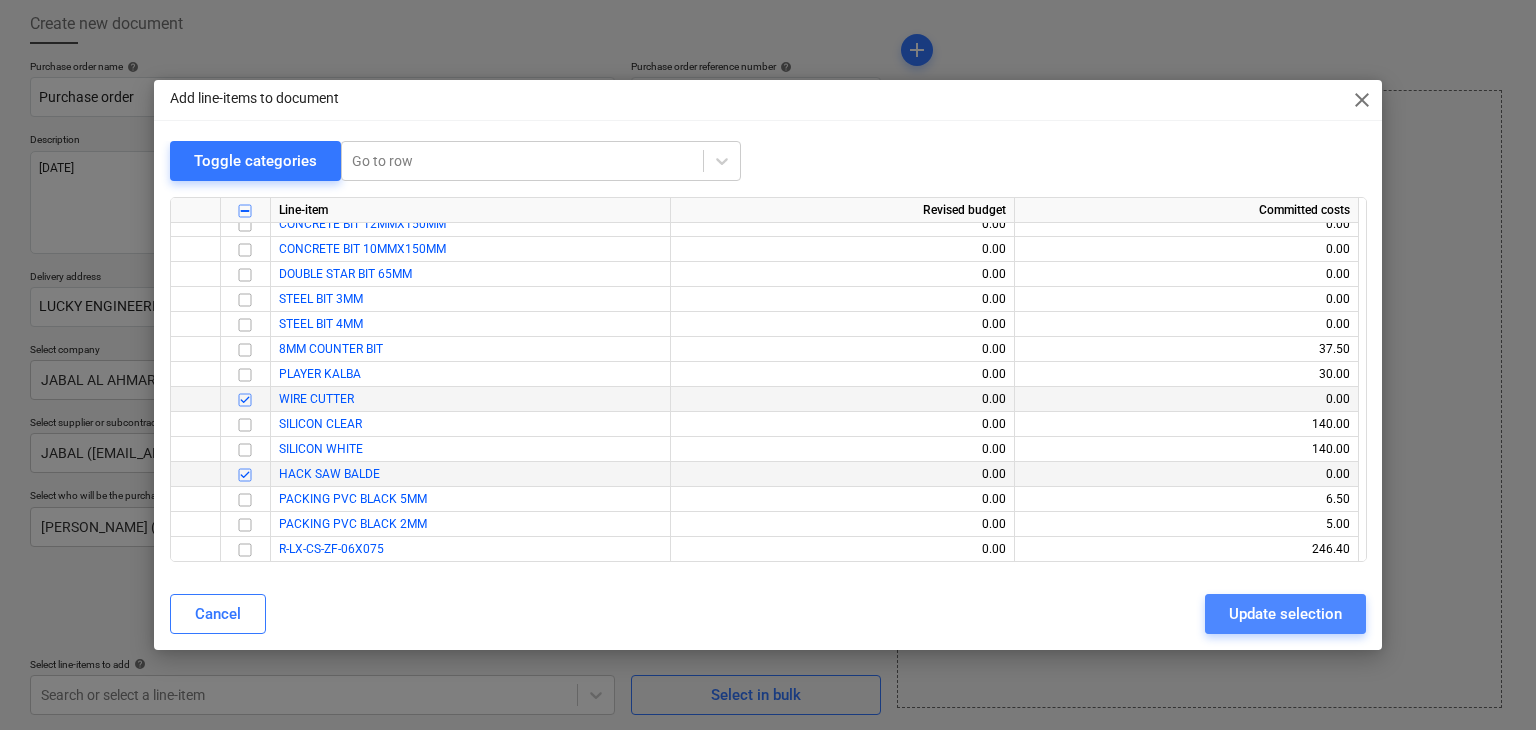 click on "Update selection" at bounding box center (1285, 614) 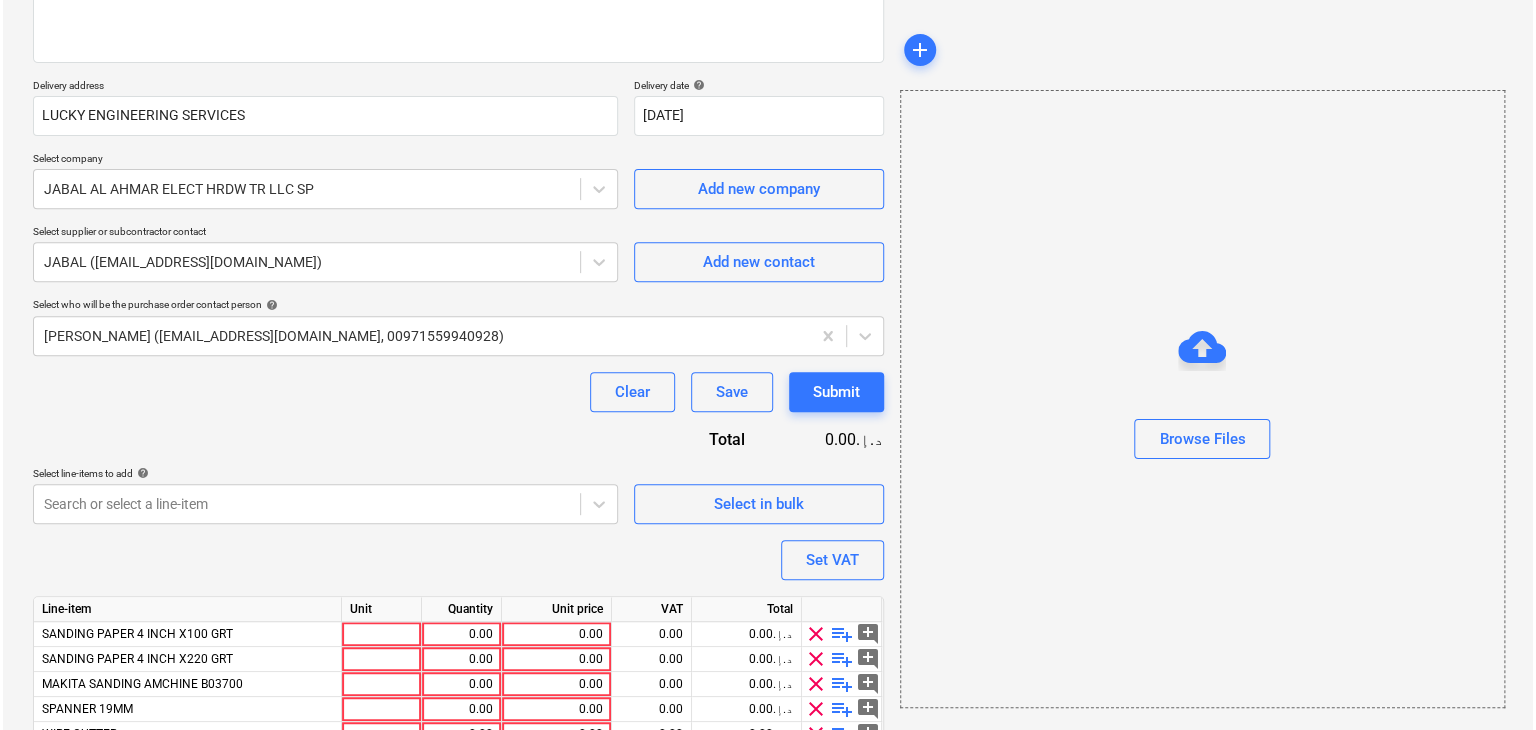 scroll, scrollTop: 417, scrollLeft: 0, axis: vertical 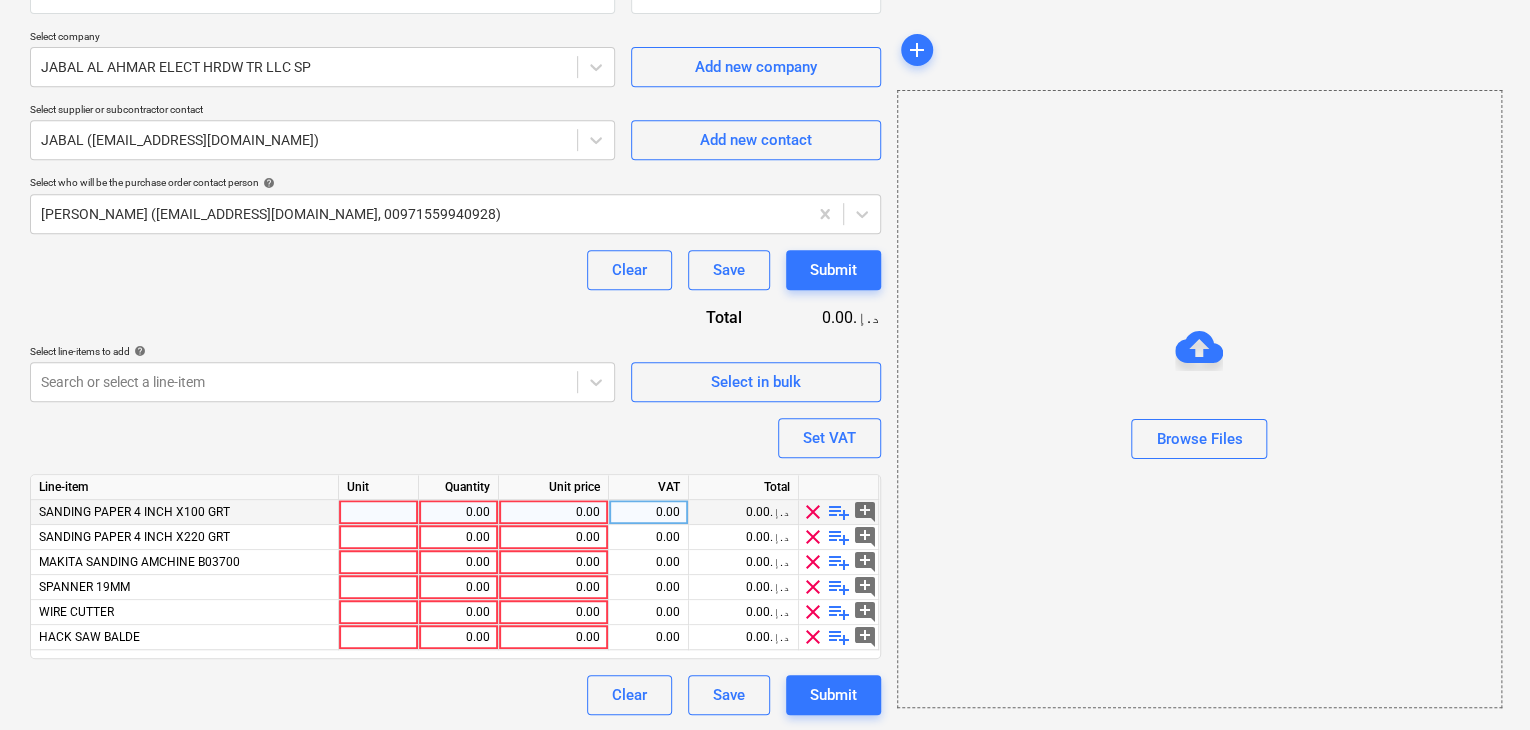 click at bounding box center (379, 512) 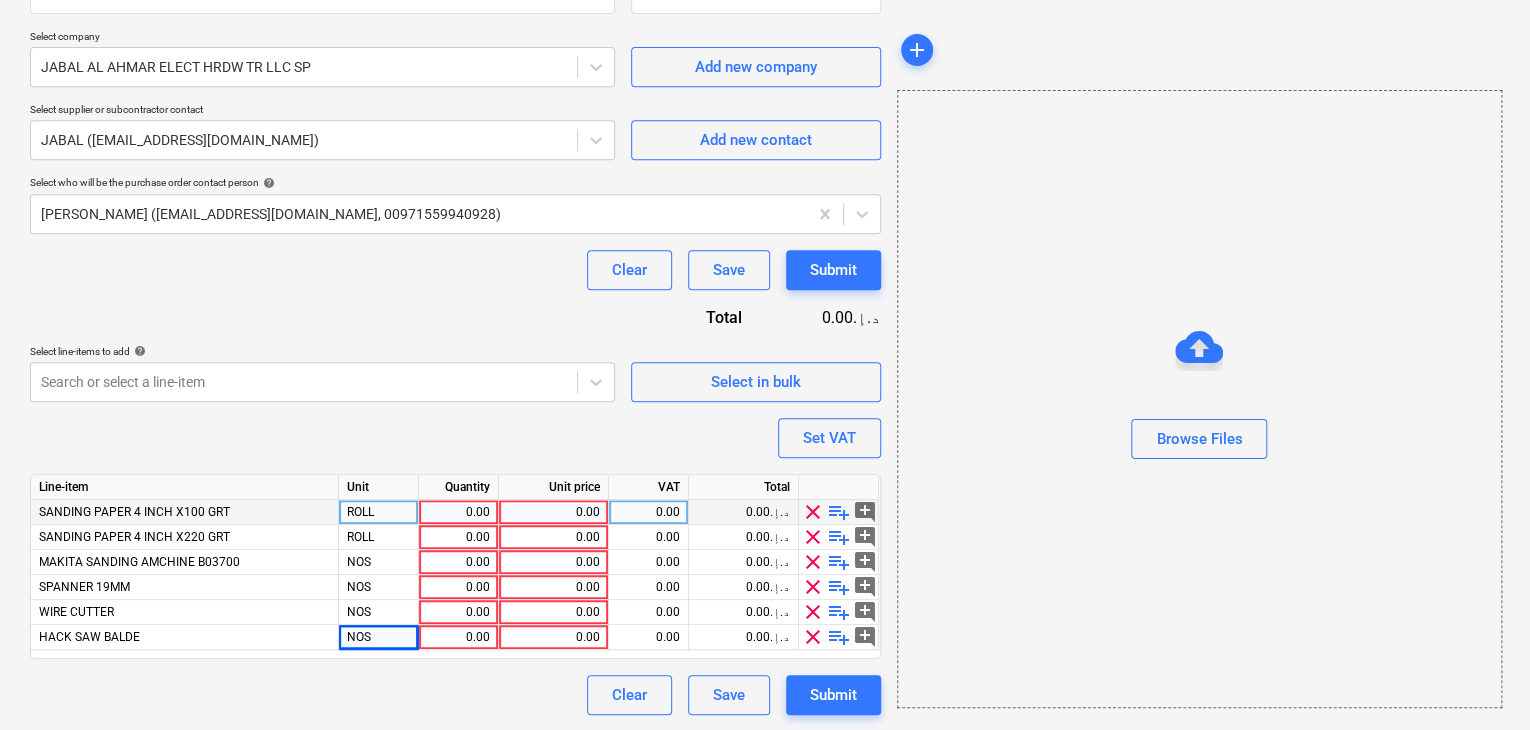 click on "0.00" at bounding box center (458, 512) 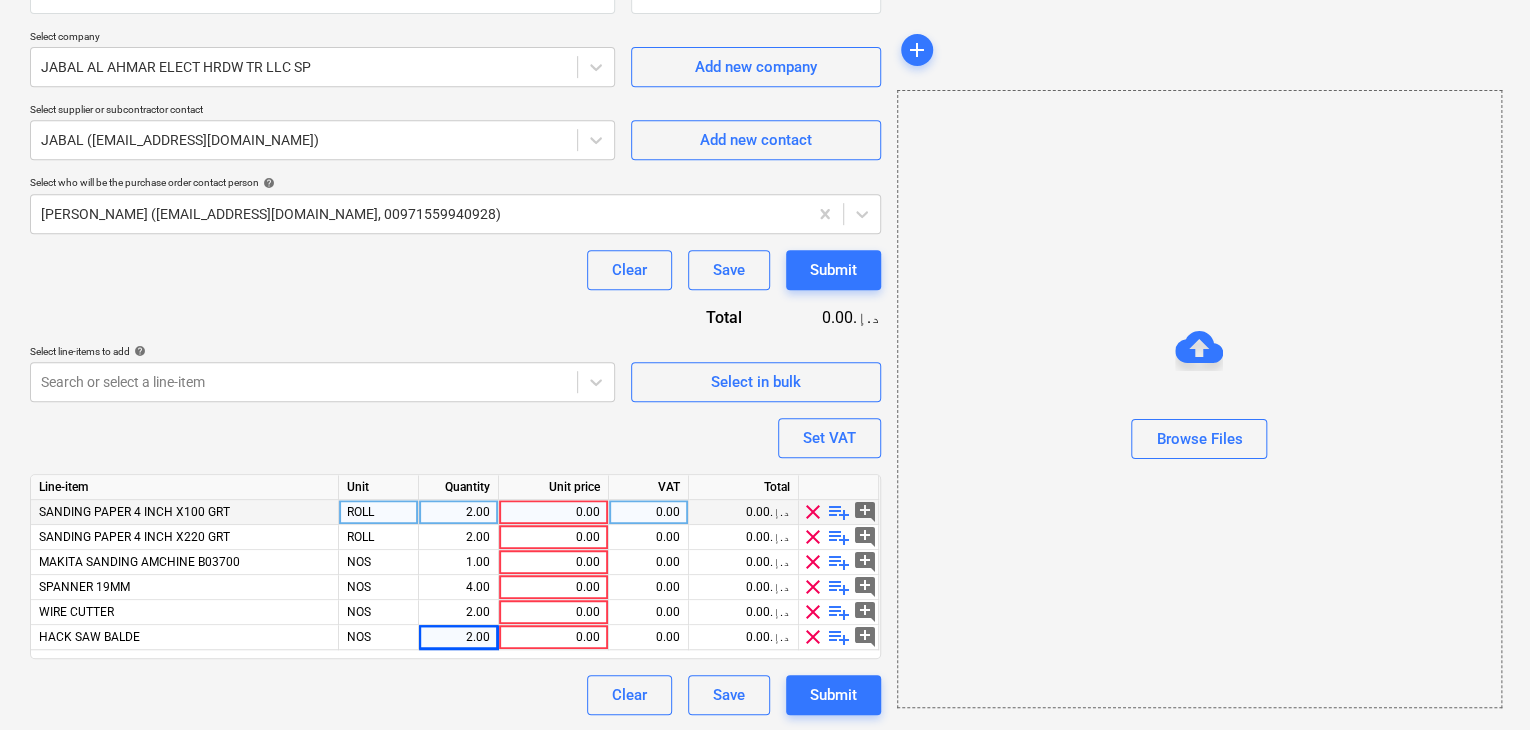 click on "0.00" at bounding box center [553, 512] 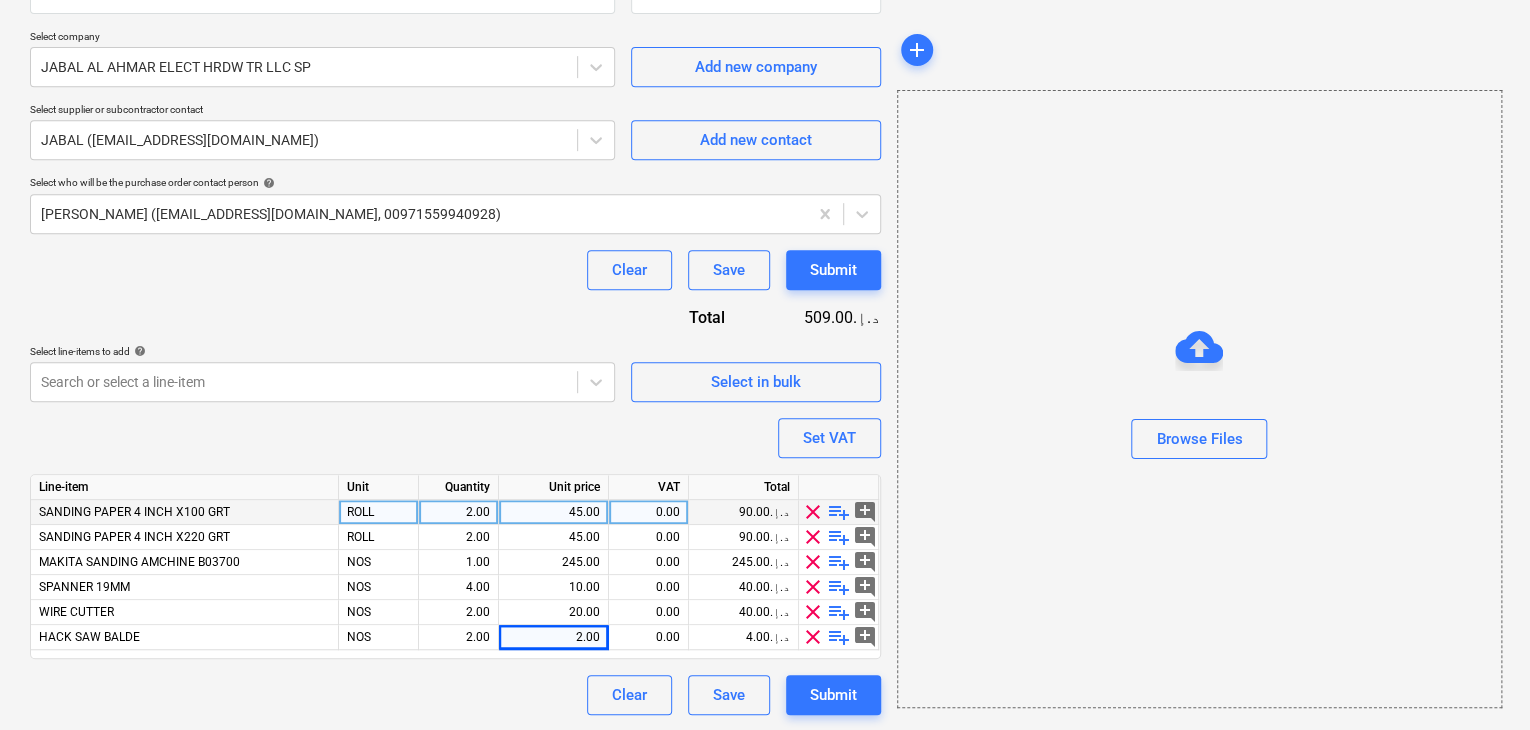 click on "Browse Files" at bounding box center [1199, 399] 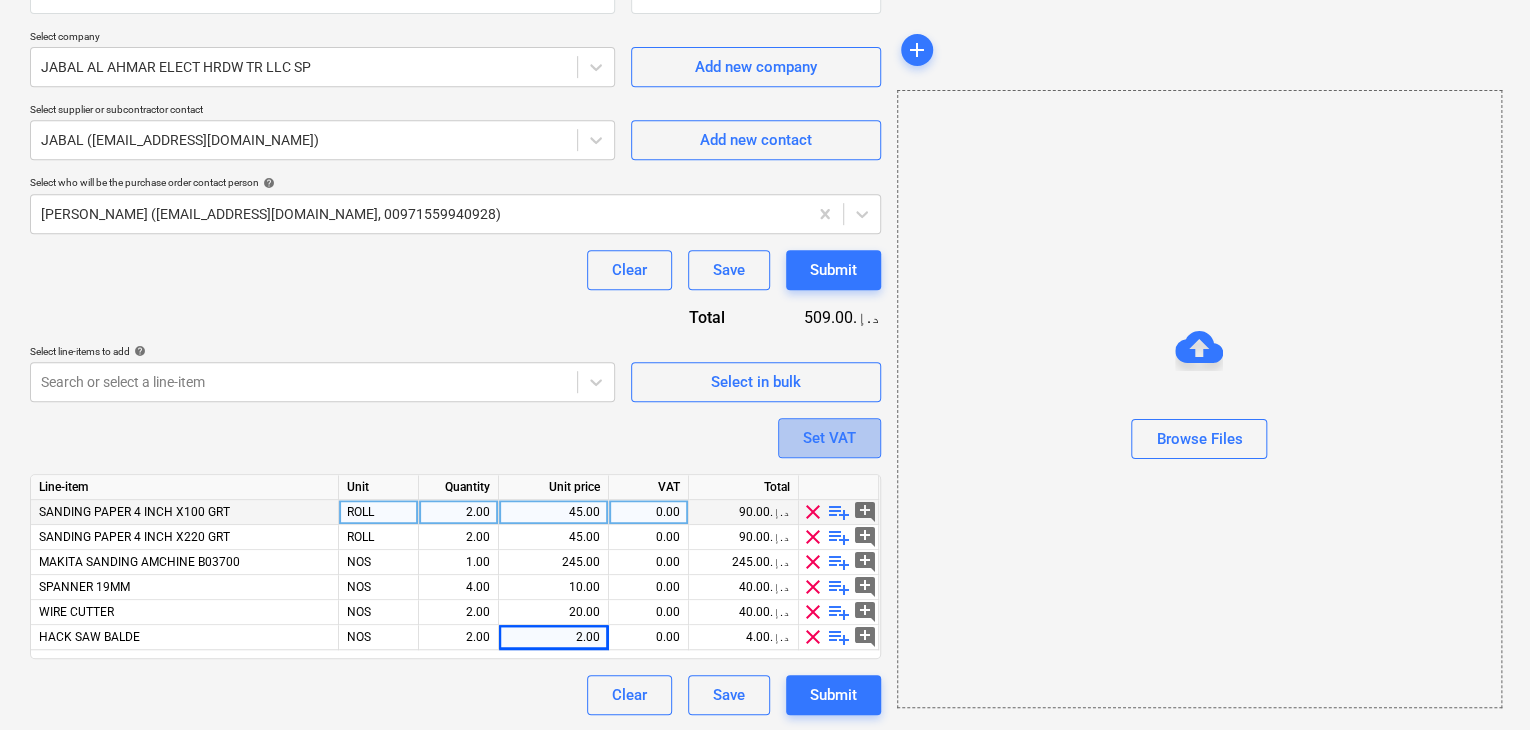 click on "Set VAT" at bounding box center (829, 438) 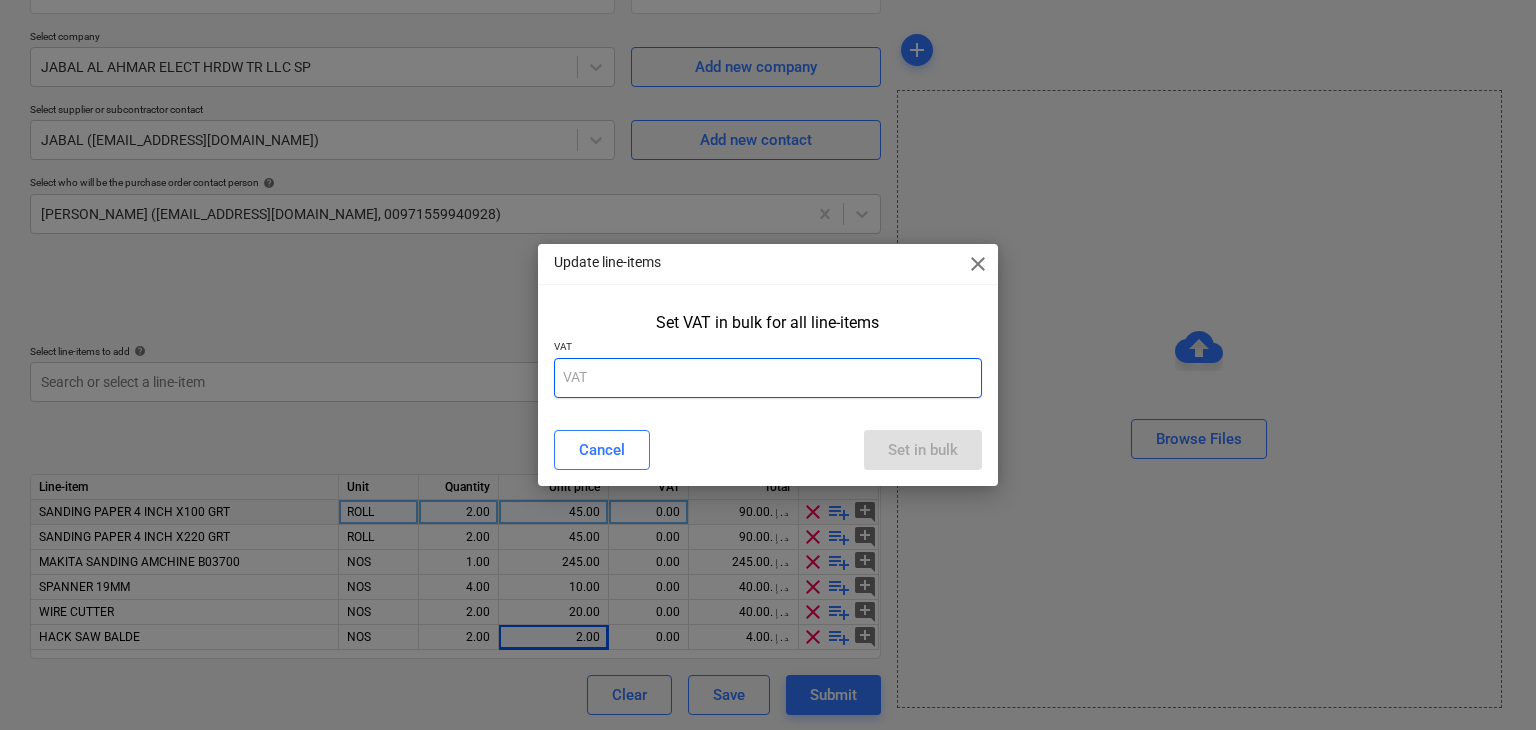 click at bounding box center [768, 378] 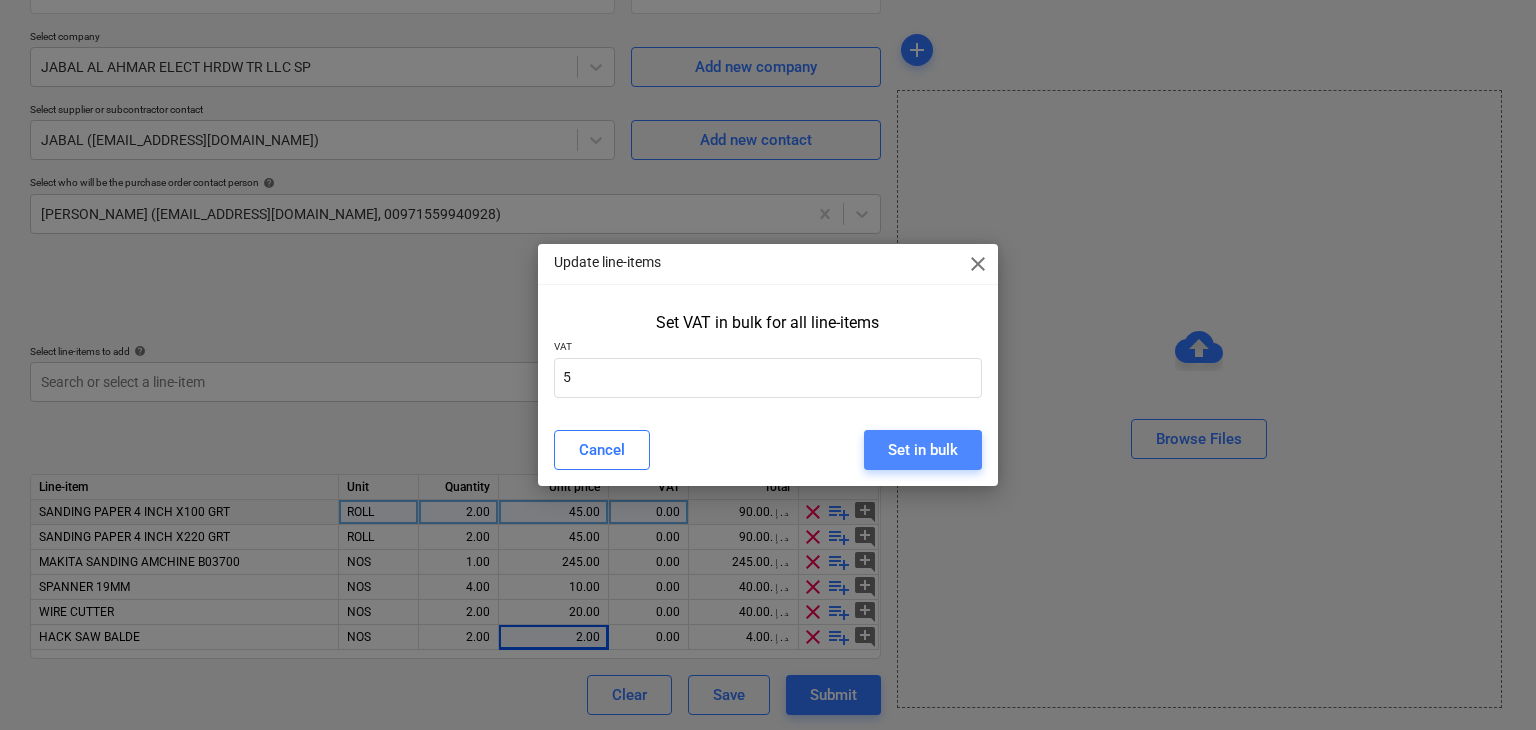 click on "Set in bulk" at bounding box center [923, 450] 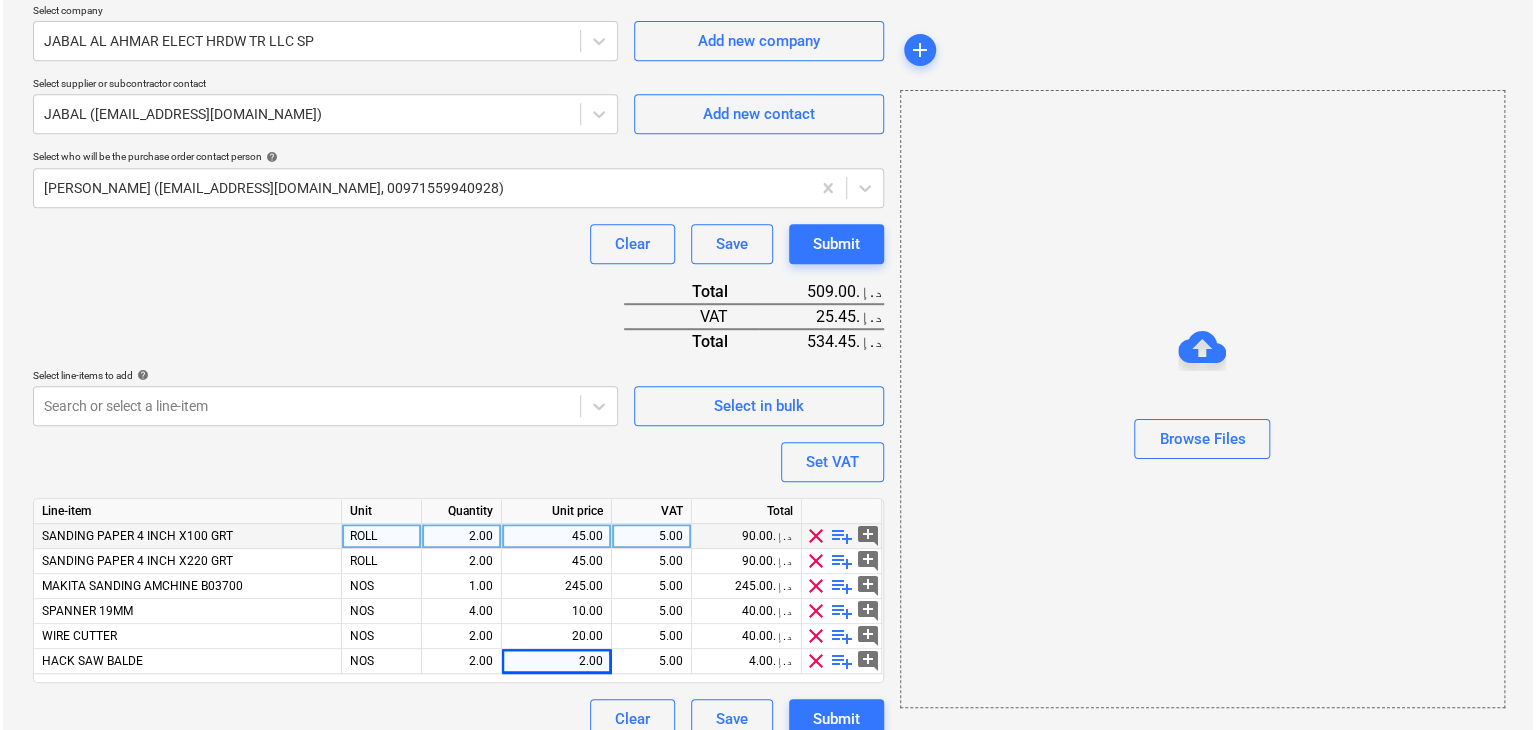 scroll, scrollTop: 467, scrollLeft: 0, axis: vertical 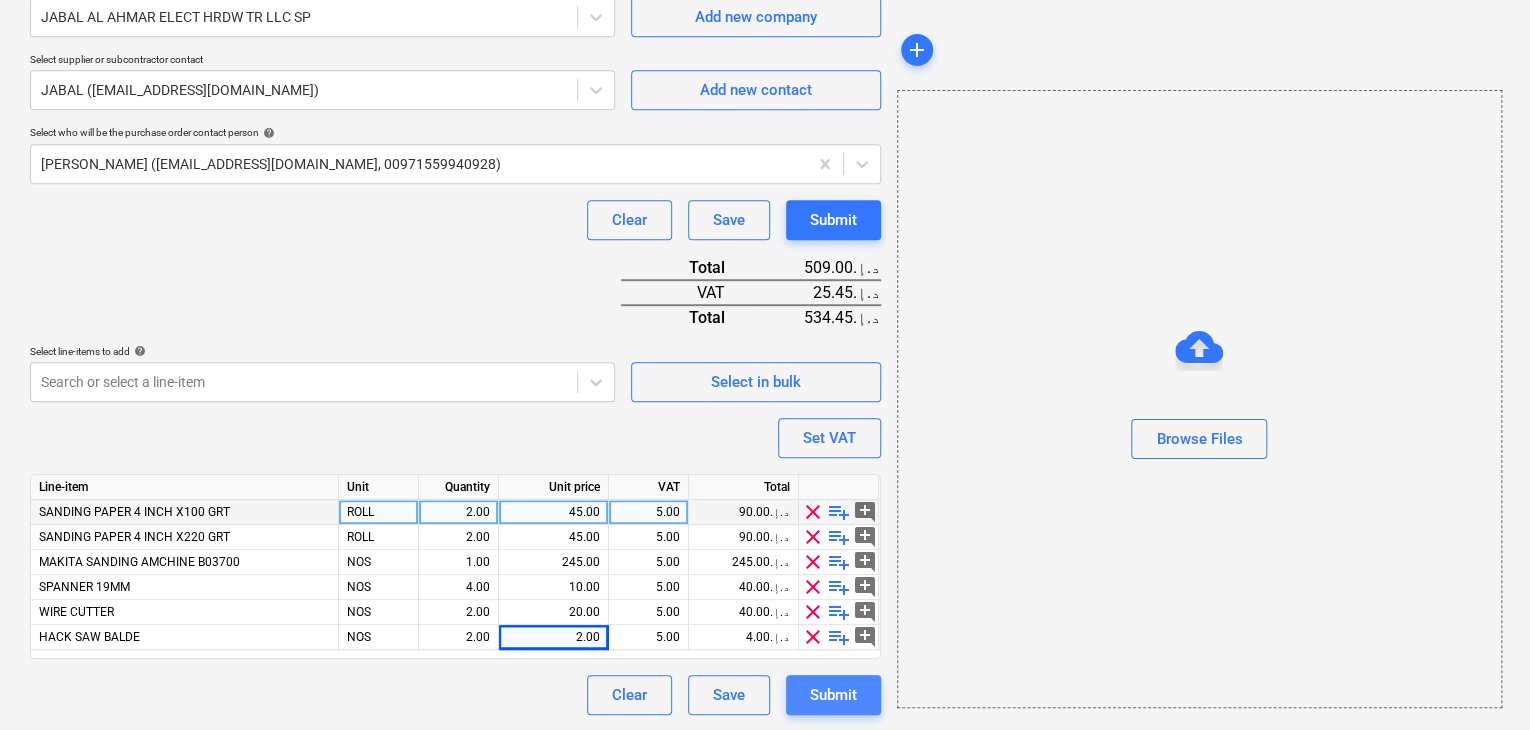 click on "Submit" at bounding box center (833, 695) 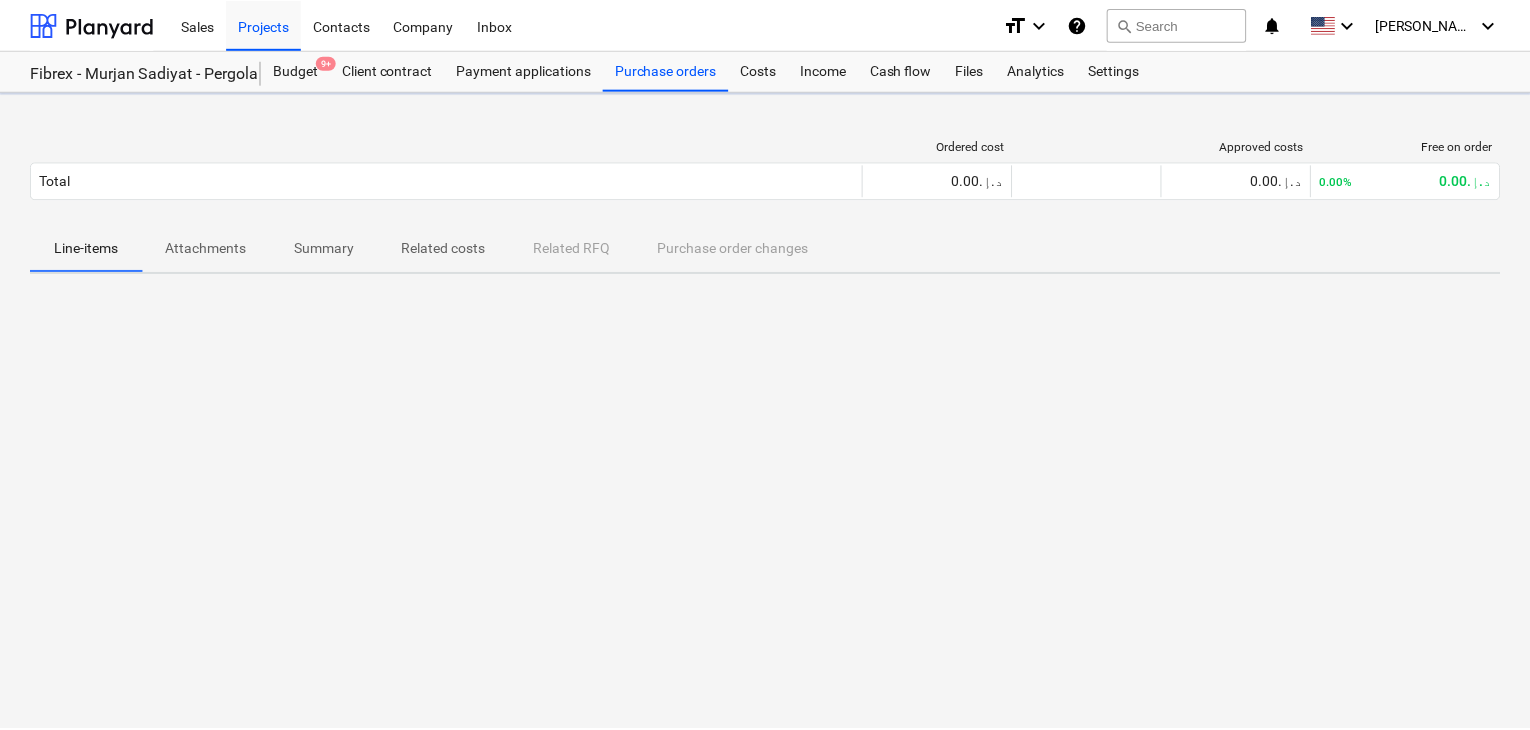 scroll, scrollTop: 0, scrollLeft: 0, axis: both 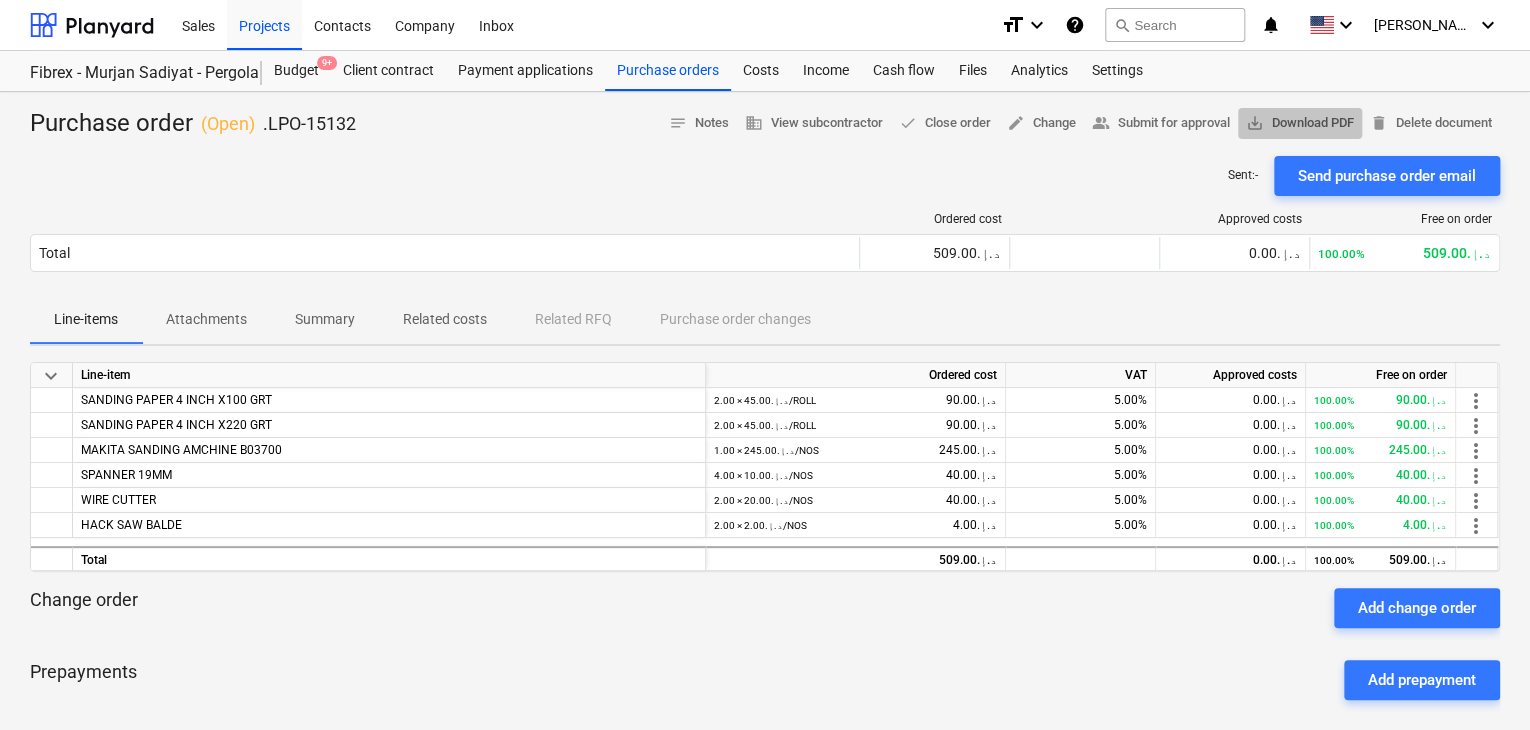 click on "save_alt Download PDF" at bounding box center (1300, 123) 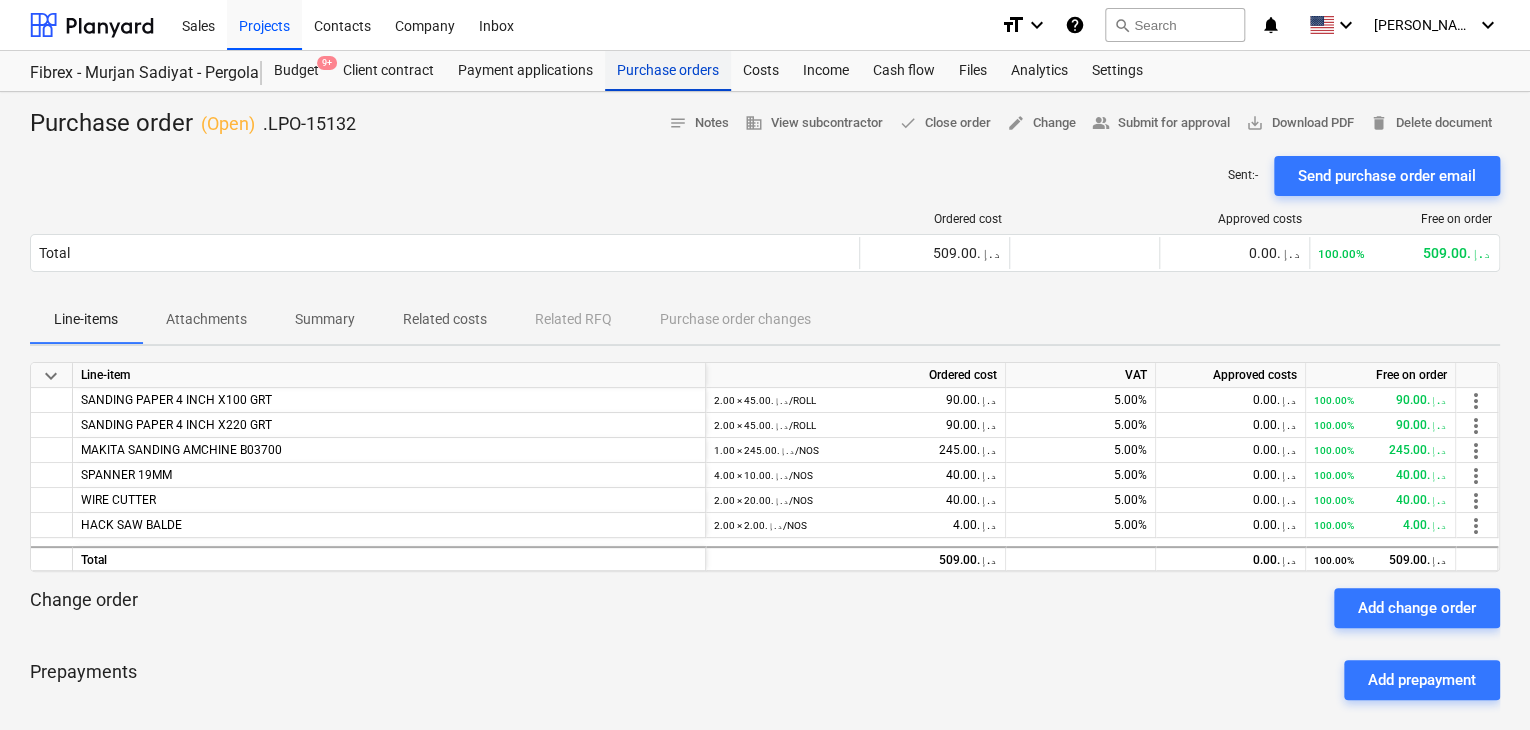 click on "Purchase orders" at bounding box center [668, 71] 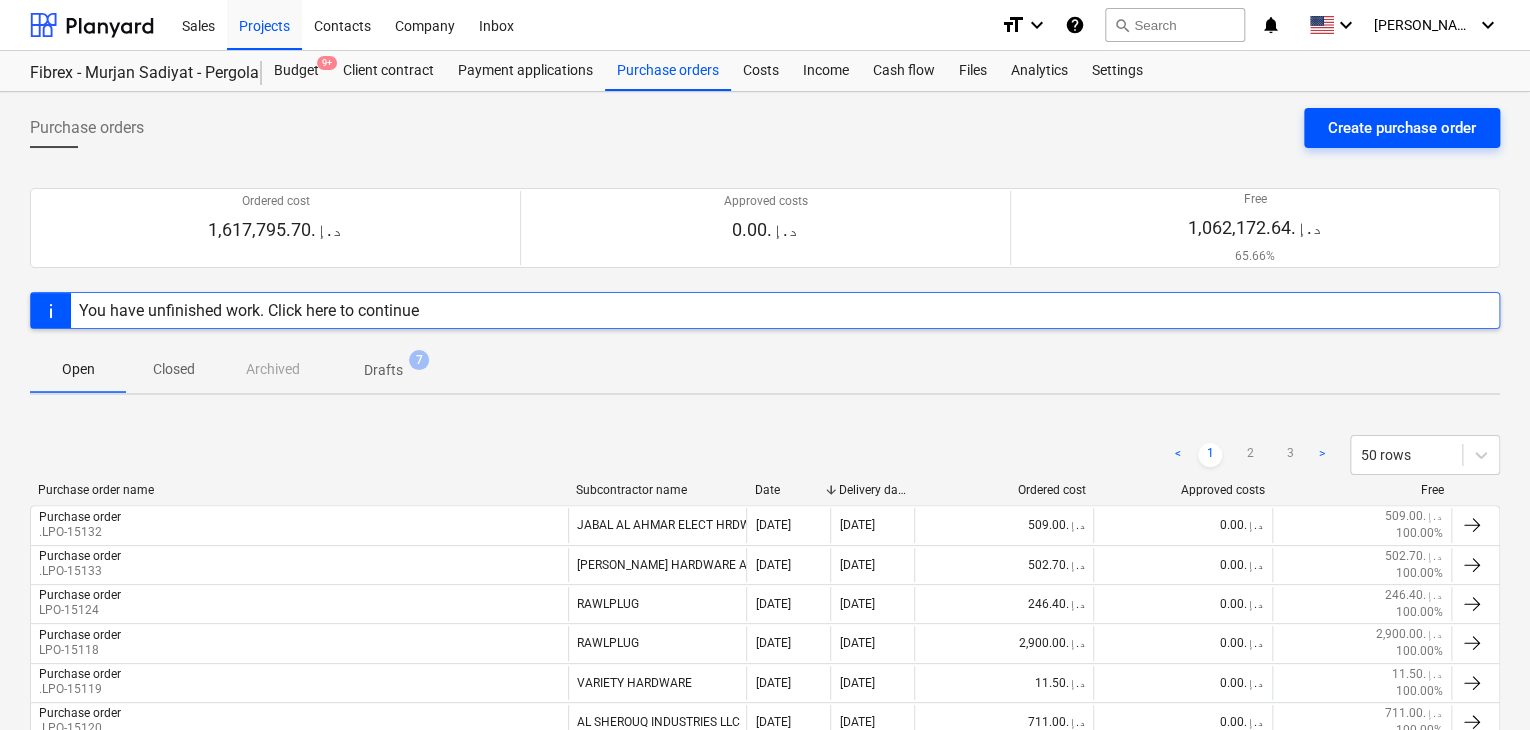 click on "Create purchase order" at bounding box center (1402, 128) 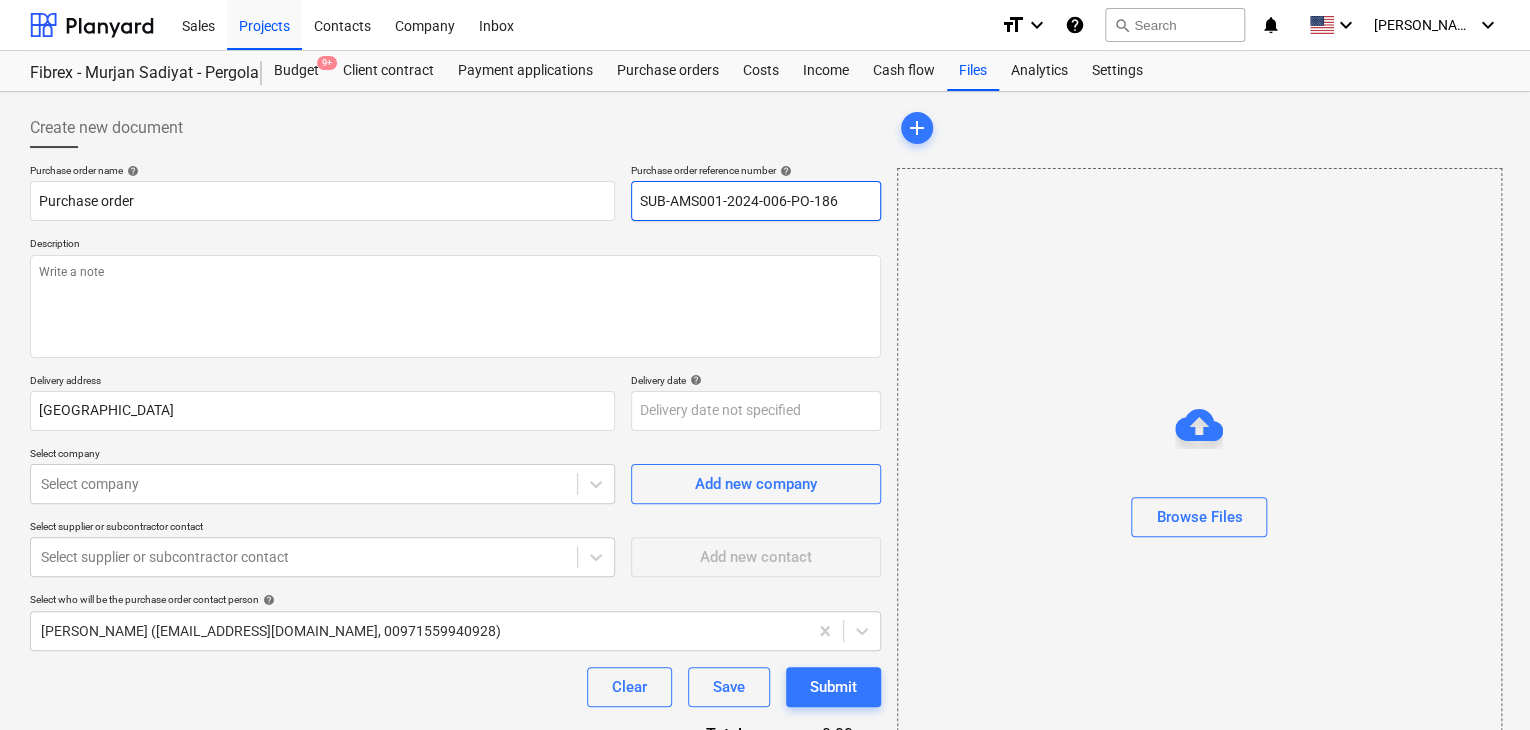 drag, startPoint x: 844, startPoint y: 205, endPoint x: 623, endPoint y: 194, distance: 221.27359 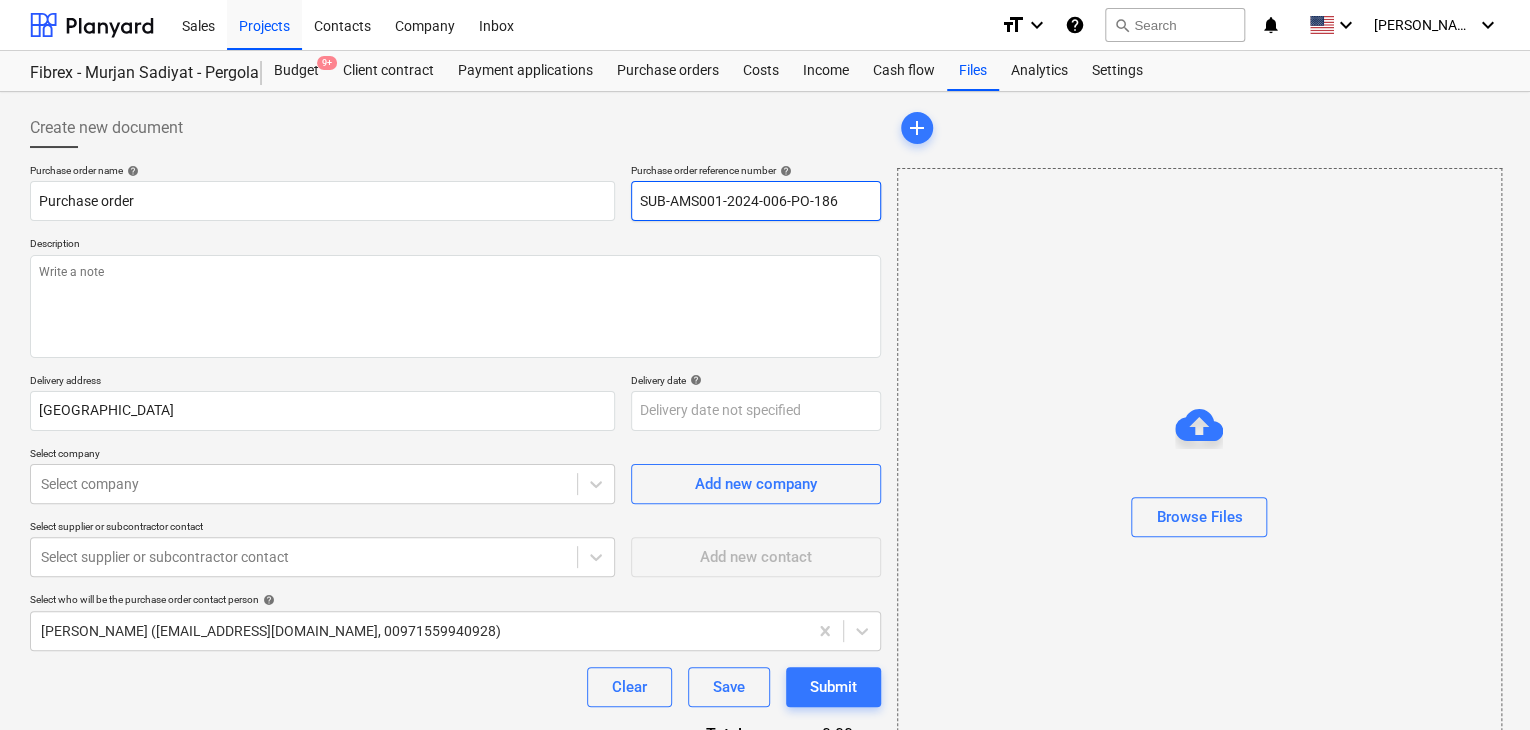 click on "Purchase order name help Purchase order Purchase order reference number help SUB-AMS001-2024-006-PO-186" at bounding box center [455, 192] 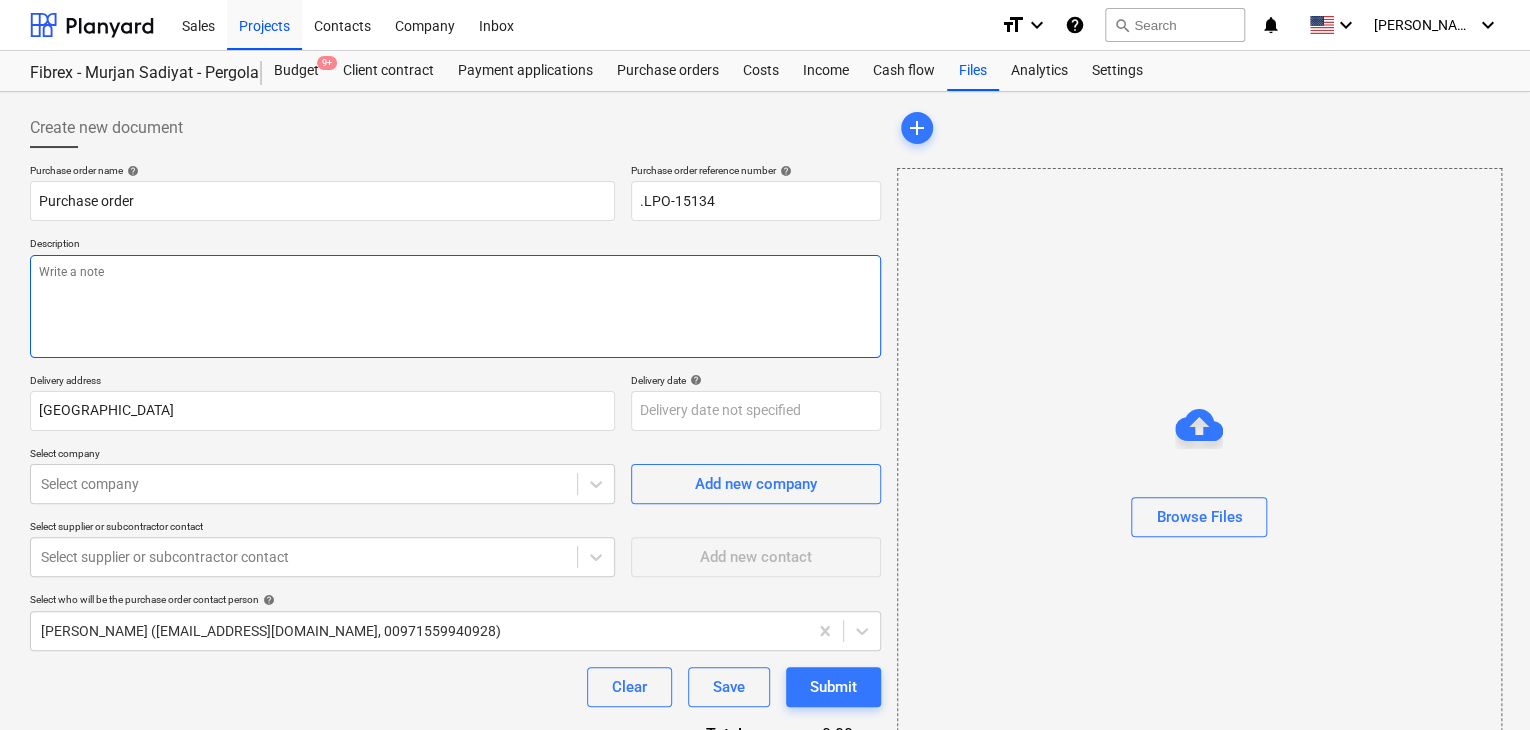 click at bounding box center [455, 306] 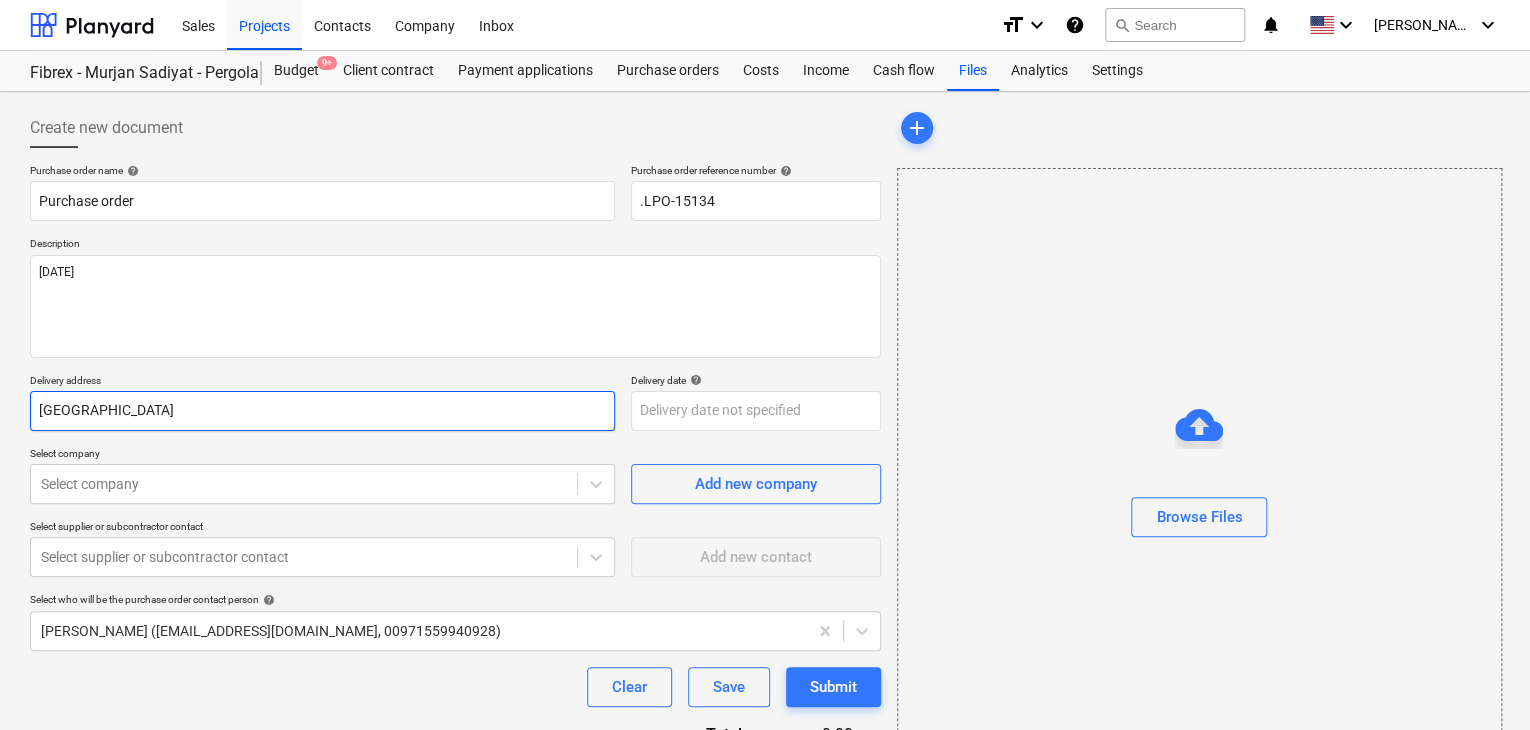 click on "Abu Dhabi" at bounding box center (322, 411) 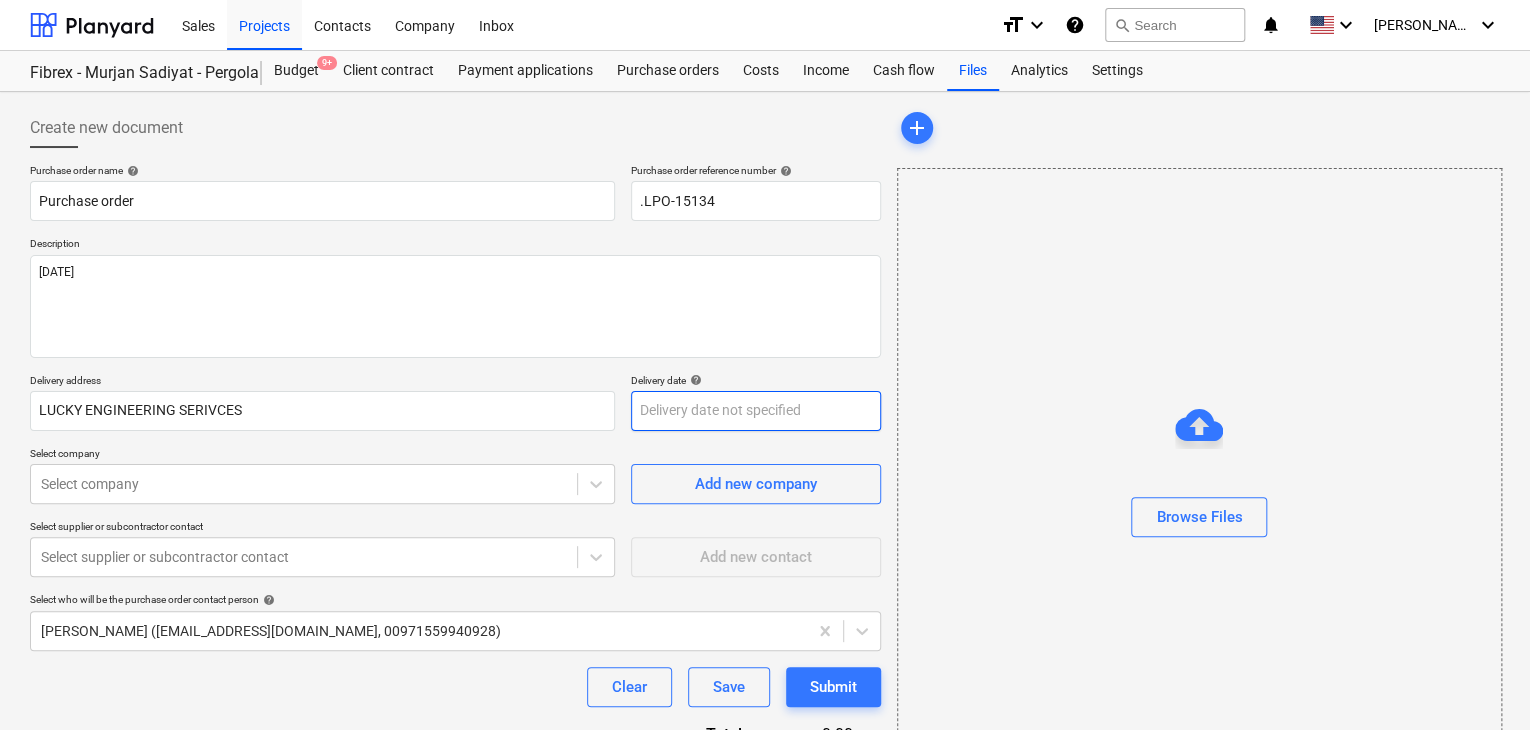 click on "Sales Projects Contacts Company Inbox format_size keyboard_arrow_down help search Search notifications 0 keyboard_arrow_down z. abbas keyboard_arrow_down Fibrex - Murjan Sadiyat - Pergola & Canopies Budget 9+ Client contract Payment applications Purchase orders Costs Income Cash flow Files Analytics Settings Create new document Purchase order name help Purchase order Purchase order reference number help .LPO-15134 Description 20/JUL/2025 Delivery address LUCKY ENGINEERING SERIVCES Delivery date help Press the down arrow key to interact with the calendar and
select a date. Press the question mark key to get the keyboard shortcuts for changing dates. Select company Select company Add new company Select supplier or subcontractor contact Select supplier or subcontractor contact Add new contact Select who will be the purchase order contact person help zaheer abbas (projects@litcouae.com, 00971559940928) Clear Save Submit Total 0.00د.إ.‏ Select line-items to add help Search or select a line-item add" at bounding box center (765, 365) 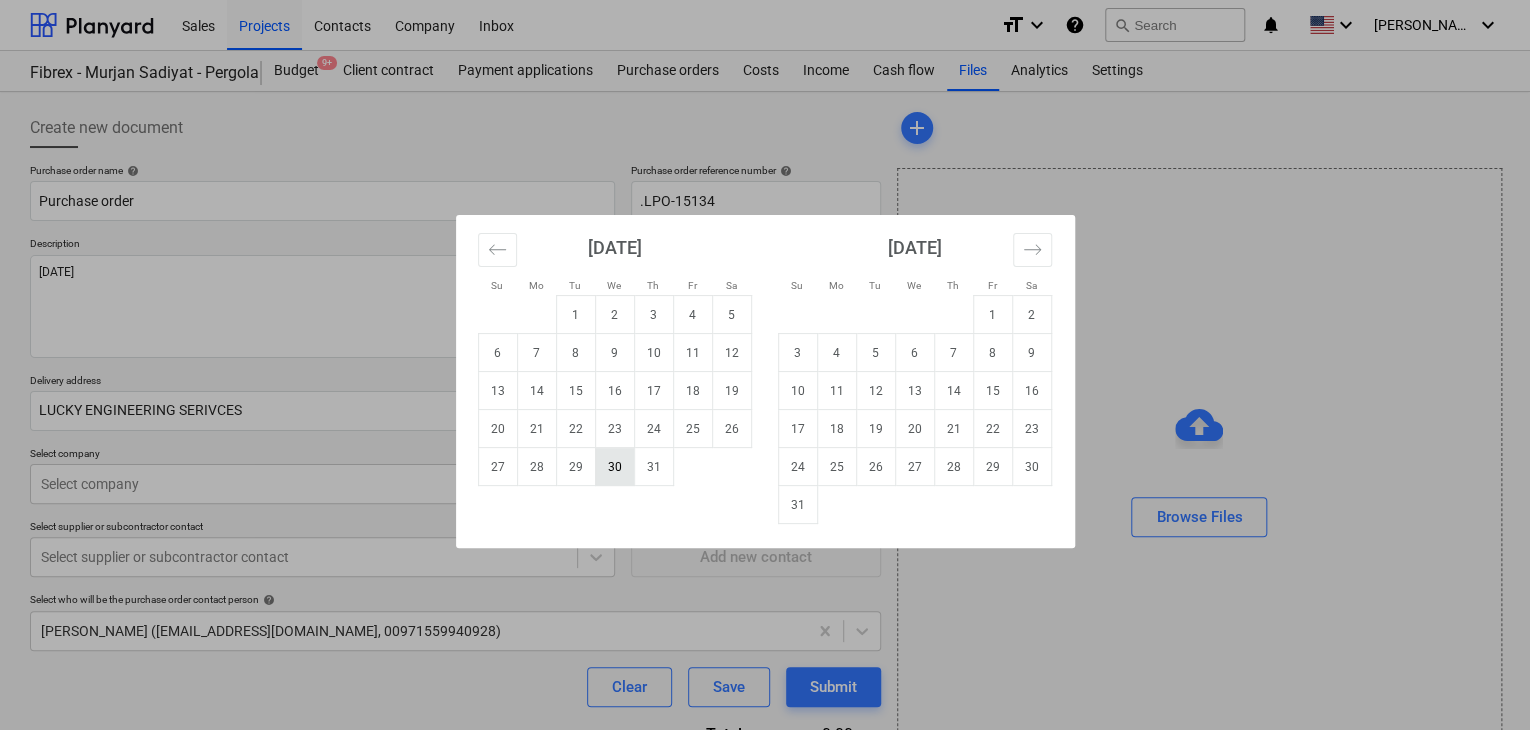 click on "30" at bounding box center (614, 467) 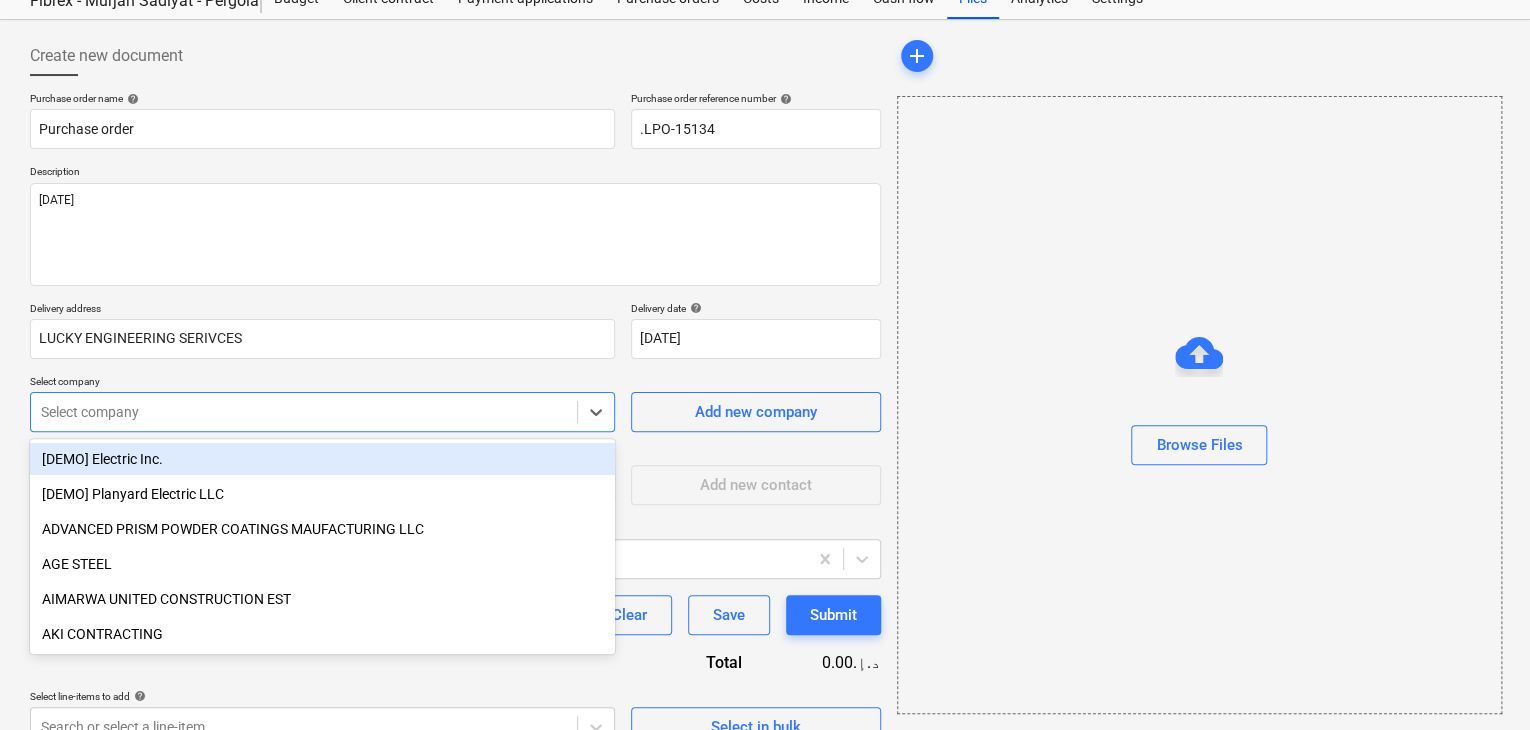 click on "Sales Projects Contacts Company Inbox format_size keyboard_arrow_down help search Search notifications 0 keyboard_arrow_down z. abbas keyboard_arrow_down Fibrex - Murjan Sadiyat - Pergola & Canopies Budget 9+ Client contract Payment applications Purchase orders Costs Income Cash flow Files Analytics Settings Create new document Purchase order name help Purchase order Purchase order reference number help .LPO-15134 Description 20/JUL/2025 Delivery address LUCKY ENGINEERING SERIVCES Delivery date help 30 Jul 2025 30.07.2025 Press the down arrow key to interact with the calendar and
select a date. Press the question mark key to get the keyboard shortcuts for changing dates. Select company option [DEMO] Electric Inc.   focused, 1 of 203. 203 results available. Use Up and Down to choose options, press Enter to select the currently focused option, press Escape to exit the menu, press Tab to select the option and exit the menu. Select company Add new company Select supplier or subcontractor contact help Save" at bounding box center [765, 293] 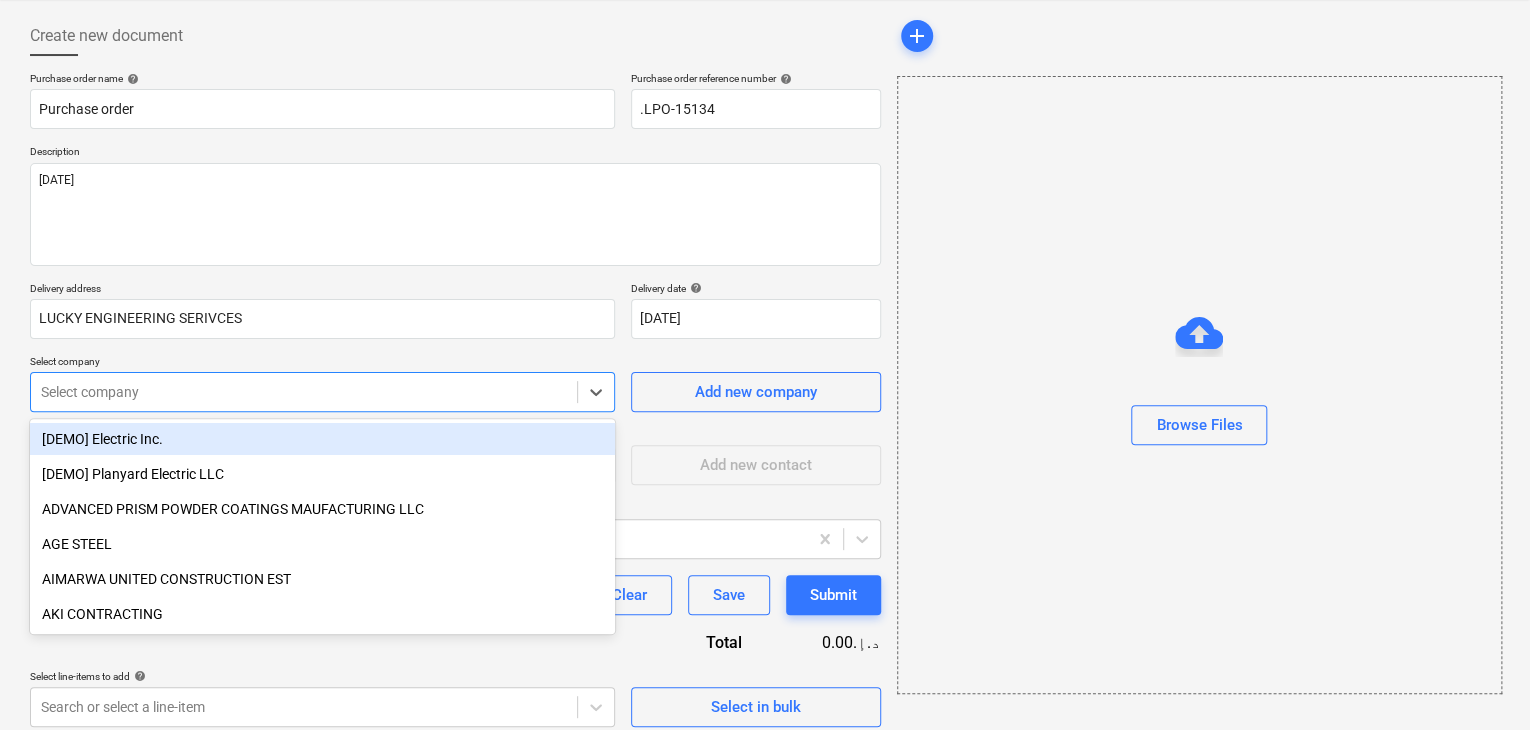 scroll, scrollTop: 93, scrollLeft: 0, axis: vertical 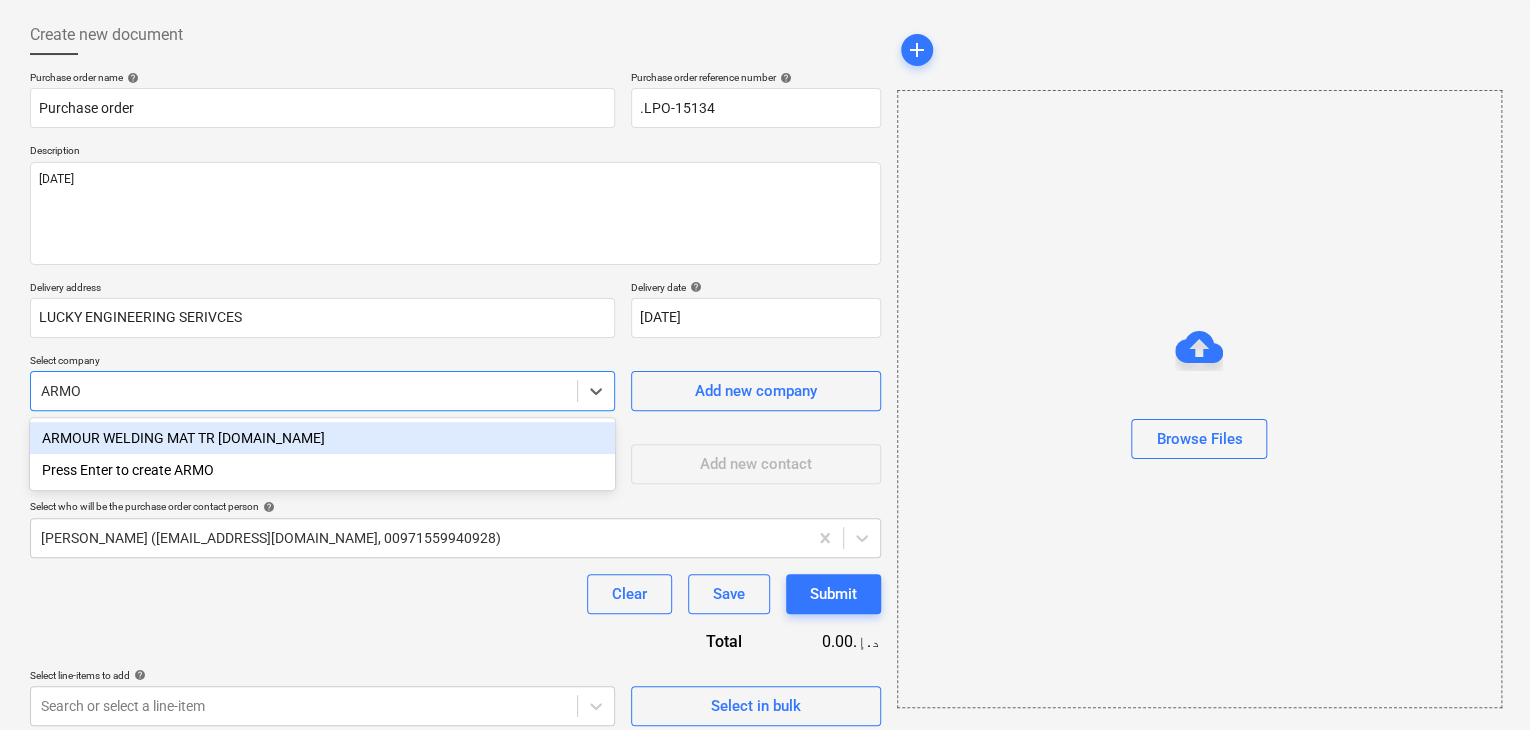 click on "ARMOUR WELDING MAT TR [DOMAIN_NAME]" at bounding box center [322, 438] 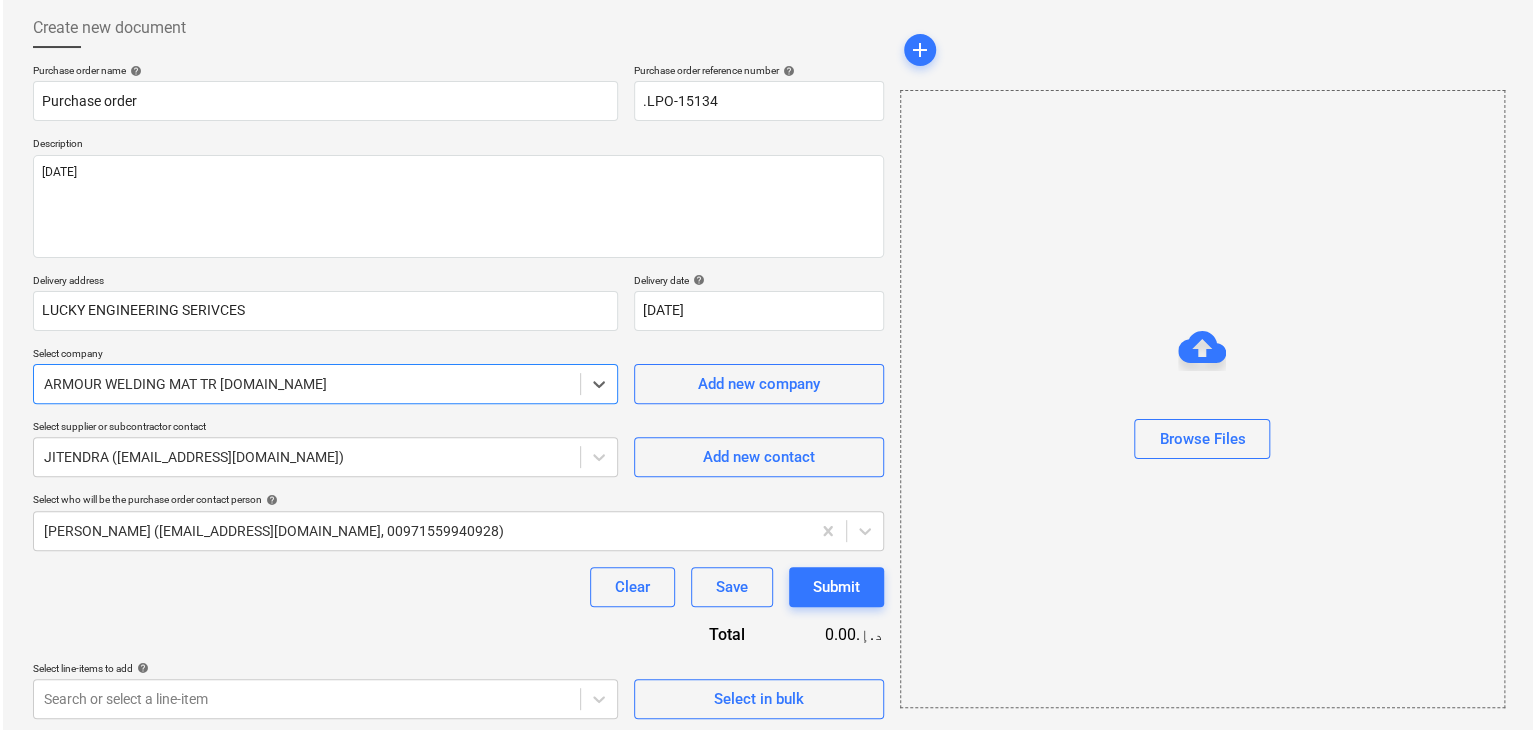 scroll, scrollTop: 104, scrollLeft: 0, axis: vertical 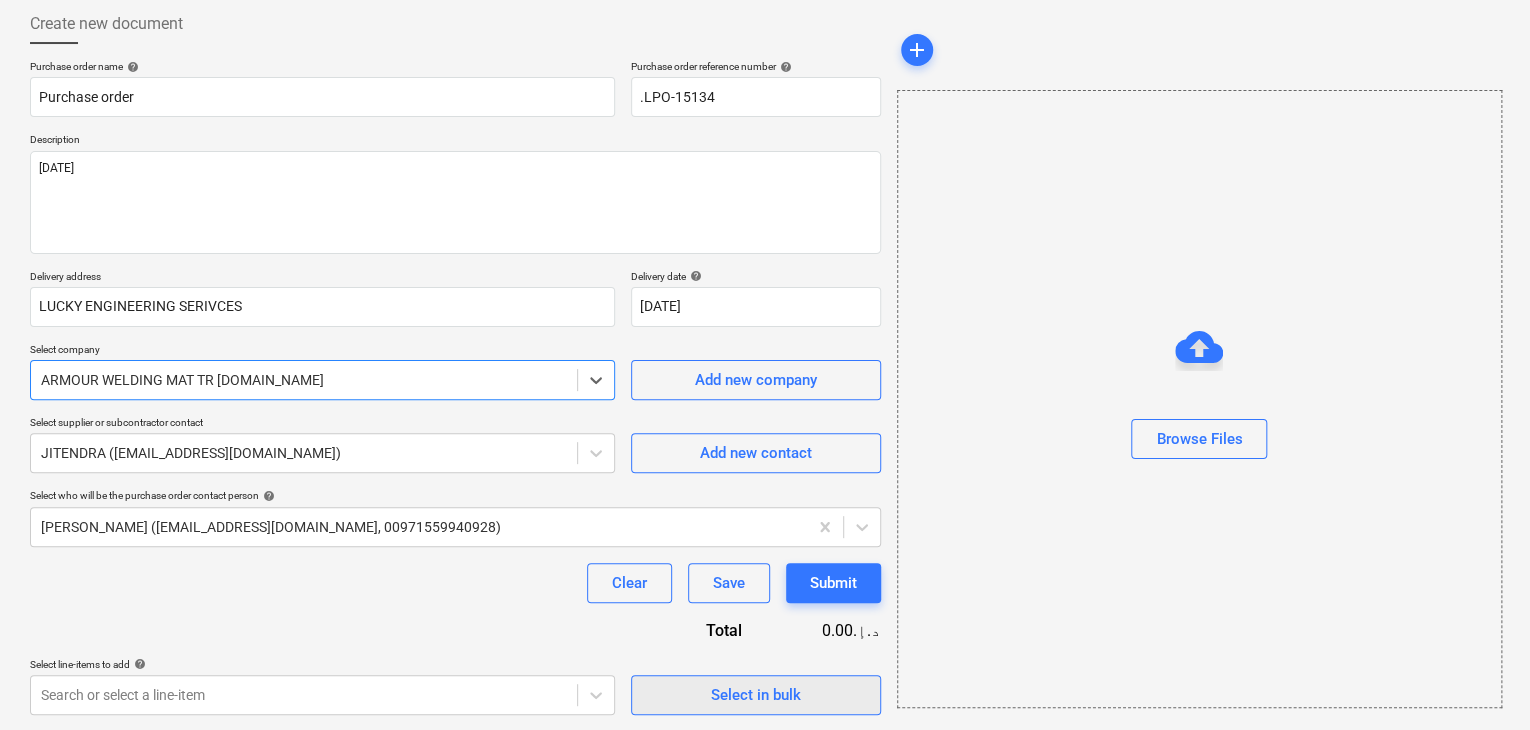 click on "Select in bulk" at bounding box center [756, 695] 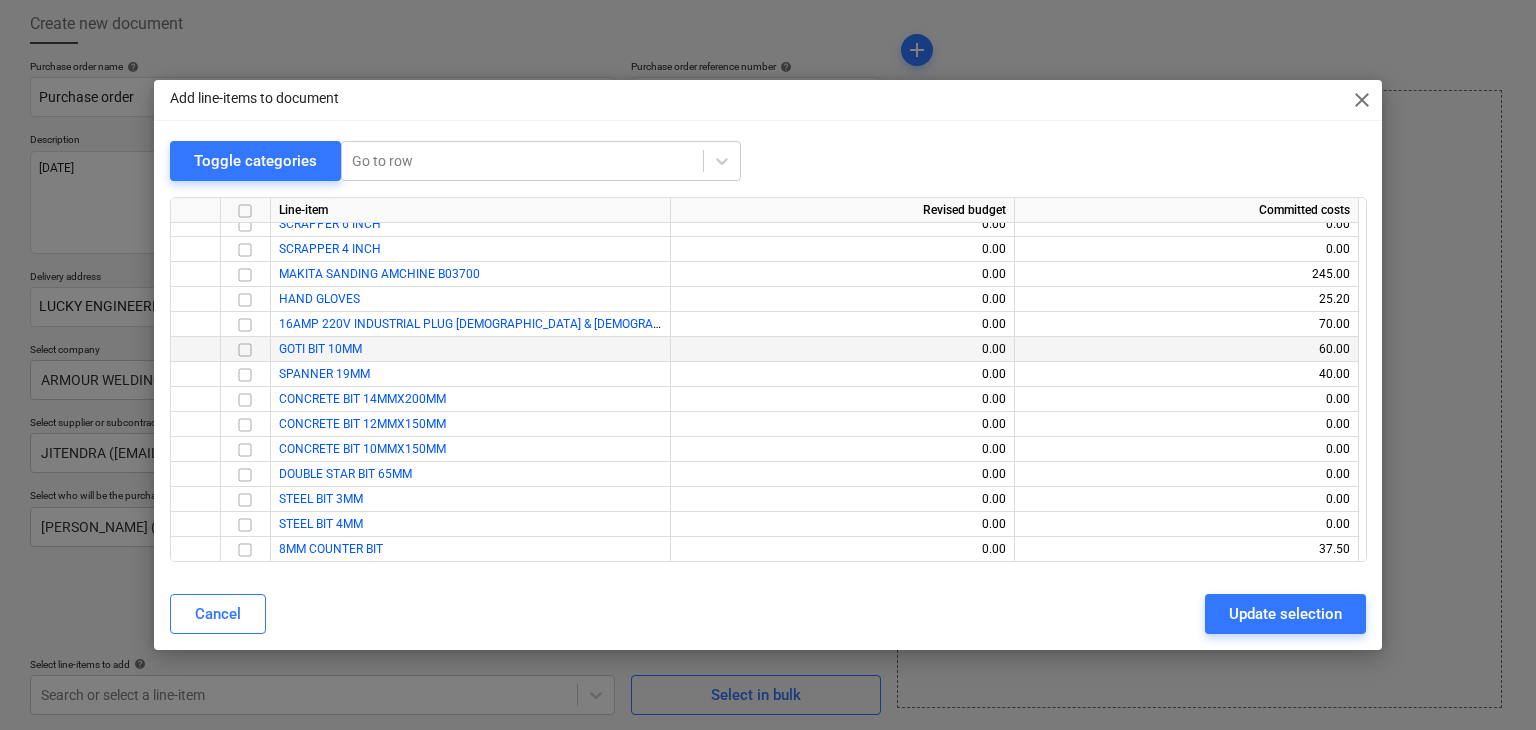 scroll, scrollTop: 7136, scrollLeft: 0, axis: vertical 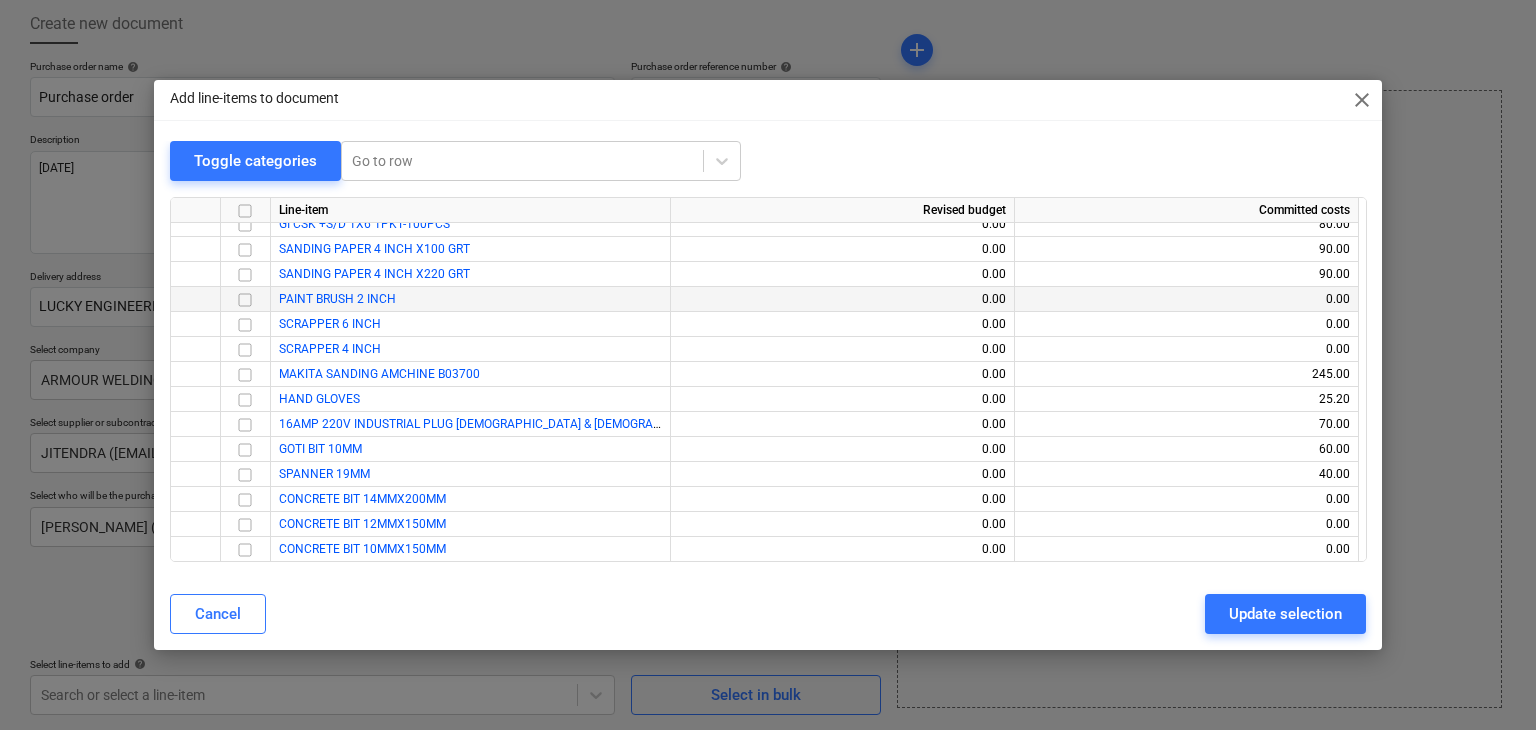 click at bounding box center [245, 300] 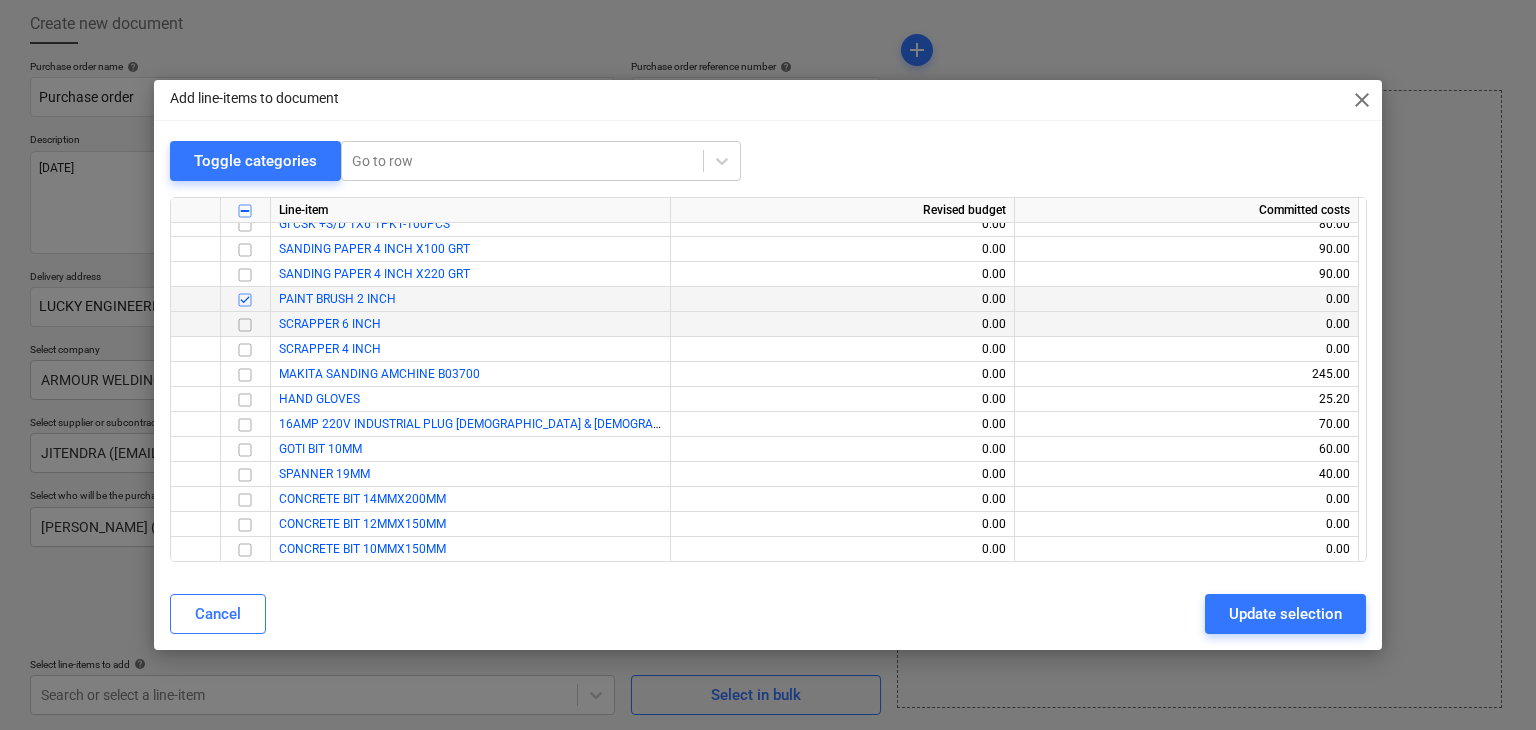 click at bounding box center [245, 325] 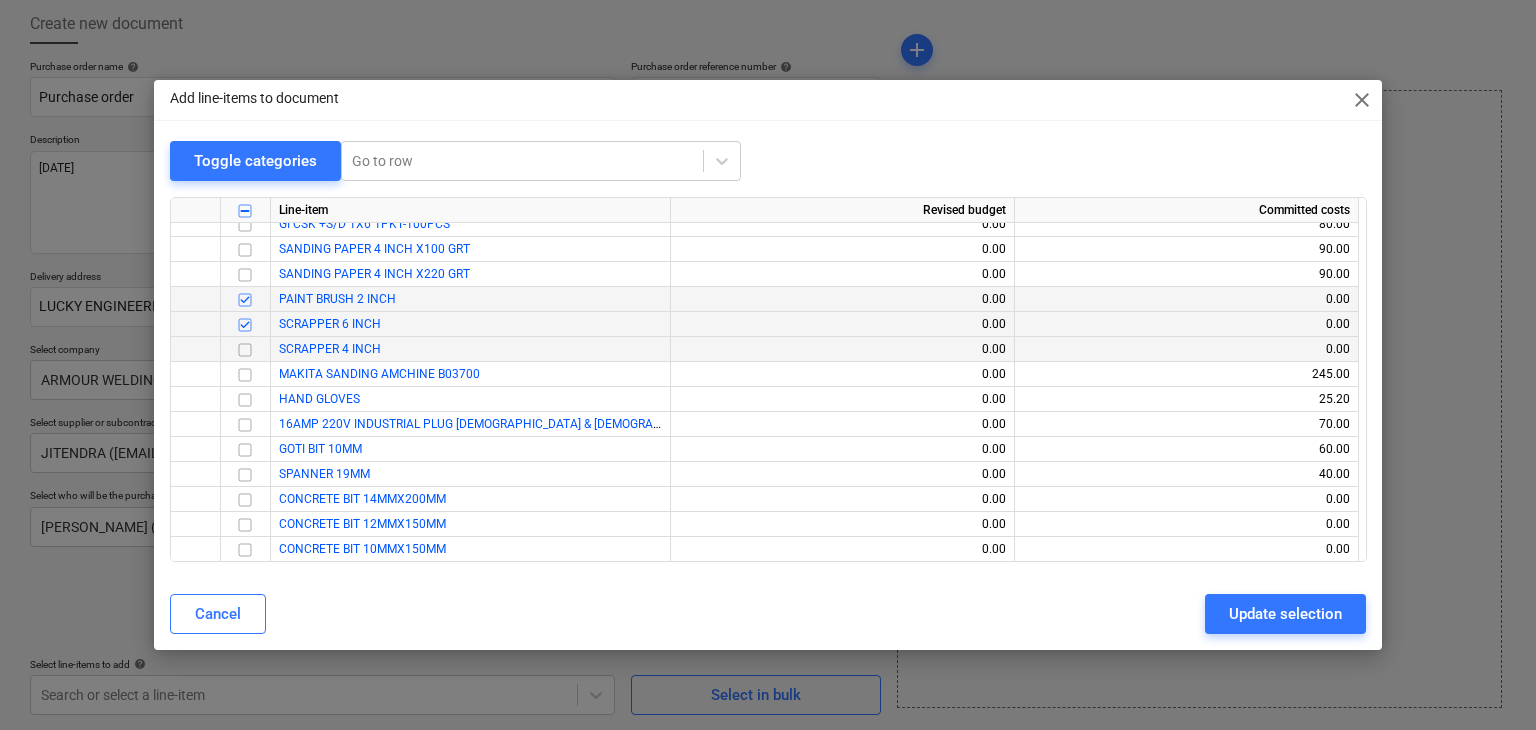 click at bounding box center (245, 350) 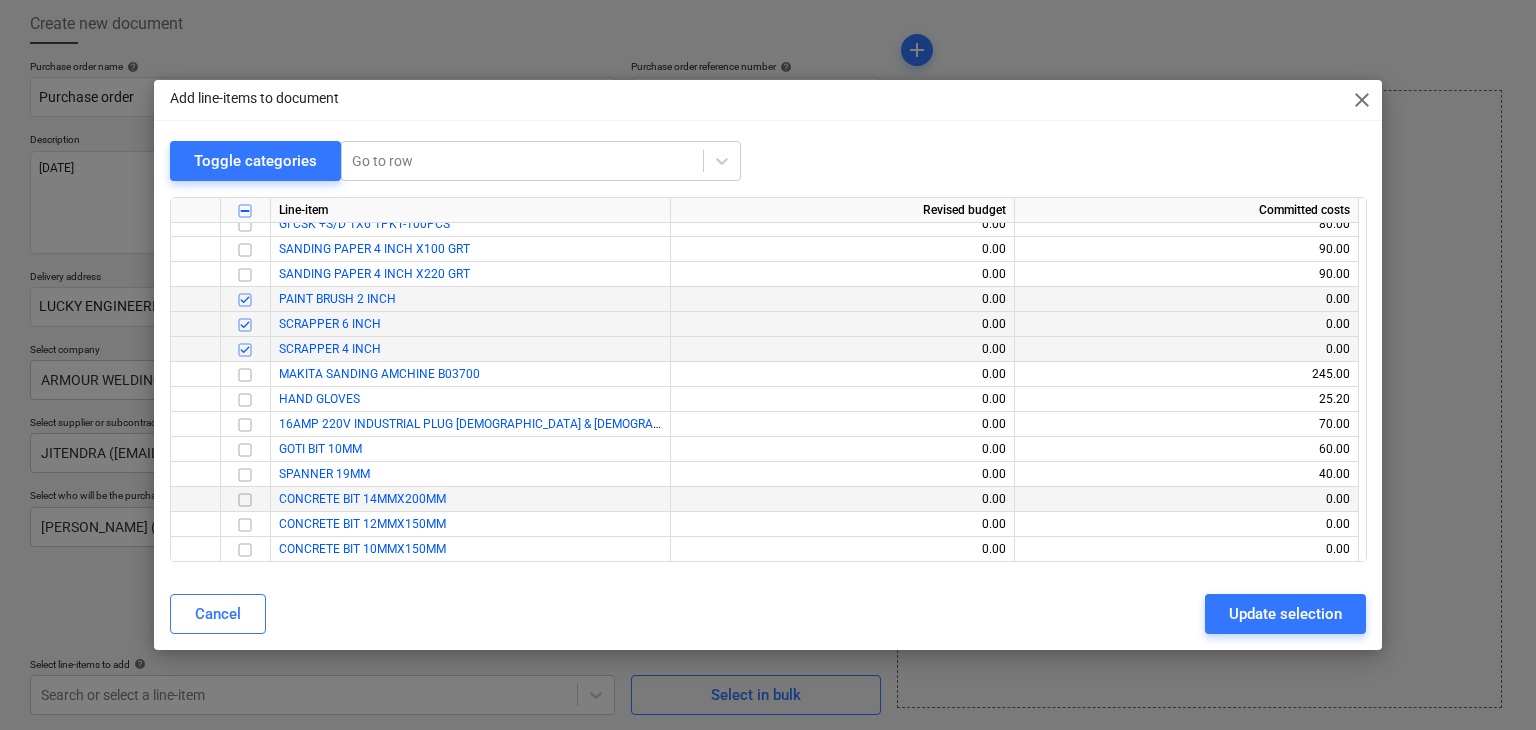 click at bounding box center [245, 500] 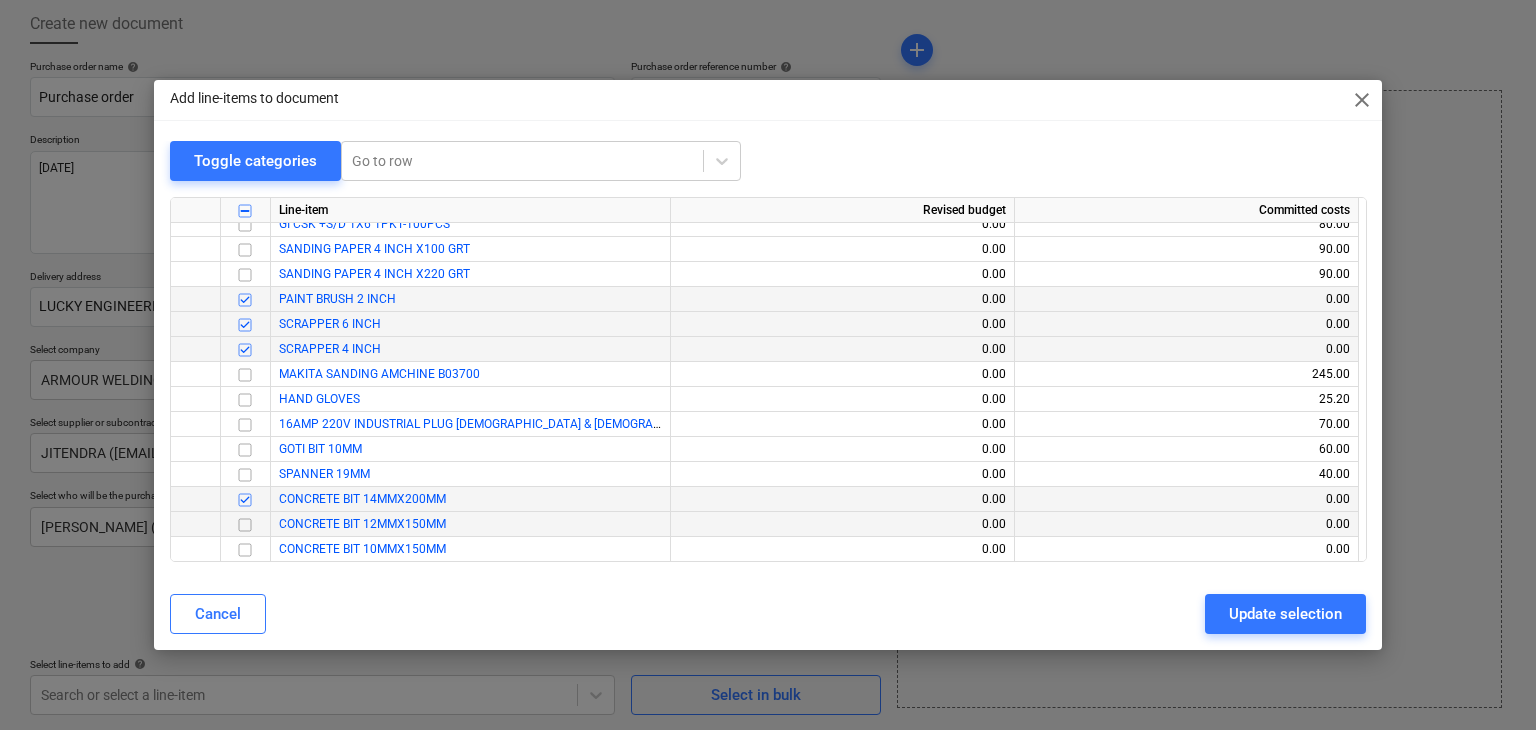 click at bounding box center [245, 525] 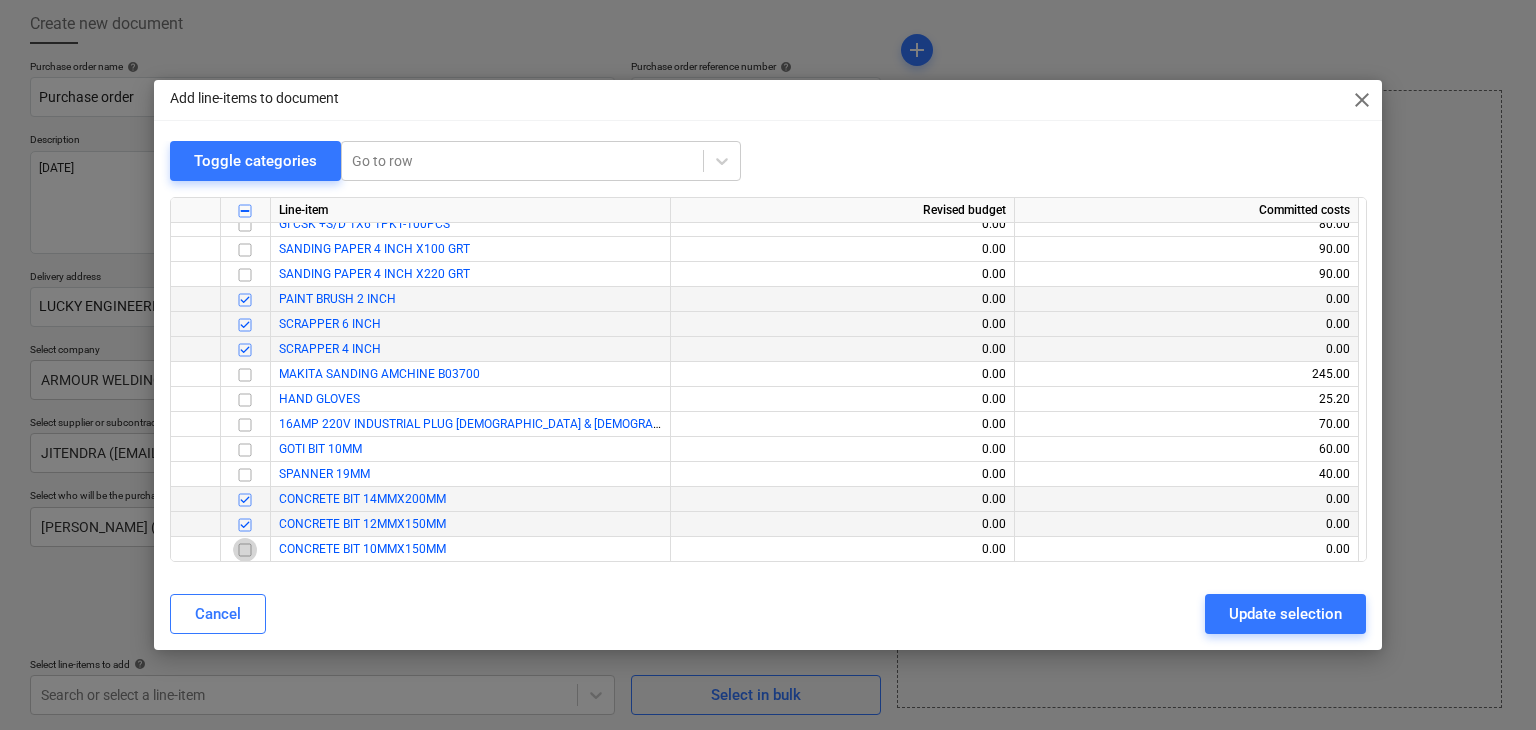 click at bounding box center (245, 550) 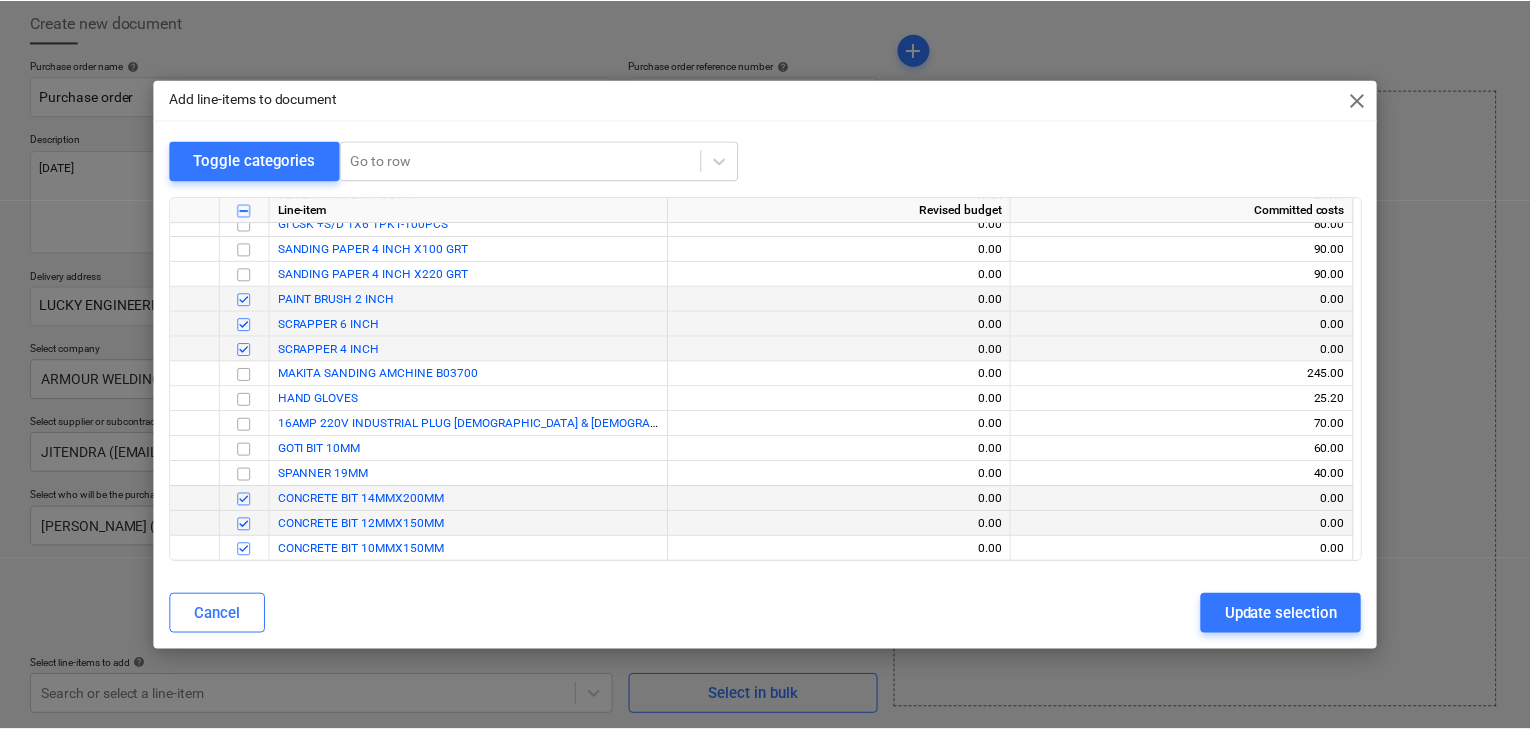 scroll, scrollTop: 7236, scrollLeft: 0, axis: vertical 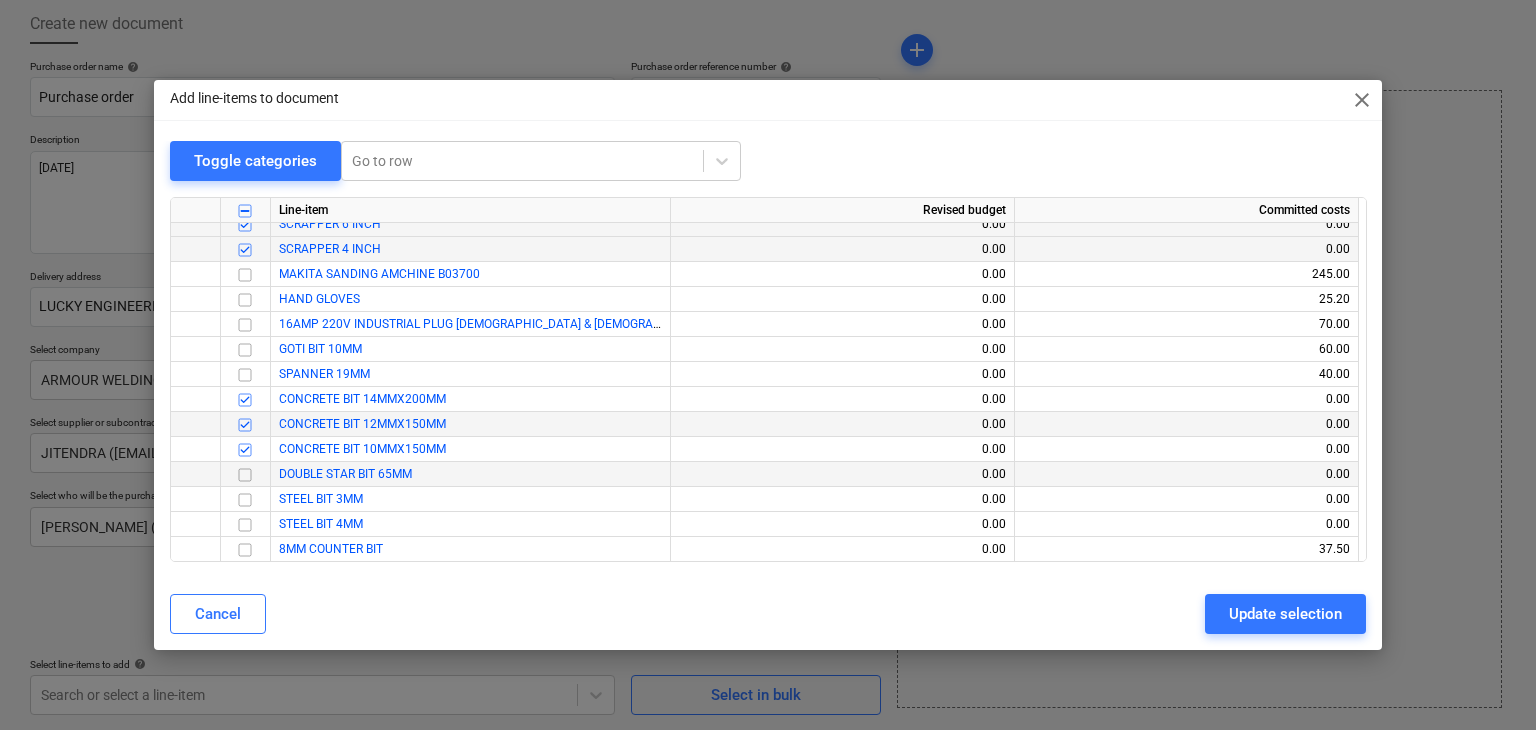 click at bounding box center (245, 475) 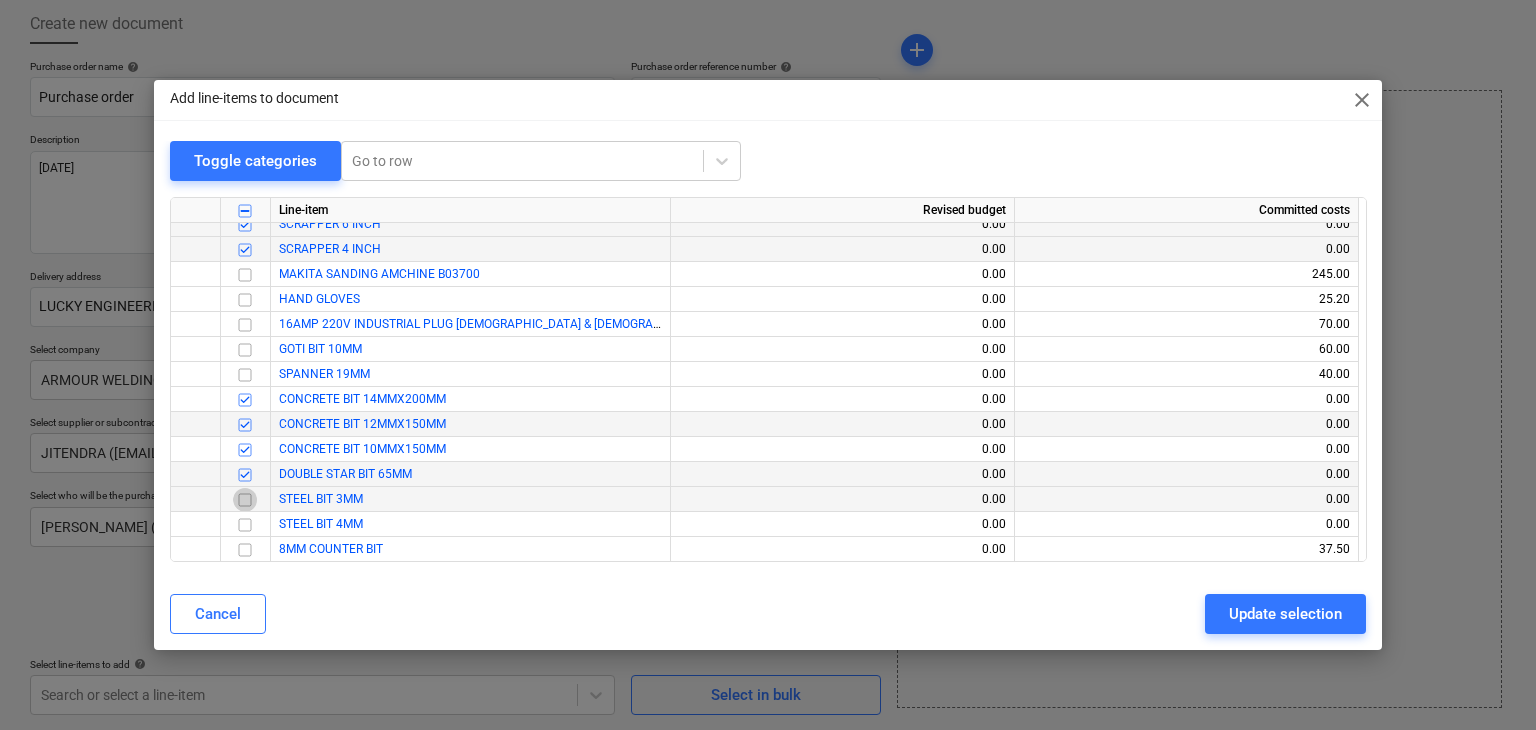 click at bounding box center (245, 500) 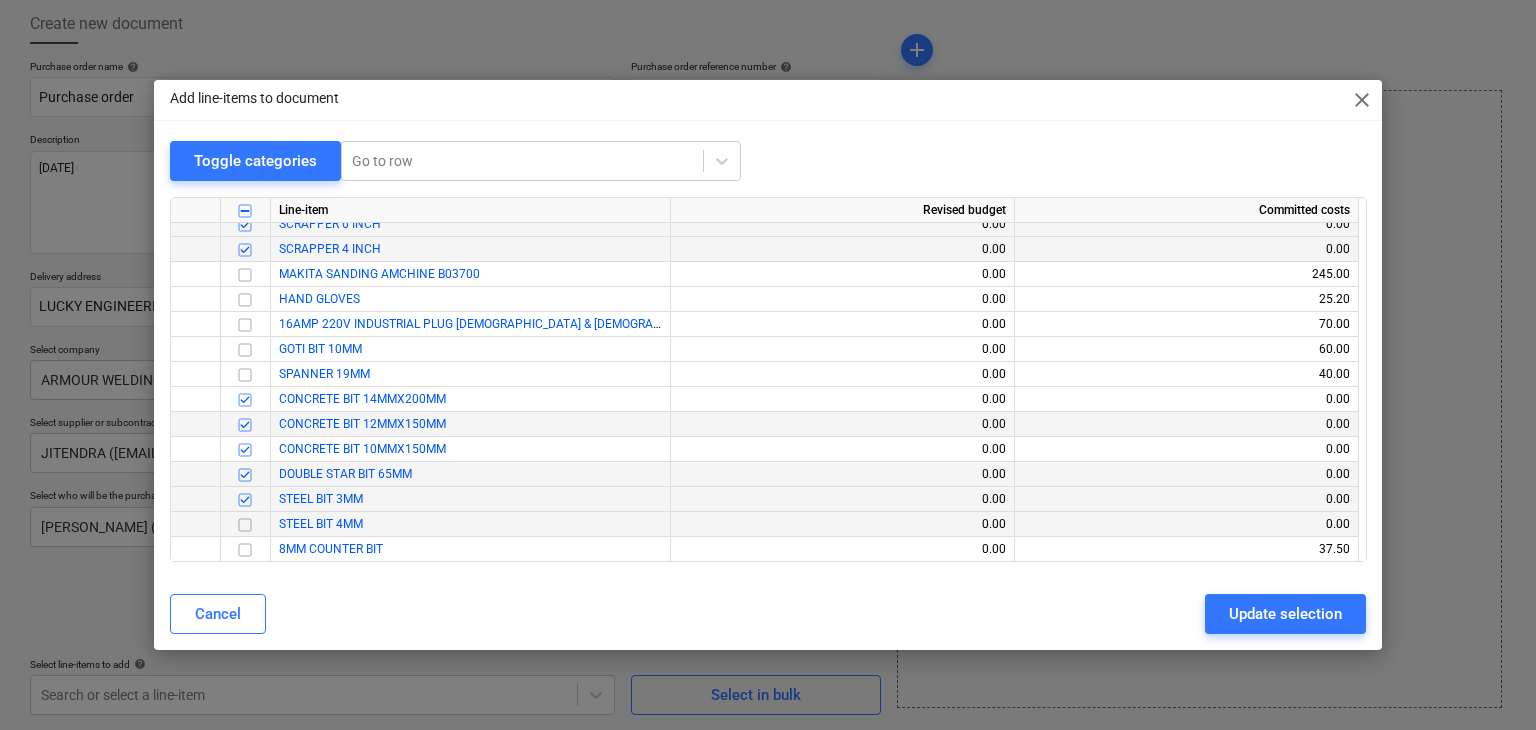 click at bounding box center (245, 525) 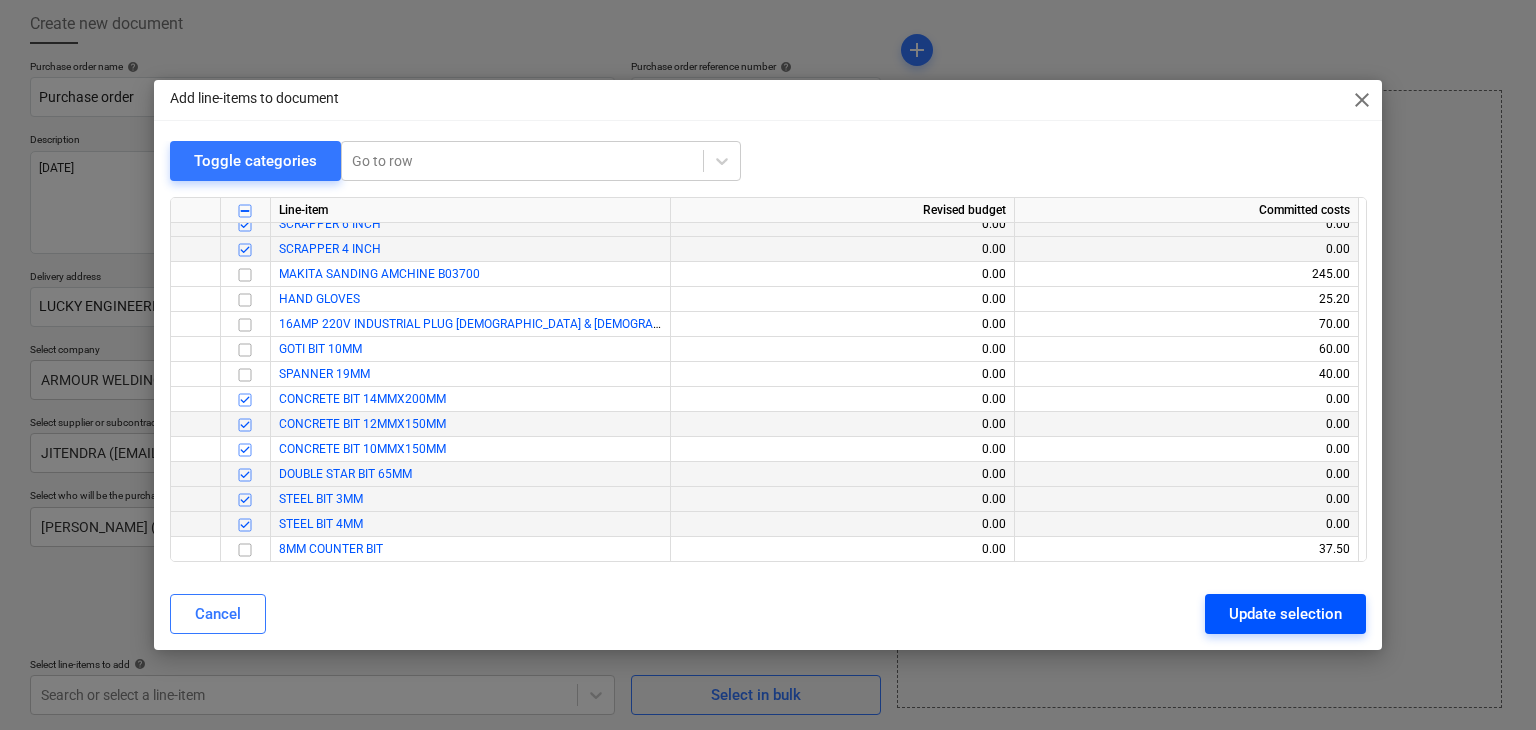 click on "Update selection" at bounding box center [1285, 614] 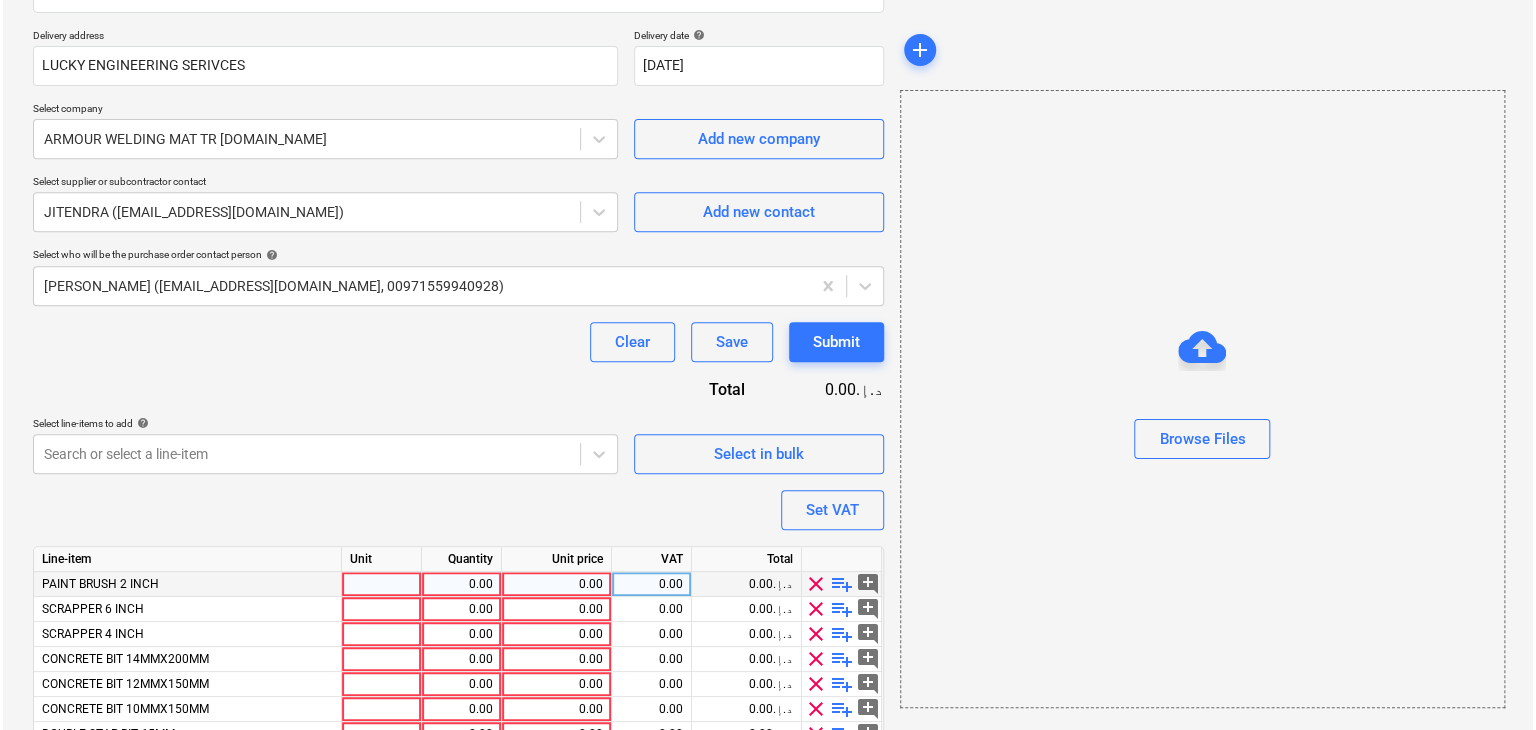 scroll, scrollTop: 492, scrollLeft: 0, axis: vertical 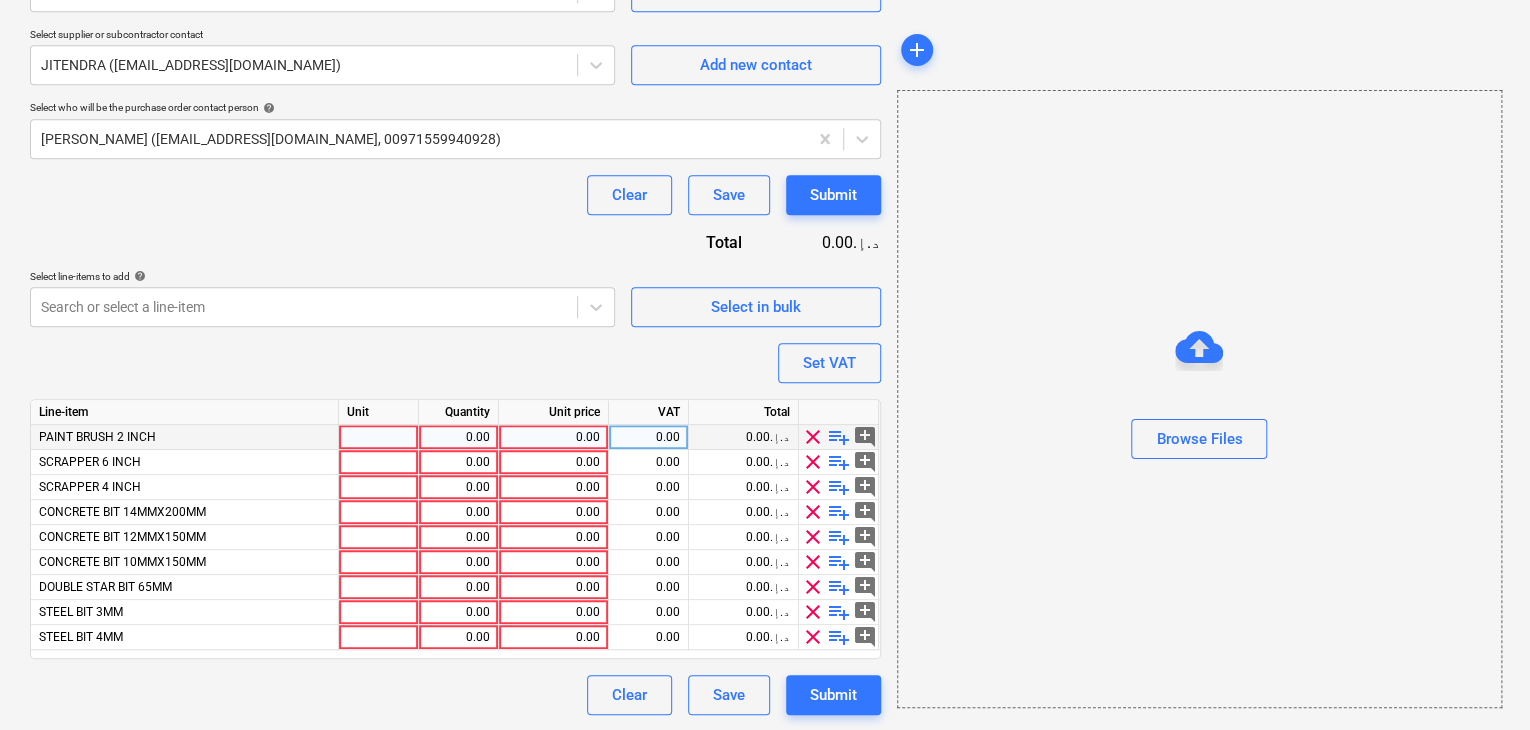 click at bounding box center [379, 437] 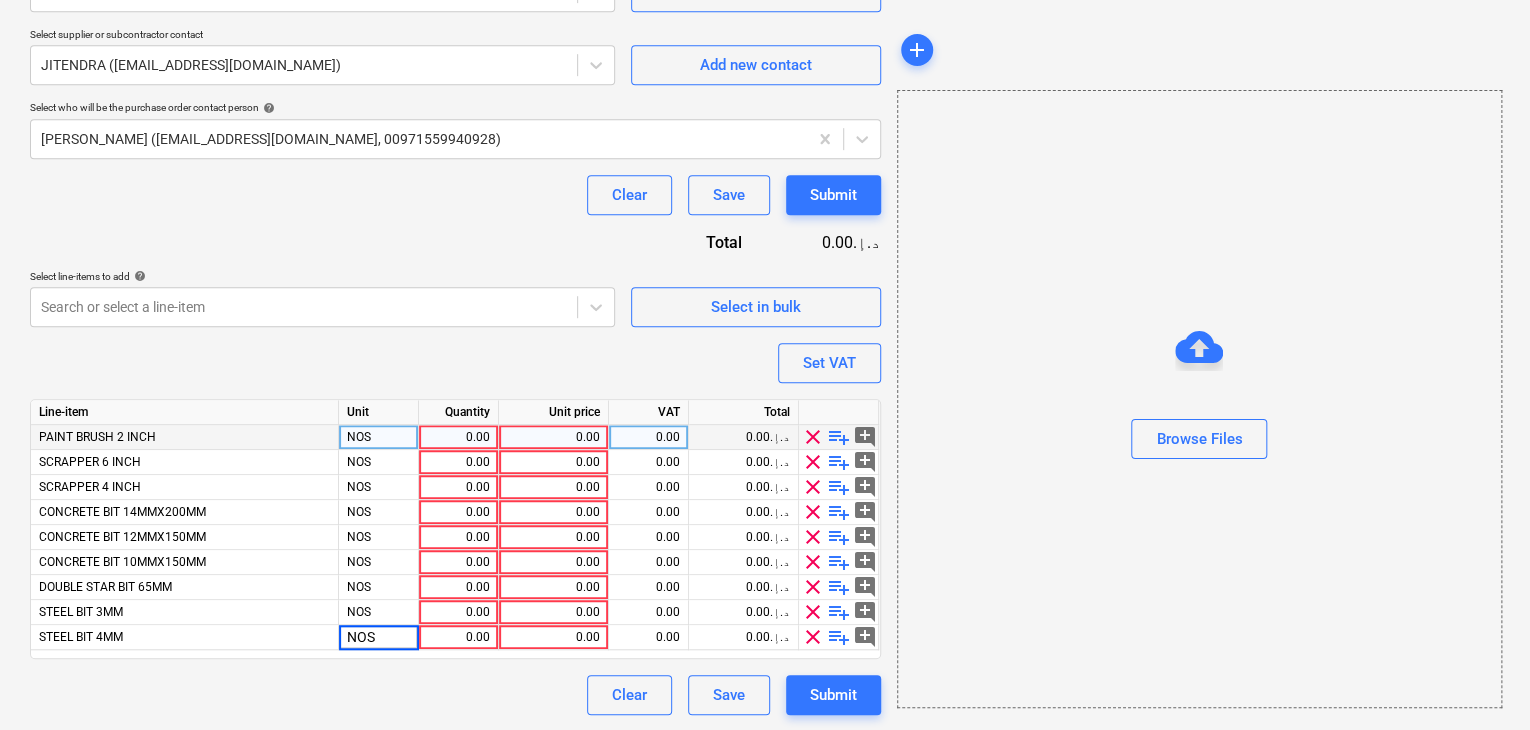 click on "0.00" at bounding box center (458, 437) 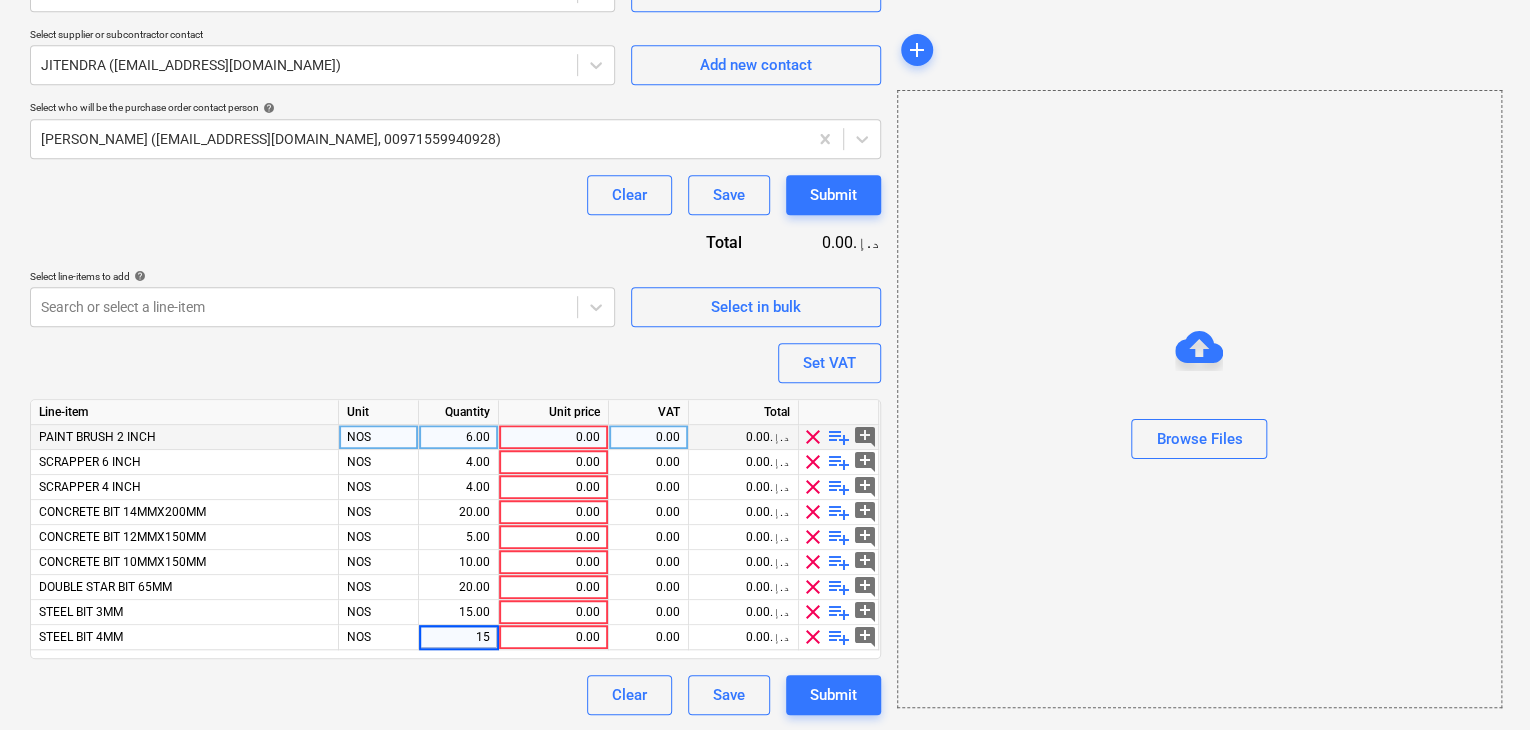 click on "0.00" at bounding box center (553, 437) 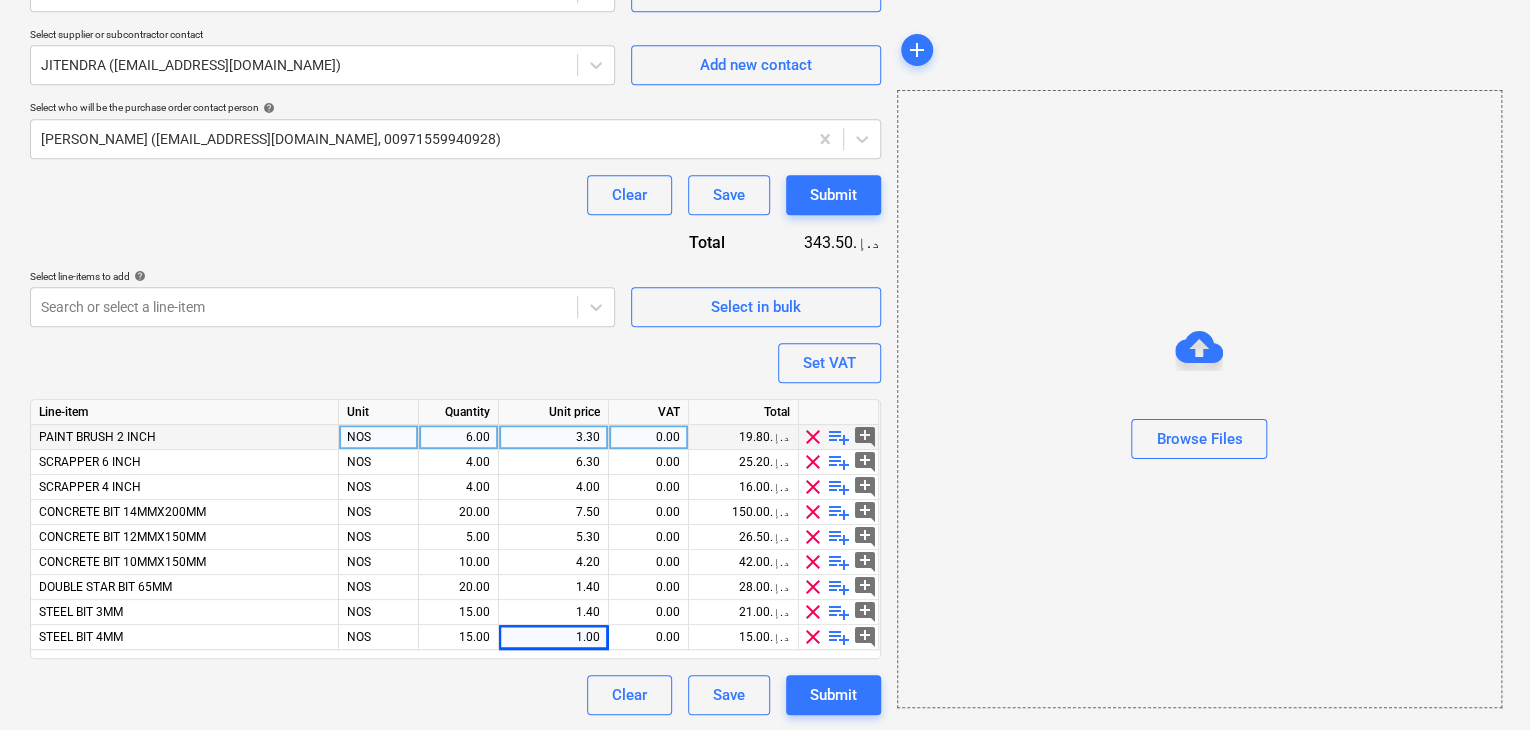 click on "Browse Files" at bounding box center [1199, 399] 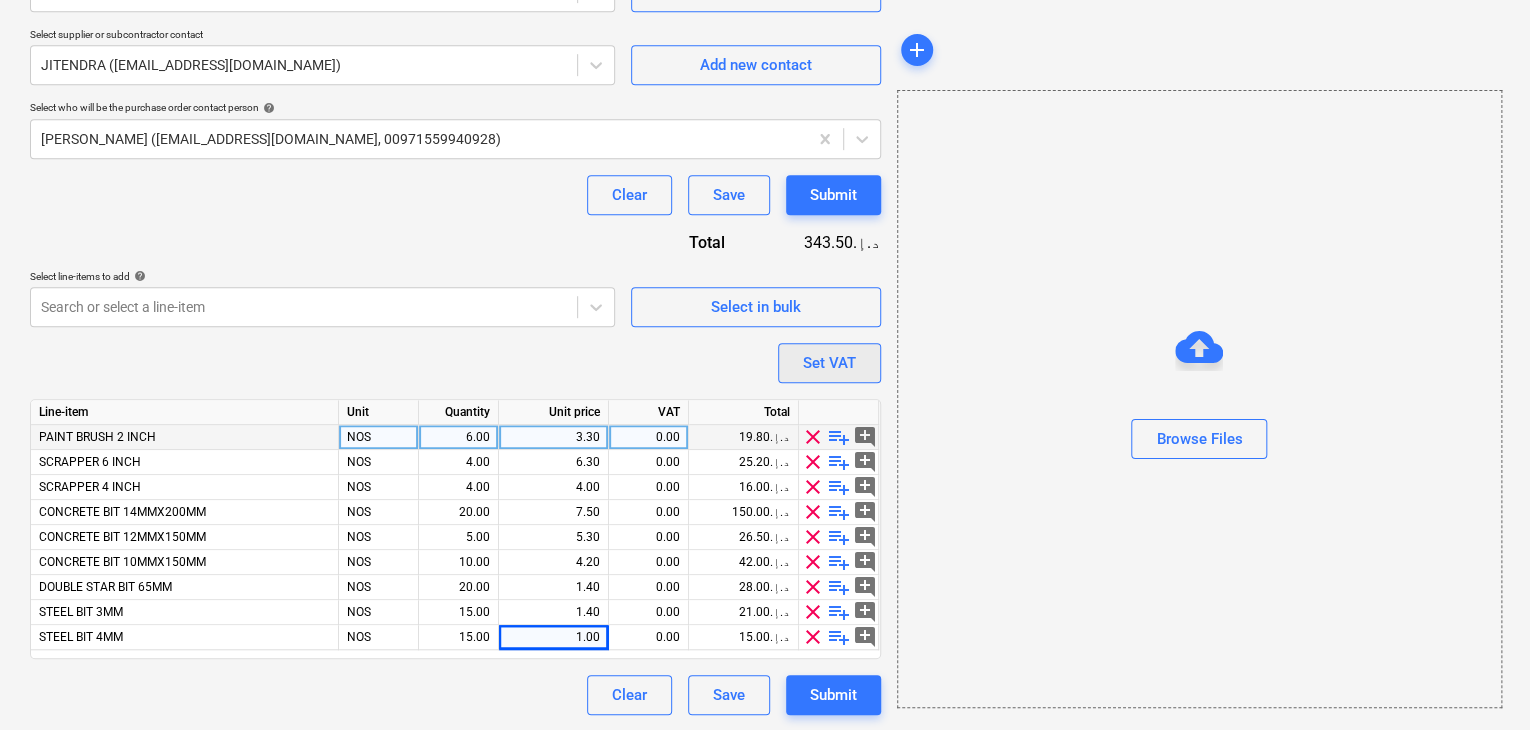 click on "Set VAT" at bounding box center (829, 363) 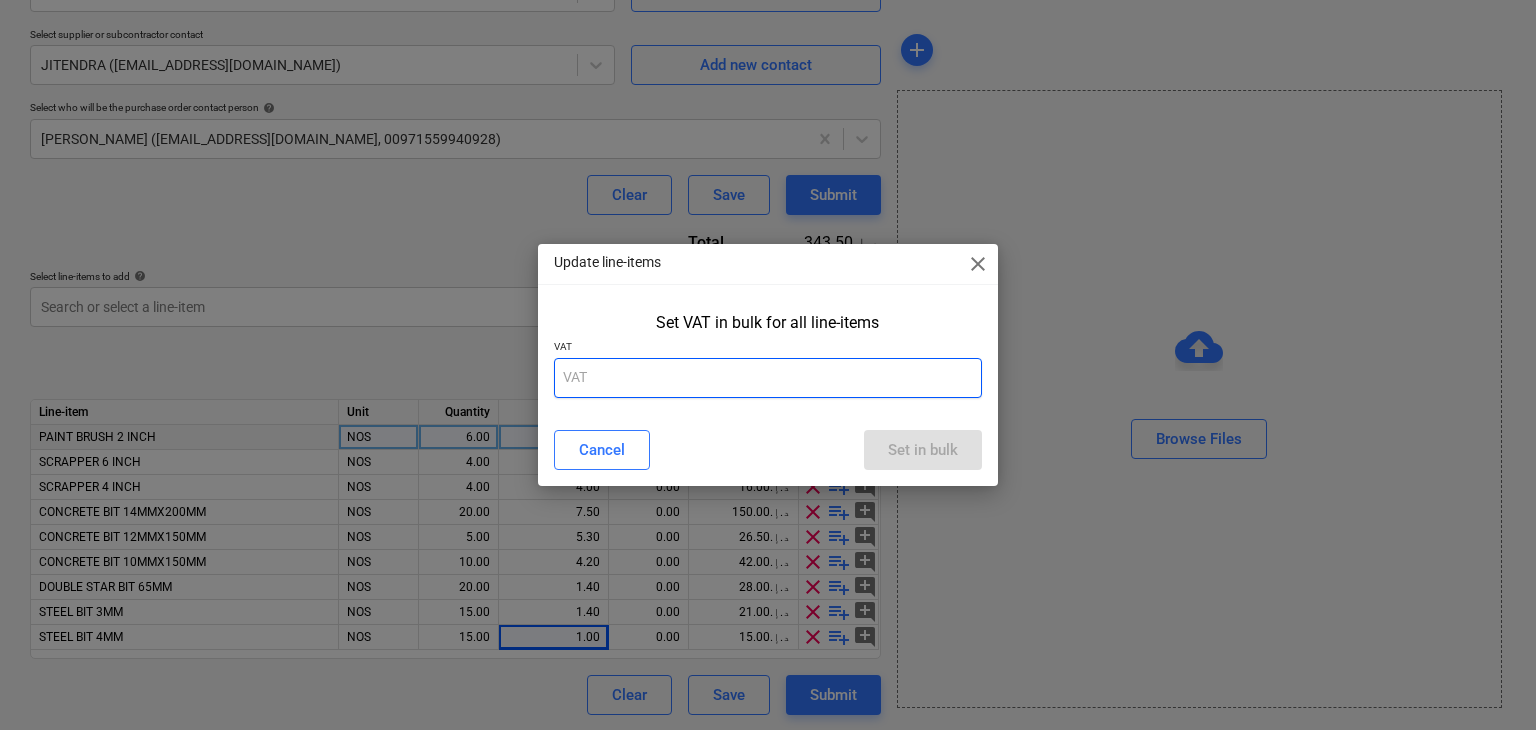click at bounding box center (768, 378) 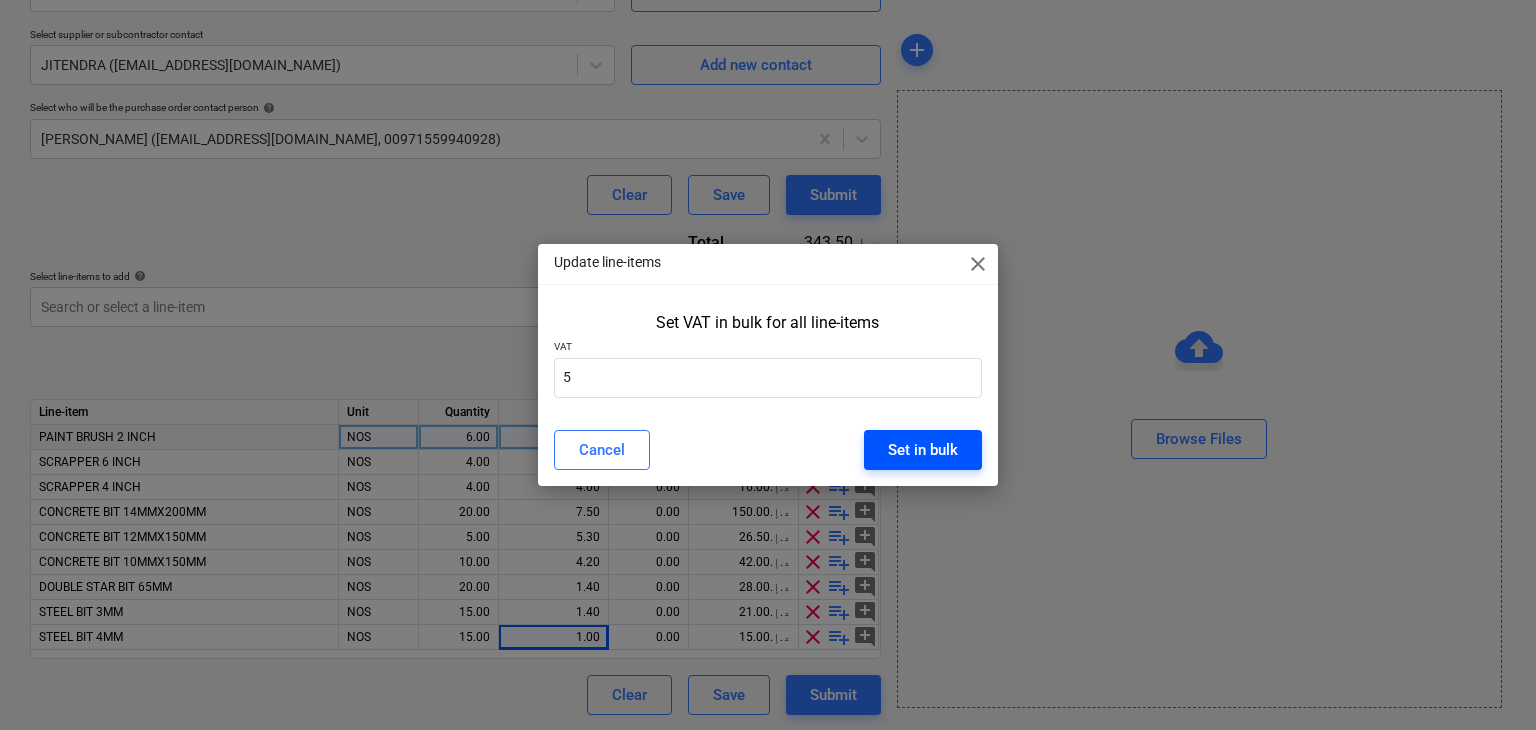 click on "Set in bulk" at bounding box center (923, 450) 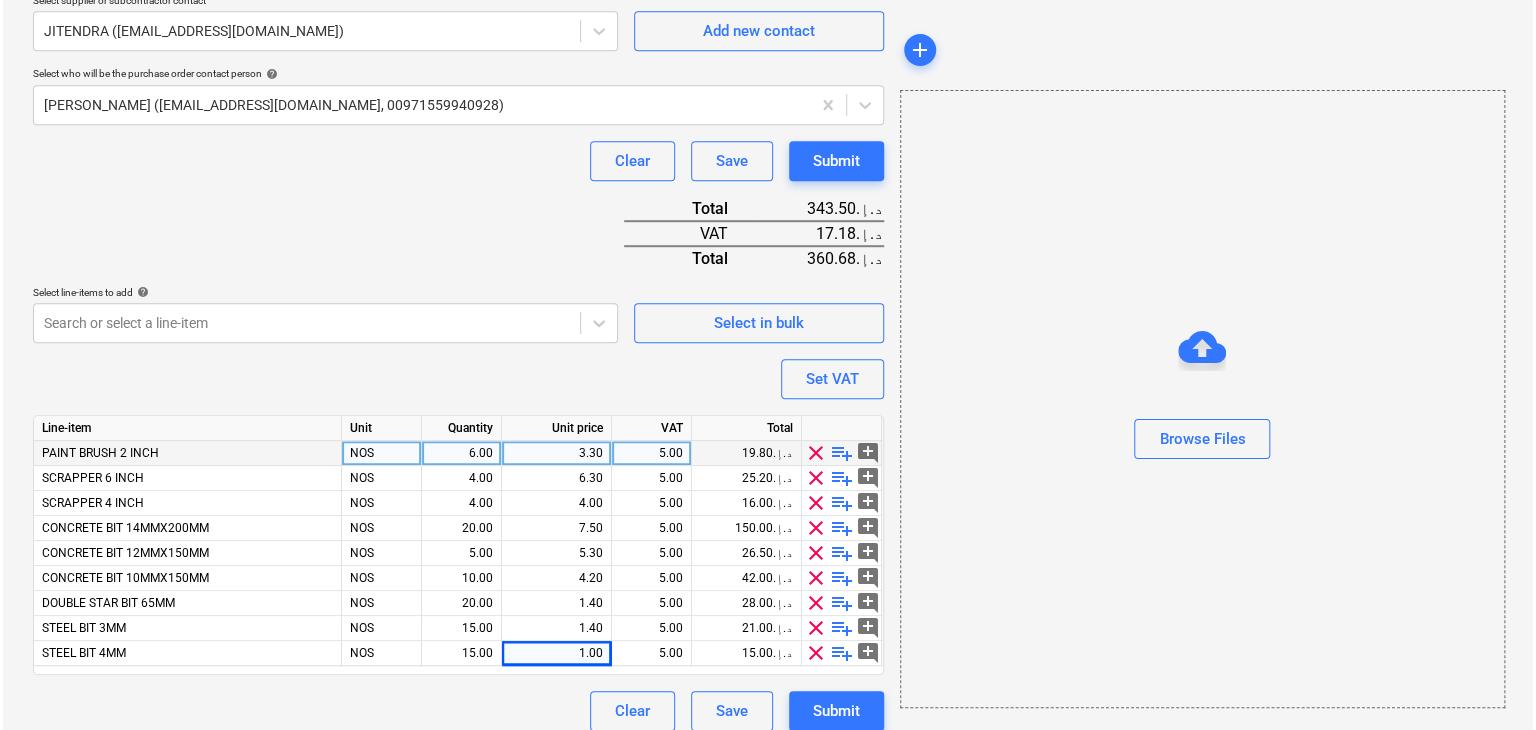 scroll, scrollTop: 542, scrollLeft: 0, axis: vertical 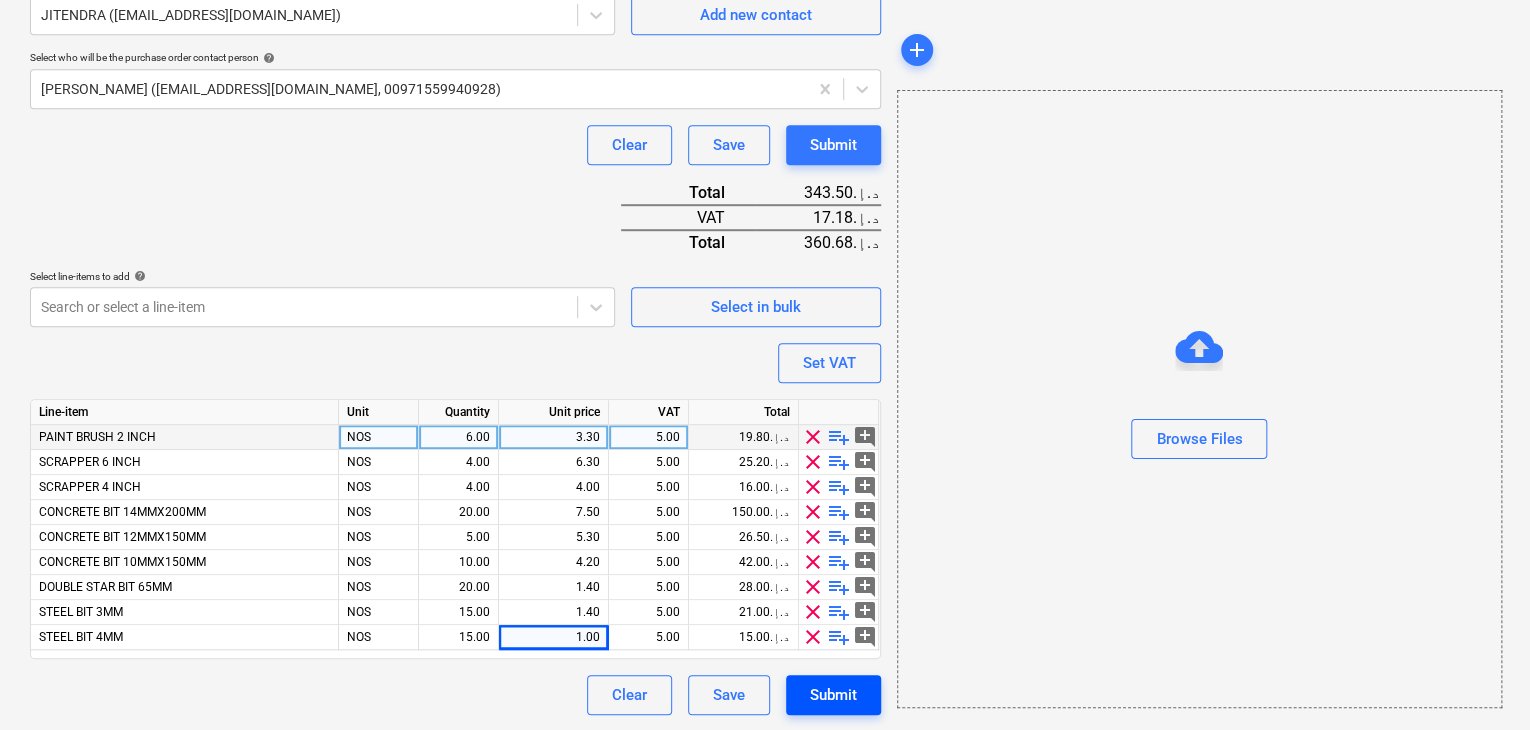 click on "Submit" at bounding box center [833, 695] 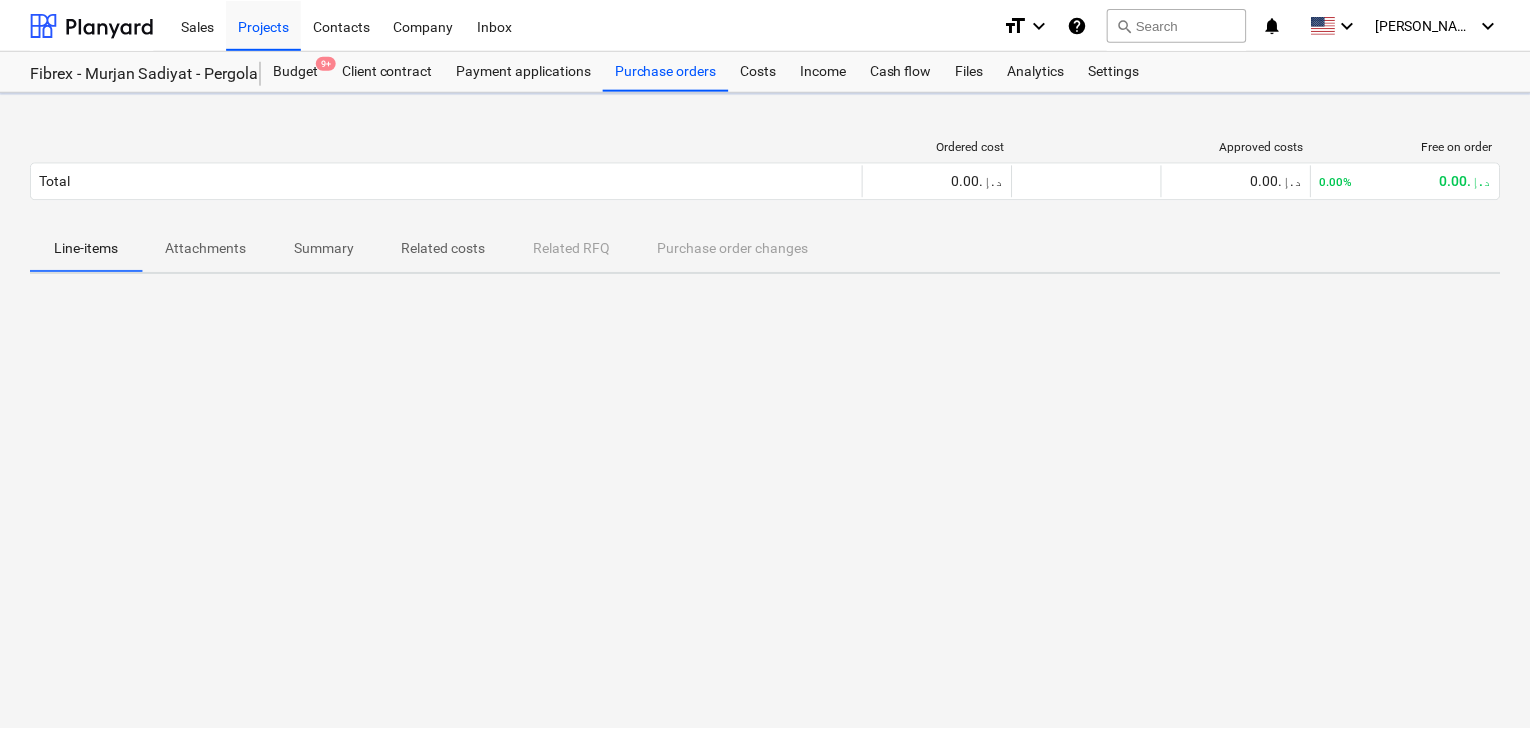 scroll, scrollTop: 0, scrollLeft: 0, axis: both 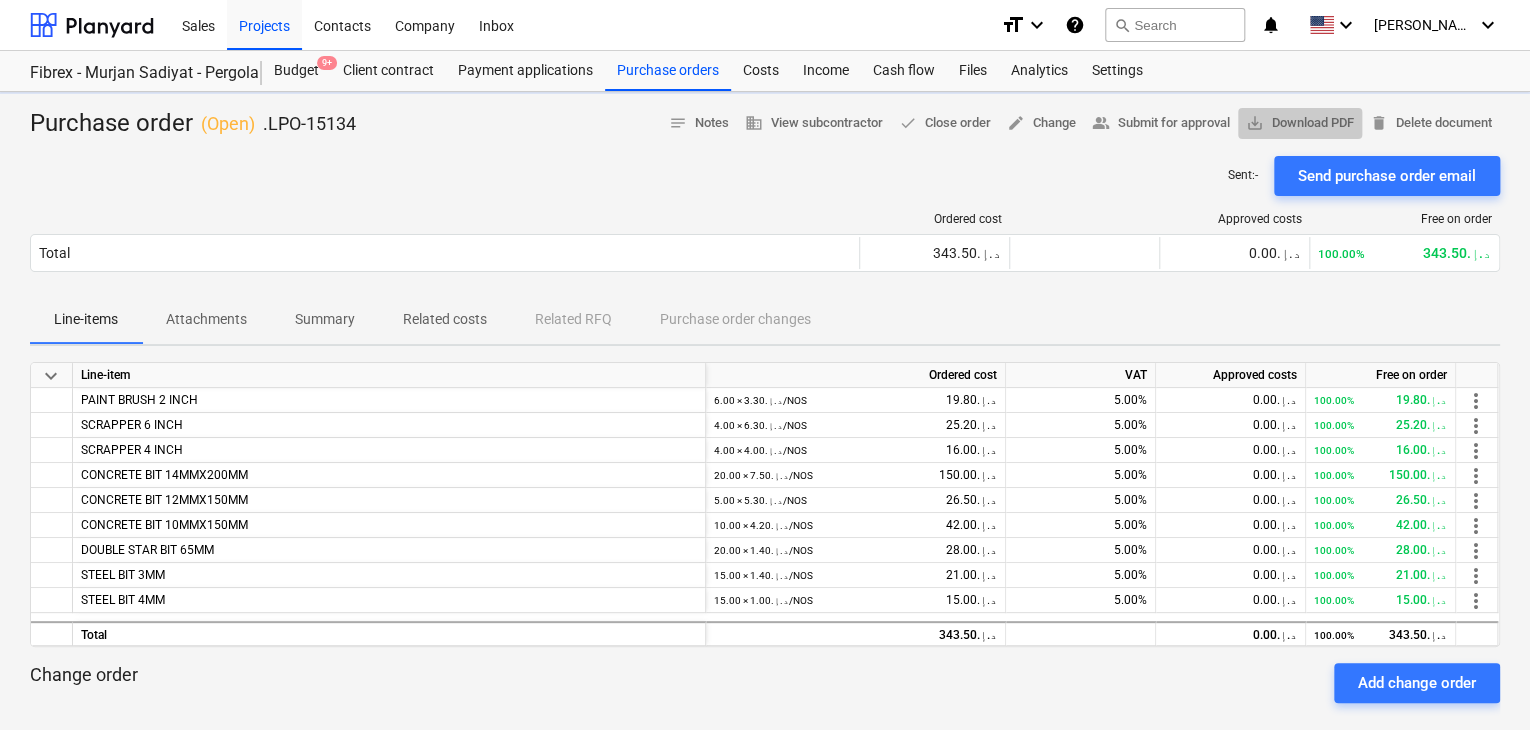 click on "save_alt Download PDF" at bounding box center (1300, 123) 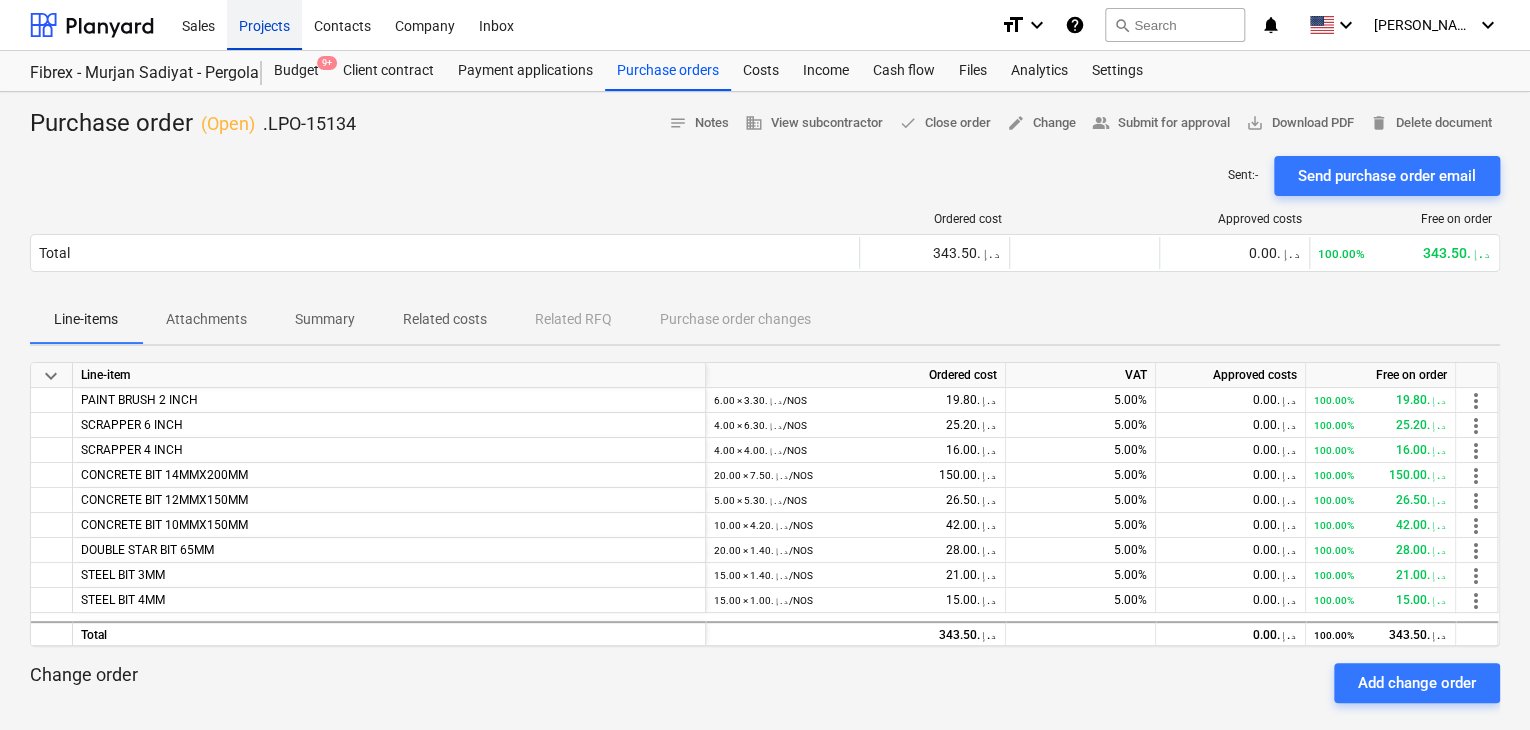 click on "Projects" at bounding box center [264, 24] 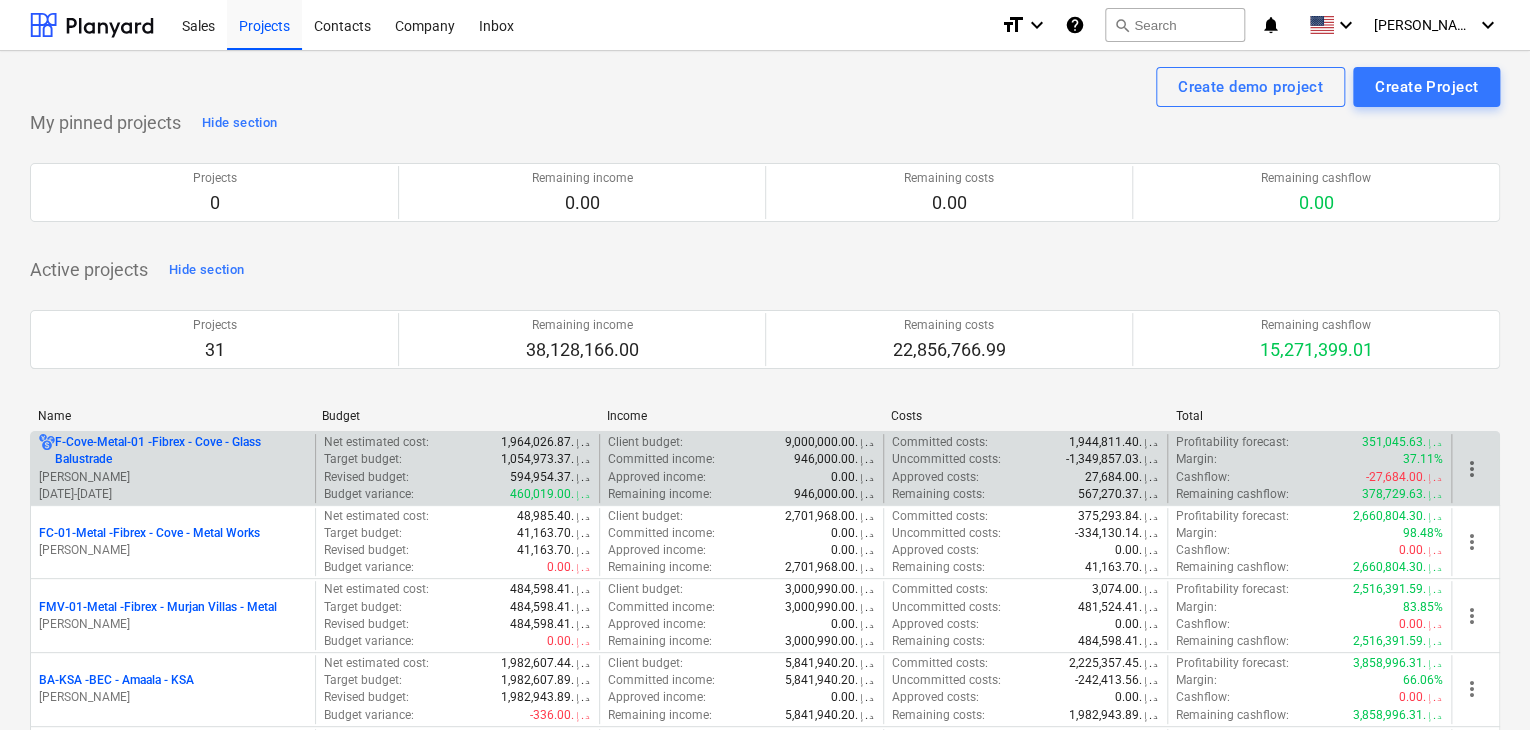scroll, scrollTop: 300, scrollLeft: 0, axis: vertical 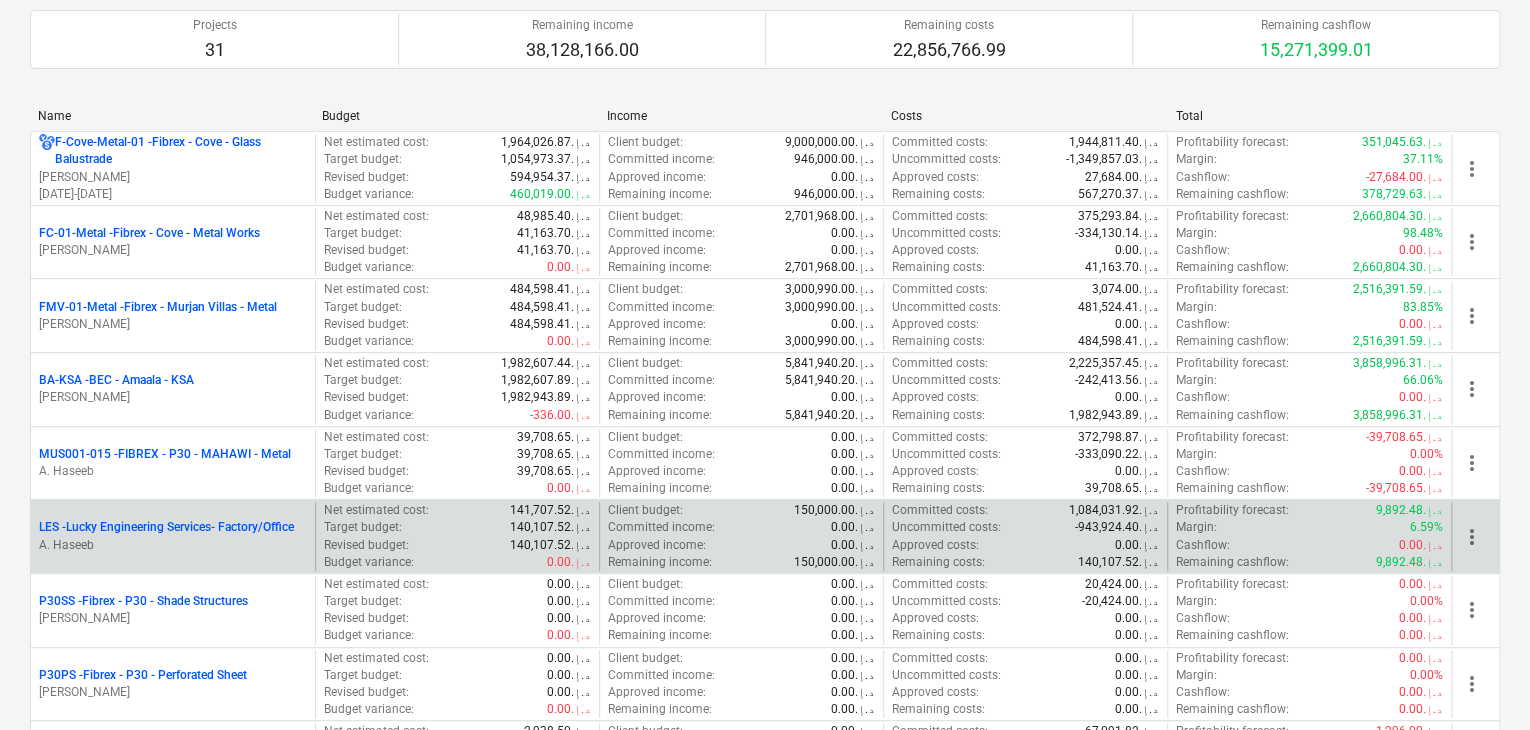 click on "LES -  Lucky Engineering Services- Factory/Office" at bounding box center (166, 527) 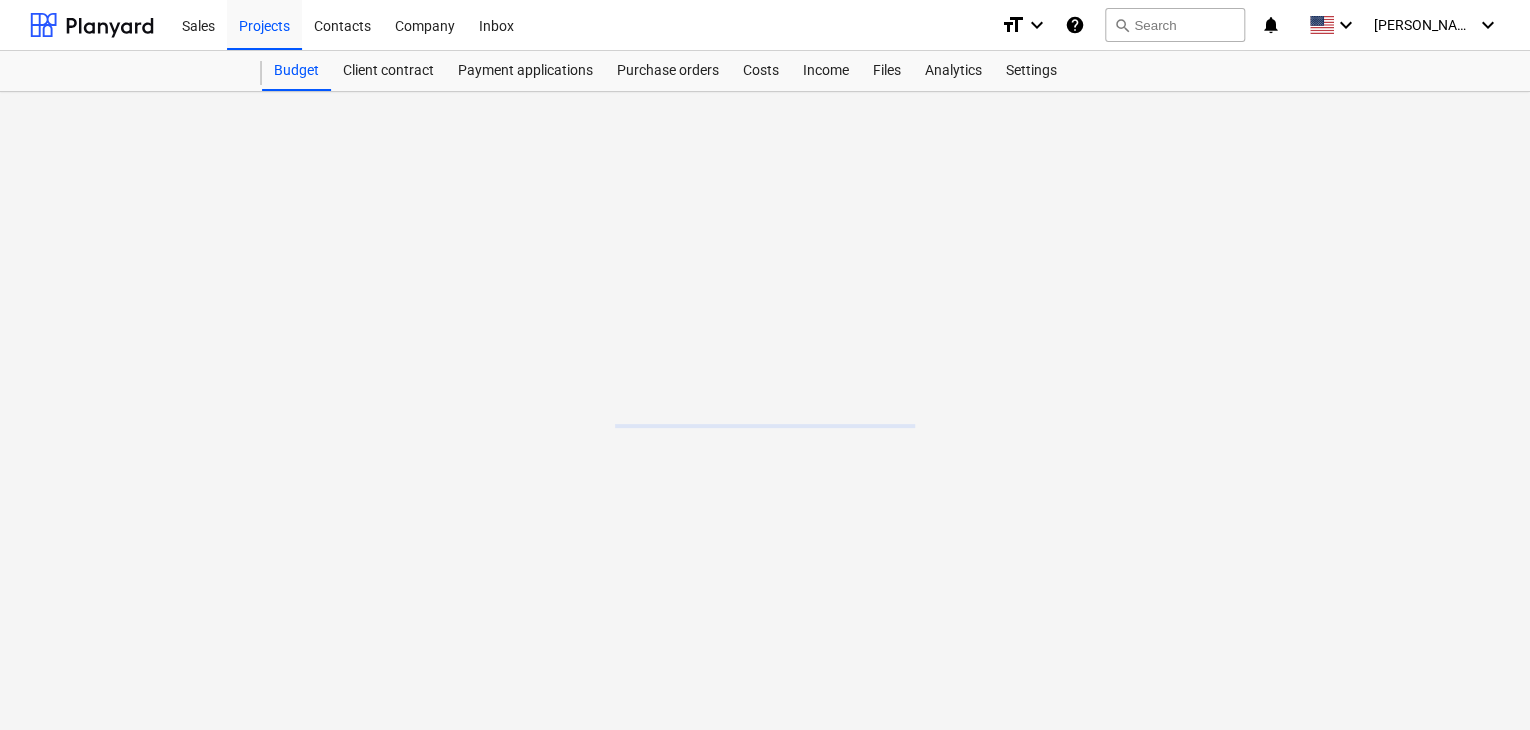 scroll, scrollTop: 0, scrollLeft: 0, axis: both 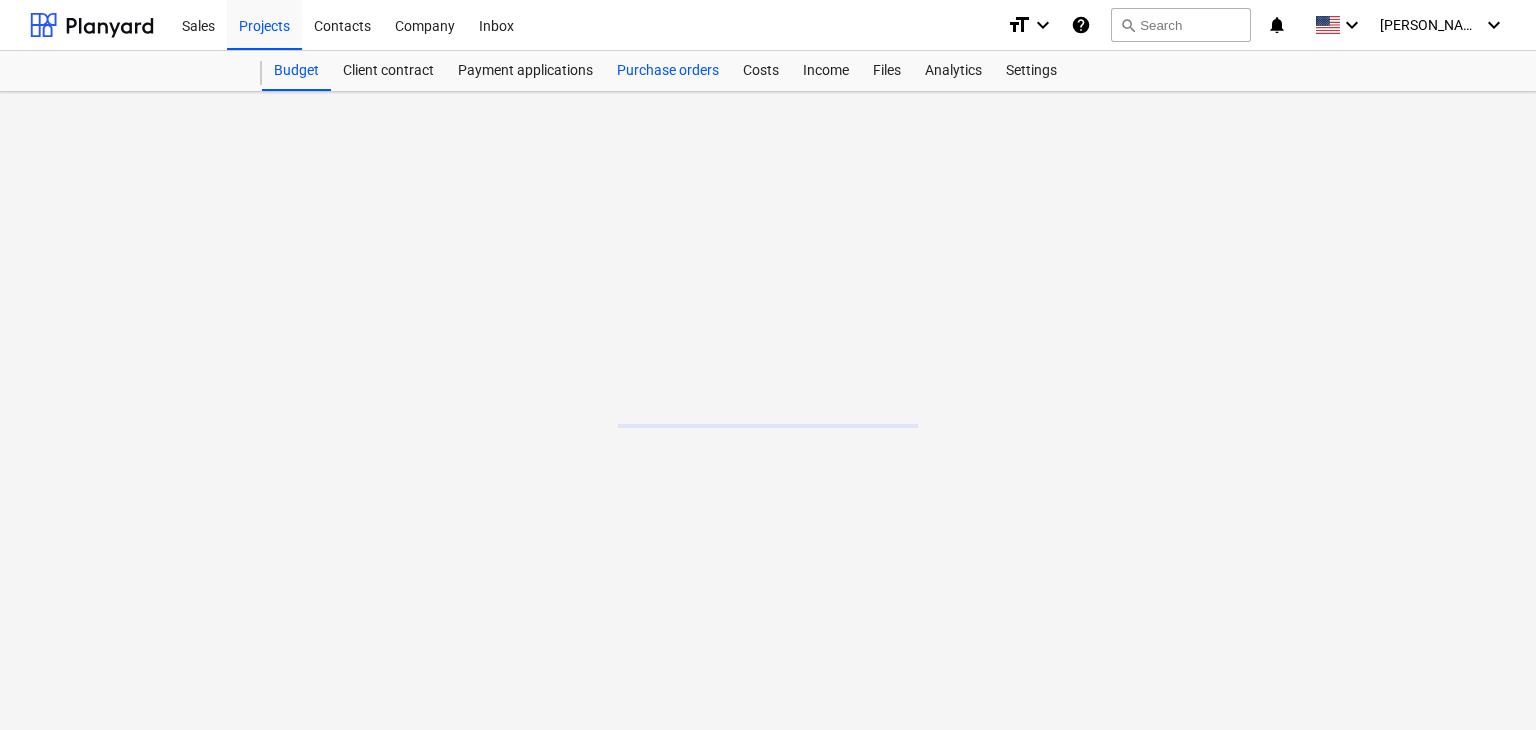 click on "Purchase orders" at bounding box center [668, 71] 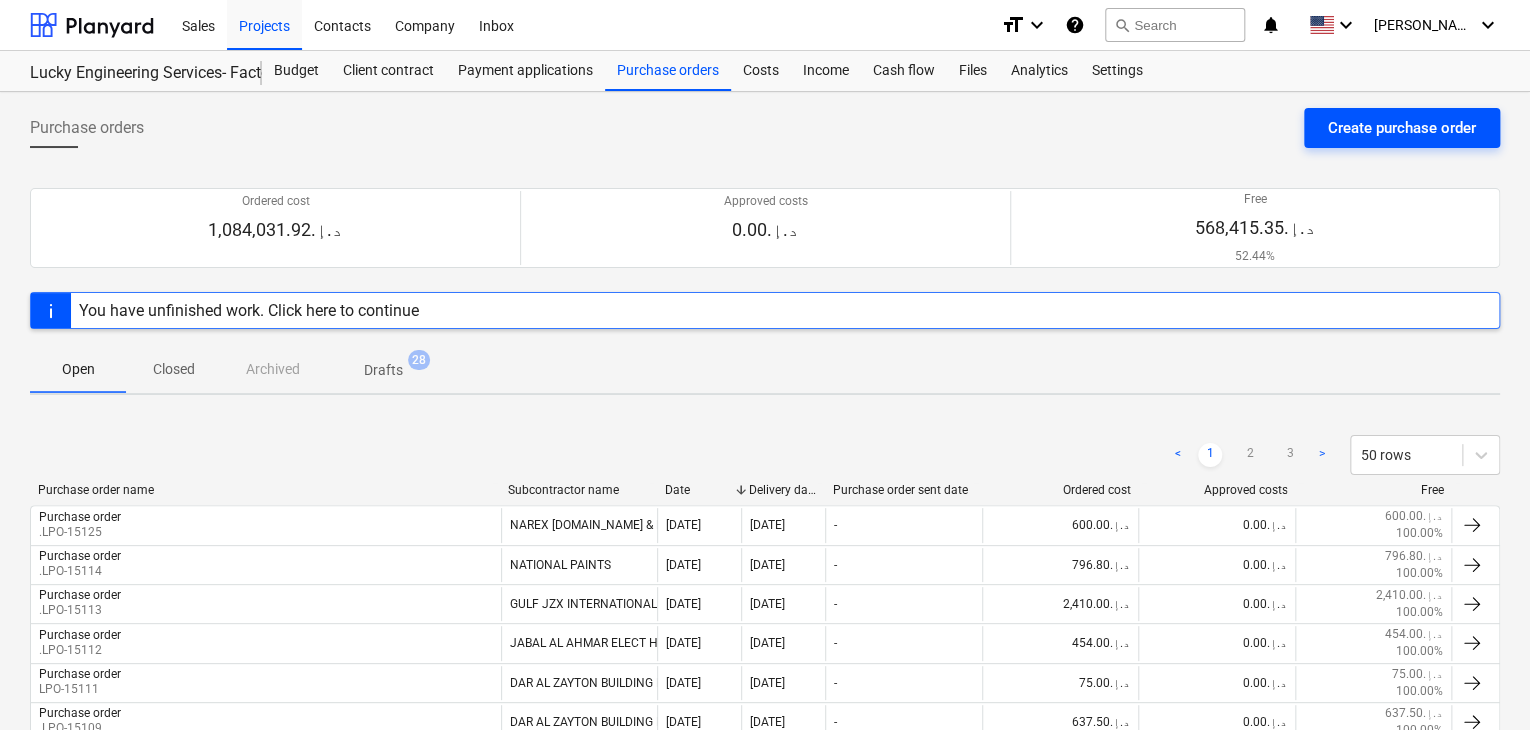click on "Create purchase order" at bounding box center [1402, 128] 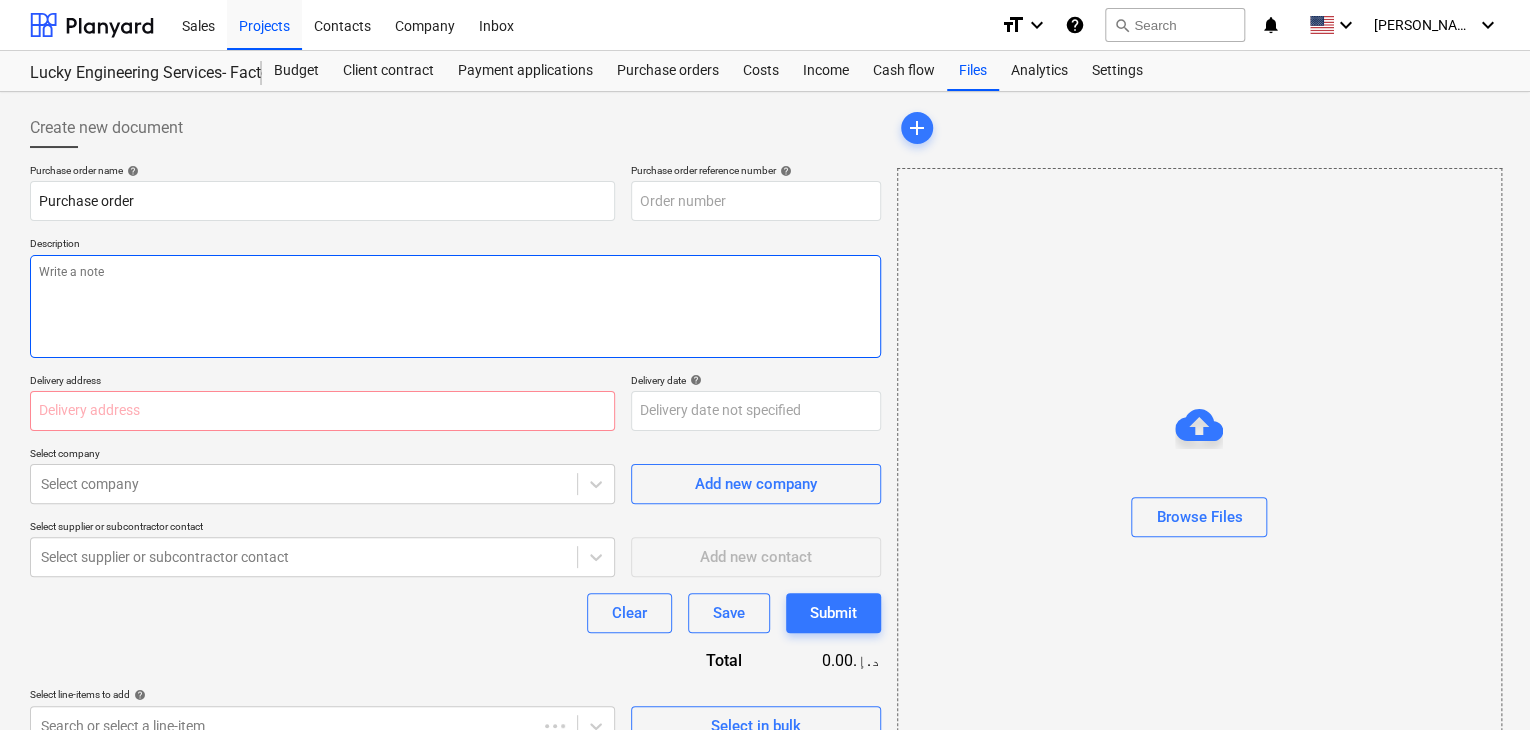 click at bounding box center (455, 306) 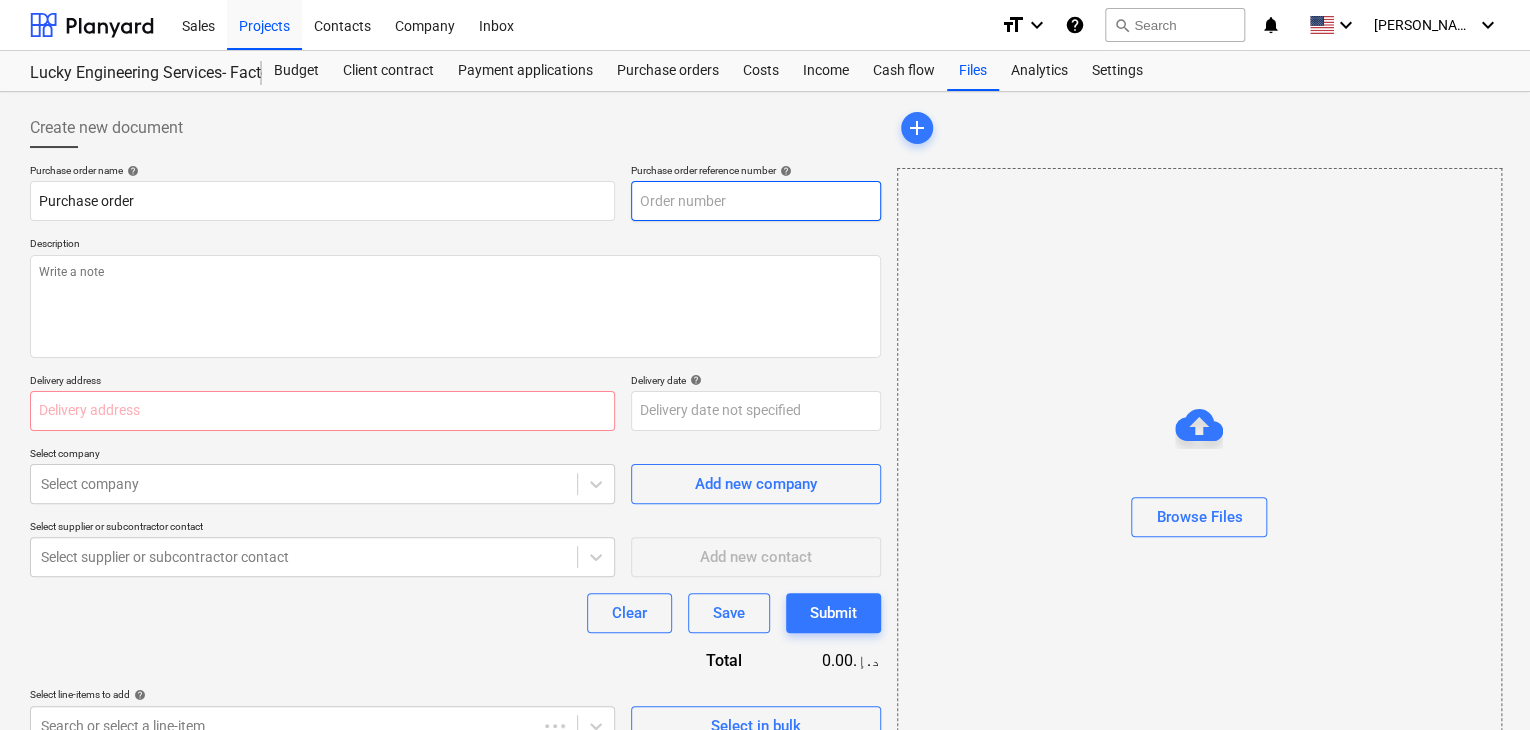 click at bounding box center (756, 201) 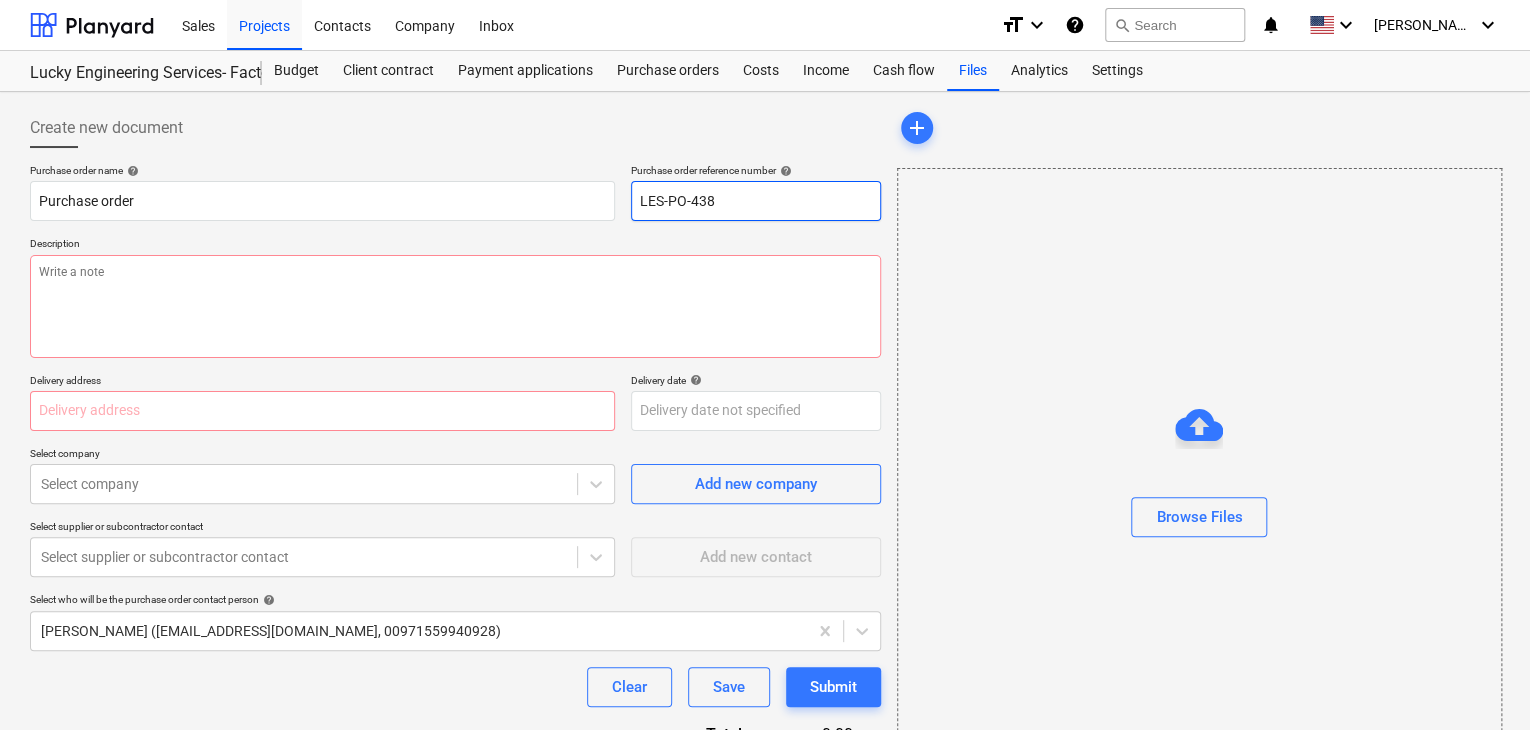 drag, startPoint x: 766, startPoint y: 213, endPoint x: 633, endPoint y: 199, distance: 133.73482 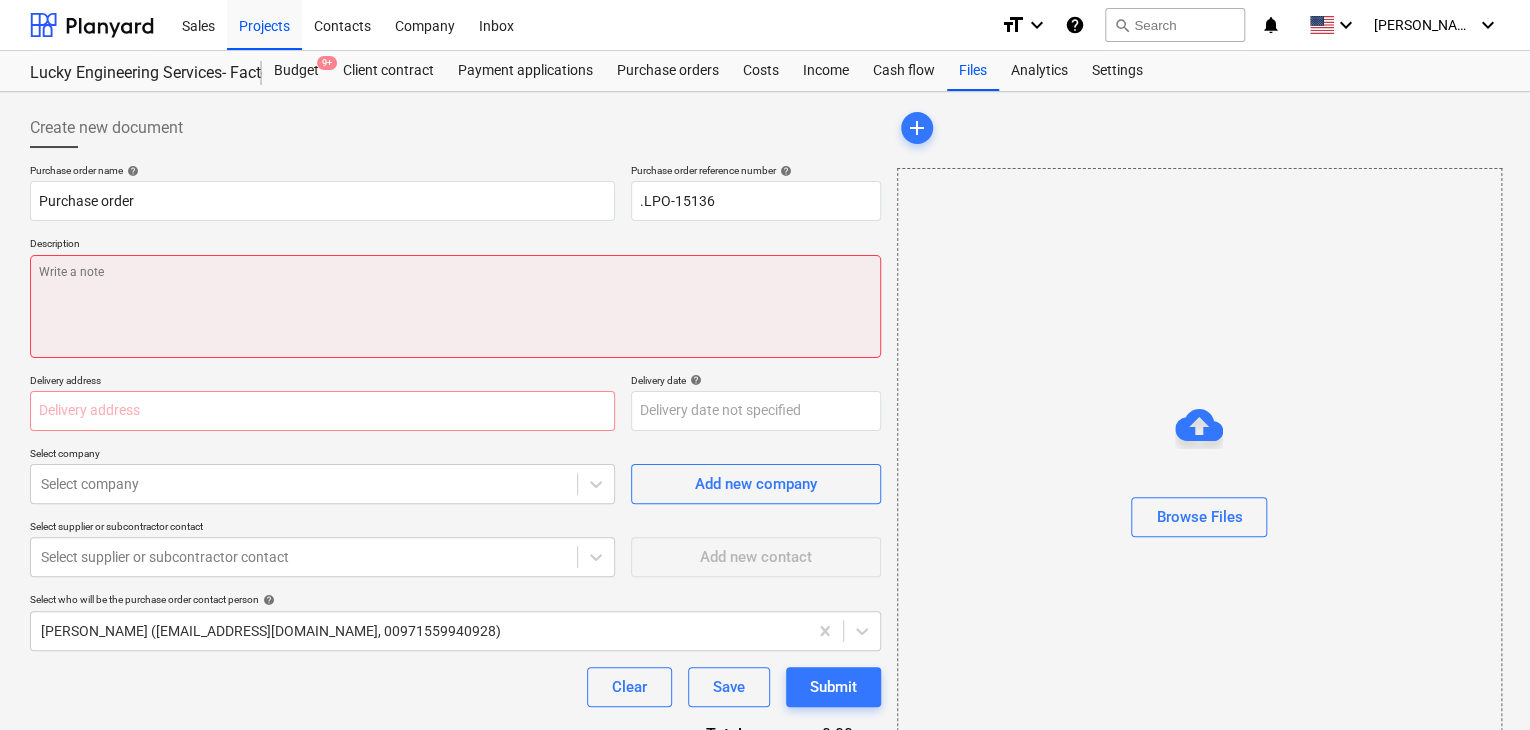 click at bounding box center [455, 306] 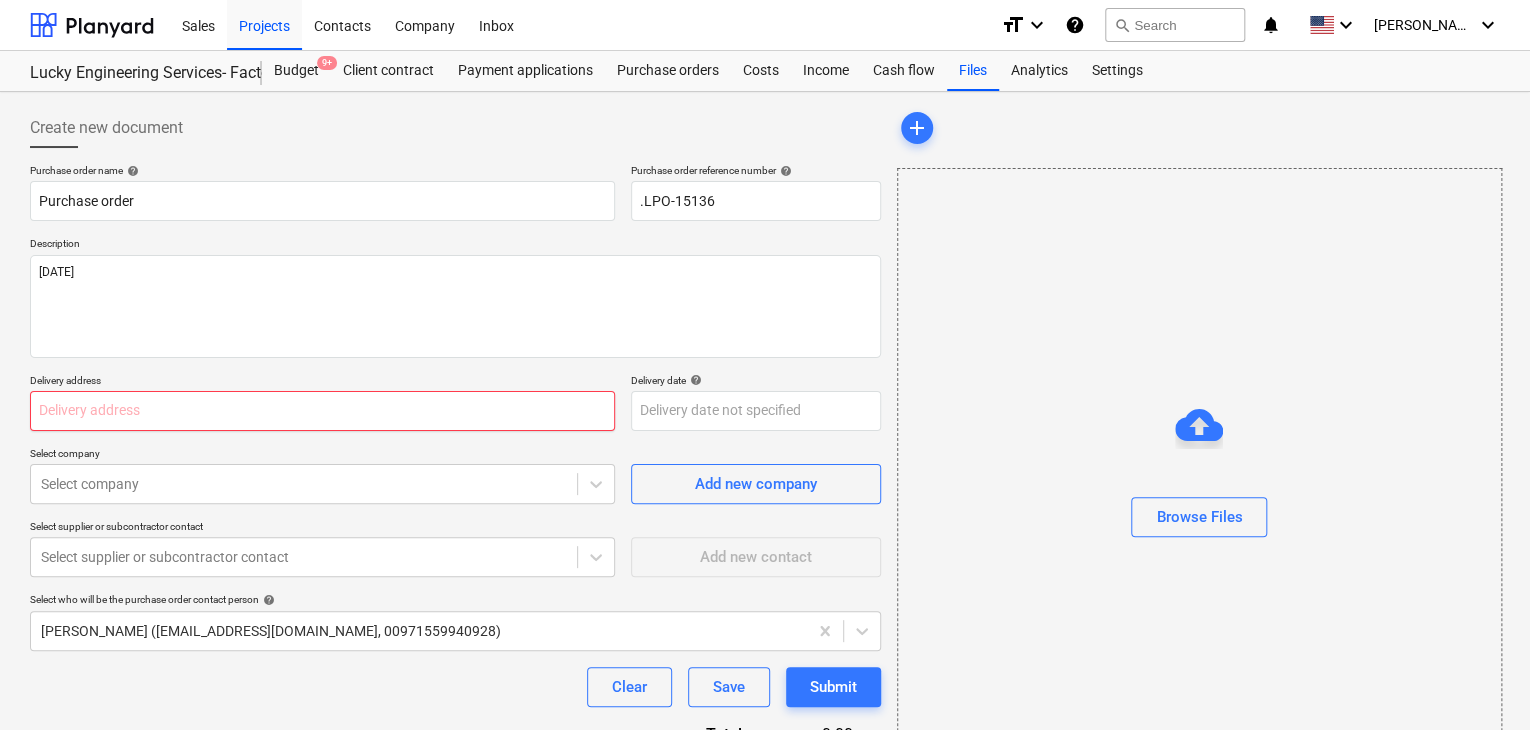 click at bounding box center [322, 411] 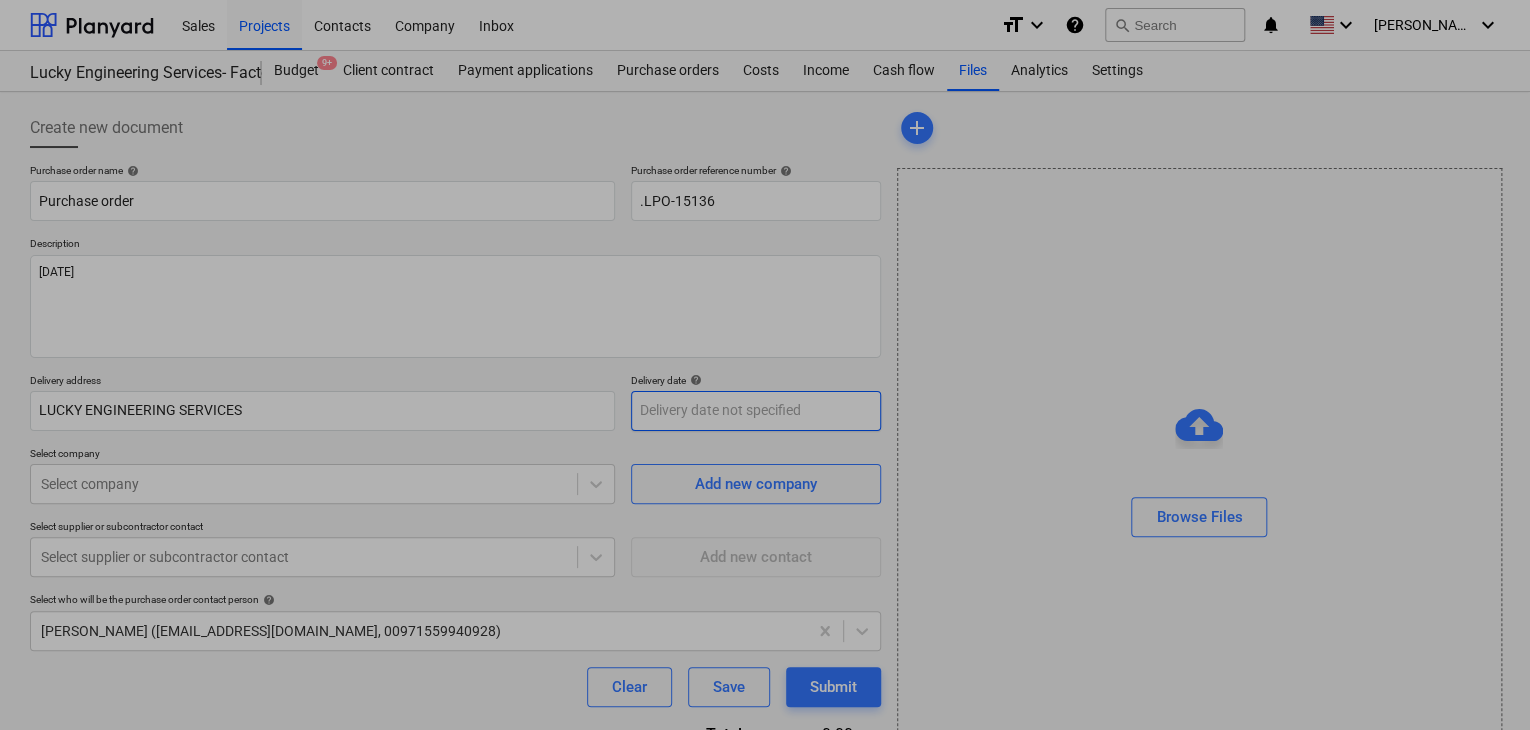 click on "Sales Projects Contacts Company Inbox format_size keyboard_arrow_down help search Search notifications 0 keyboard_arrow_down z. abbas keyboard_arrow_down Lucky Engineering Services- Factory/Office Budget 9+ Client contract Payment applications Purchase orders Costs Income Cash flow Files Analytics Settings Create new document Purchase order name help Purchase order Purchase order reference number help .LPO-15136 Description 20/JUL/2025 Delivery address LUCKY ENGINEERING SERVICES Delivery date help Press the down arrow key to interact with the calendar and
select a date. Press the question mark key to get the keyboard shortcuts for changing dates. Select company Select company Add new company Select supplier or subcontractor contact Select supplier or subcontractor contact Add new contact Select who will be the purchase order contact person help zaheer abbas (projects@litcouae.com, 00971559940928) Clear Save Submit Total 0.00د.إ.‏ Select line-items to add help Search or select a line-item add" at bounding box center [765, 365] 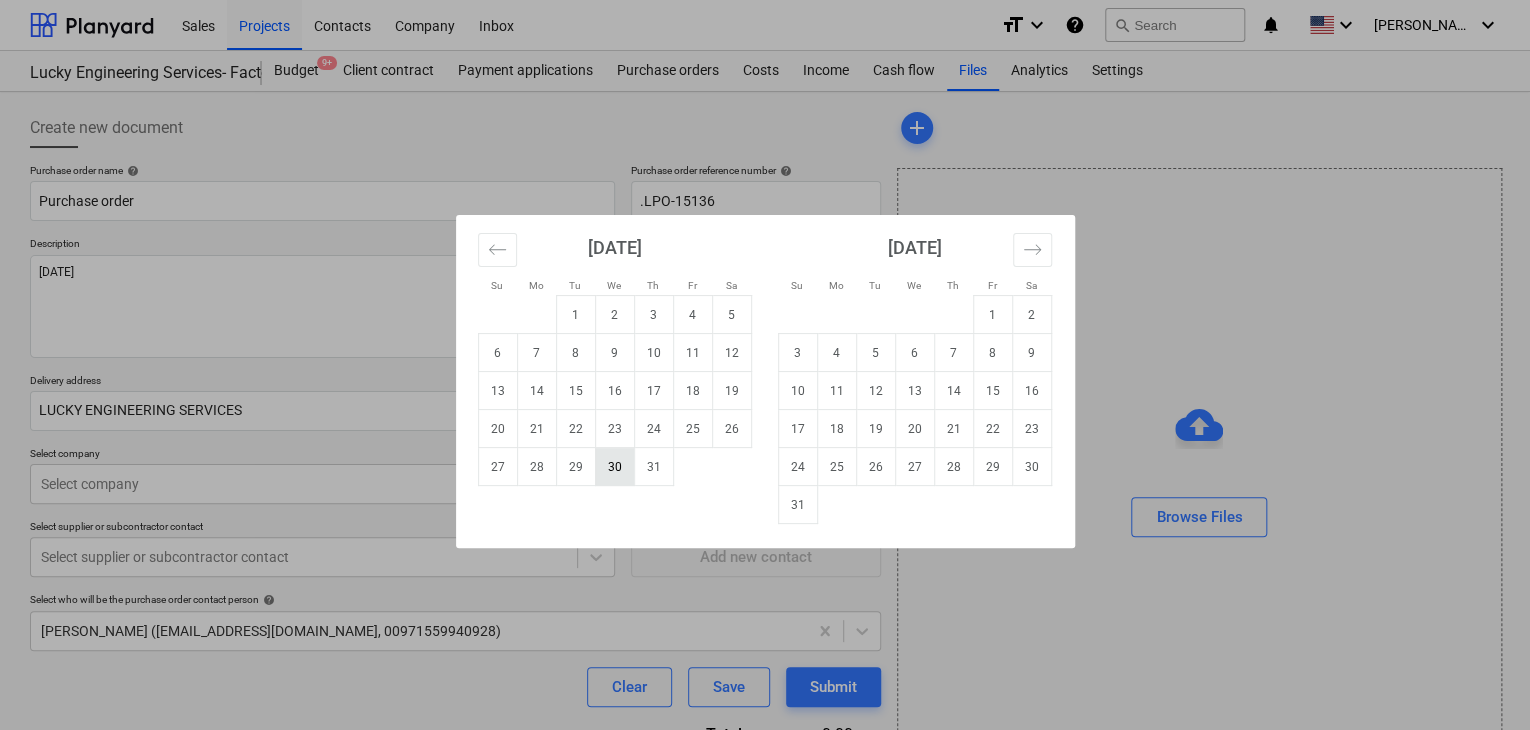 click on "30" at bounding box center (614, 467) 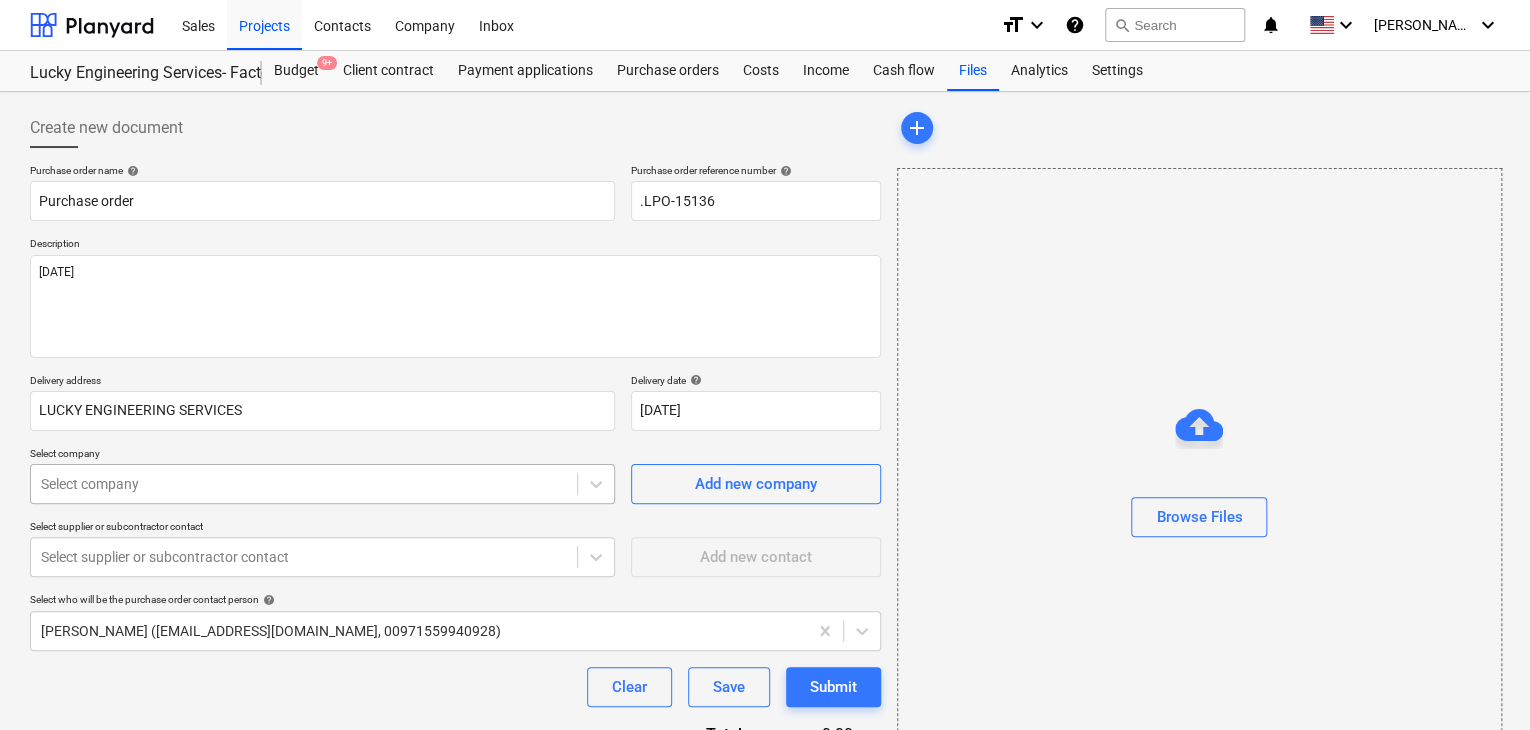 click on "Sales Projects Contacts Company Inbox format_size keyboard_arrow_down help search Search notifications 0 keyboard_arrow_down z. abbas keyboard_arrow_down Lucky Engineering Services- Factory/Office Budget 9+ Client contract Payment applications Purchase orders Costs Income Cash flow Files Analytics Settings Create new document Purchase order name help Purchase order Purchase order reference number help .LPO-15136 Description 20/JUL/2025 Delivery address LUCKY ENGINEERING SERVICES Delivery date help 30 Jul 2025 30.07.2025 Press the down arrow key to interact with the calendar and
select a date. Press the question mark key to get the keyboard shortcuts for changing dates. Select company Select company Add new company Select supplier or subcontractor contact Select supplier or subcontractor contact Add new contact Select who will be the purchase order contact person help zaheer abbas (projects@litcouae.com, 00971559940928) Clear Save Submit Total 0.00د.إ.‏ Select line-items to add help Select in bulk" at bounding box center [765, 365] 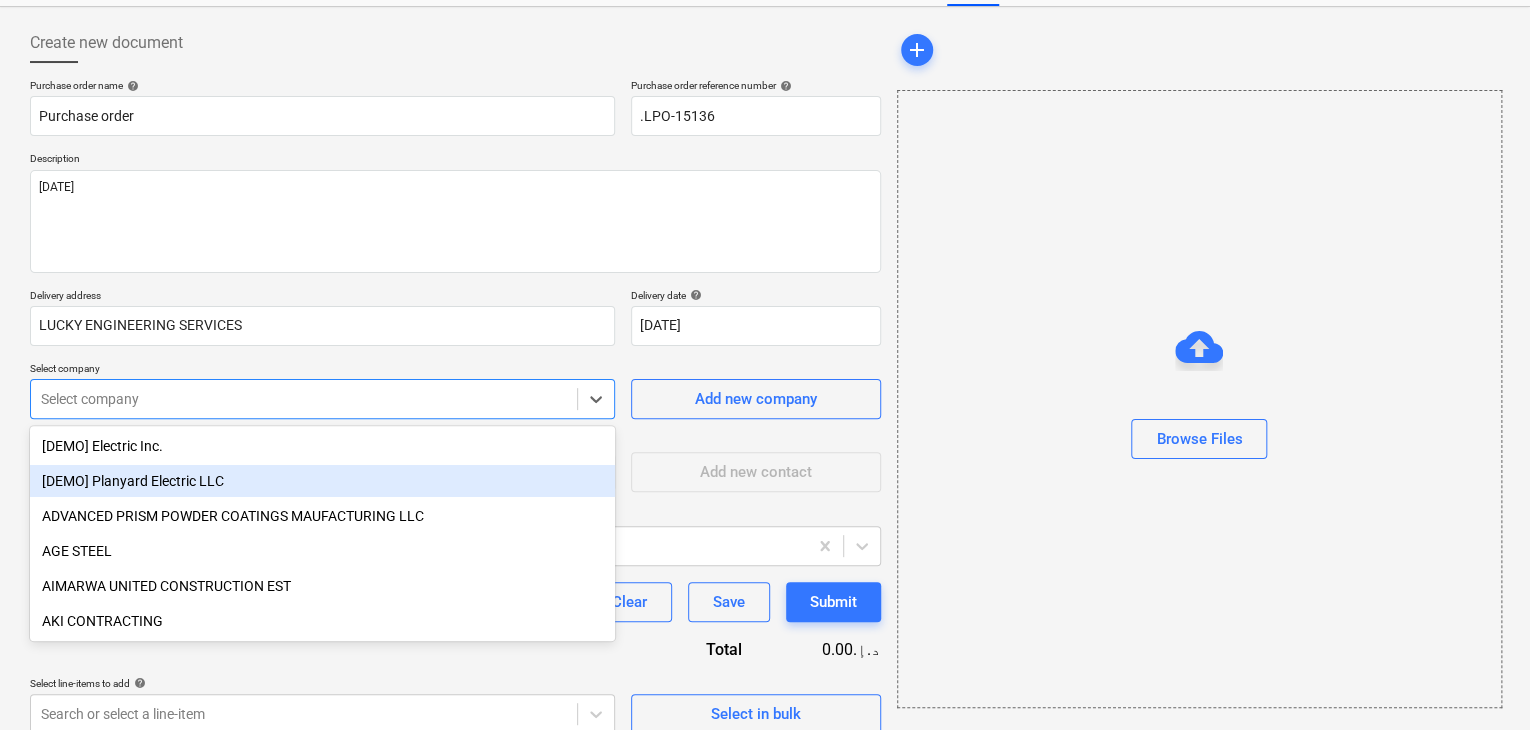 scroll, scrollTop: 93, scrollLeft: 0, axis: vertical 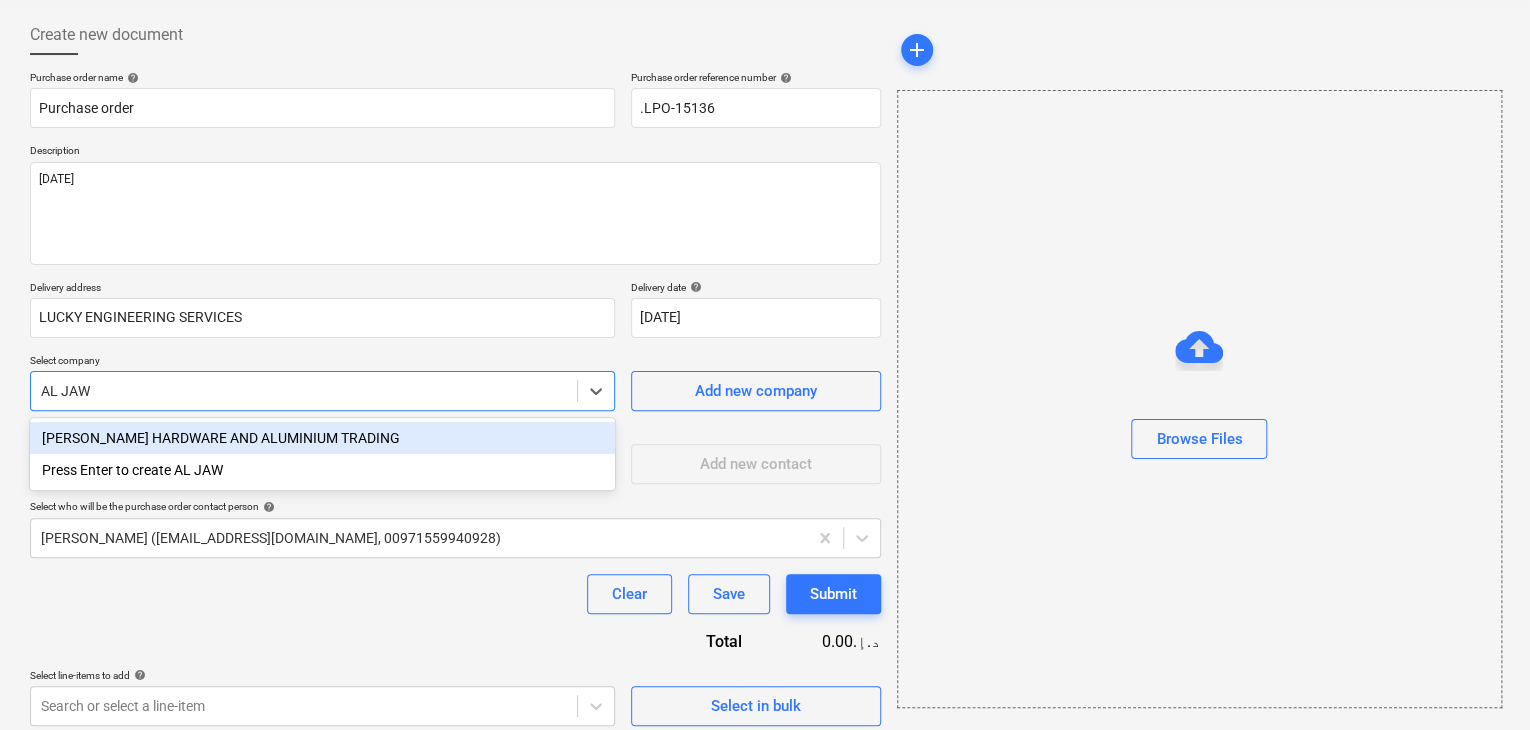 click on "AL JAWHAR HARDWARE AND ALUMINIUM TRADING" at bounding box center (322, 438) 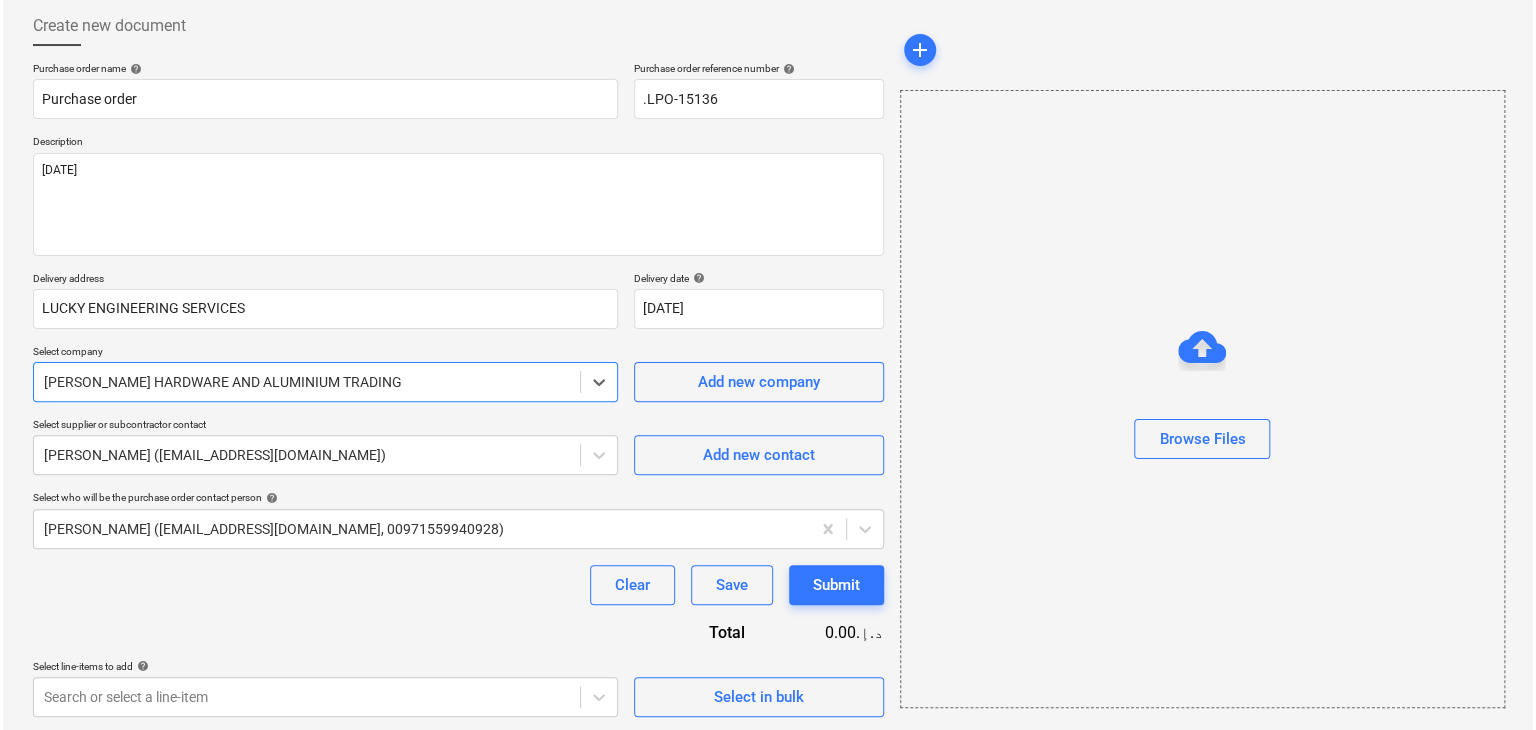 scroll, scrollTop: 104, scrollLeft: 0, axis: vertical 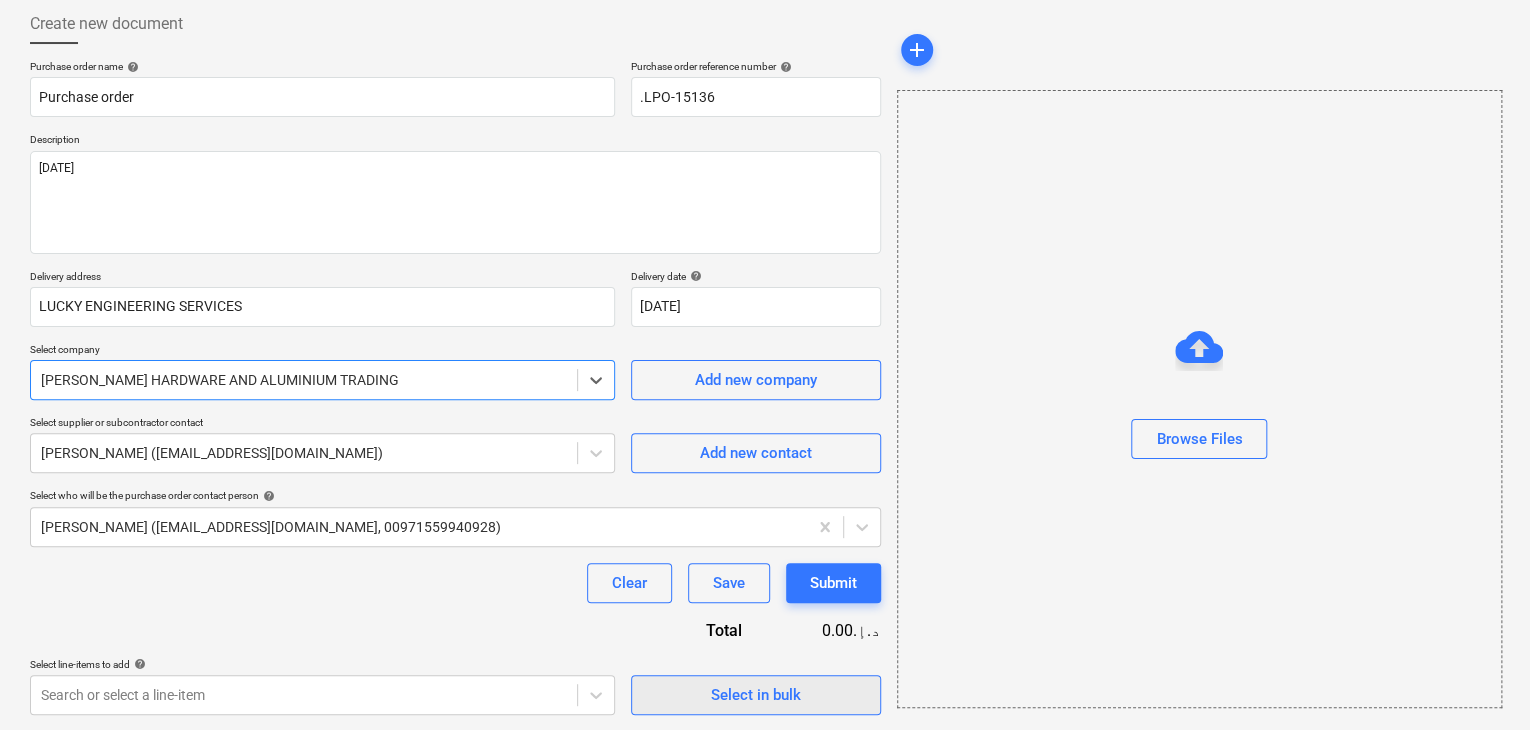 click on "Select in bulk" at bounding box center [756, 695] 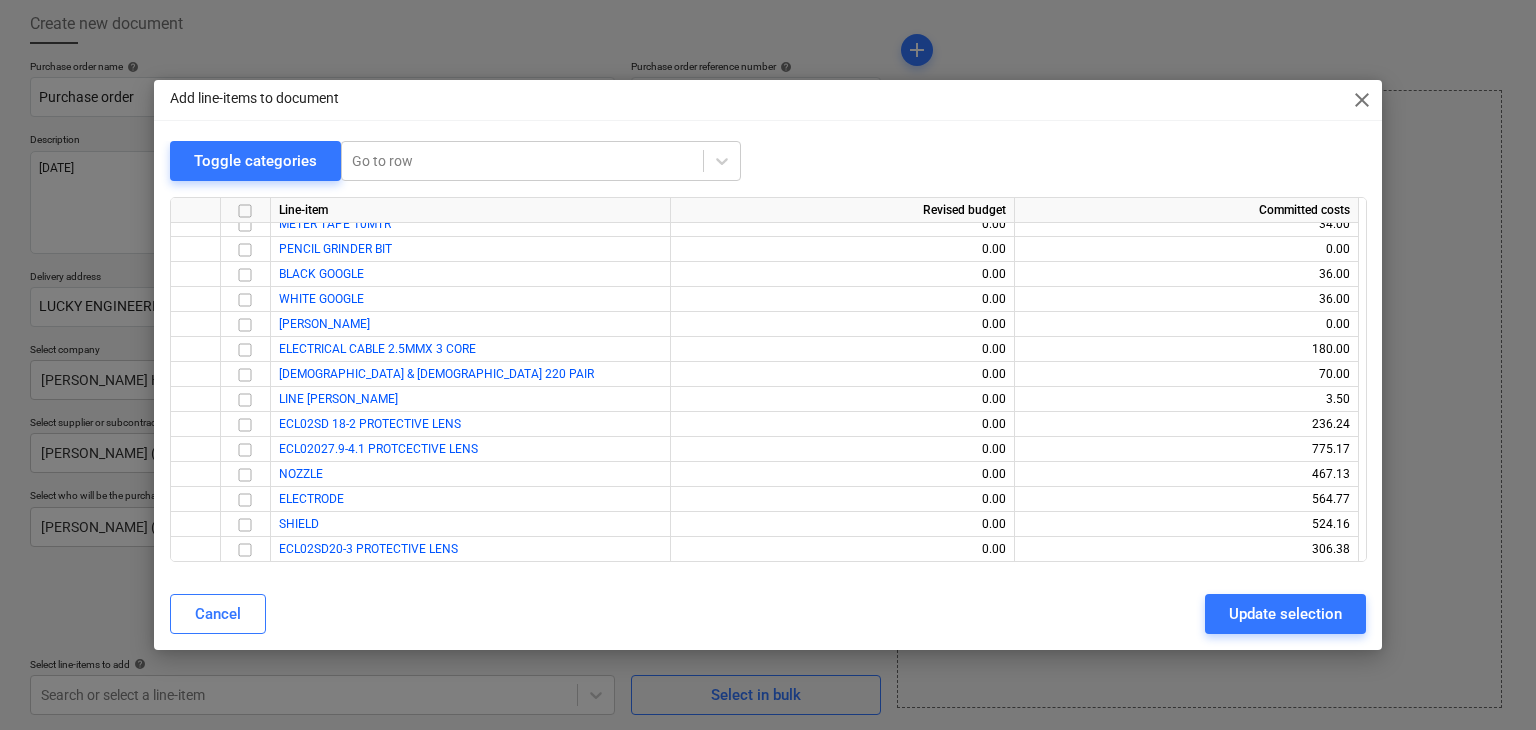 scroll, scrollTop: 35536, scrollLeft: 0, axis: vertical 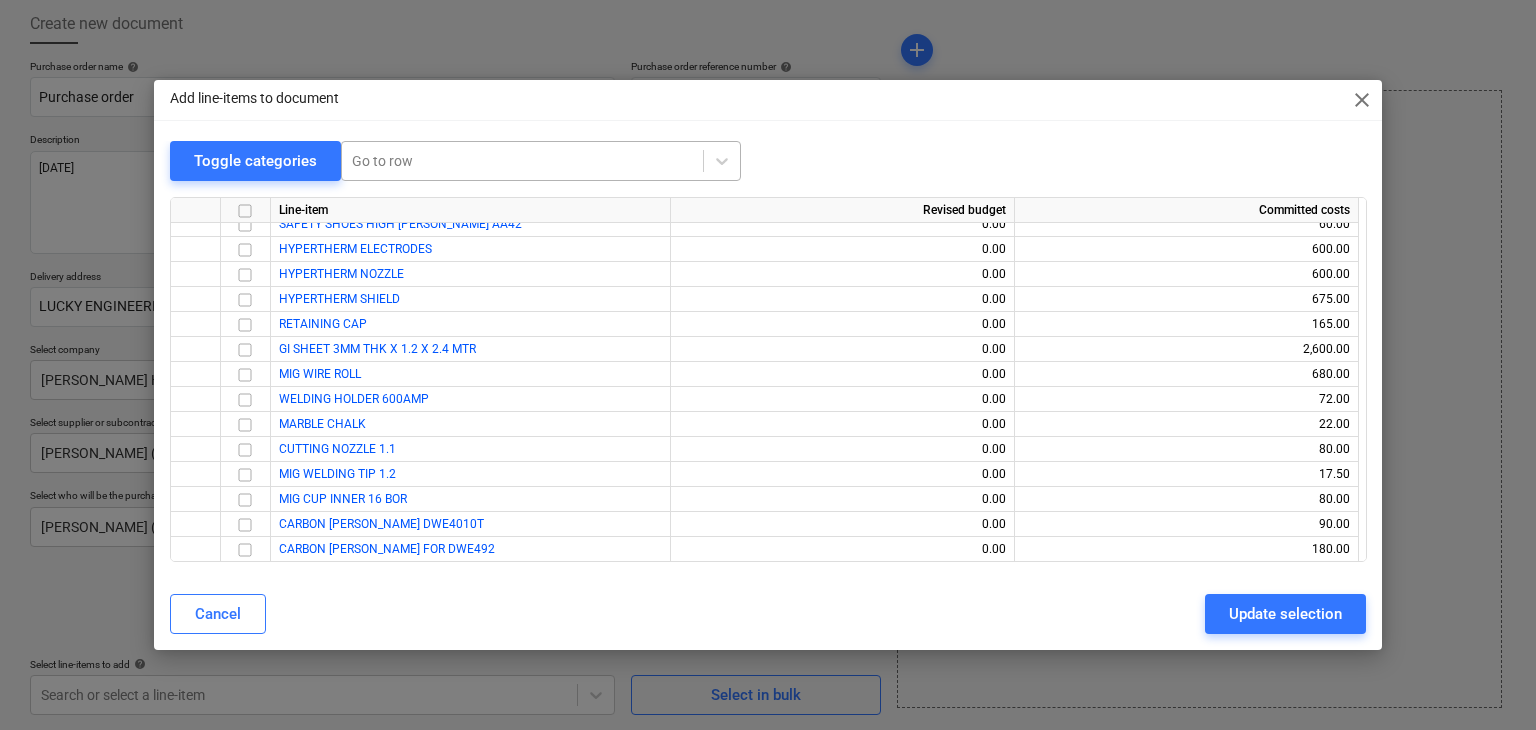 click at bounding box center (522, 161) 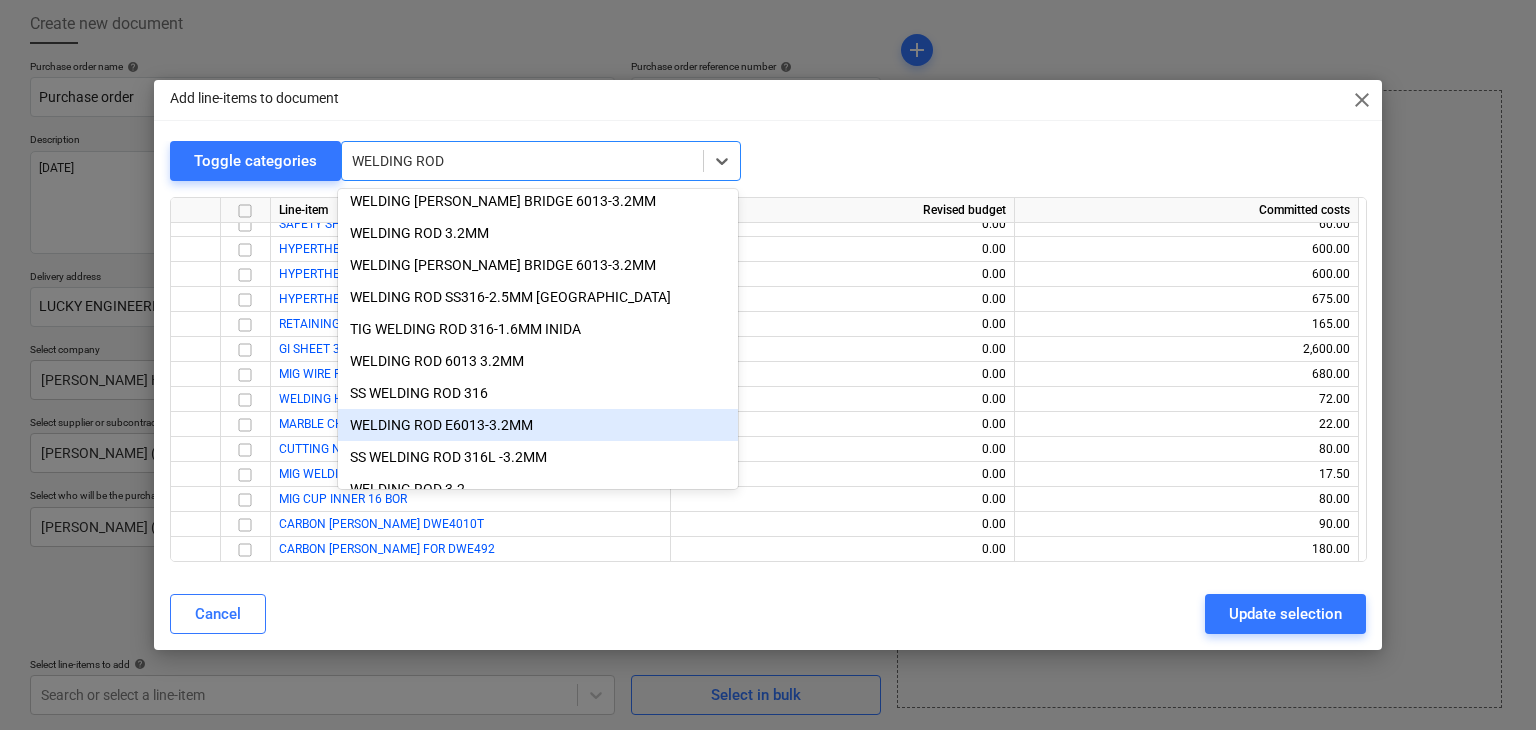 scroll, scrollTop: 298, scrollLeft: 0, axis: vertical 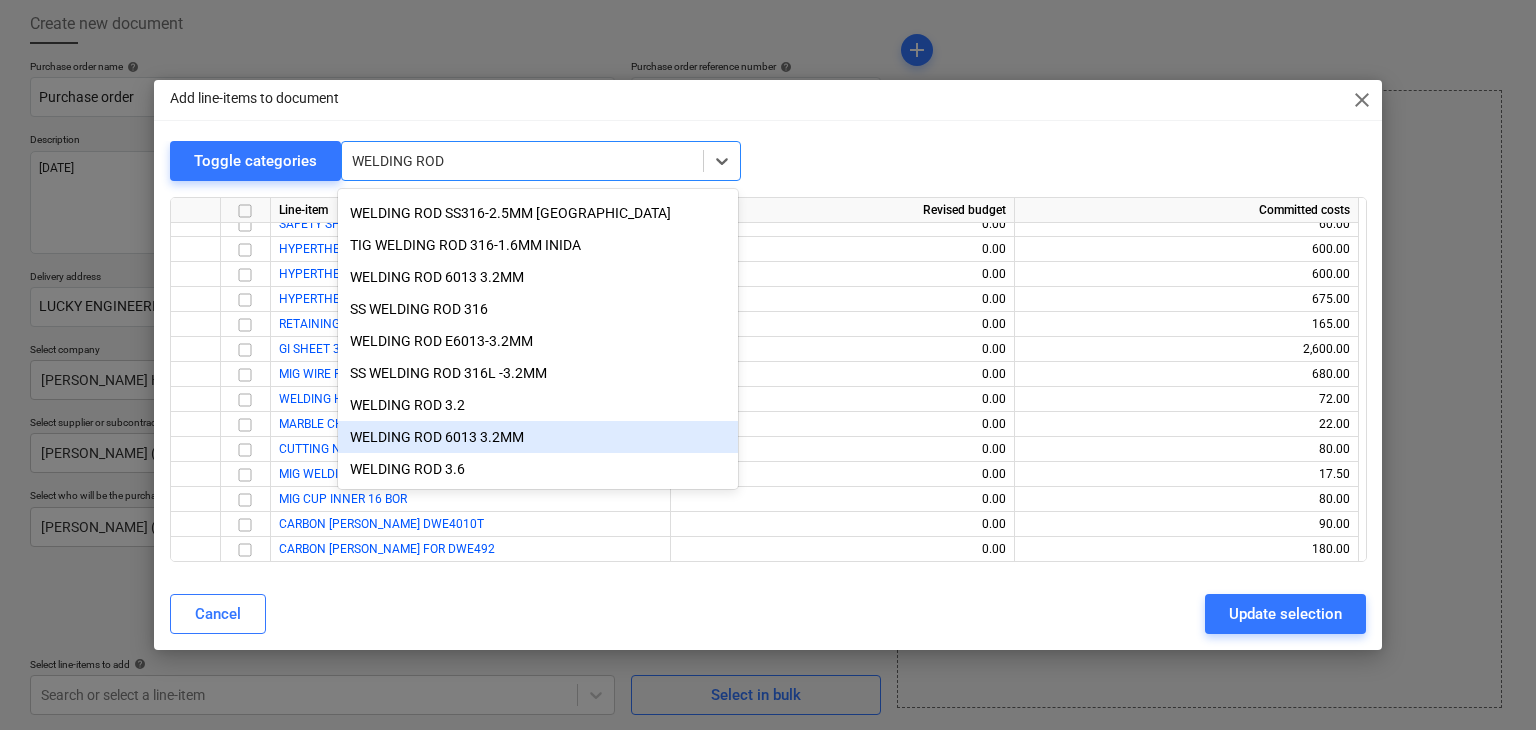 click on "WELDING ROD 6013 3.2MM" at bounding box center [538, 437] 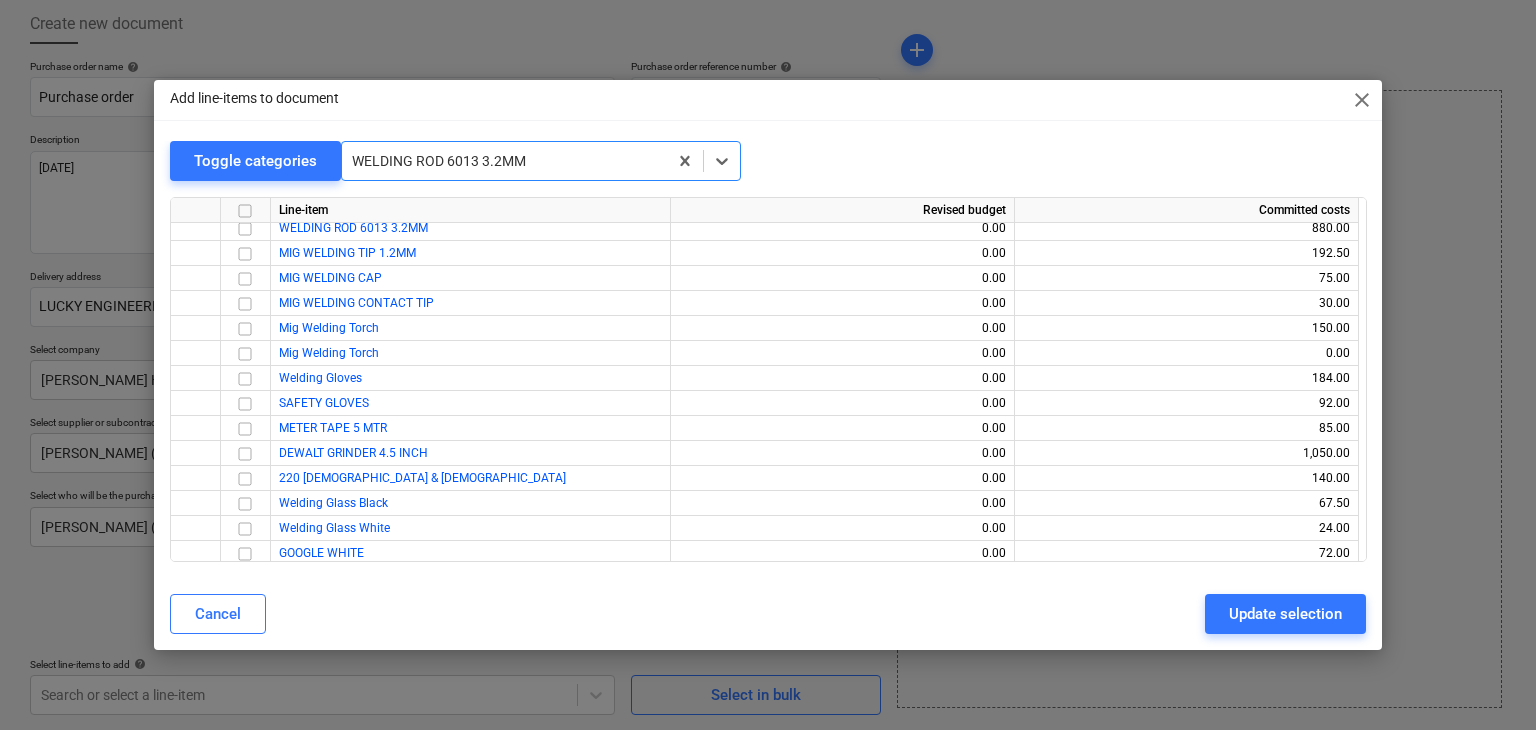 scroll, scrollTop: 28800, scrollLeft: 0, axis: vertical 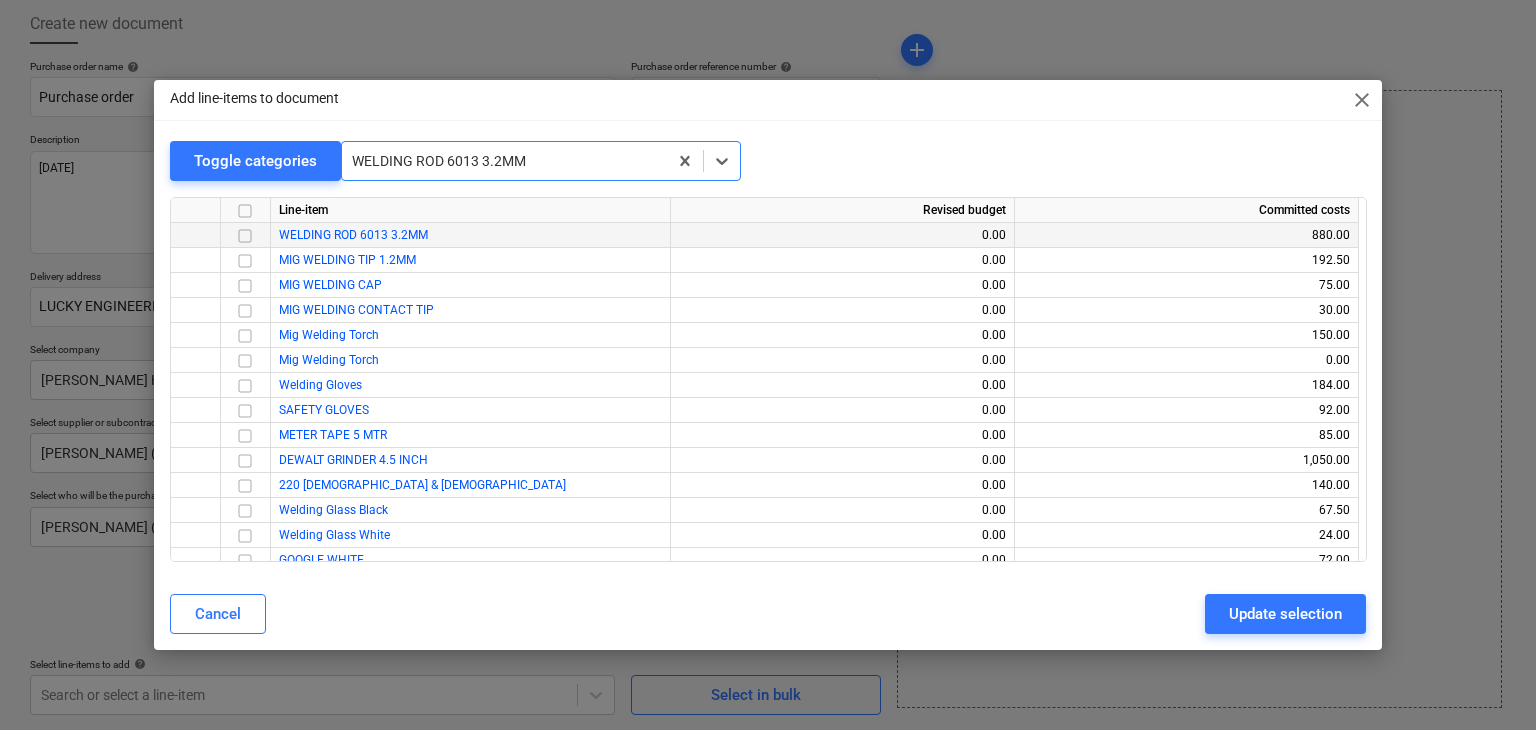 click at bounding box center [245, 236] 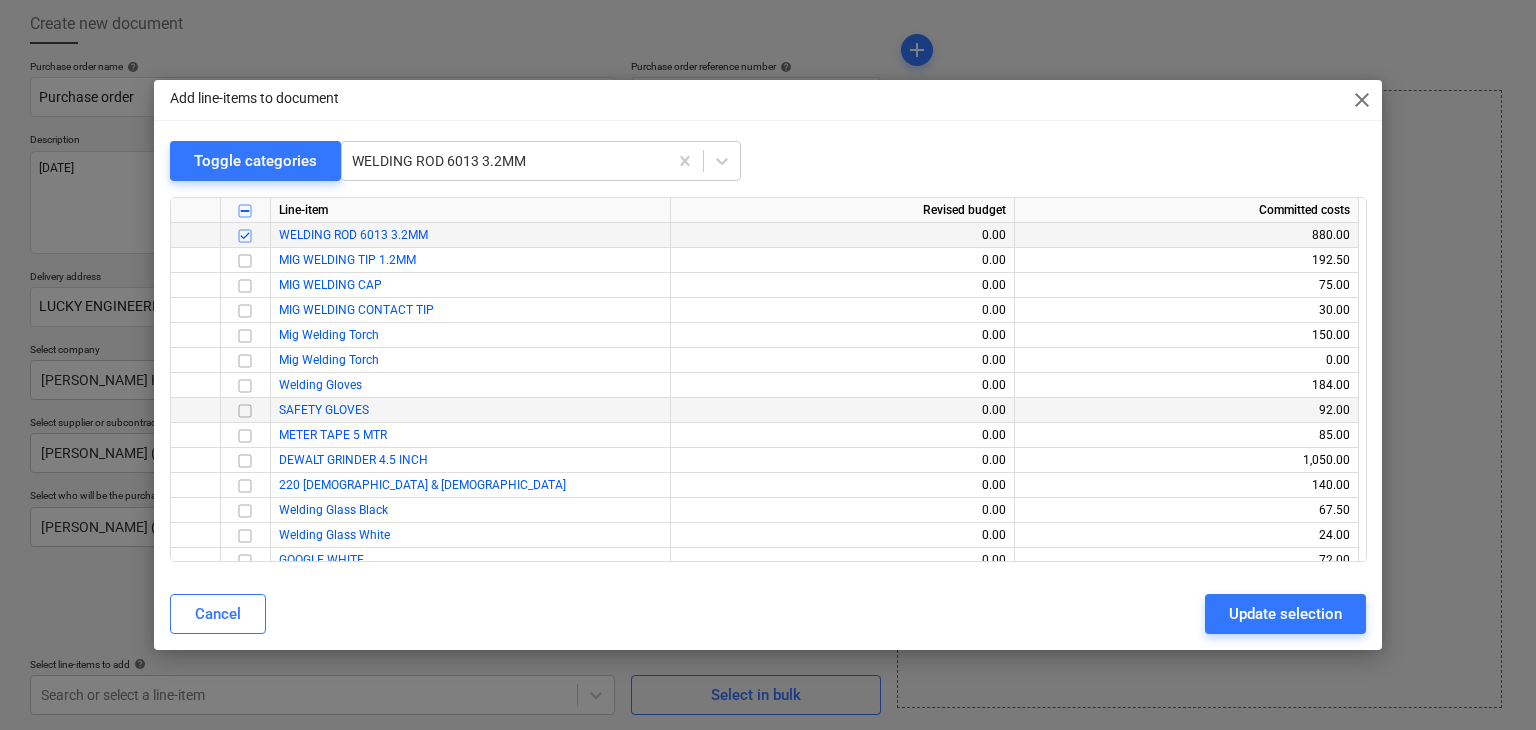 click at bounding box center (245, 411) 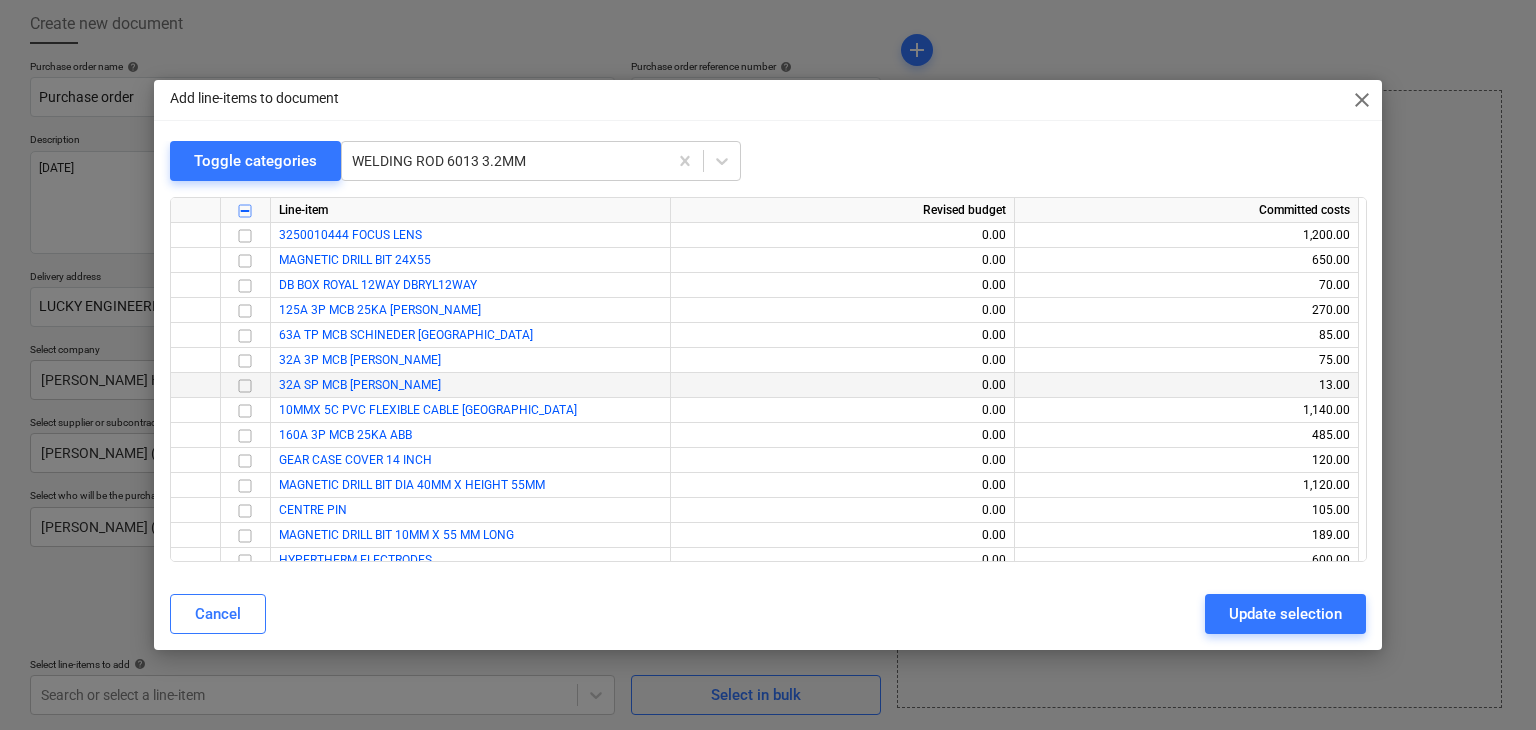 scroll, scrollTop: 28300, scrollLeft: 0, axis: vertical 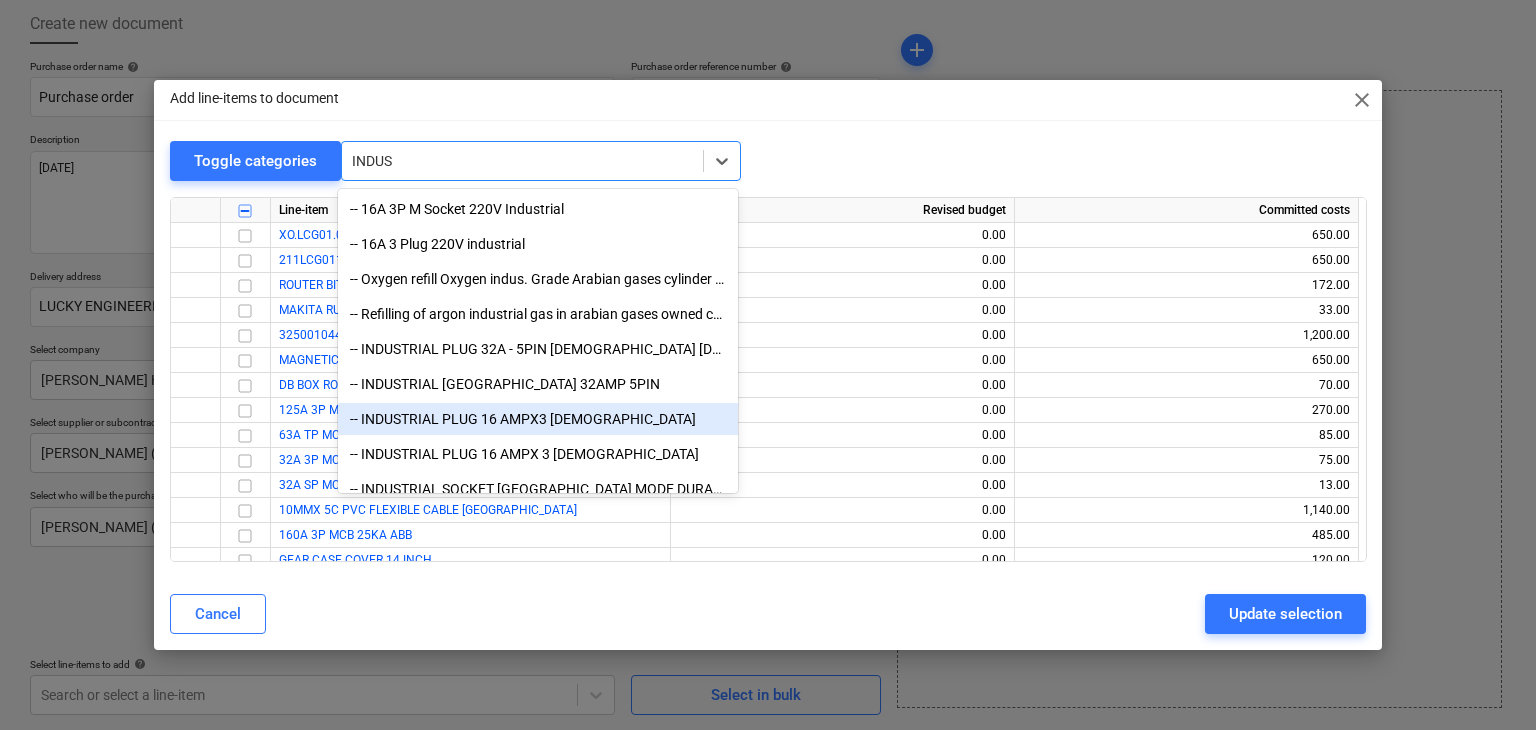 click on "--   INDUSTRIAL PLUG 16 AMPX3 FEMALE" at bounding box center (538, 419) 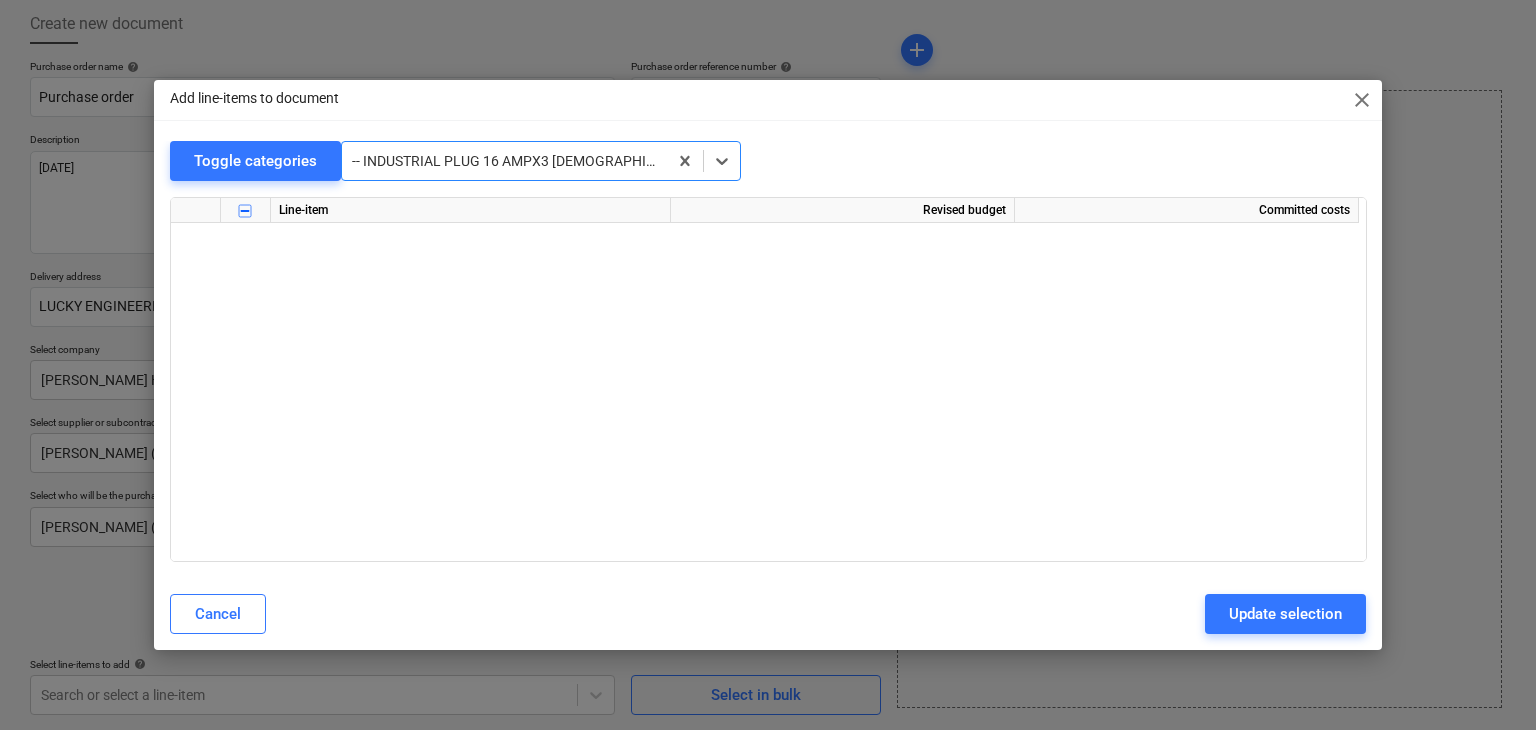 scroll, scrollTop: 3650, scrollLeft: 0, axis: vertical 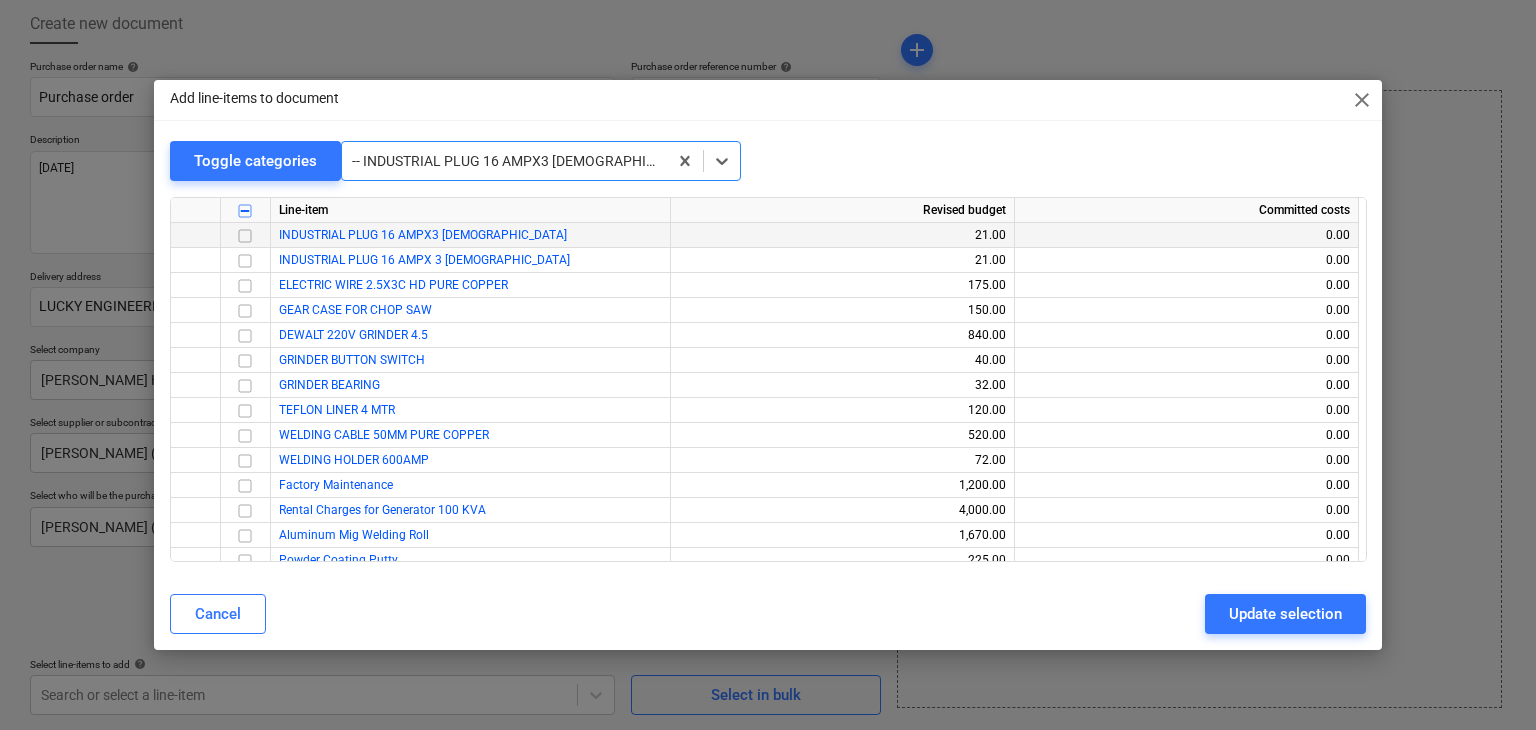 click at bounding box center [245, 236] 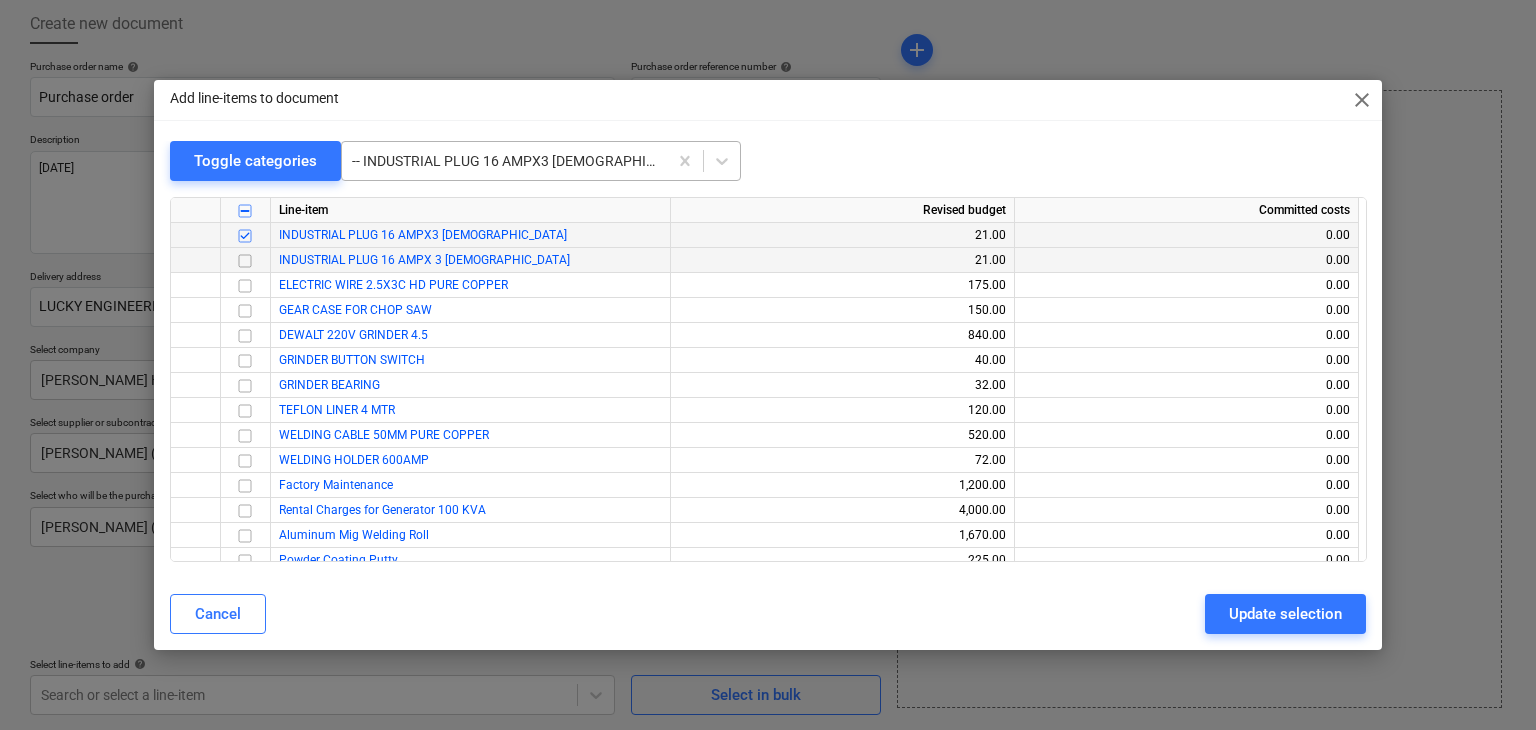 click at bounding box center (245, 261) 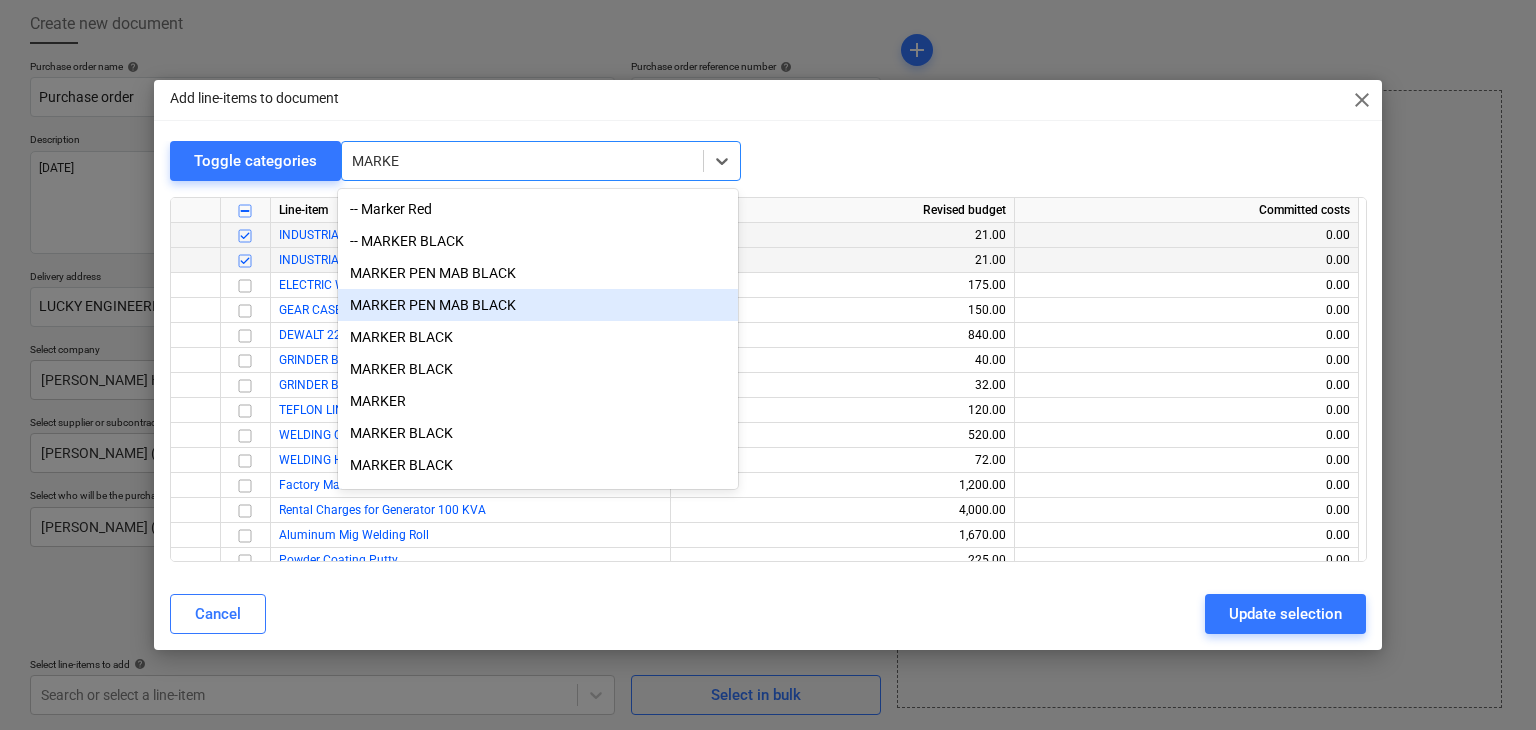 click on "MARKER PEN MAB BLACK" at bounding box center (538, 305) 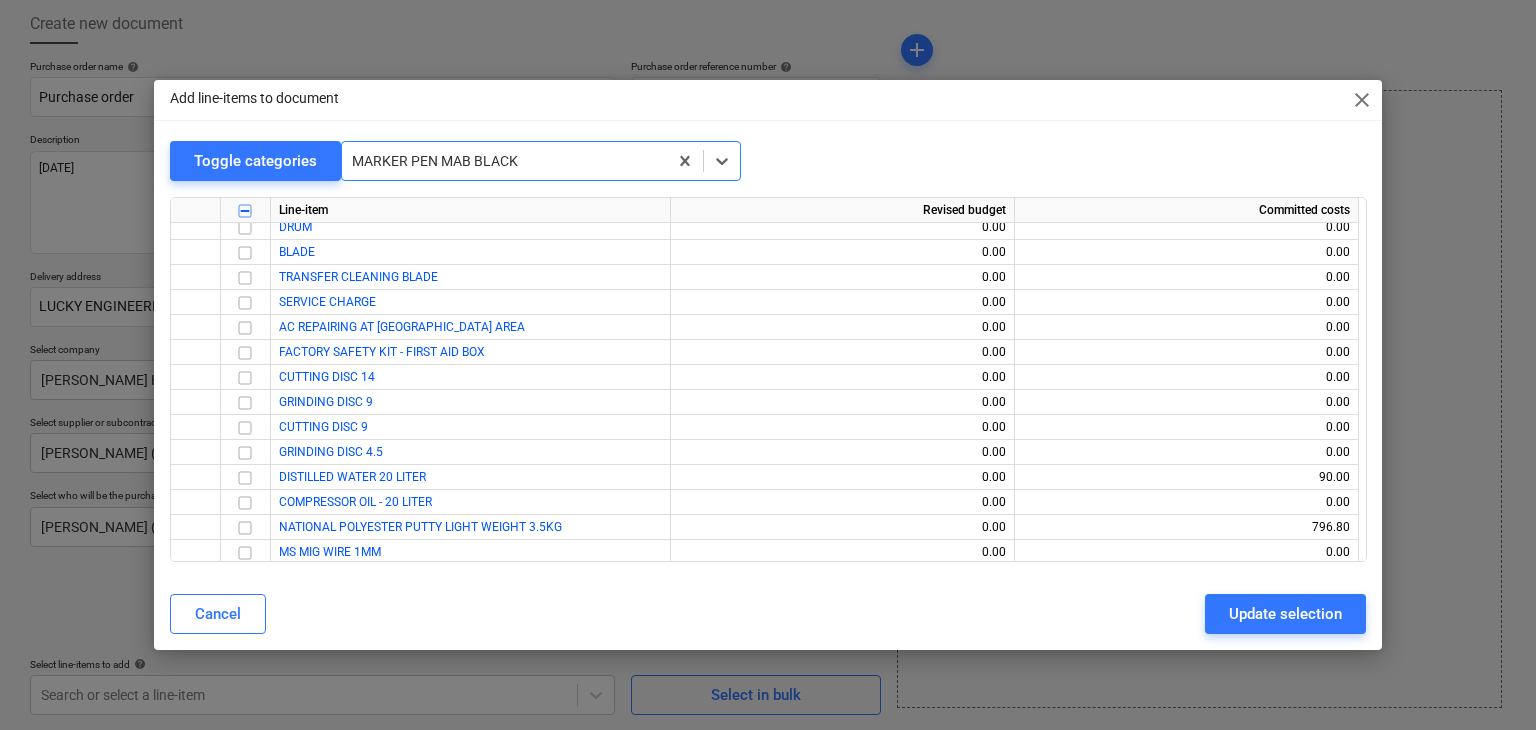 scroll, scrollTop: 8350, scrollLeft: 0, axis: vertical 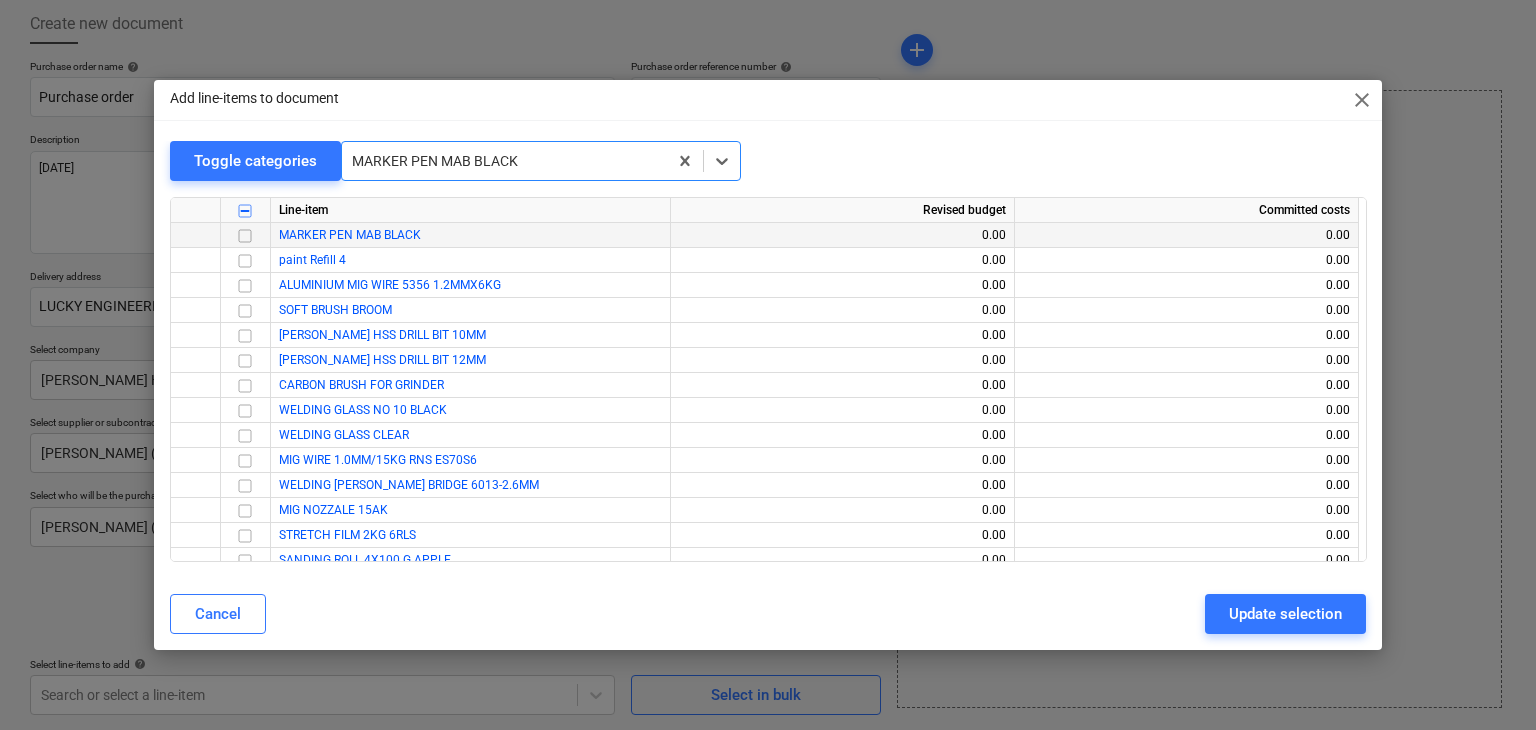 click at bounding box center (245, 236) 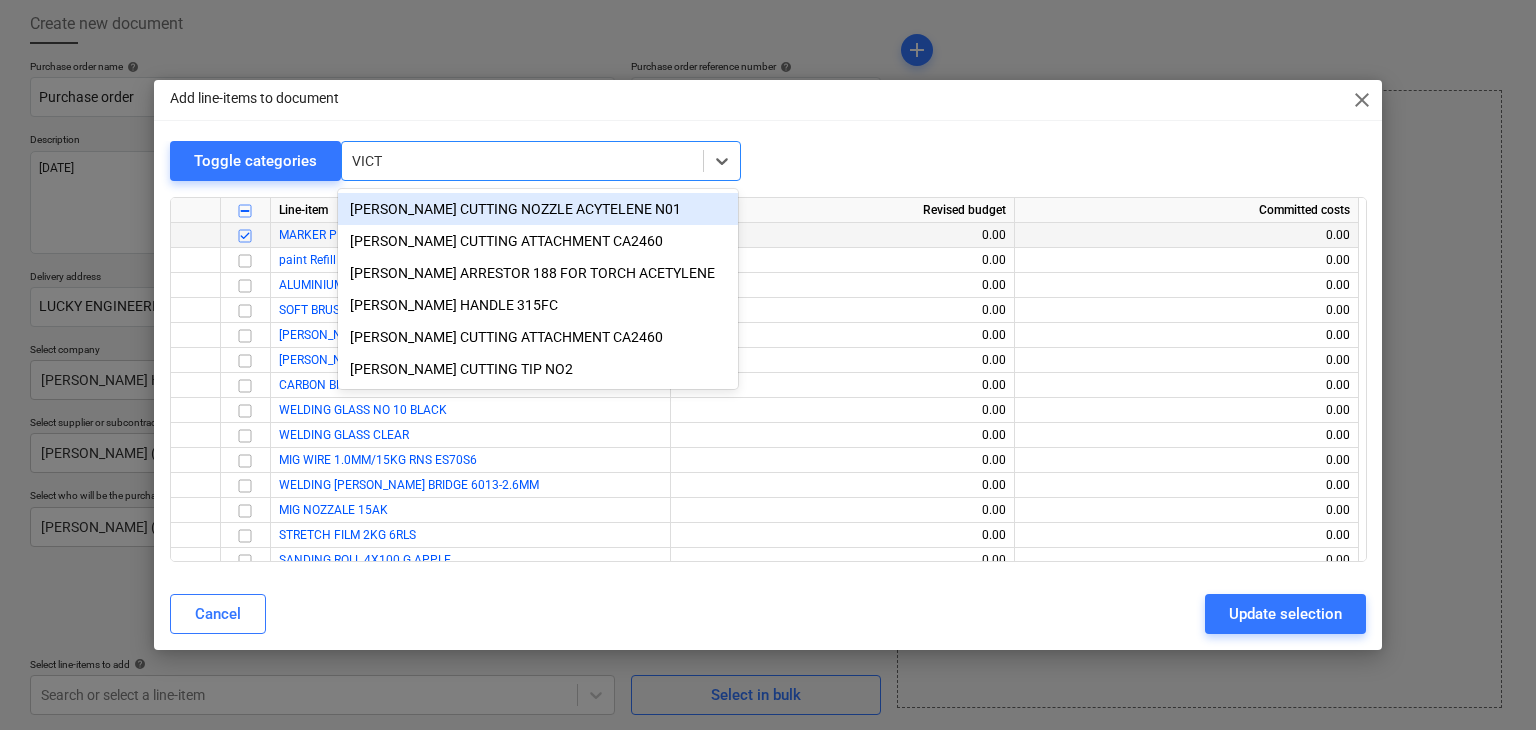 click on "VICTOR CUTTING NOZZLE ACYTELENE N01" at bounding box center (538, 209) 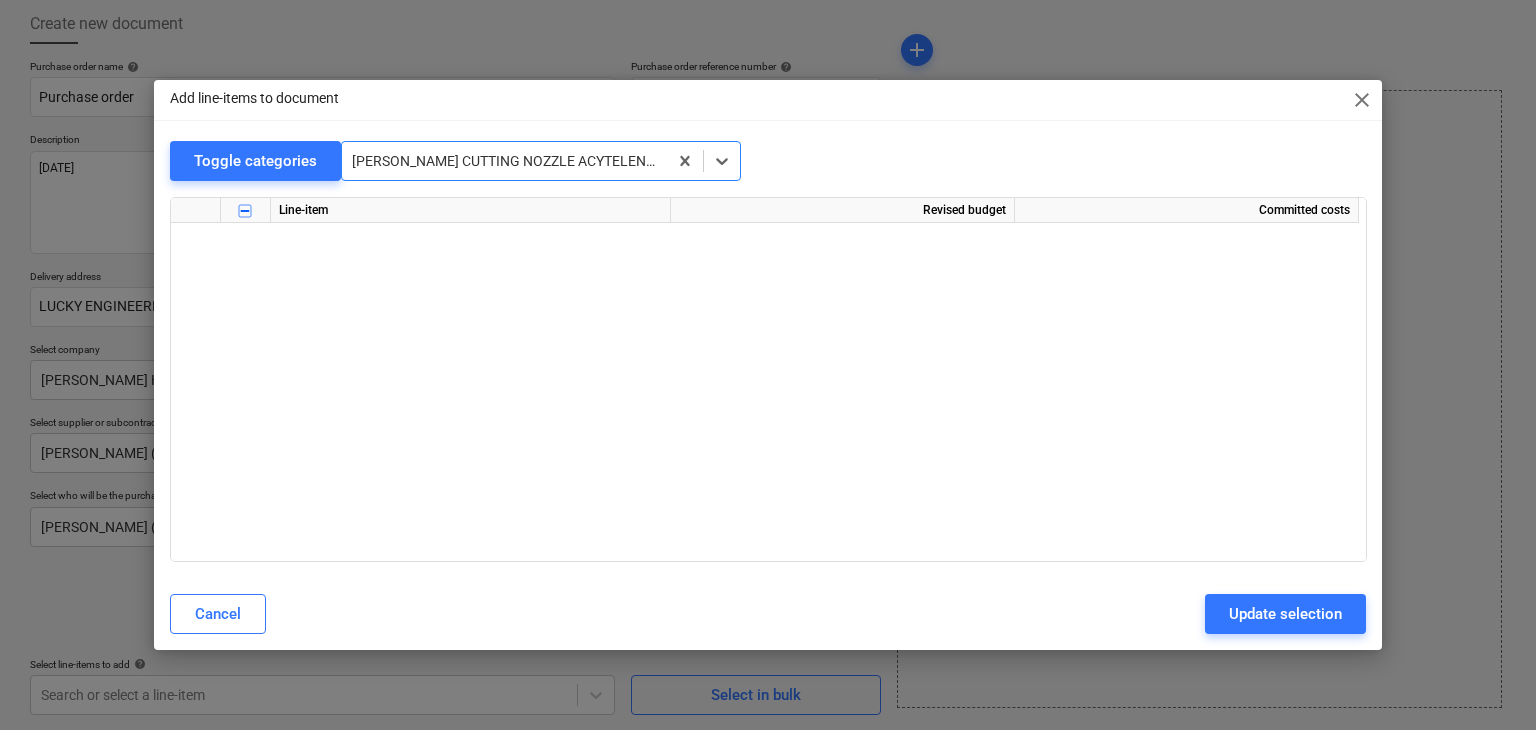 scroll, scrollTop: 23475, scrollLeft: 0, axis: vertical 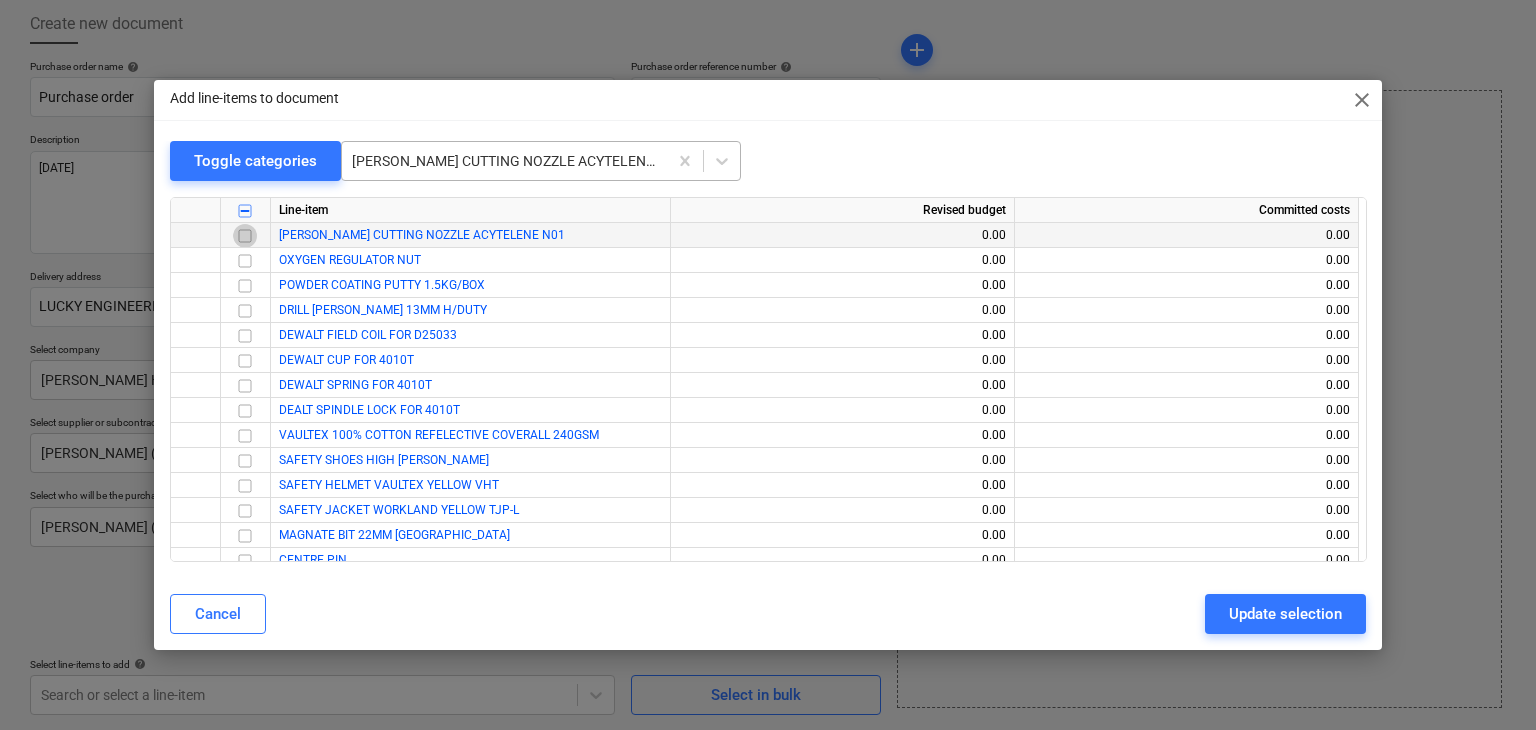 click at bounding box center (245, 236) 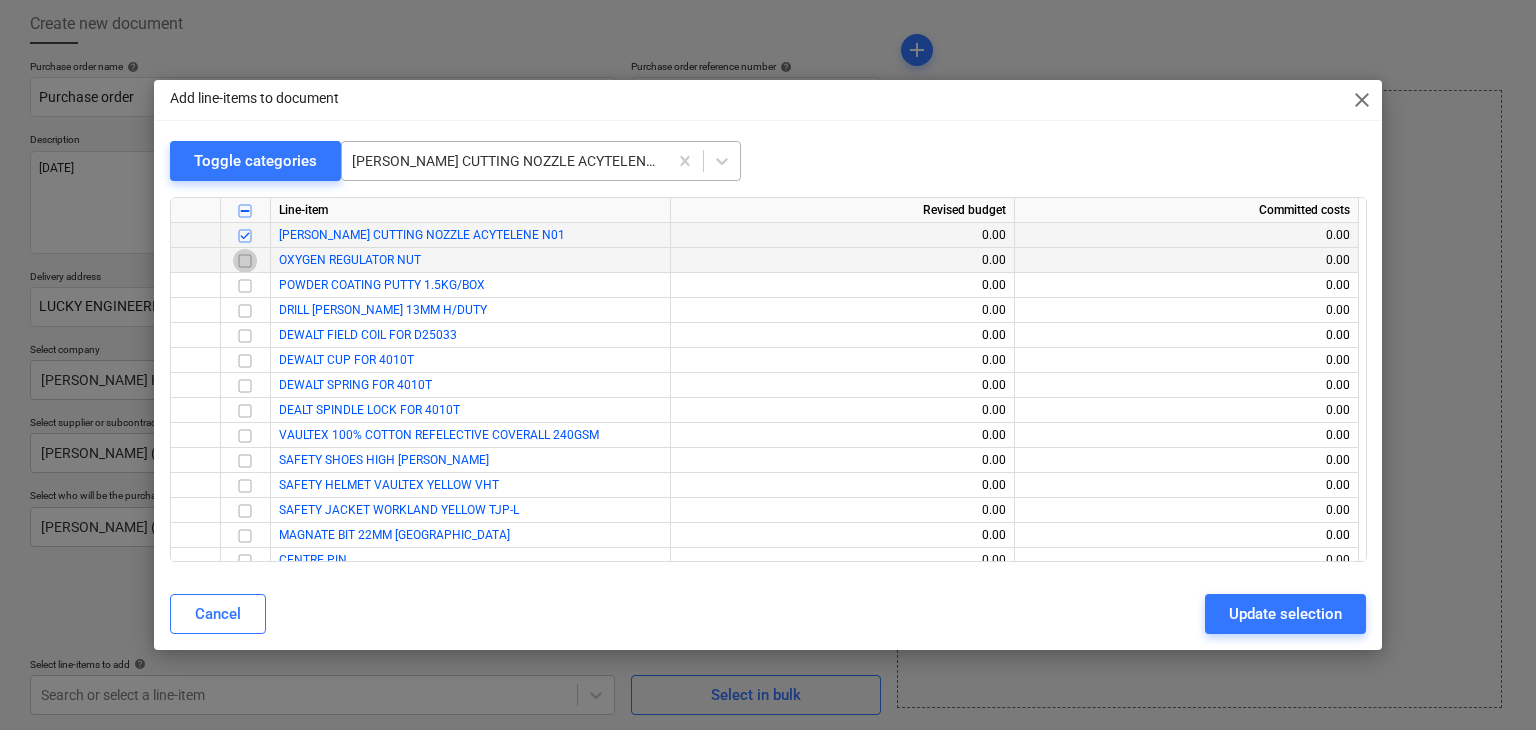 click at bounding box center (245, 261) 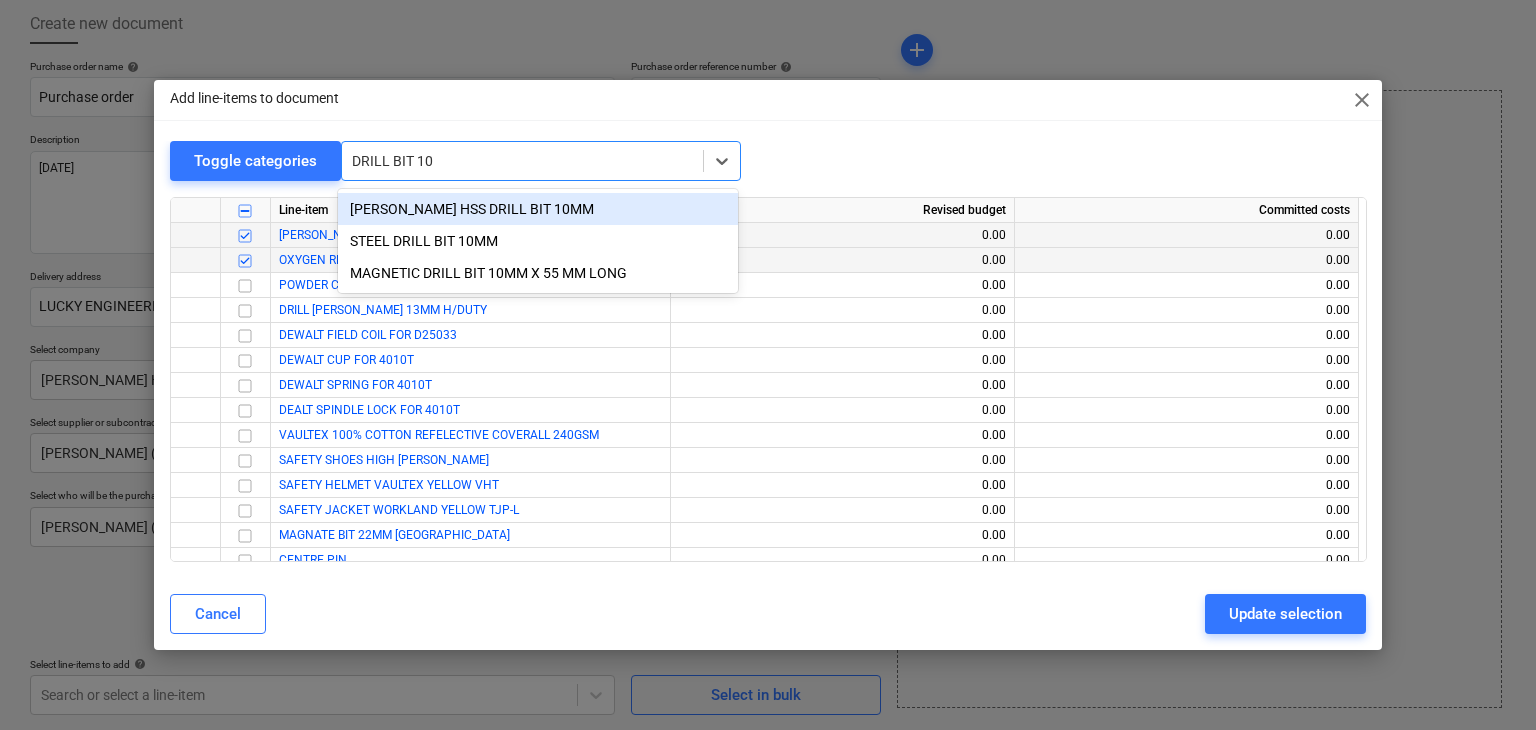 click on "UKEN HSS DRILL BIT 10MM" at bounding box center [538, 209] 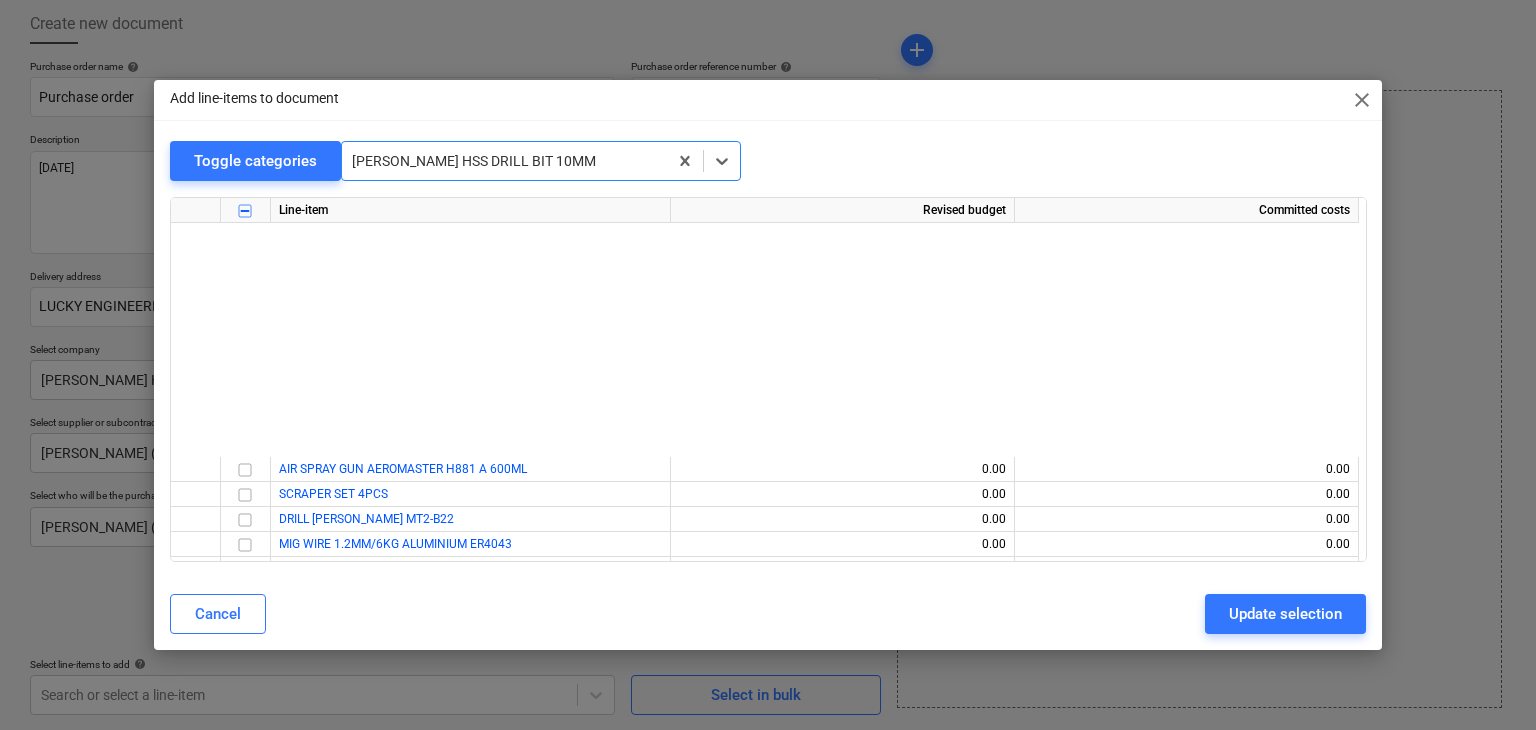 scroll, scrollTop: 8450, scrollLeft: 0, axis: vertical 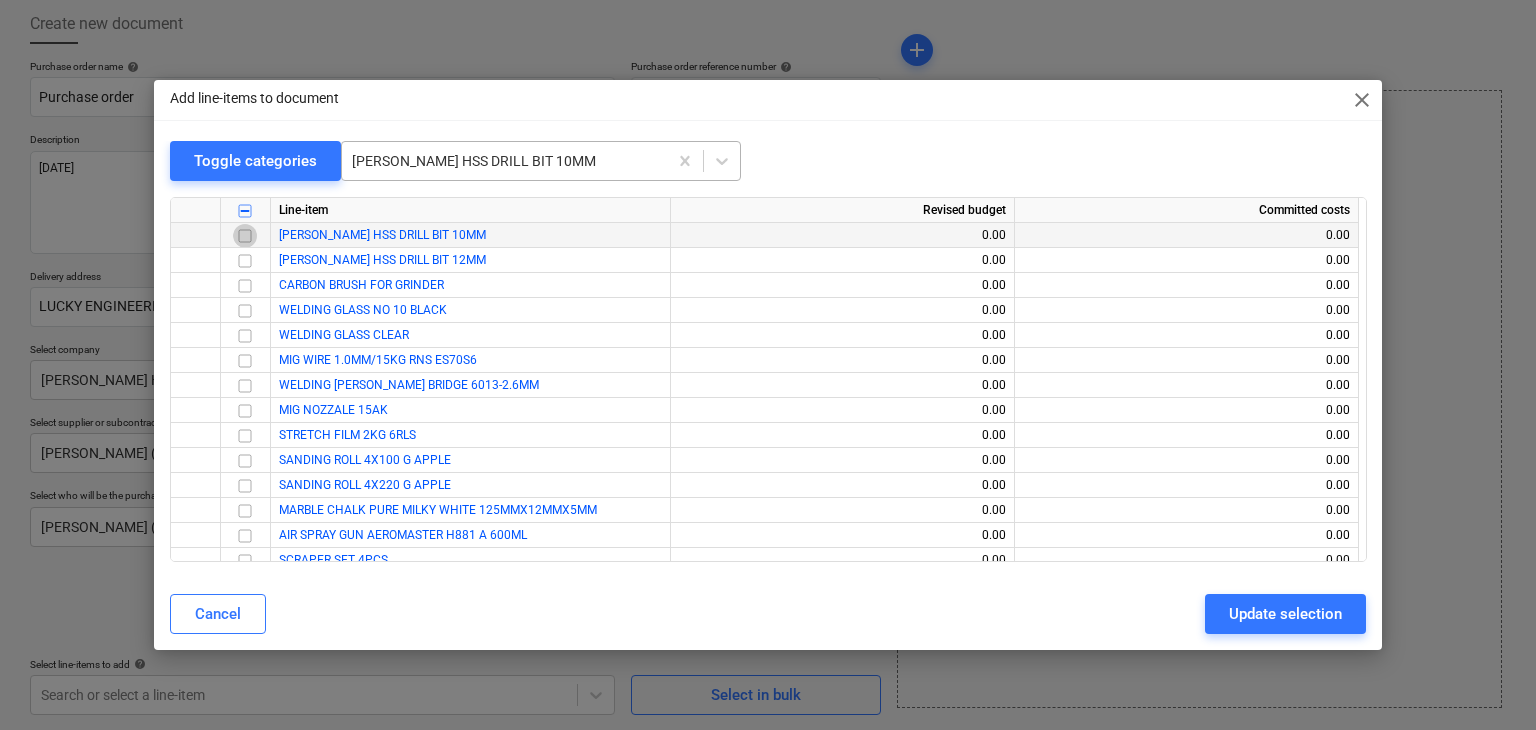 click at bounding box center (245, 236) 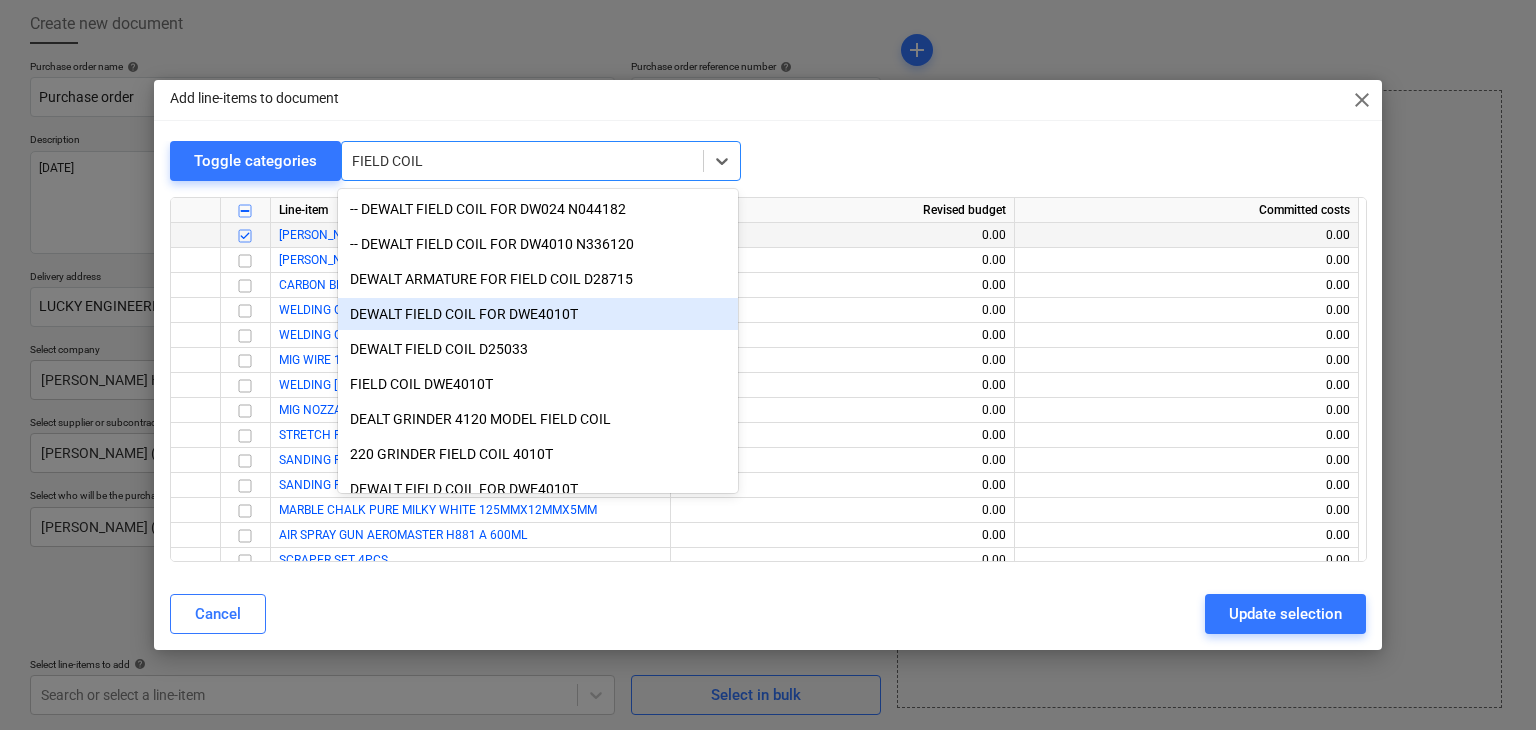 click on "DEWALT FIELD COIL FOR DWE4010T" at bounding box center [538, 314] 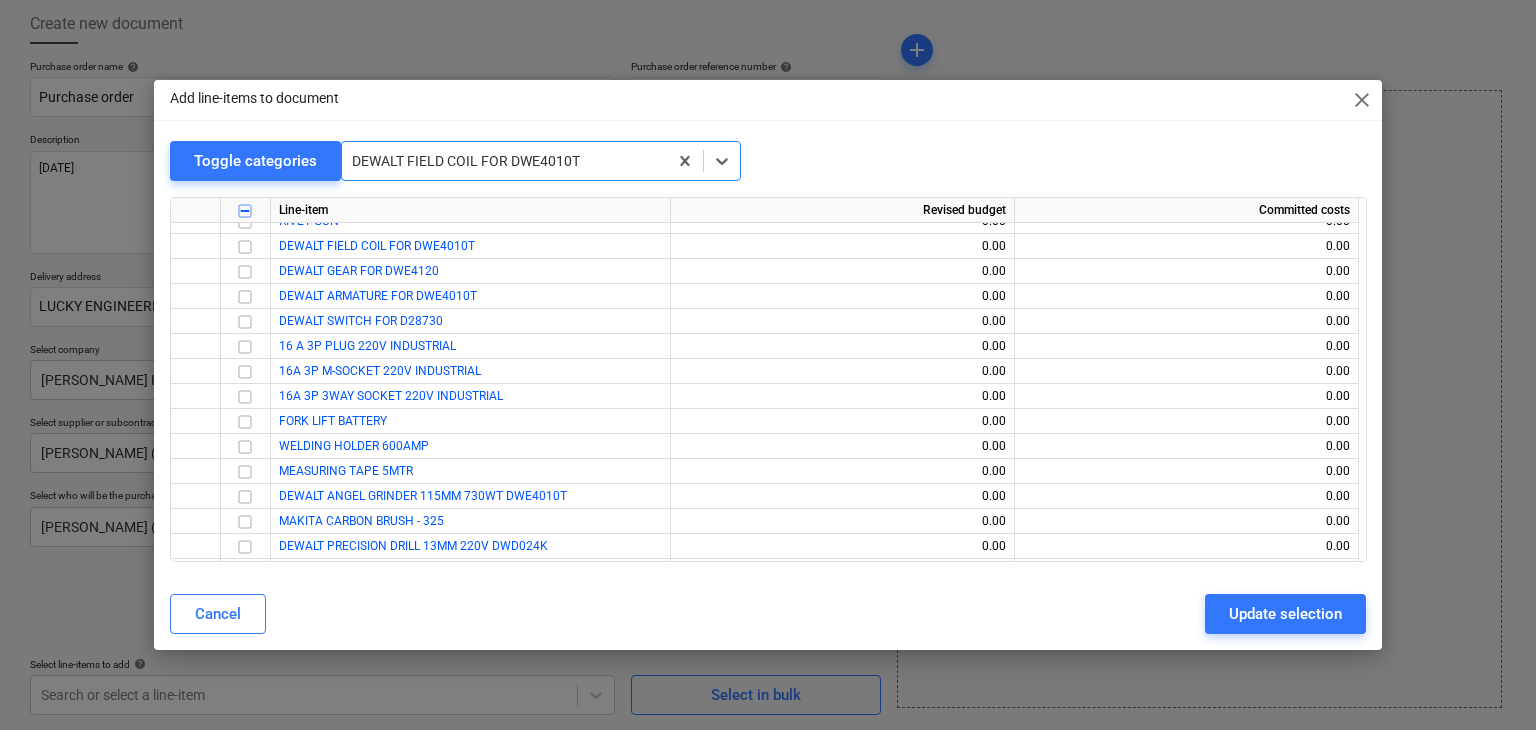 scroll, scrollTop: 9200, scrollLeft: 0, axis: vertical 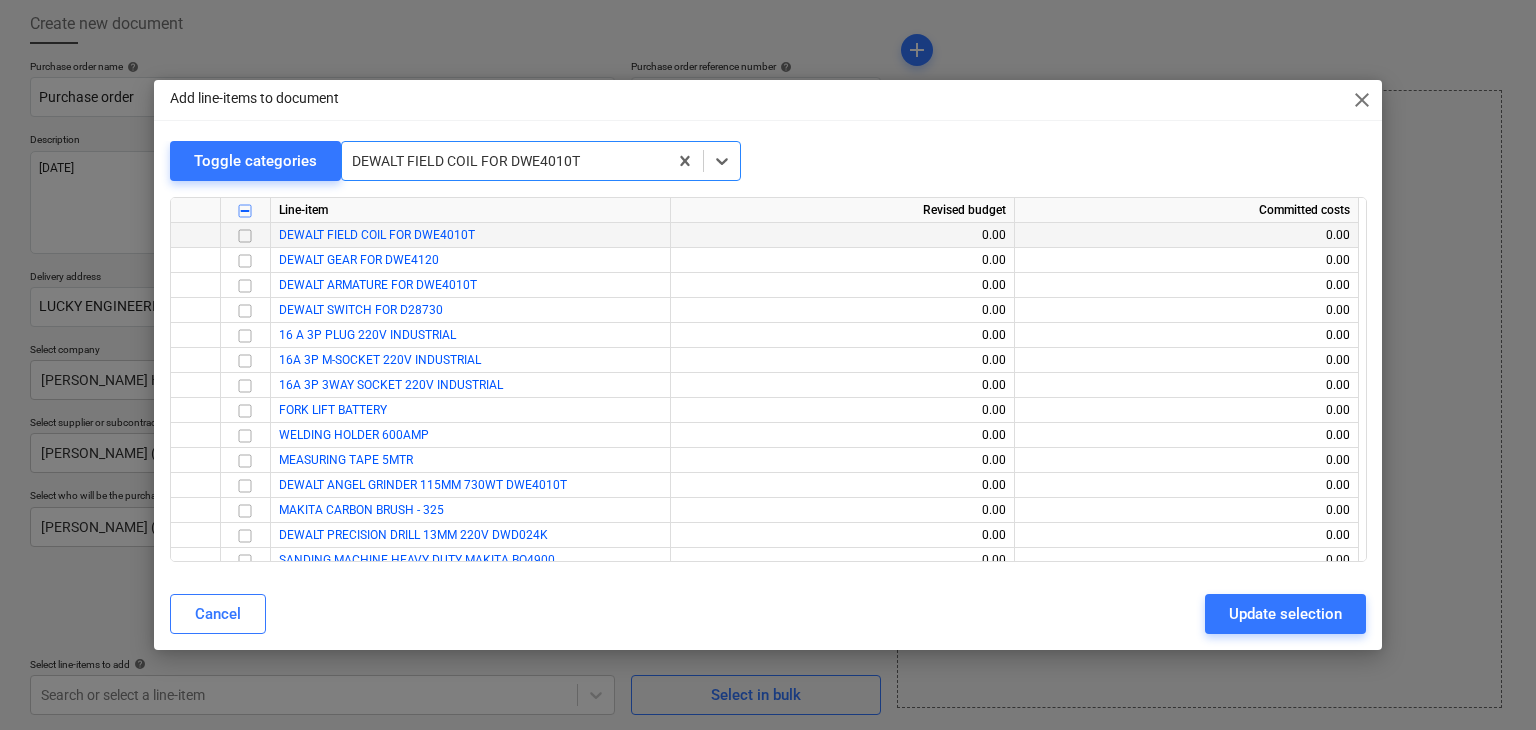 click at bounding box center (245, 236) 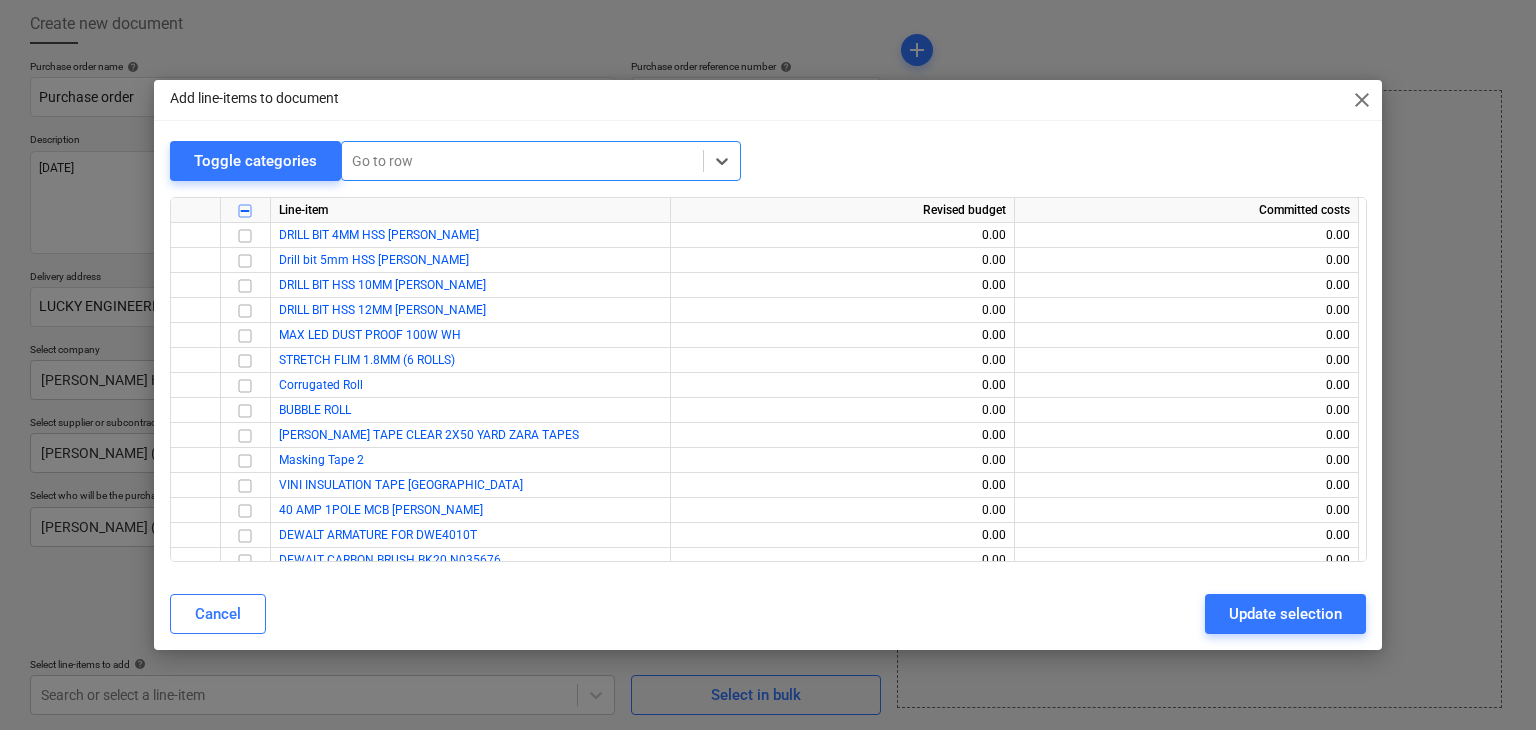 scroll, scrollTop: 11500, scrollLeft: 0, axis: vertical 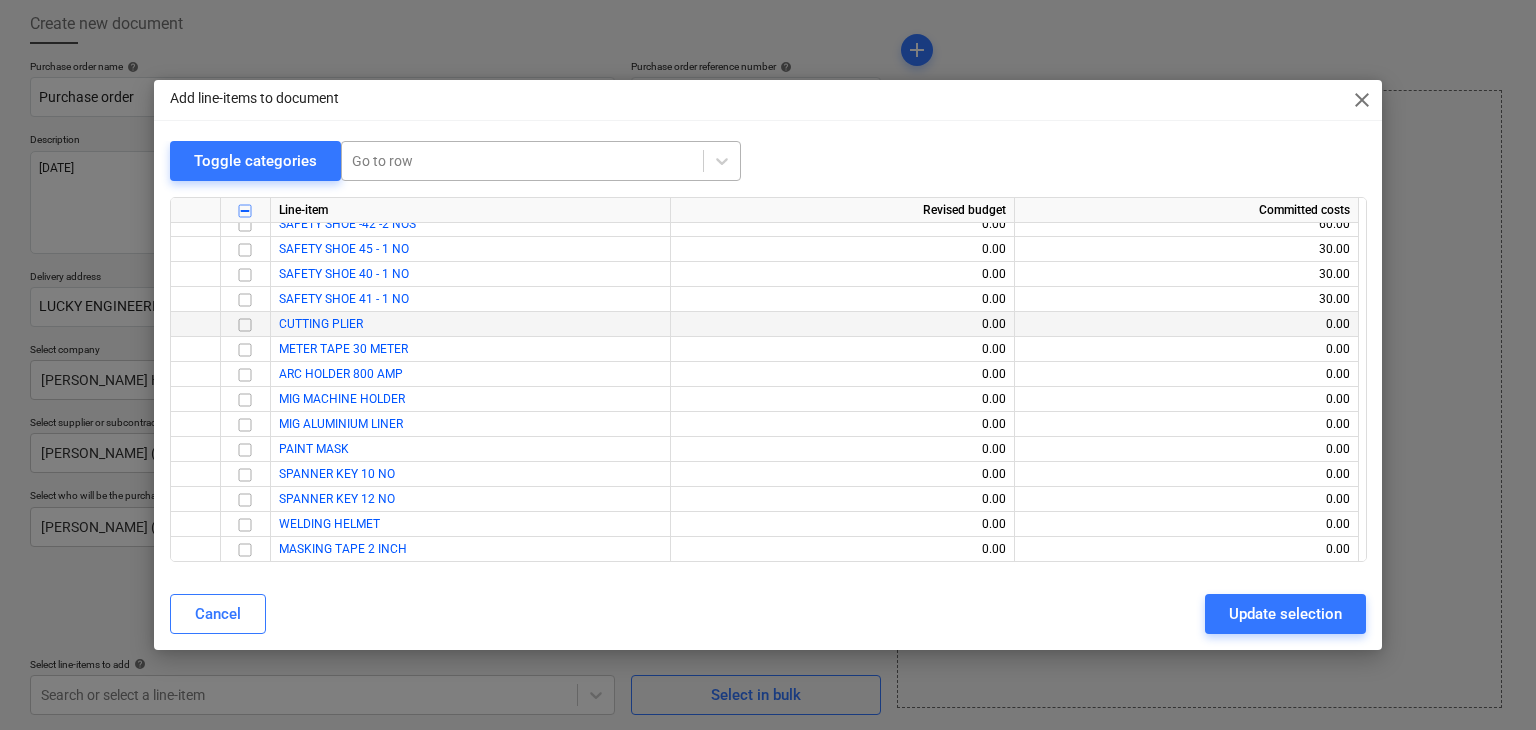 click at bounding box center [245, 325] 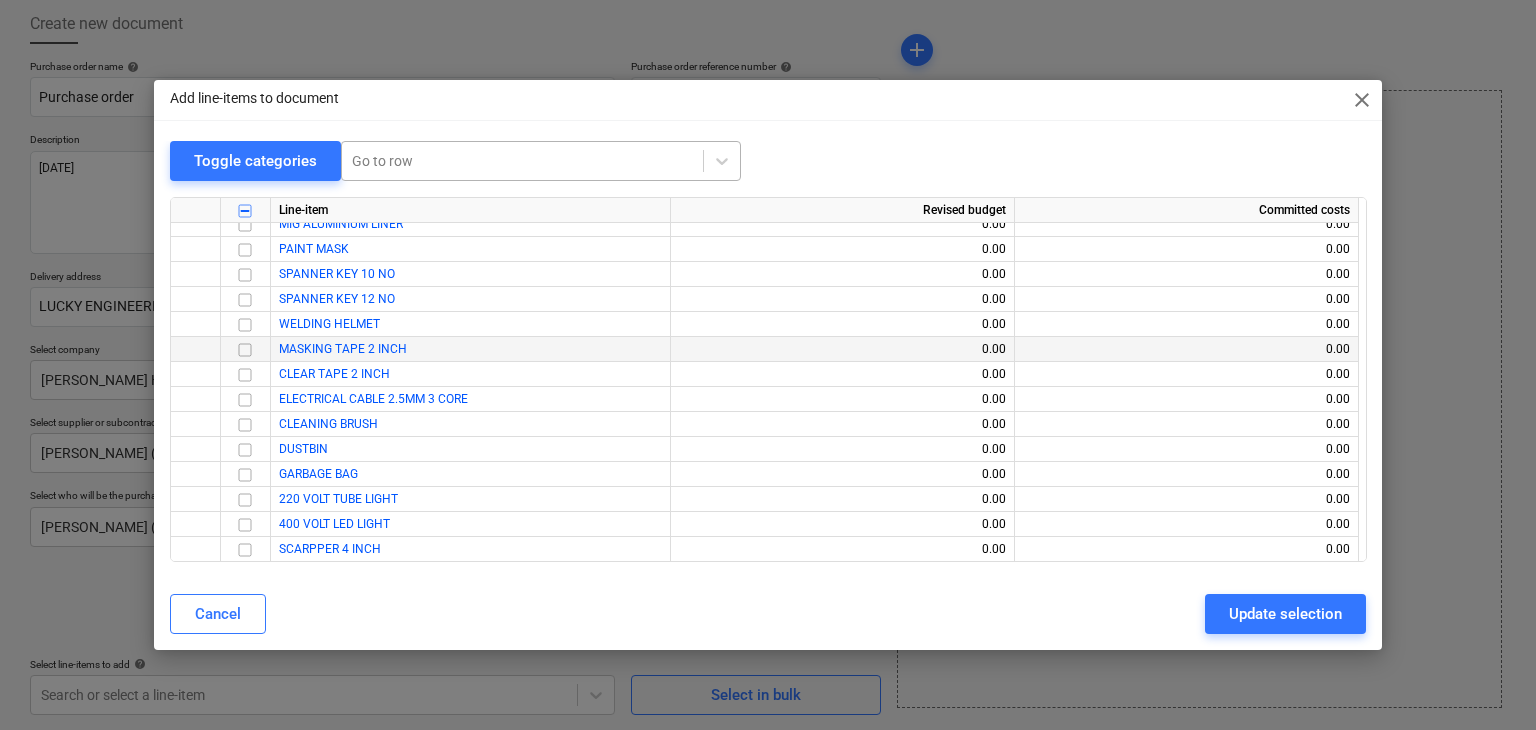 scroll, scrollTop: 37636, scrollLeft: 0, axis: vertical 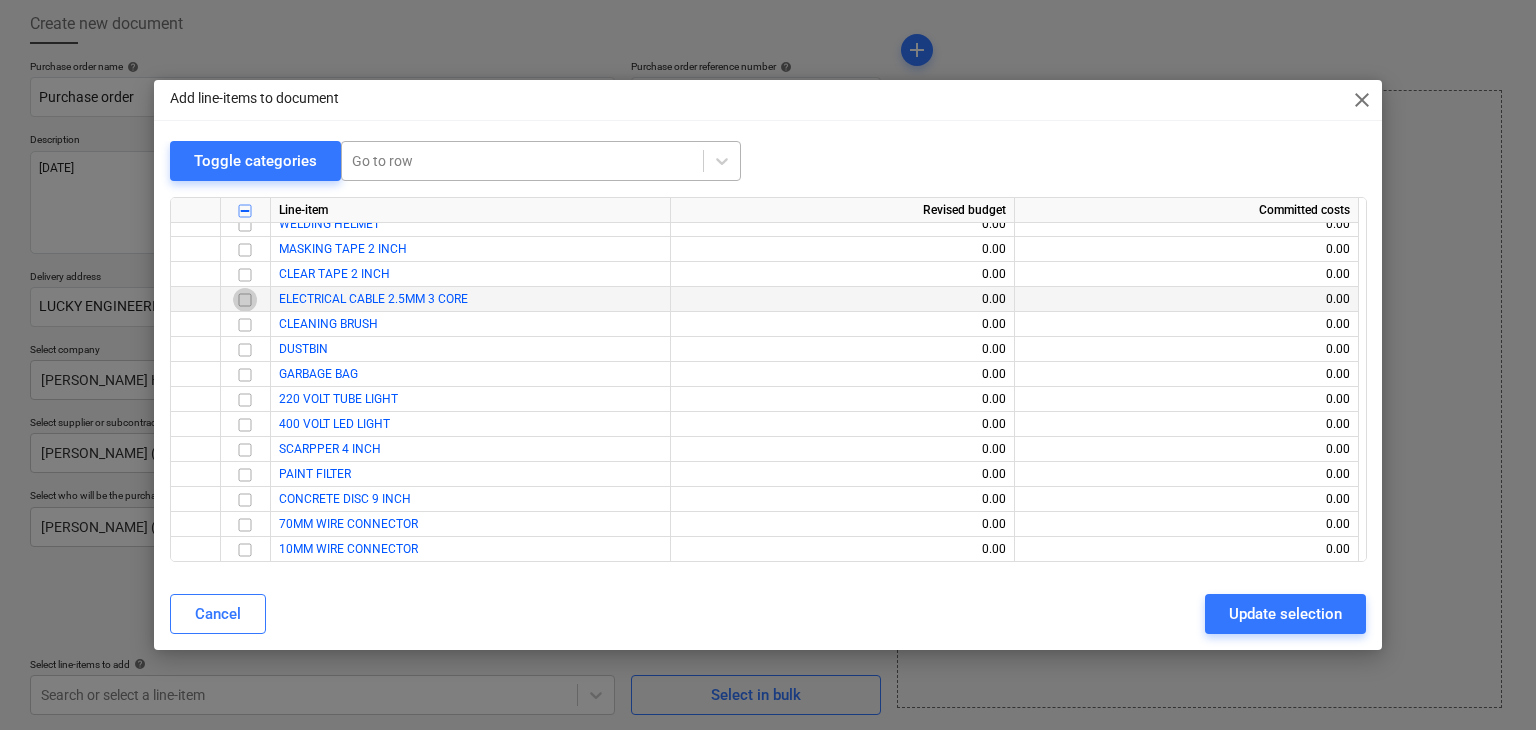 click at bounding box center [245, 300] 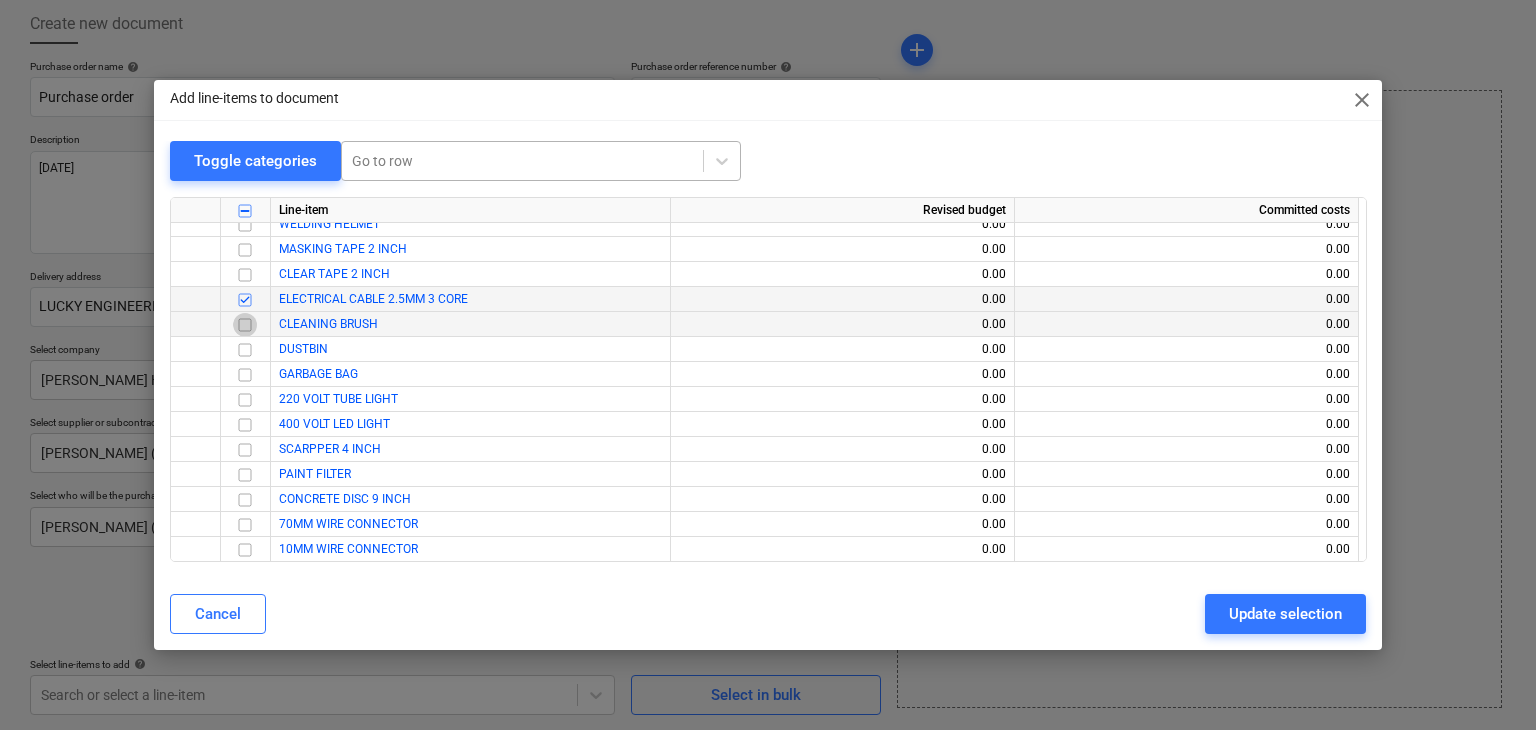 click at bounding box center [245, 325] 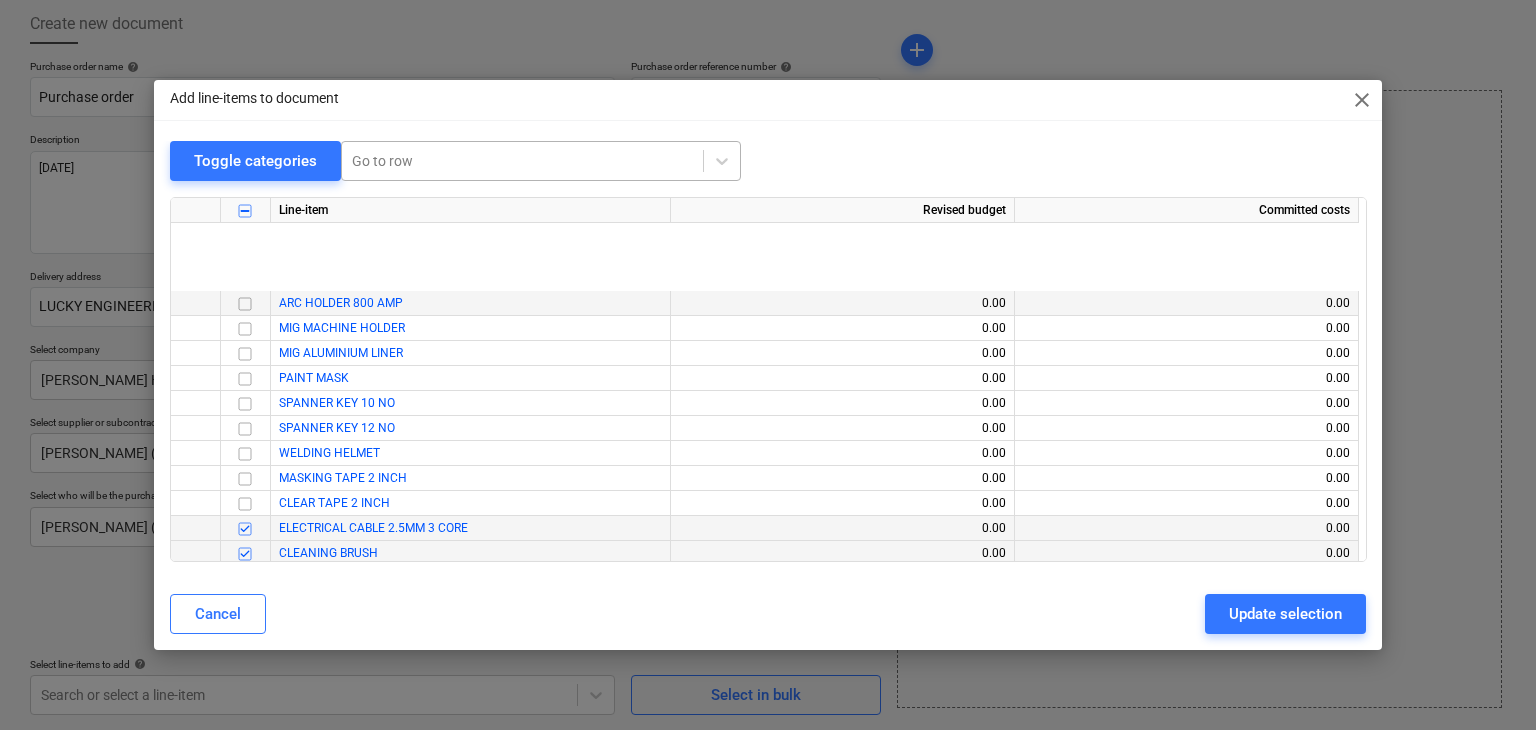 scroll, scrollTop: 37336, scrollLeft: 0, axis: vertical 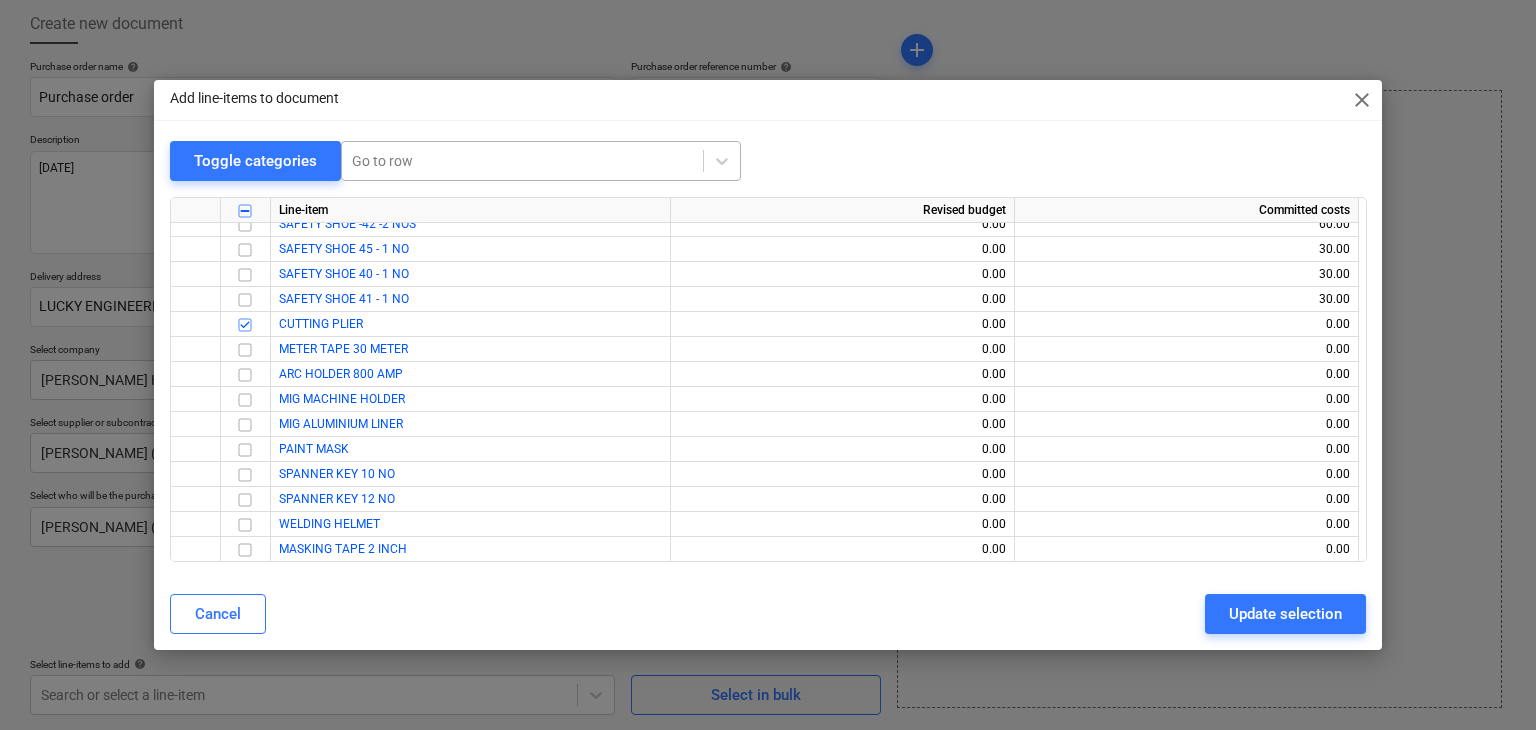 click on "Go to row" at bounding box center (522, 161) 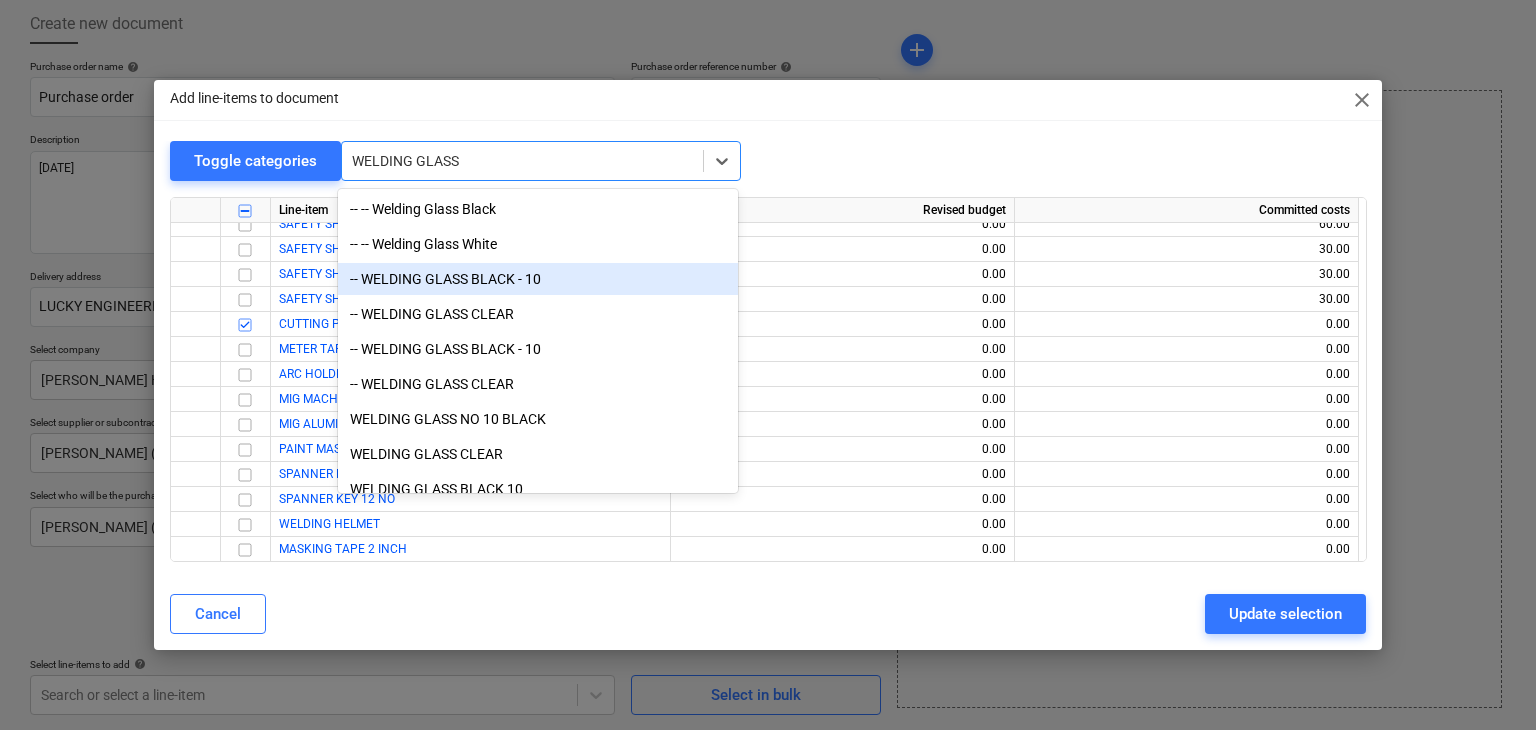 click on "--   WELDING GLASS BLACK - 10" at bounding box center [538, 279] 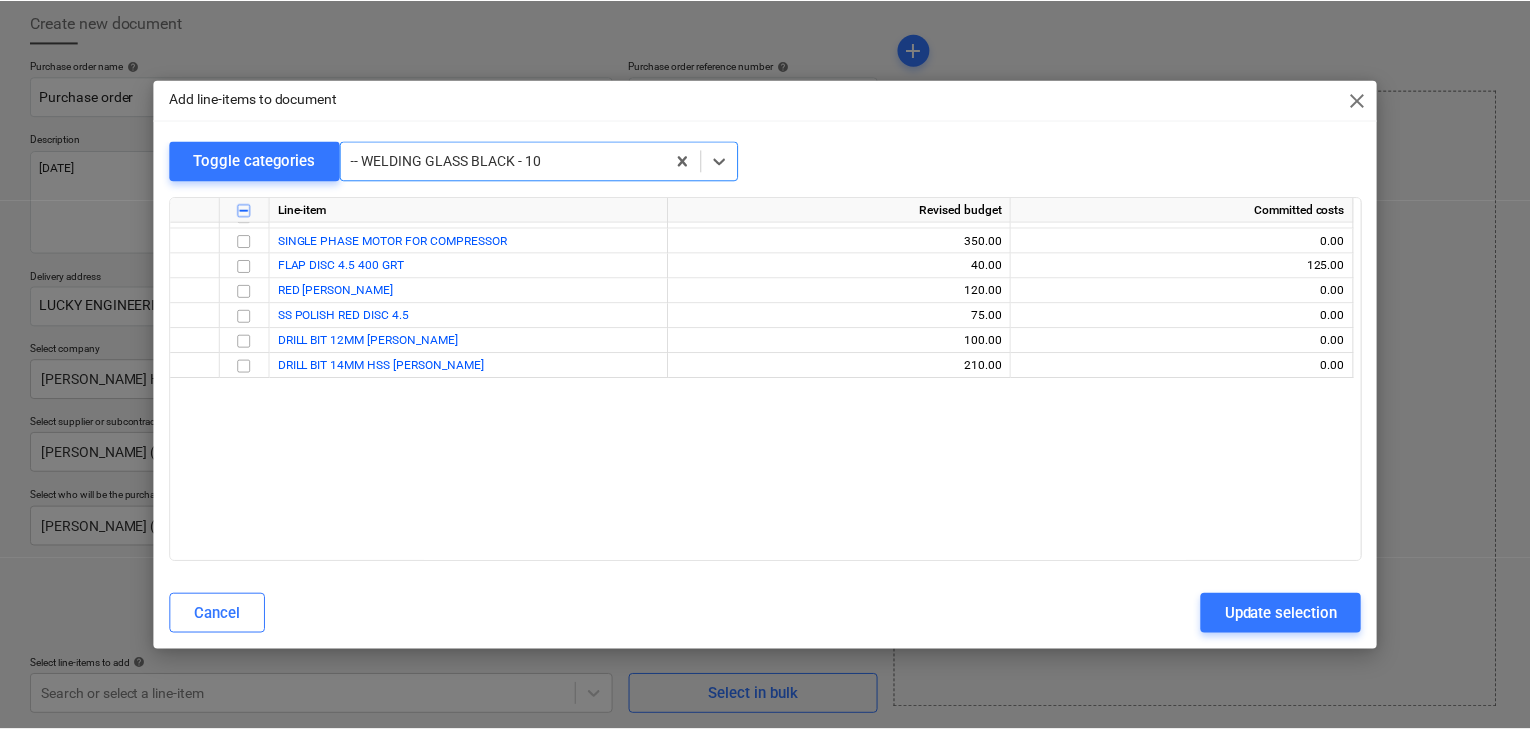 scroll, scrollTop: 5124, scrollLeft: 0, axis: vertical 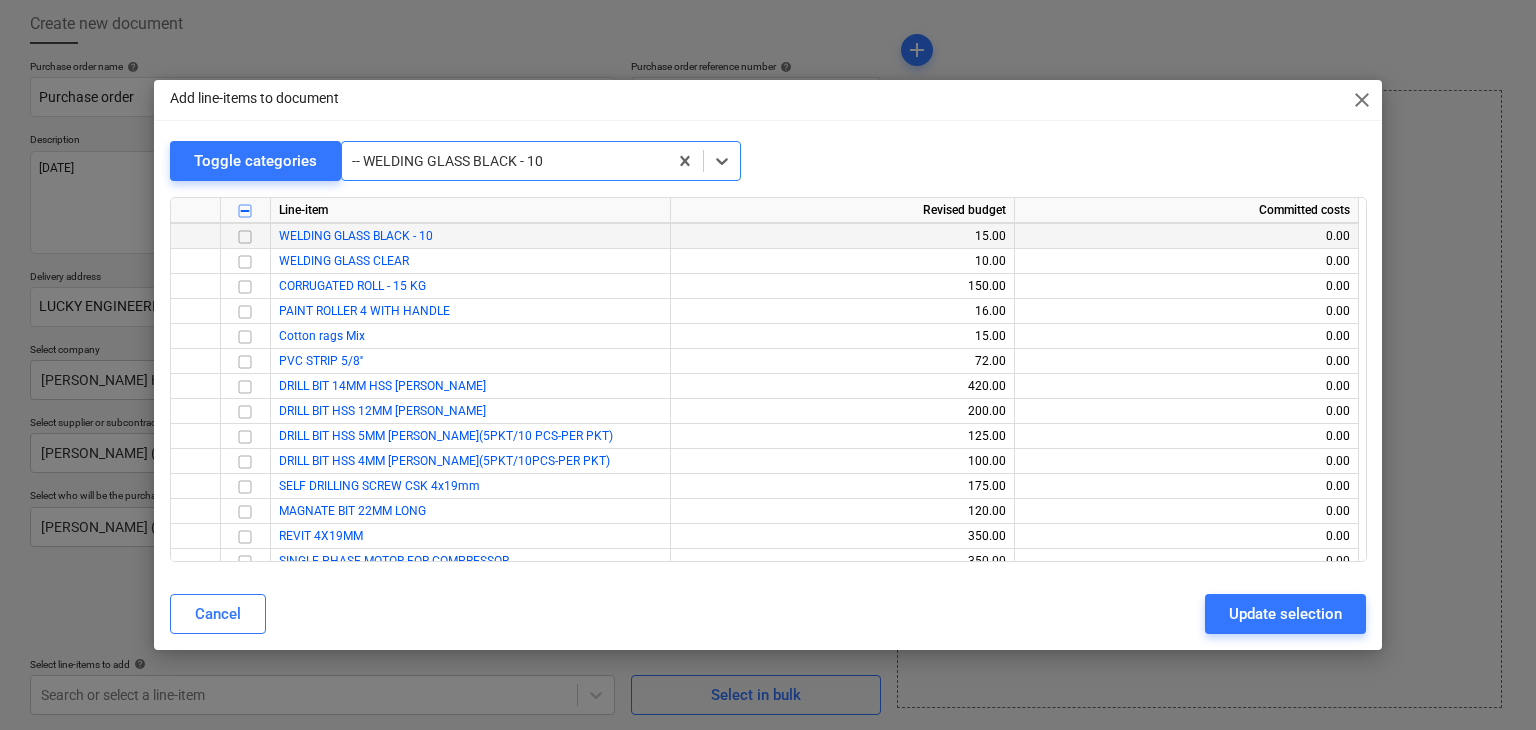 click at bounding box center (245, 237) 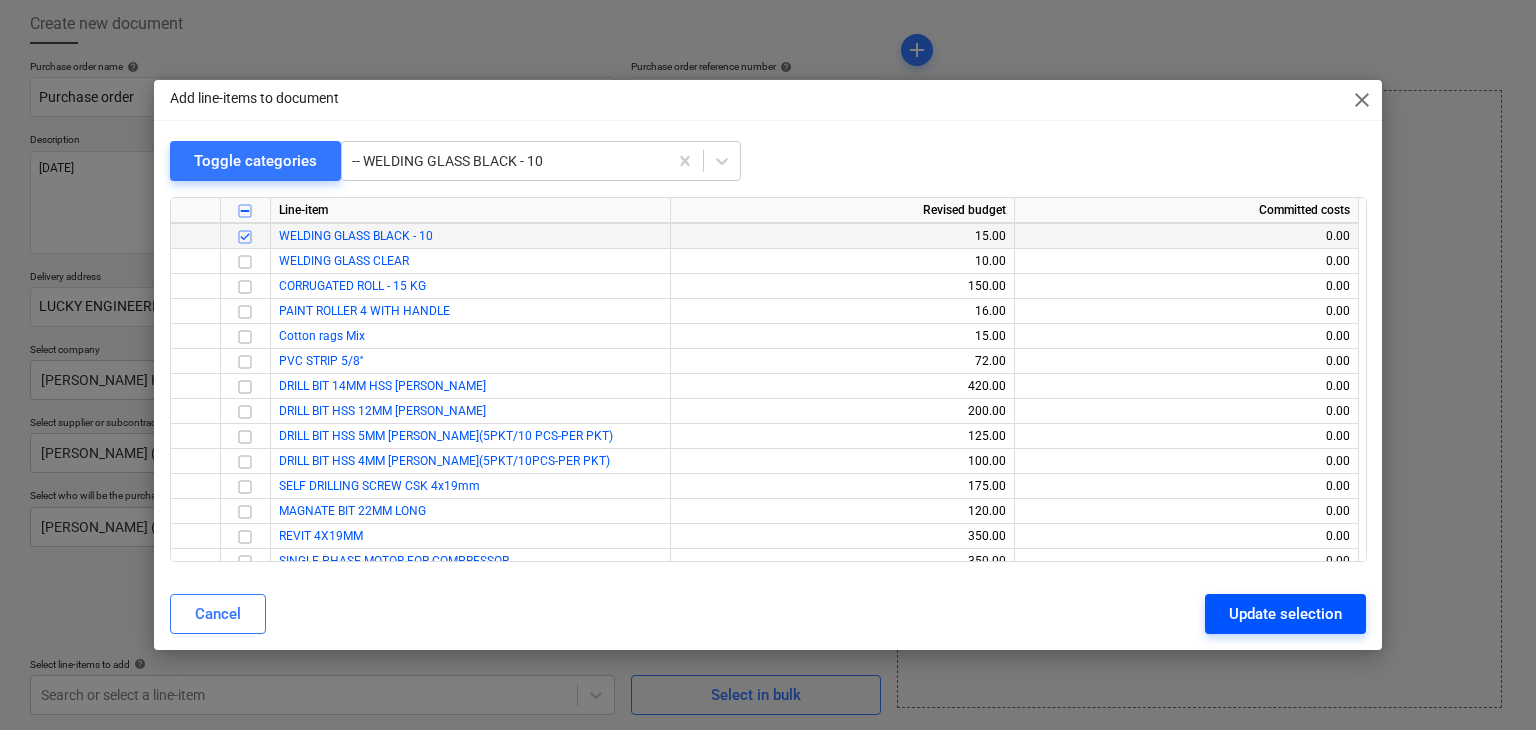 click on "Update selection" at bounding box center (1285, 614) 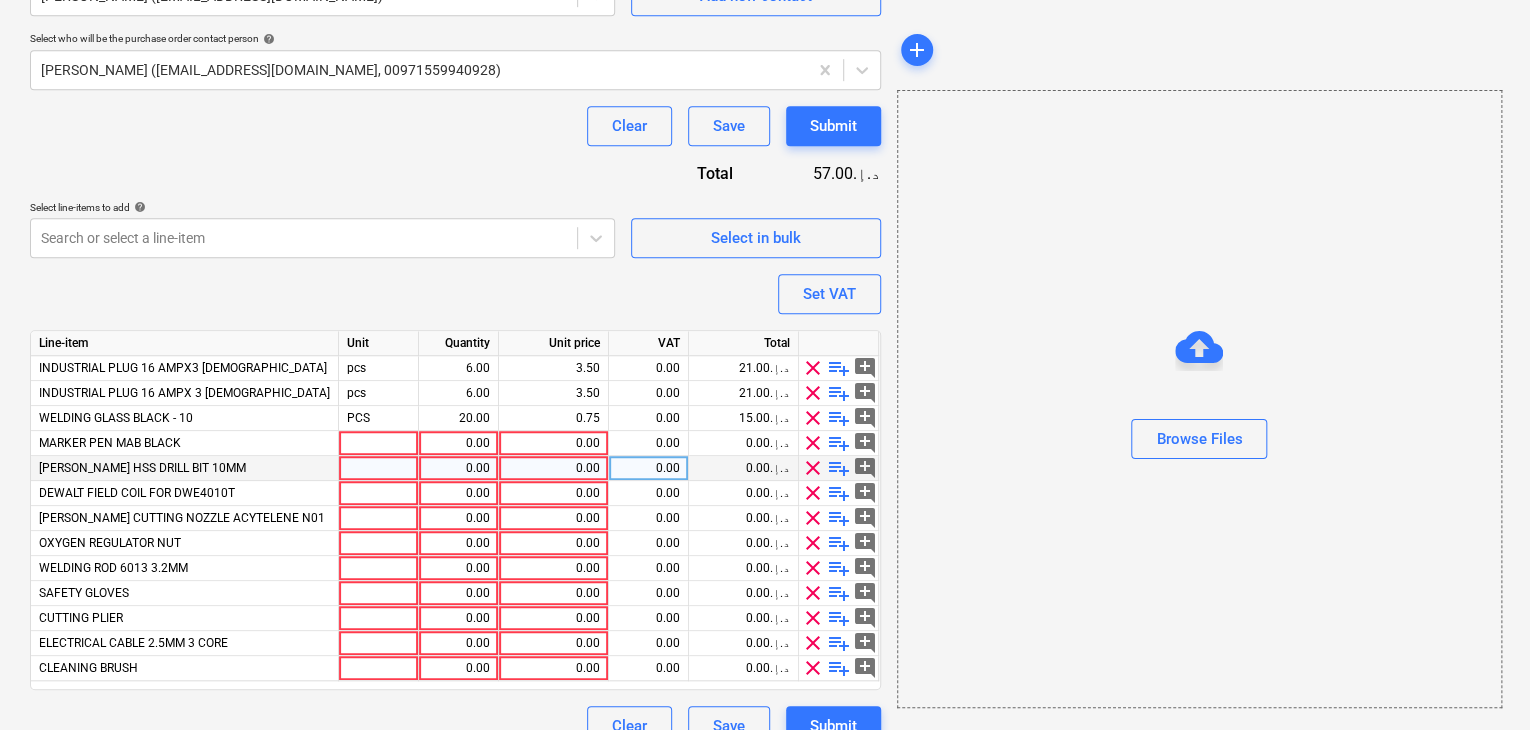 scroll, scrollTop: 592, scrollLeft: 0, axis: vertical 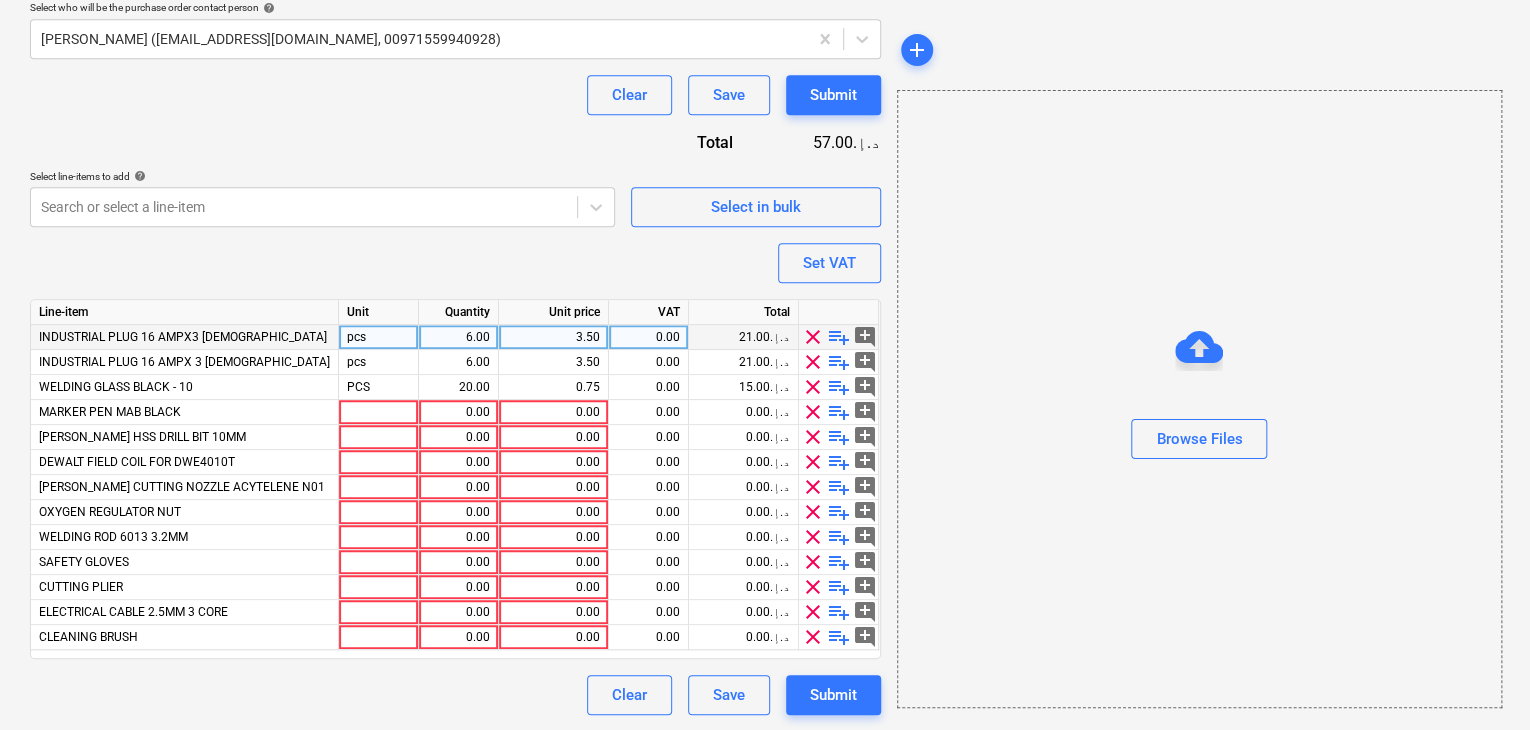click on "pcs" at bounding box center [379, 337] 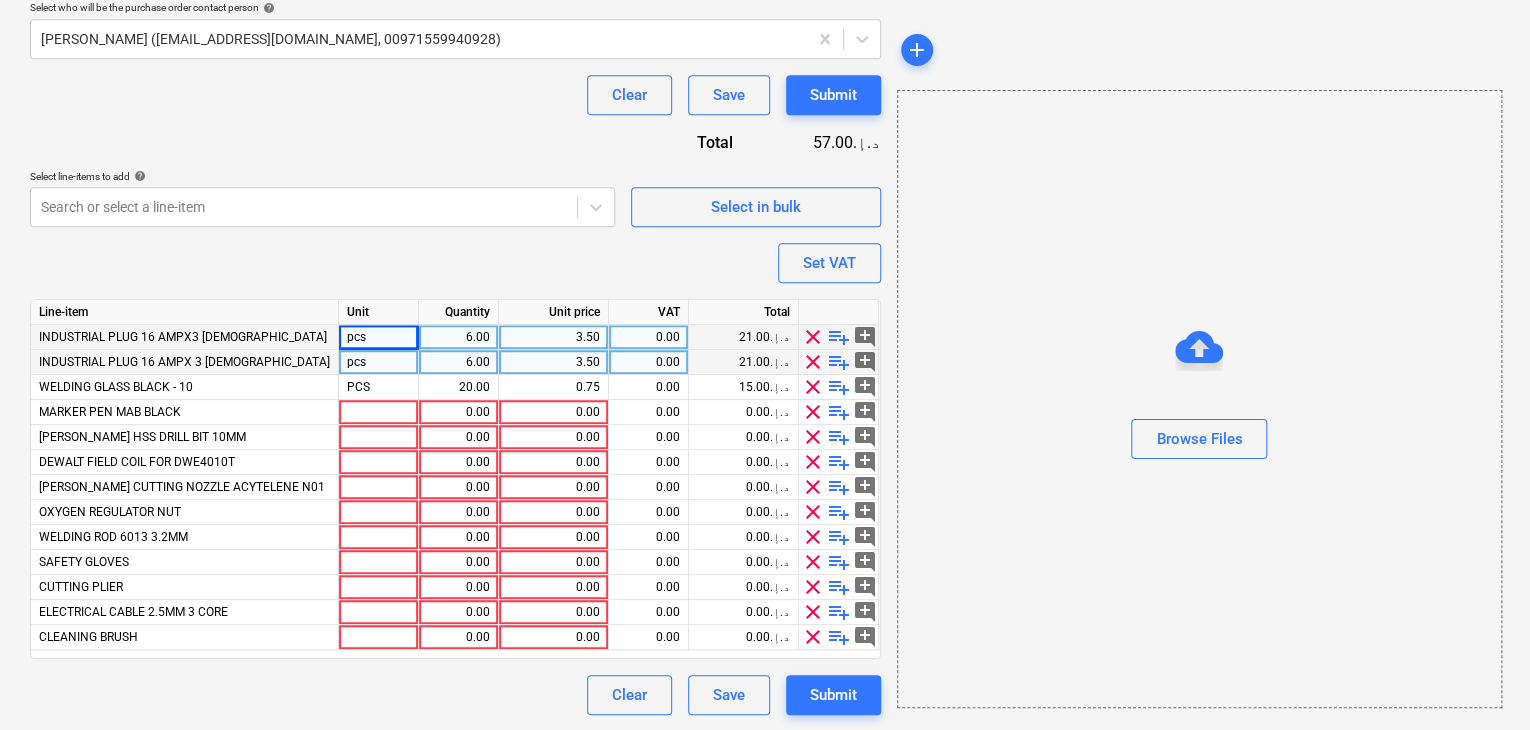 click on "pcs" at bounding box center [379, 362] 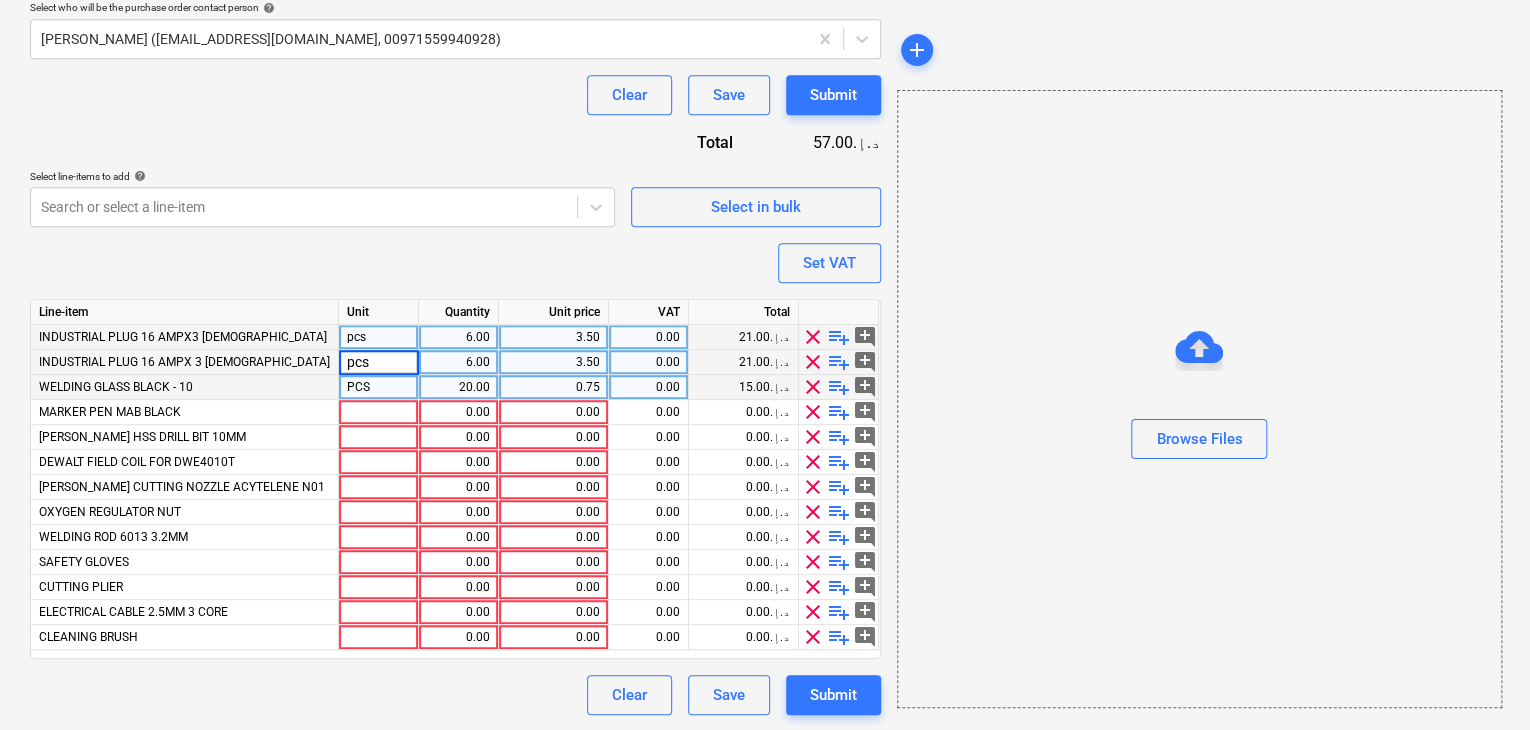 click on "PCS" at bounding box center (379, 387) 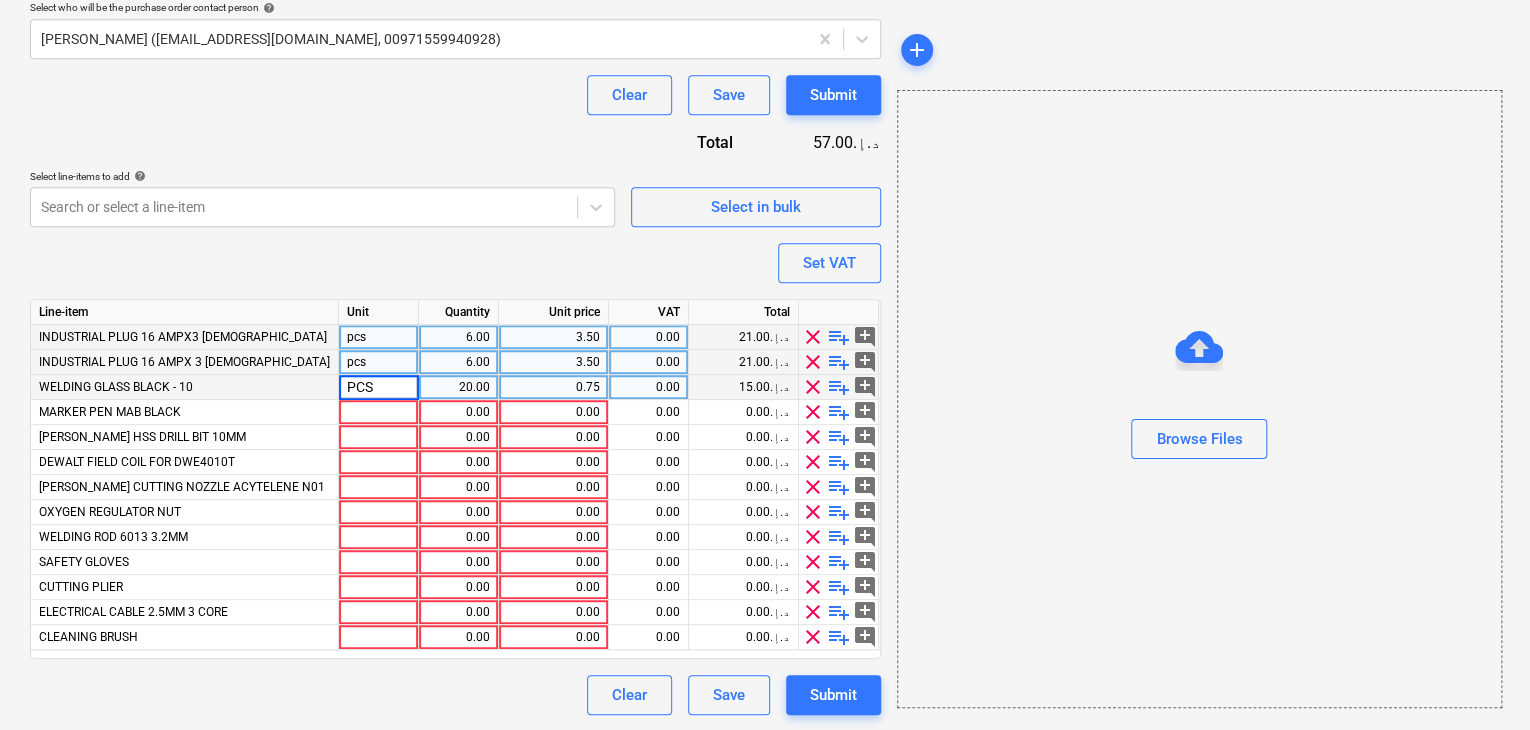 click on "pcs" at bounding box center [379, 337] 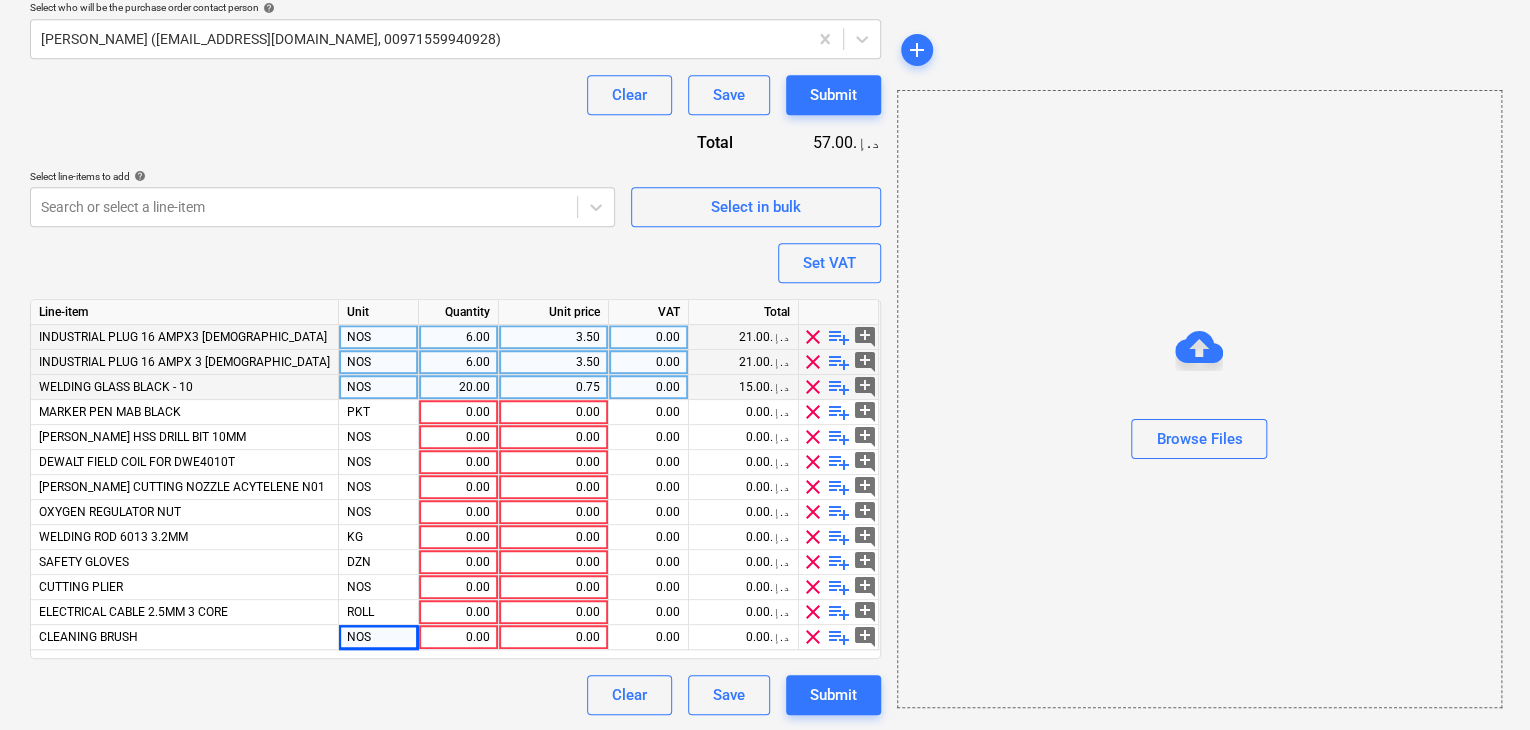 click on "6.00" at bounding box center [458, 337] 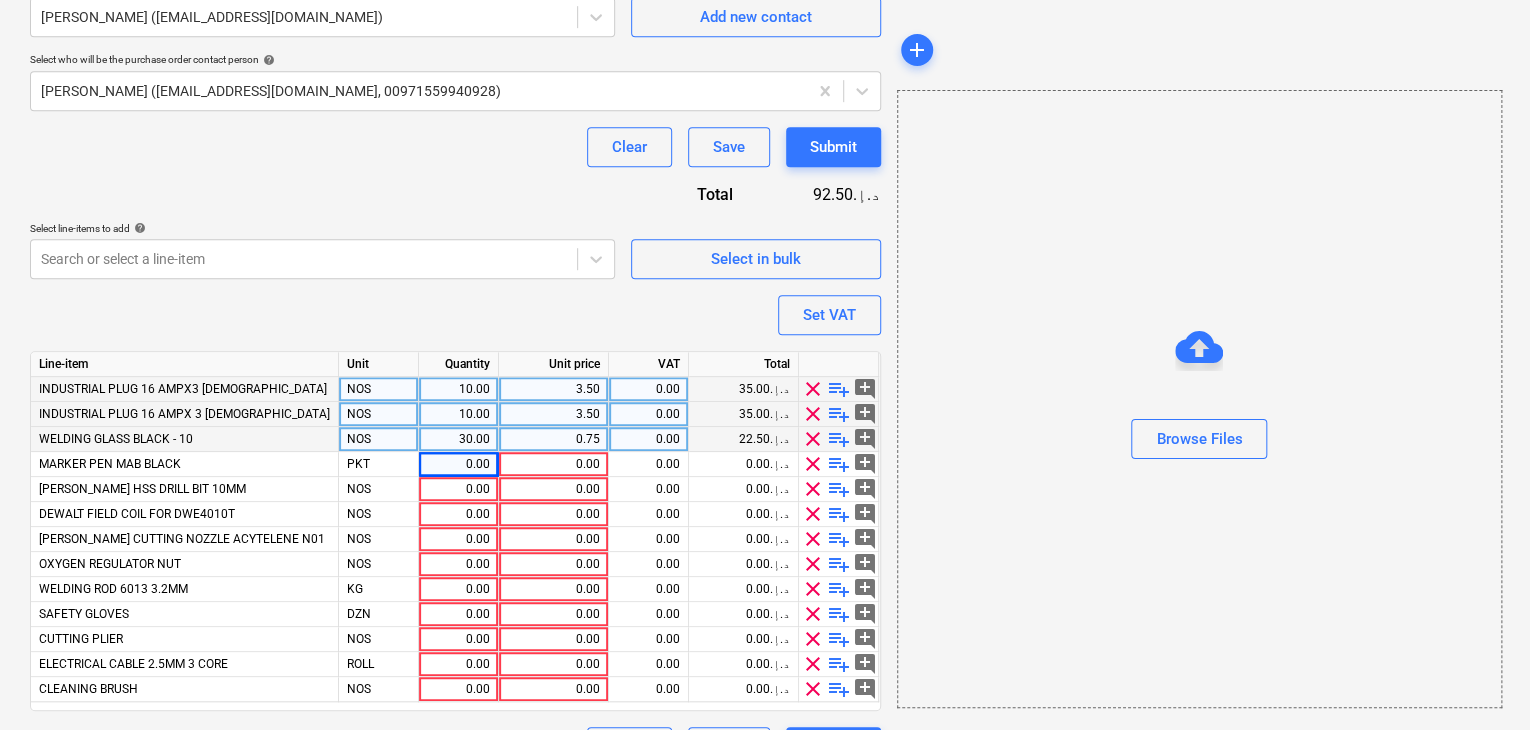 scroll, scrollTop: 592, scrollLeft: 0, axis: vertical 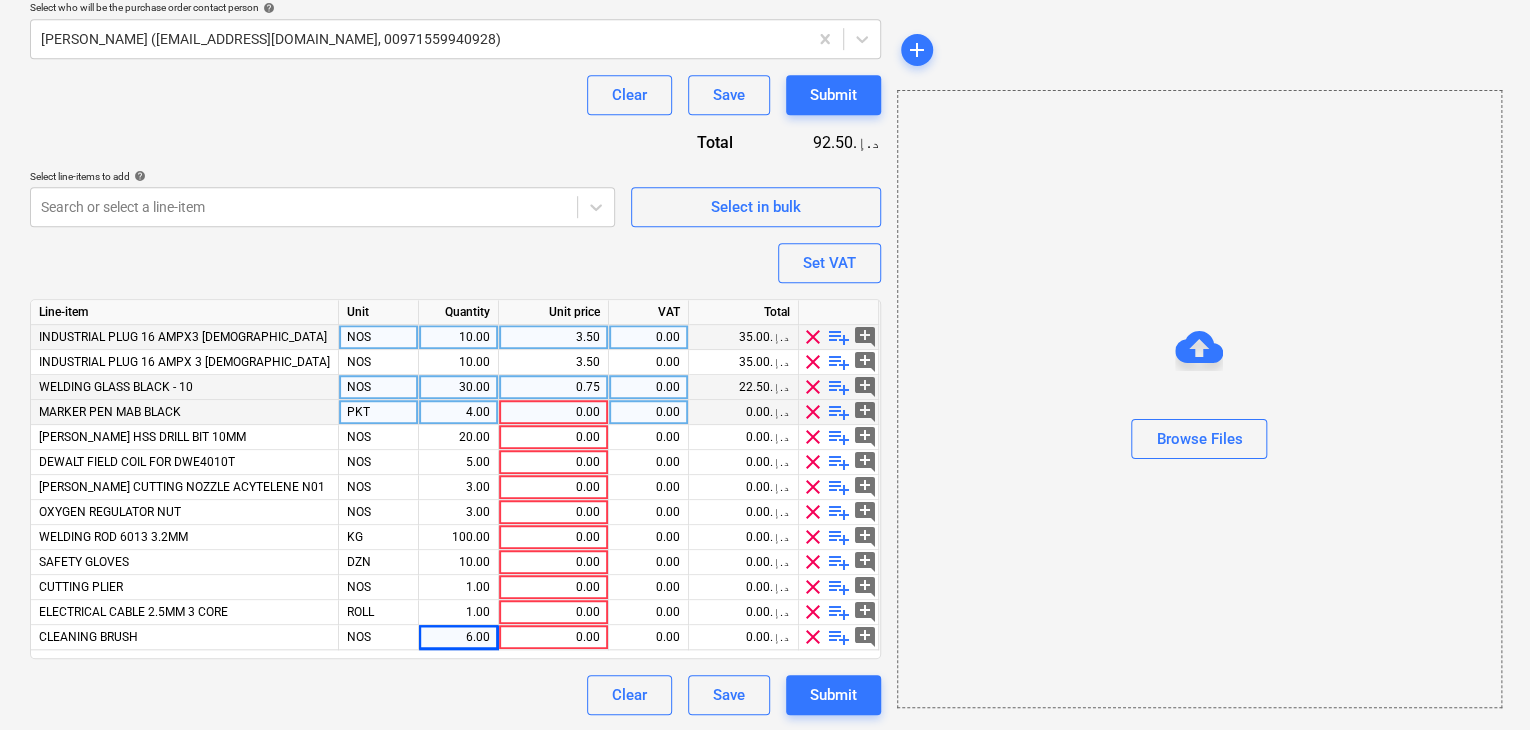 click on "0.00" at bounding box center [553, 412] 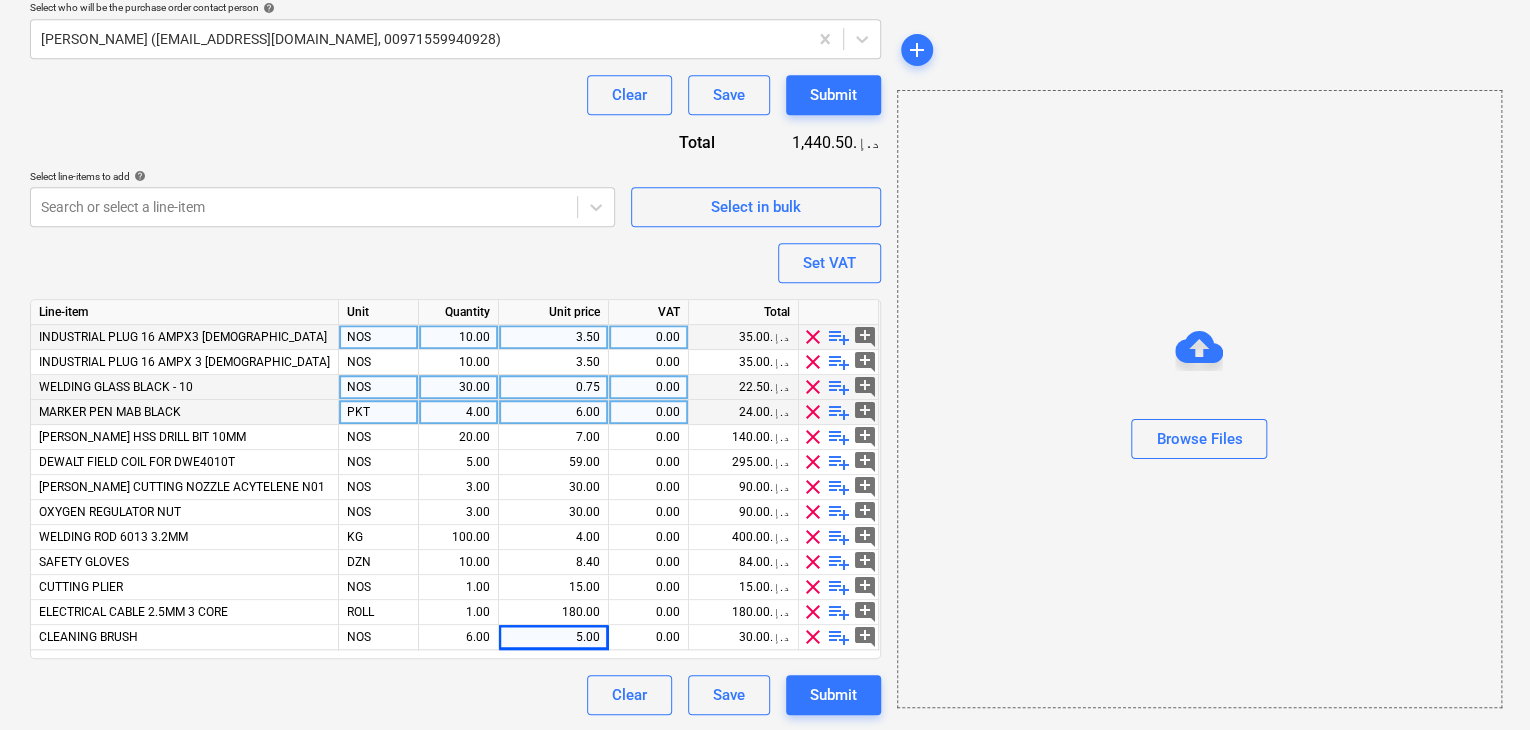 click on "Browse Files" at bounding box center [1199, 399] 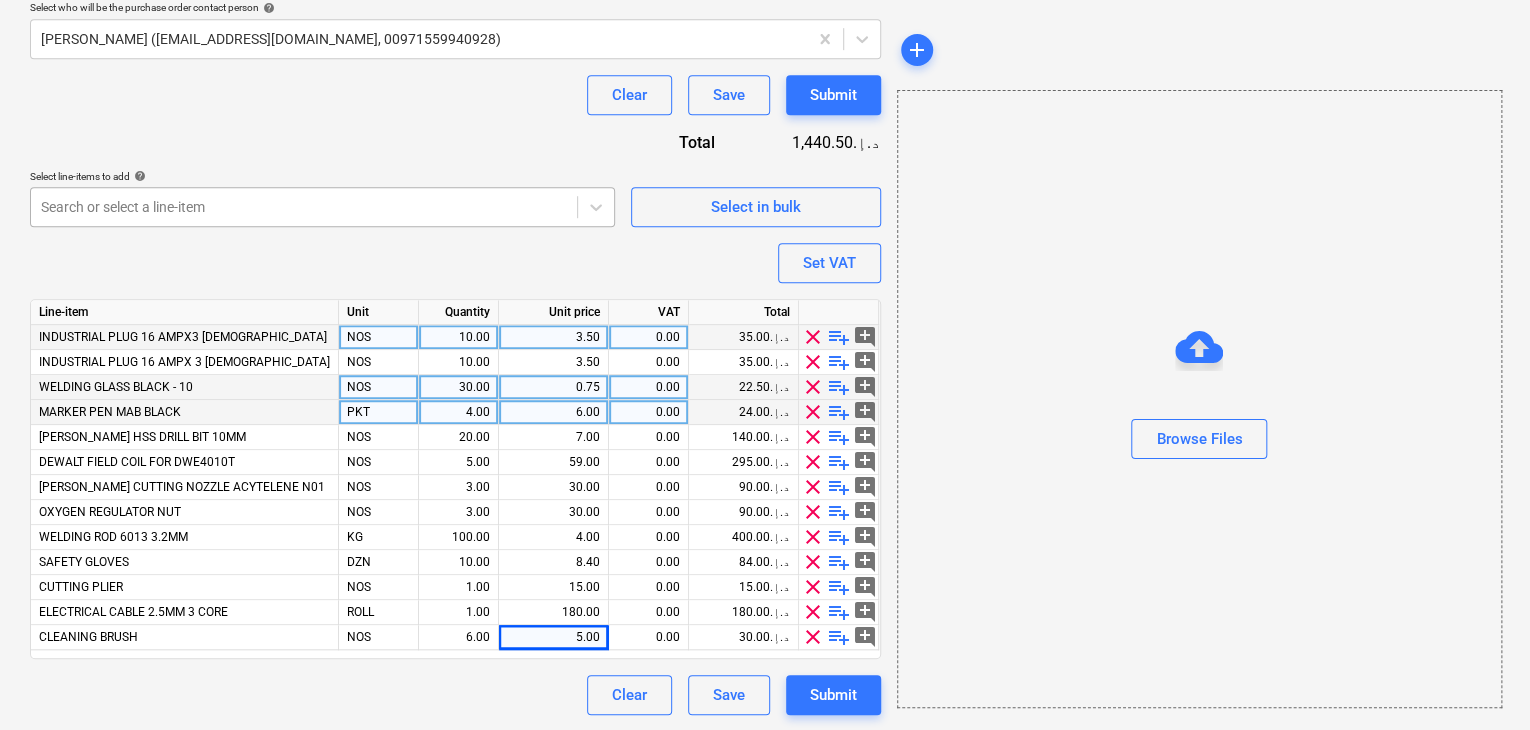 click at bounding box center [304, 207] 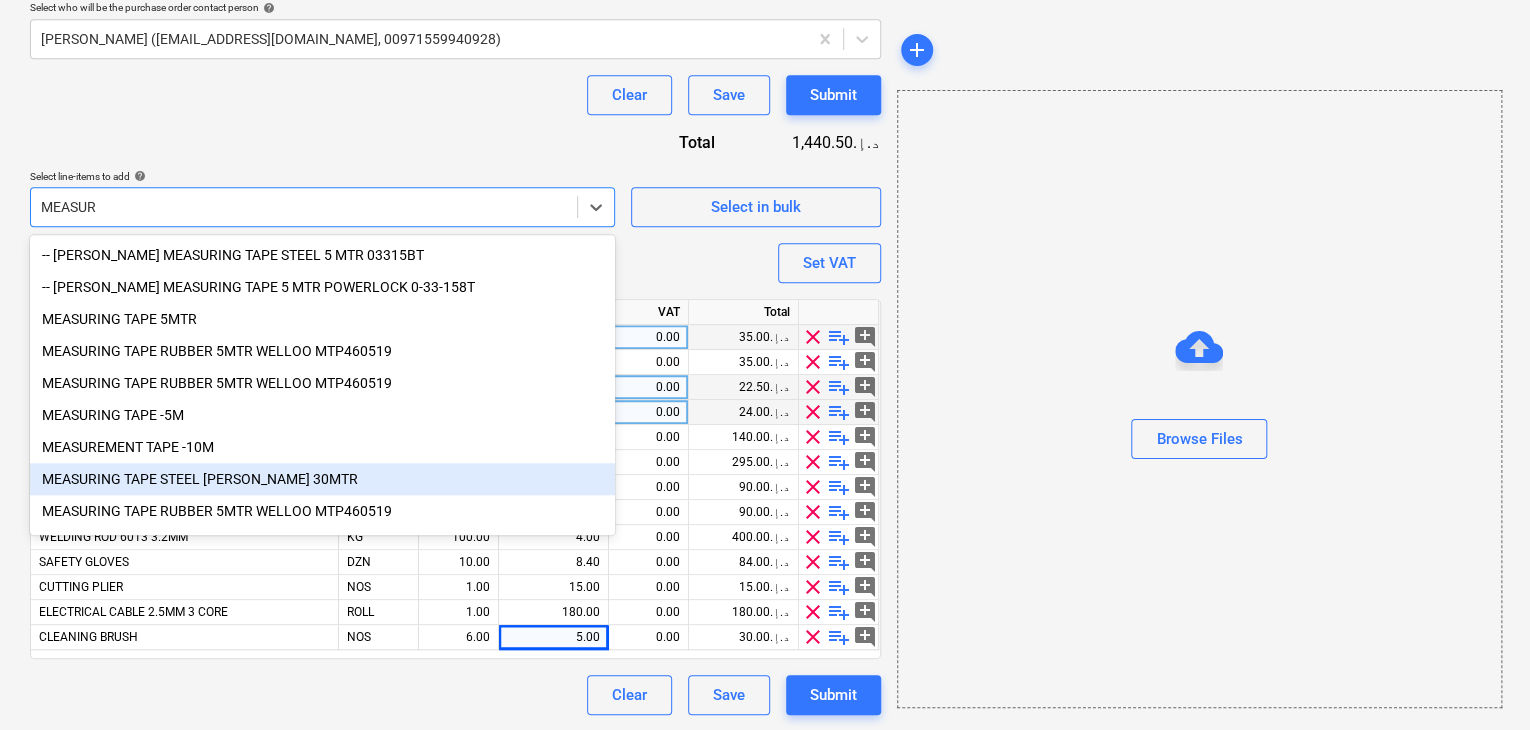 click on "MEASURING TAPE STEEL UKEN 30MTR" at bounding box center (322, 479) 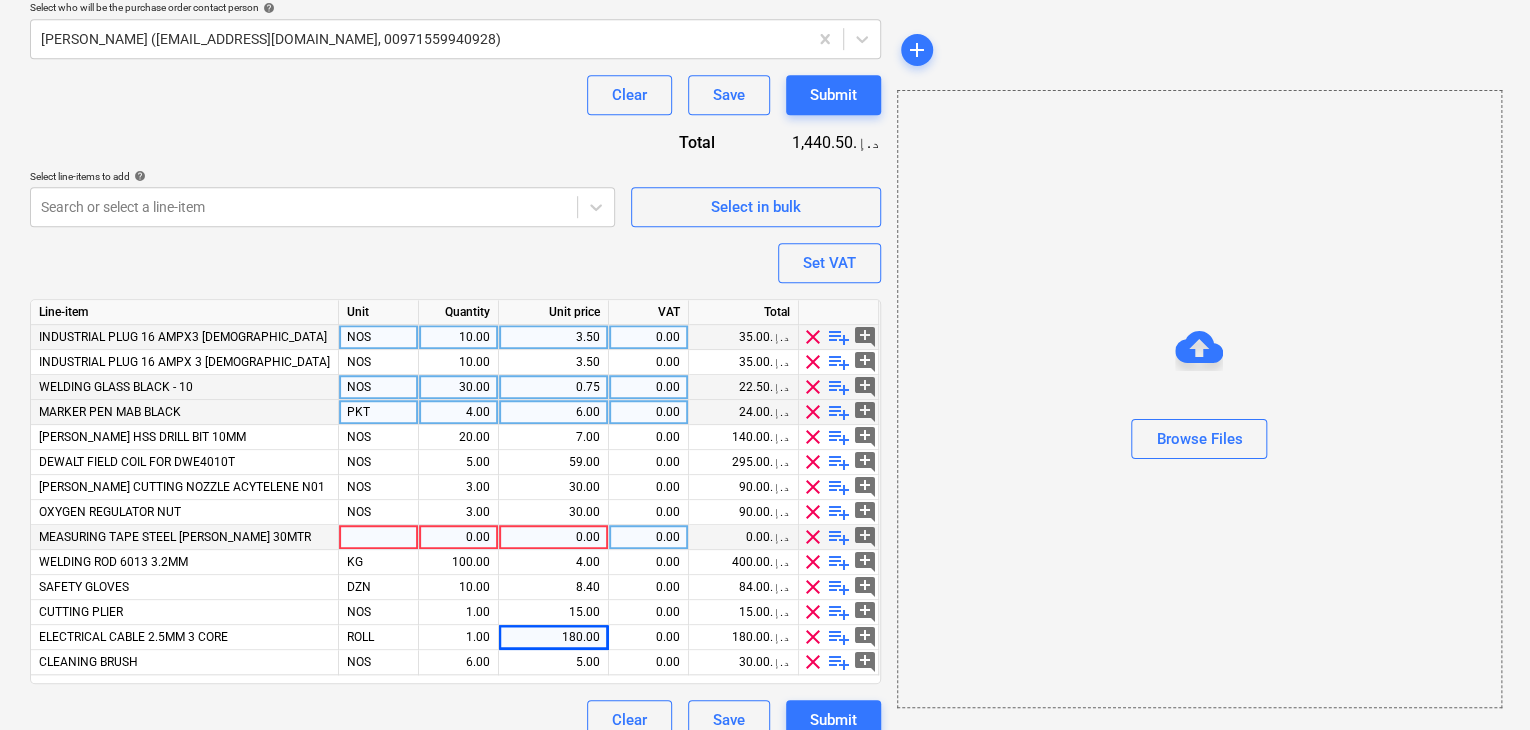 click at bounding box center (379, 537) 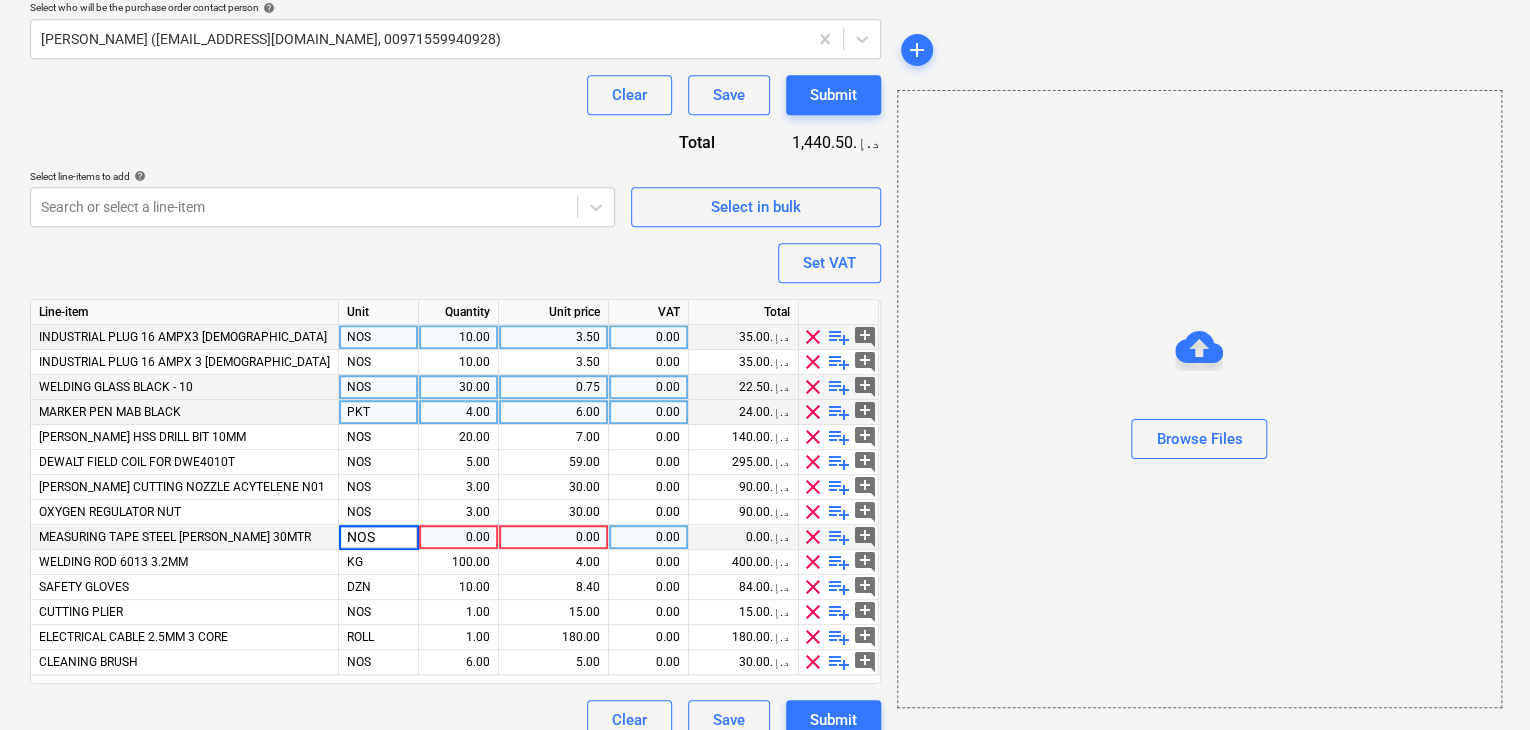 click on "0.00" at bounding box center [458, 537] 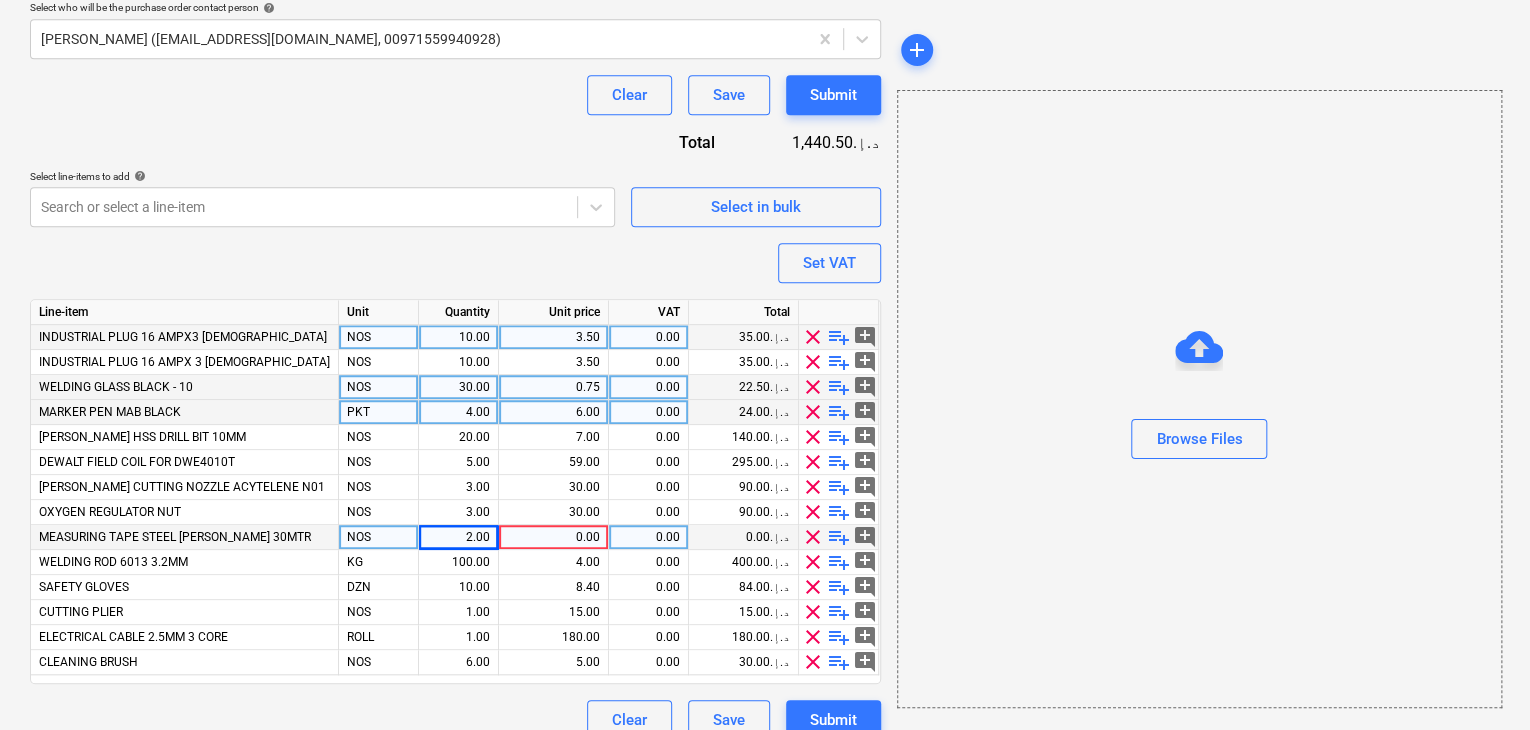 click on "0.00" at bounding box center [553, 537] 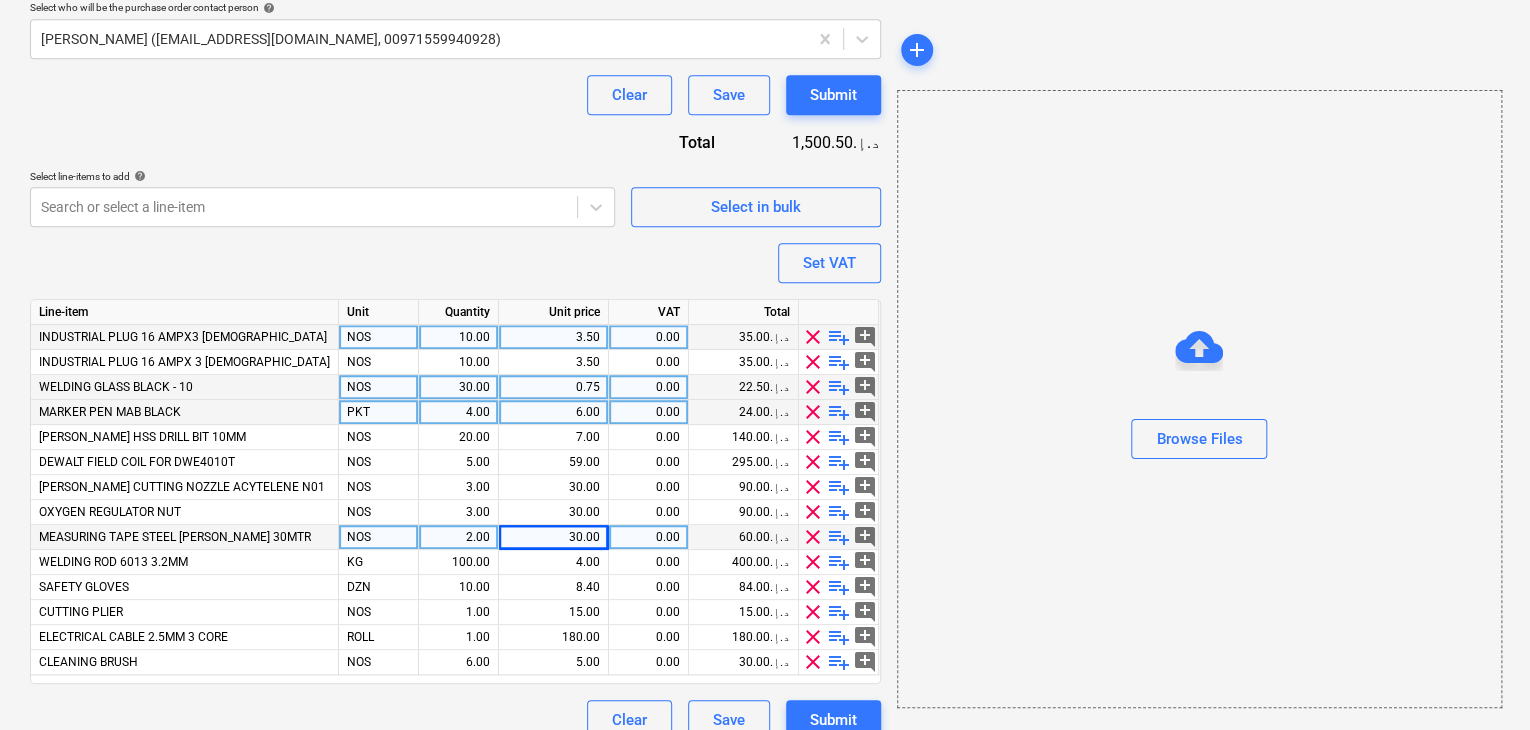 click on "Browse Files" at bounding box center [1199, 399] 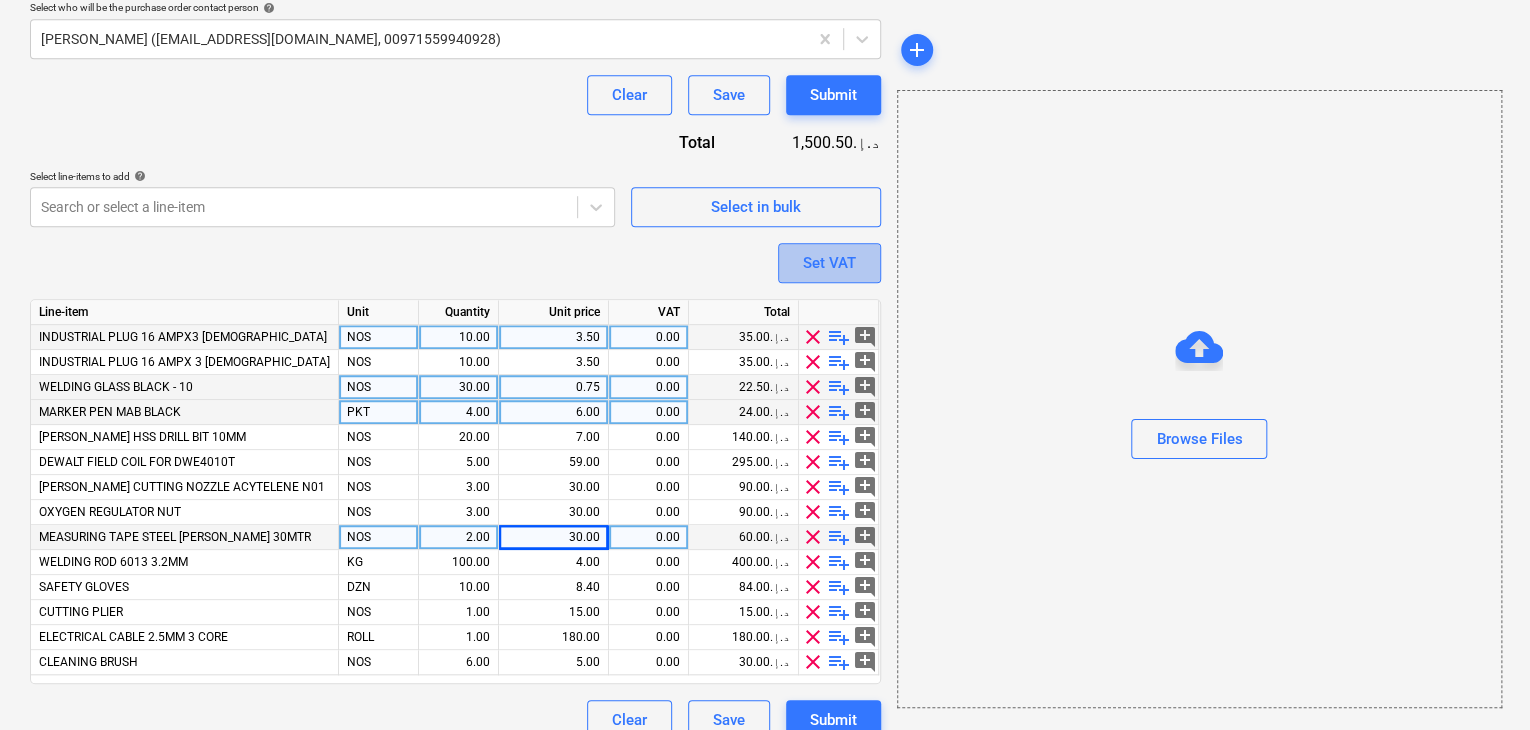 click on "Set VAT" at bounding box center (829, 263) 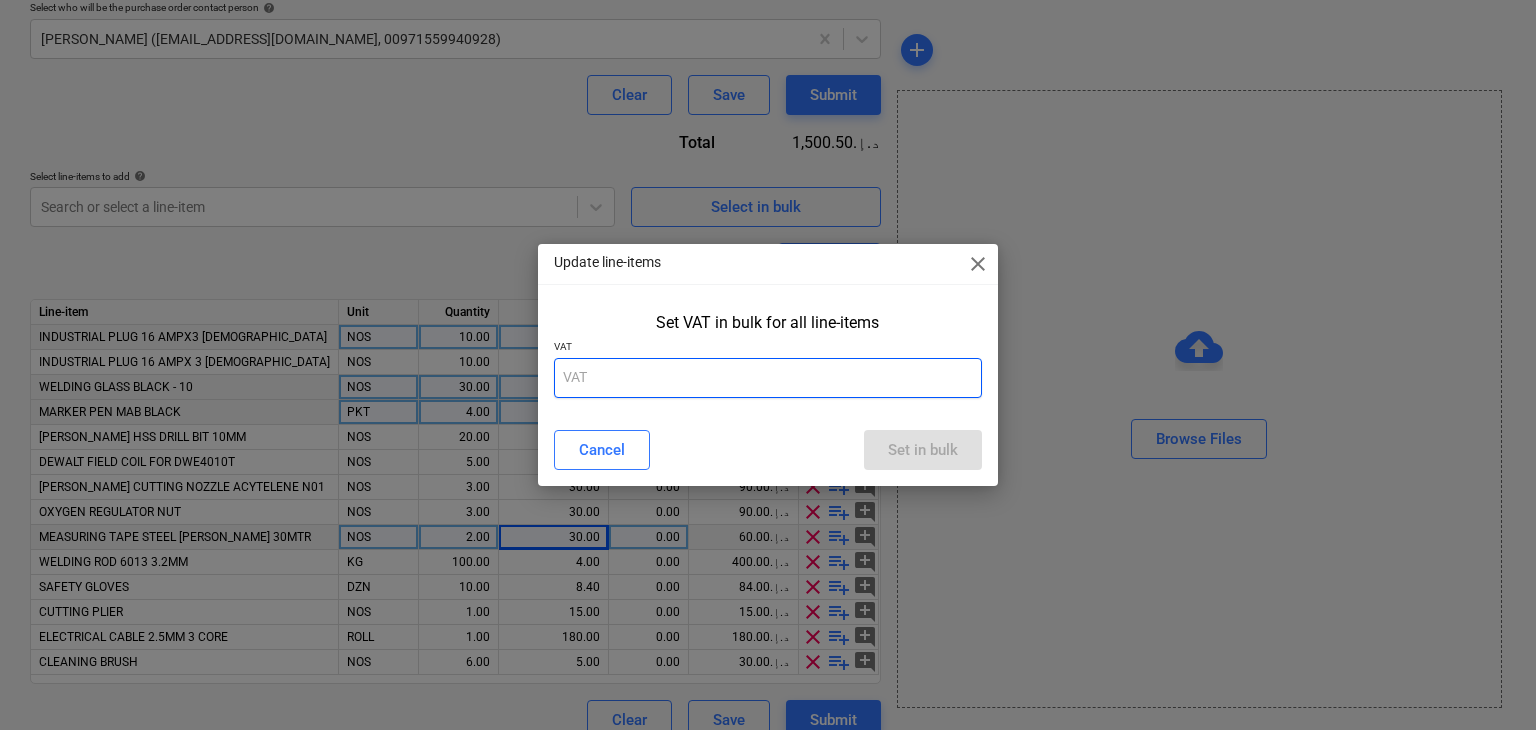 click at bounding box center (768, 378) 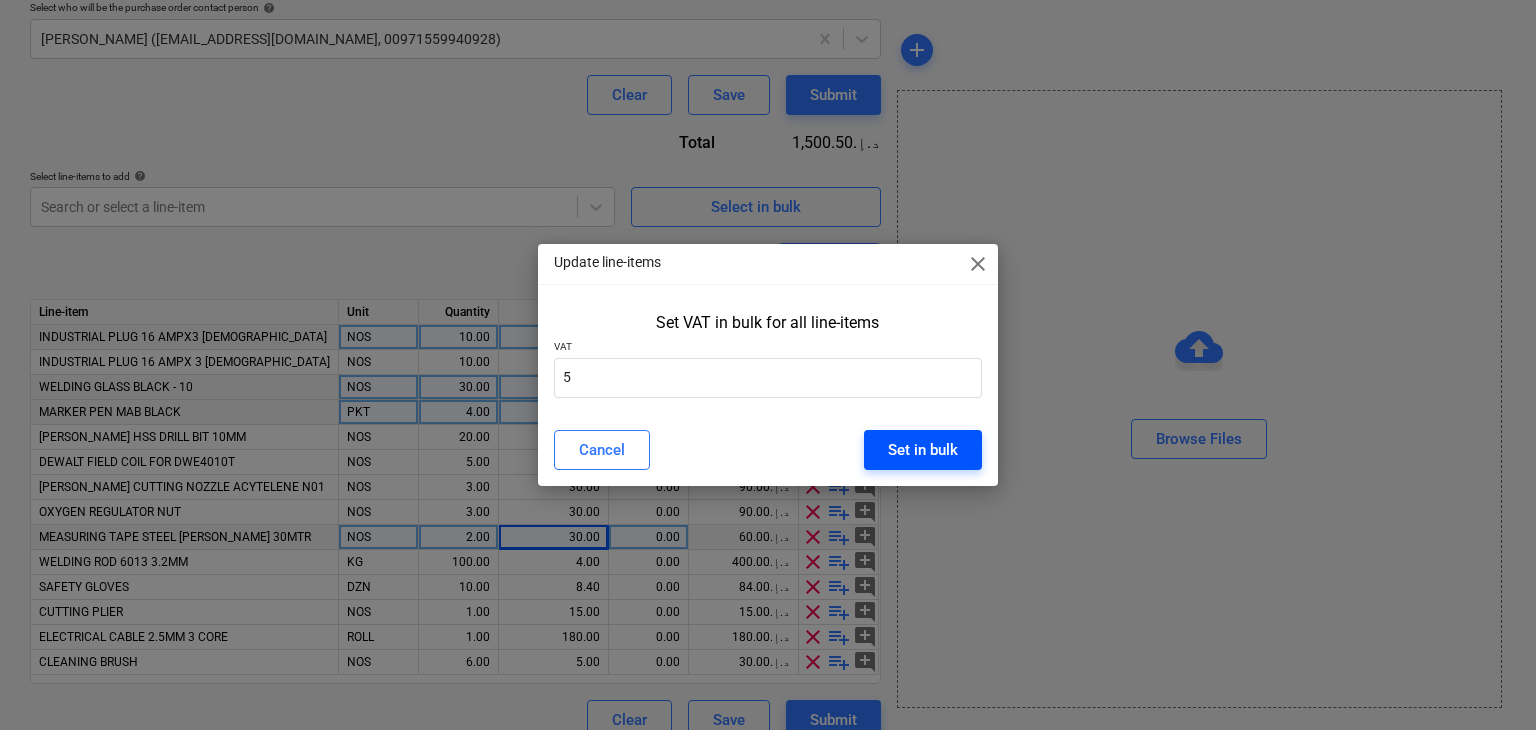 click on "Set in bulk" at bounding box center [923, 450] 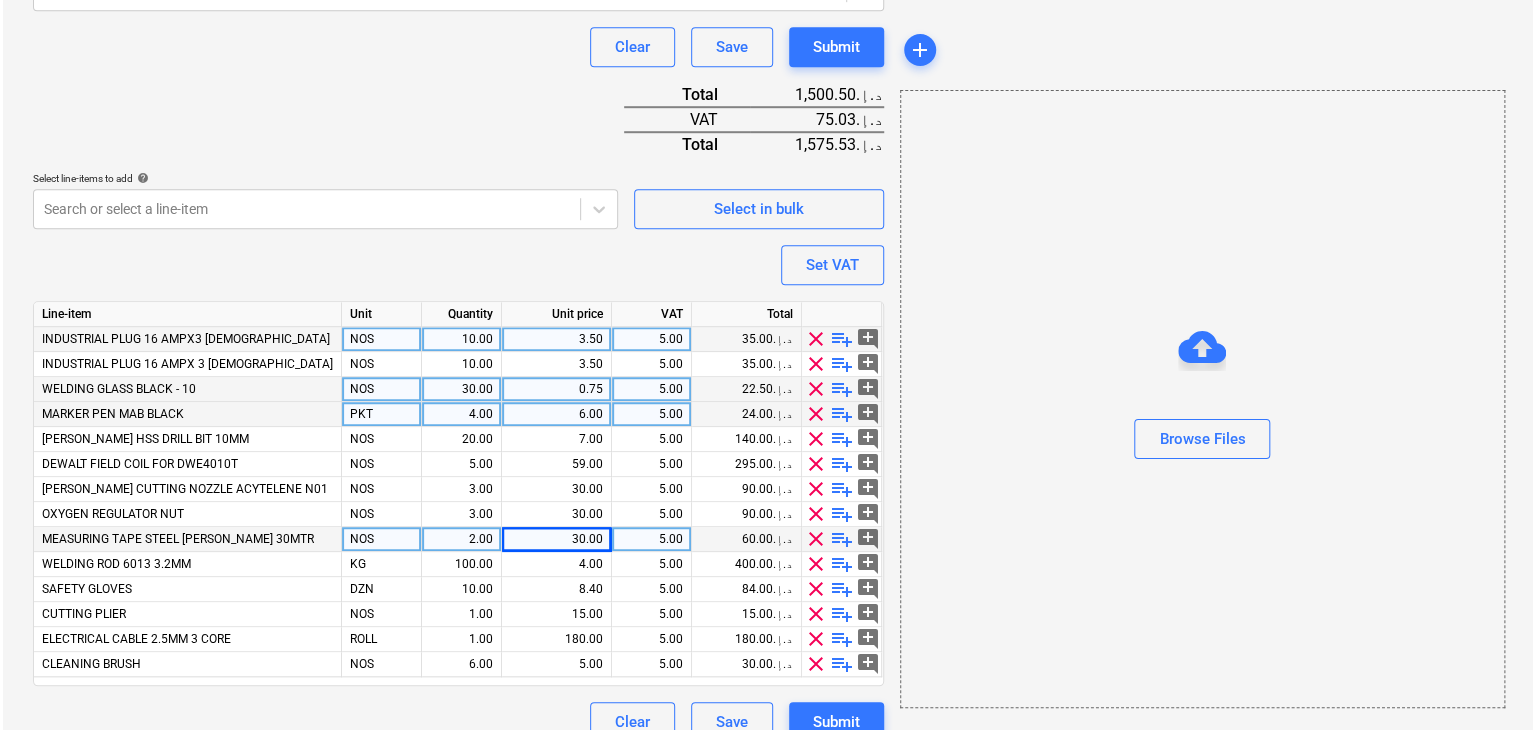 scroll, scrollTop: 667, scrollLeft: 0, axis: vertical 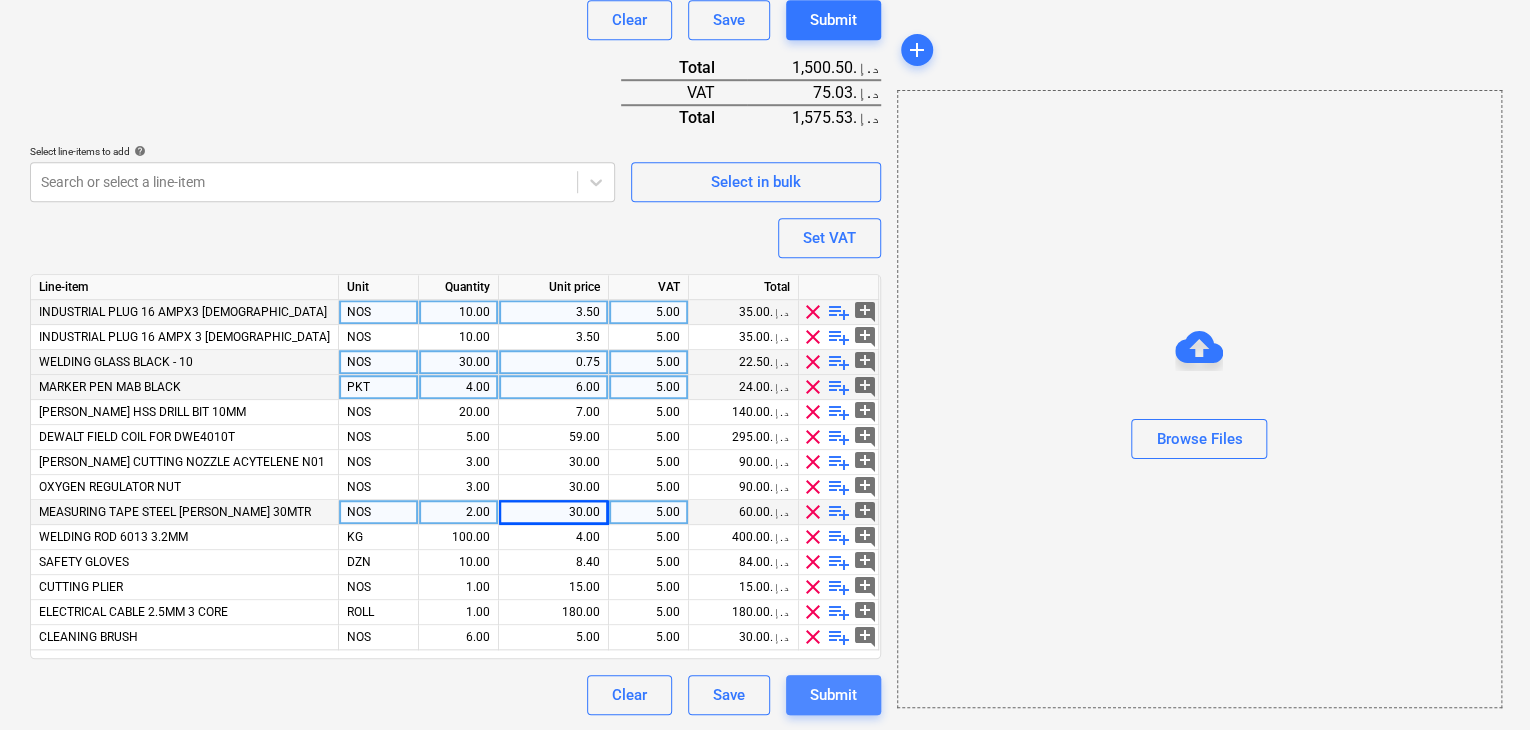 click on "Submit" at bounding box center (833, 695) 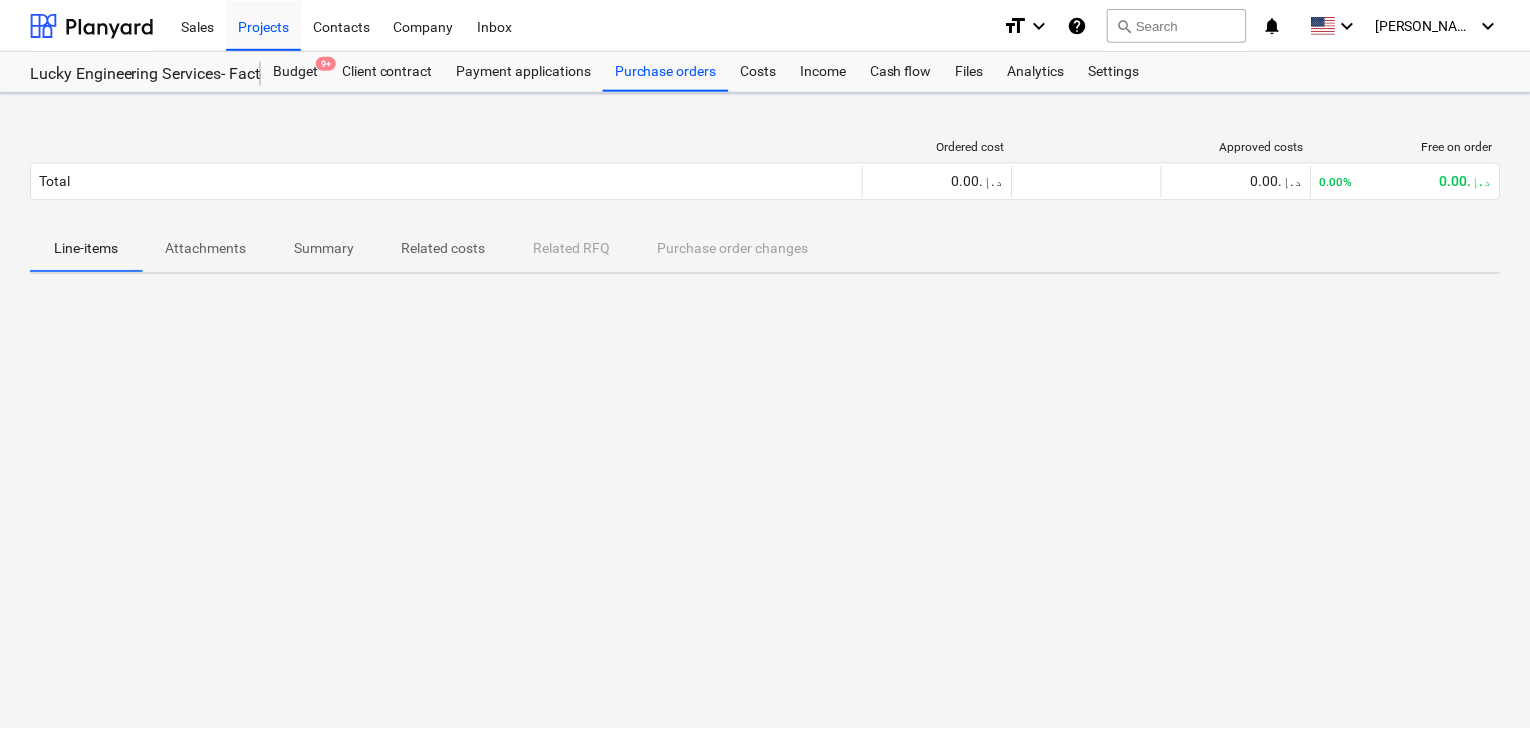 scroll, scrollTop: 0, scrollLeft: 0, axis: both 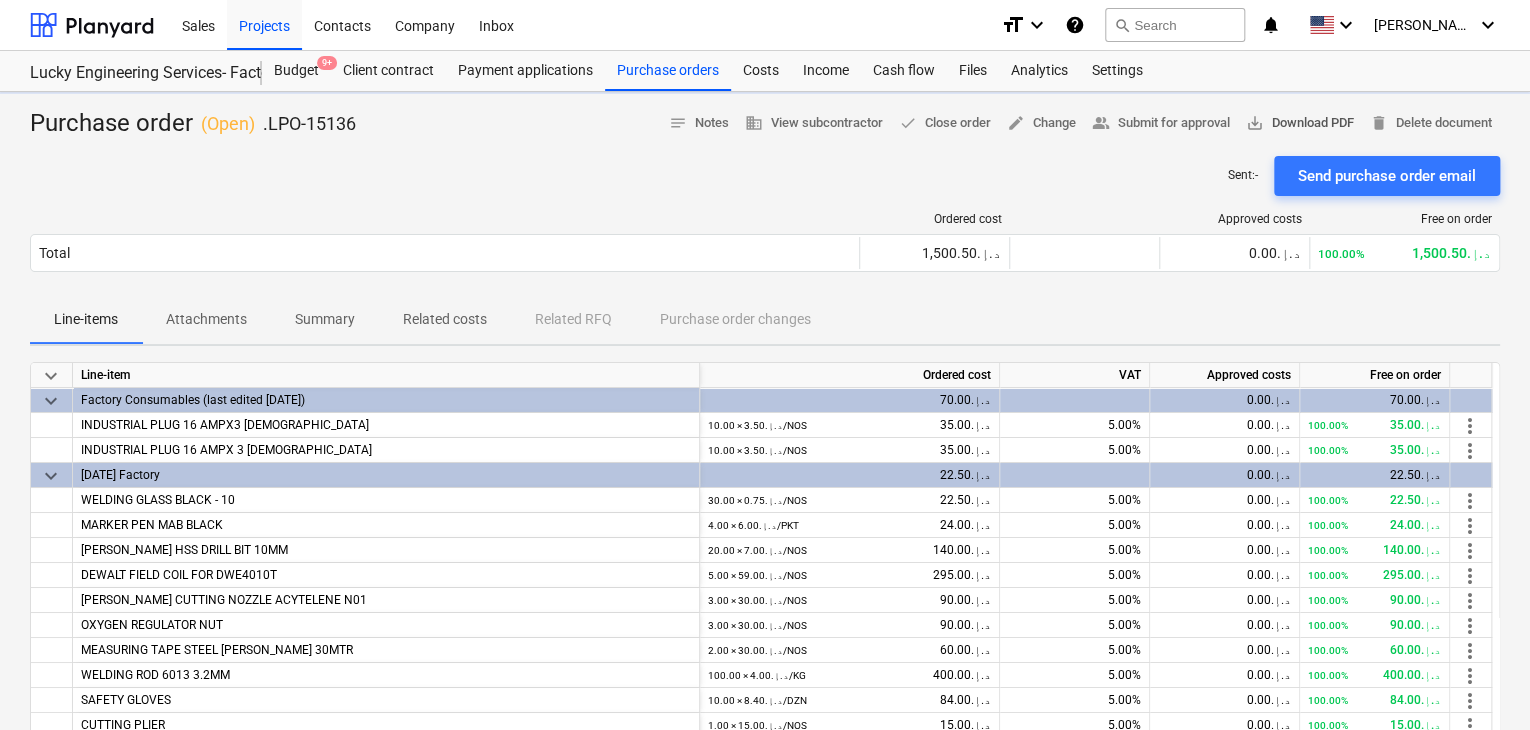 click on "save_alt Download PDF" at bounding box center [1300, 123] 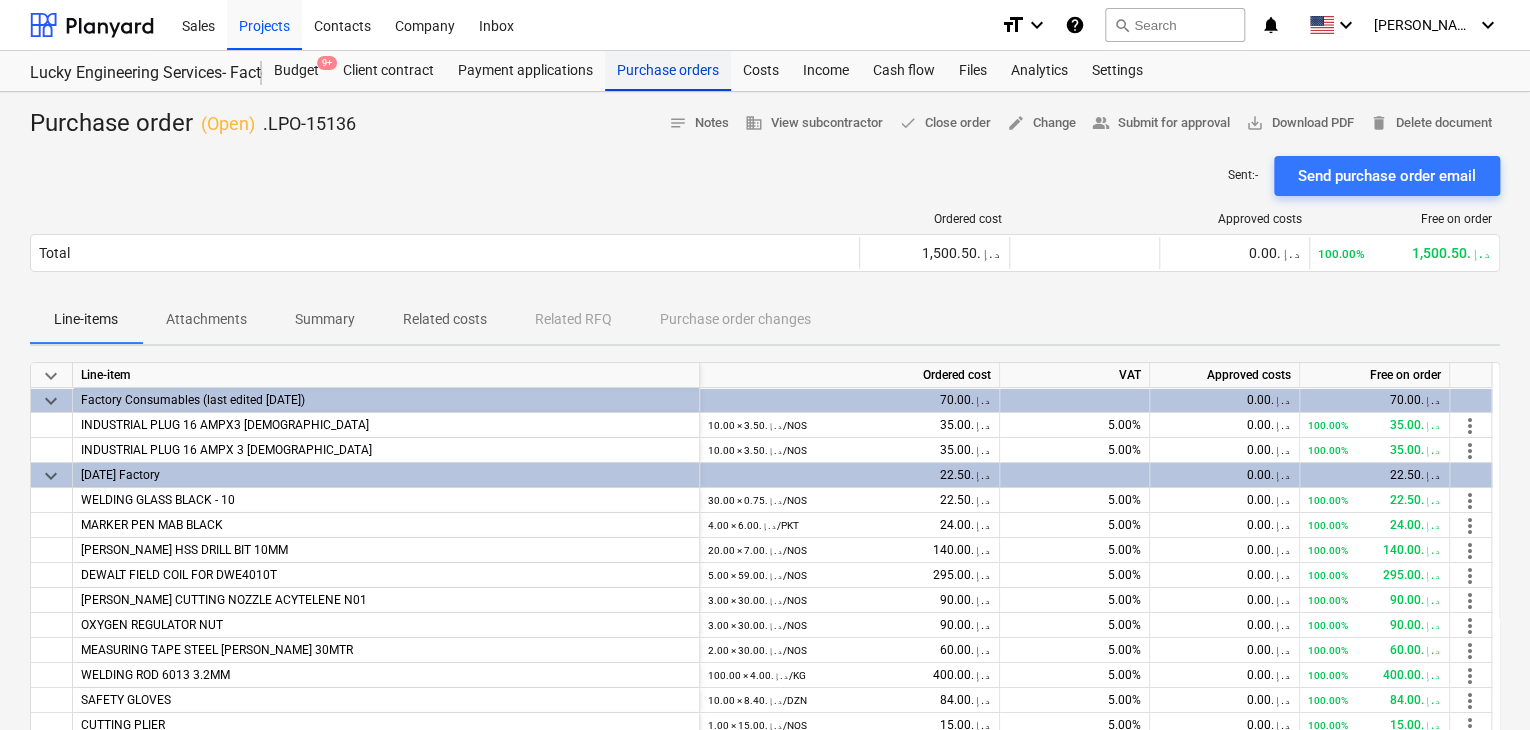 click on "Purchase orders" at bounding box center (668, 71) 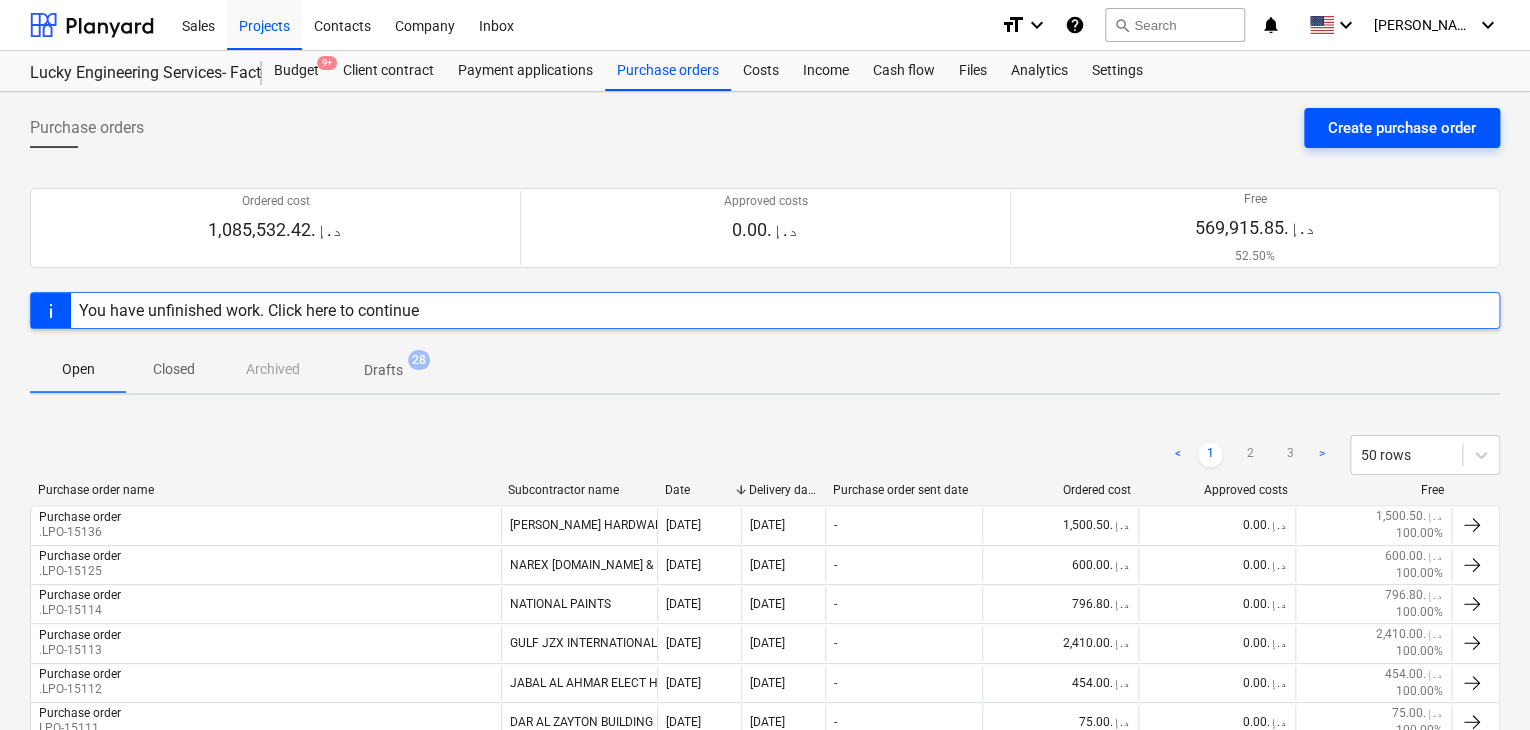 click on "Create purchase order" at bounding box center [1402, 128] 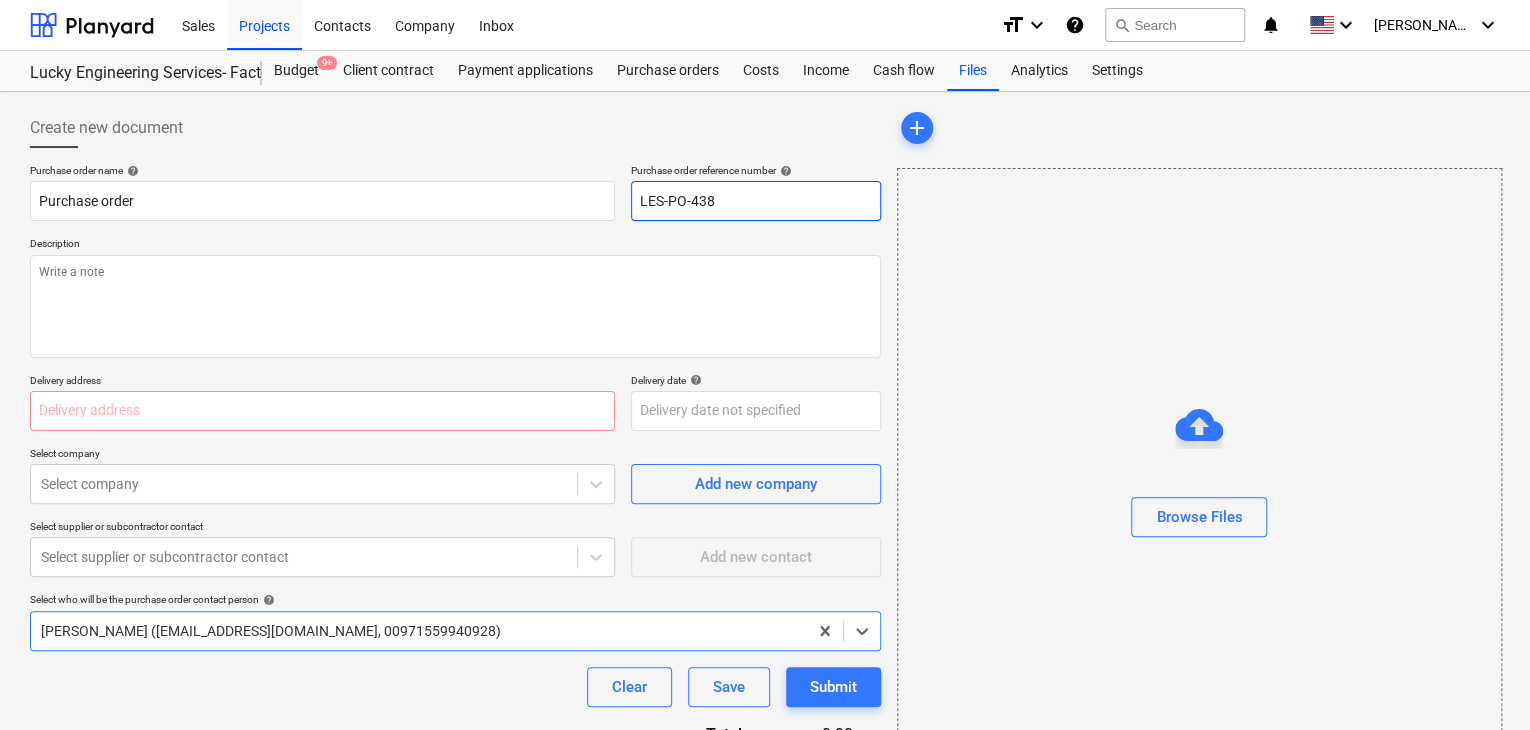 click on "LES-PO-438" at bounding box center [756, 201] 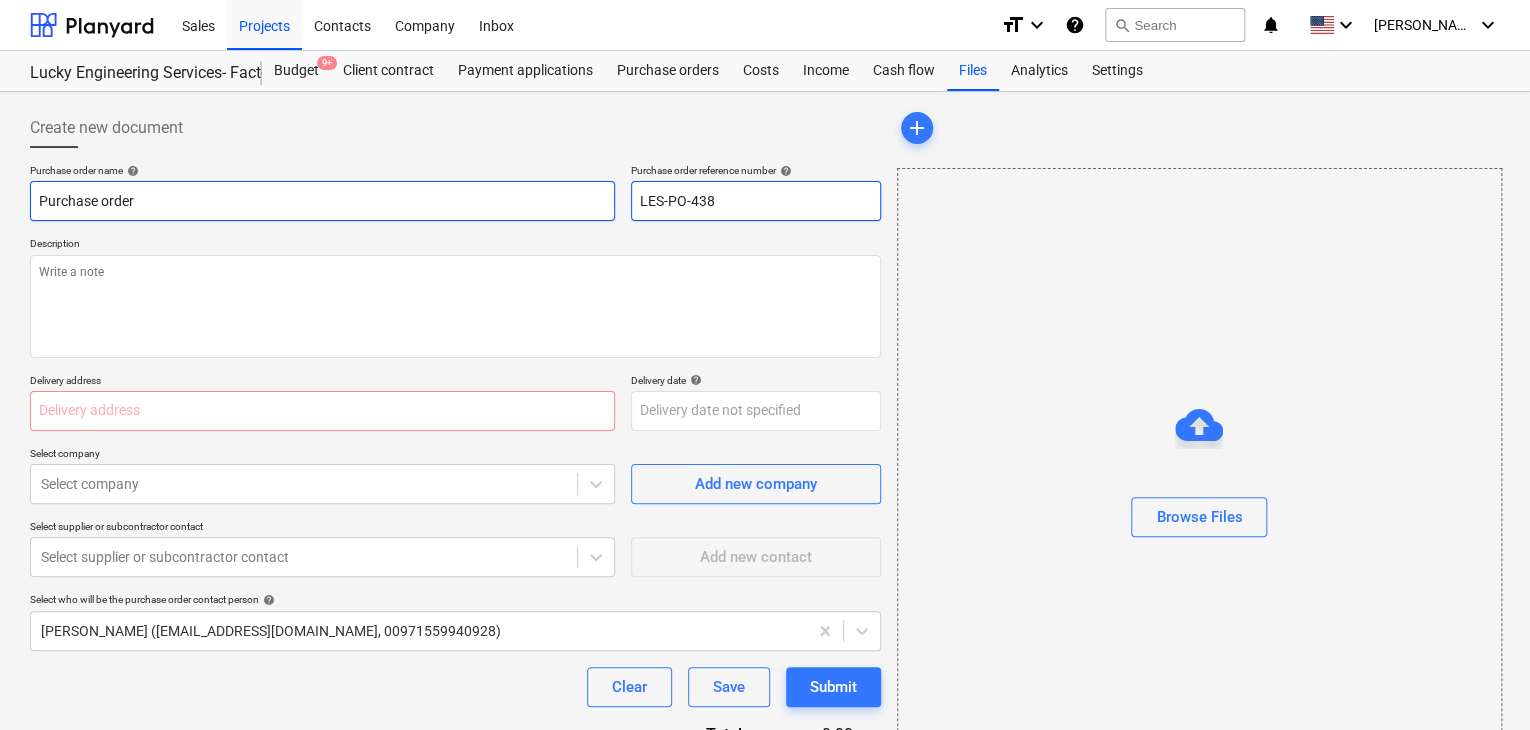 drag, startPoint x: 734, startPoint y: 192, endPoint x: 570, endPoint y: 201, distance: 164.24677 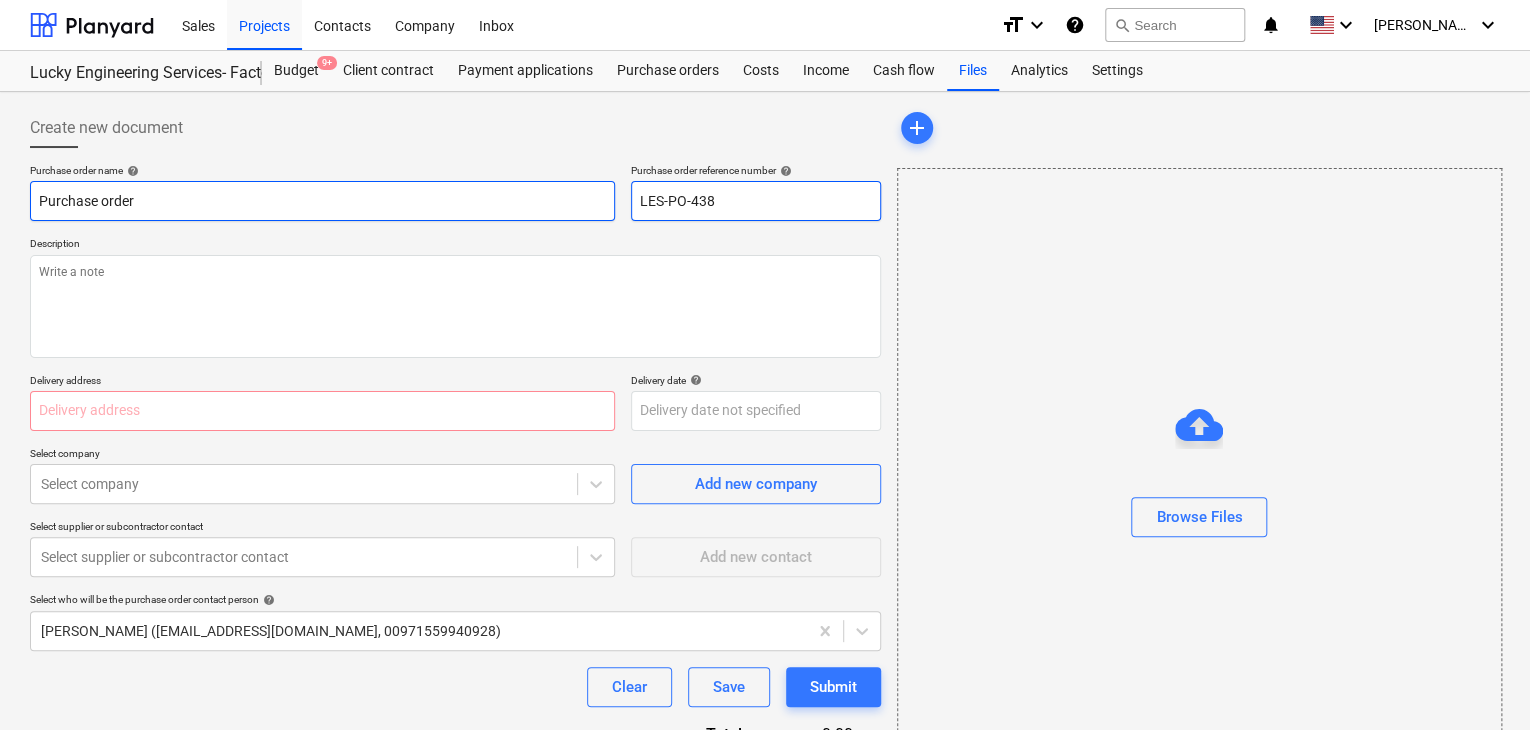 click on "Purchase order name help Purchase order Purchase order reference number help LES-PO-438" at bounding box center [455, 192] 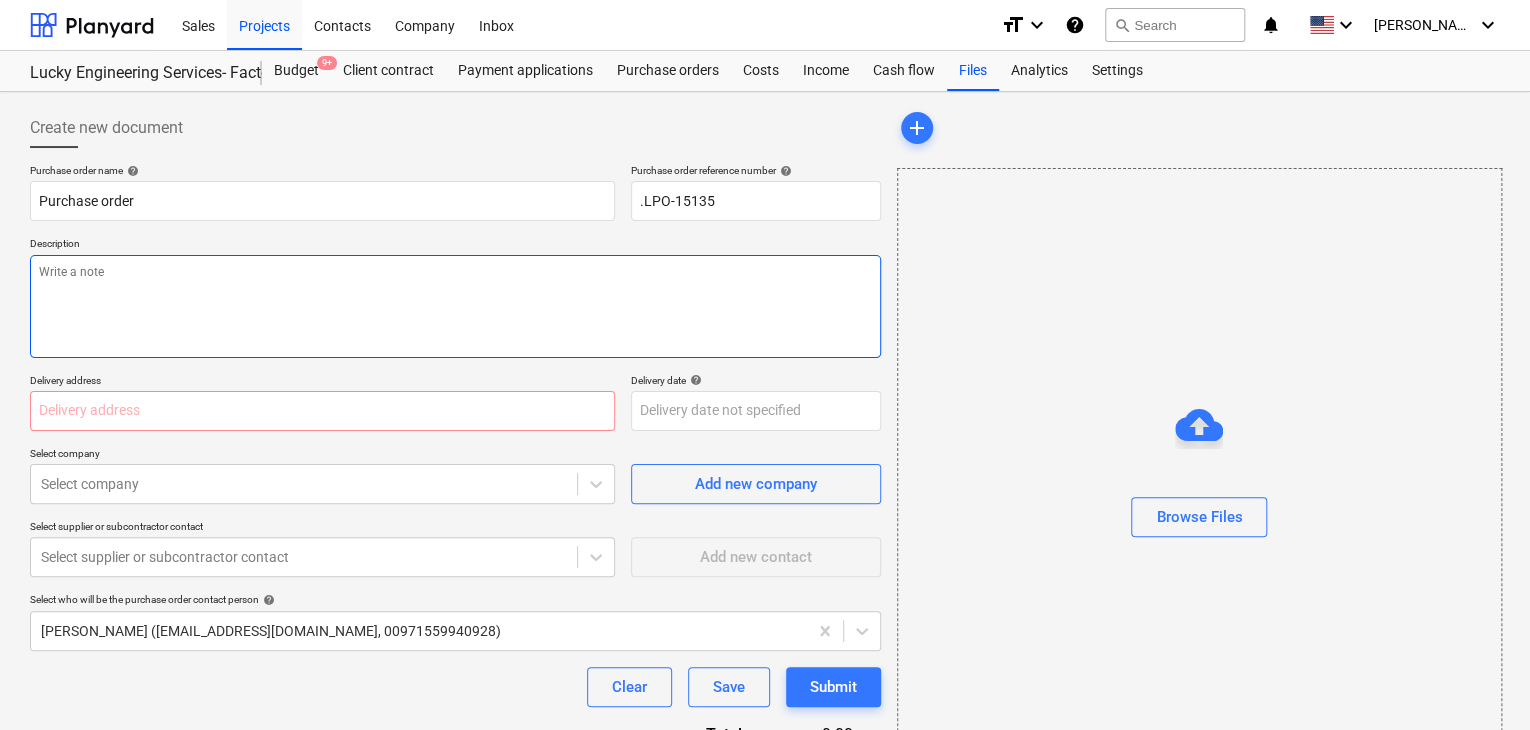click at bounding box center [455, 306] 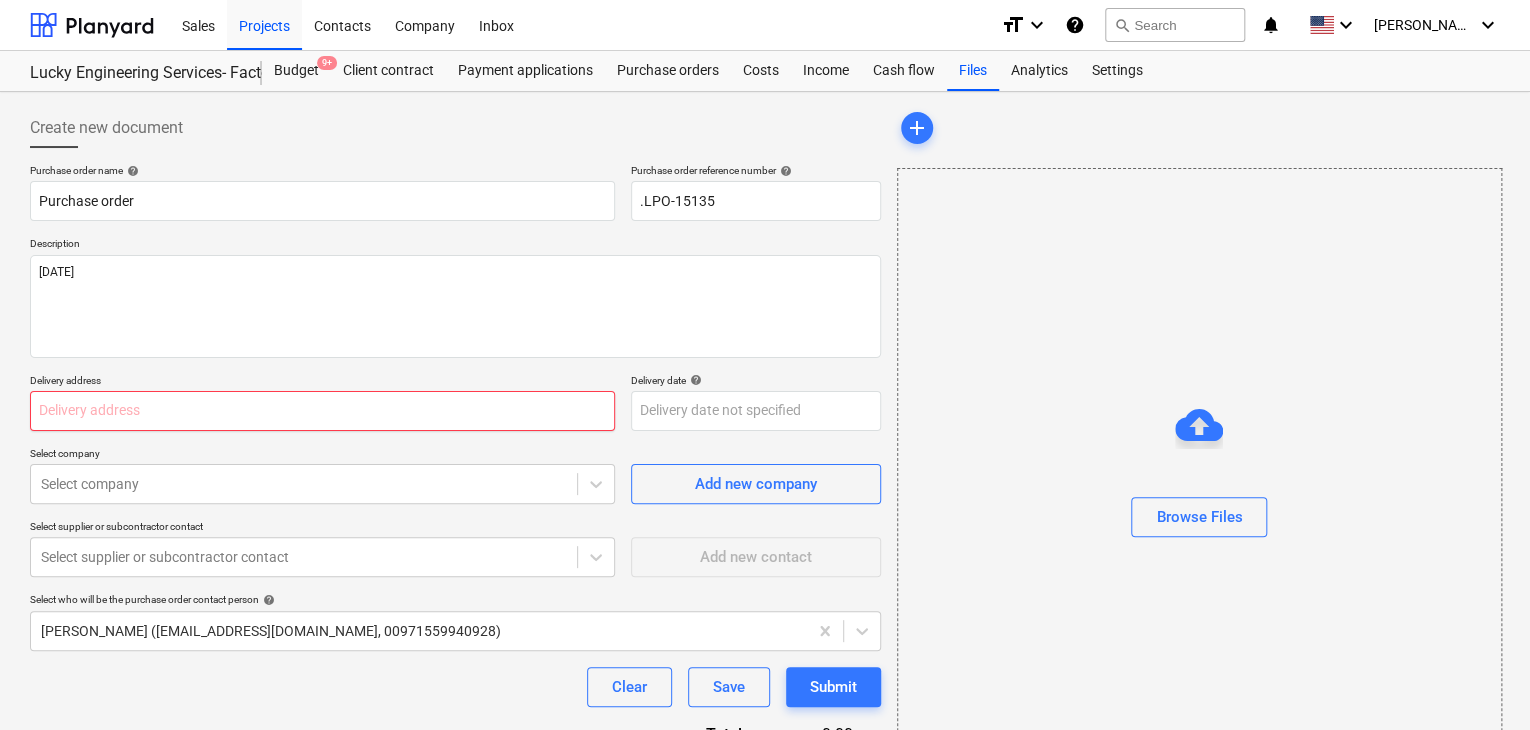 click at bounding box center (322, 411) 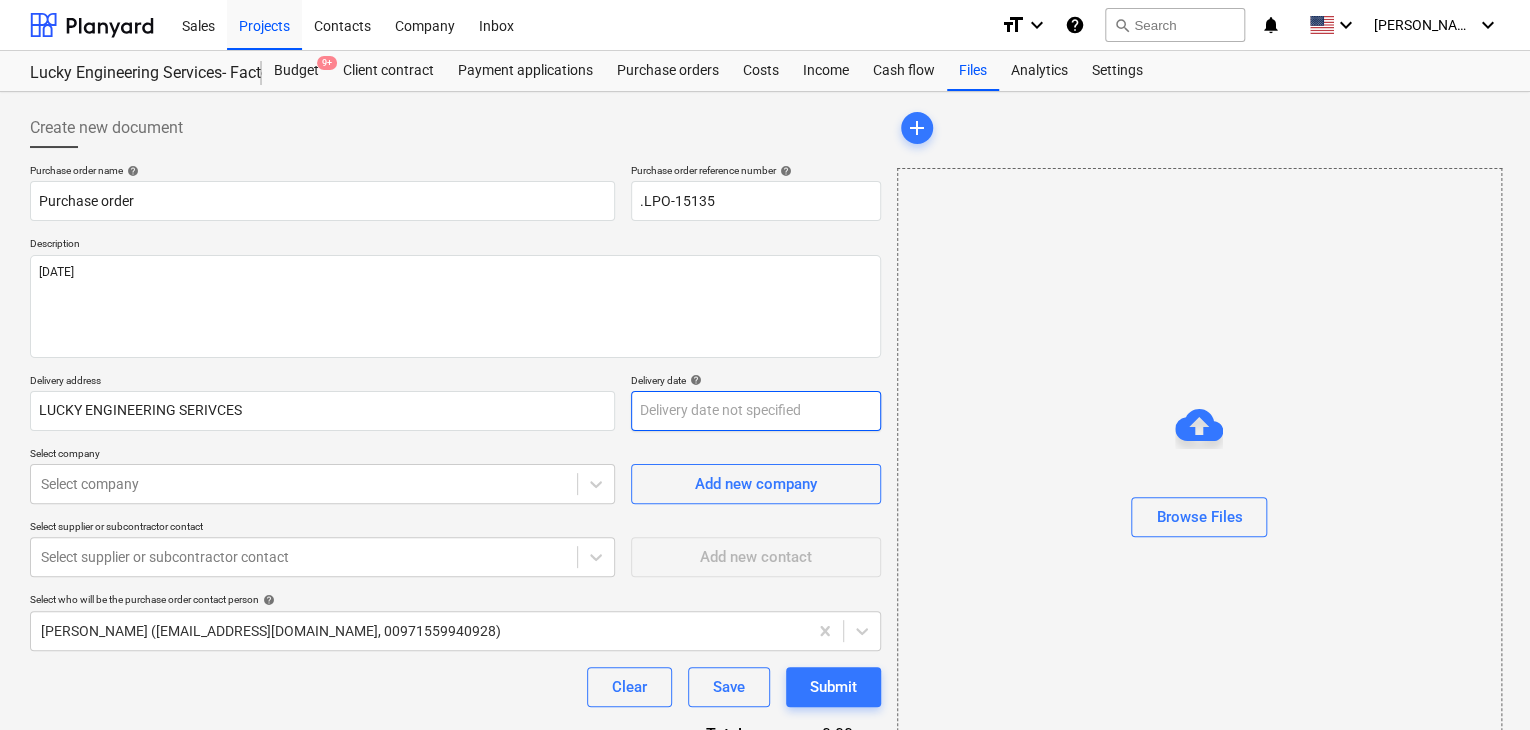 click on "Sales Projects Contacts Company Inbox format_size keyboard_arrow_down help search Search notifications 0 keyboard_arrow_down z. abbas keyboard_arrow_down Lucky Engineering Services- Factory/Office Budget 9+ Client contract Payment applications Purchase orders Costs Income Cash flow Files Analytics Settings Create new document Purchase order name help Purchase order Purchase order reference number help .LPO-15135 Description 20/JUL/2025 Delivery address LUCKY ENGINEERING SERIVCES Delivery date help Press the down arrow key to interact with the calendar and
select a date. Press the question mark key to get the keyboard shortcuts for changing dates. Select company Select company Add new company Select supplier or subcontractor contact Select supplier or subcontractor contact Add new contact Select who will be the purchase order contact person help zaheer abbas (projects@litcouae.com, 00971559940928) Clear Save Submit Total 0.00د.إ.‏ Select line-items to add help Search or select a line-item add" at bounding box center [765, 365] 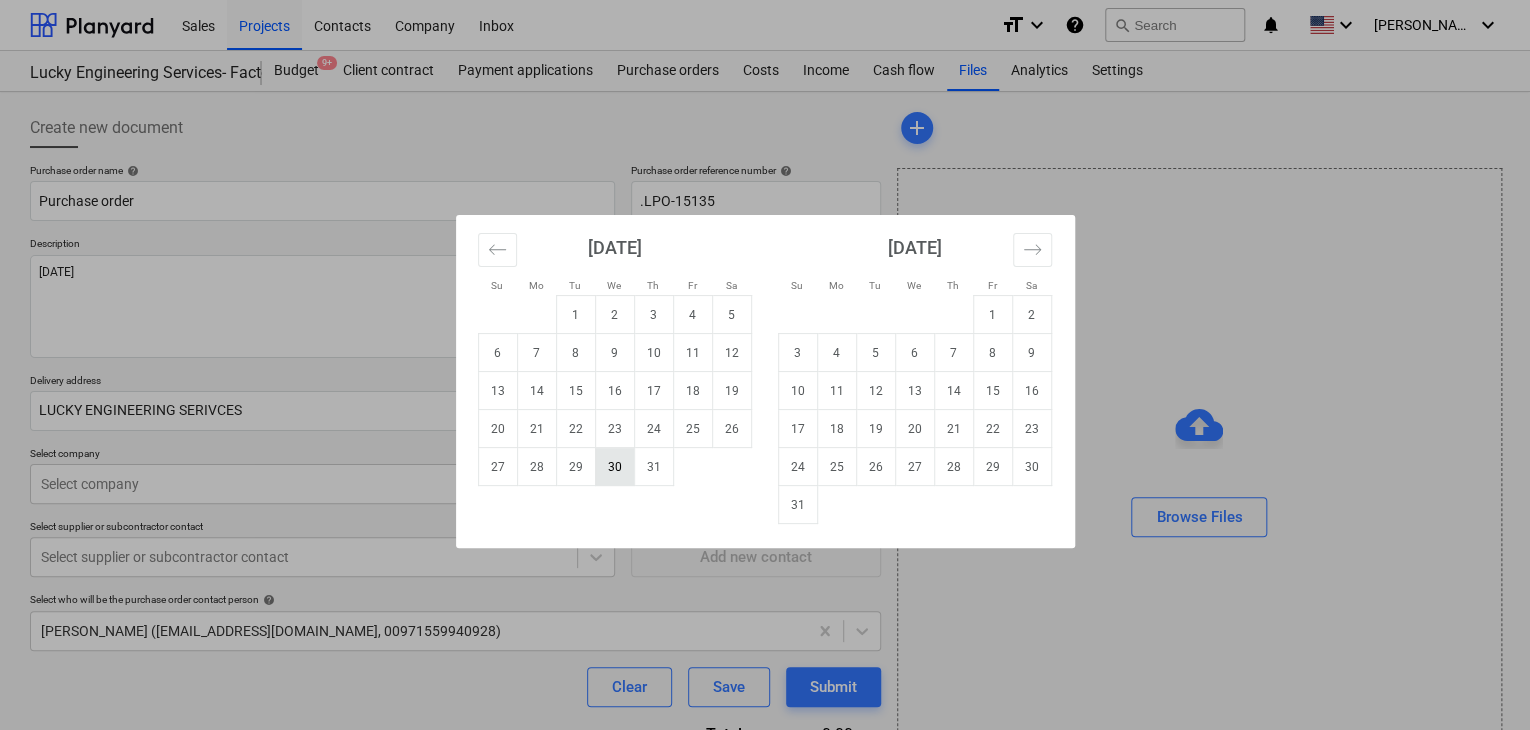 click on "30" at bounding box center [614, 467] 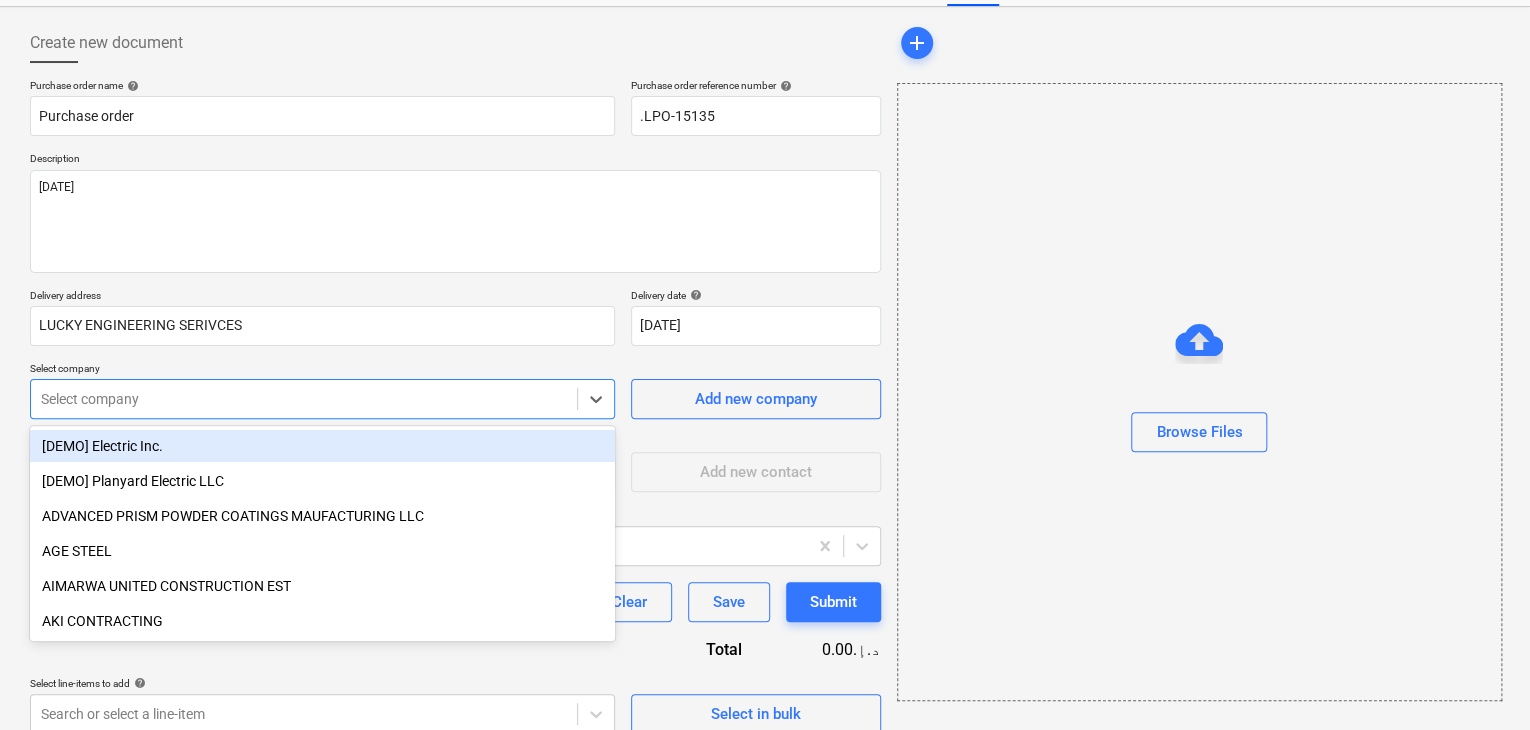 click on "Sales Projects Contacts Company Inbox format_size keyboard_arrow_down help search Search notifications 0 keyboard_arrow_down z. abbas keyboard_arrow_down Lucky Engineering Services- Factory/Office Budget 9+ Client contract Payment applications Purchase orders Costs Income Cash flow Files Analytics Settings Create new document Purchase order name help Purchase order Purchase order reference number help .LPO-15135 Description 20/JUL/2025 Delivery address LUCKY ENGINEERING SERIVCES Delivery date help 30 Jul 2025 30.07.2025 Press the down arrow key to interact with the calendar and
select a date. Press the question mark key to get the keyboard shortcuts for changing dates. Select company option [DEMO] Electric Inc.   focused, 1 of 203. 203 results available. Use Up and Down to choose options, press Enter to select the currently focused option, press Escape to exit the menu, press Tab to select the option and exit the menu. Select company Add new company Select supplier or subcontractor contact help Clear" at bounding box center (765, 280) 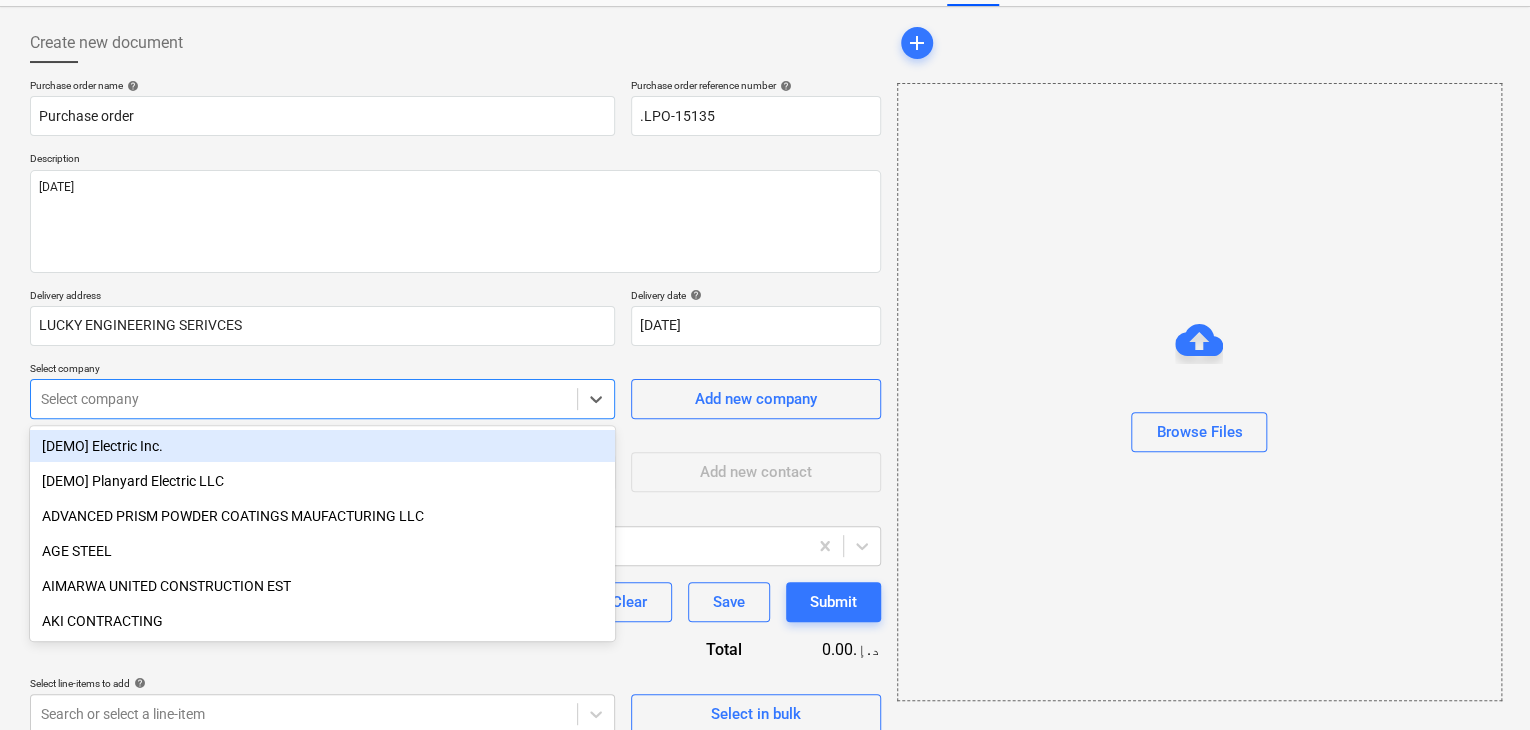 scroll, scrollTop: 93, scrollLeft: 0, axis: vertical 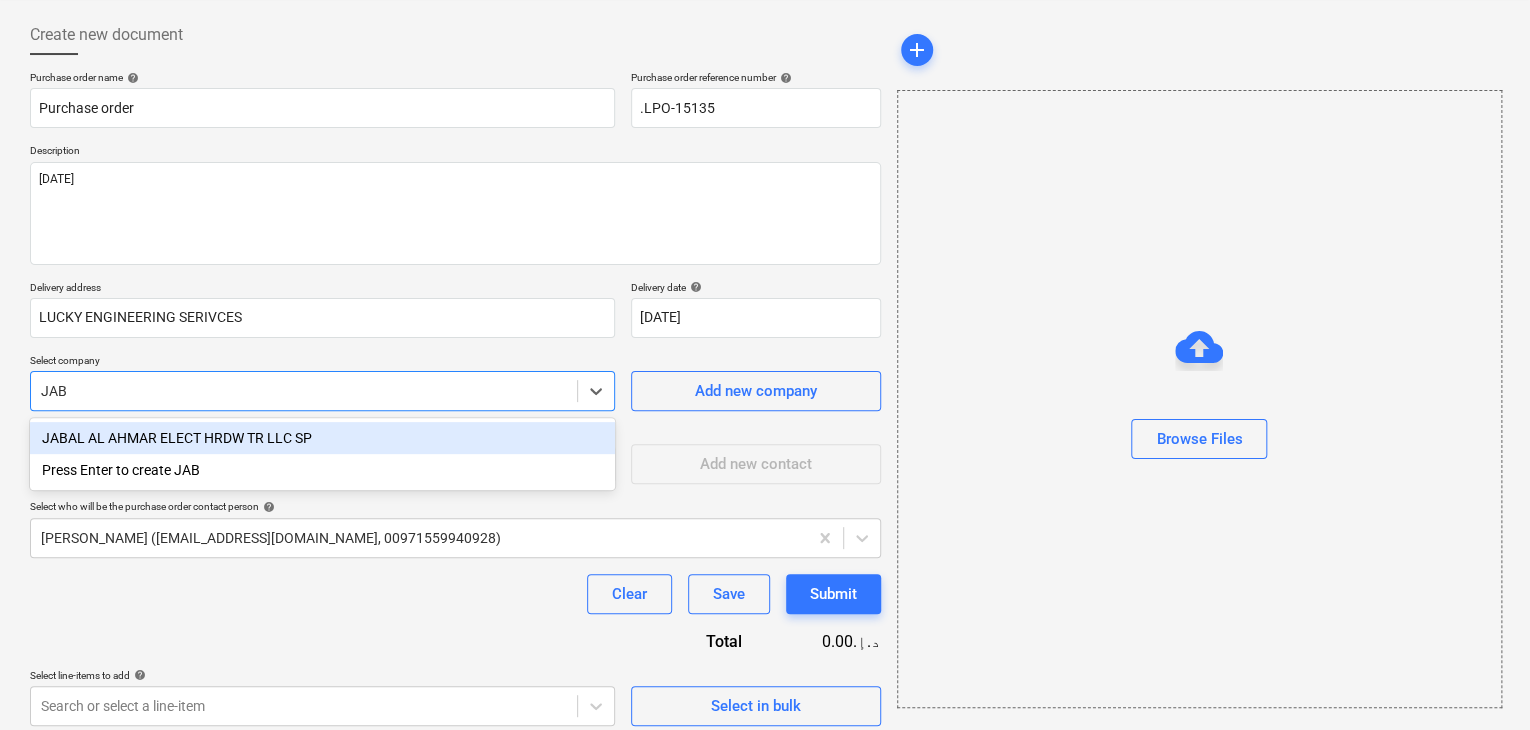 click on "JABAL AL AHMAR ELECT HRDW TR LLC SP" at bounding box center [322, 438] 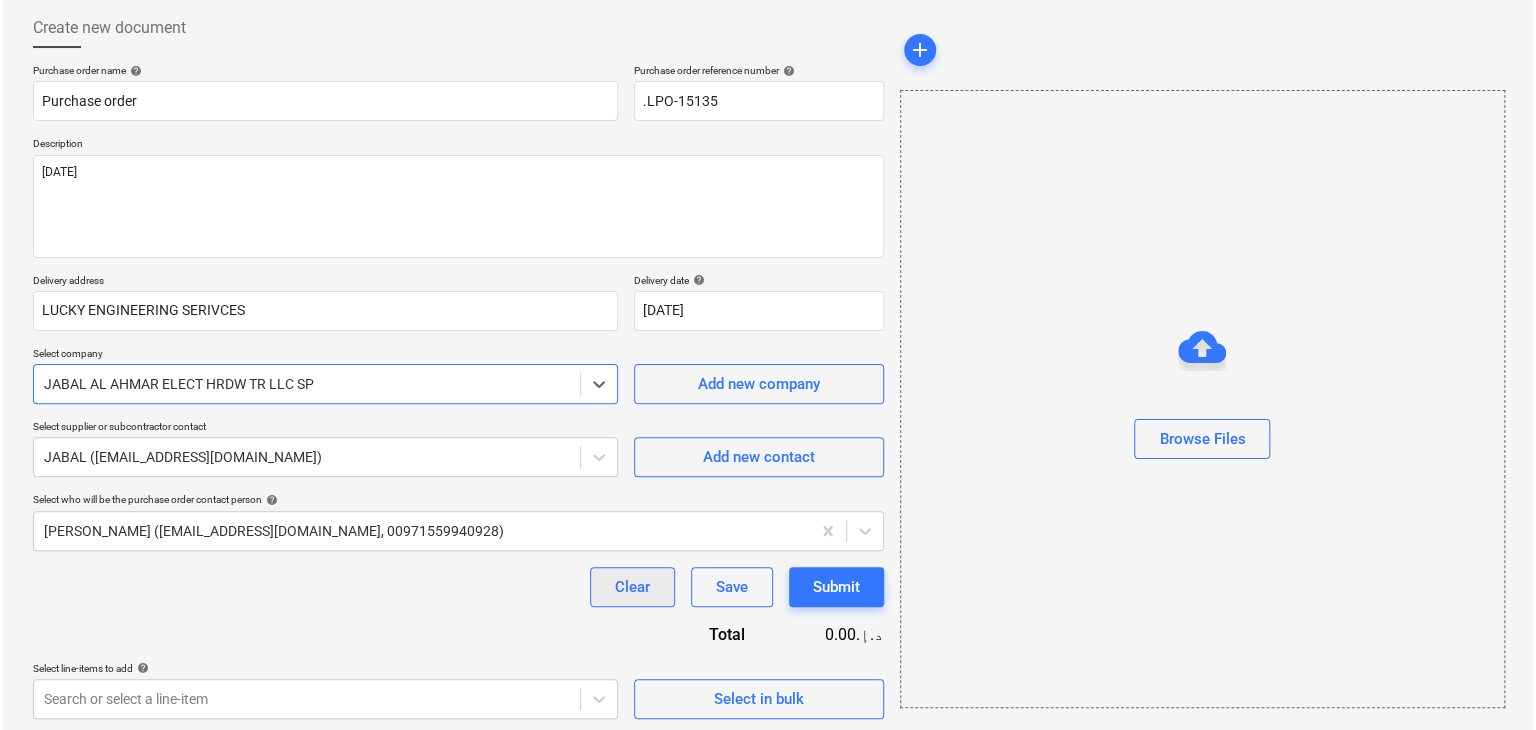 scroll, scrollTop: 104, scrollLeft: 0, axis: vertical 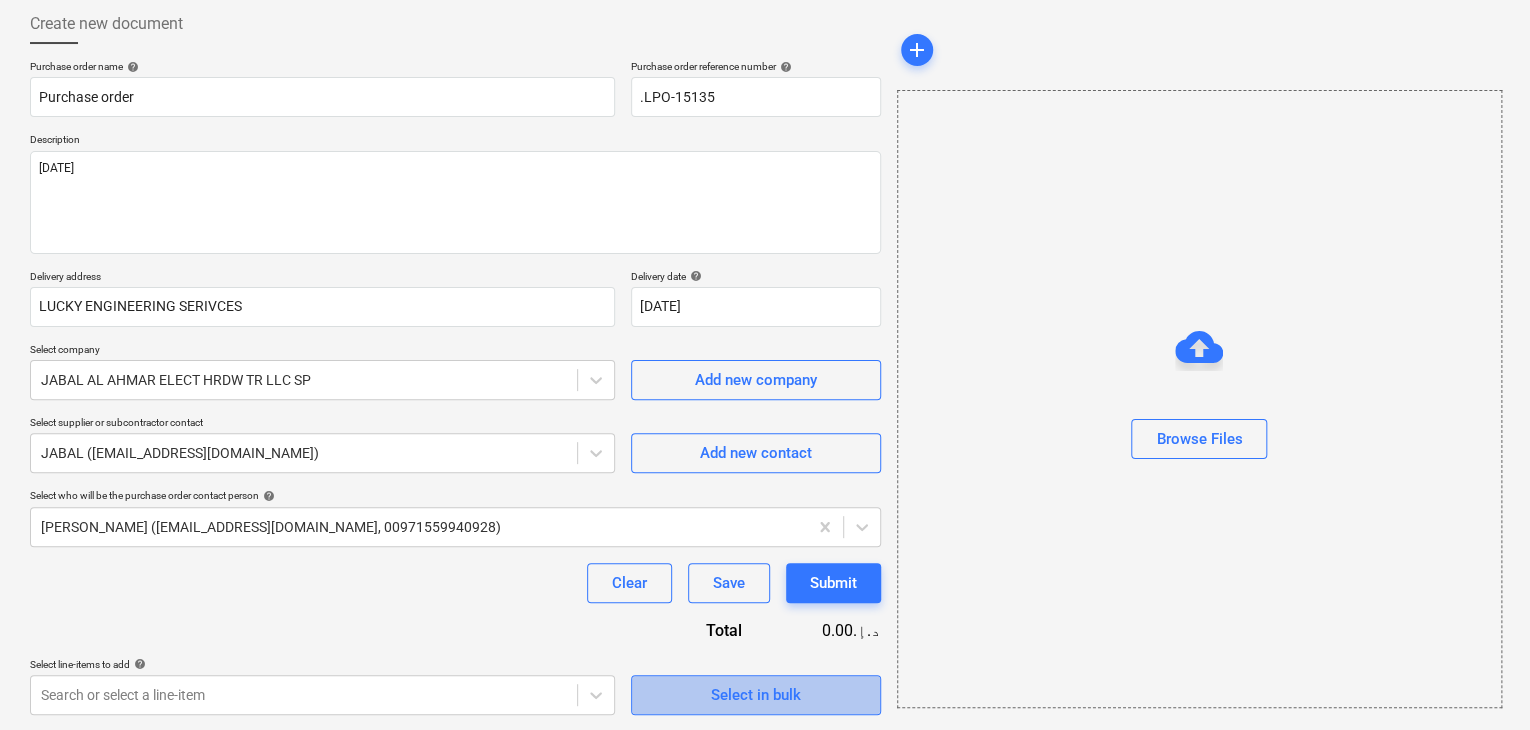 click on "Select in bulk" at bounding box center (756, 695) 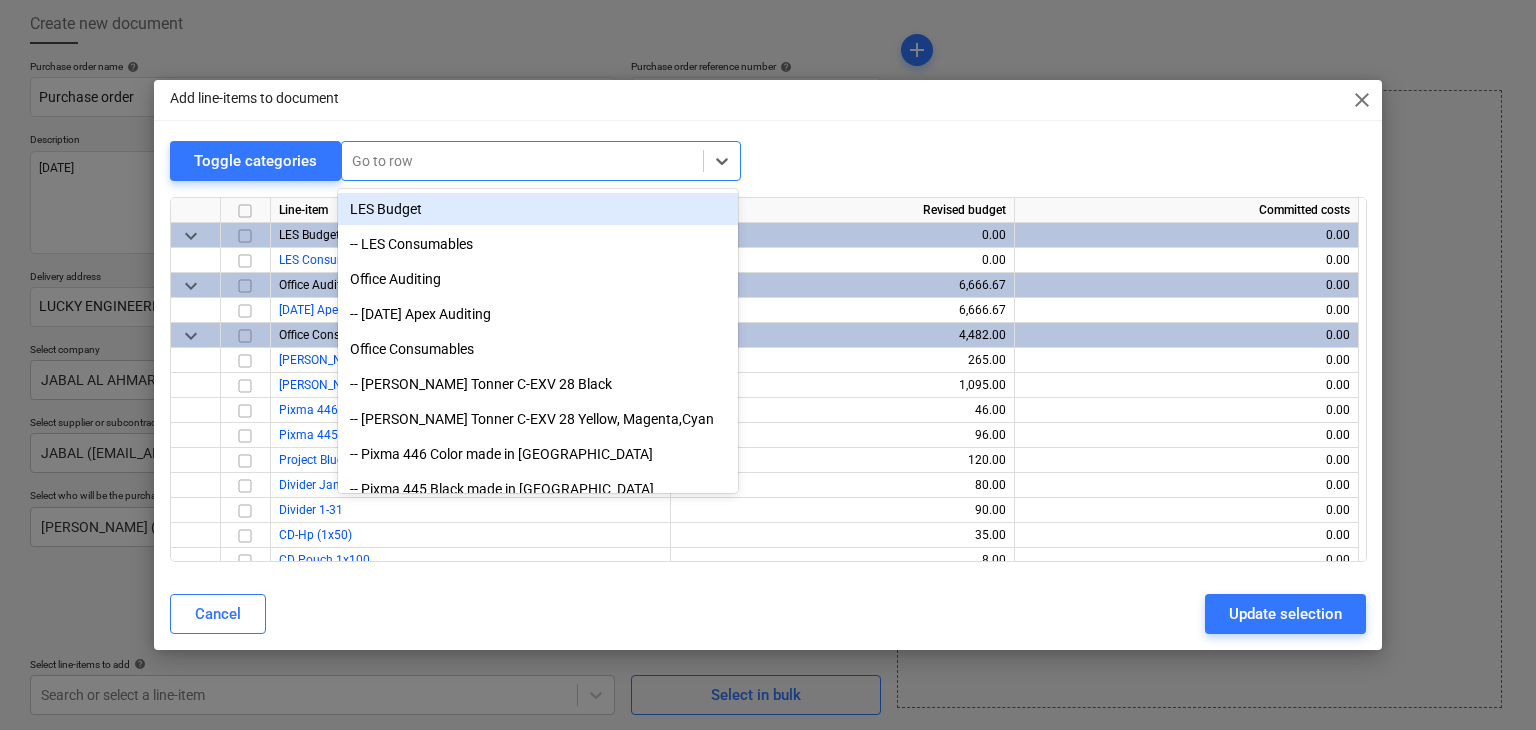 click at bounding box center (522, 161) 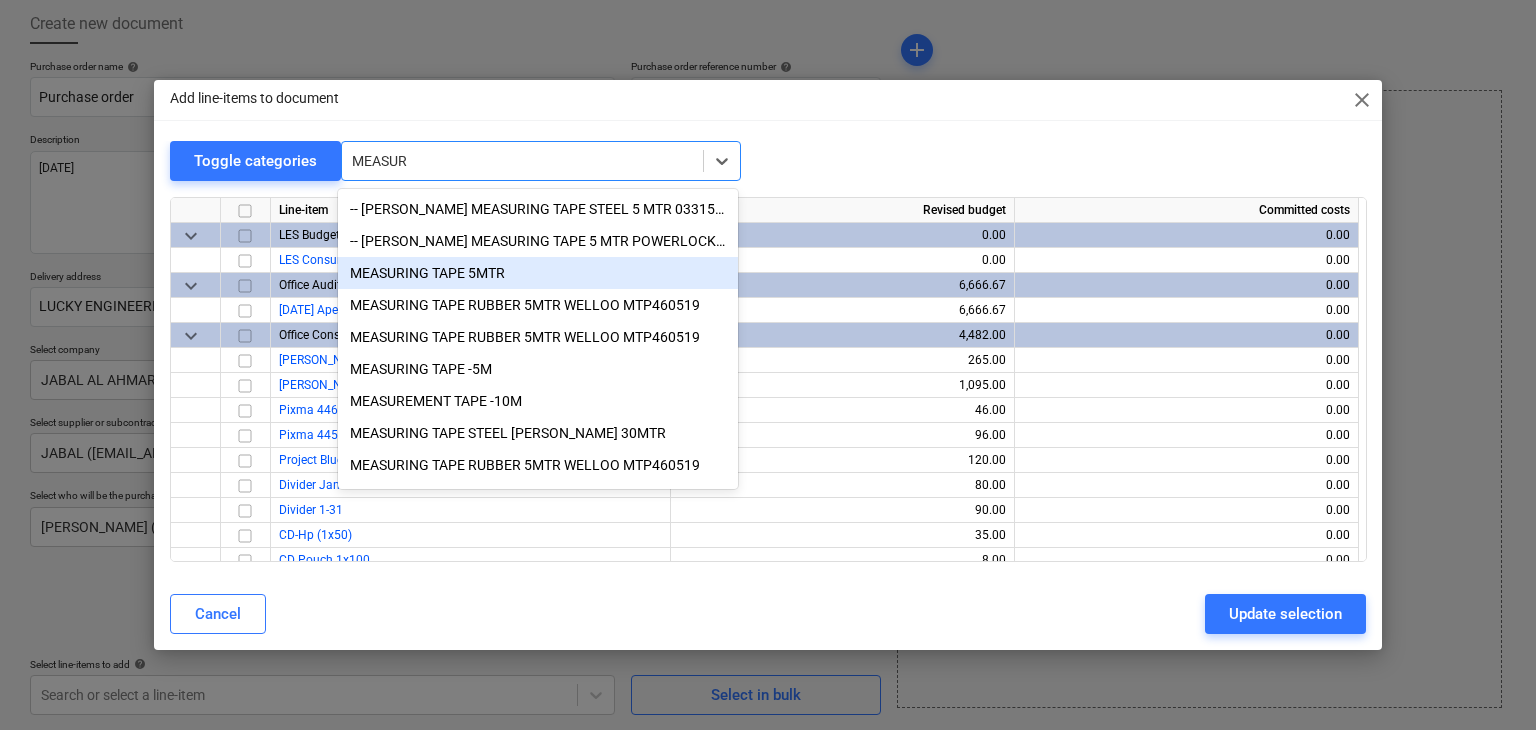 click on "MEASURING TAPE 5MTR" at bounding box center [538, 273] 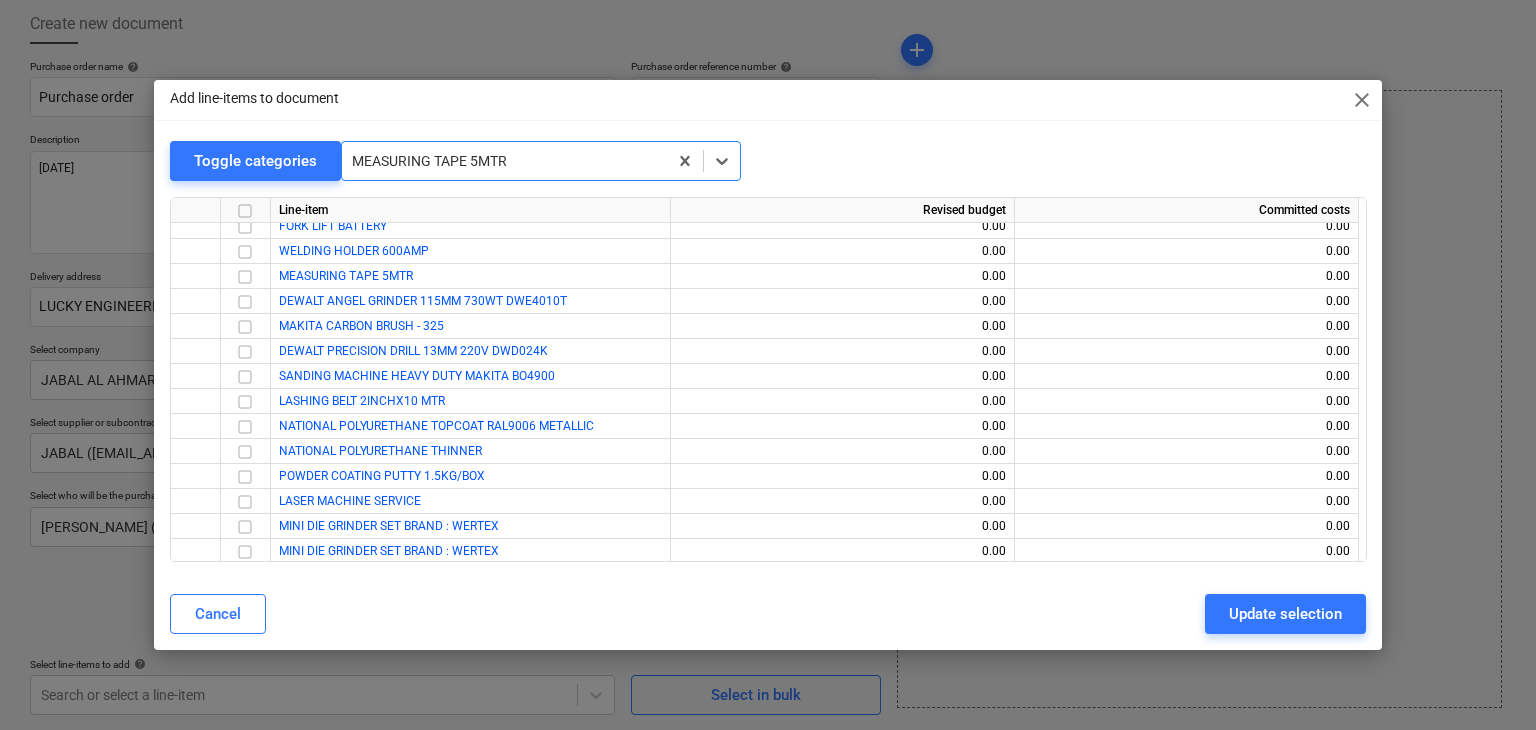 scroll, scrollTop: 9424, scrollLeft: 0, axis: vertical 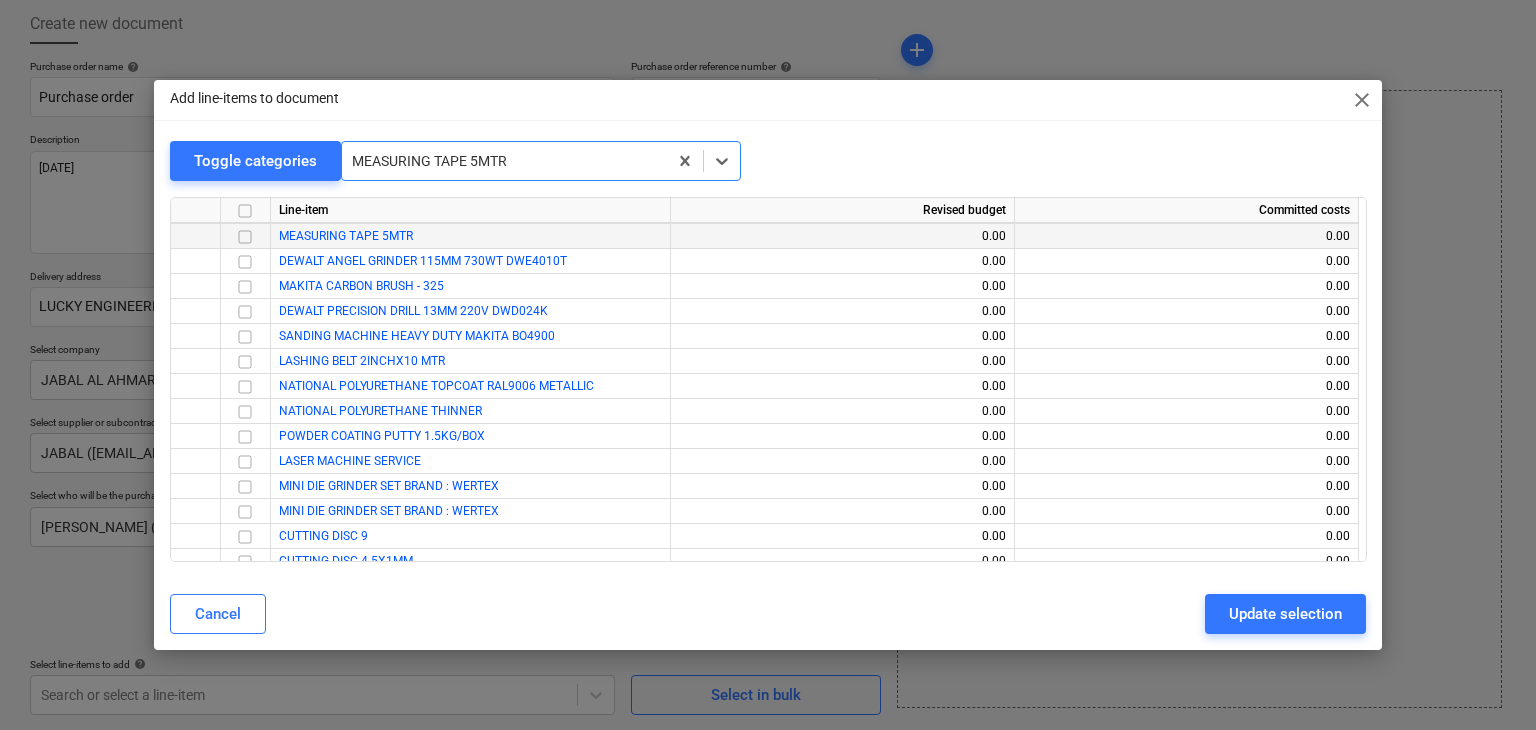 click at bounding box center [245, 237] 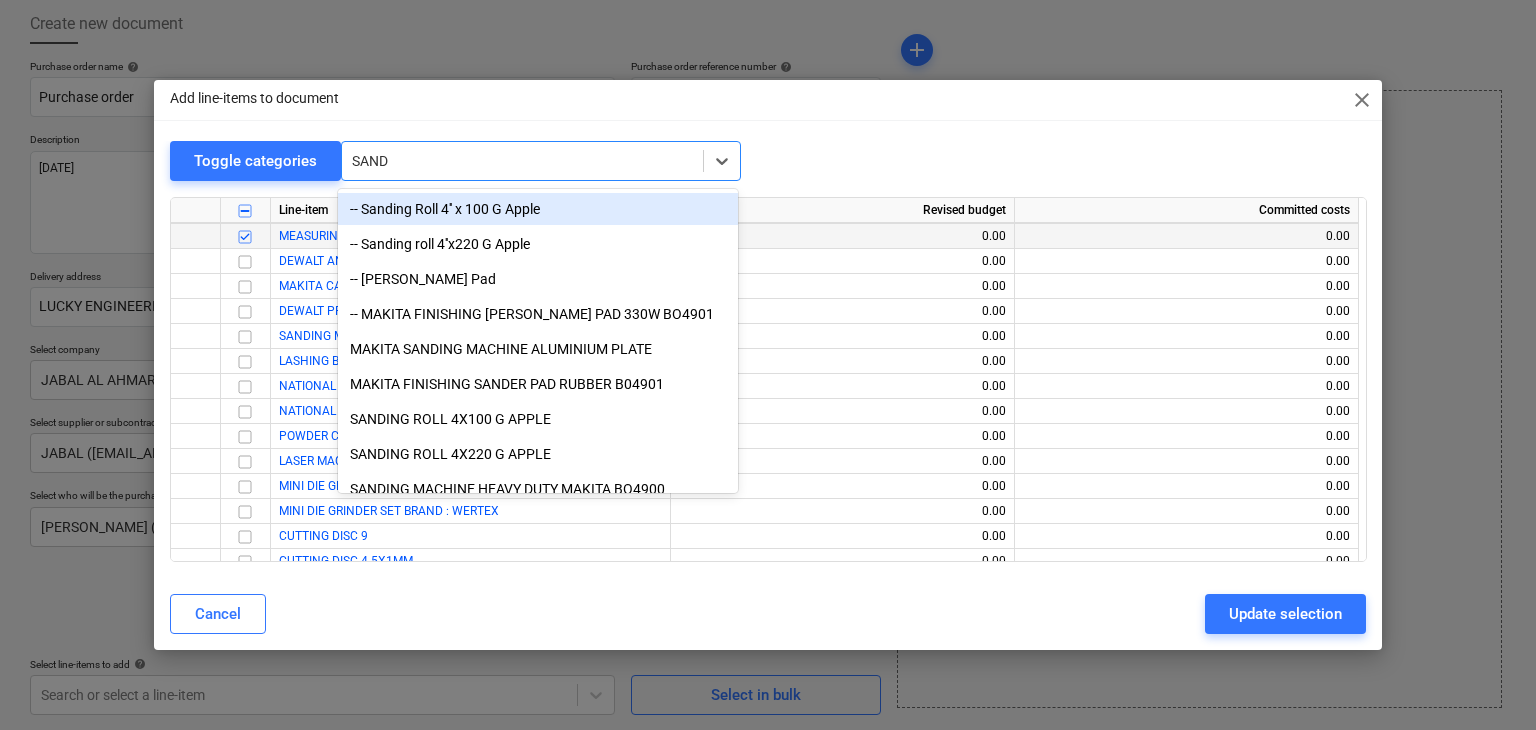 click on "--   Sanding Roll 4'' x 100 G Apple" at bounding box center (538, 209) 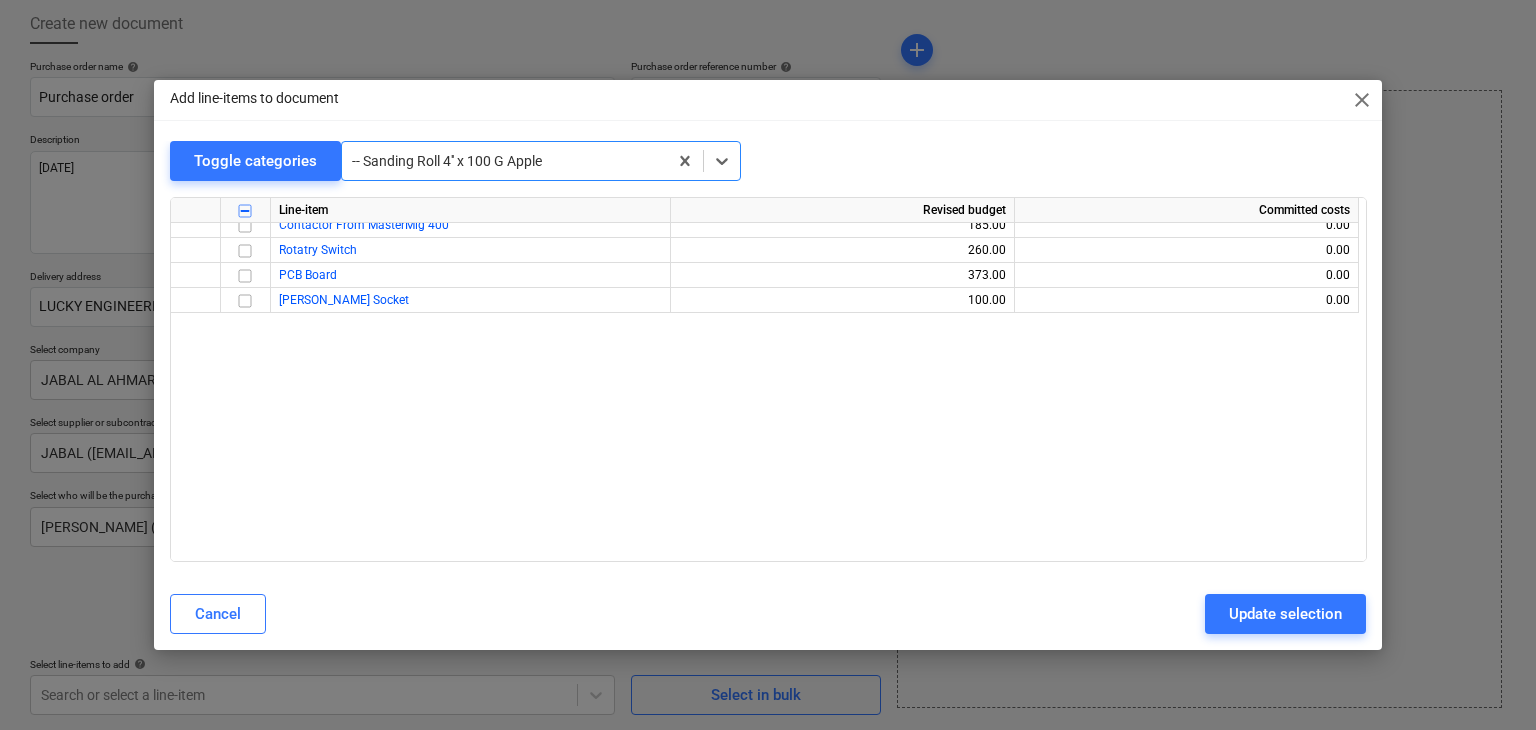 scroll, scrollTop: 600, scrollLeft: 0, axis: vertical 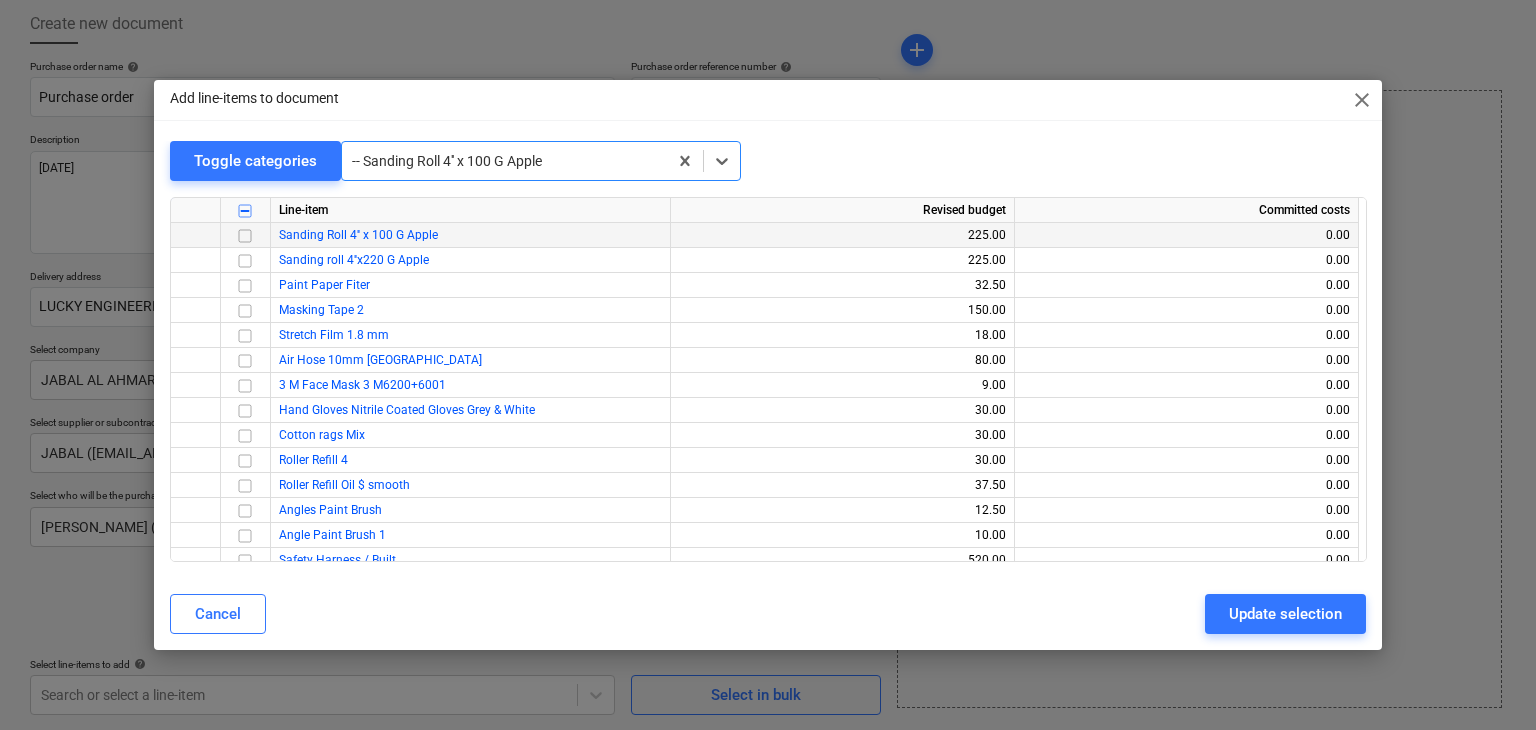 click at bounding box center (245, 236) 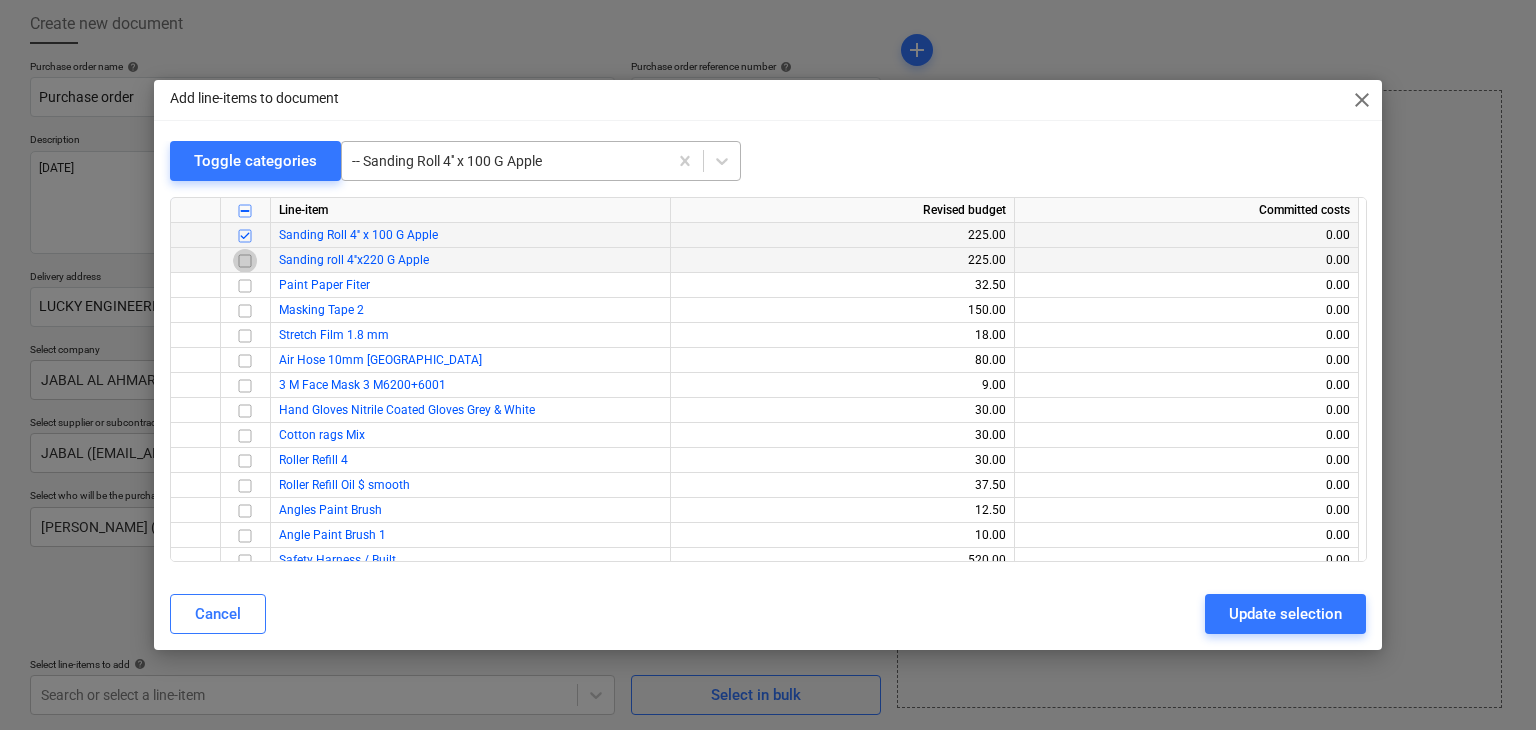 click at bounding box center (245, 261) 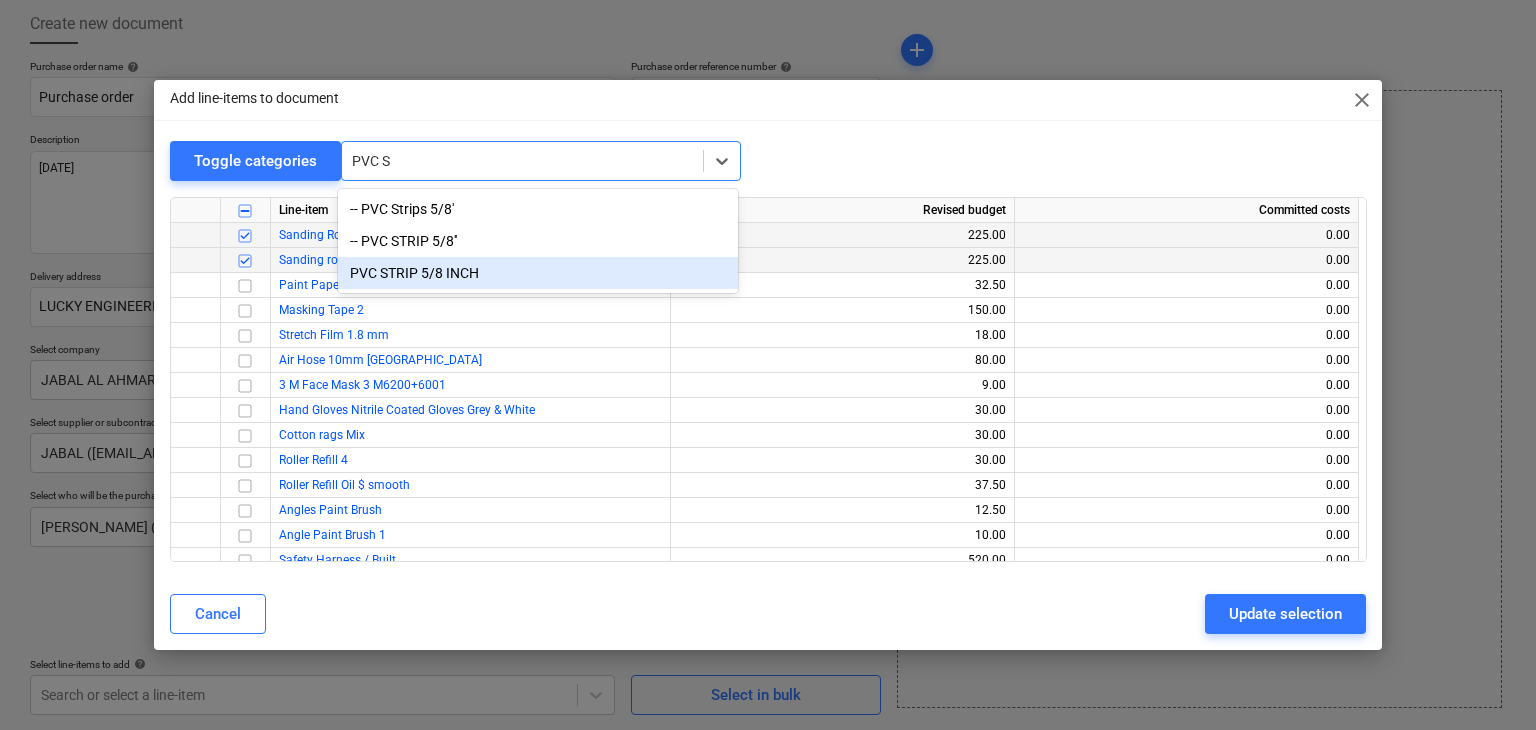 click on "PVC STRIP 5/8 INCH" at bounding box center (538, 273) 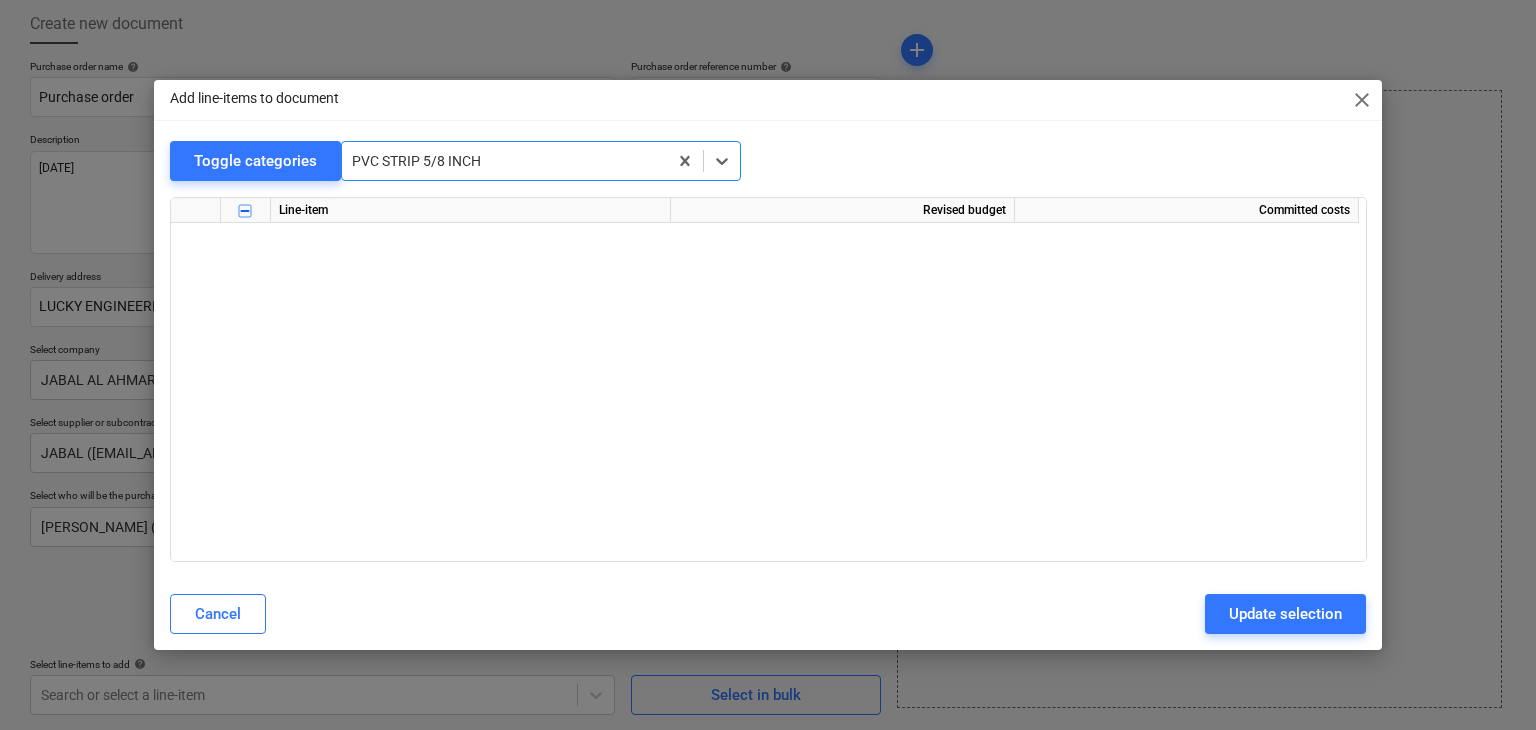 scroll, scrollTop: 33675, scrollLeft: 0, axis: vertical 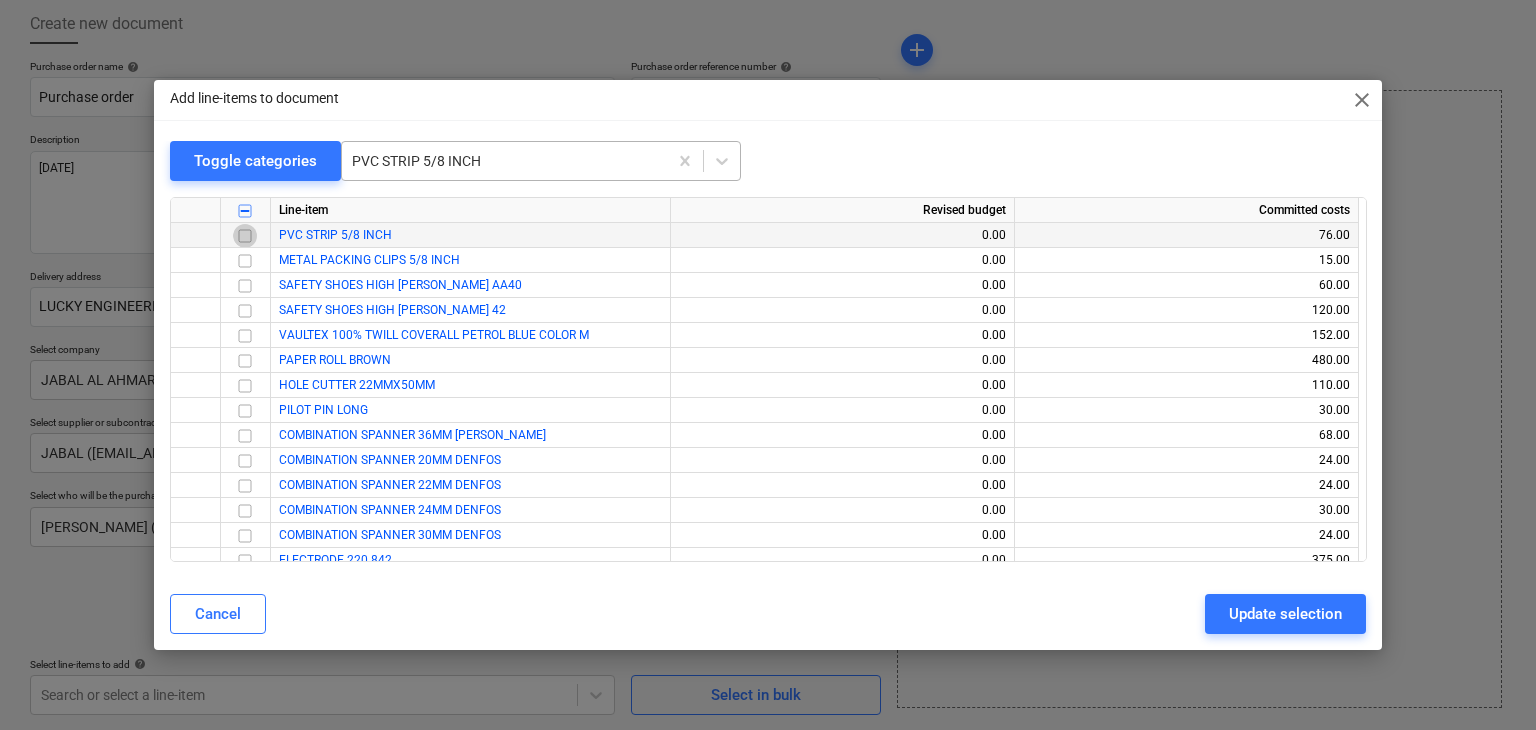 click at bounding box center (245, 236) 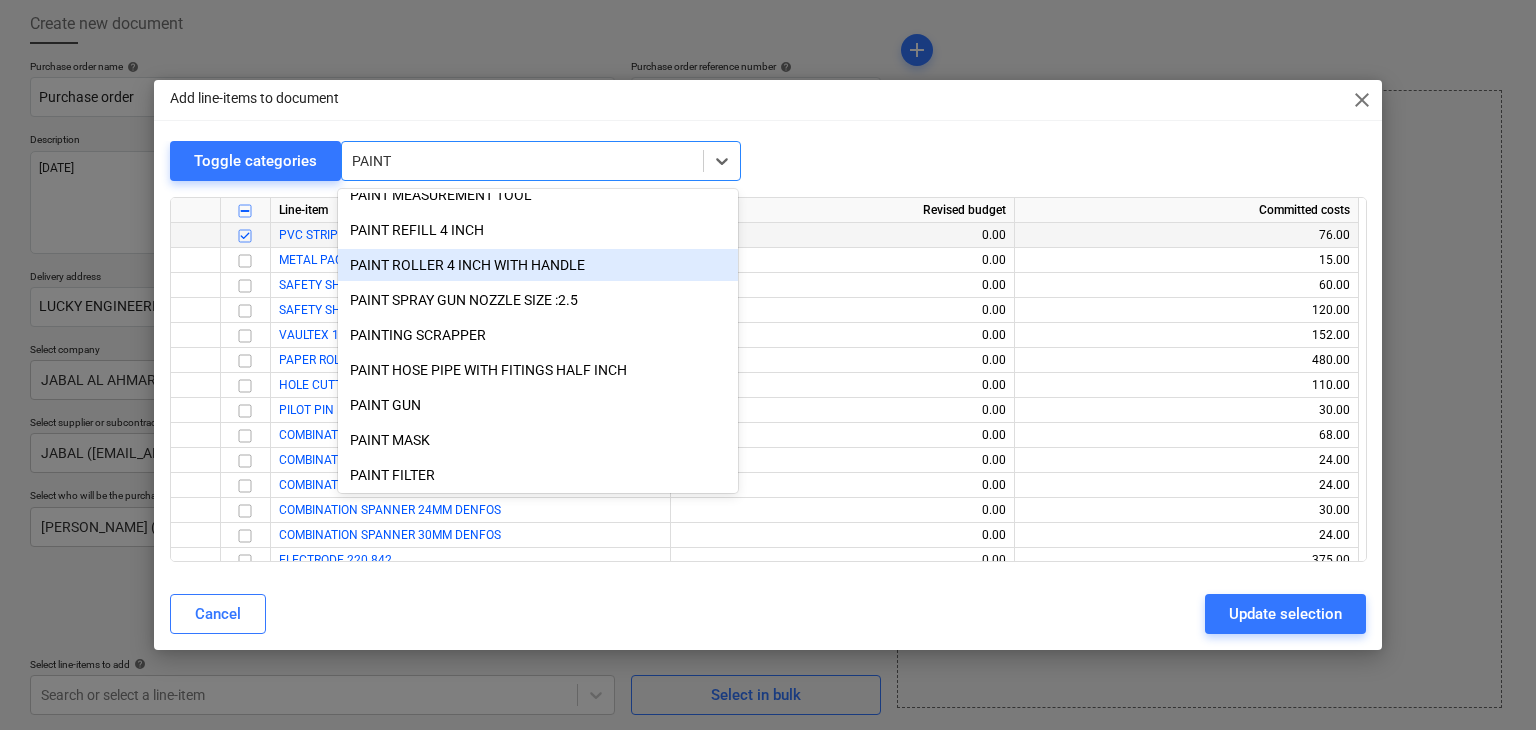scroll, scrollTop: 784, scrollLeft: 0, axis: vertical 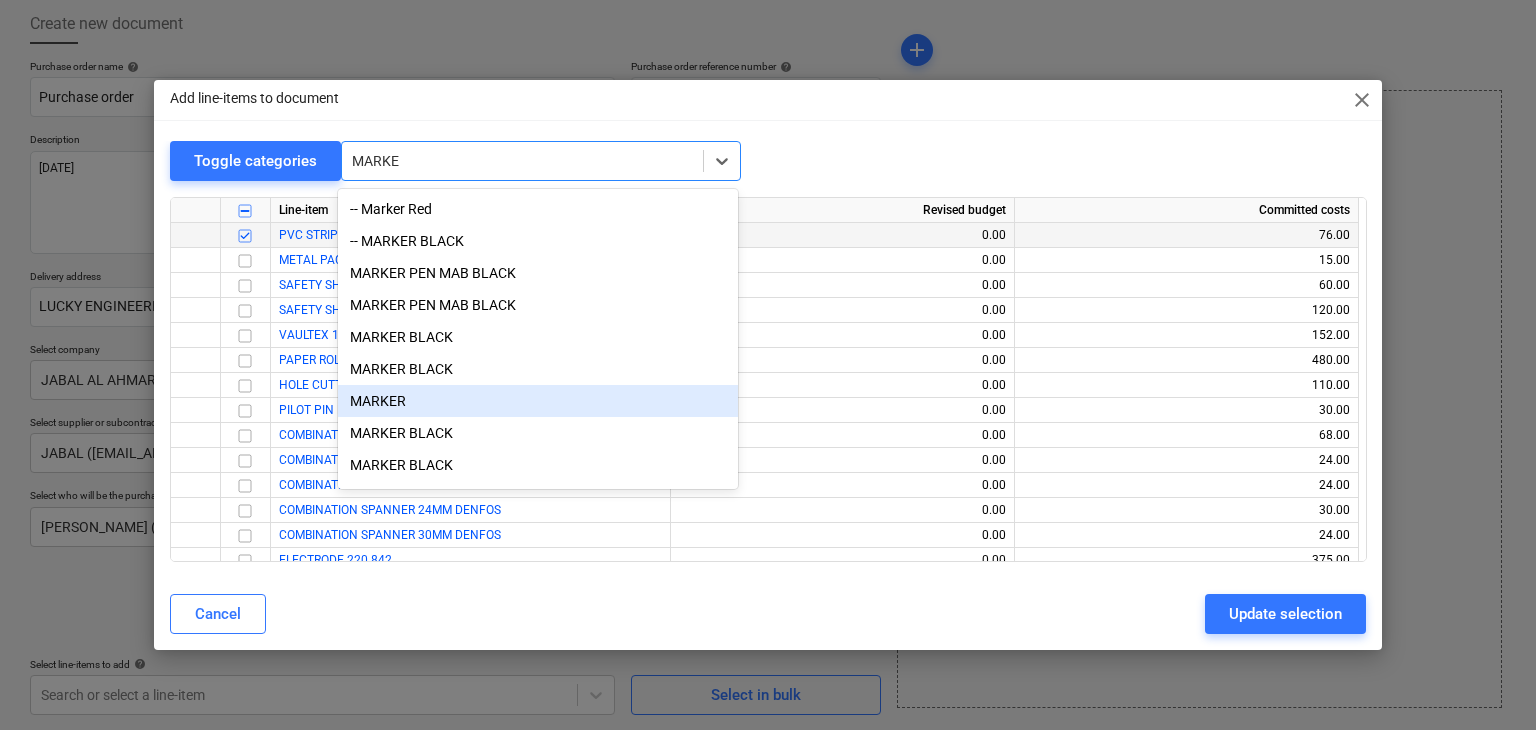 click on "MARKER" at bounding box center [538, 401] 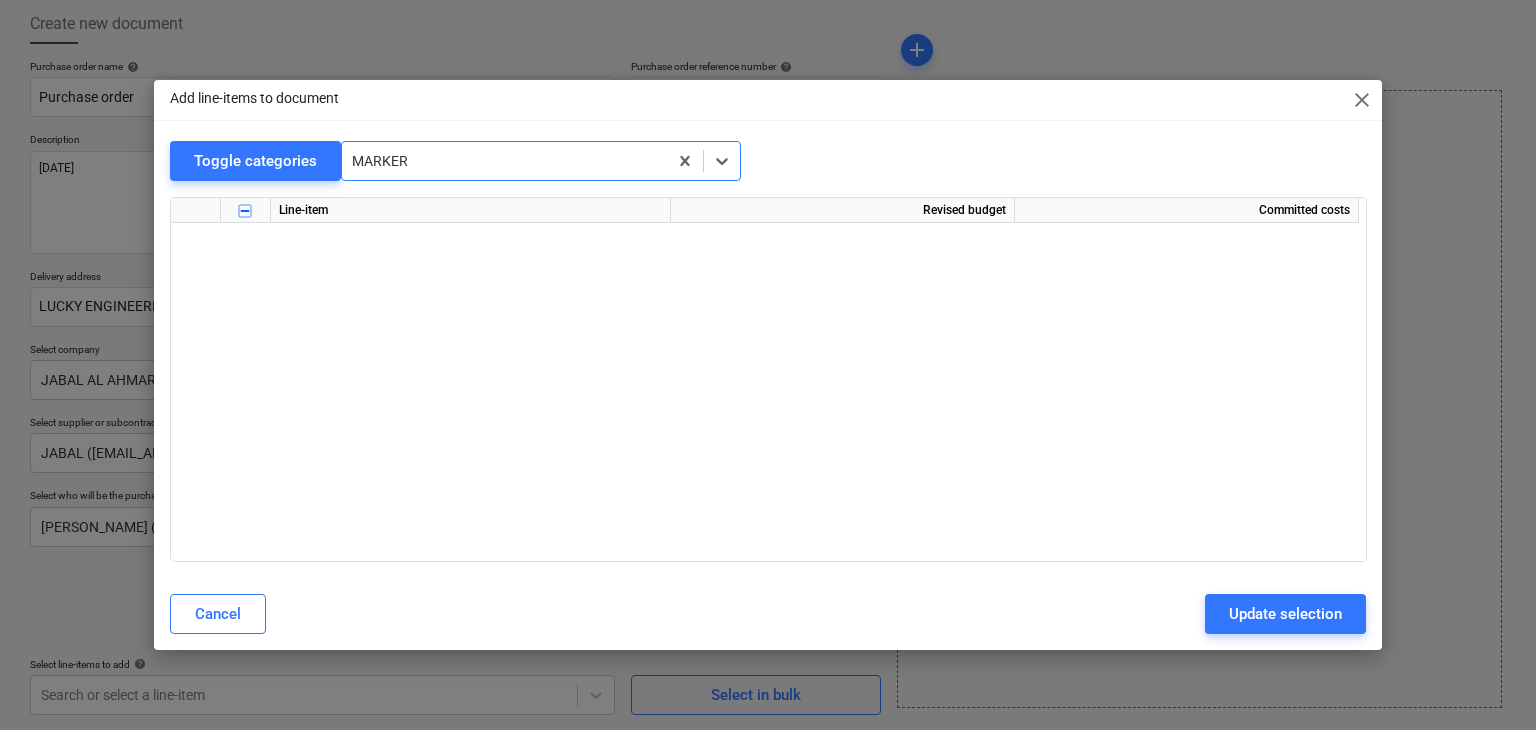 scroll, scrollTop: 12900, scrollLeft: 0, axis: vertical 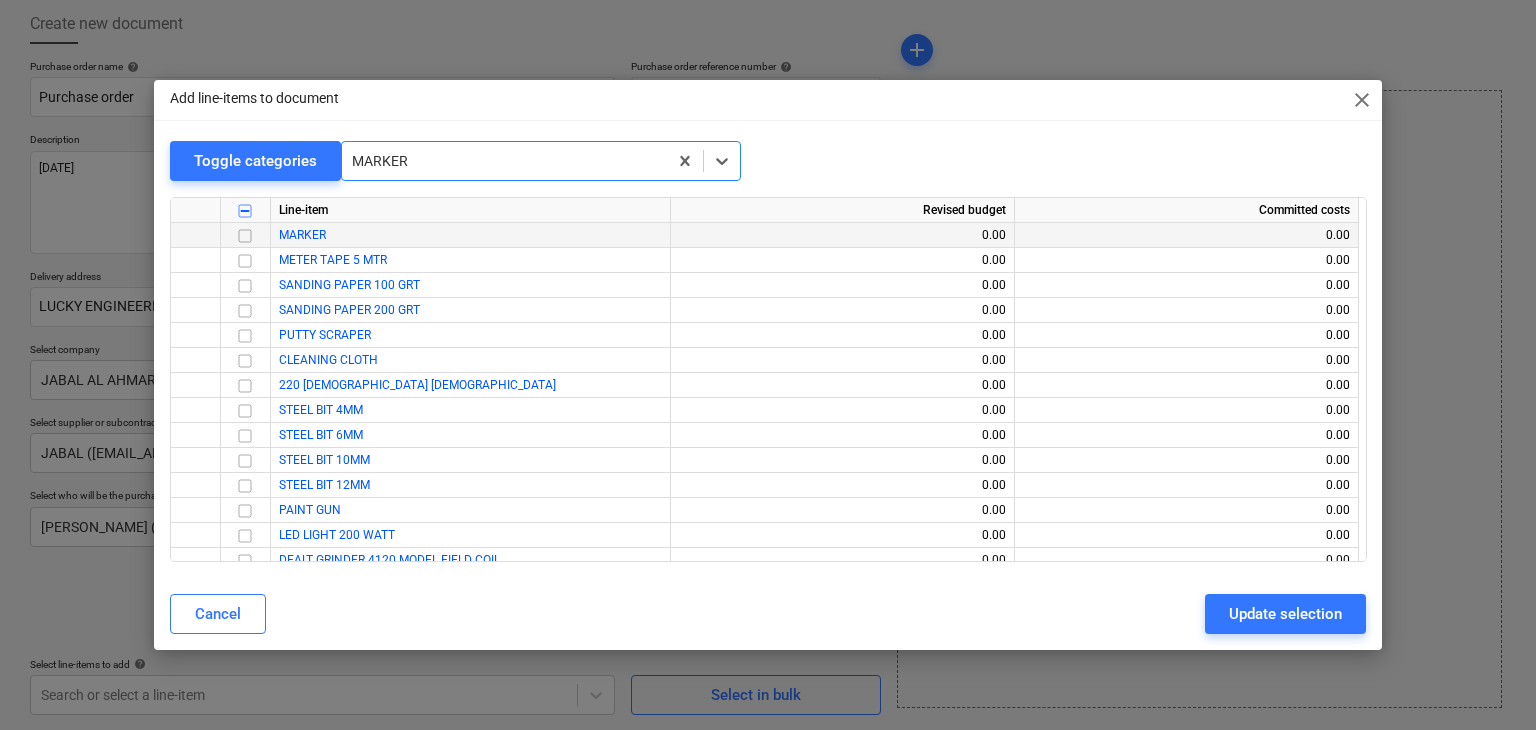 click at bounding box center [245, 236] 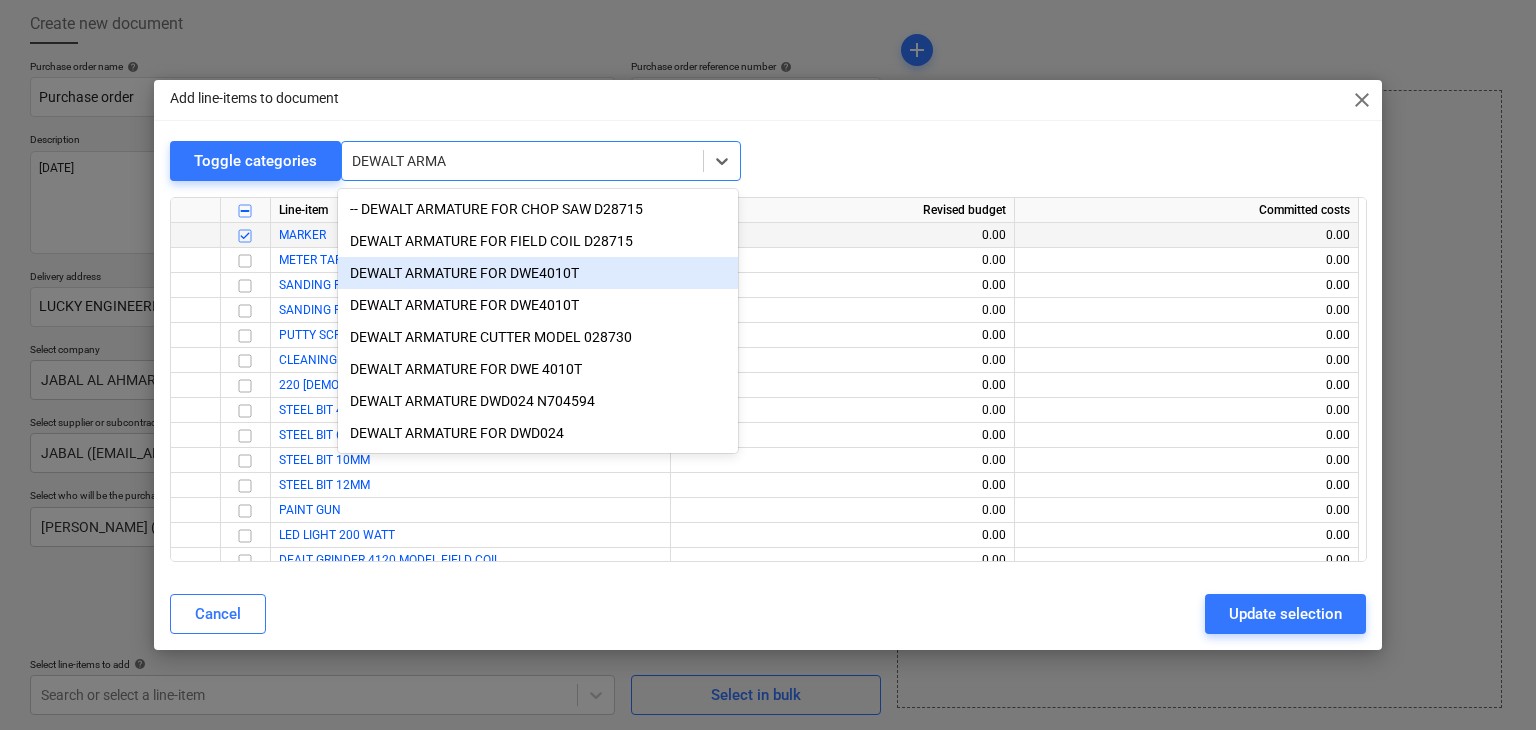 click on "DEWALT ARMATURE FOR DWE4010T" at bounding box center (538, 273) 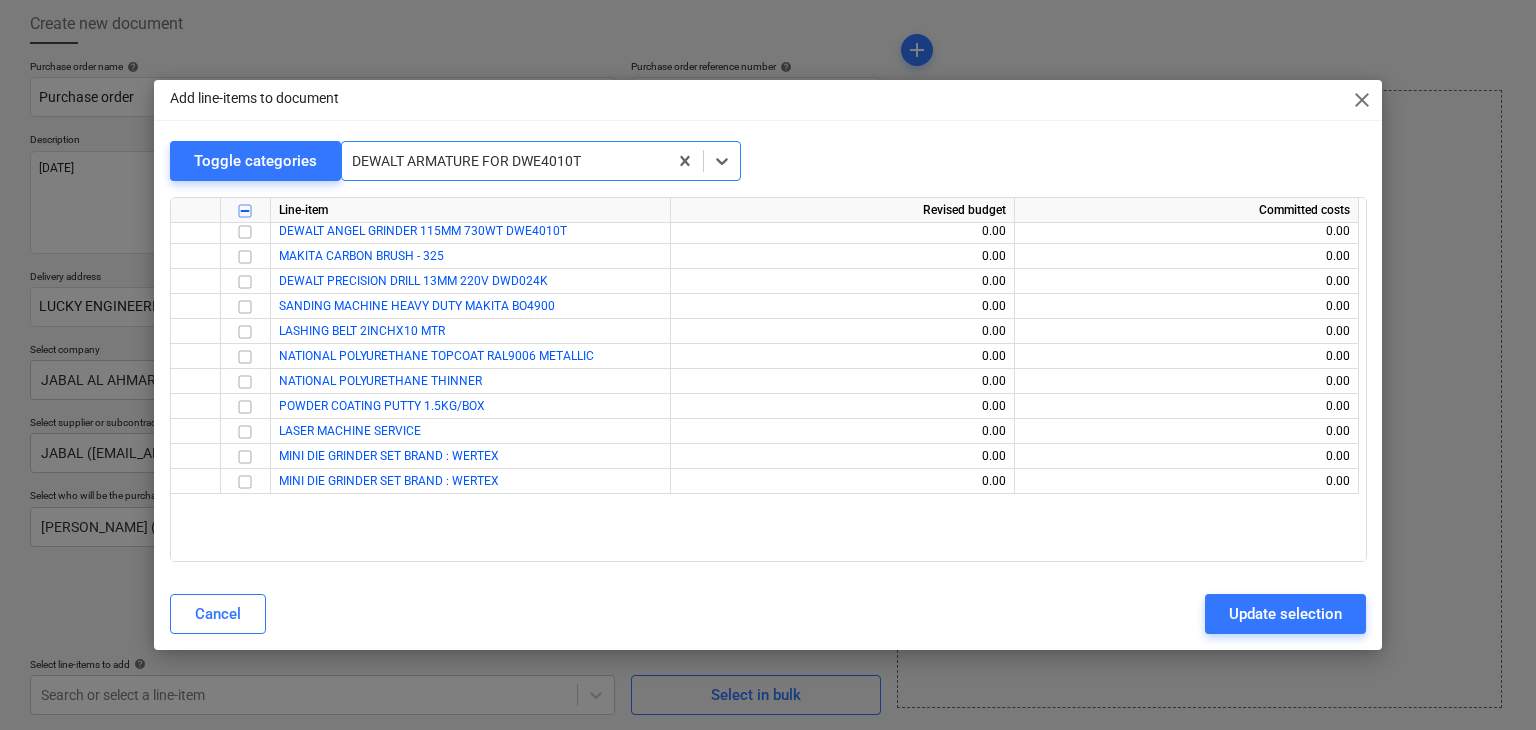 scroll, scrollTop: 9250, scrollLeft: 0, axis: vertical 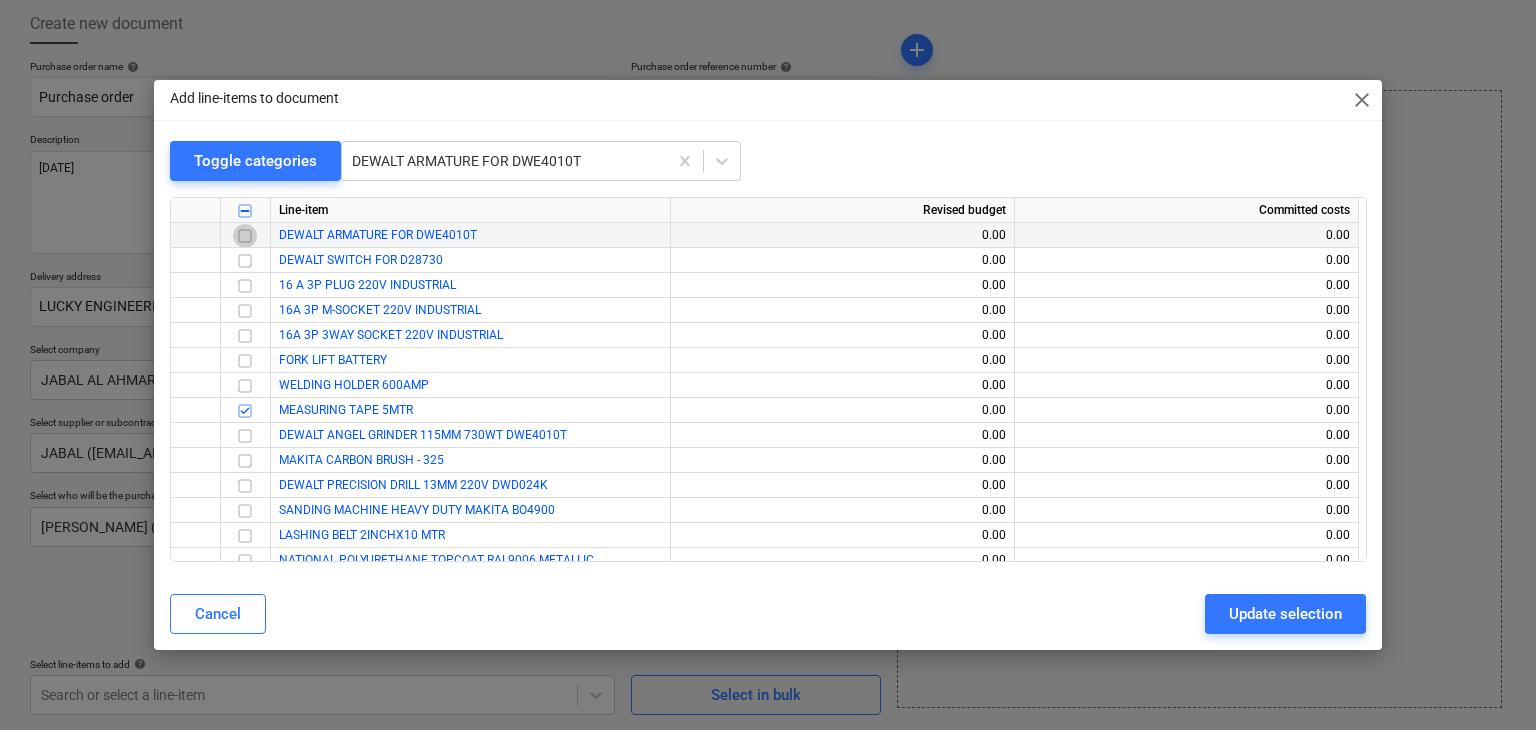 click at bounding box center (245, 236) 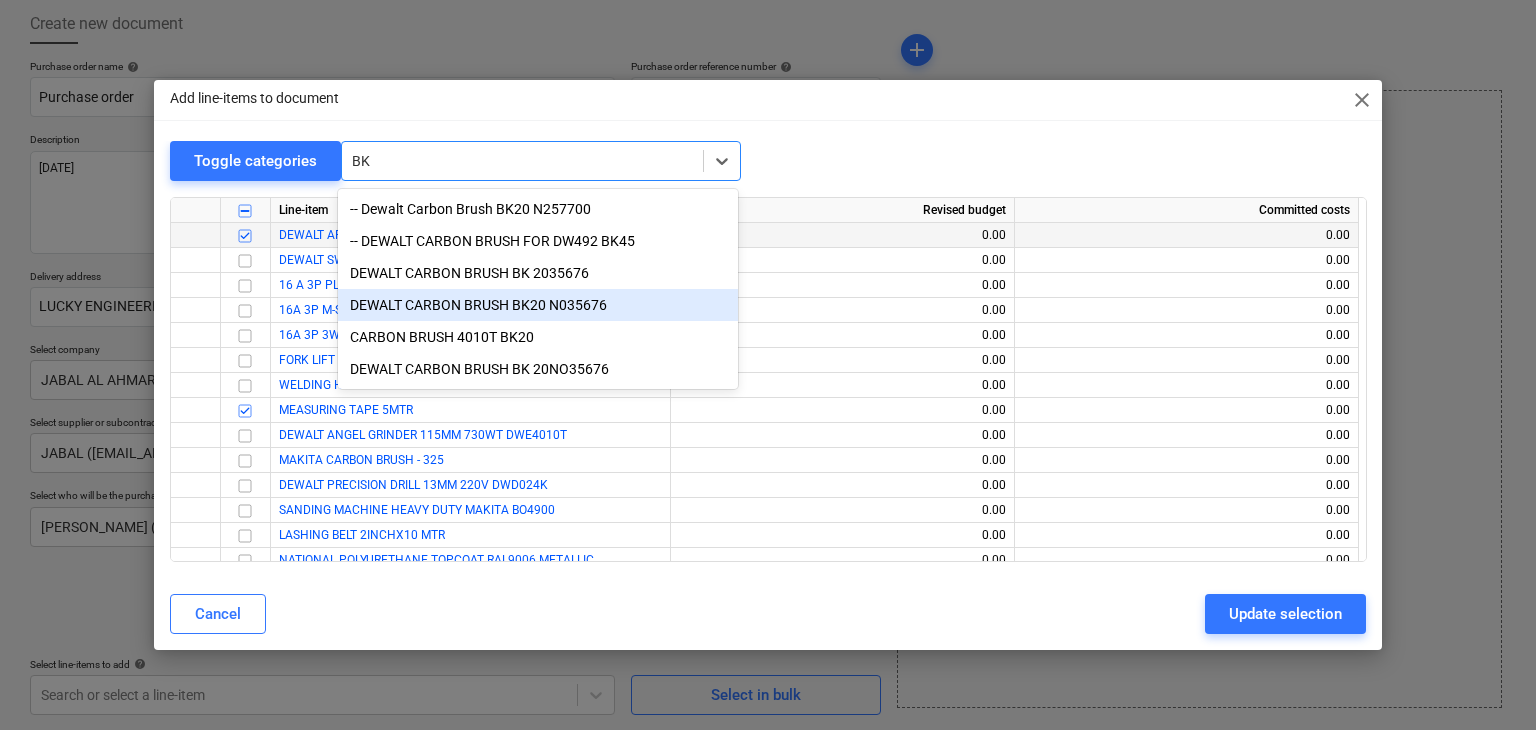 click on "DEWALT CARBON BRUSH BK20 N035676" at bounding box center (538, 305) 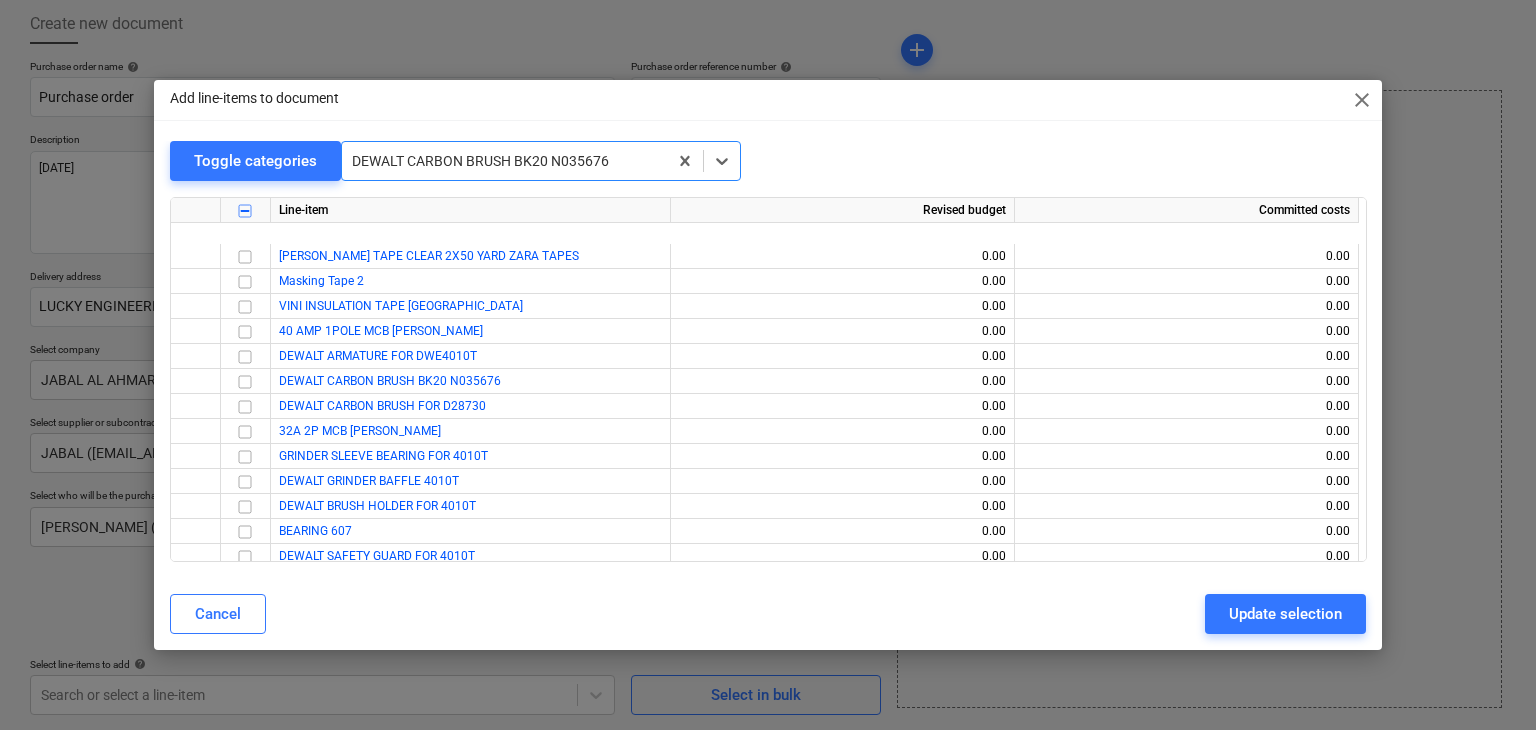 scroll, scrollTop: 11224, scrollLeft: 0, axis: vertical 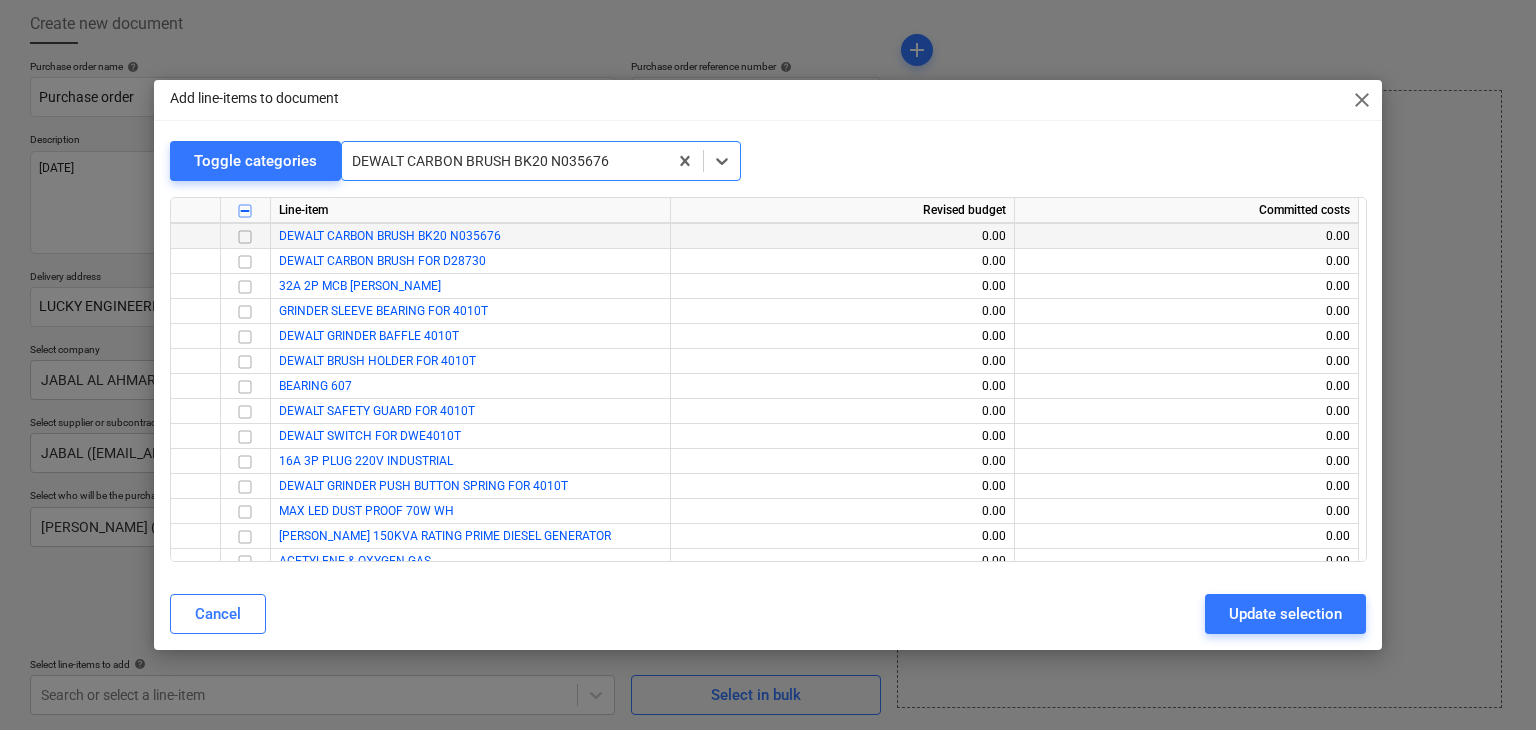 click at bounding box center [245, 237] 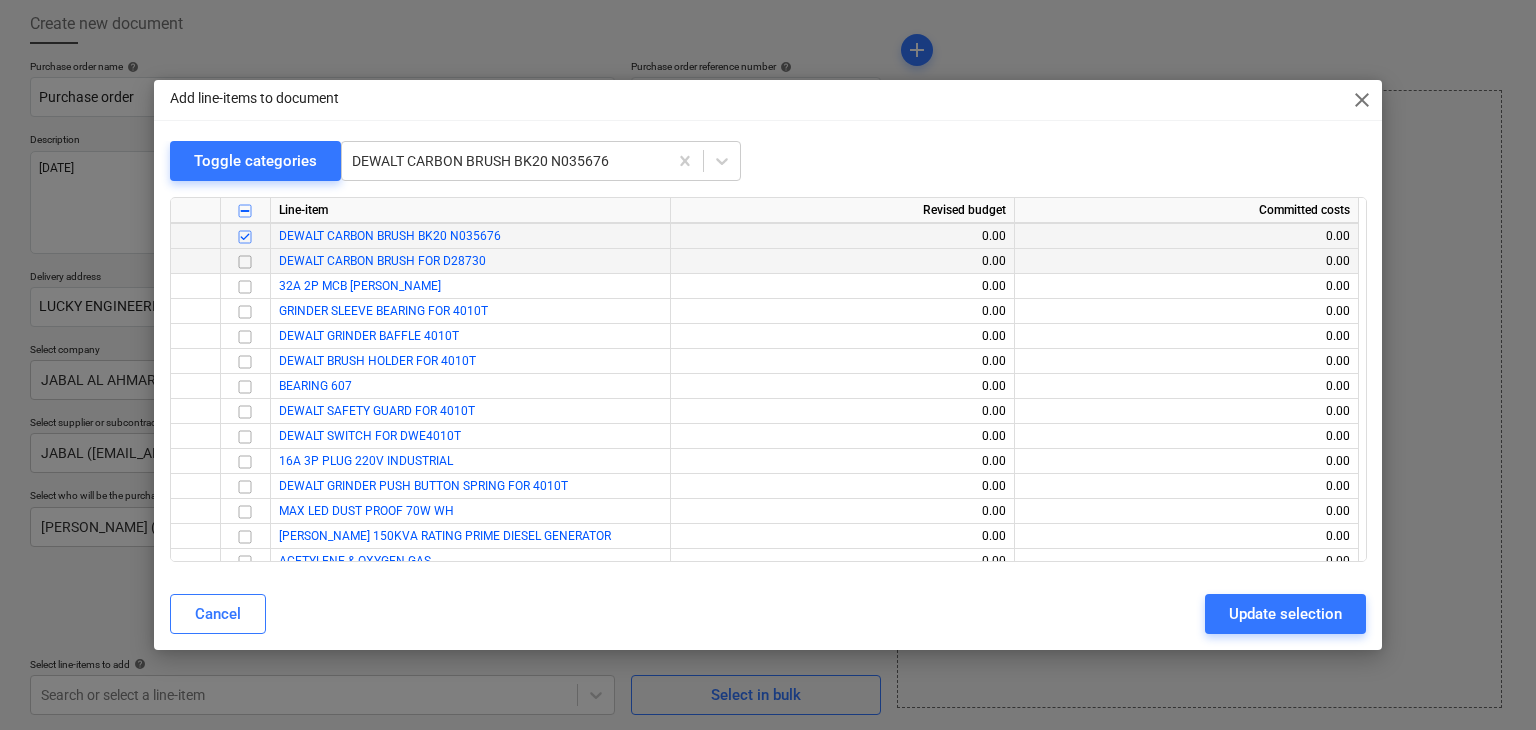 click at bounding box center [245, 262] 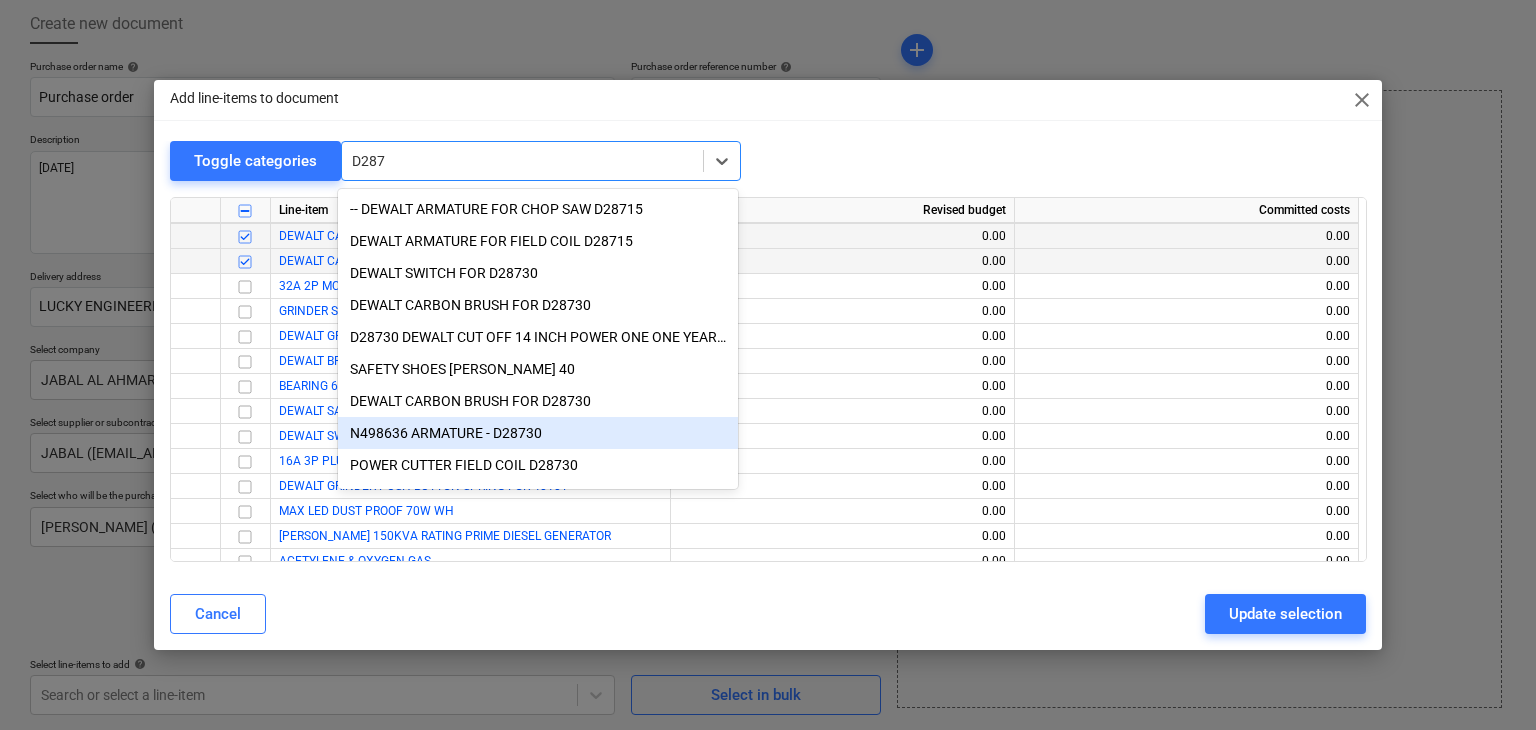 click on "N498636 ARMATURE - D28730" at bounding box center (538, 433) 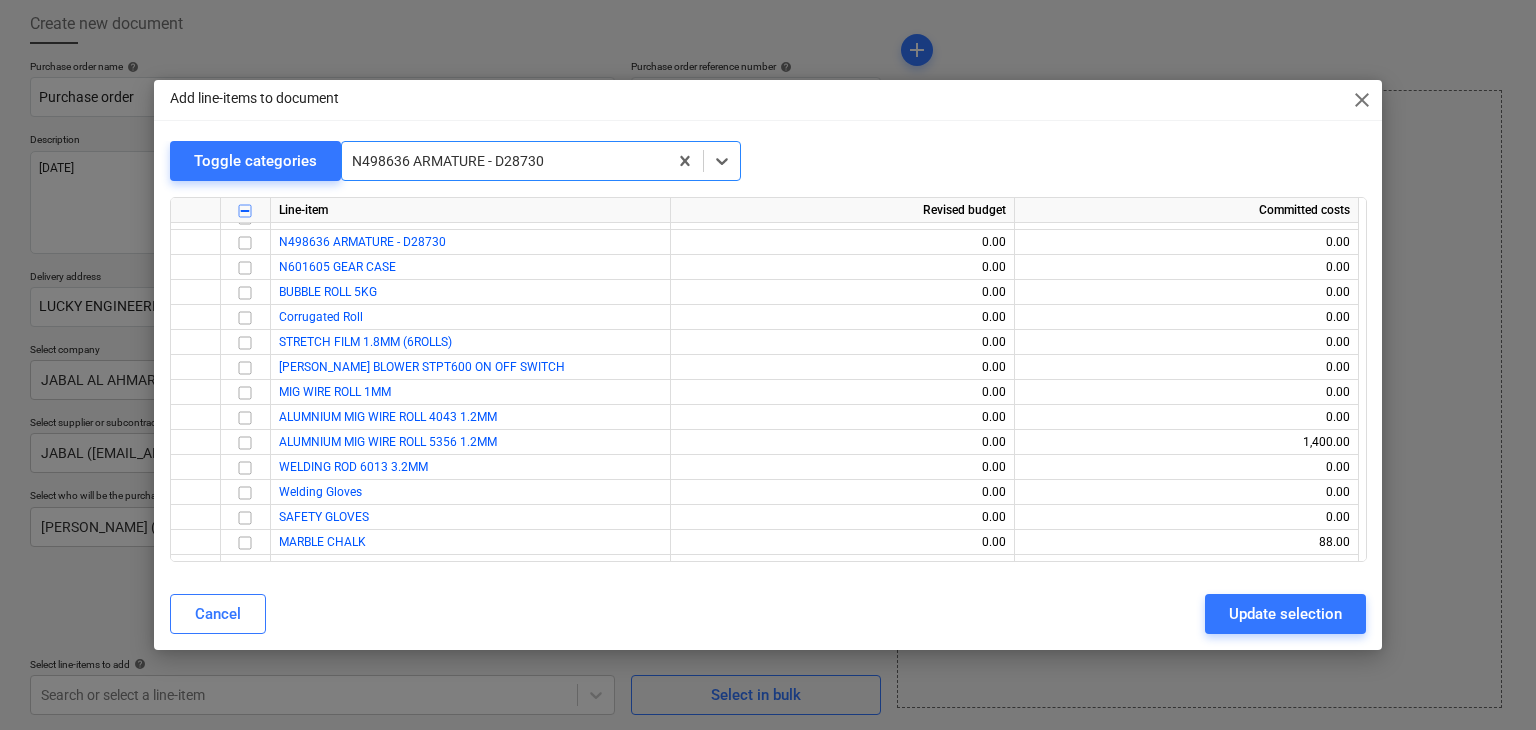 scroll, scrollTop: 17324, scrollLeft: 0, axis: vertical 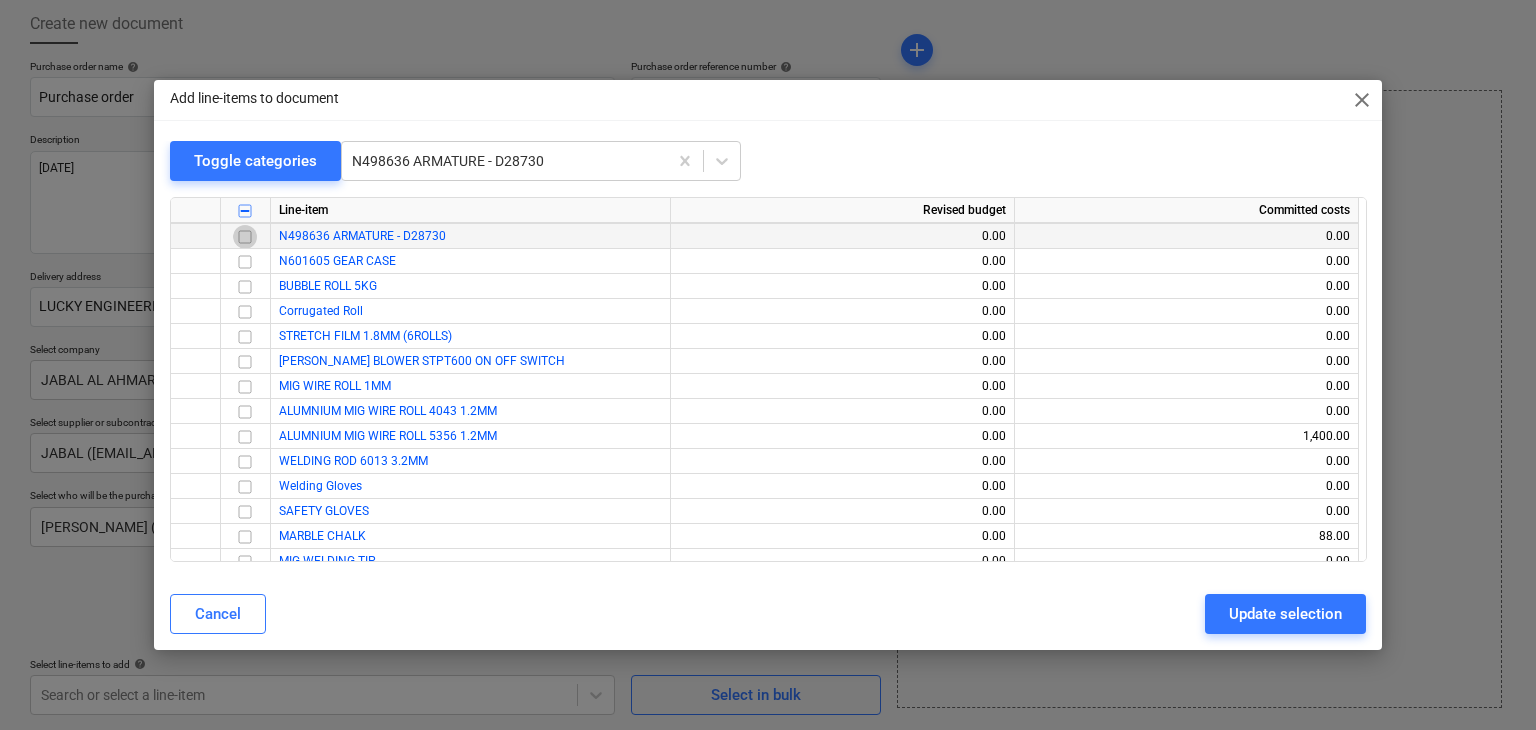 click at bounding box center [245, 237] 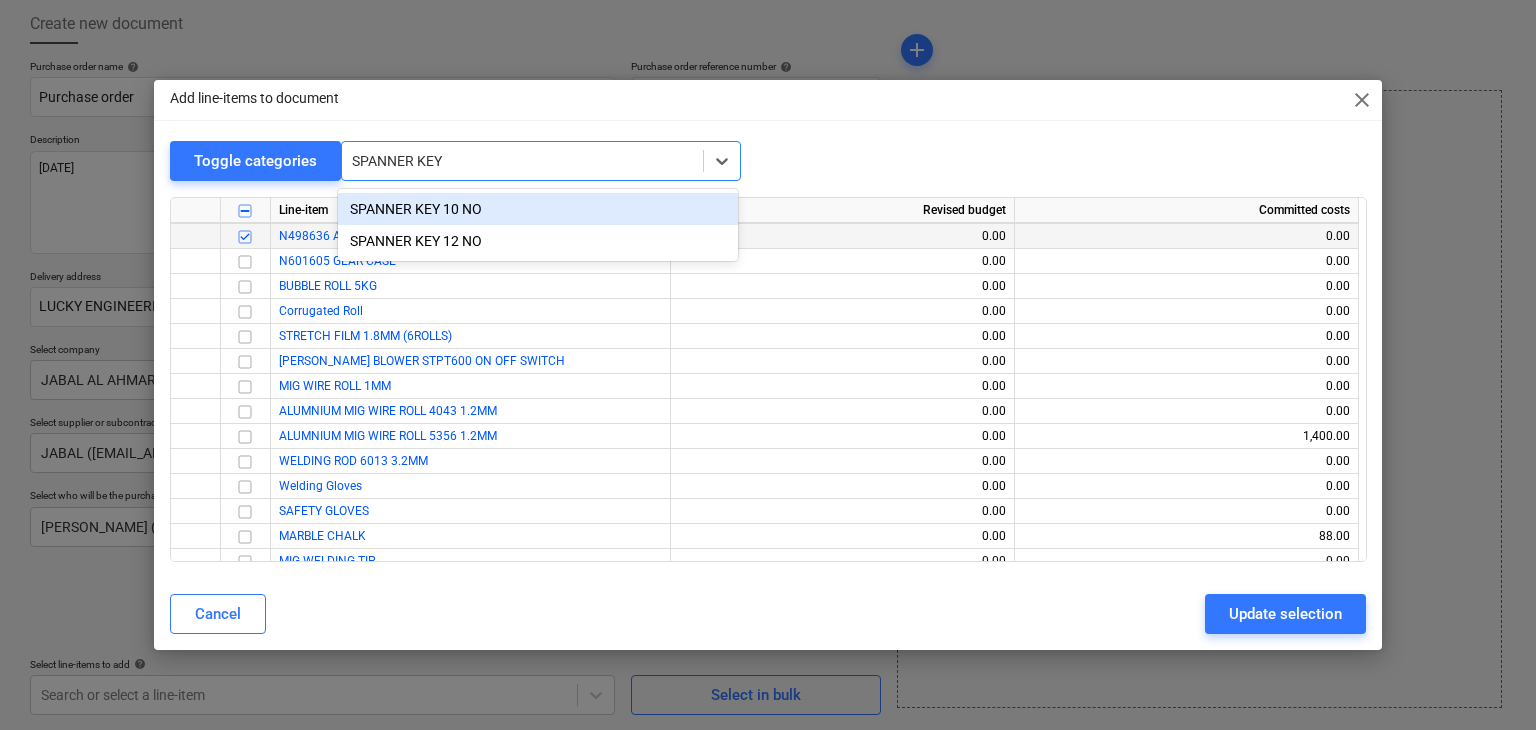 click on "SPANNER KEY 10 NO" at bounding box center [538, 209] 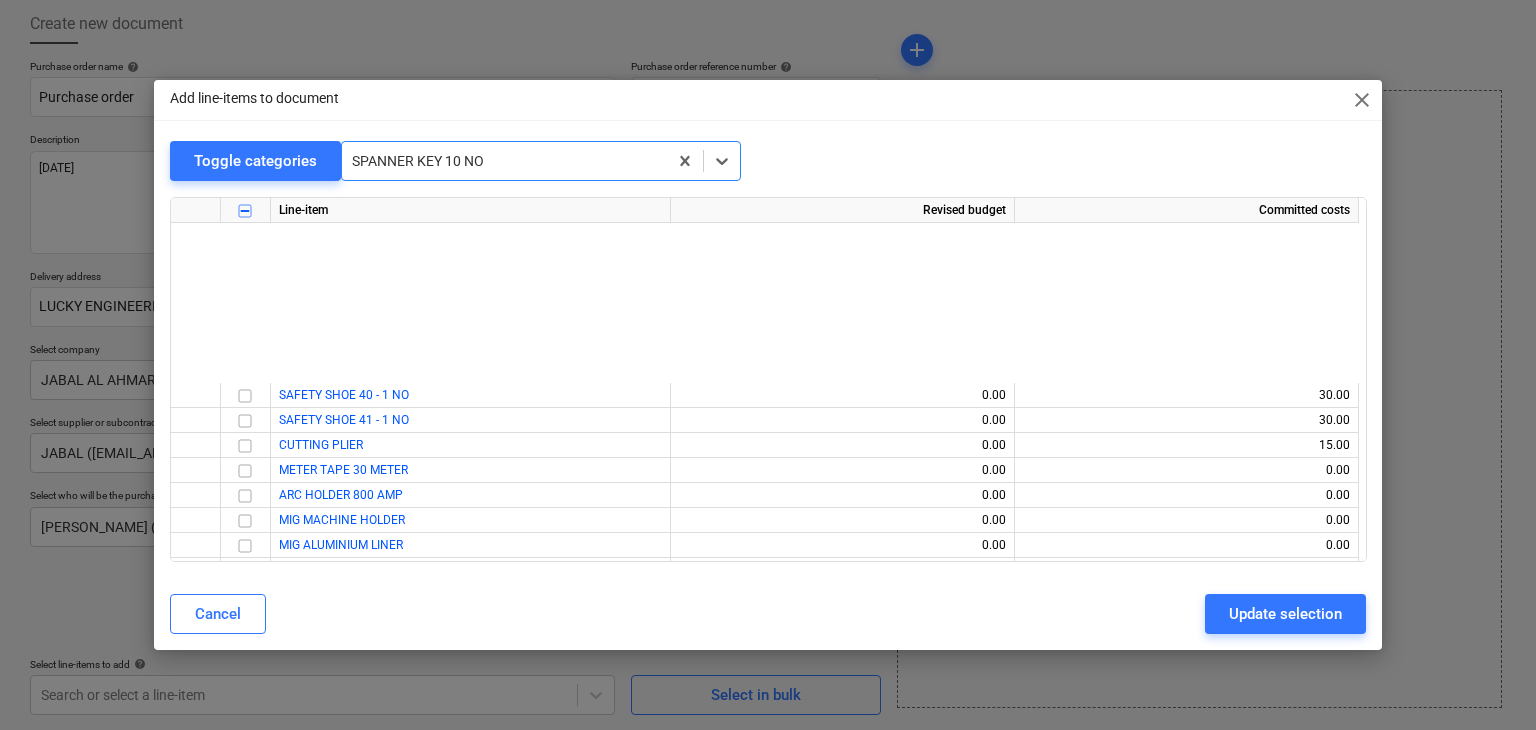 scroll, scrollTop: 37575, scrollLeft: 0, axis: vertical 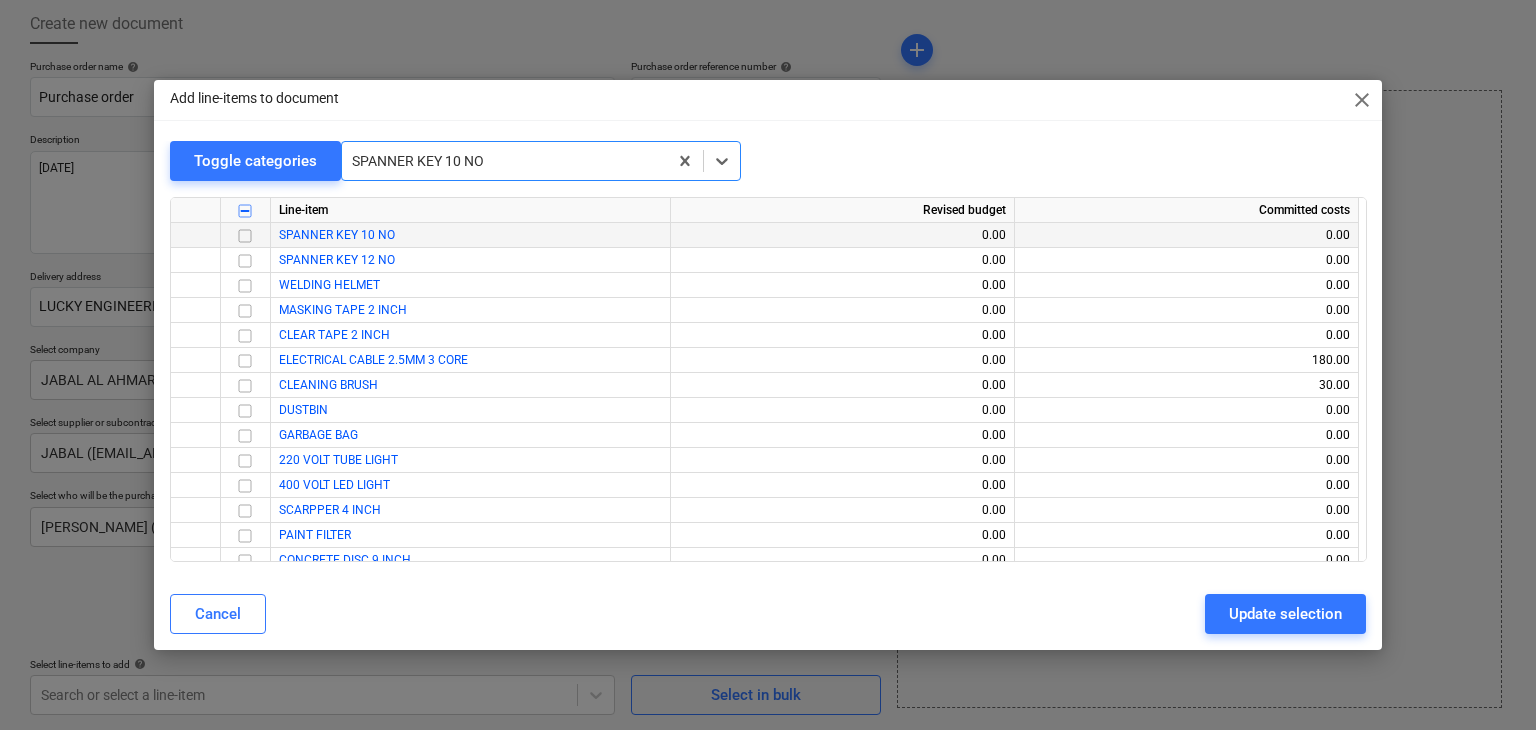 click at bounding box center (245, 236) 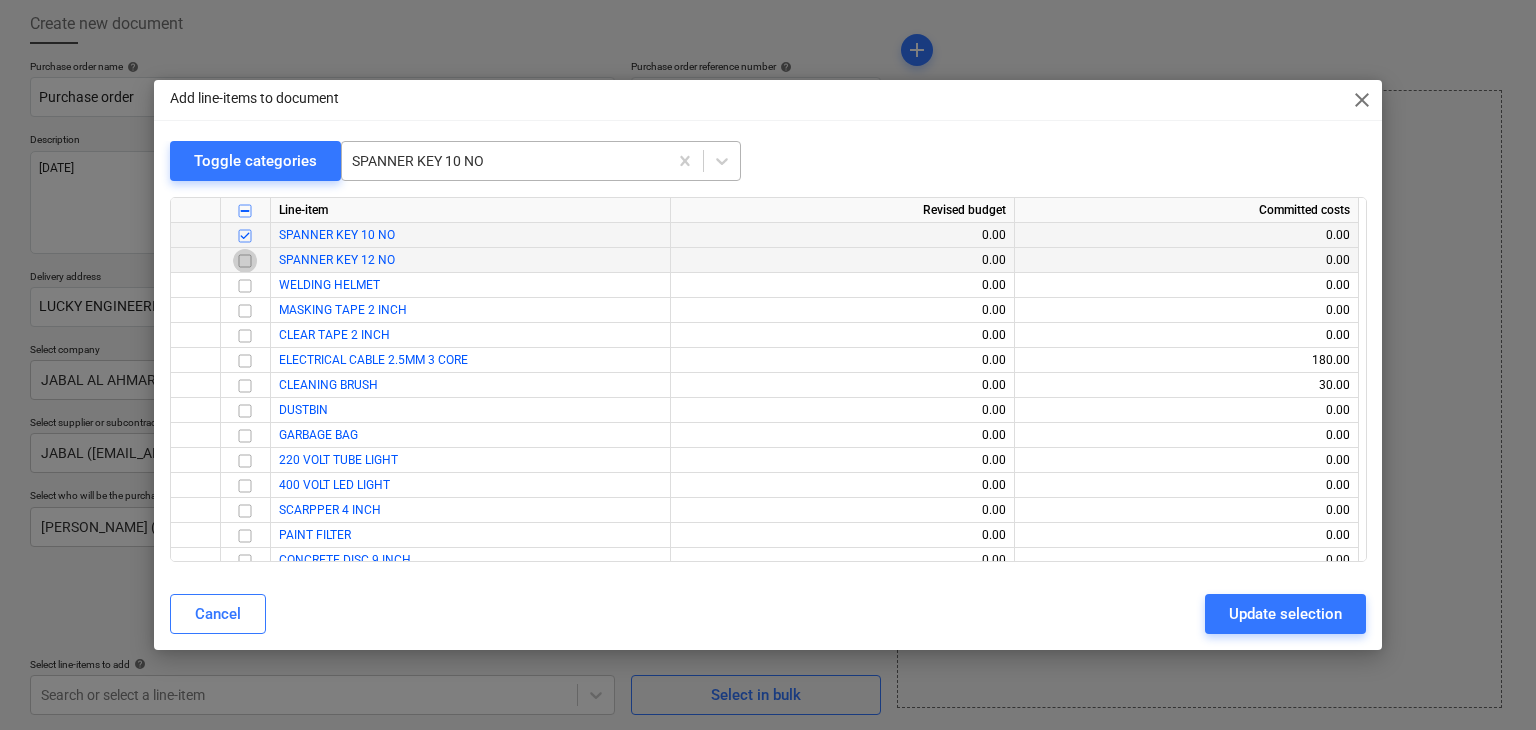 click at bounding box center (245, 261) 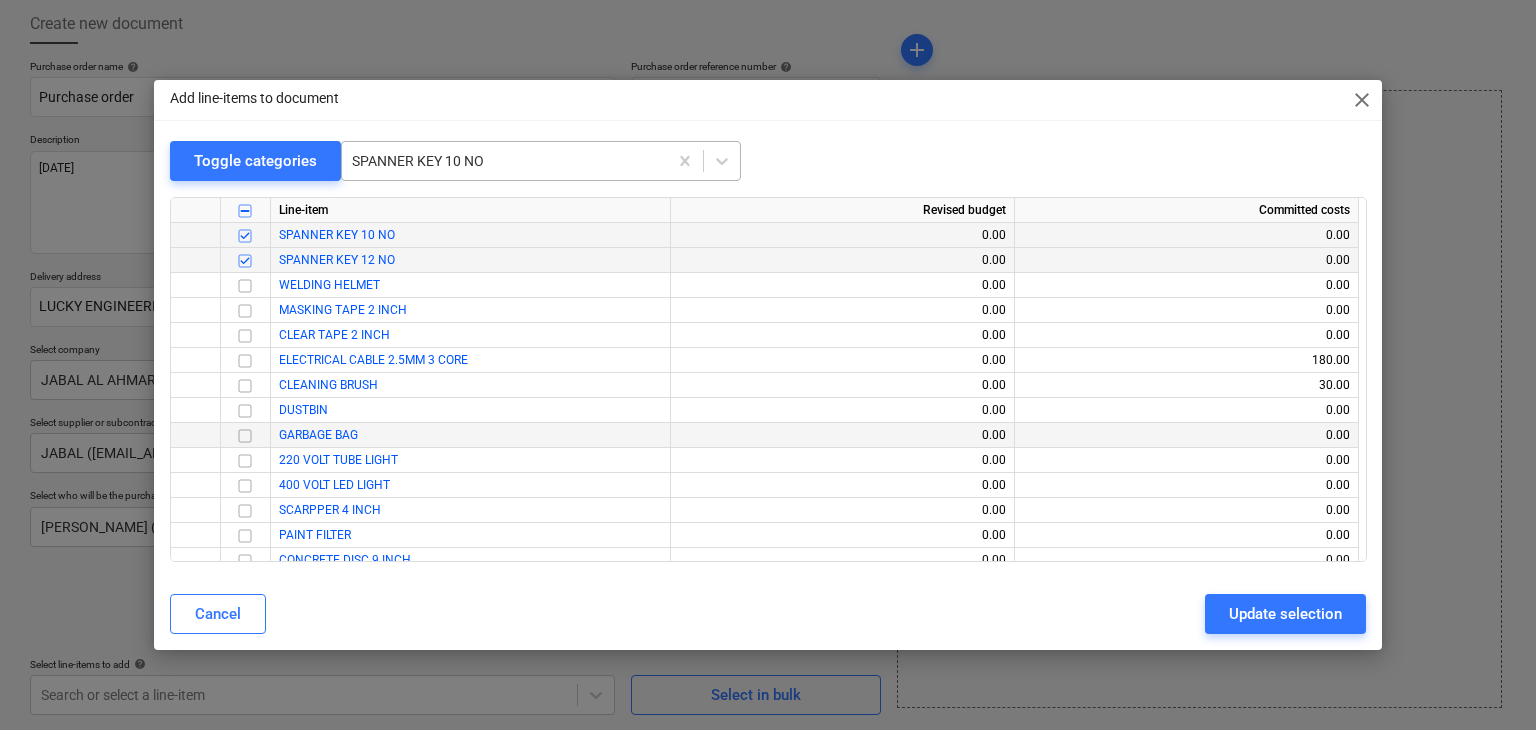 click at bounding box center [245, 436] 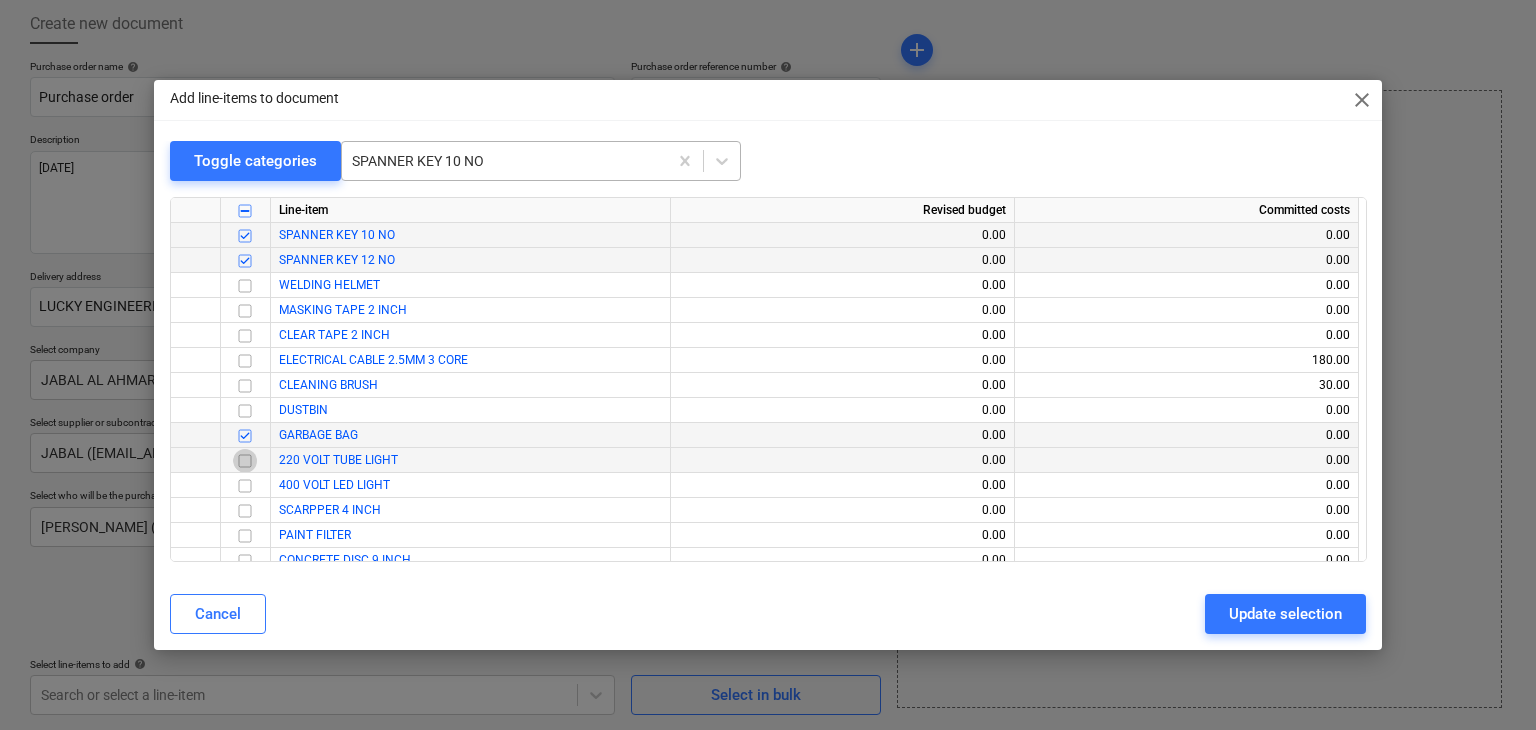 click at bounding box center (245, 461) 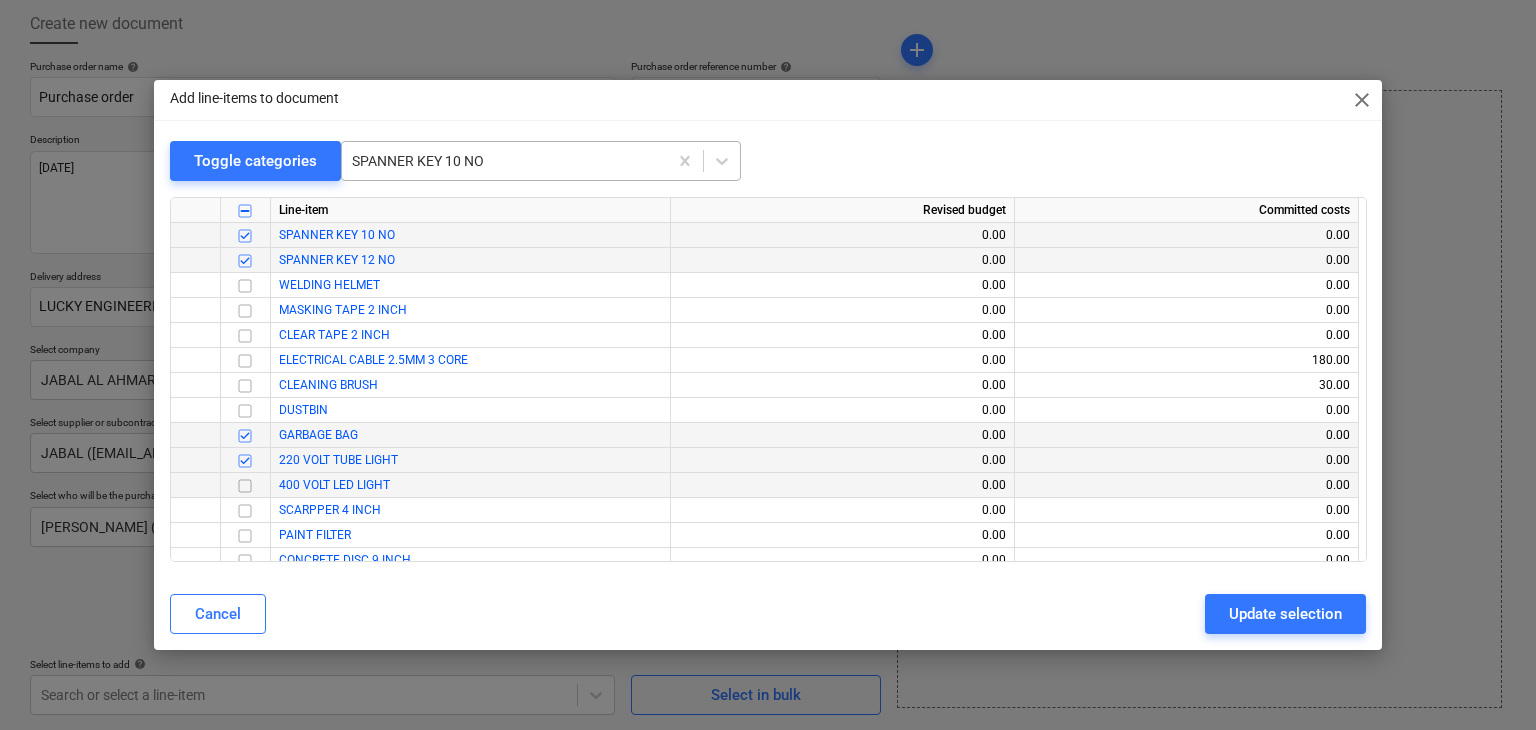 click at bounding box center [245, 486] 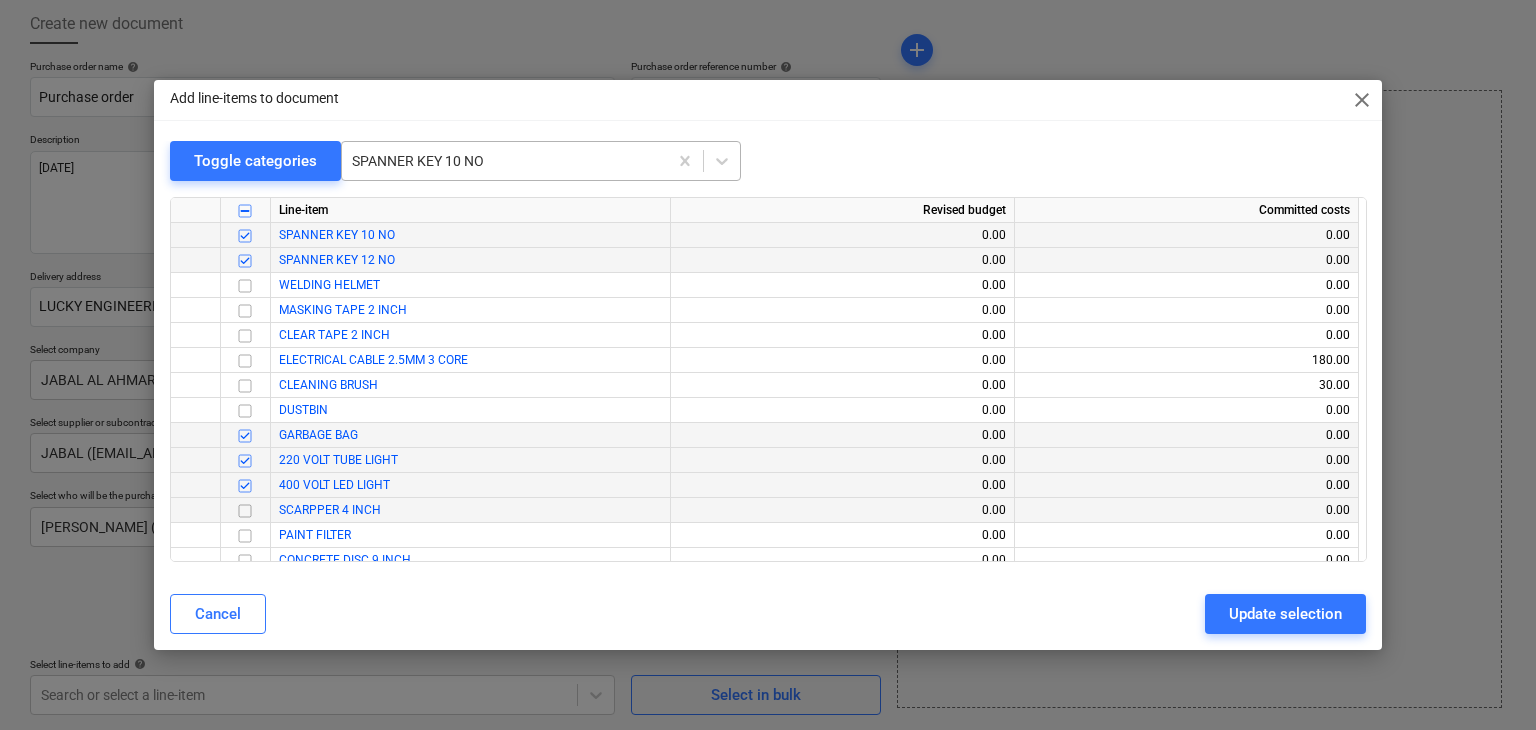 click at bounding box center [245, 511] 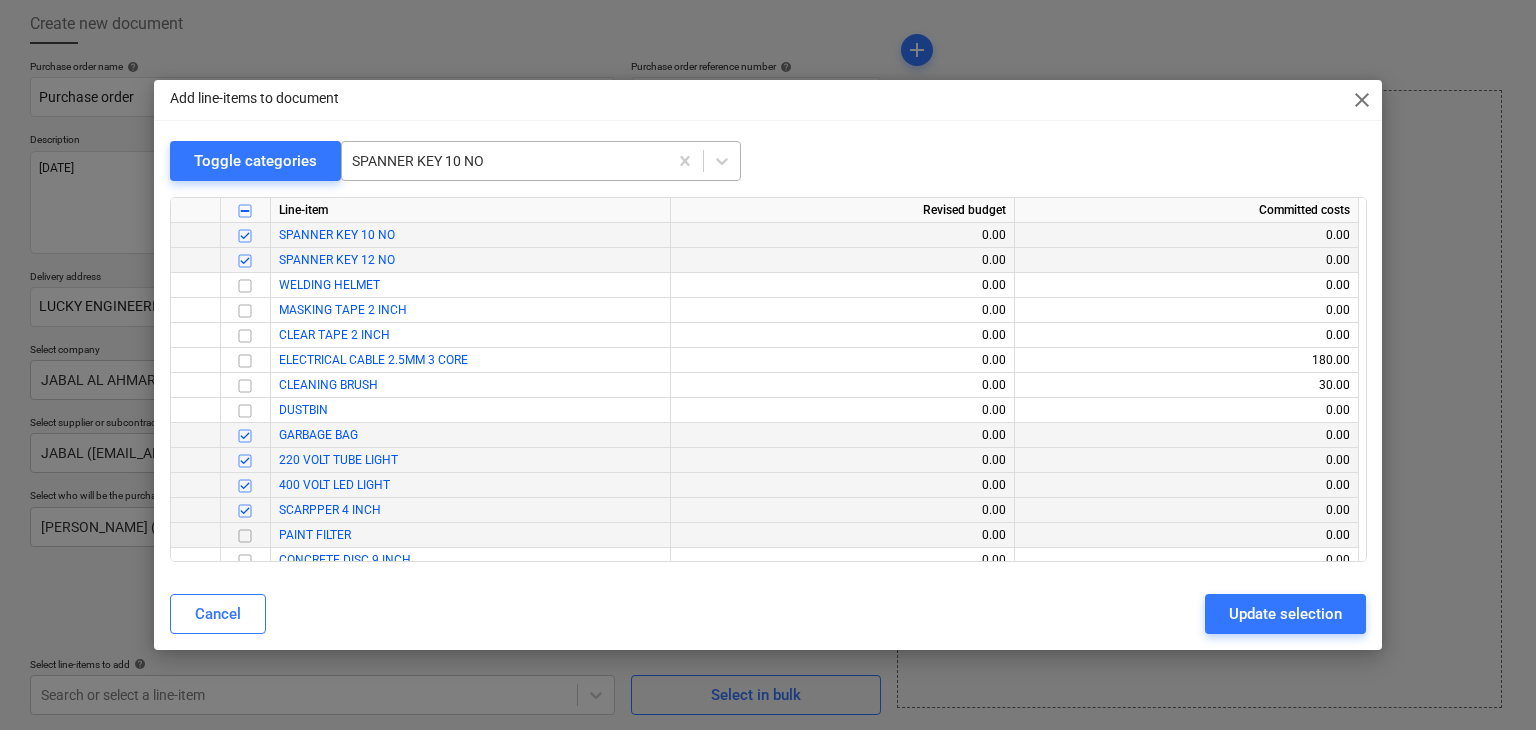click at bounding box center (245, 536) 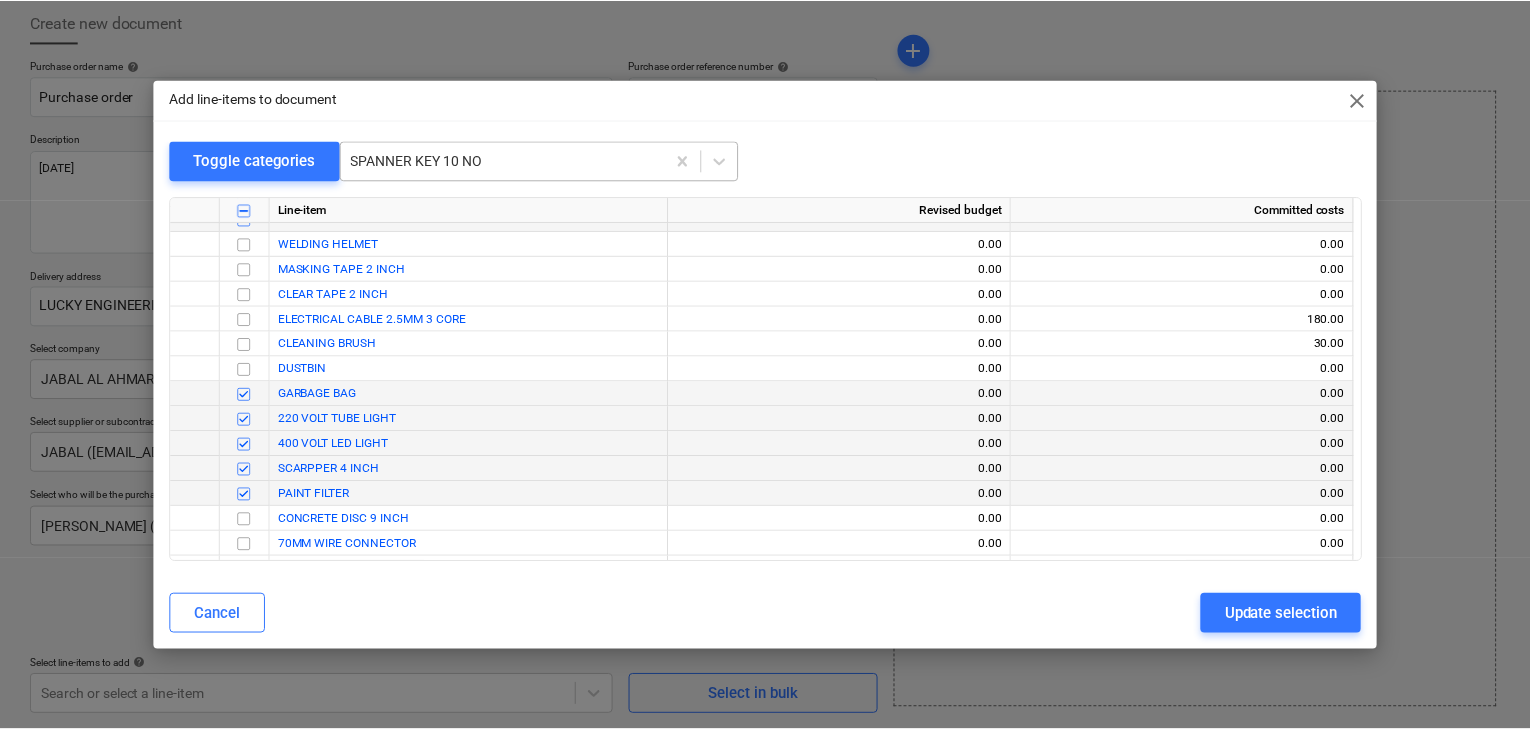 scroll, scrollTop: 37636, scrollLeft: 0, axis: vertical 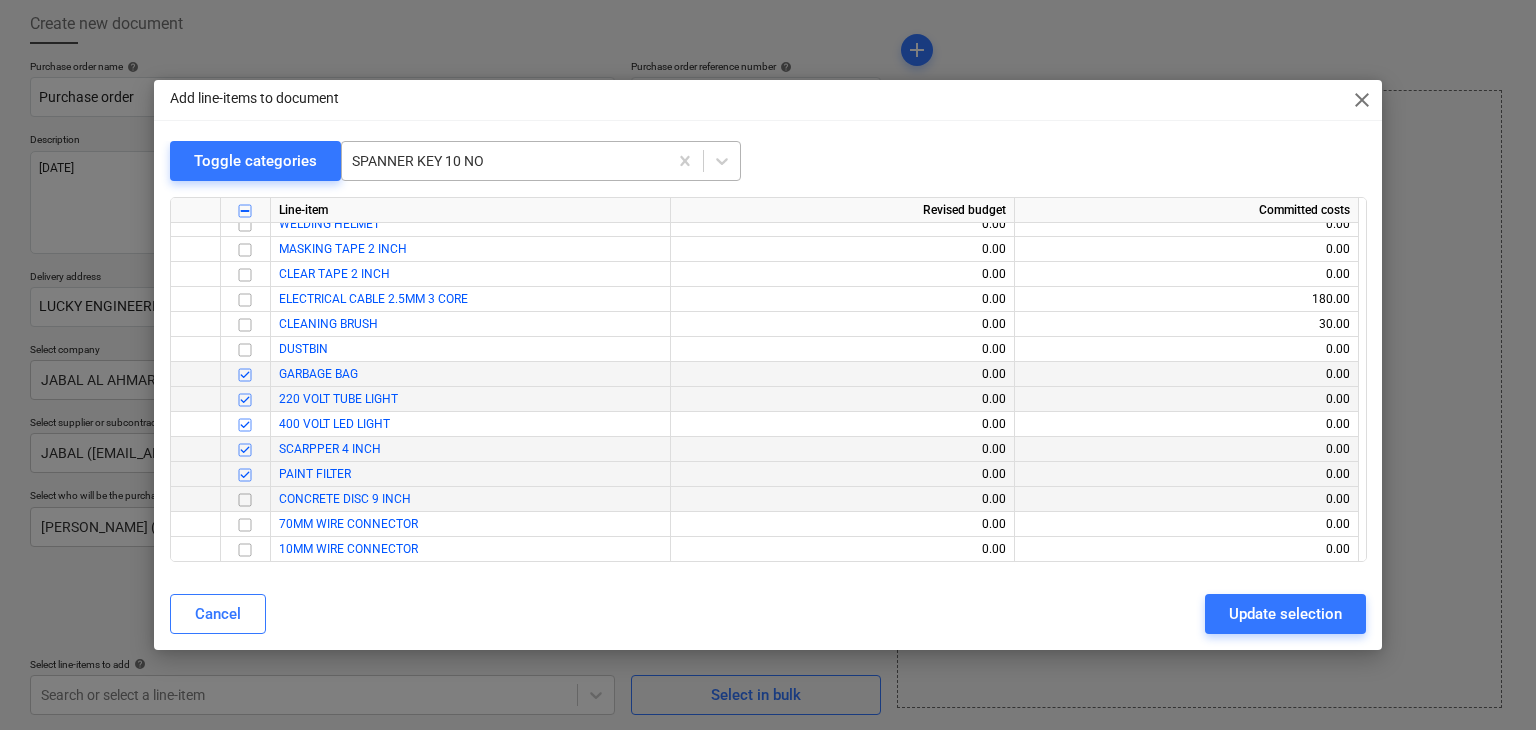 click at bounding box center (245, 500) 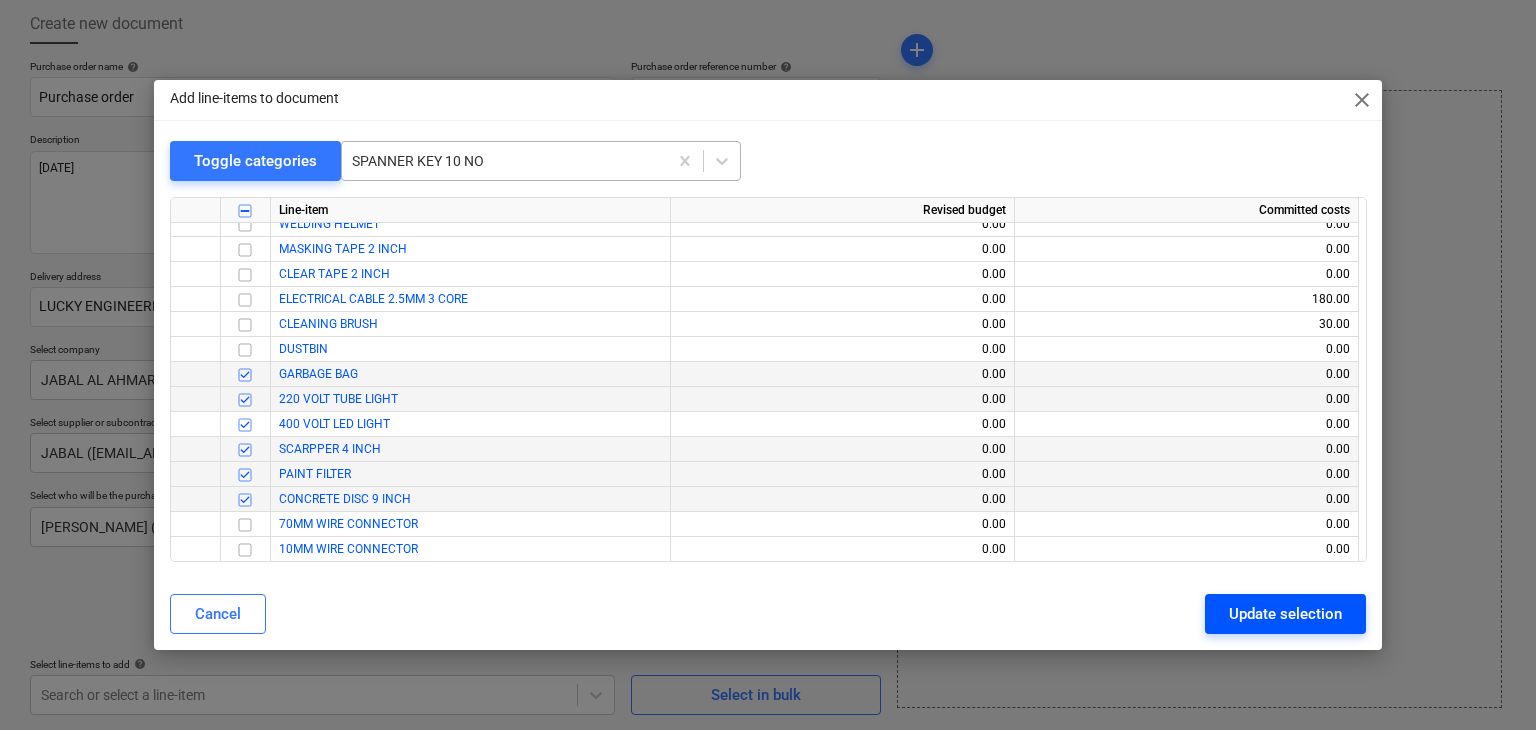 click on "Update selection" at bounding box center [1285, 614] 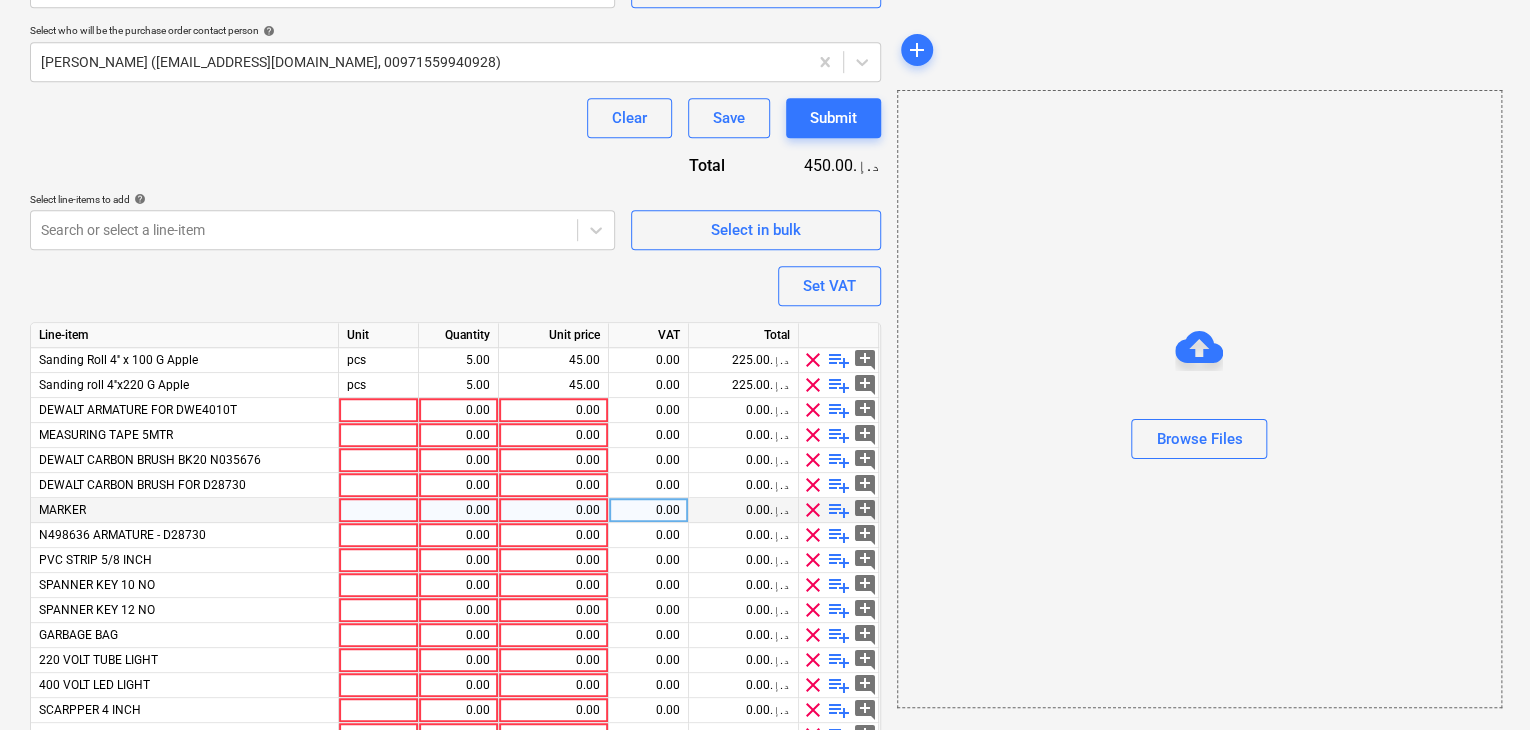 scroll, scrollTop: 604, scrollLeft: 0, axis: vertical 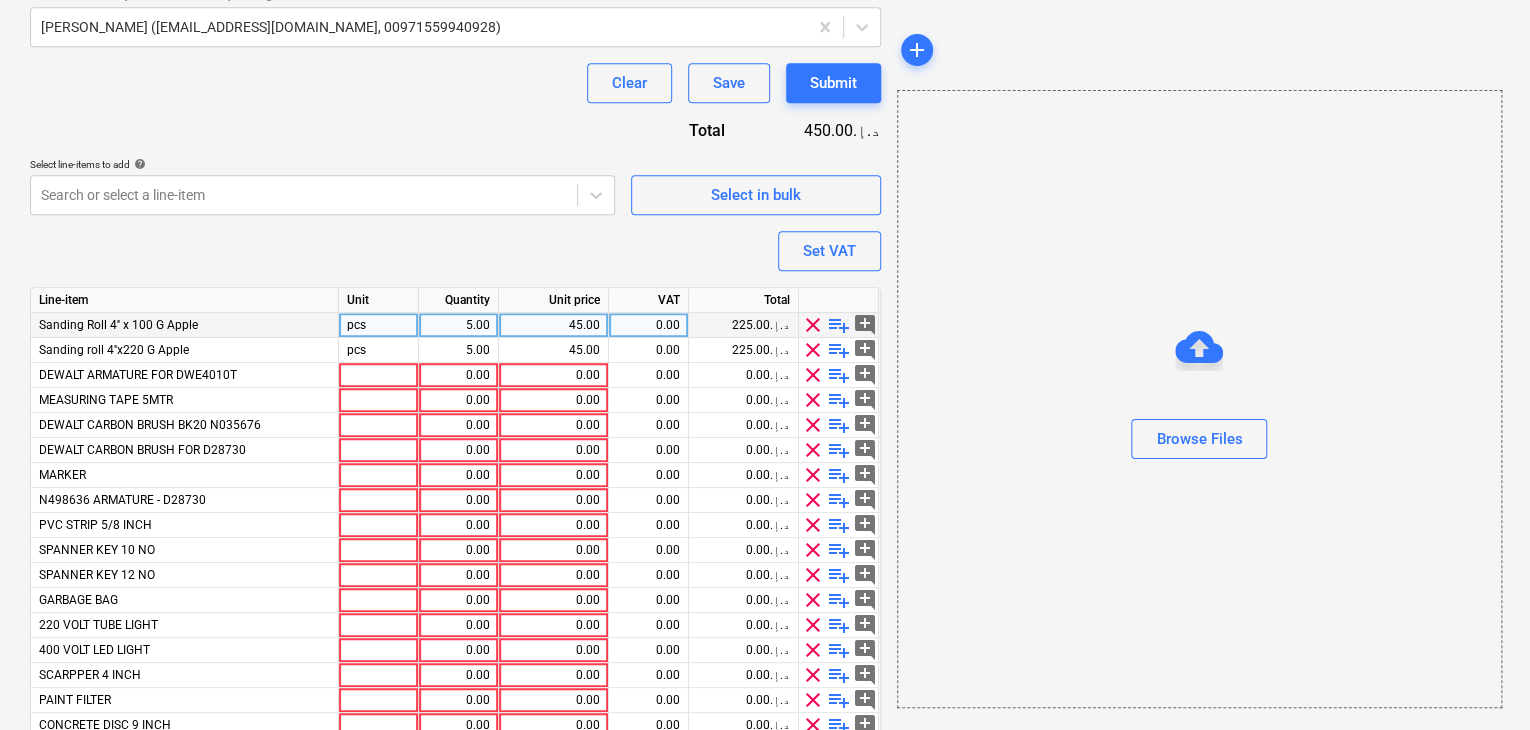 click on "pcs" at bounding box center [379, 325] 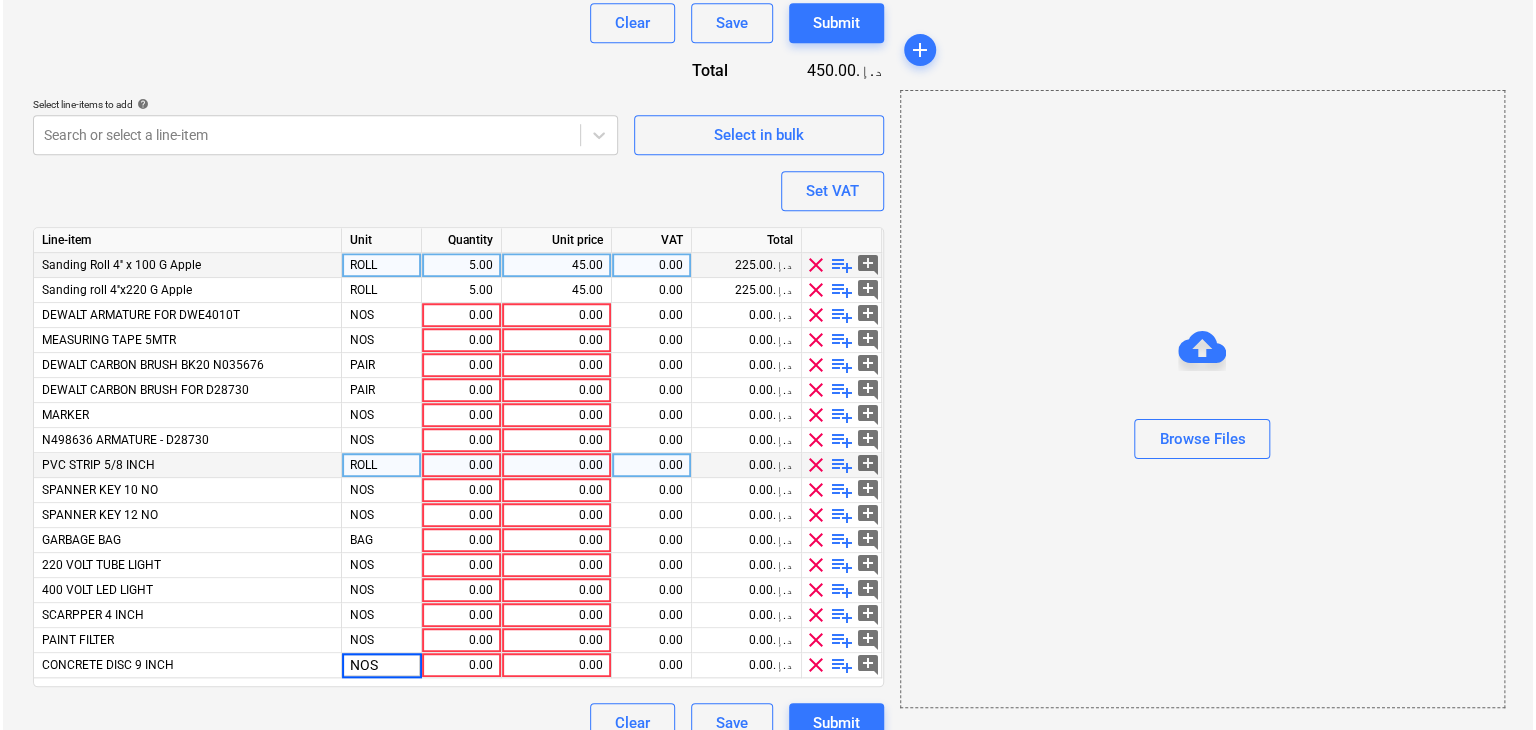 scroll, scrollTop: 692, scrollLeft: 0, axis: vertical 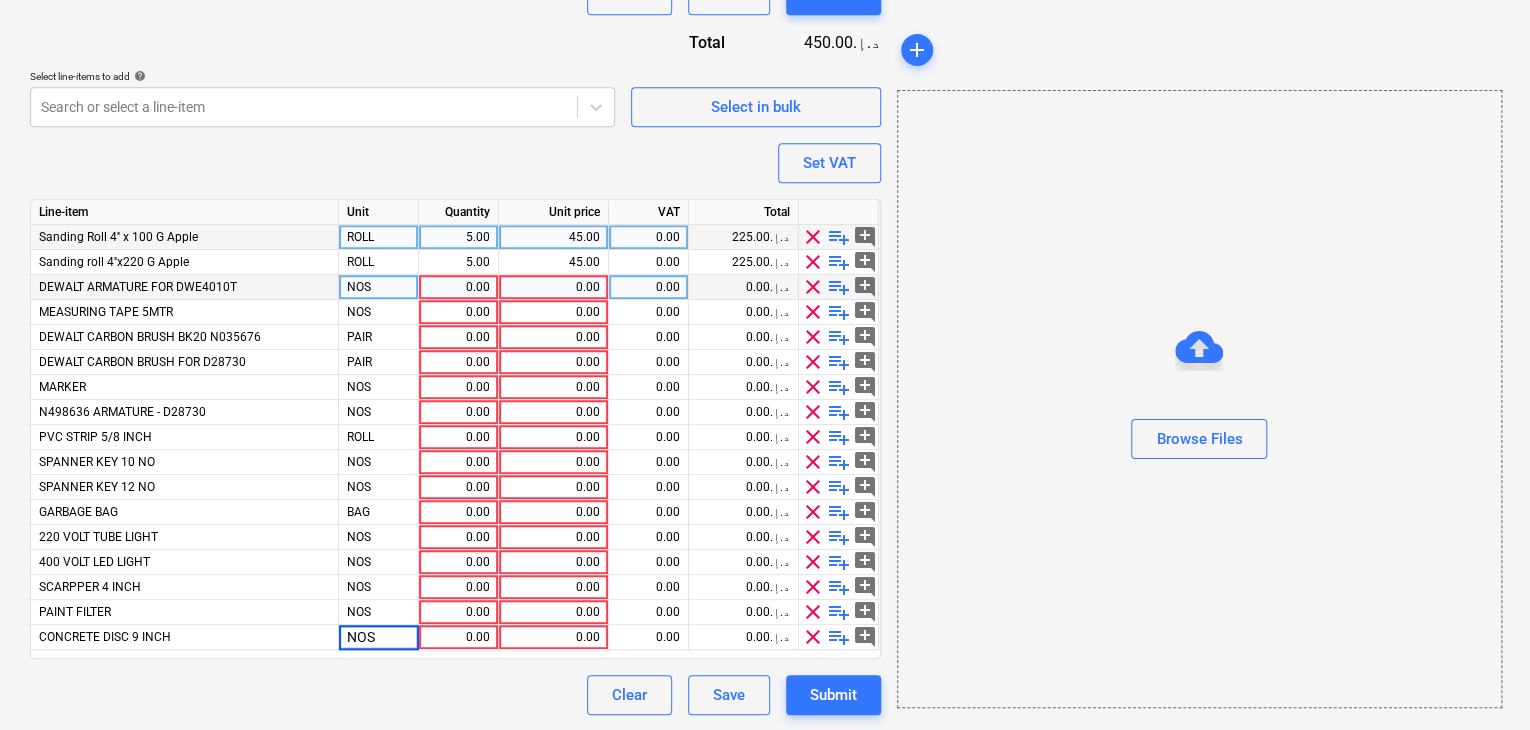 click on "0.00" at bounding box center (458, 287) 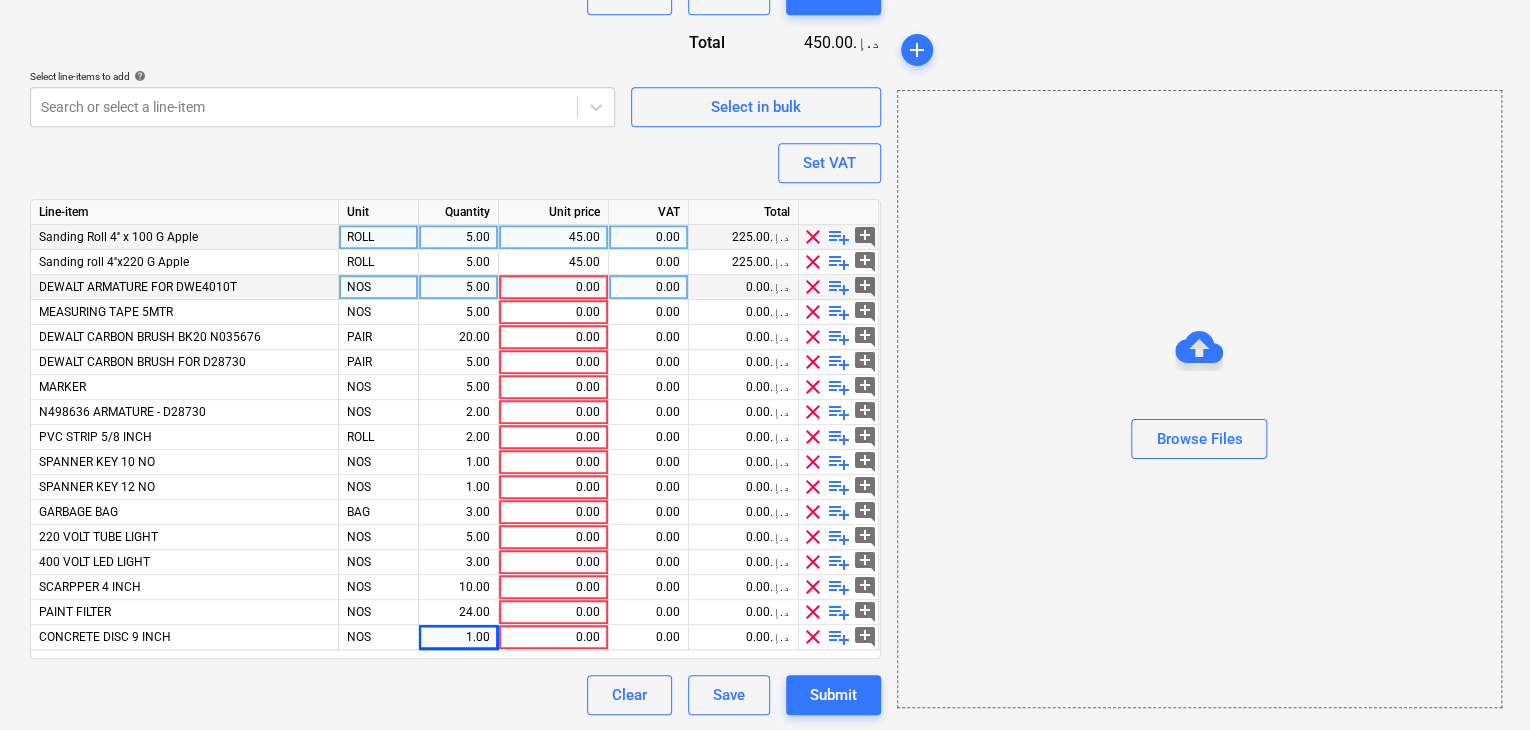 click on "0.00" at bounding box center [553, 287] 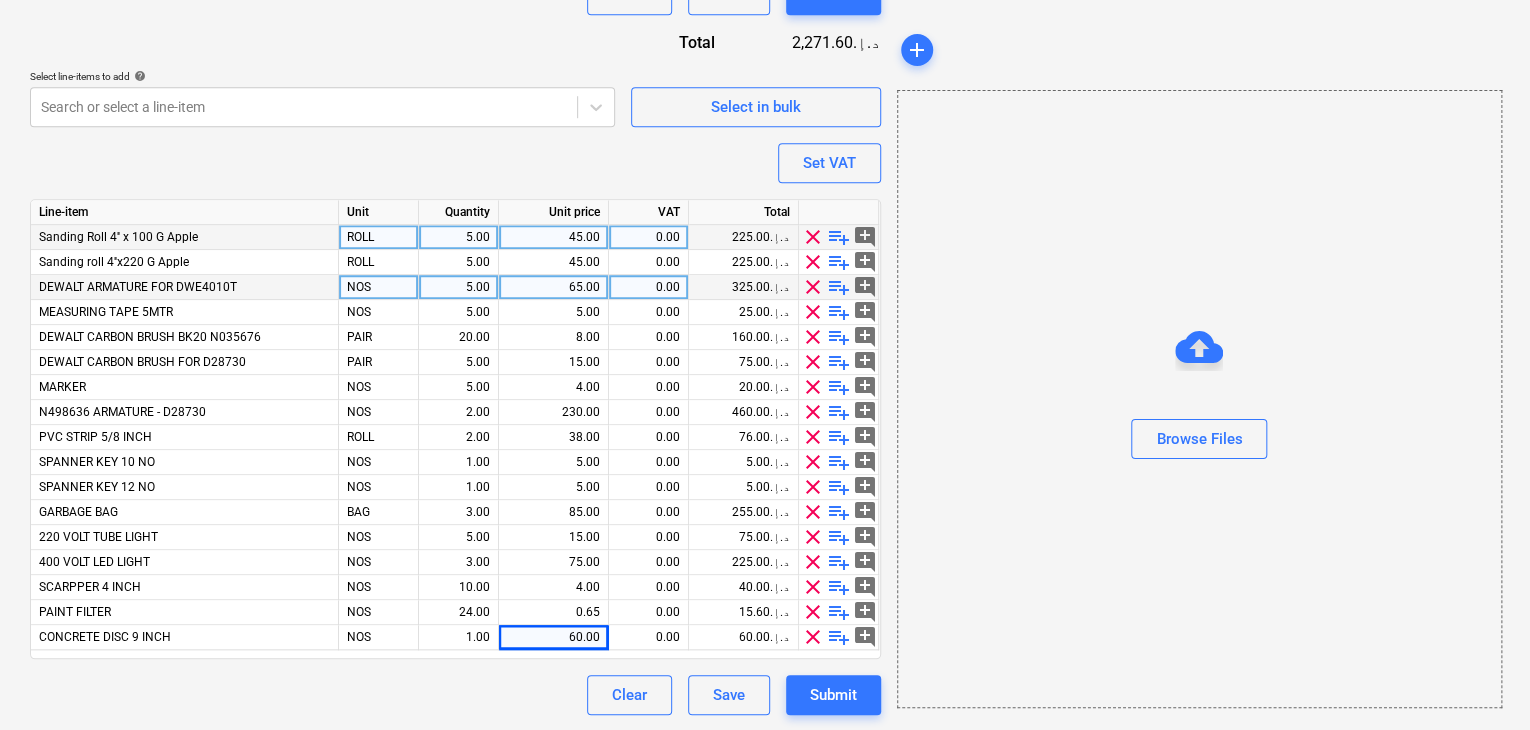 click on "Browse Files" at bounding box center [1199, 399] 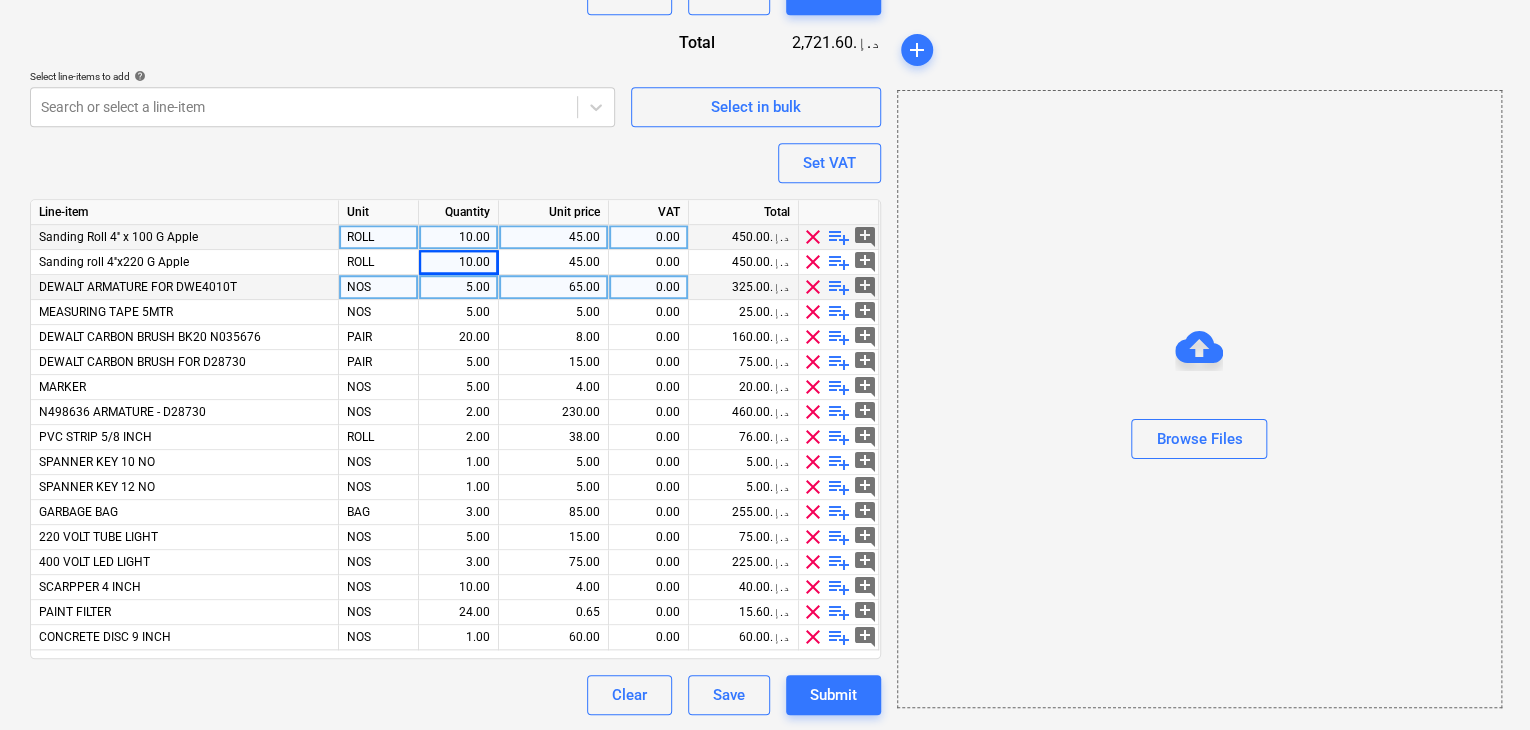 click on "Browse Files" at bounding box center [1199, 399] 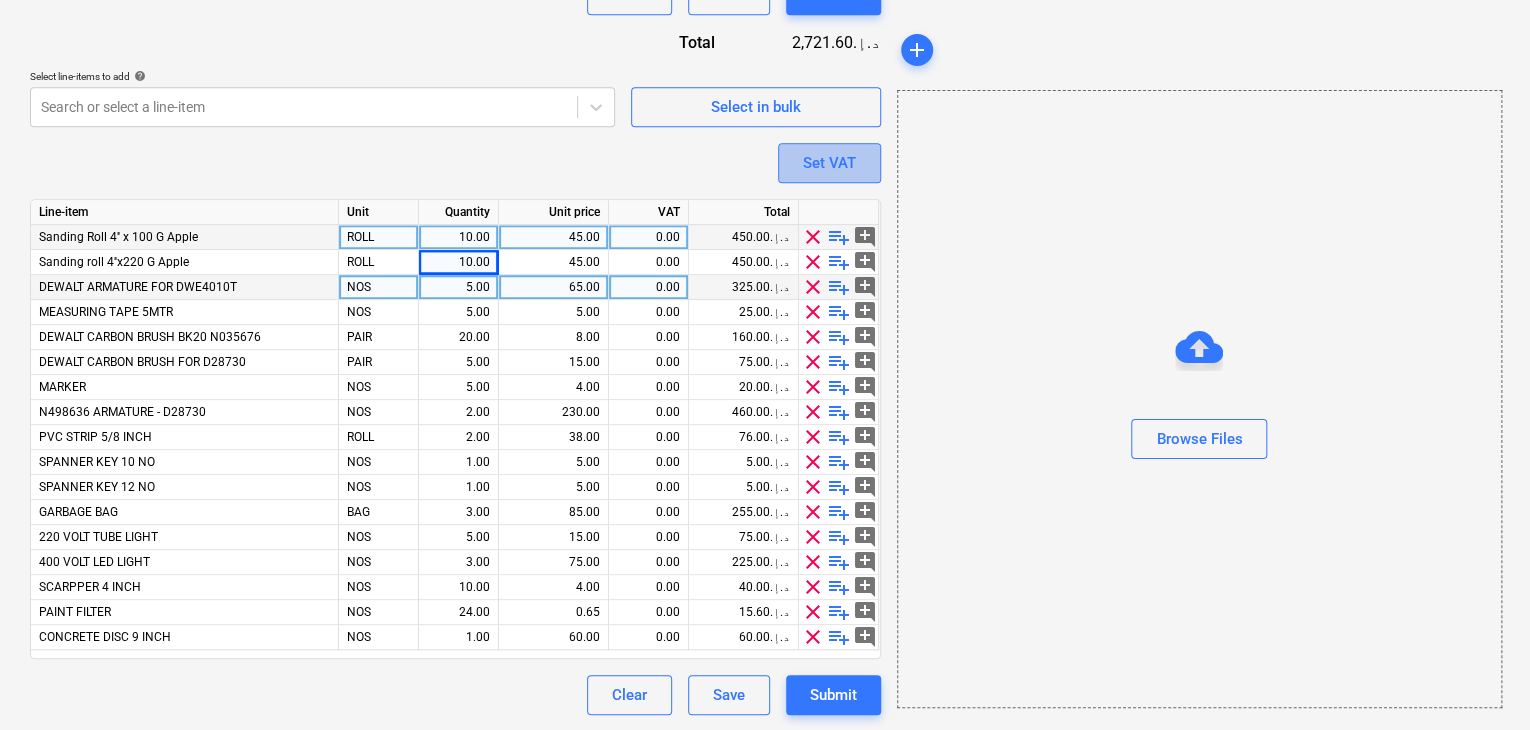 click on "Set VAT" at bounding box center [829, 163] 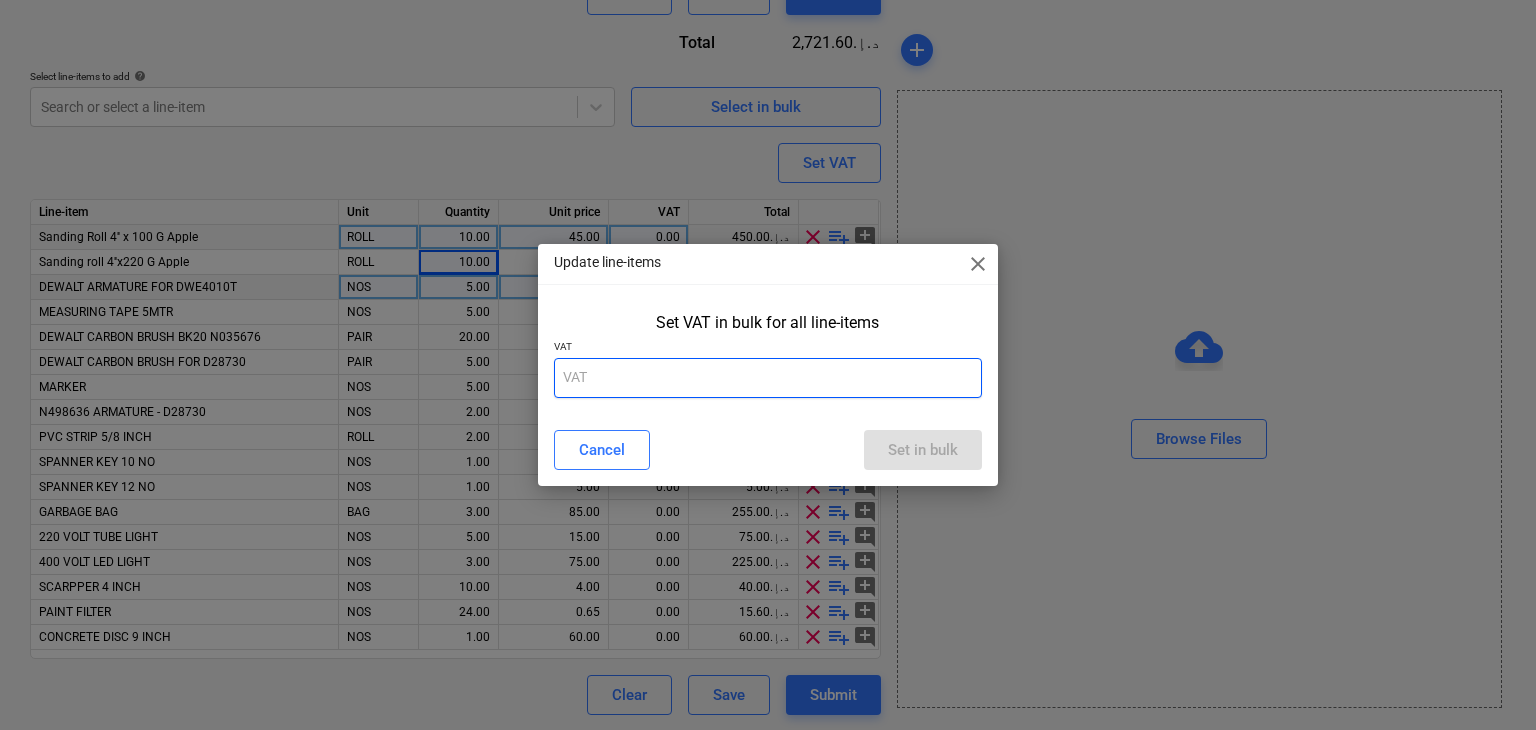 click at bounding box center [768, 378] 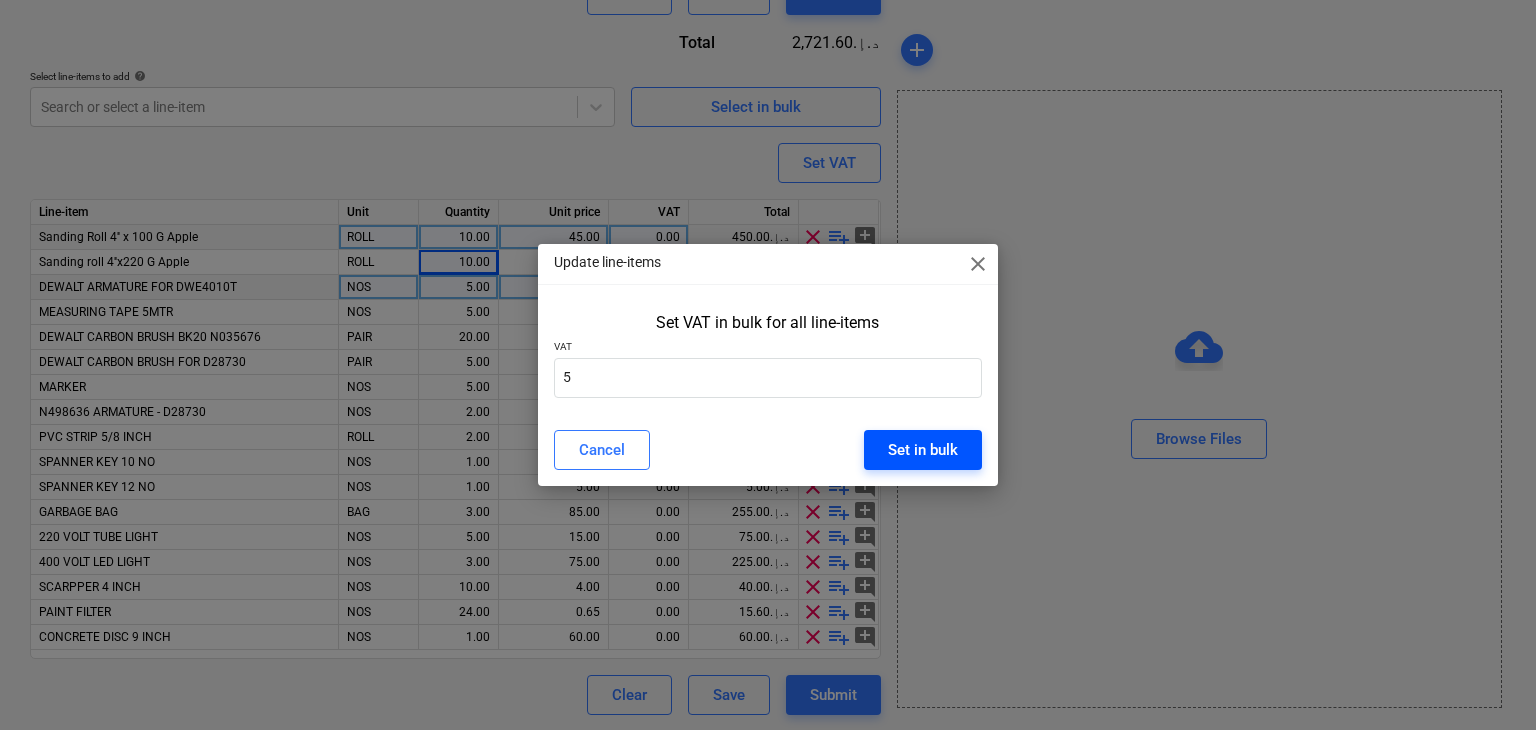click on "Set in bulk" at bounding box center (923, 450) 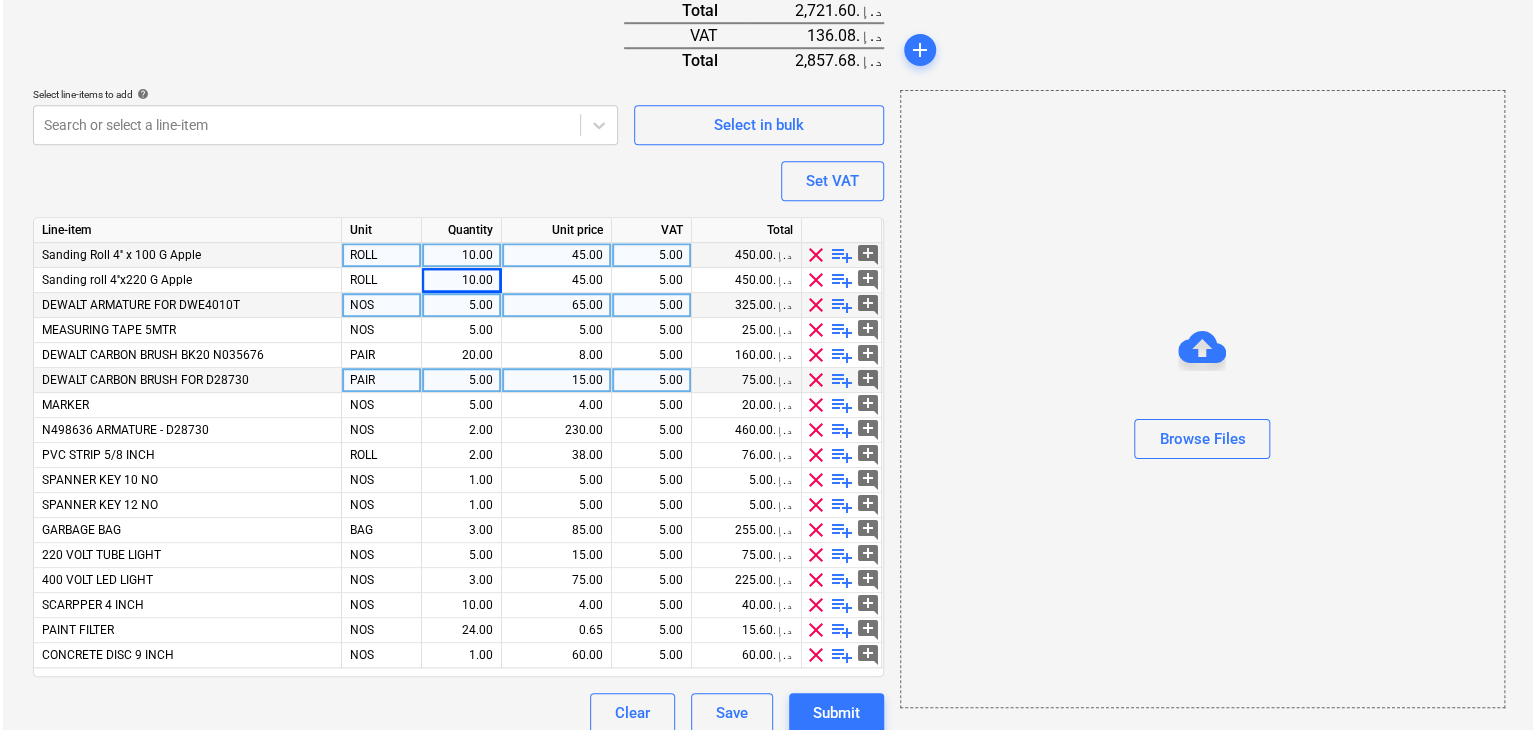 scroll, scrollTop: 742, scrollLeft: 0, axis: vertical 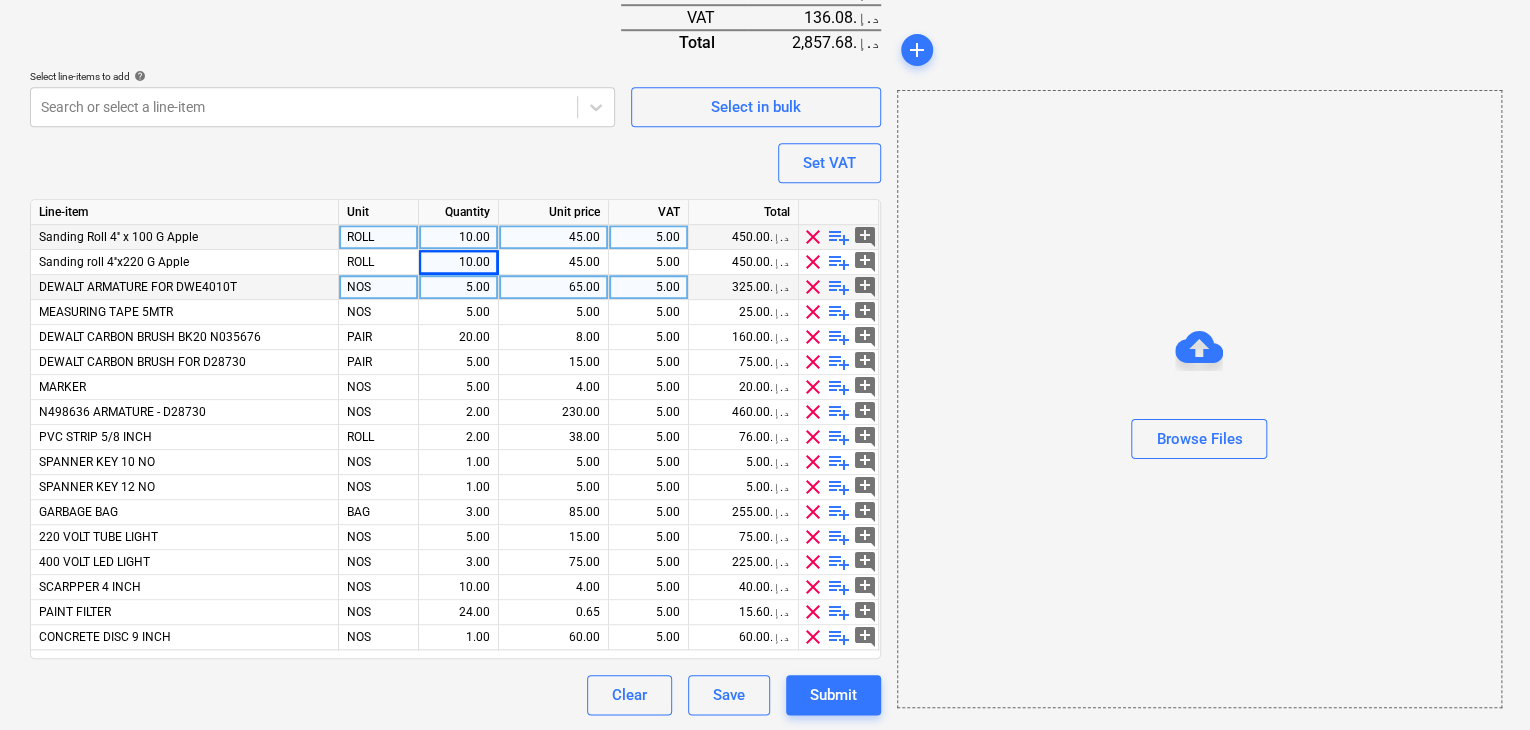 click on "Create new document Purchase order name help Purchase order Purchase order reference number help .LPO-15135 Description 20/JUL/2025 Delivery address LUCKY ENGINEERING SERIVCES Delivery date help 30 Jul 2025 30.07.2025 Press the down arrow key to interact with the calendar and
select a date. Press the question mark key to get the keyboard shortcuts for changing dates. Select company JABAL AL AHMAR ELECT HRDW TR LLC SP   Add new company Select supplier or subcontractor contact JABAL  (jabalalahmarhw@gmail.com) Add new contact Select who will be the purchase order contact person help zaheer abbas (projects@litcouae.com, 00971559940928) Clear Save Submit Total 2,721.60د.إ.‏ VAT 136.08د.إ.‏ Total 2,857.68د.إ.‏ Select line-items to add help Search or select a line-item Select in bulk Set VAT Line-item Unit Quantity Unit price VAT Total  Sanding Roll 4'' x 100 G Apple ROLL 10.00 45.00 5.00 450.00د.إ.‏ clear playlist_add add_comment  Sanding roll 4''x220 G Apple ROLL 10.00 45.00 5.00 450.00د.إ.‏" at bounding box center [455, 40] 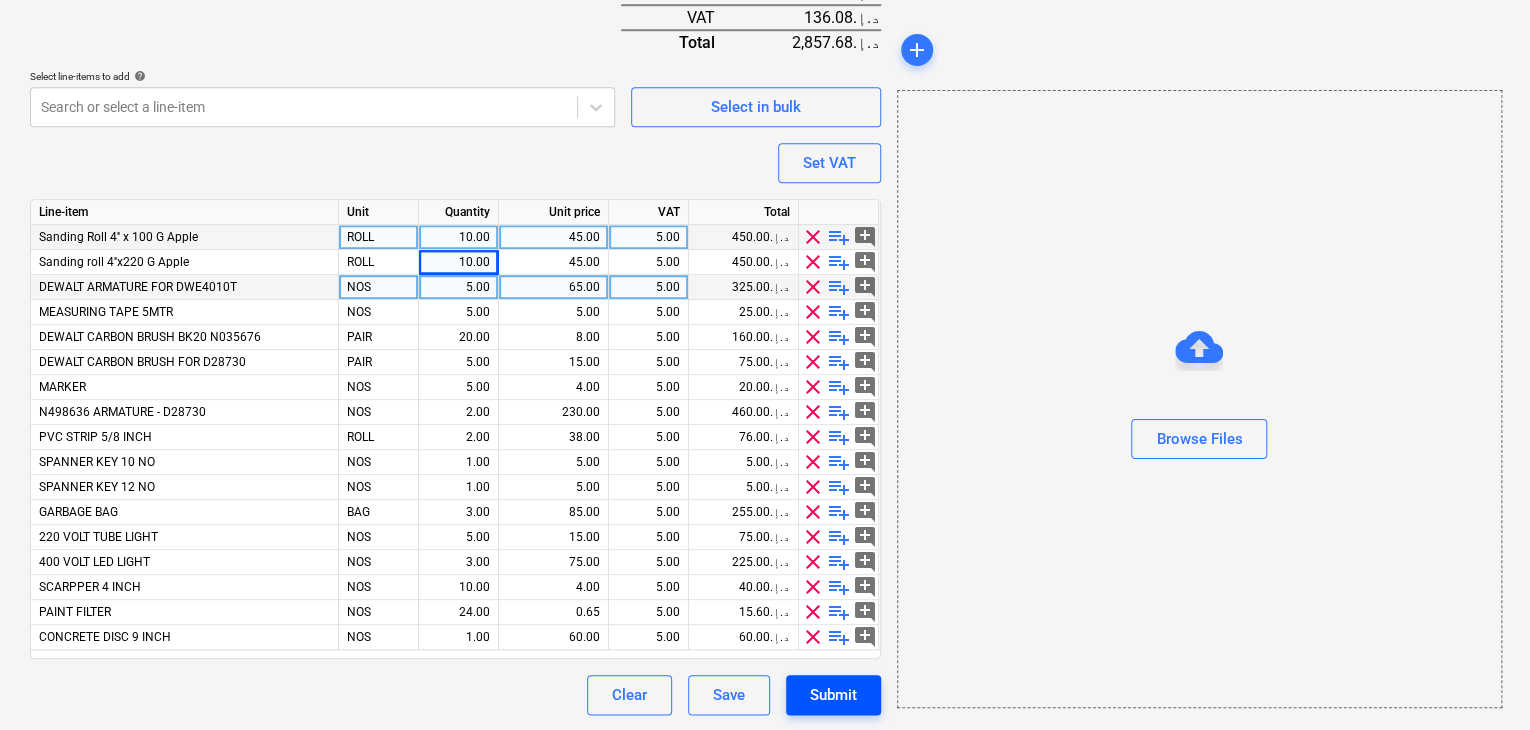 click on "Submit" at bounding box center (833, 695) 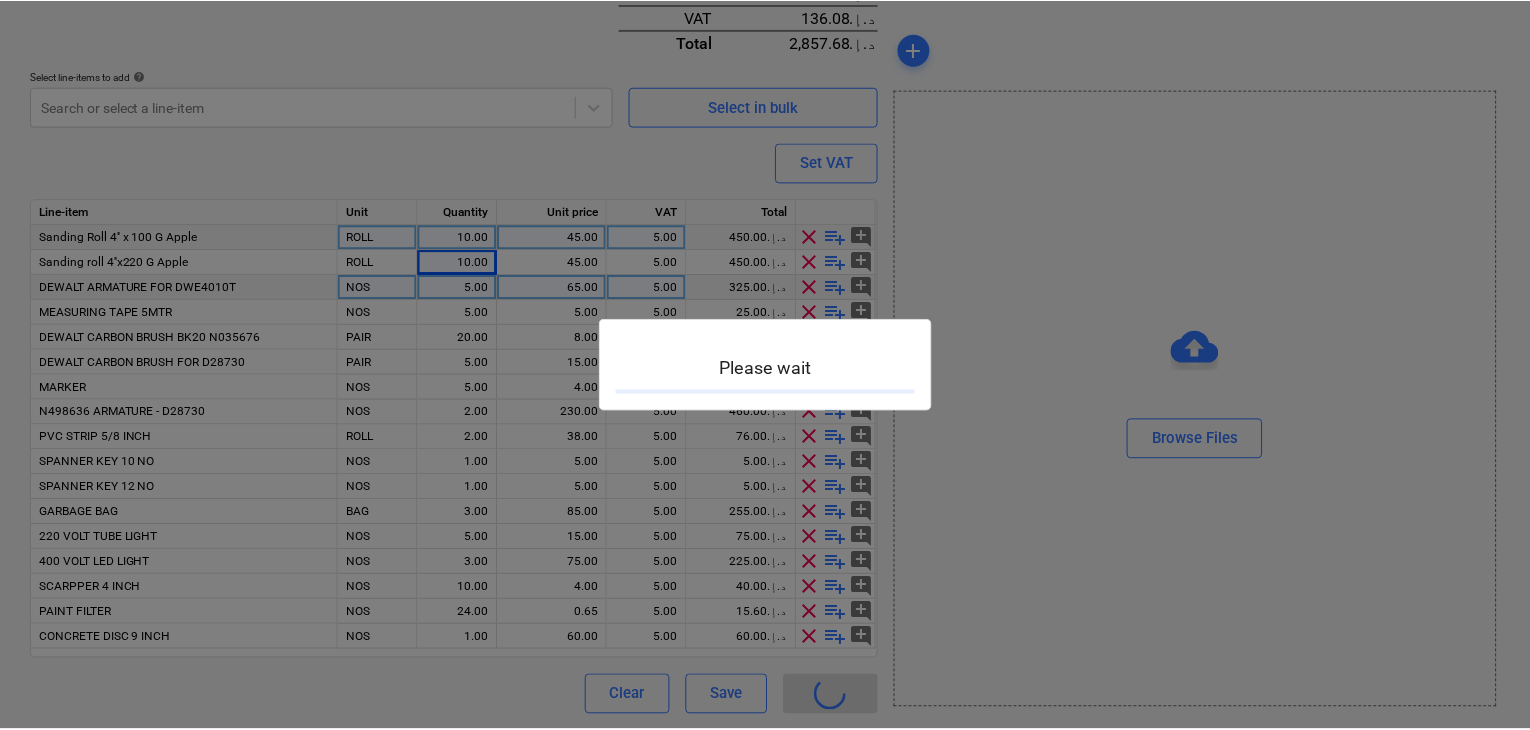 scroll, scrollTop: 0, scrollLeft: 0, axis: both 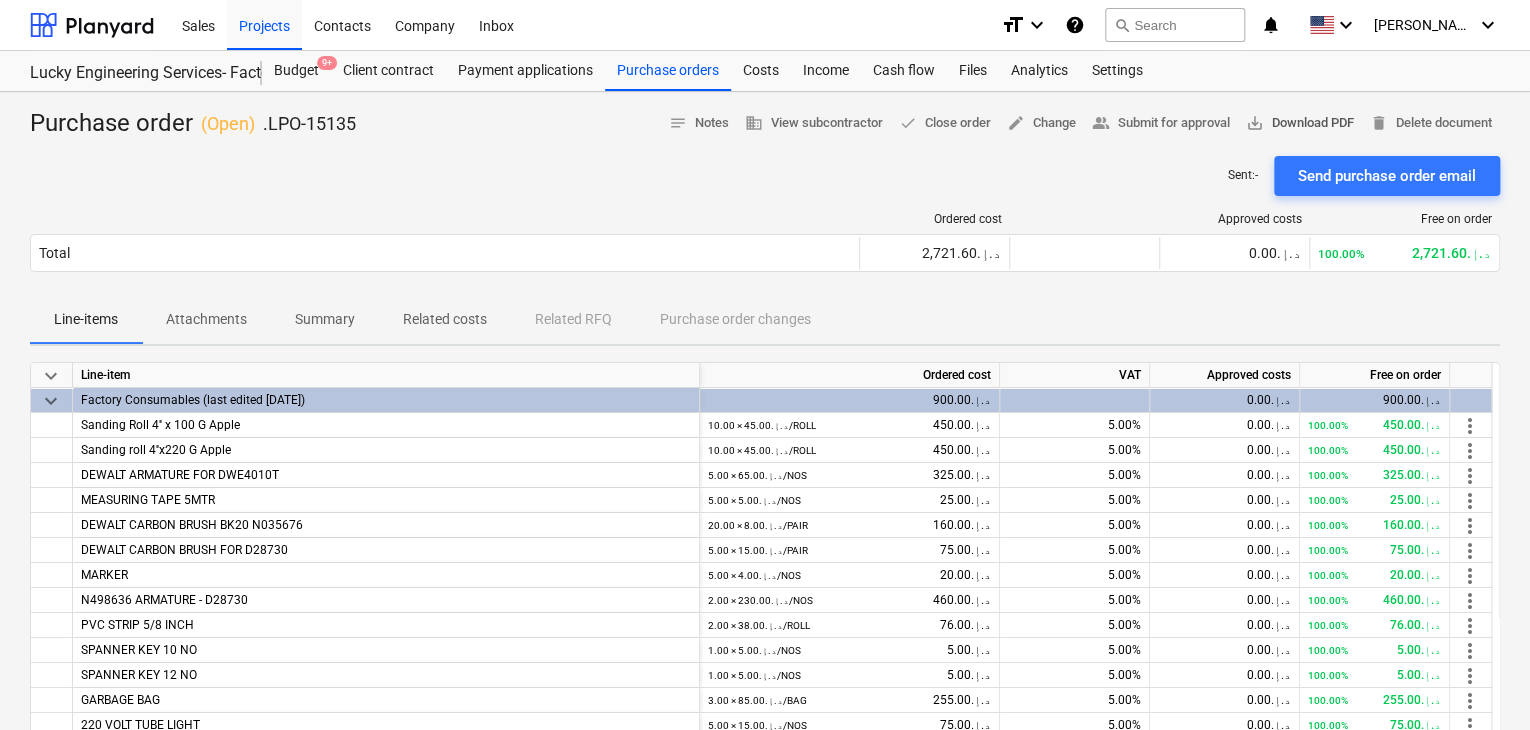 click on "save_alt Download PDF" at bounding box center (1300, 123) 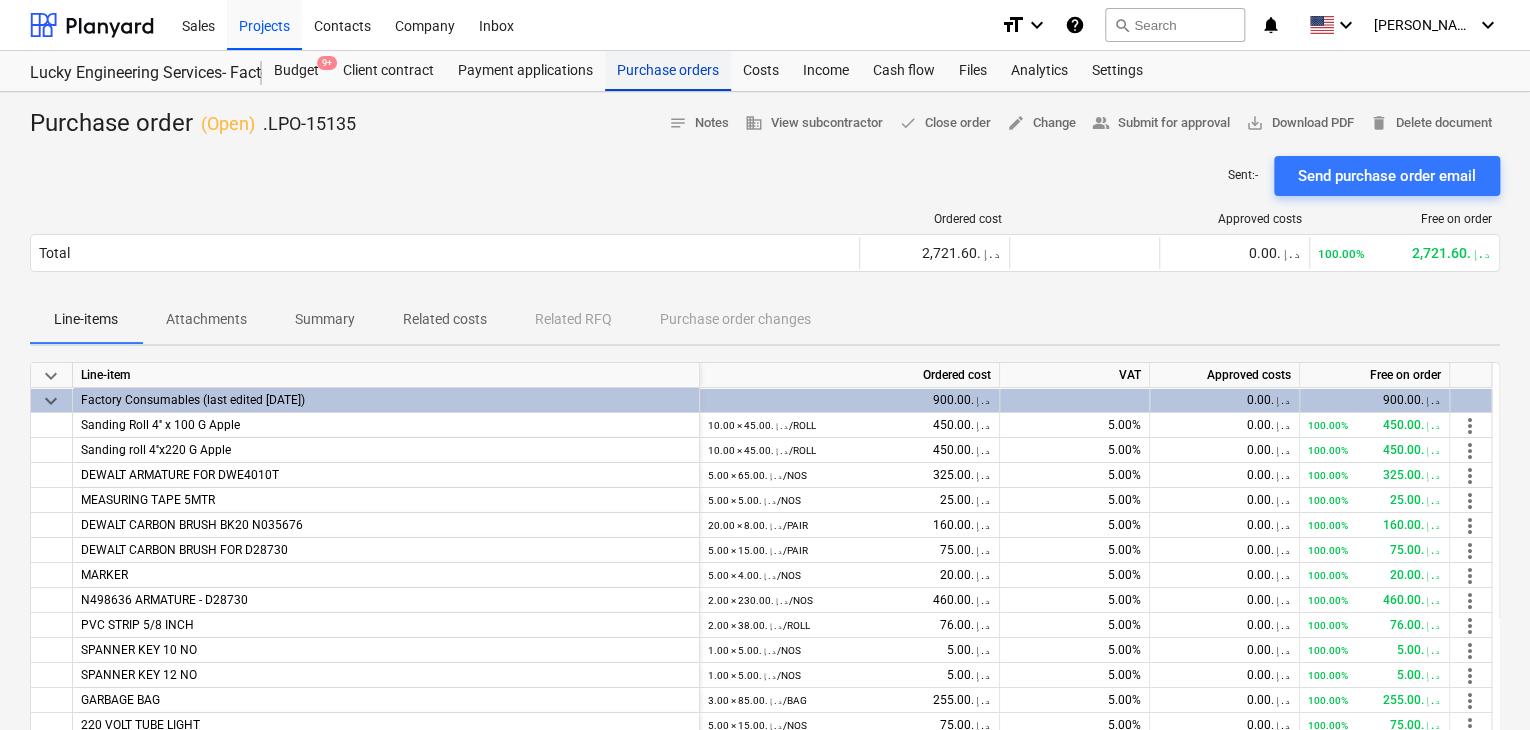 click on "Purchase orders" at bounding box center [668, 71] 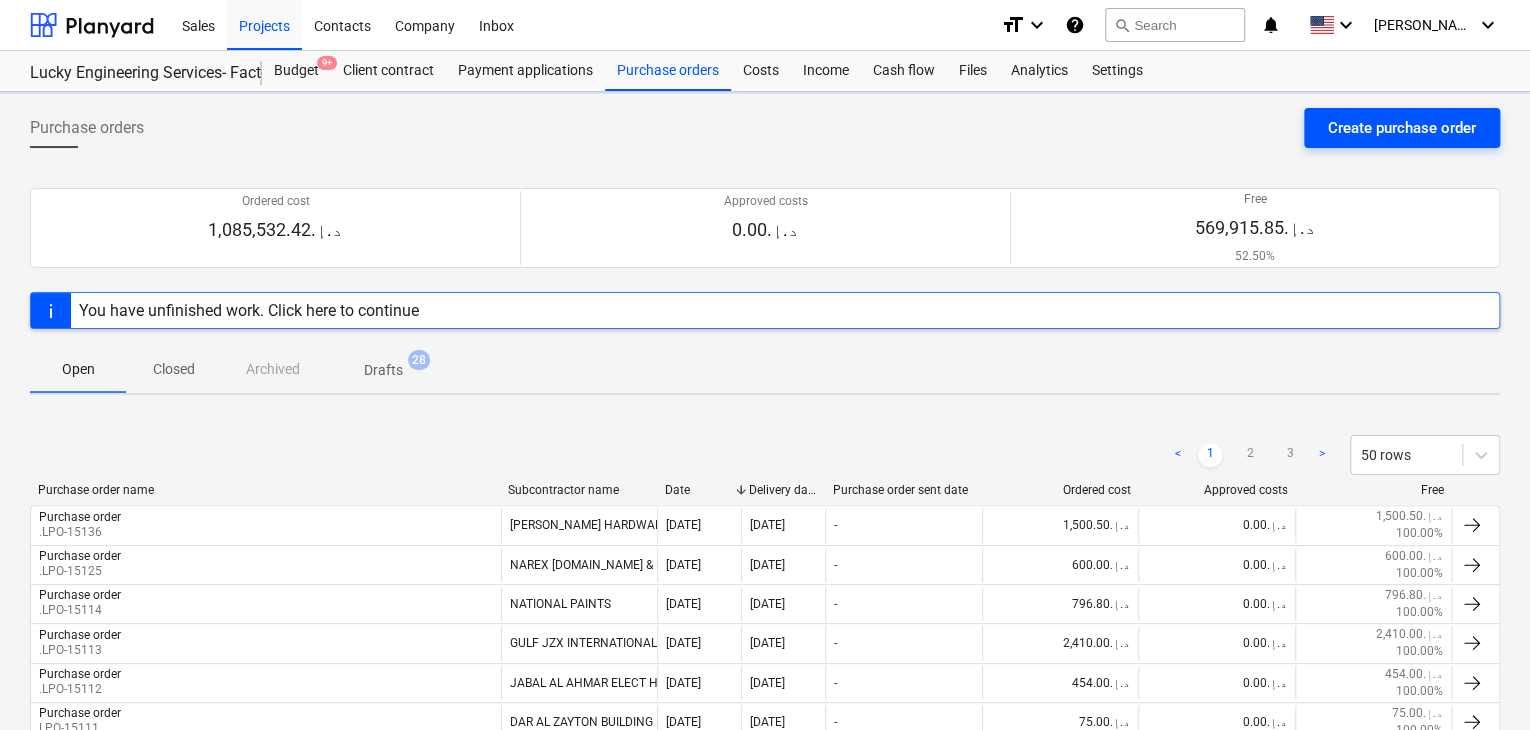 click on "Create purchase order" at bounding box center (1402, 128) 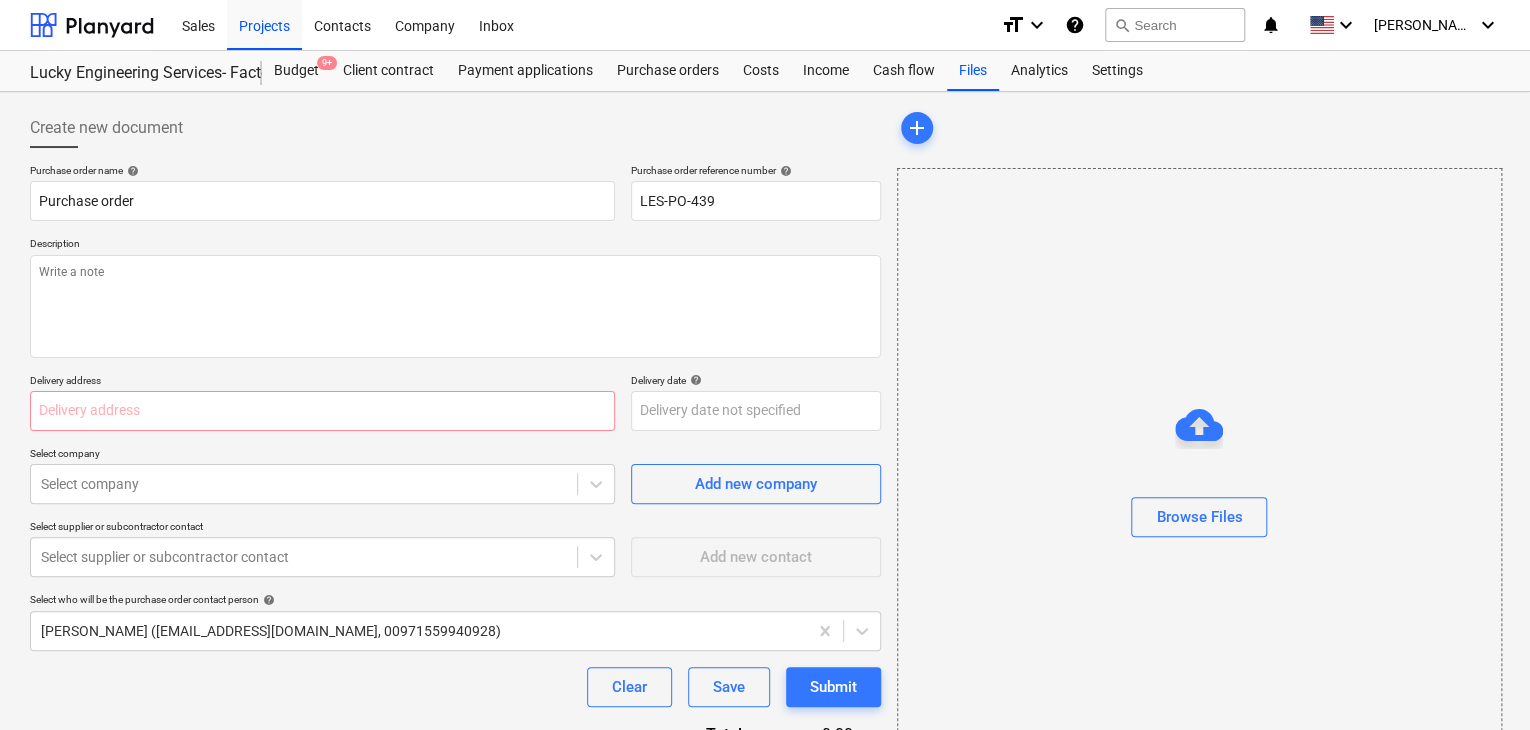 click on "Purchase order name help Purchase order Purchase order reference number help LES-PO-439 Description Delivery address Delivery date help Press the down arrow key to interact with the calendar and
select a date. Press the question mark key to get the keyboard shortcuts for changing dates. Select company Select company Add new company Select supplier or subcontractor contact Select supplier or subcontractor contact Add new contact Select who will be the purchase order contact person help zaheer abbas (projects@litcouae.com, 00971559940928) Clear Save Submit Total 0.00د.إ.‏ Select line-items to add help Search or select a line-item Select in bulk" at bounding box center (455, 491) 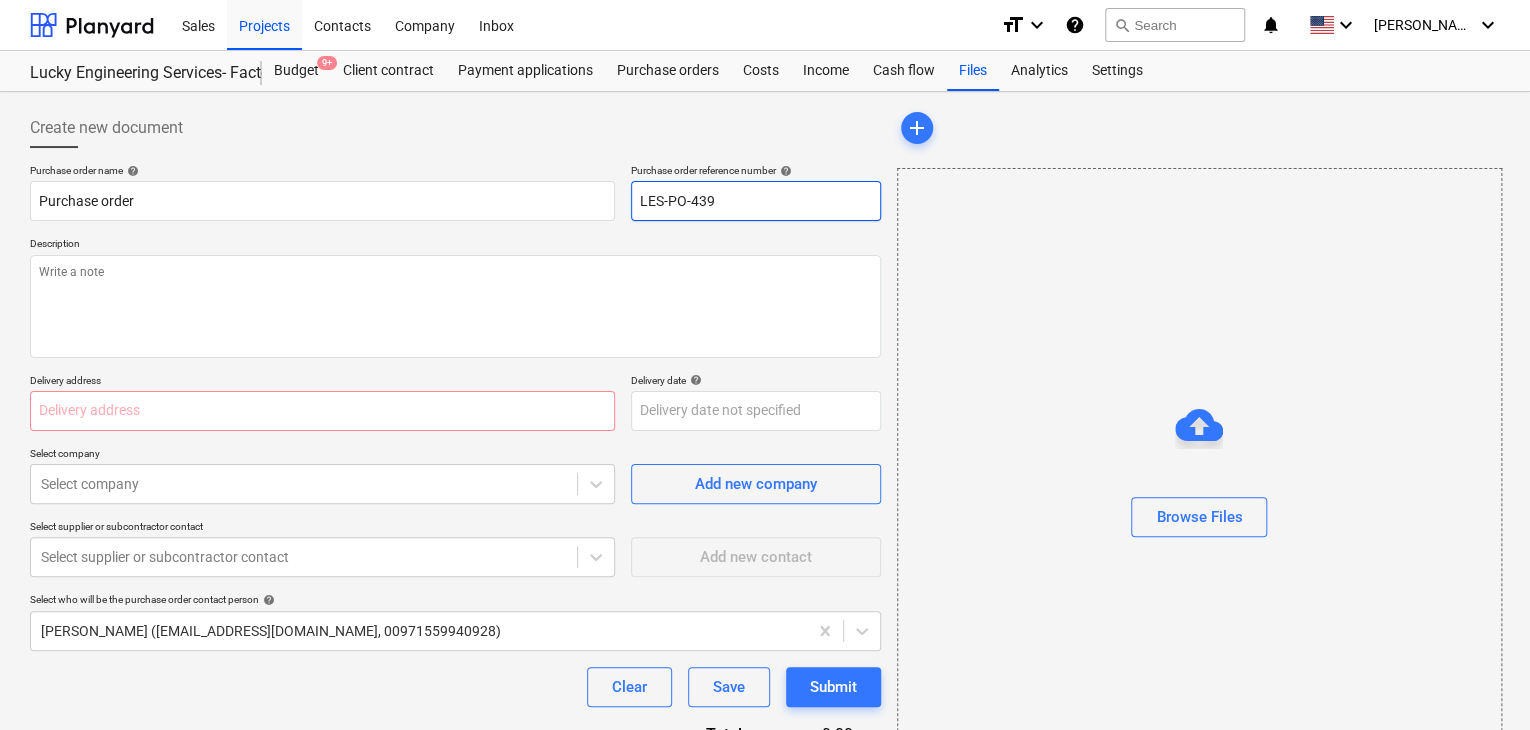 drag, startPoint x: 742, startPoint y: 206, endPoint x: 477, endPoint y: 162, distance: 268.628 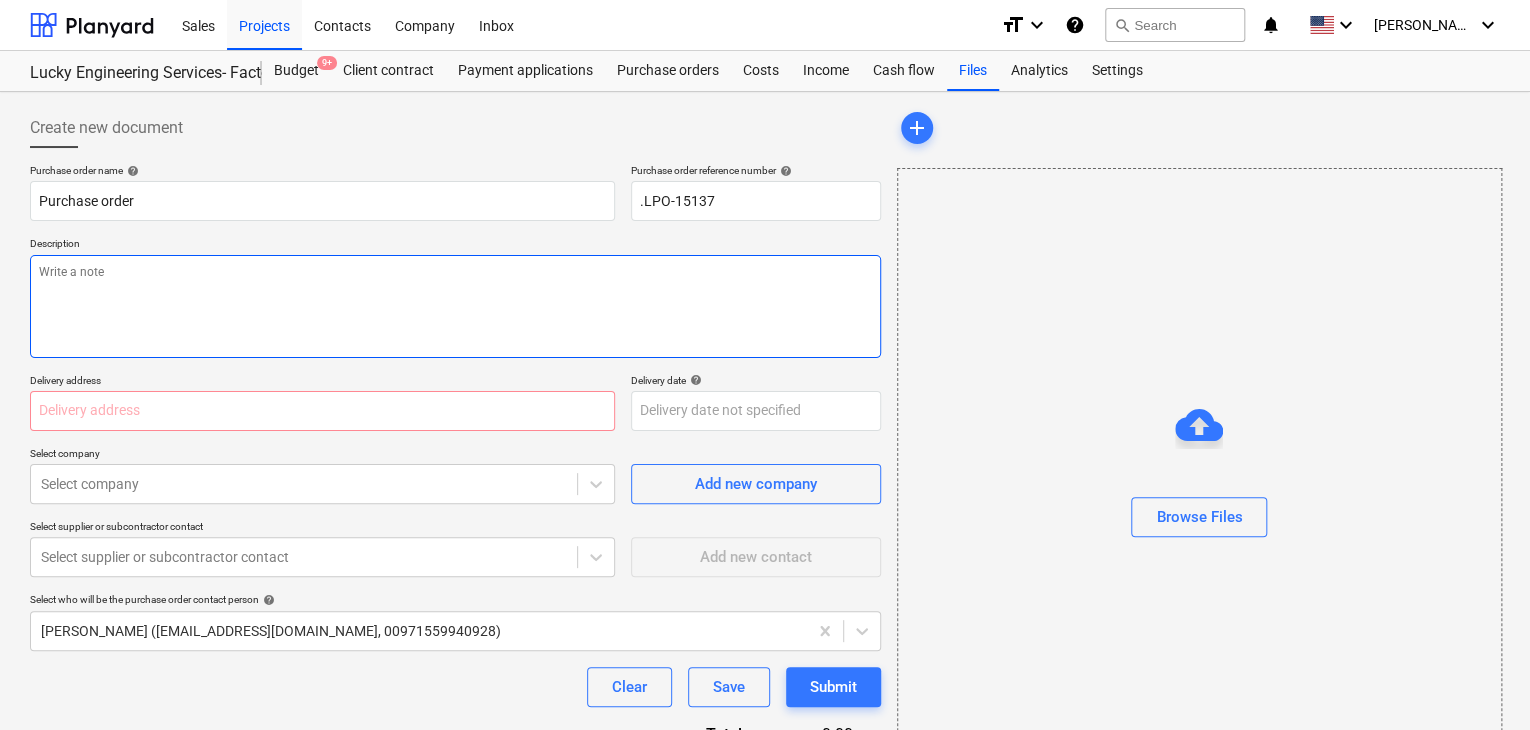 click at bounding box center (455, 306) 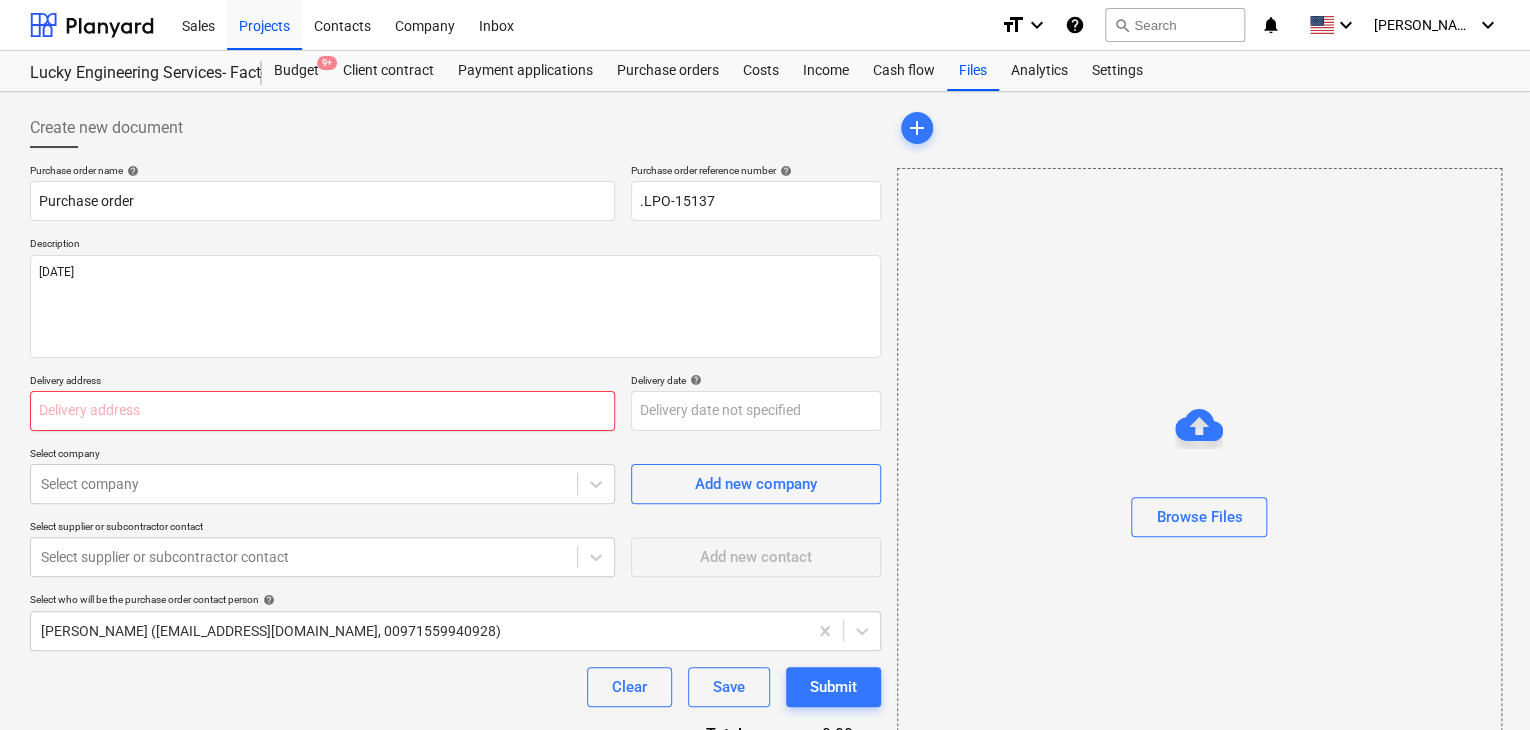 click at bounding box center [322, 411] 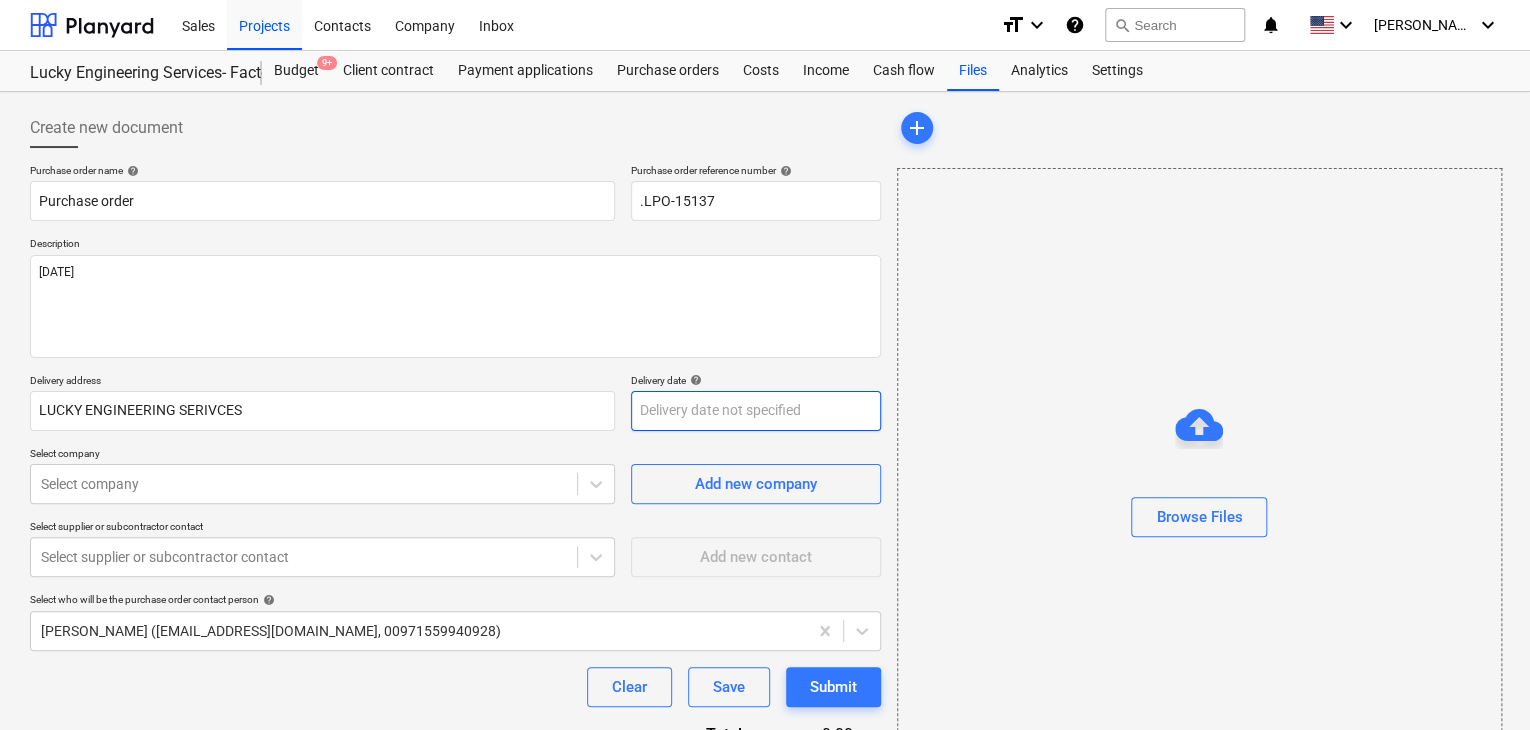 click on "Sales Projects Contacts Company Inbox format_size keyboard_arrow_down help search Search notifications 0 keyboard_arrow_down z. abbas keyboard_arrow_down Lucky Engineering Services- Factory/Office Budget 9+ Client contract Payment applications Purchase orders Costs Income Cash flow Files Analytics Settings Create new document Purchase order name help Purchase order Purchase order reference number help .LPO-15137 Description 20/JUL/2025 Delivery address LUCKY ENGINEERING SERIVCES Delivery date help Press the down arrow key to interact with the calendar and
select a date. Press the question mark key to get the keyboard shortcuts for changing dates. Select company Select company Add new company Select supplier or subcontractor contact Select supplier or subcontractor contact Add new contact Select who will be the purchase order contact person help zaheer abbas (projects@litcouae.com, 00971559940928) Clear Save Submit Total 0.00د.إ.‏ Select line-items to add help Search or select a line-item add" at bounding box center [765, 365] 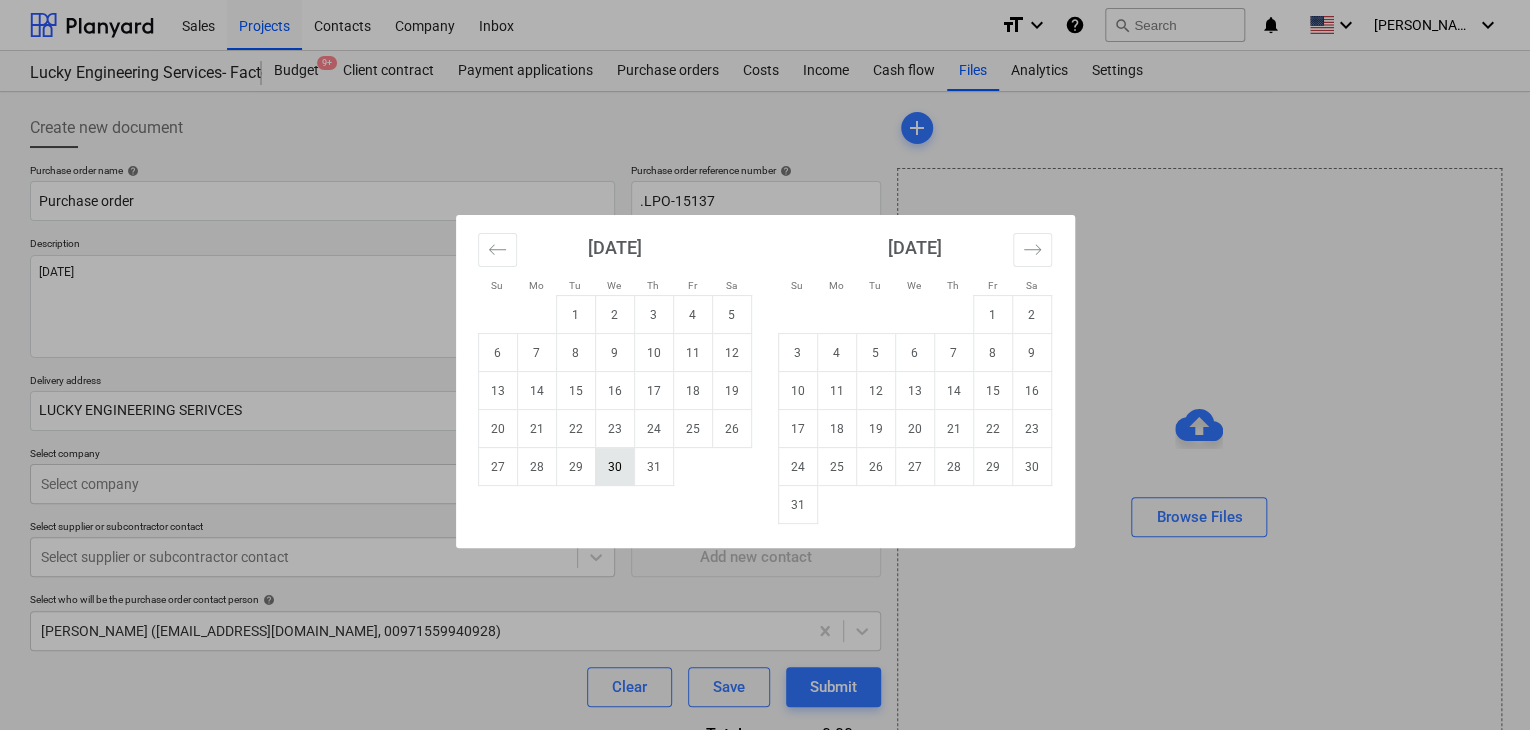 click on "30" at bounding box center (614, 467) 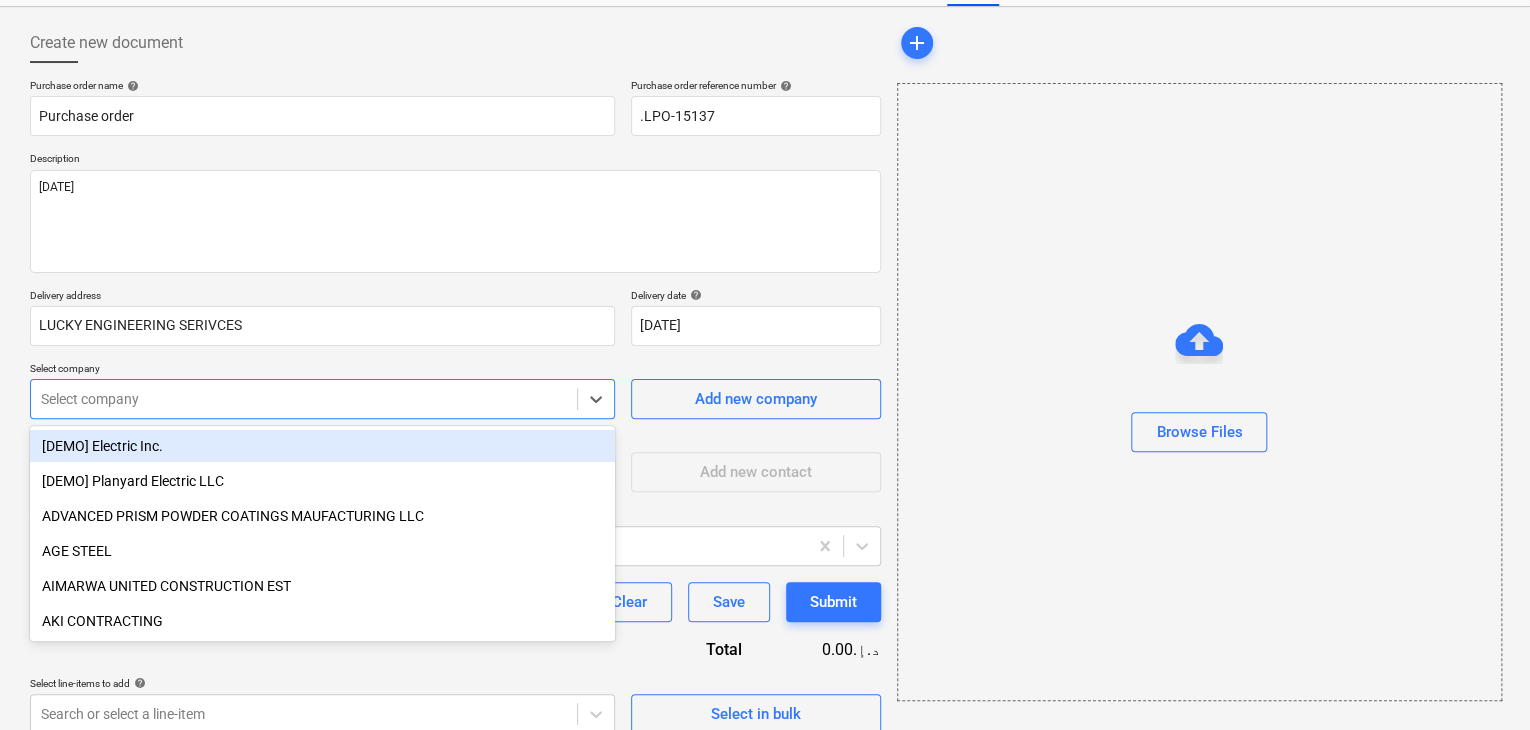 click on "Sales Projects Contacts Company Inbox format_size keyboard_arrow_down help search Search notifications 0 keyboard_arrow_down z. abbas keyboard_arrow_down Lucky Engineering Services- Factory/Office Budget 9+ Client contract Payment applications Purchase orders Costs Income Cash flow Files Analytics Settings Create new document Purchase order name help Purchase order Purchase order reference number help .LPO-15137 Description 20/JUL/2025 Delivery address LUCKY ENGINEERING SERIVCES Delivery date help 30 Jul 2025 30.07.2025 Press the down arrow key to interact with the calendar and
select a date. Press the question mark key to get the keyboard shortcuts for changing dates. Select company option [DEMO] Electric Inc.   focused, 1 of 203. 203 results available. Use Up and Down to choose options, press Enter to select the currently focused option, press Escape to exit the menu, press Tab to select the option and exit the menu. Select company Add new company Select supplier or subcontractor contact help Clear" at bounding box center [765, 280] 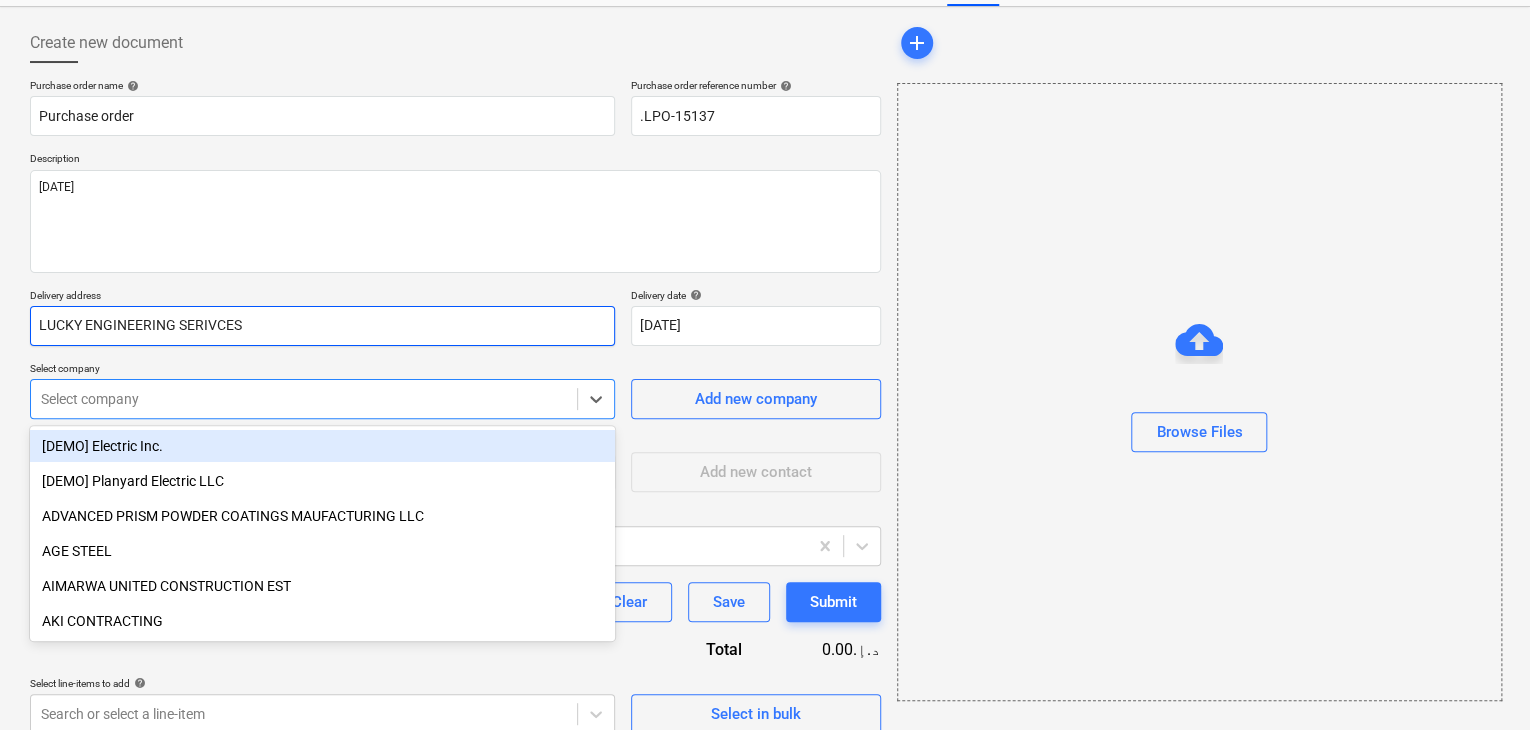 scroll, scrollTop: 93, scrollLeft: 0, axis: vertical 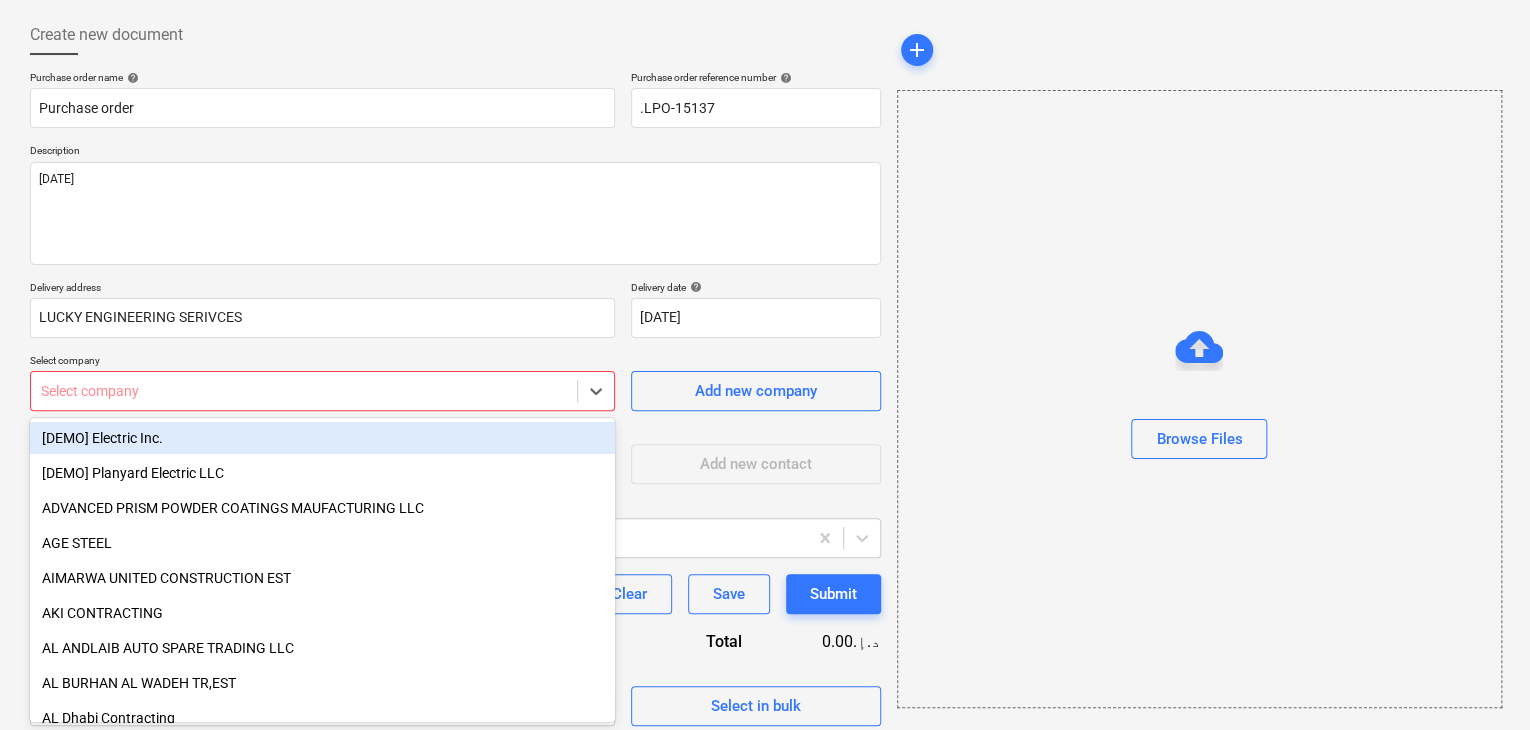 click at bounding box center [304, 391] 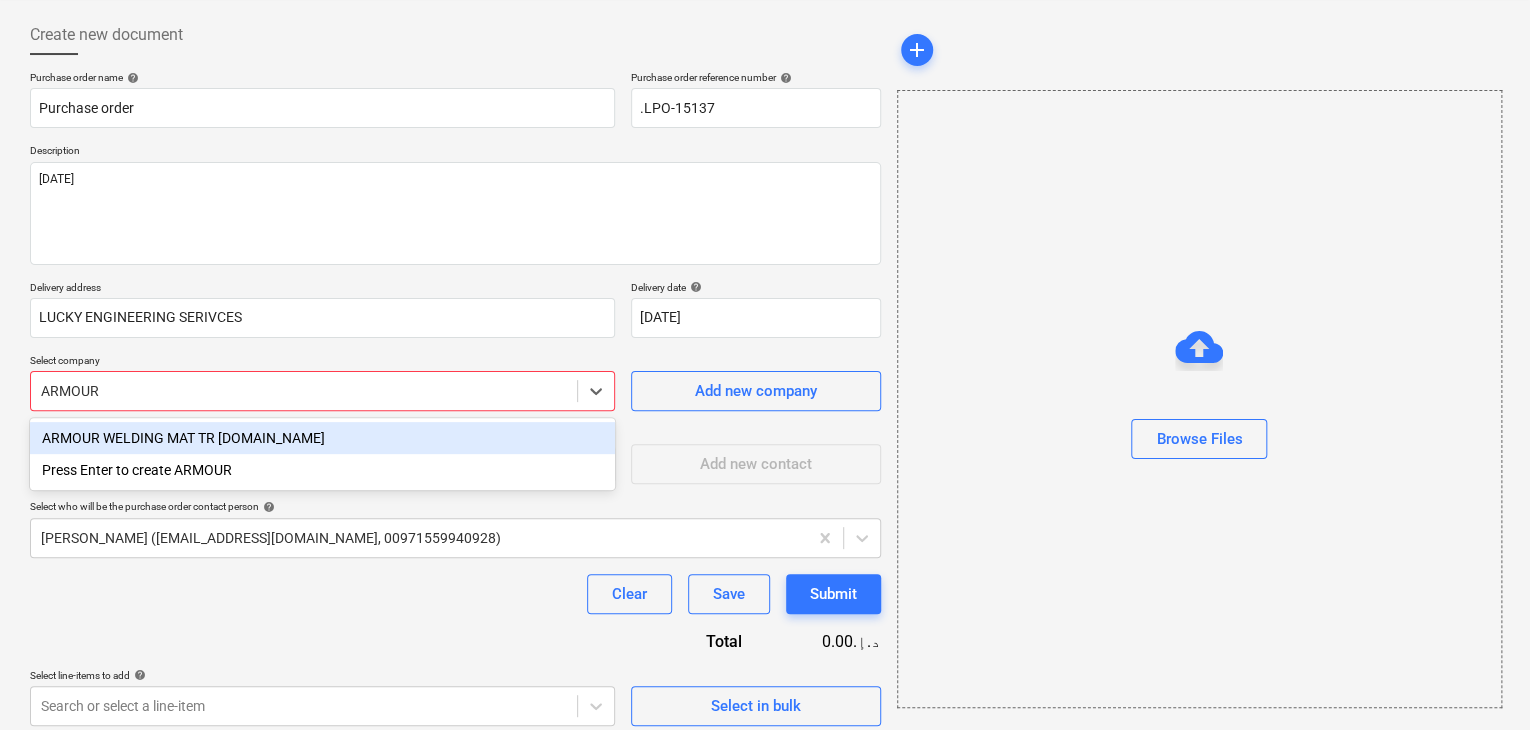 click on "ARMOUR WELDING MAT TR [DOMAIN_NAME]" at bounding box center [322, 438] 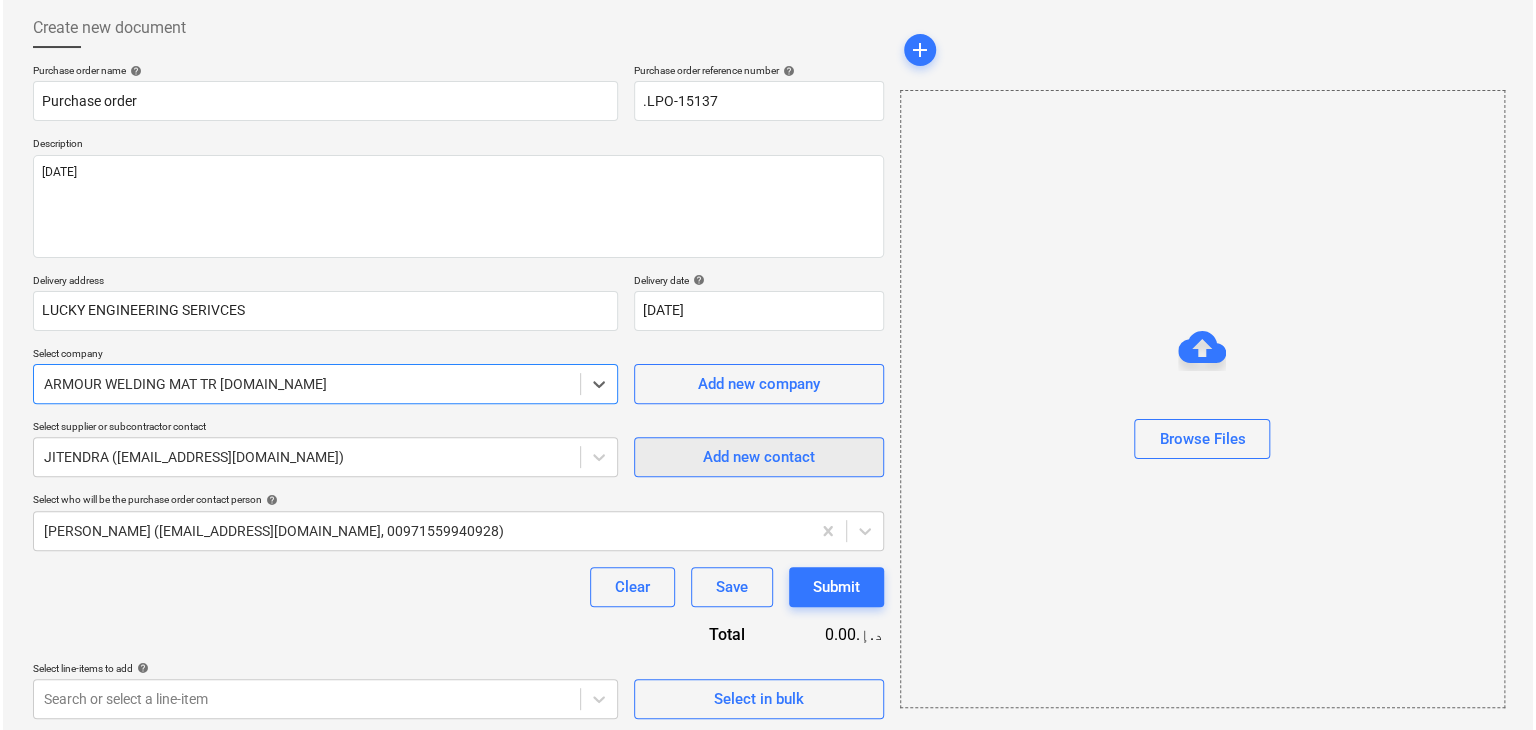 scroll, scrollTop: 104, scrollLeft: 0, axis: vertical 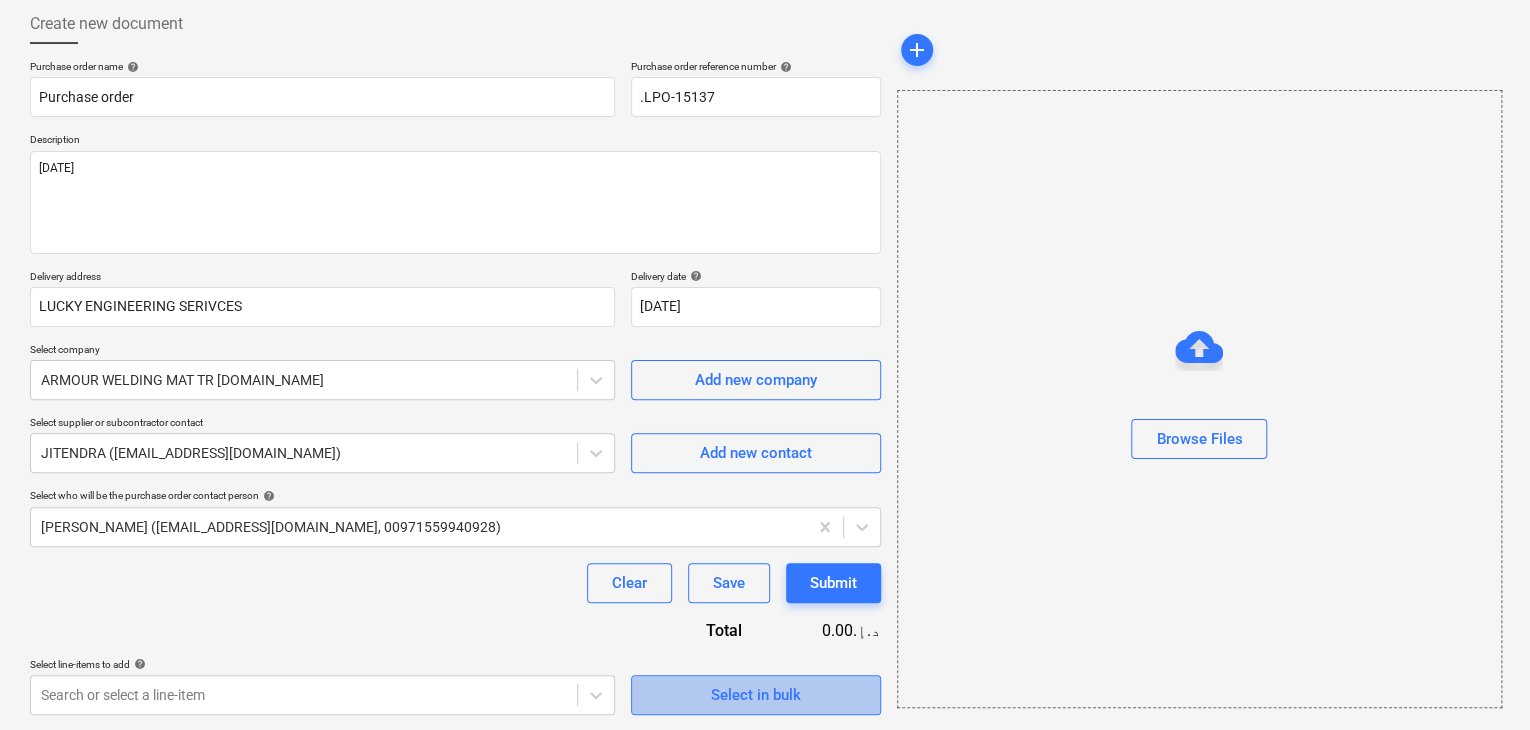click on "Select in bulk" at bounding box center [756, 695] 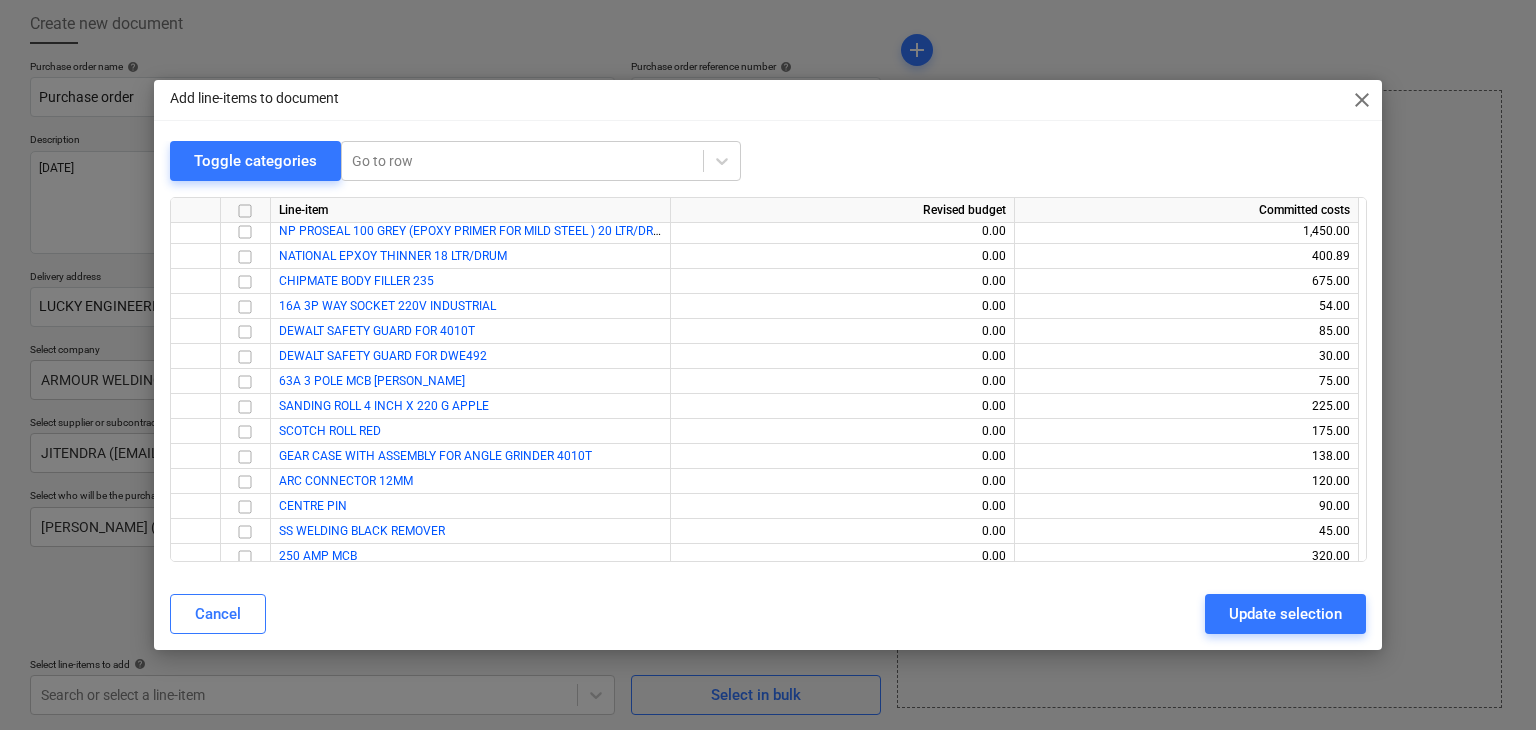 scroll, scrollTop: 37636, scrollLeft: 0, axis: vertical 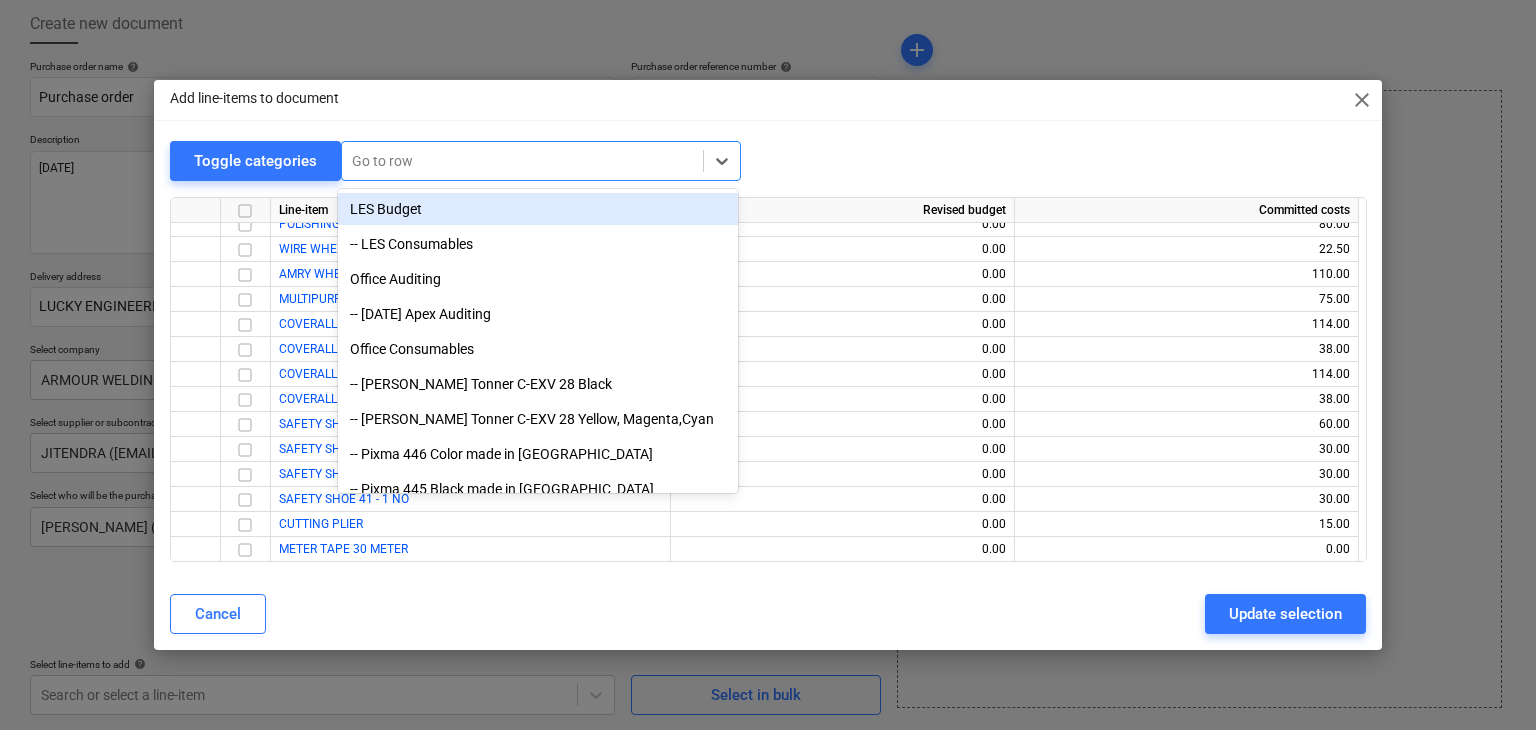 click at bounding box center [522, 161] 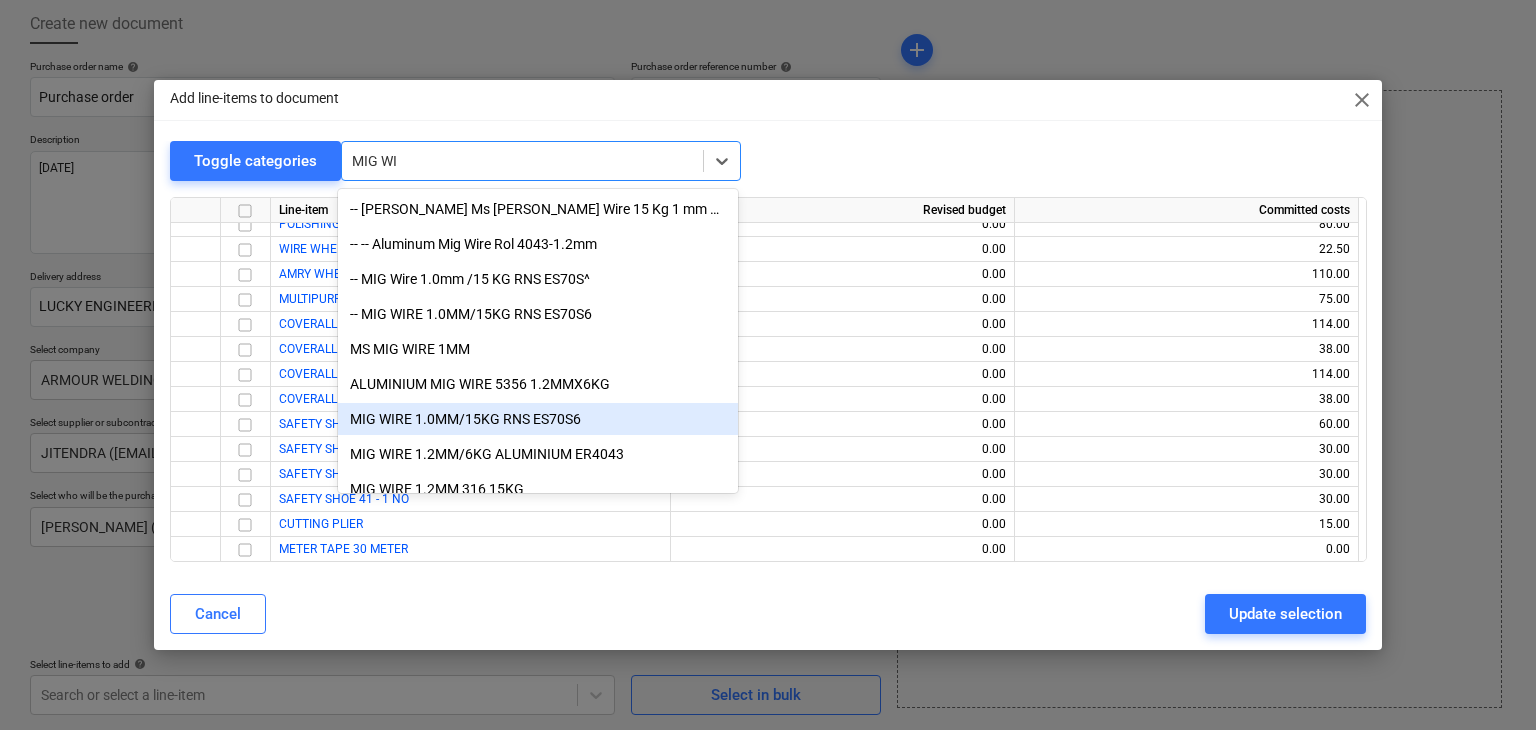 click on "MIG WIRE 1.0MM/15KG RNS ES70S6" at bounding box center [538, 419] 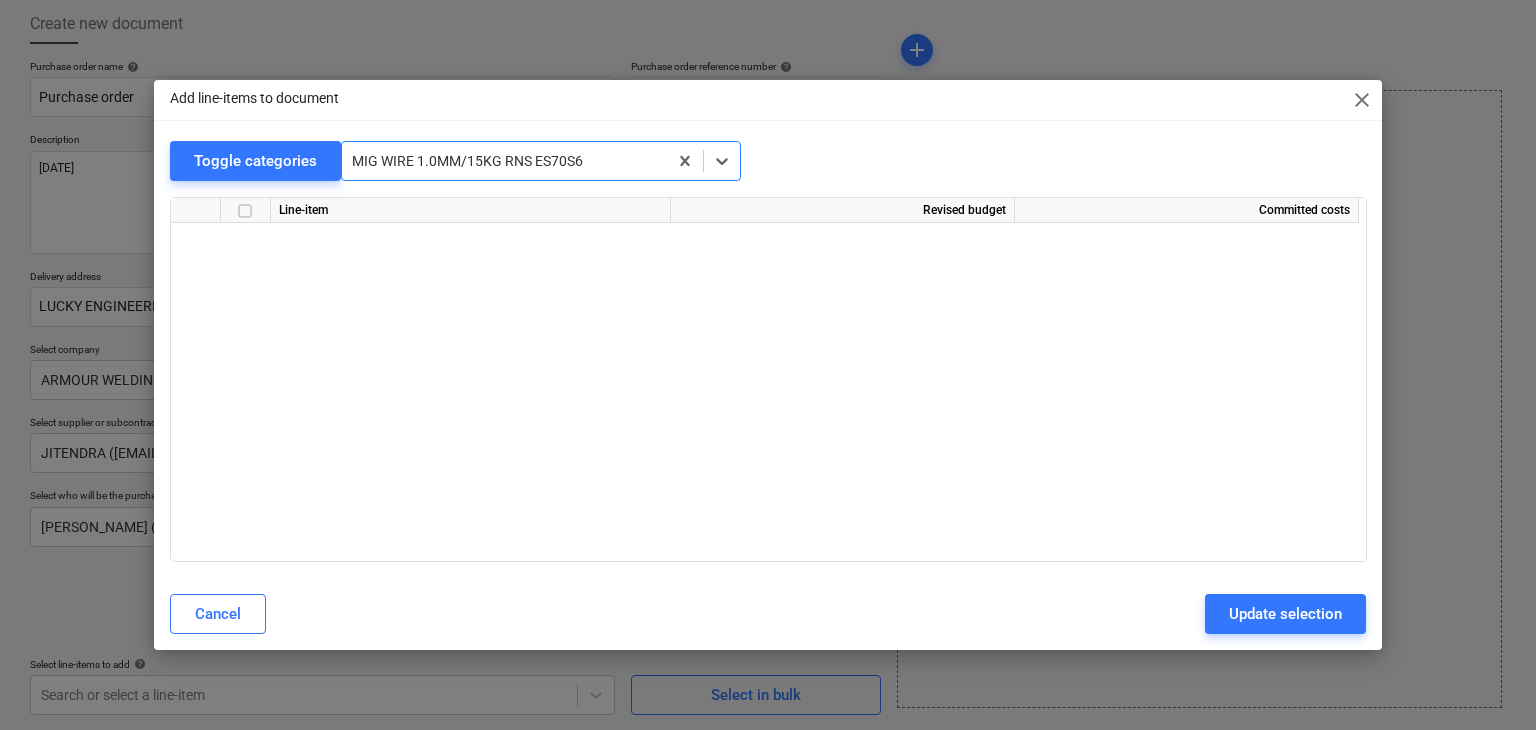 scroll, scrollTop: 8575, scrollLeft: 0, axis: vertical 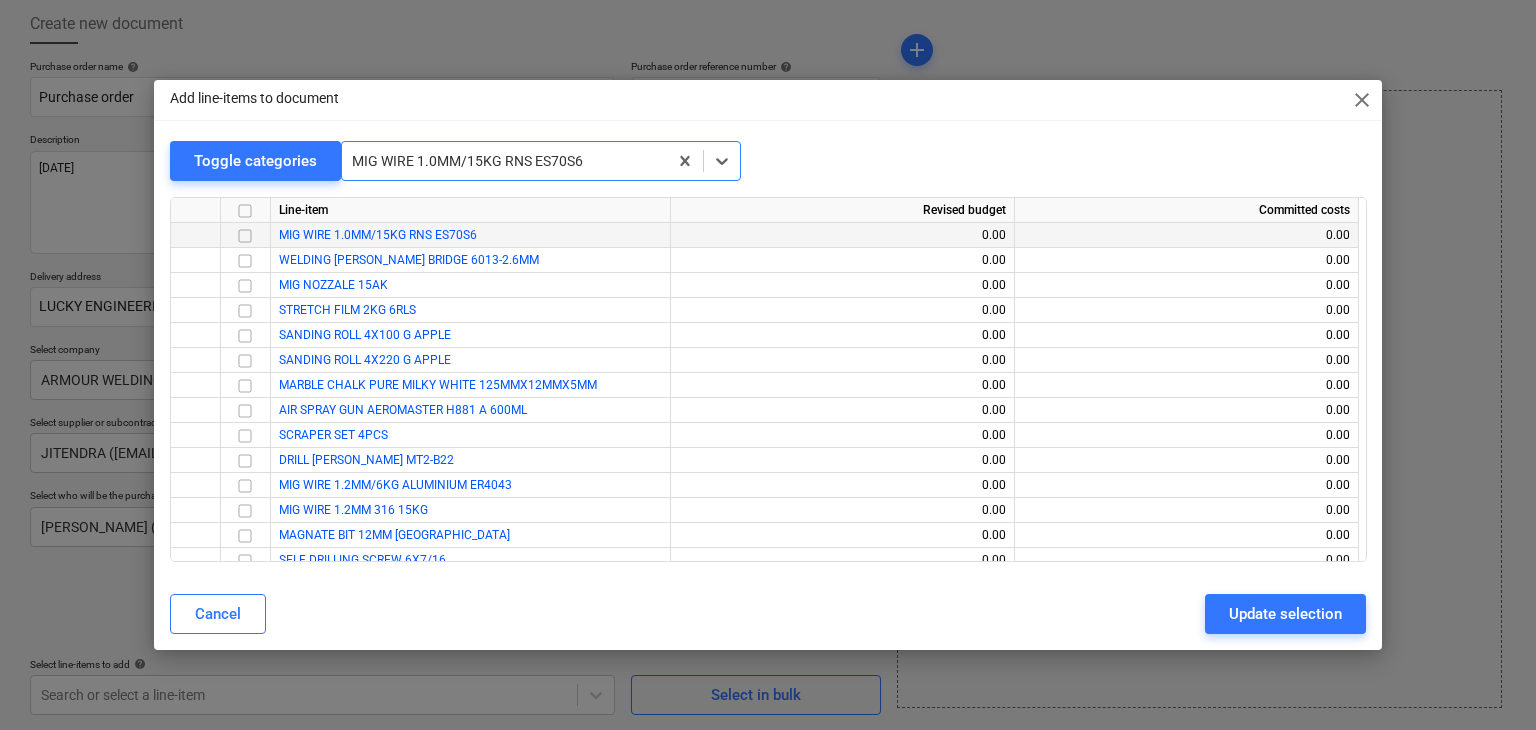 click at bounding box center [245, 236] 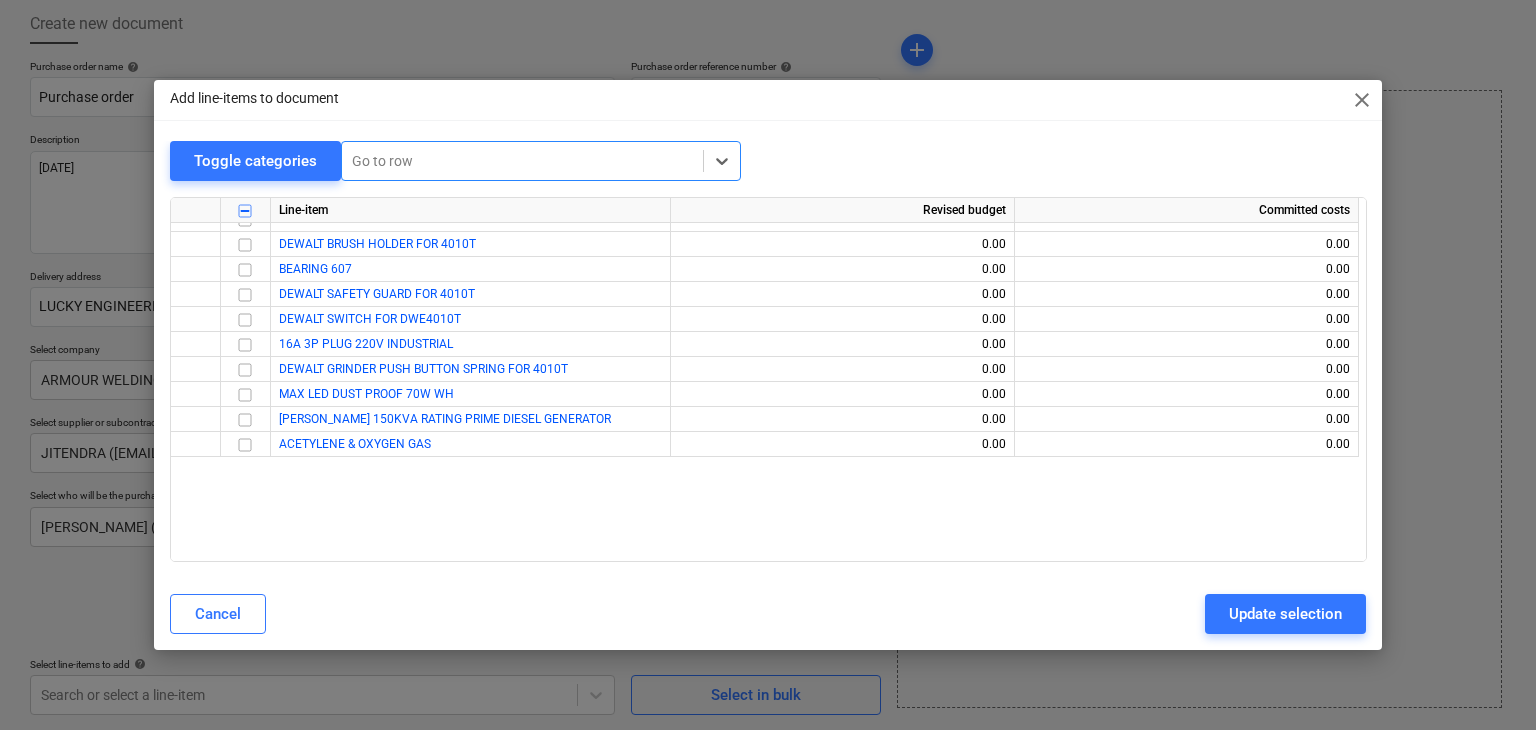 scroll, scrollTop: 11475, scrollLeft: 0, axis: vertical 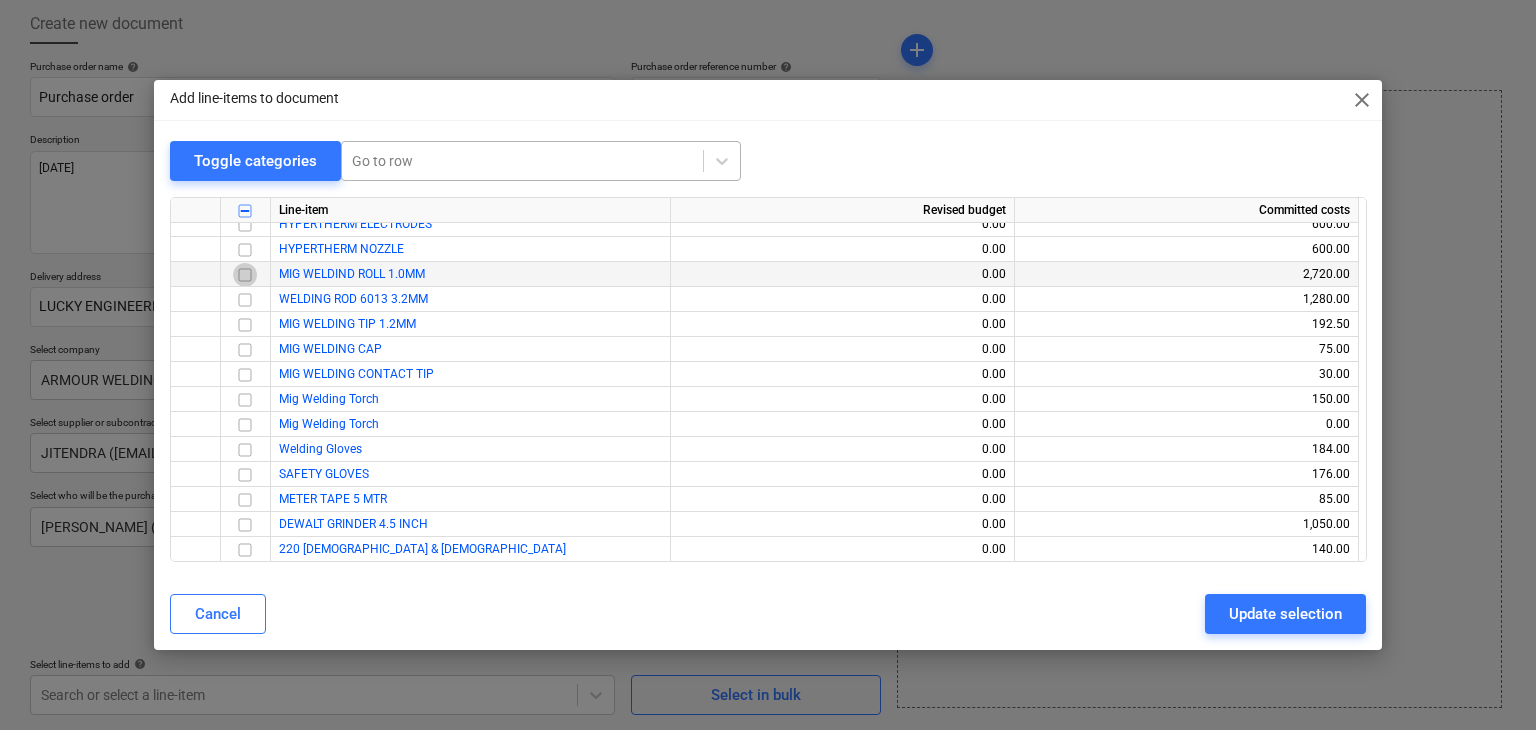 click at bounding box center (245, 275) 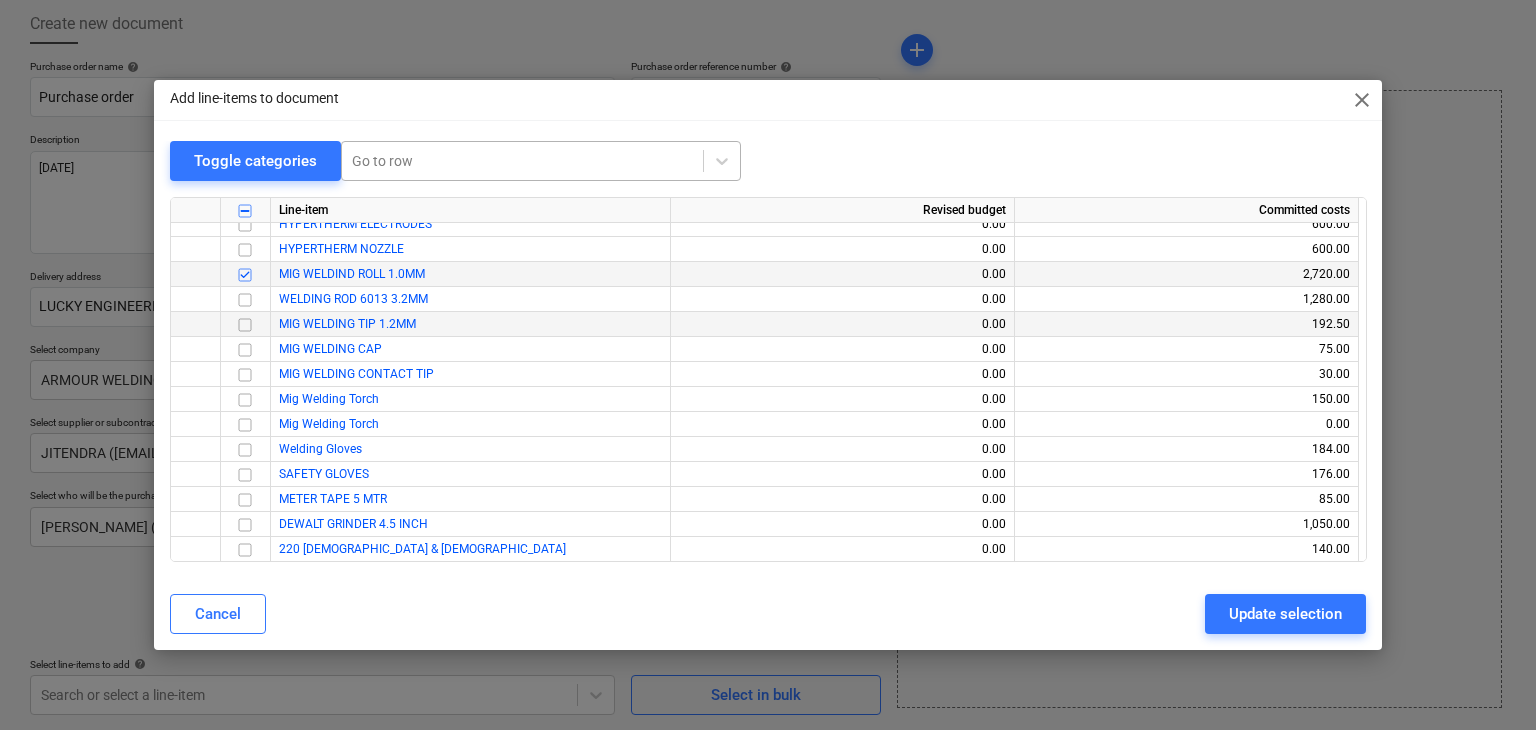 click at bounding box center (245, 325) 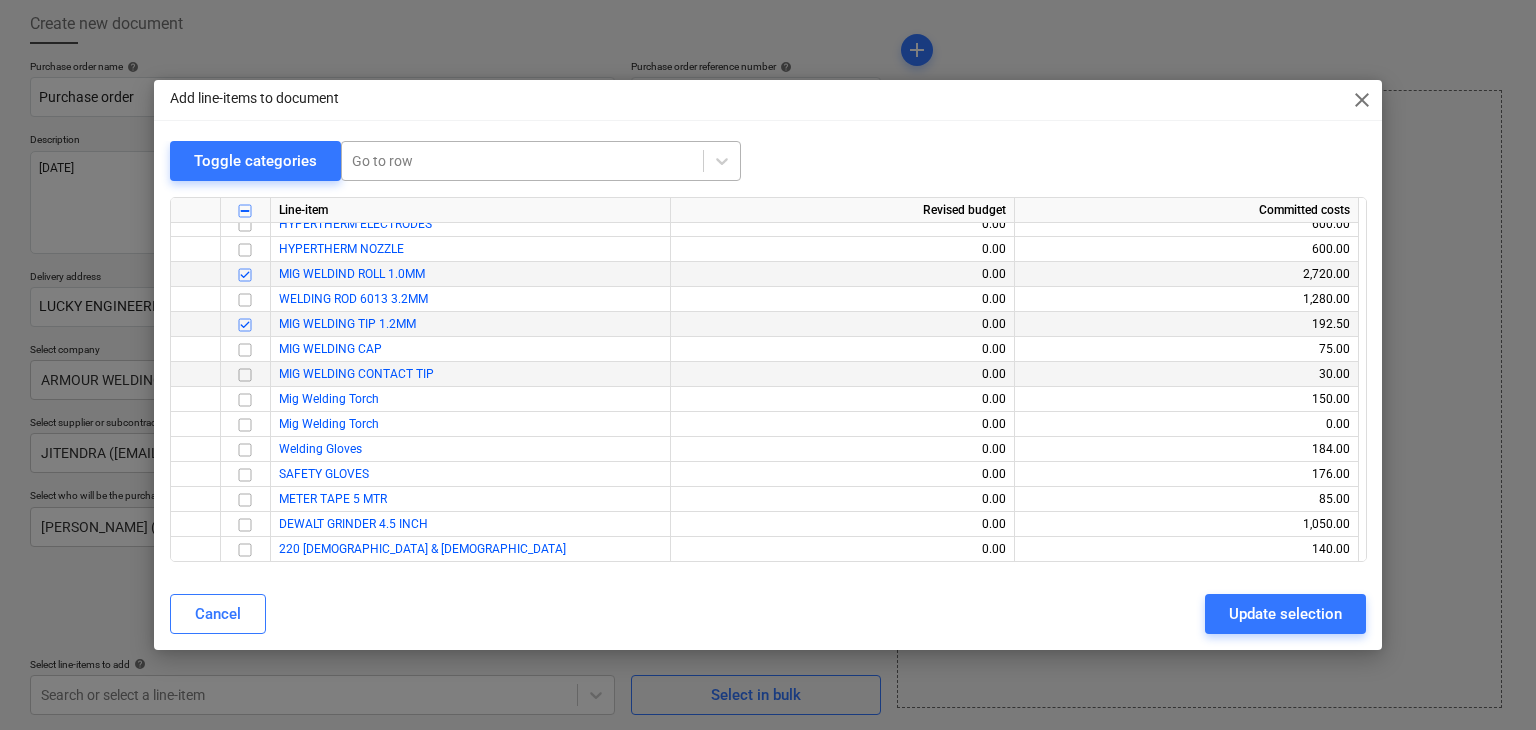 click at bounding box center [245, 375] 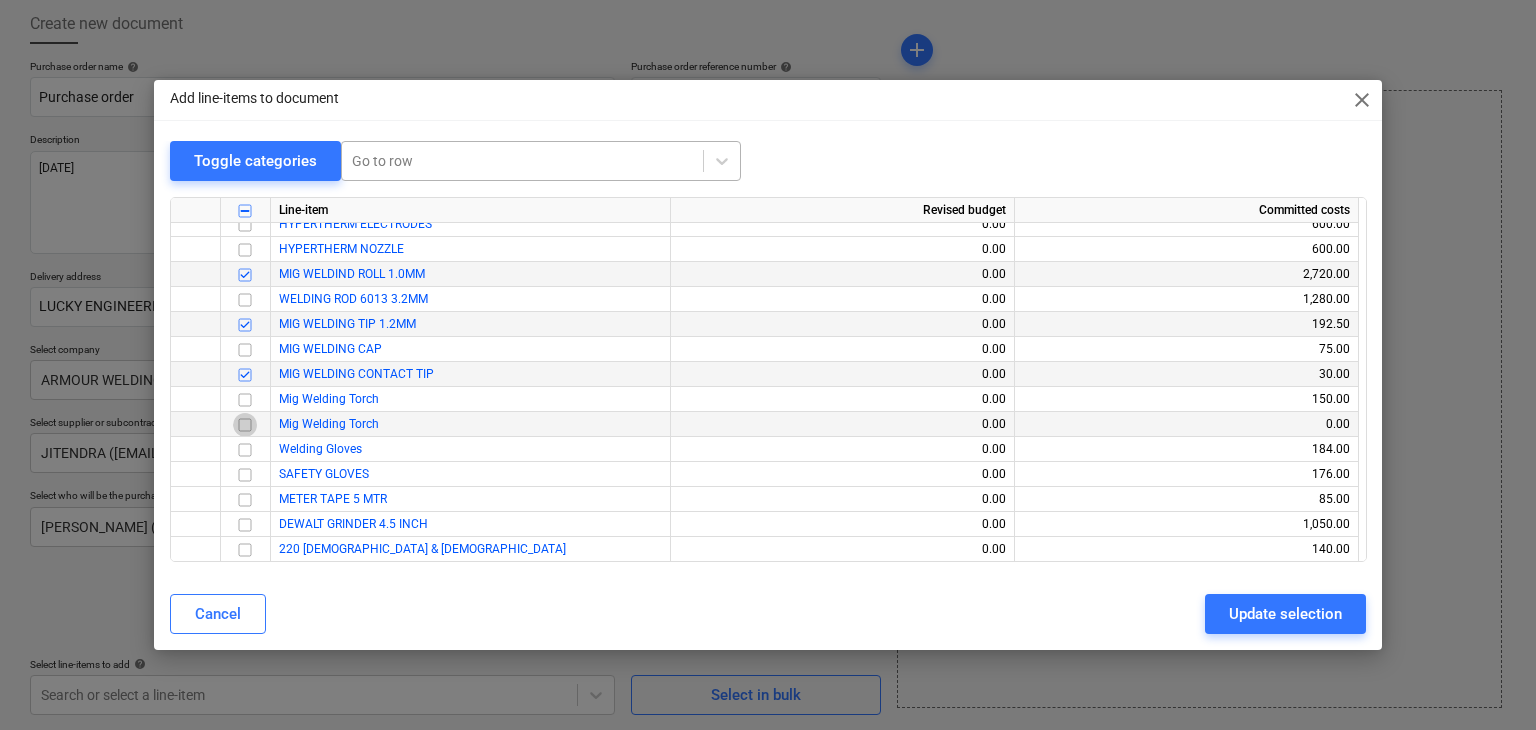 click at bounding box center (245, 425) 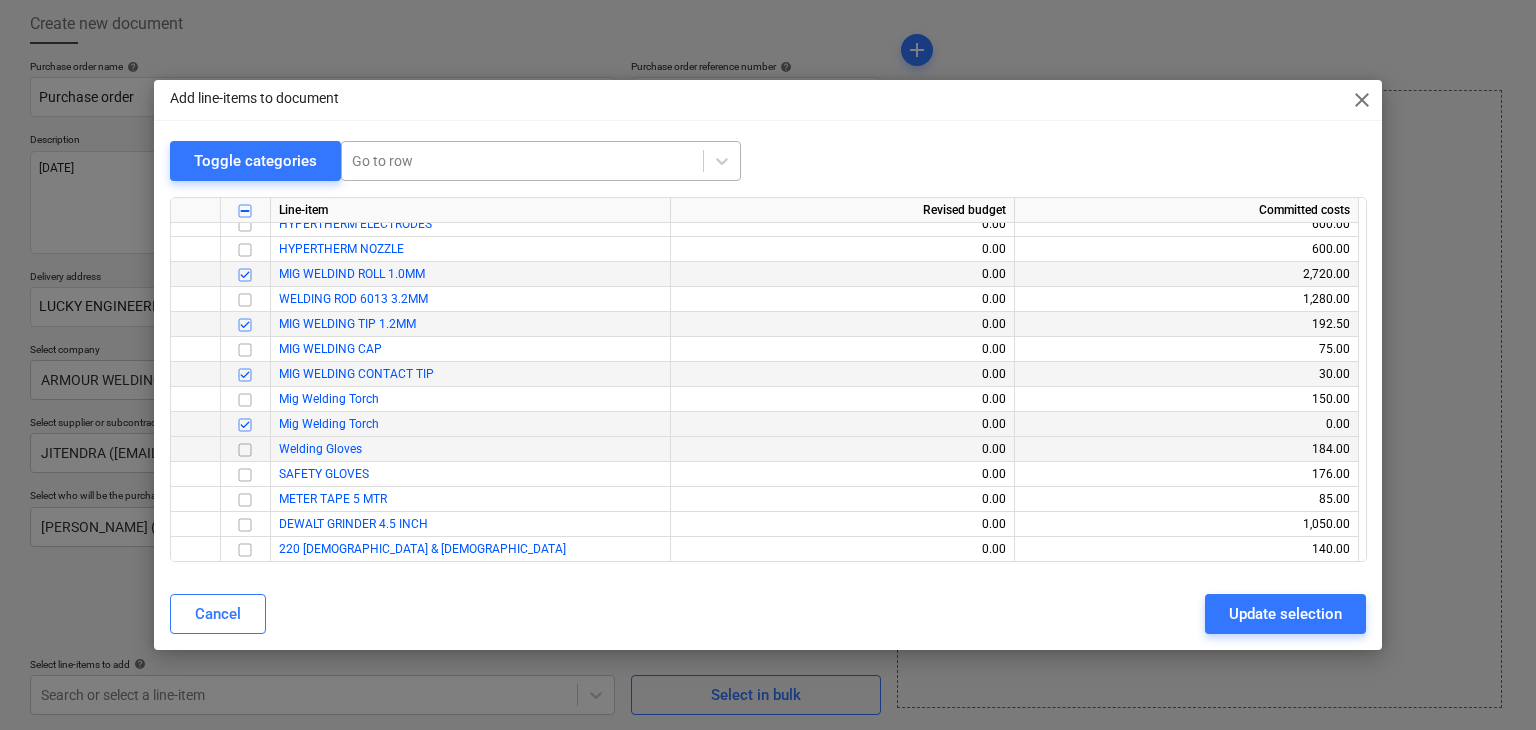 click at bounding box center (245, 450) 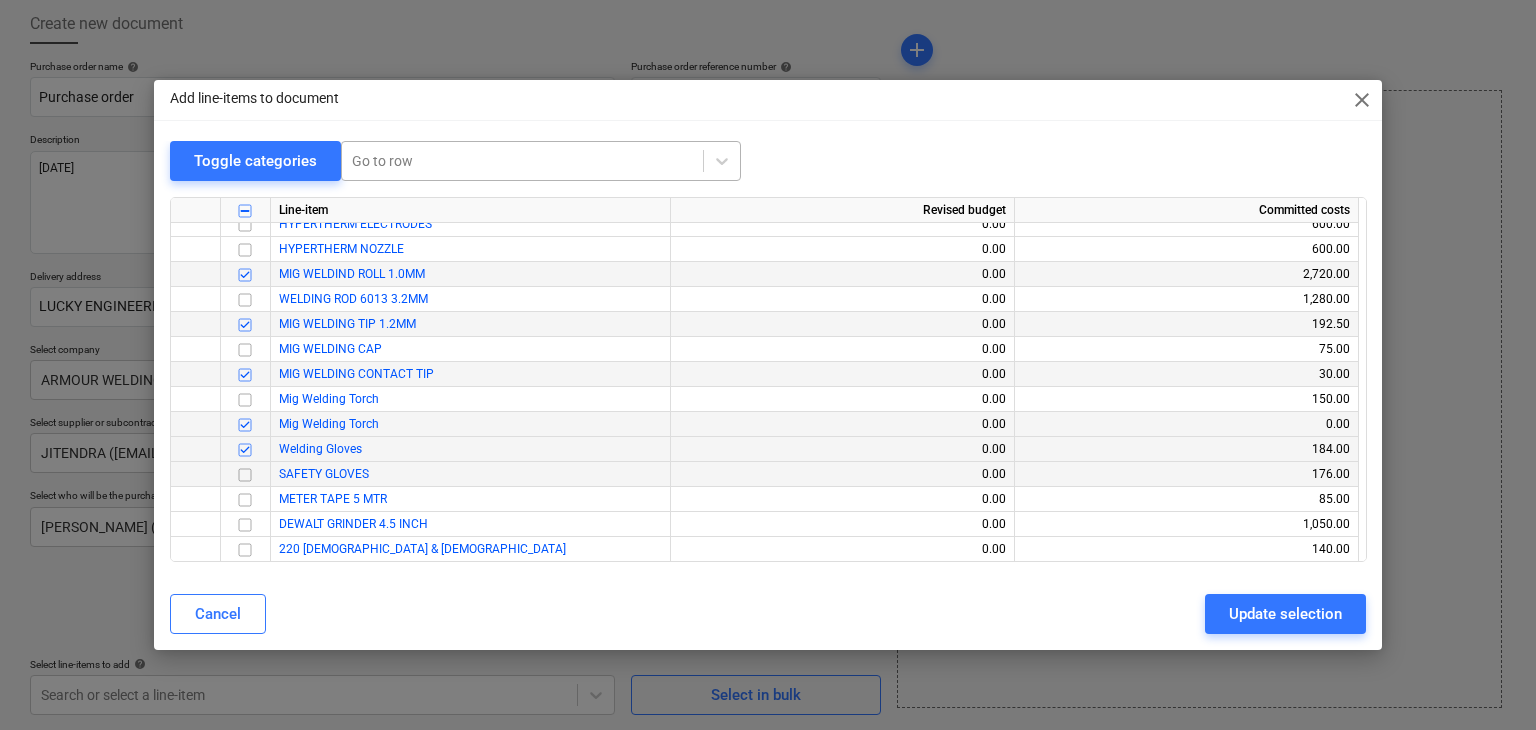 scroll, scrollTop: 28836, scrollLeft: 0, axis: vertical 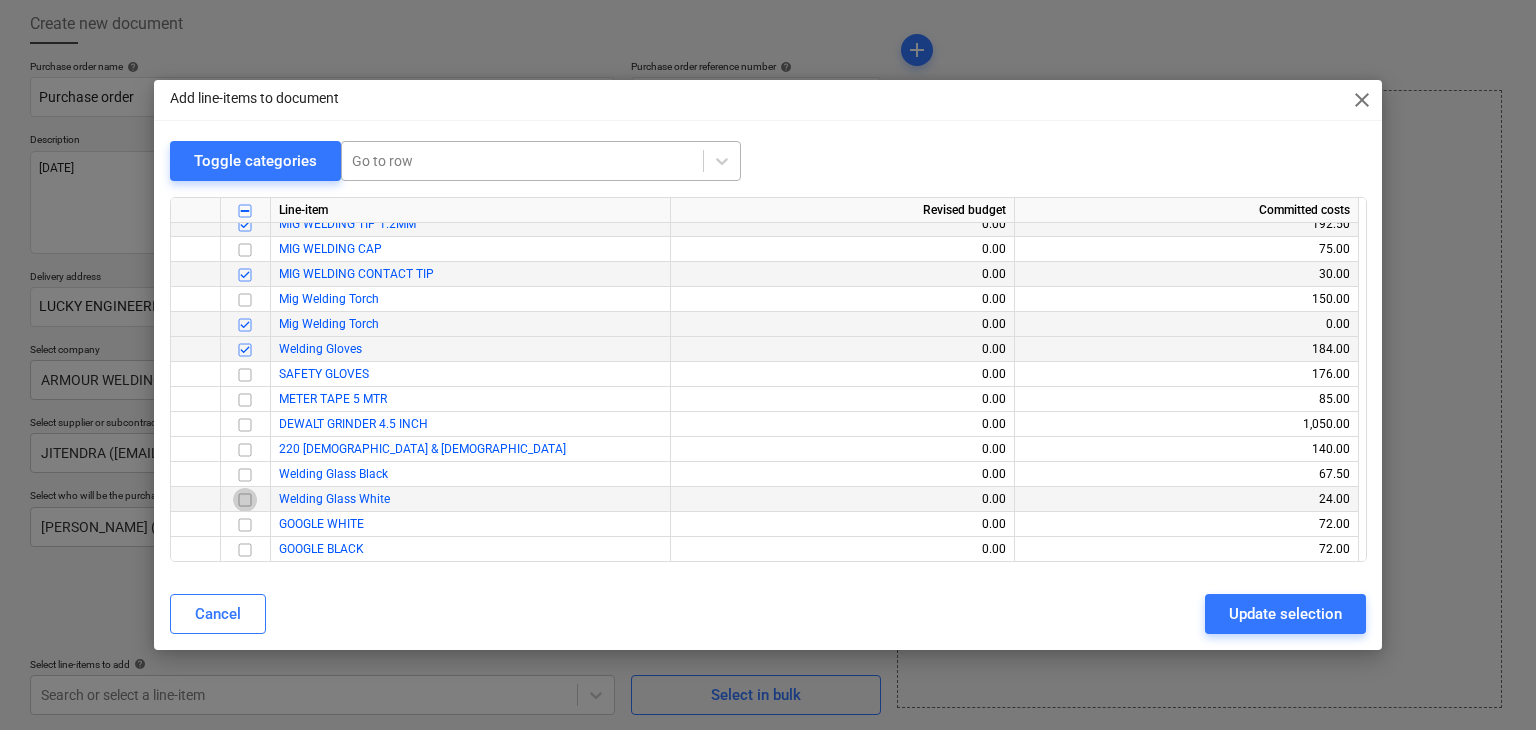 click at bounding box center [245, 500] 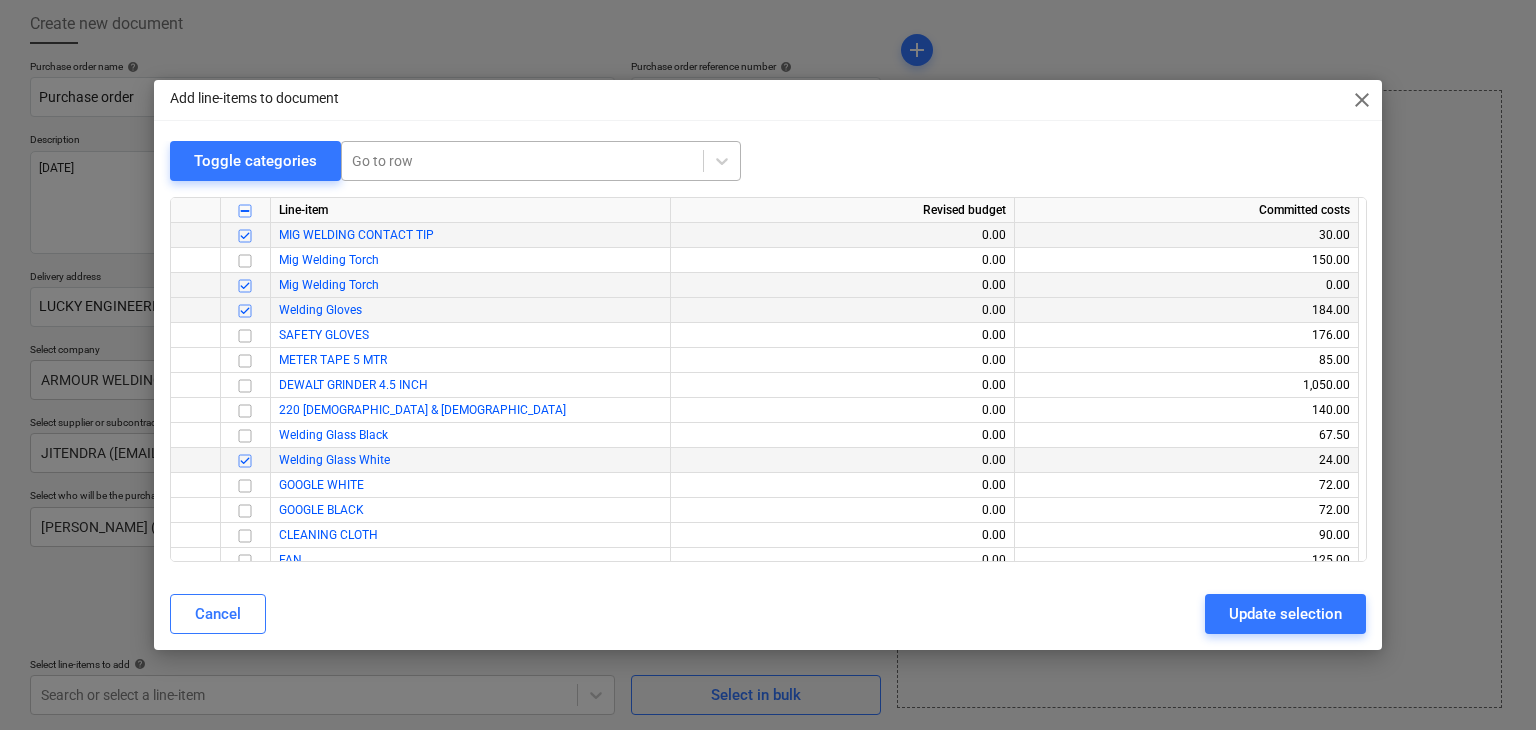 scroll, scrollTop: 28936, scrollLeft: 0, axis: vertical 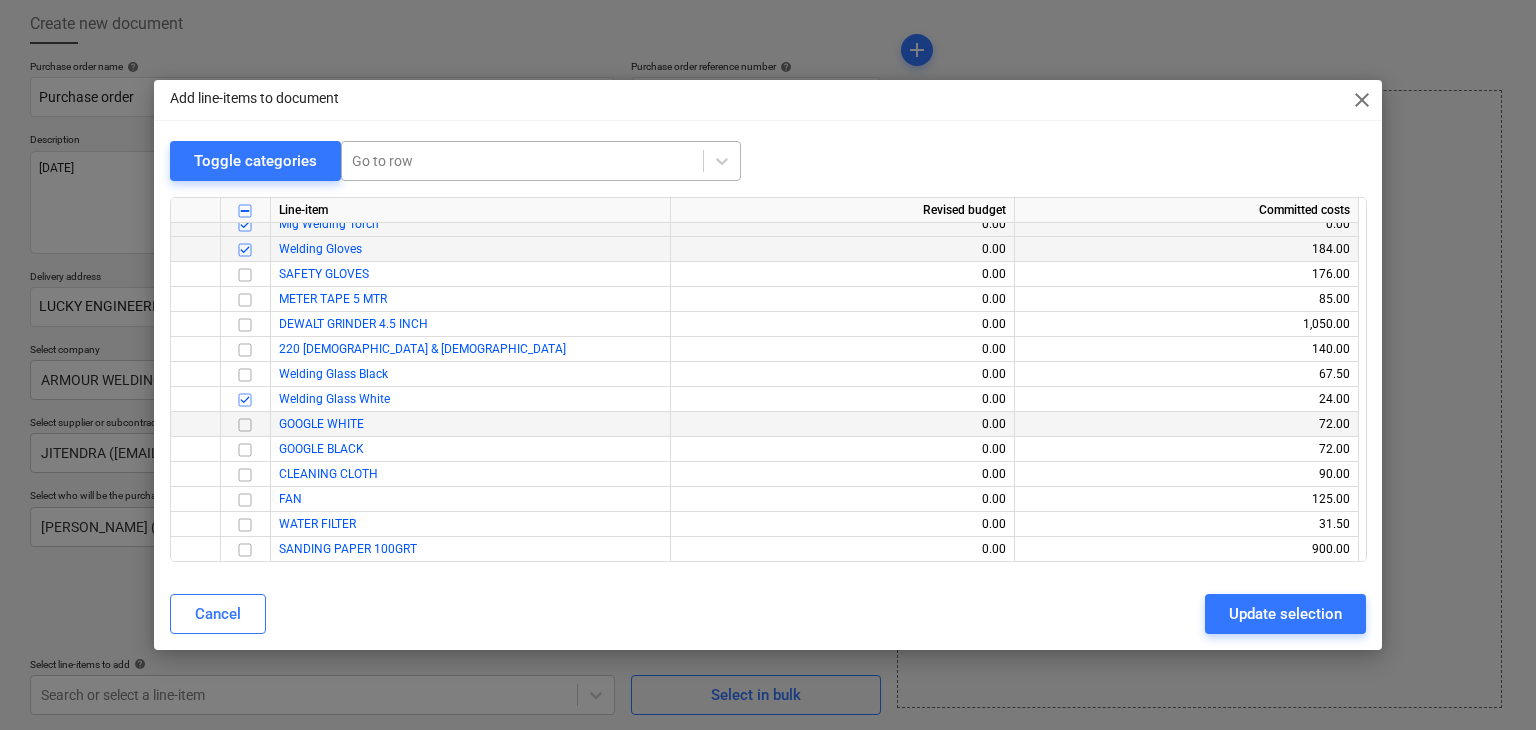 click at bounding box center (245, 425) 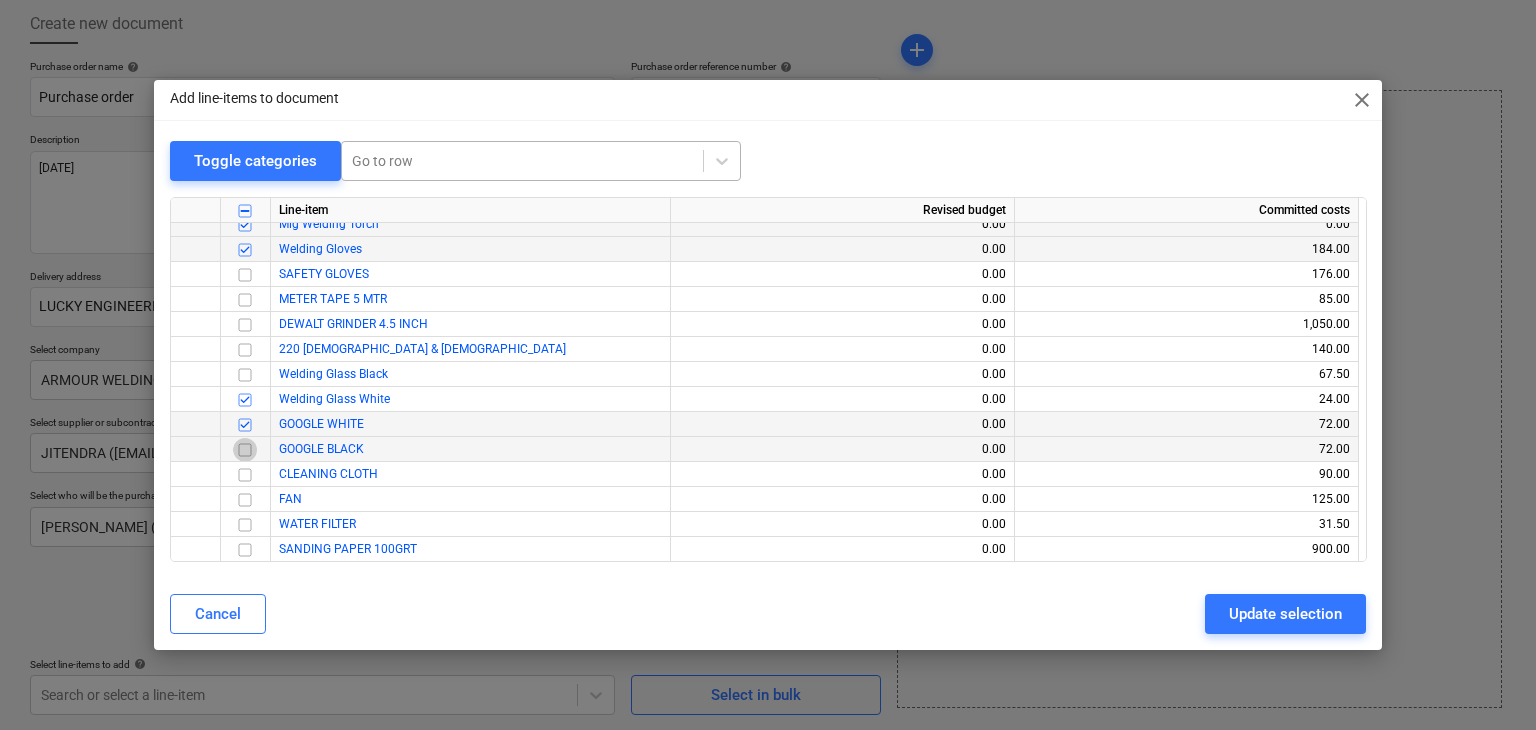 click at bounding box center (245, 450) 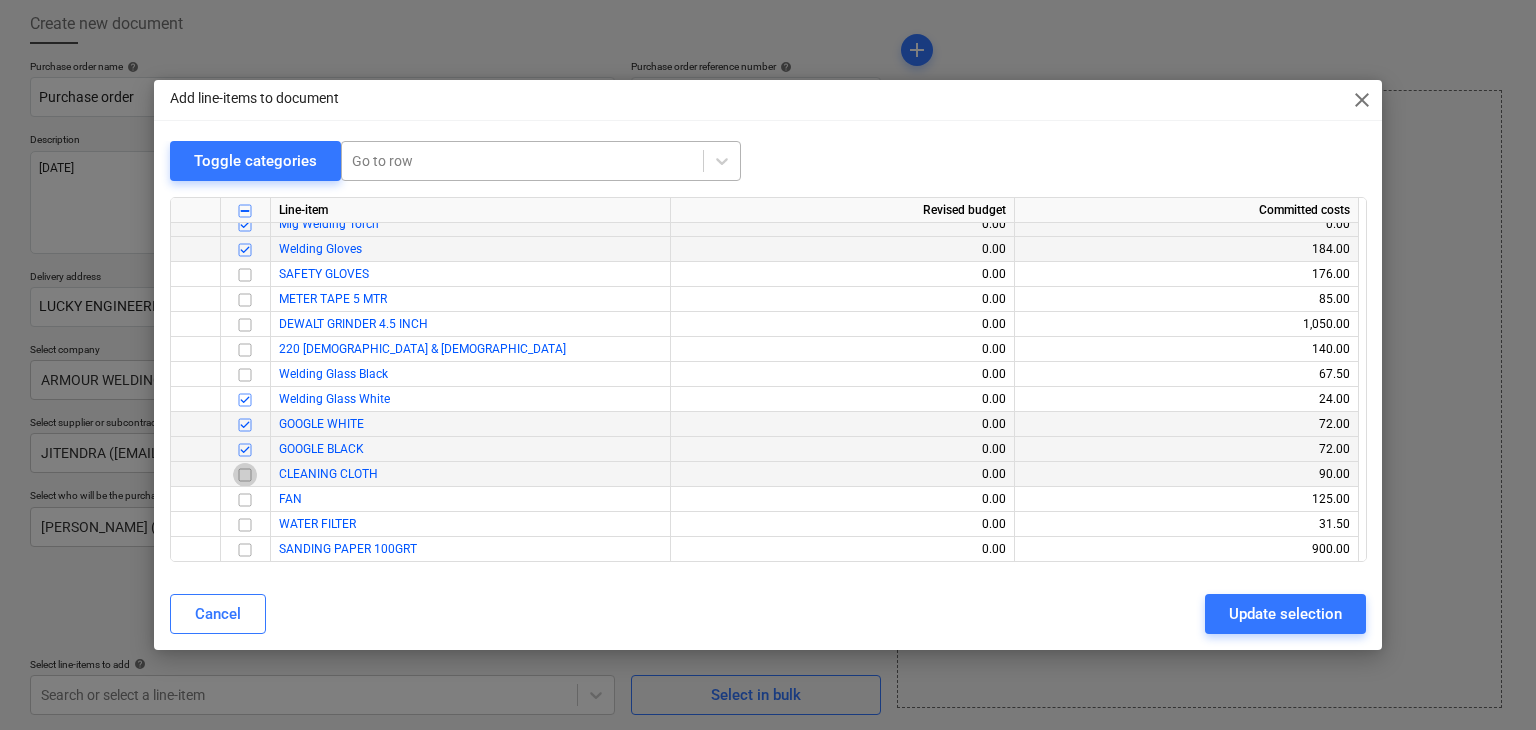 click at bounding box center (245, 475) 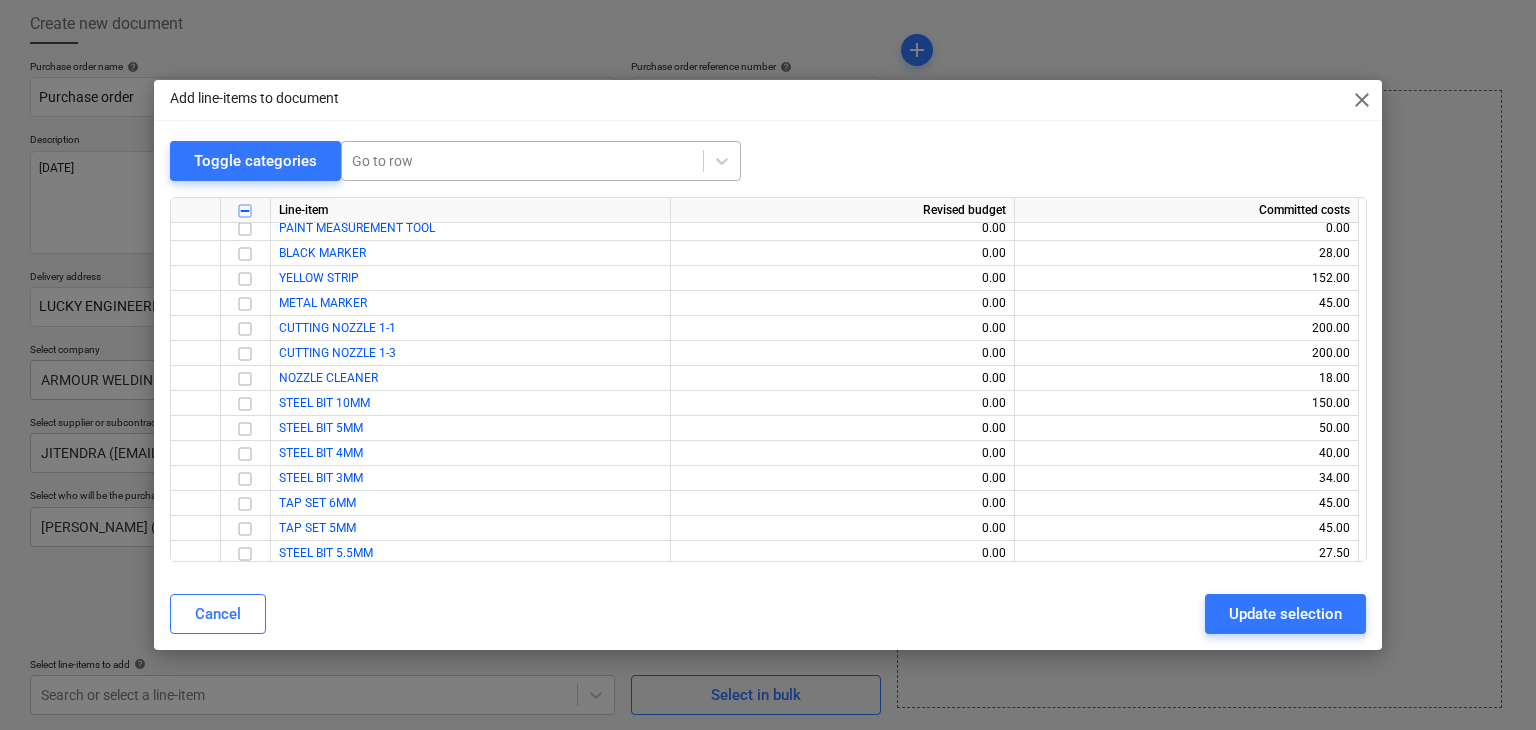 scroll, scrollTop: 29336, scrollLeft: 0, axis: vertical 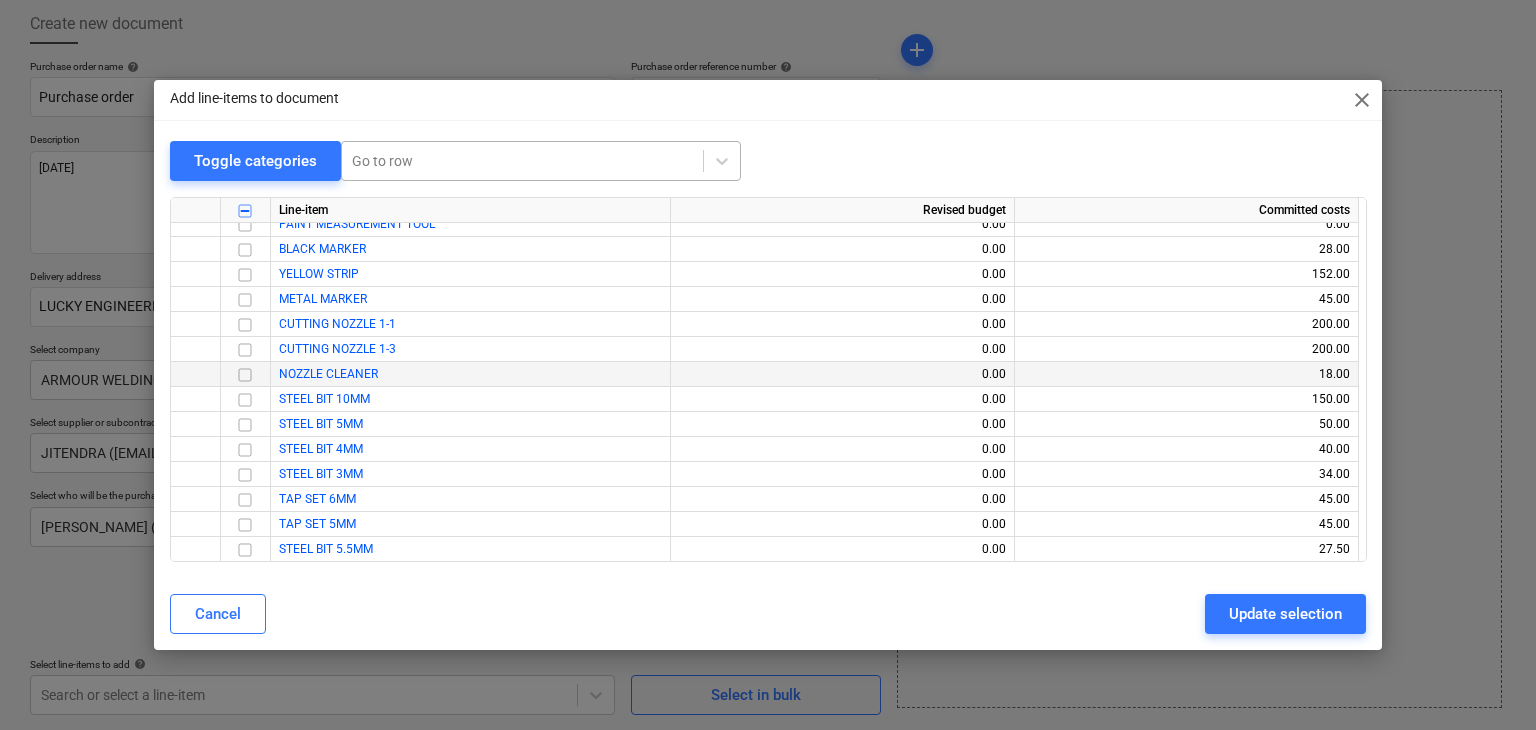 click at bounding box center (245, 375) 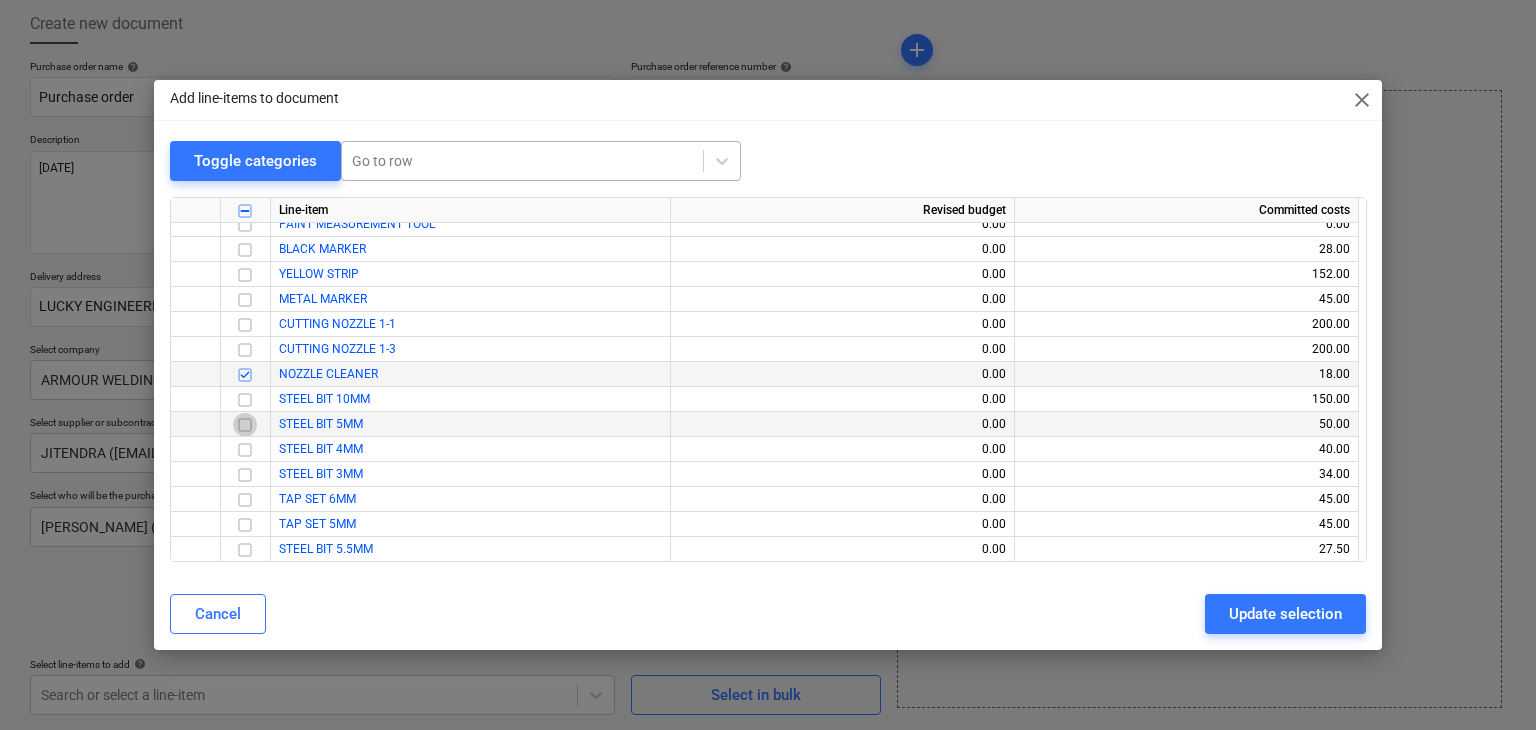 click at bounding box center (245, 425) 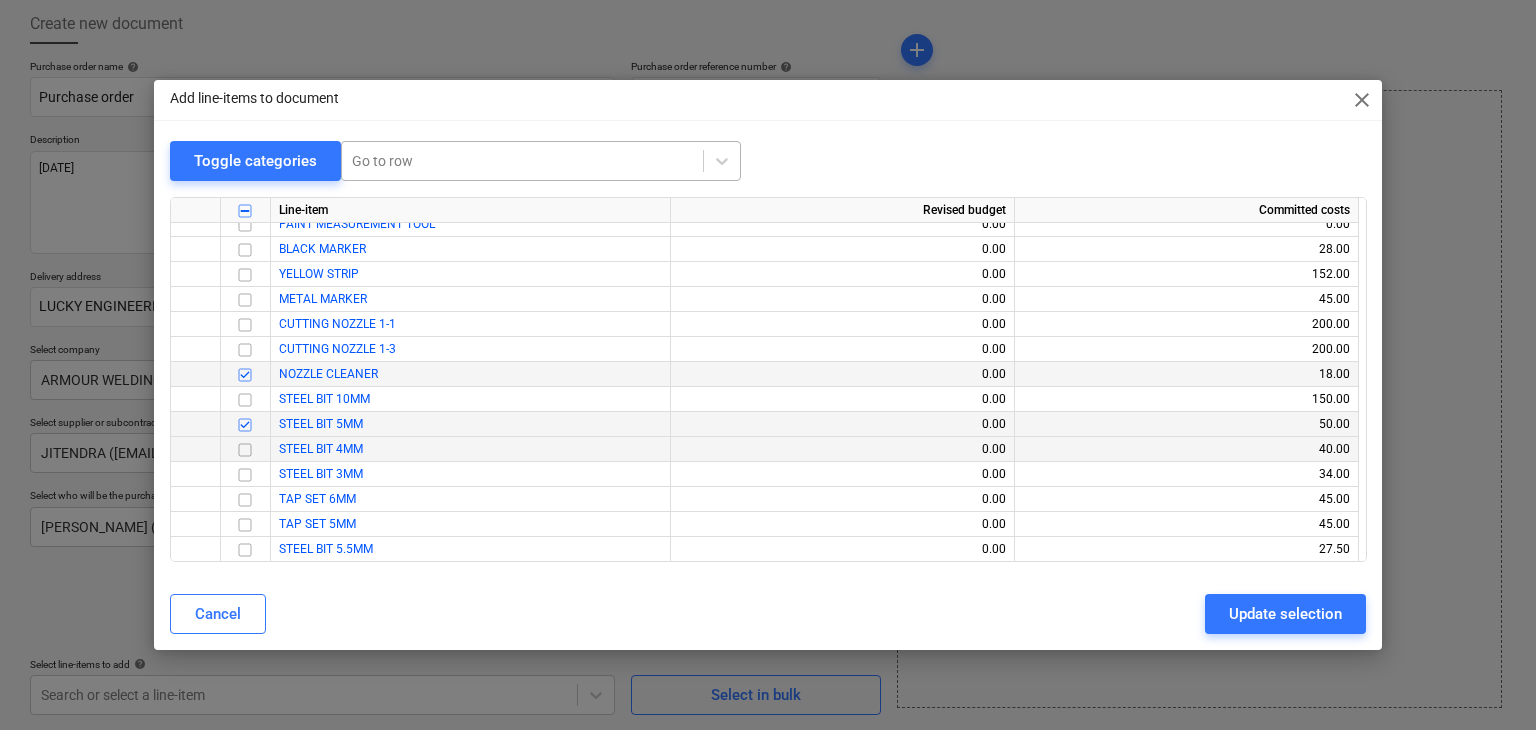 click at bounding box center (245, 450) 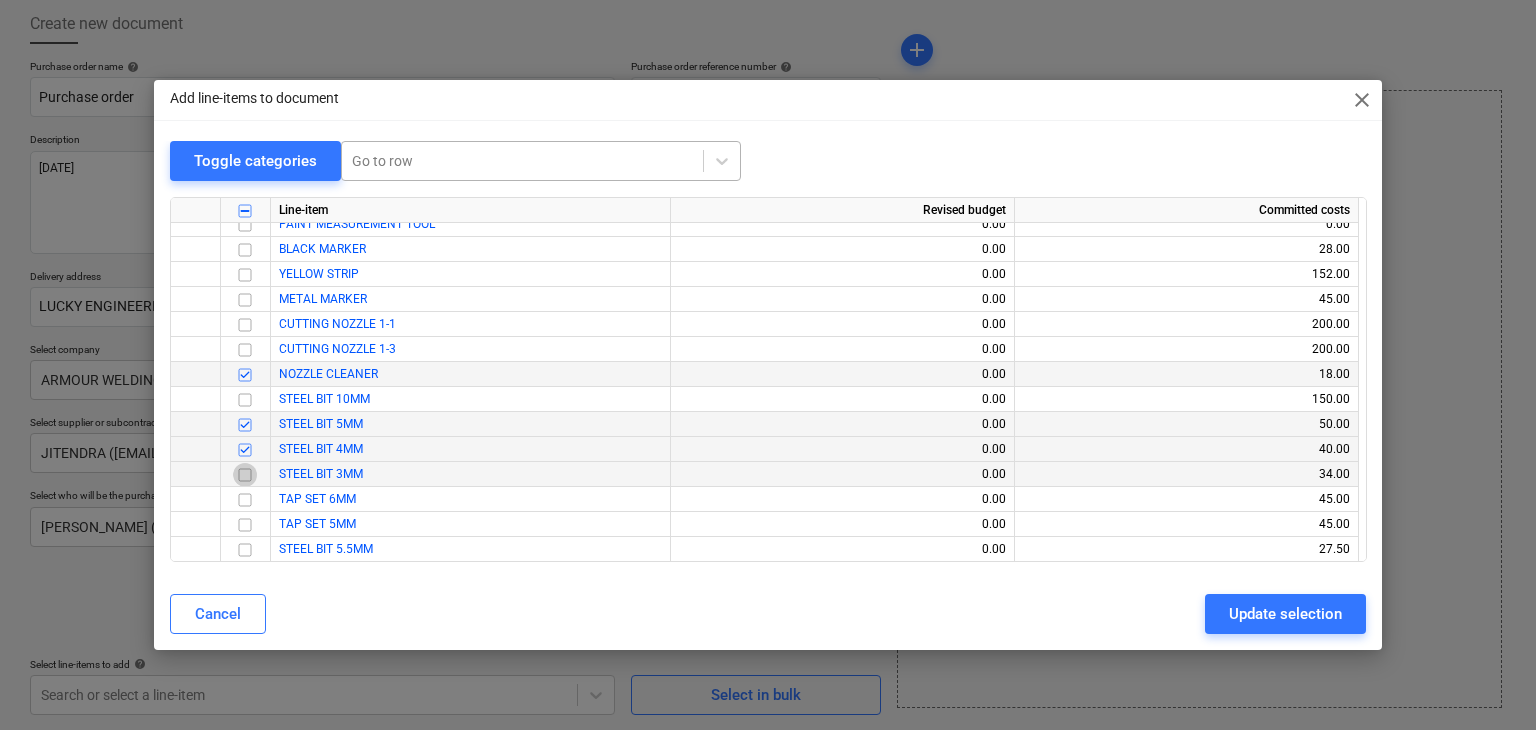 click at bounding box center [245, 475] 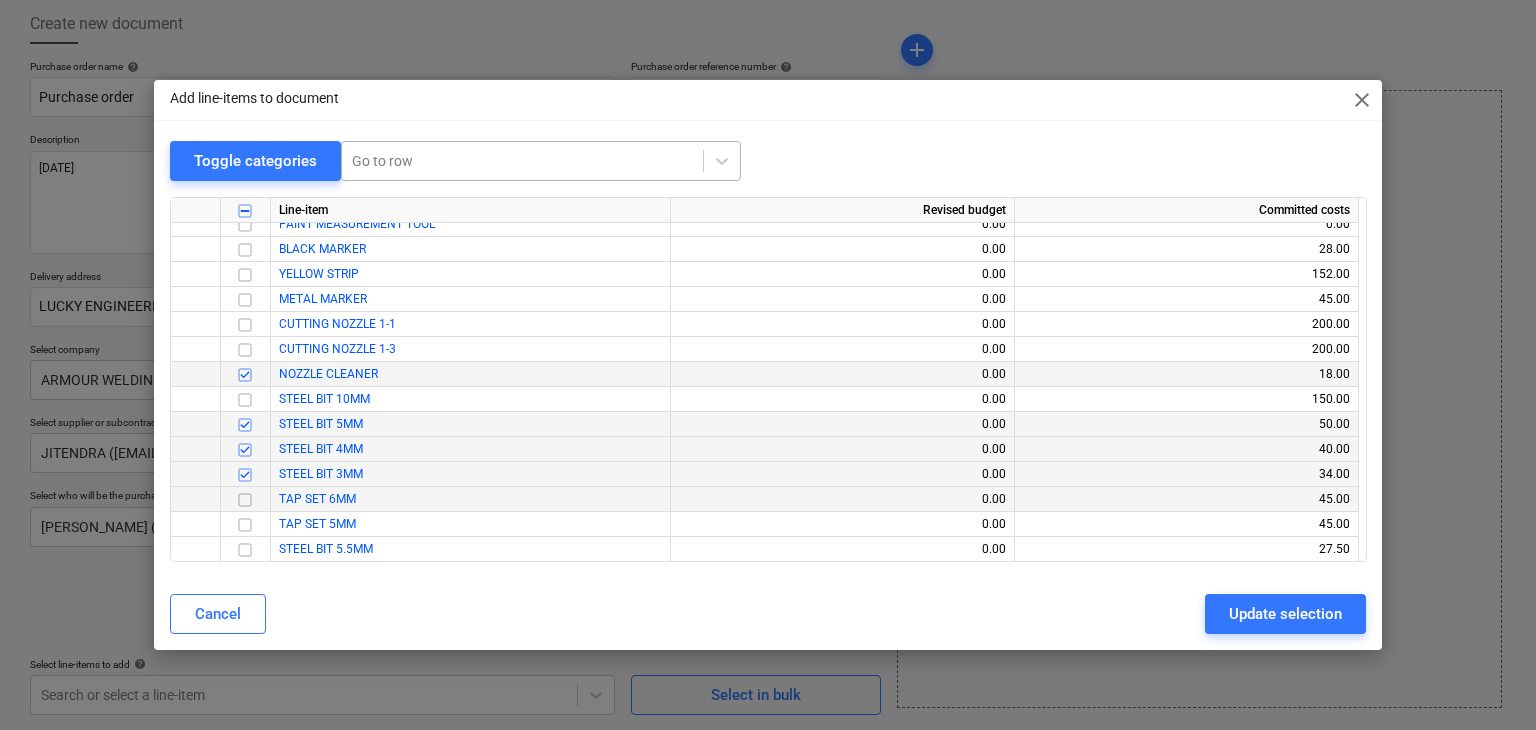 click at bounding box center (245, 500) 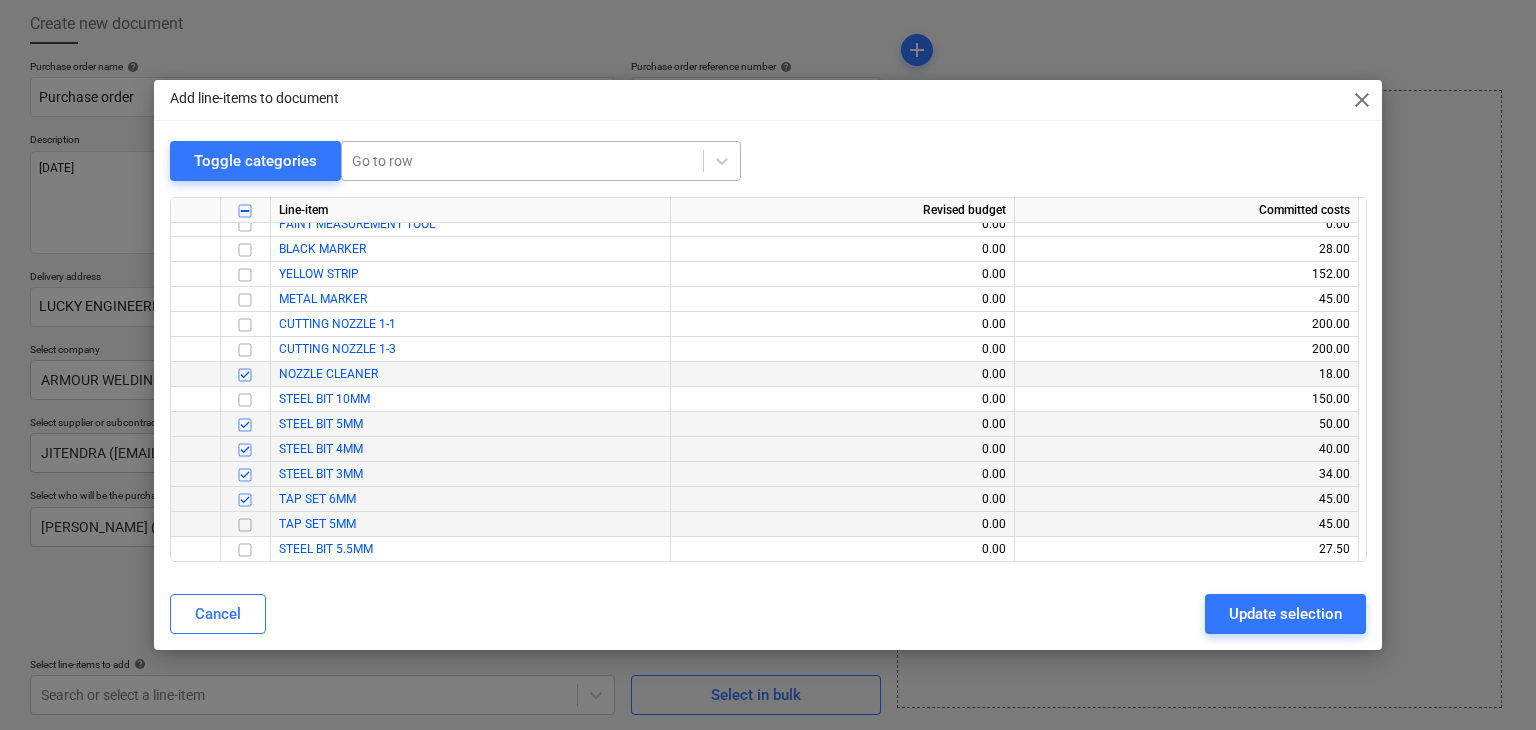 click at bounding box center (245, 525) 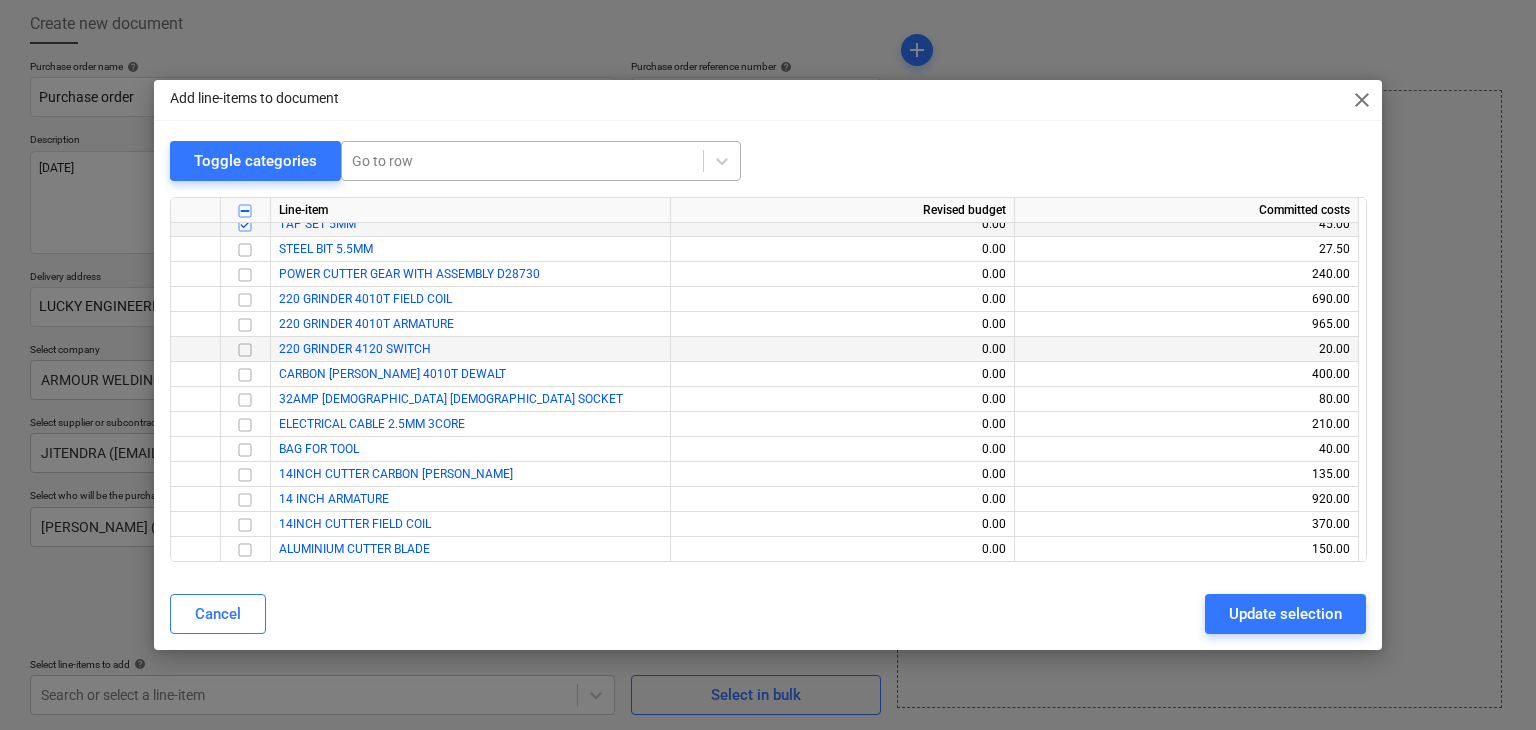 scroll, scrollTop: 29736, scrollLeft: 0, axis: vertical 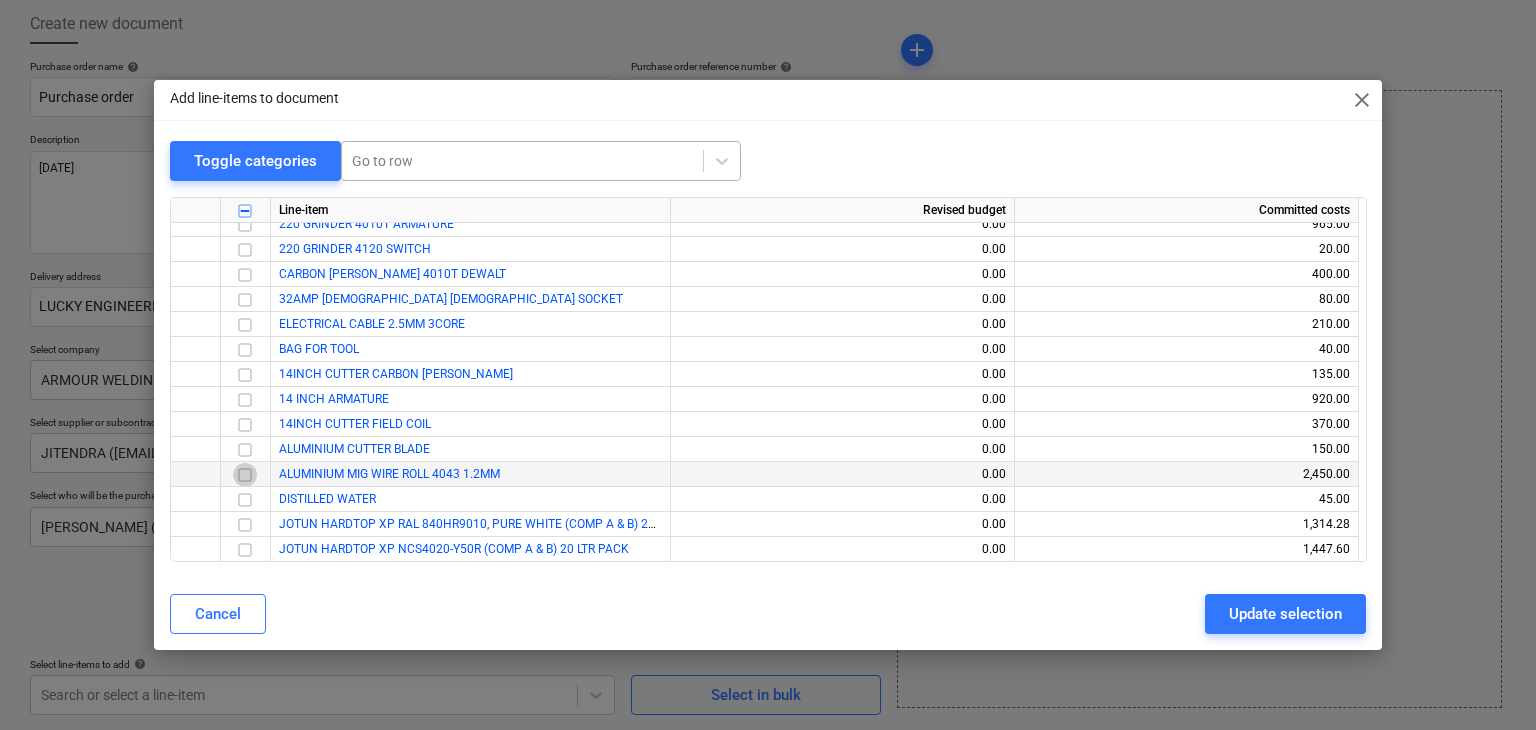 click at bounding box center (245, 475) 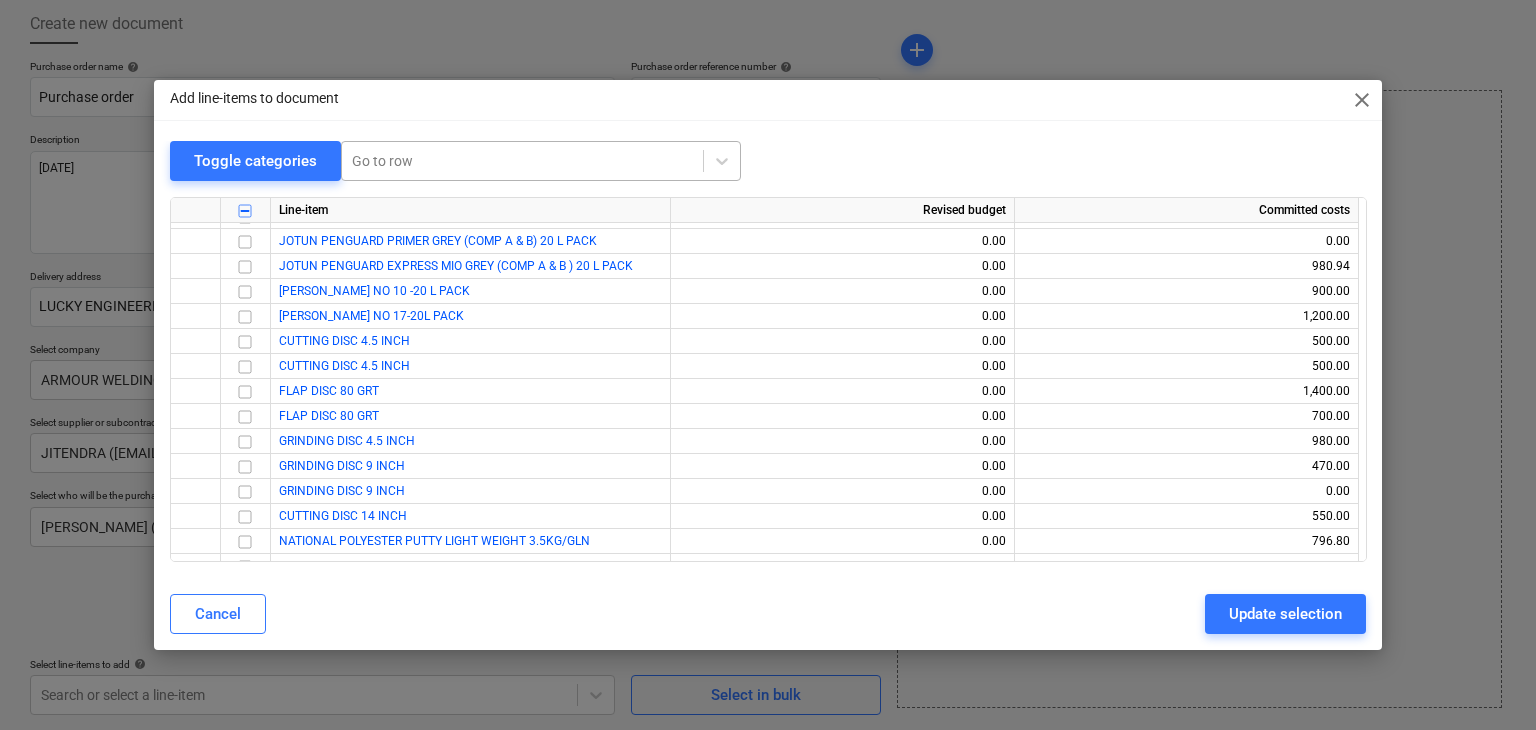 scroll, scrollTop: 30136, scrollLeft: 0, axis: vertical 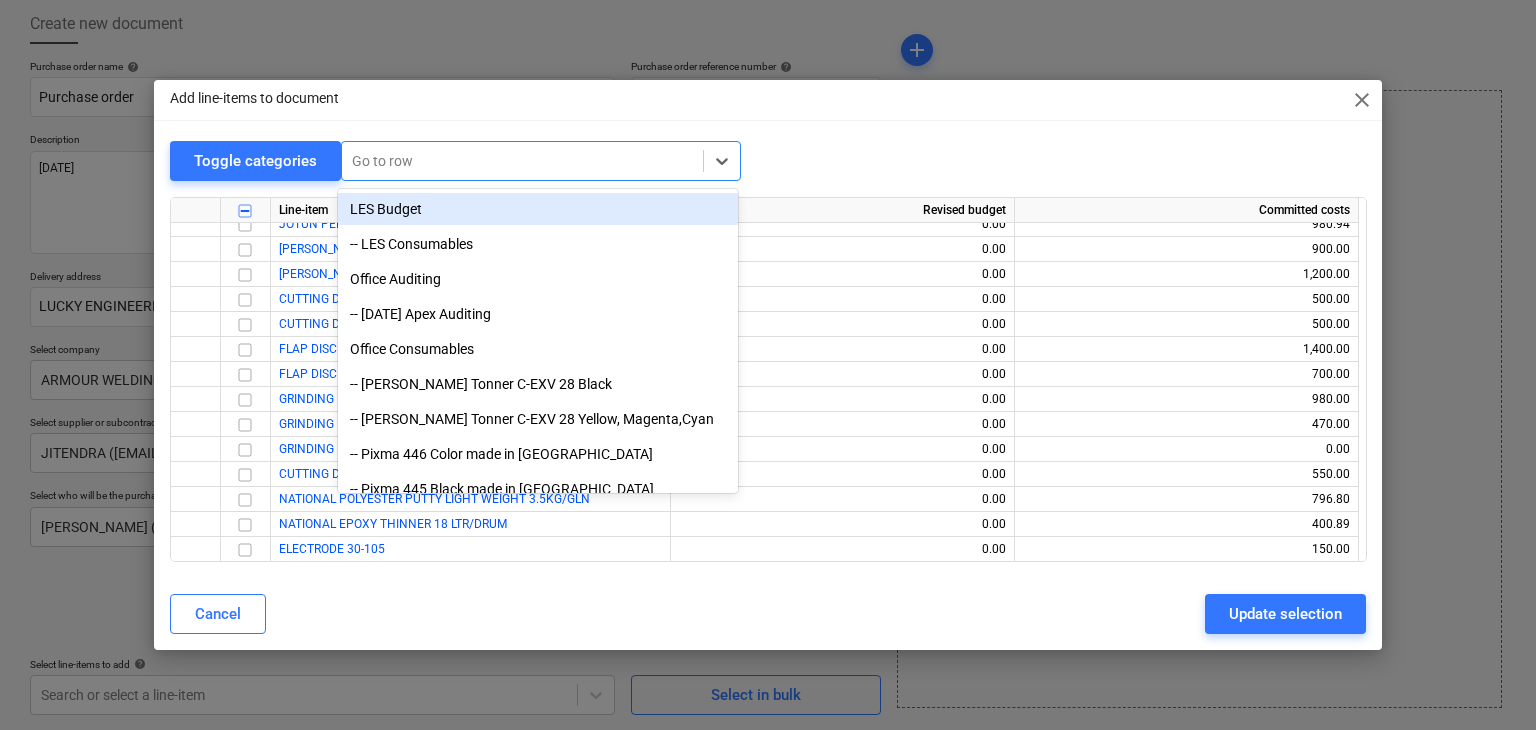 click on "Go to row" at bounding box center [522, 161] 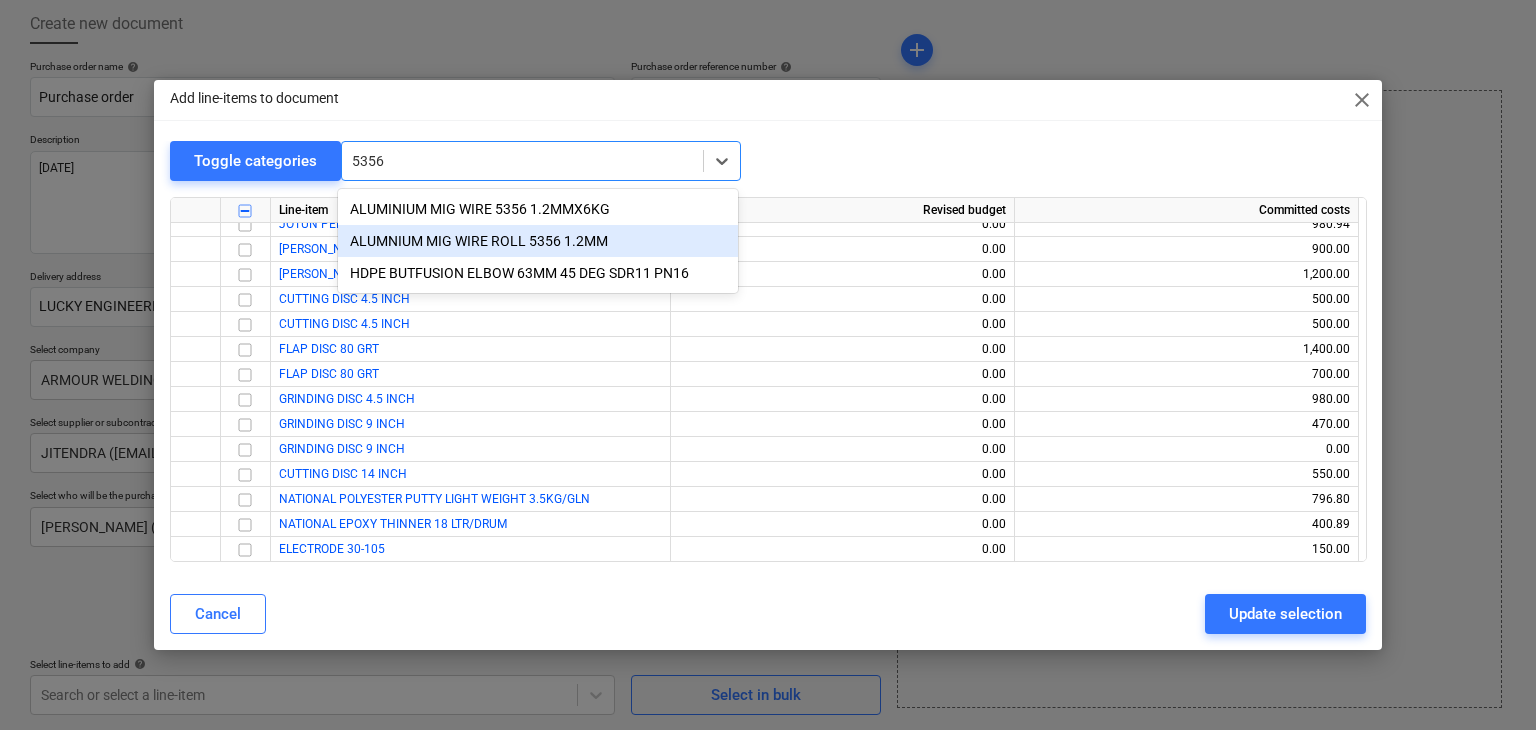click on "ALUMNIUM MIG WIRE ROLL 5356 1.2MM" at bounding box center (538, 241) 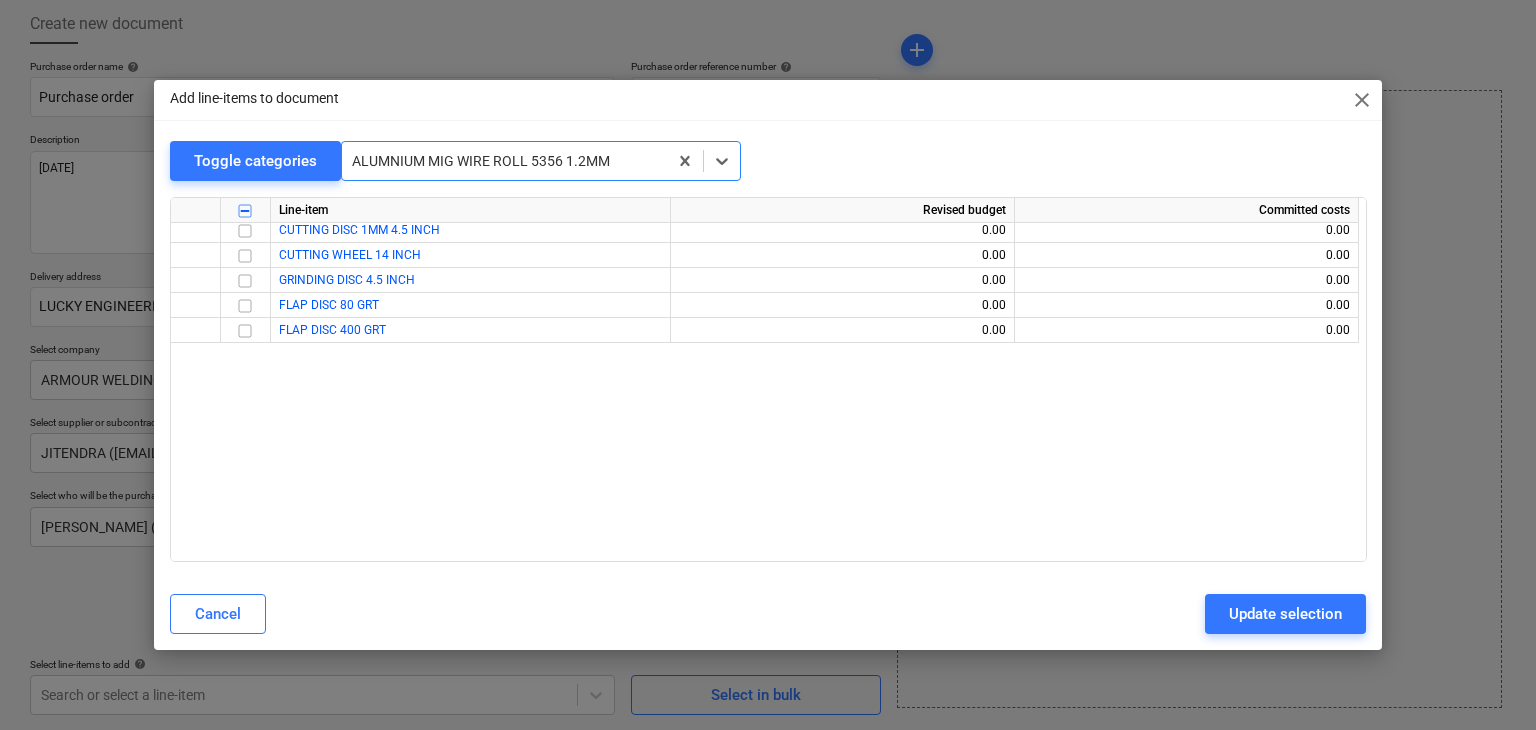 scroll, scrollTop: 17524, scrollLeft: 0, axis: vertical 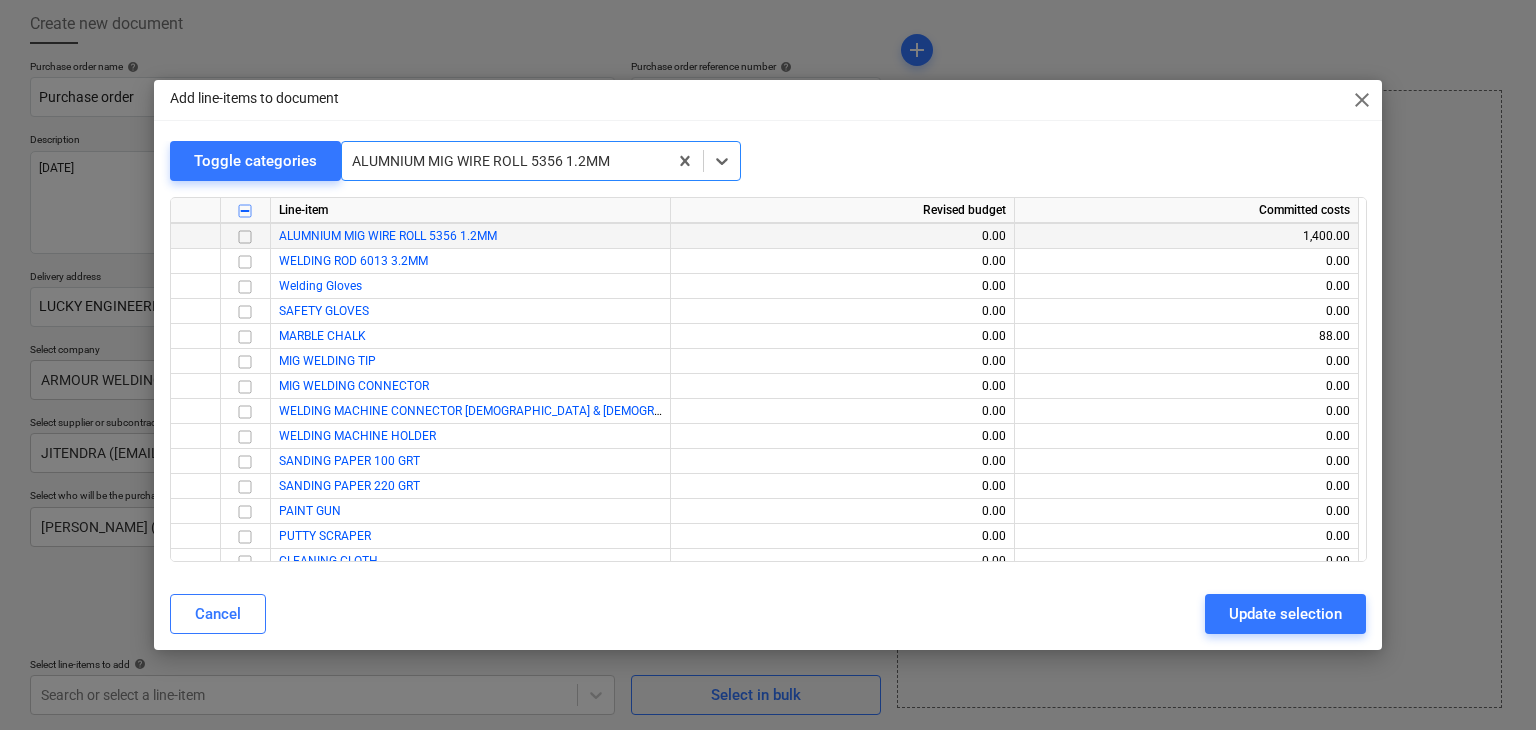 click at bounding box center [245, 237] 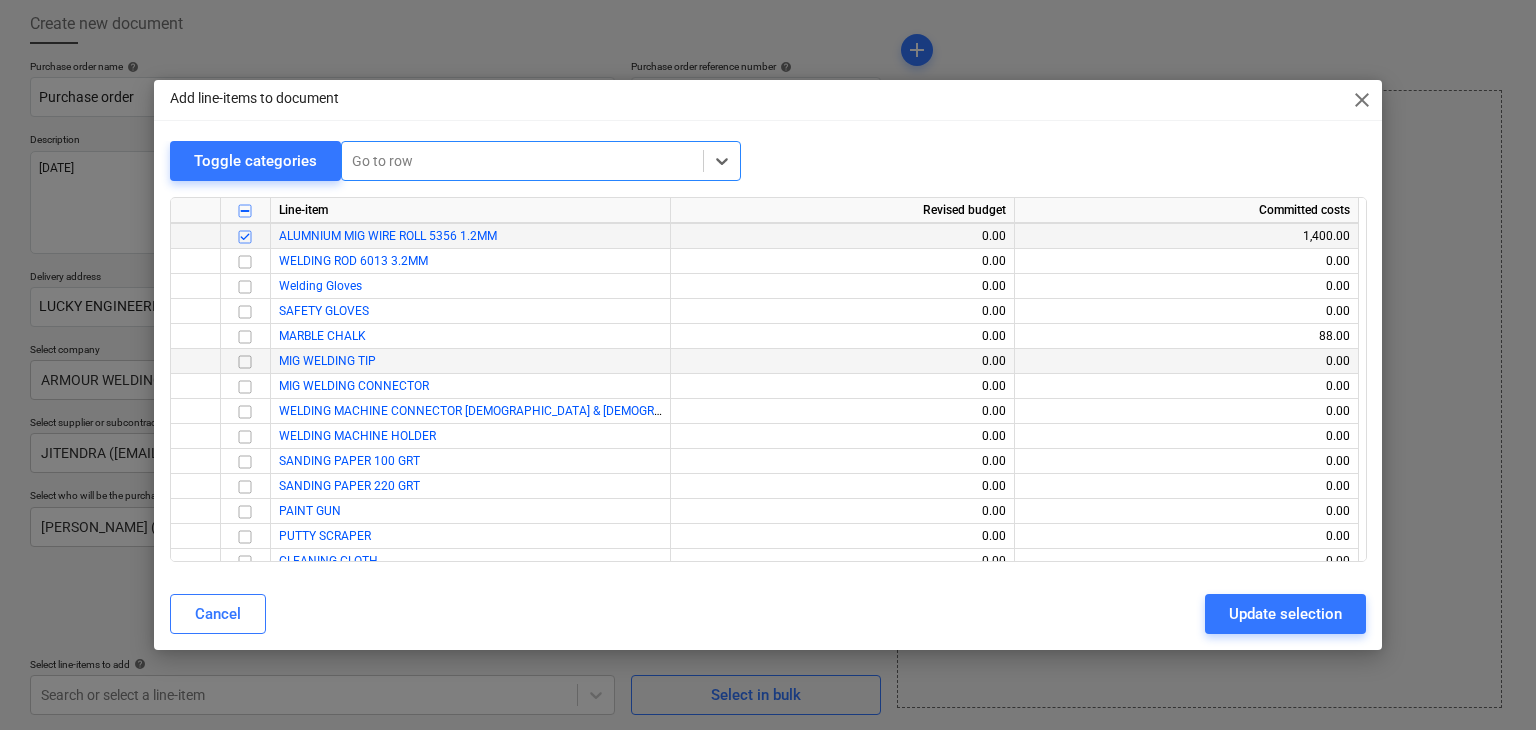 click on "0.00" at bounding box center (1187, 361) 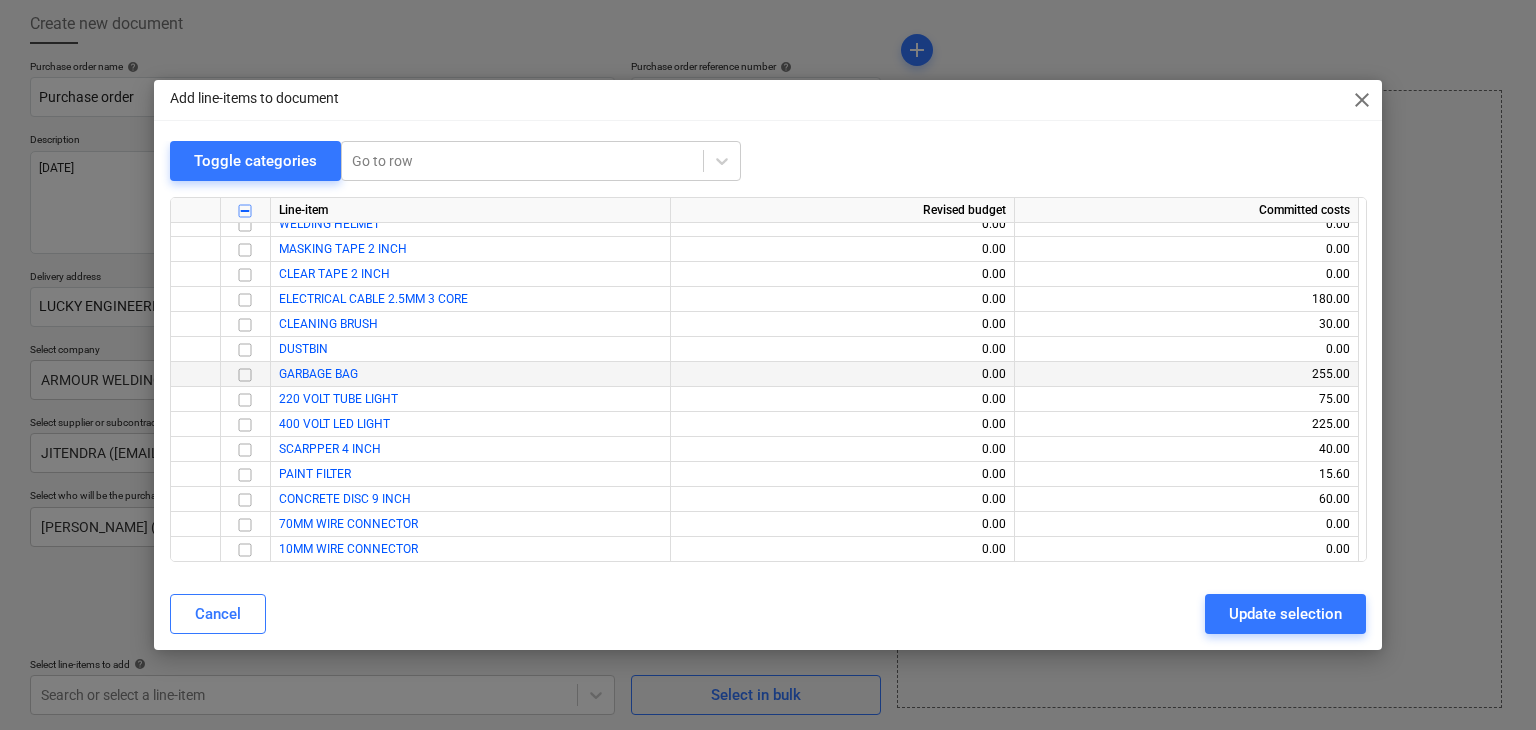 scroll, scrollTop: 37436, scrollLeft: 0, axis: vertical 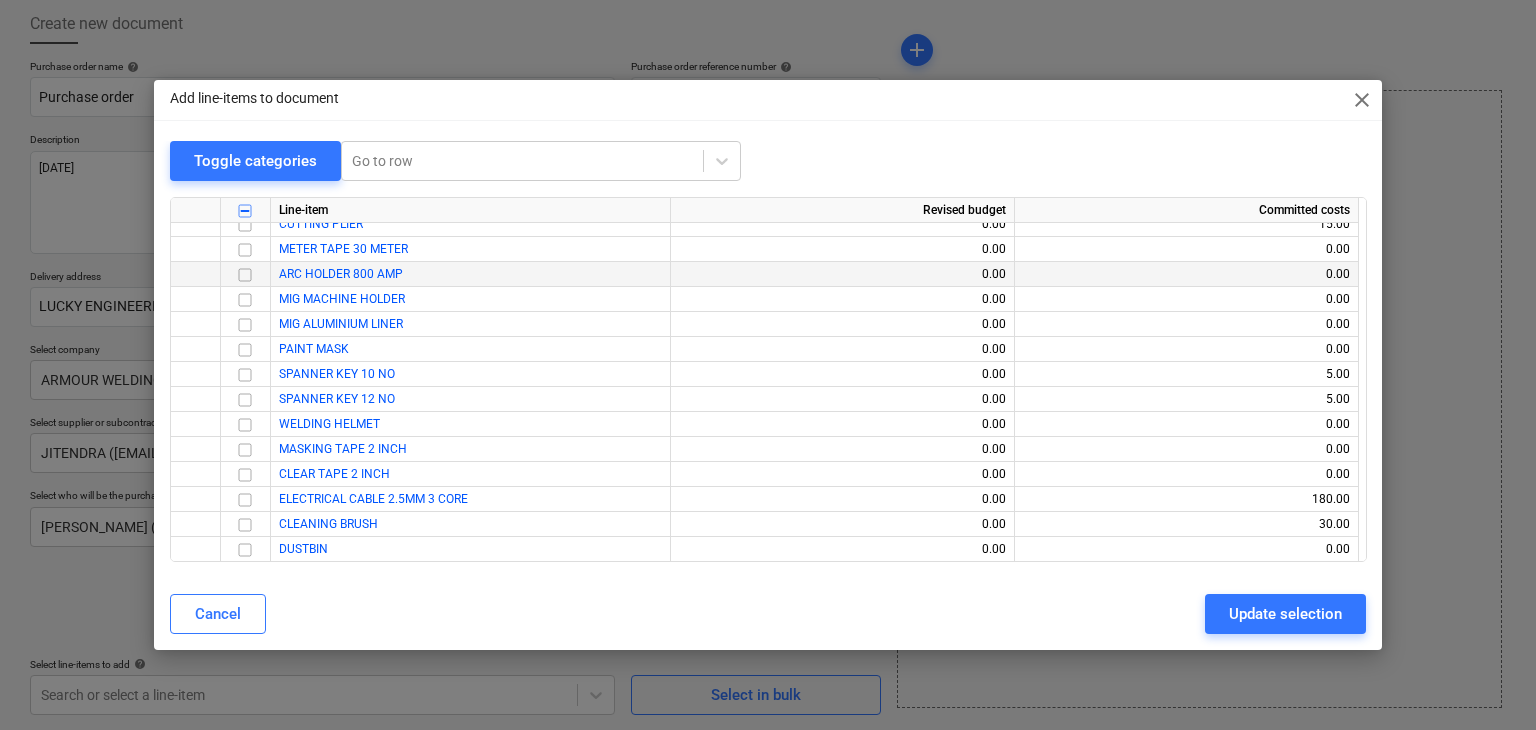click at bounding box center [245, 275] 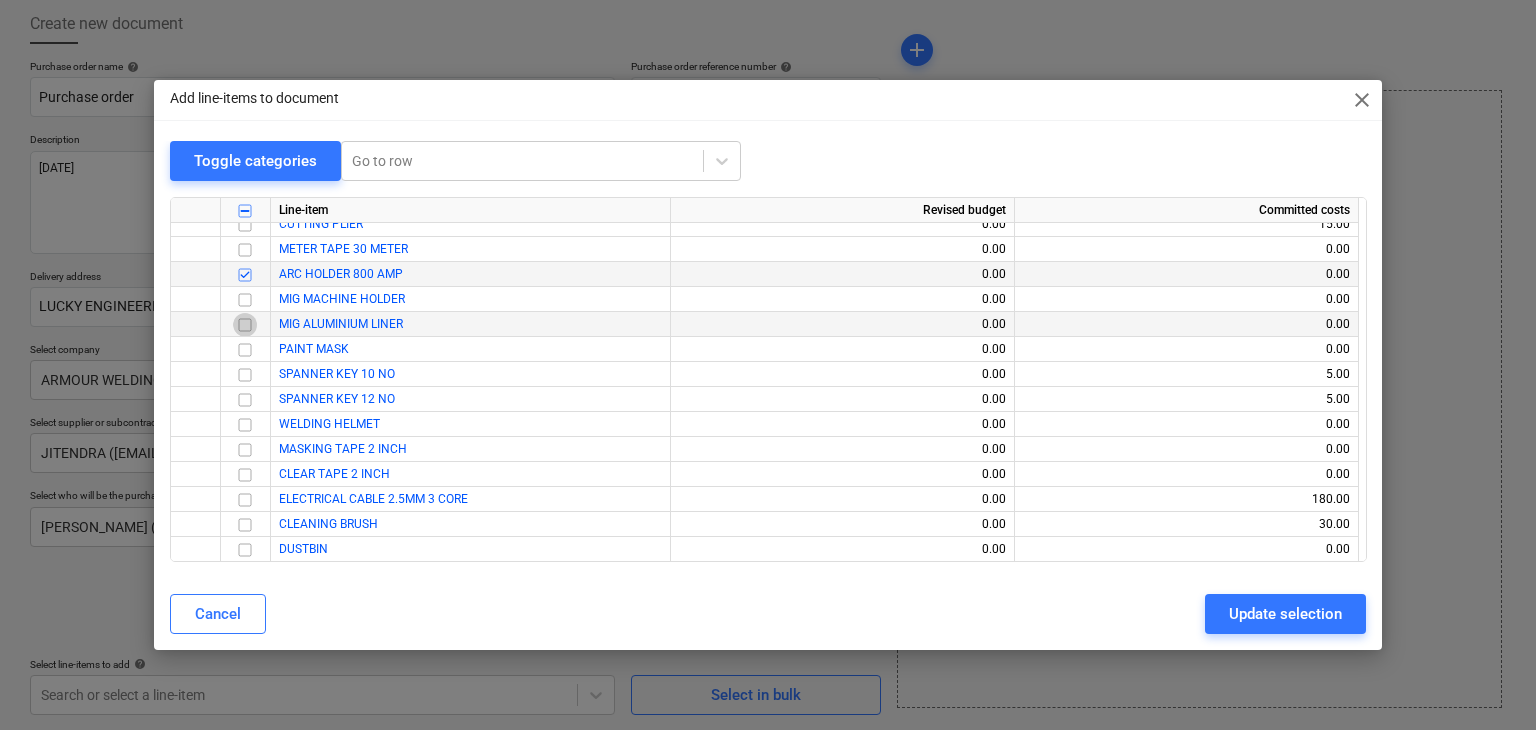 click at bounding box center (245, 325) 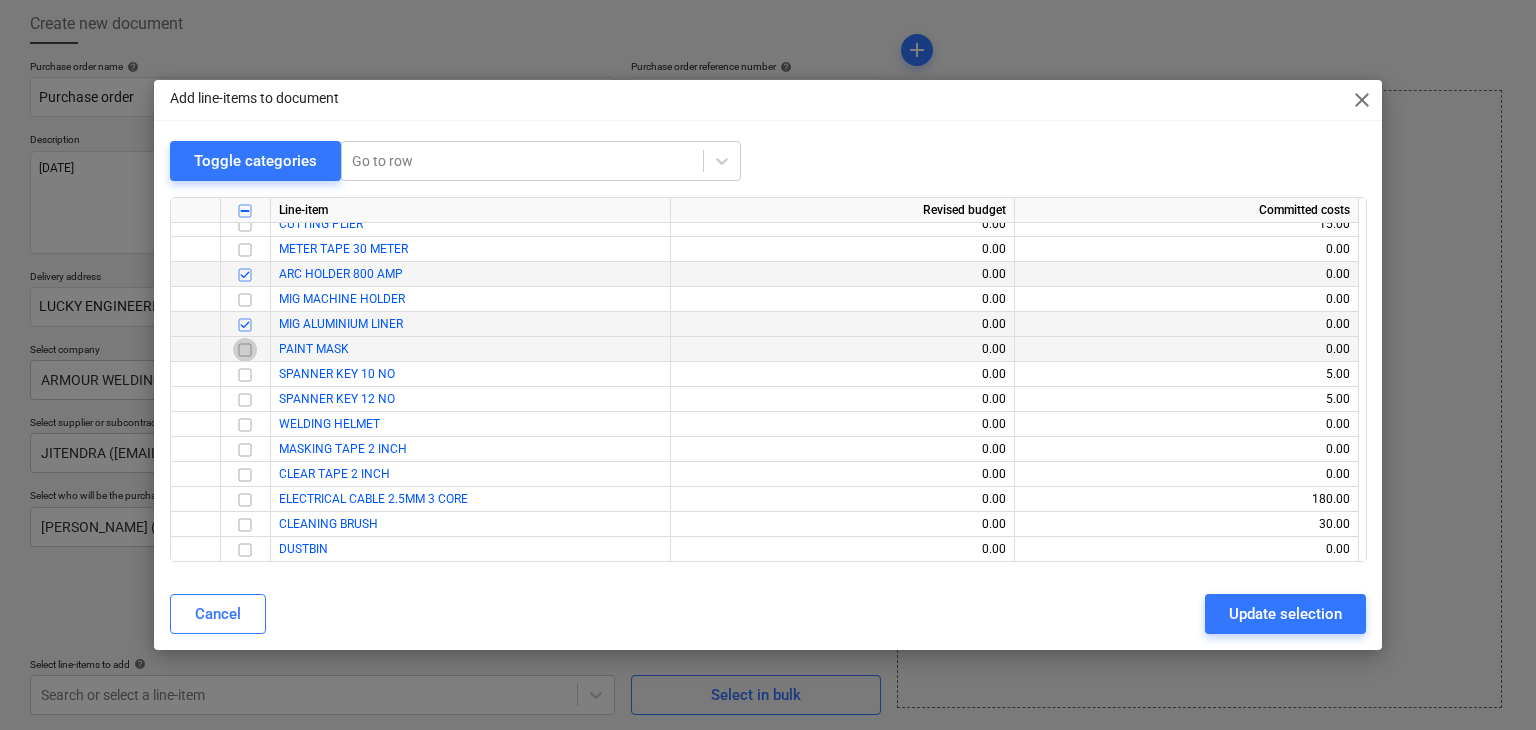 click at bounding box center [245, 350] 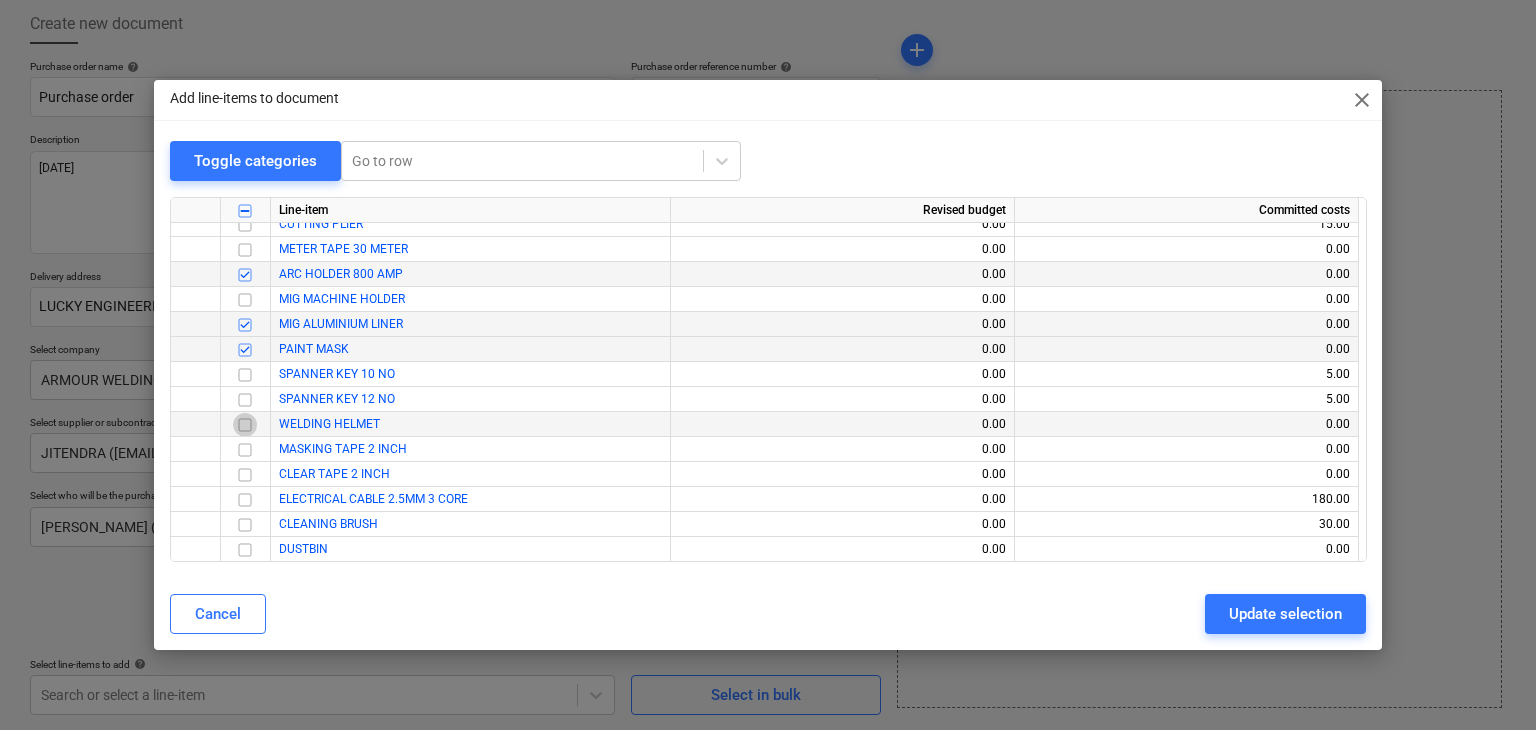 click at bounding box center (245, 425) 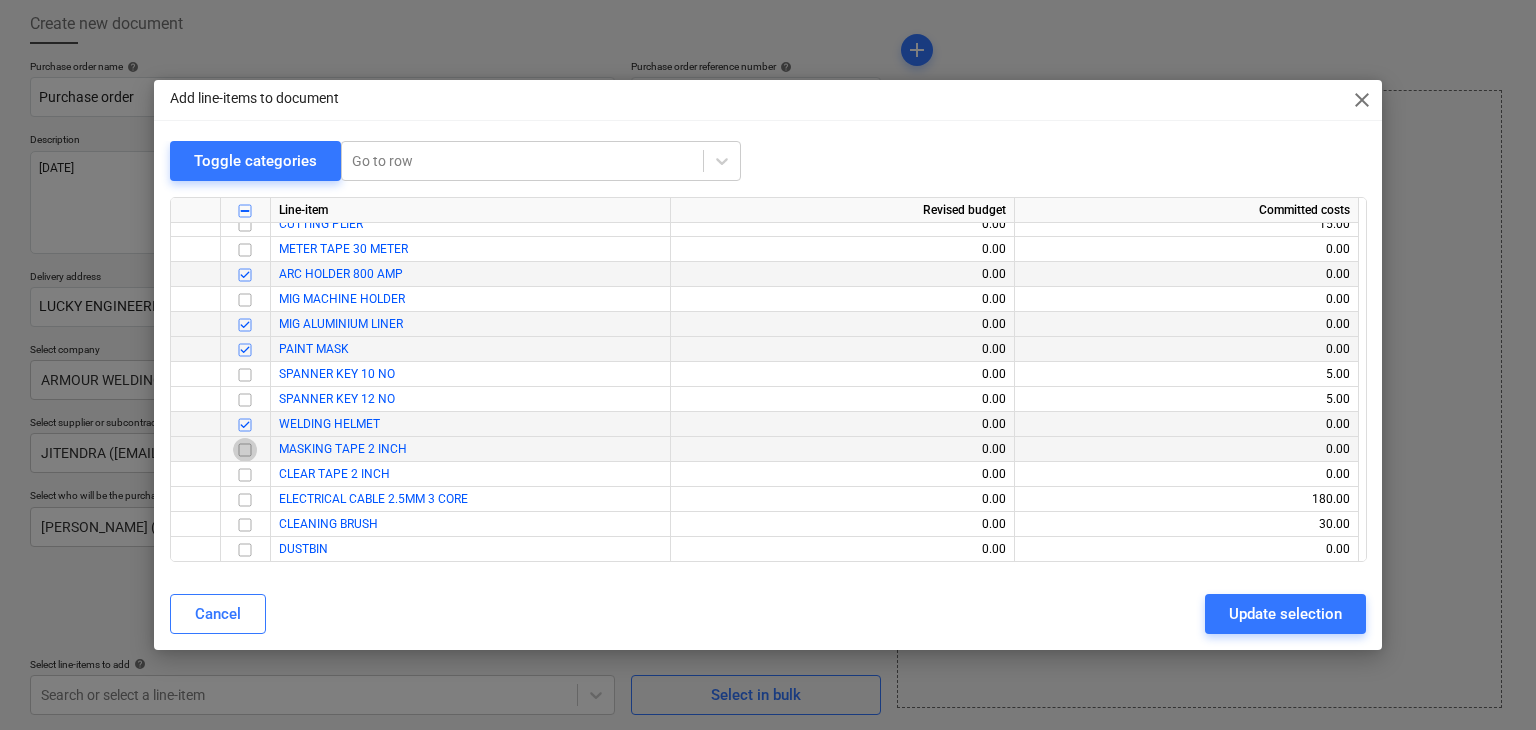 click at bounding box center (245, 450) 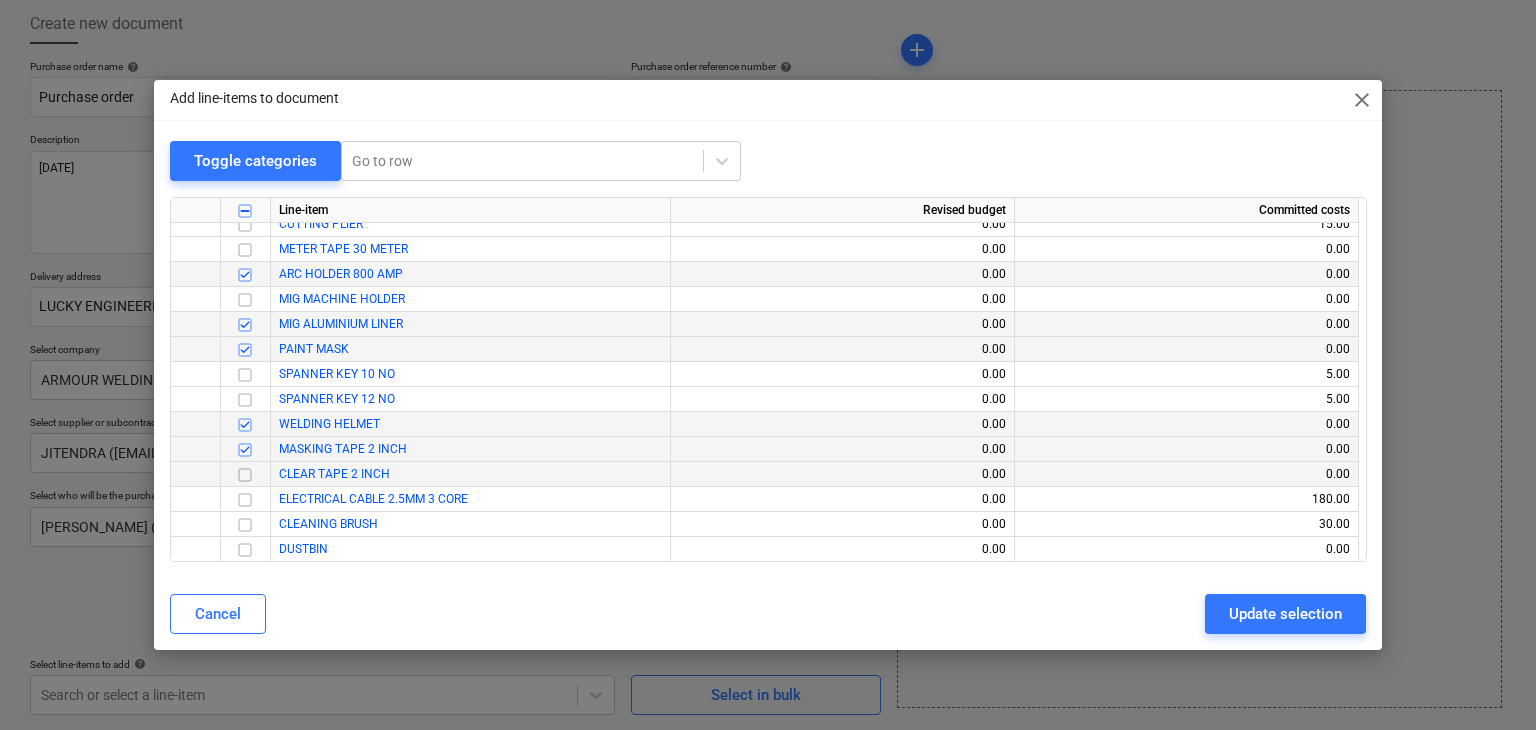 click at bounding box center (245, 475) 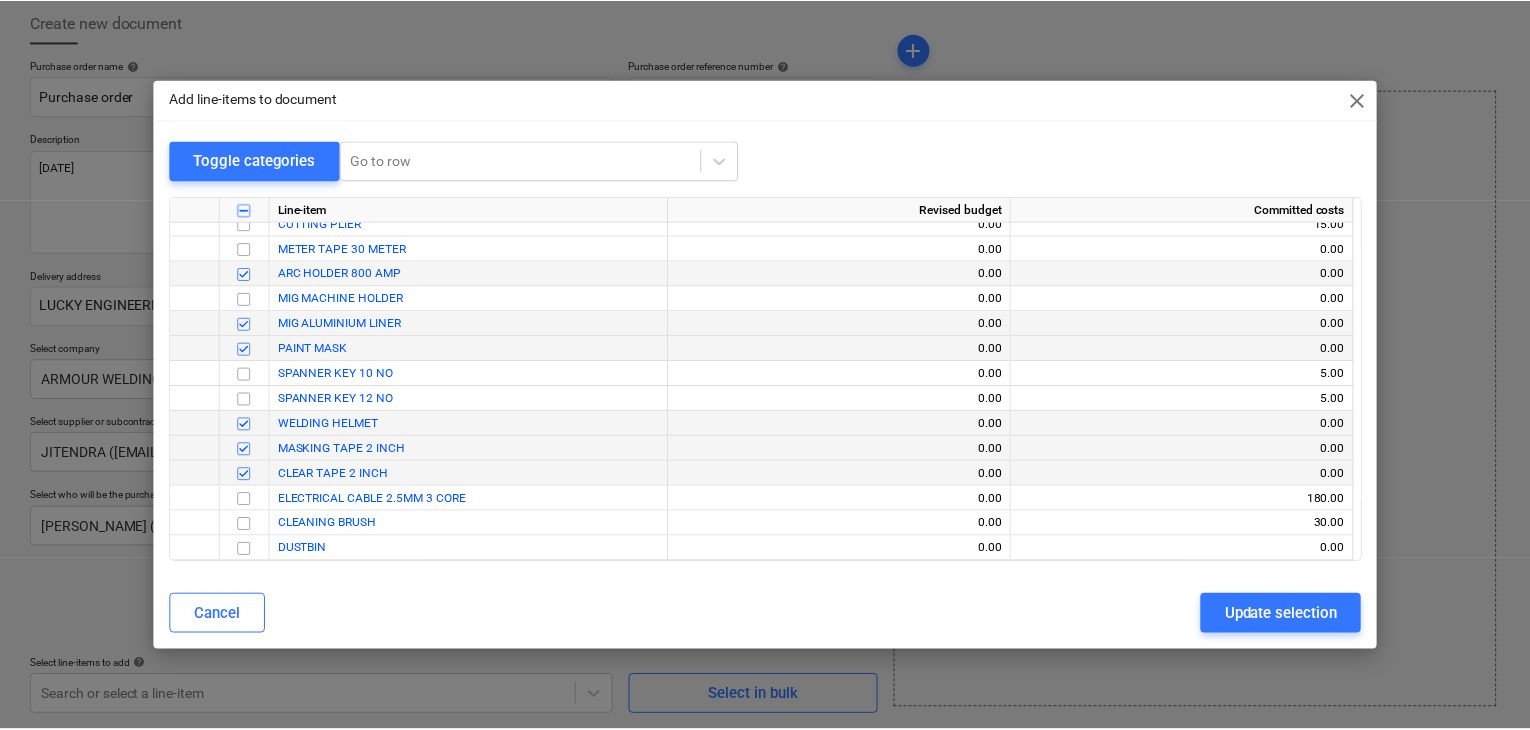 scroll, scrollTop: 37636, scrollLeft: 0, axis: vertical 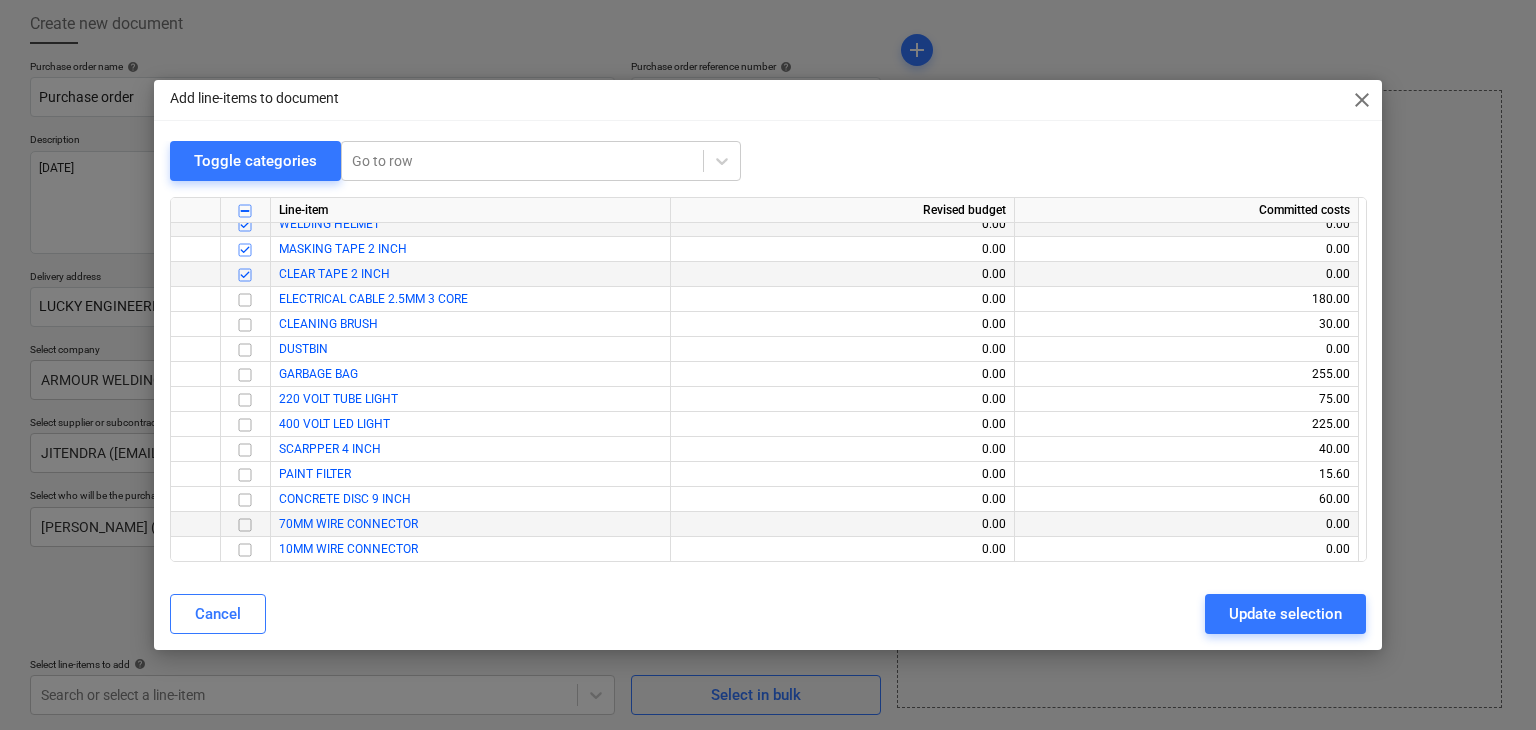 click at bounding box center (245, 525) 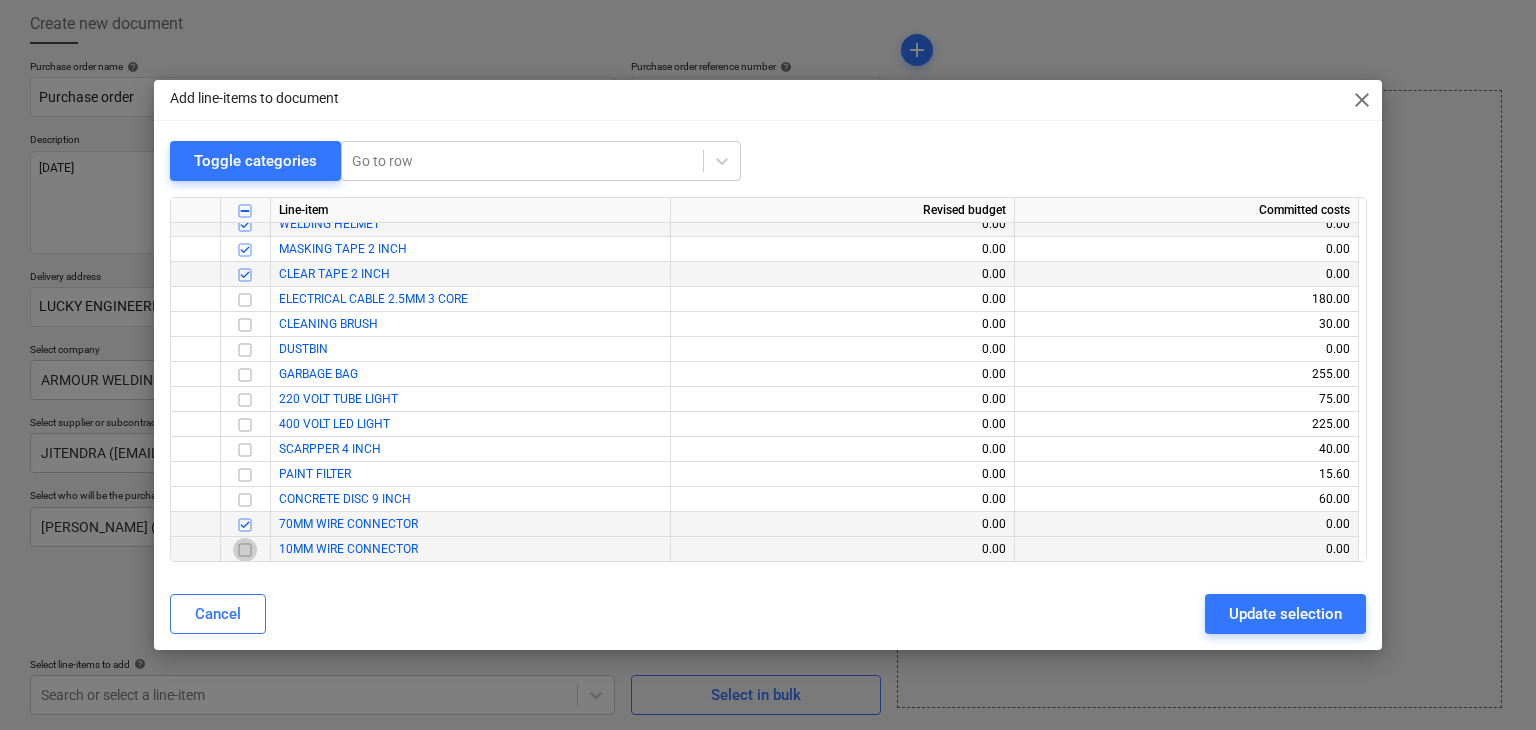 click at bounding box center (245, 550) 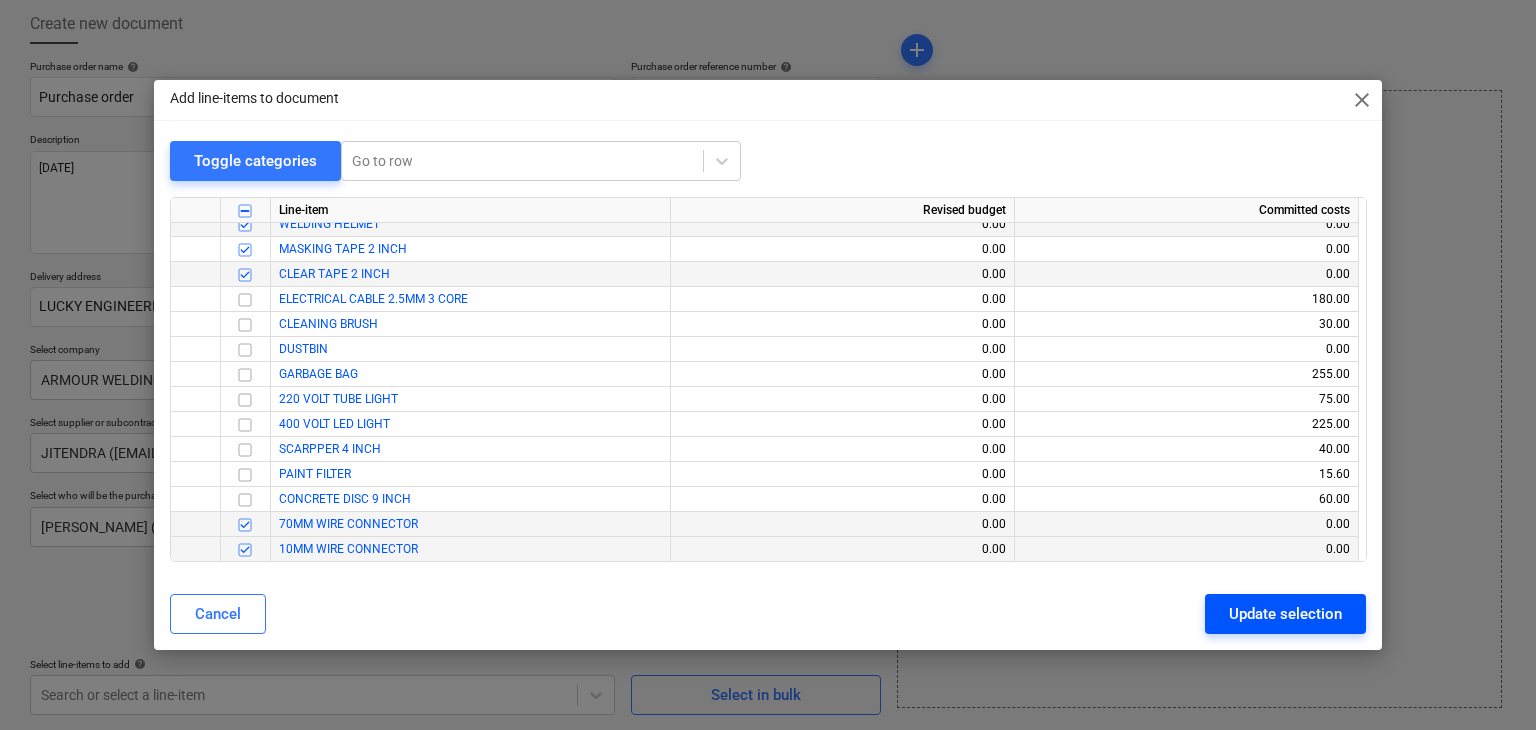 click on "Update selection" at bounding box center (1285, 614) 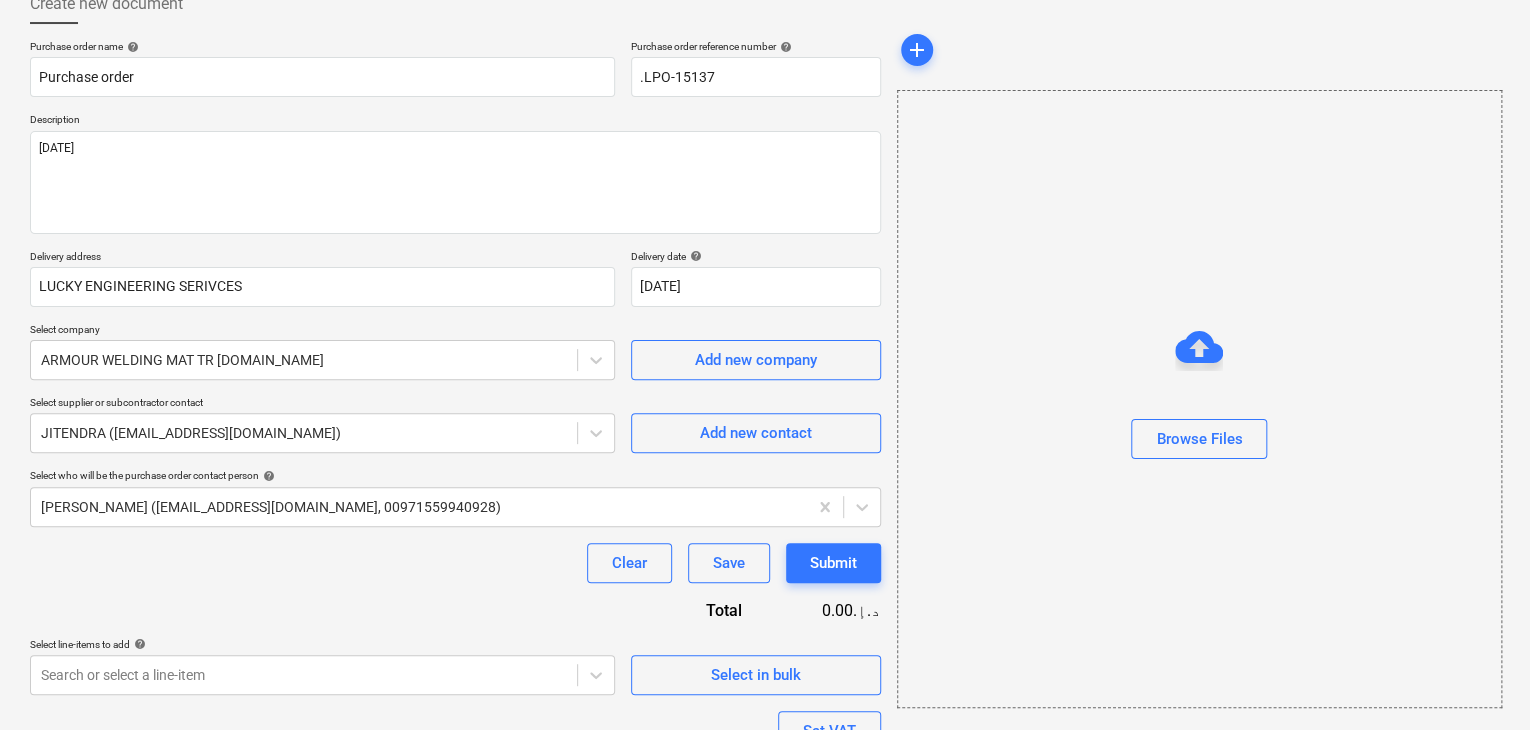 scroll, scrollTop: 504, scrollLeft: 0, axis: vertical 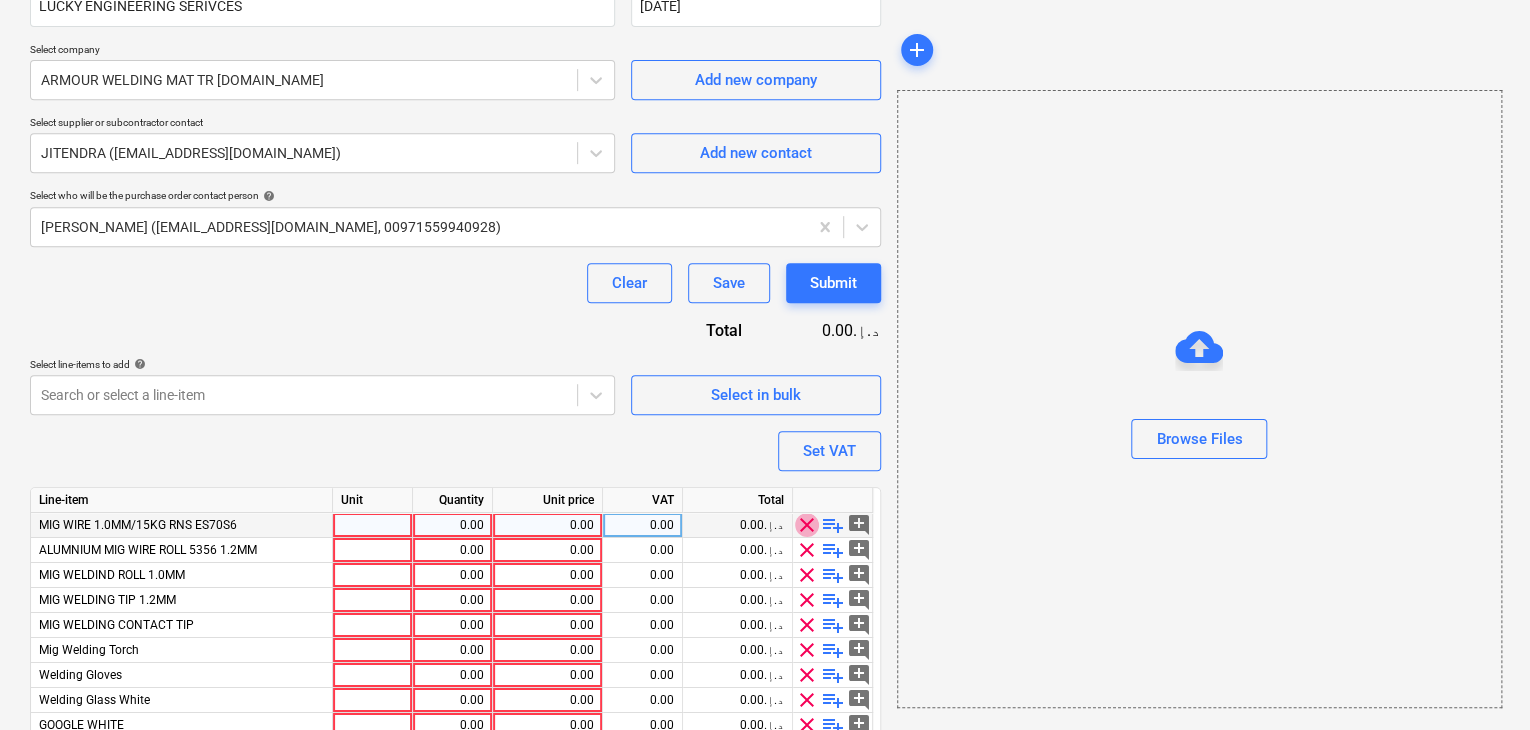click on "clear" at bounding box center [807, 525] 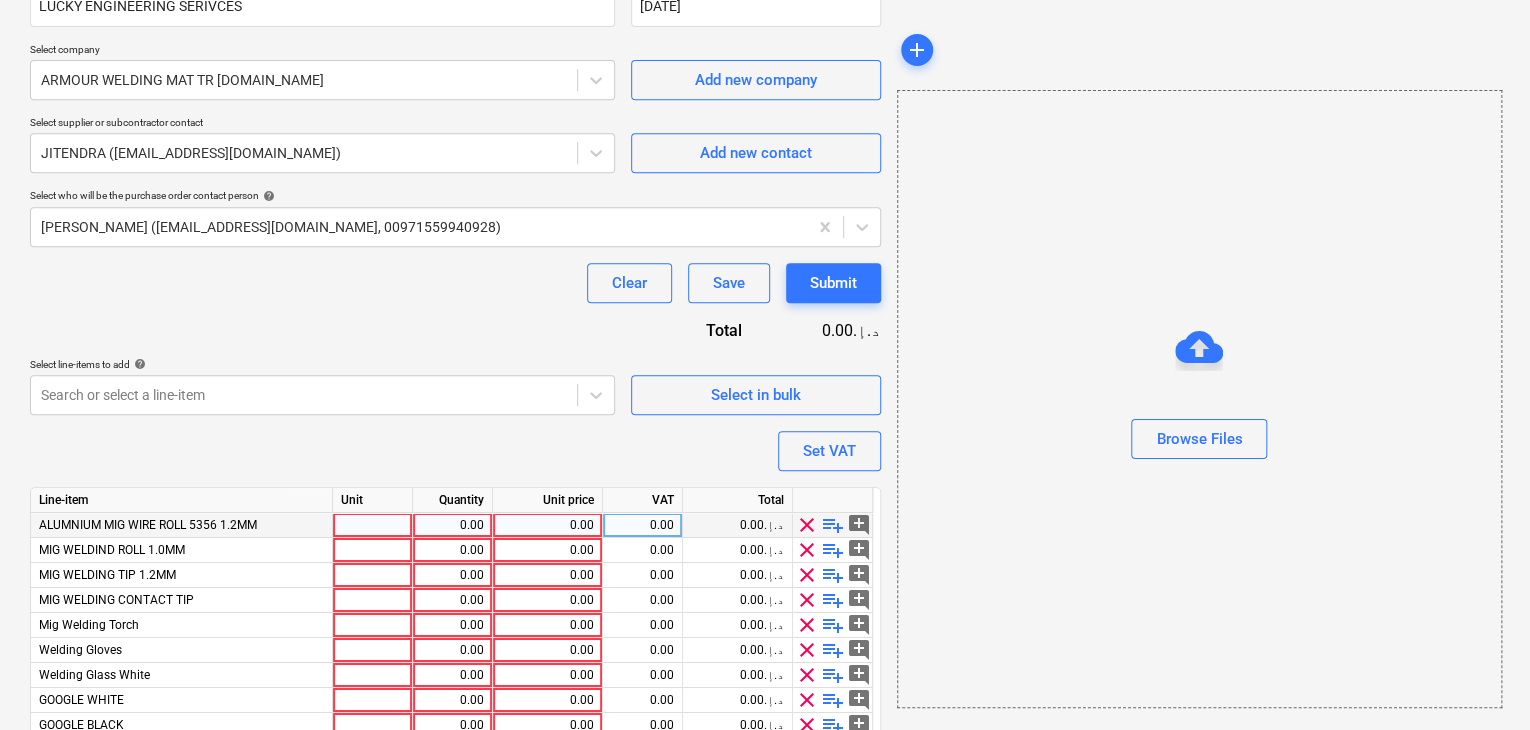 click on "Unit" at bounding box center (373, 500) 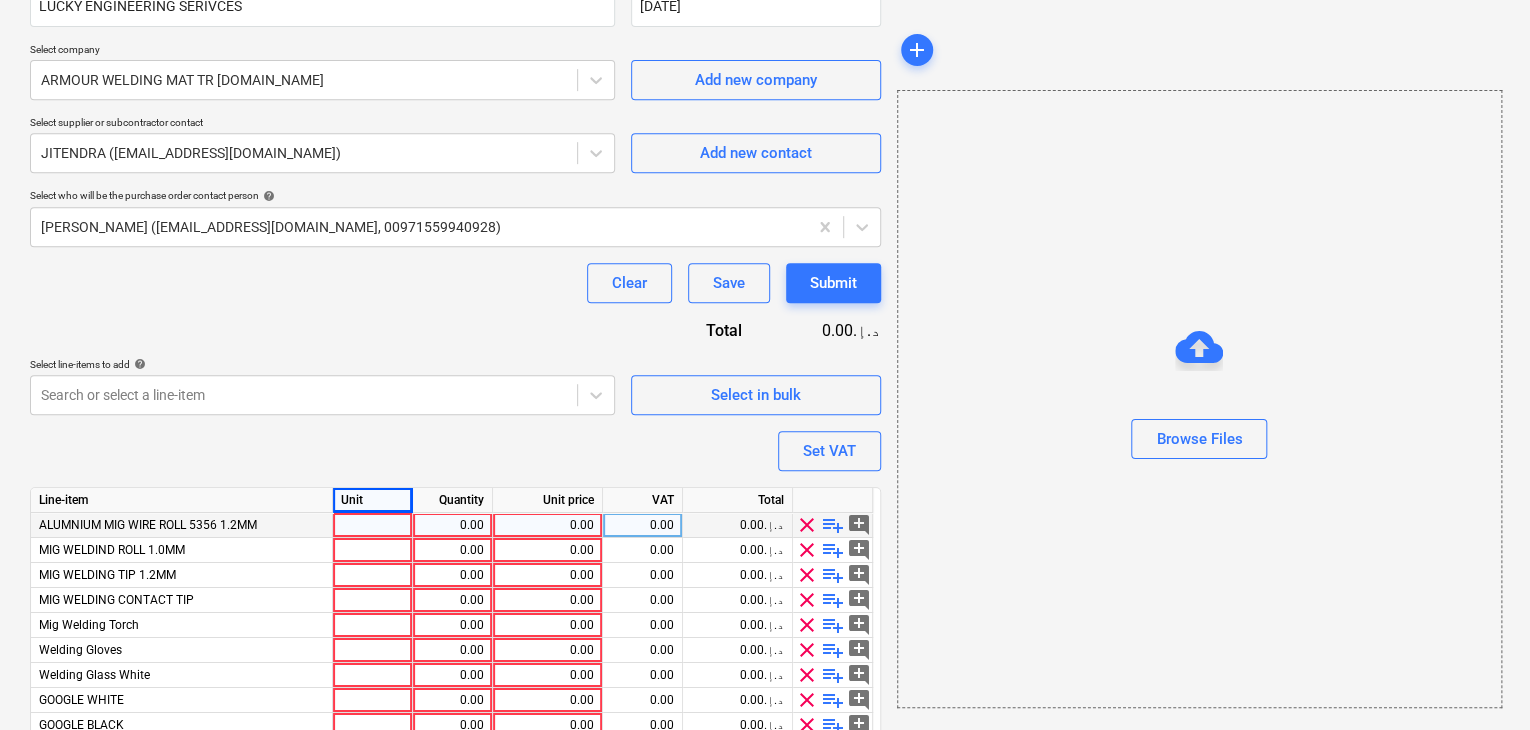 click at bounding box center [373, 525] 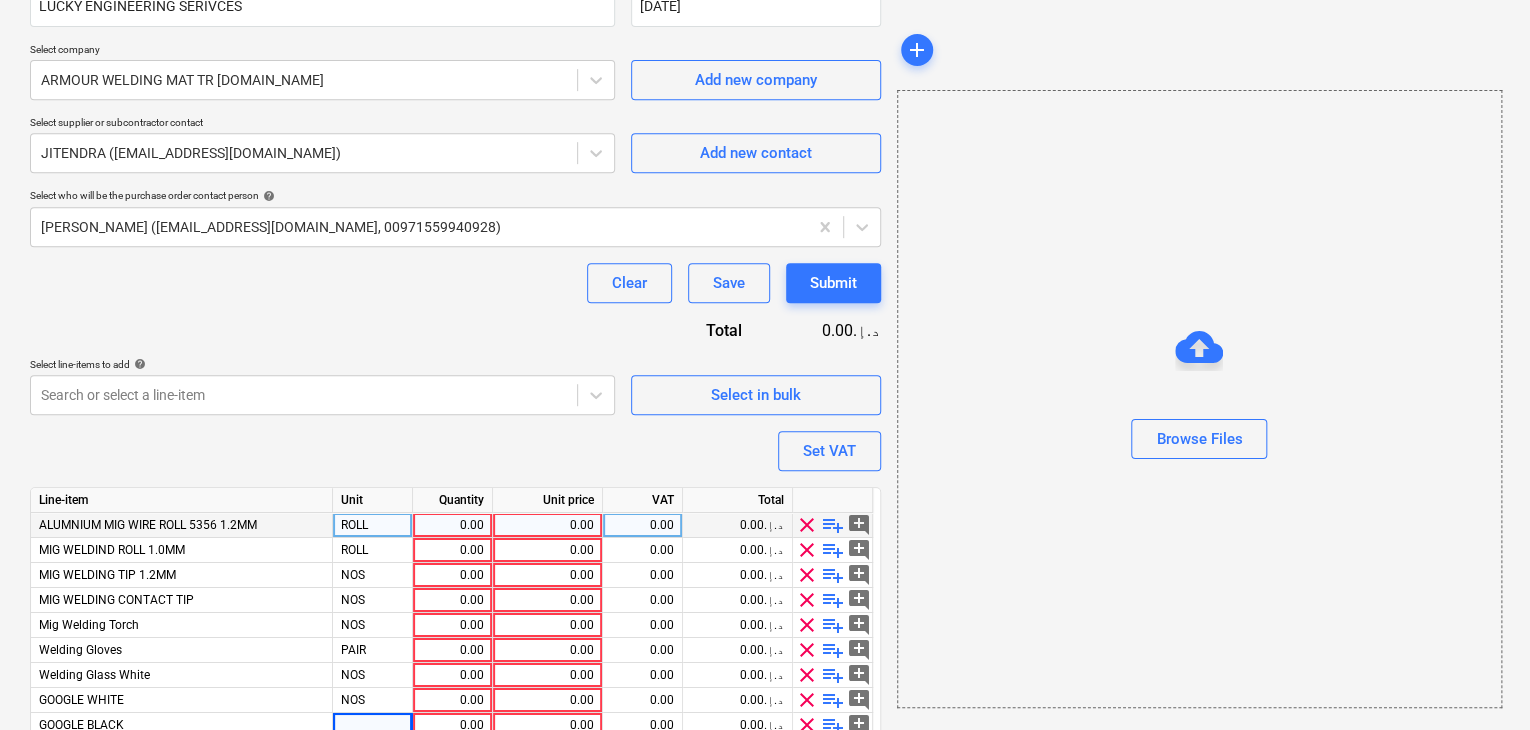 scroll, scrollTop: 411, scrollLeft: 0, axis: vertical 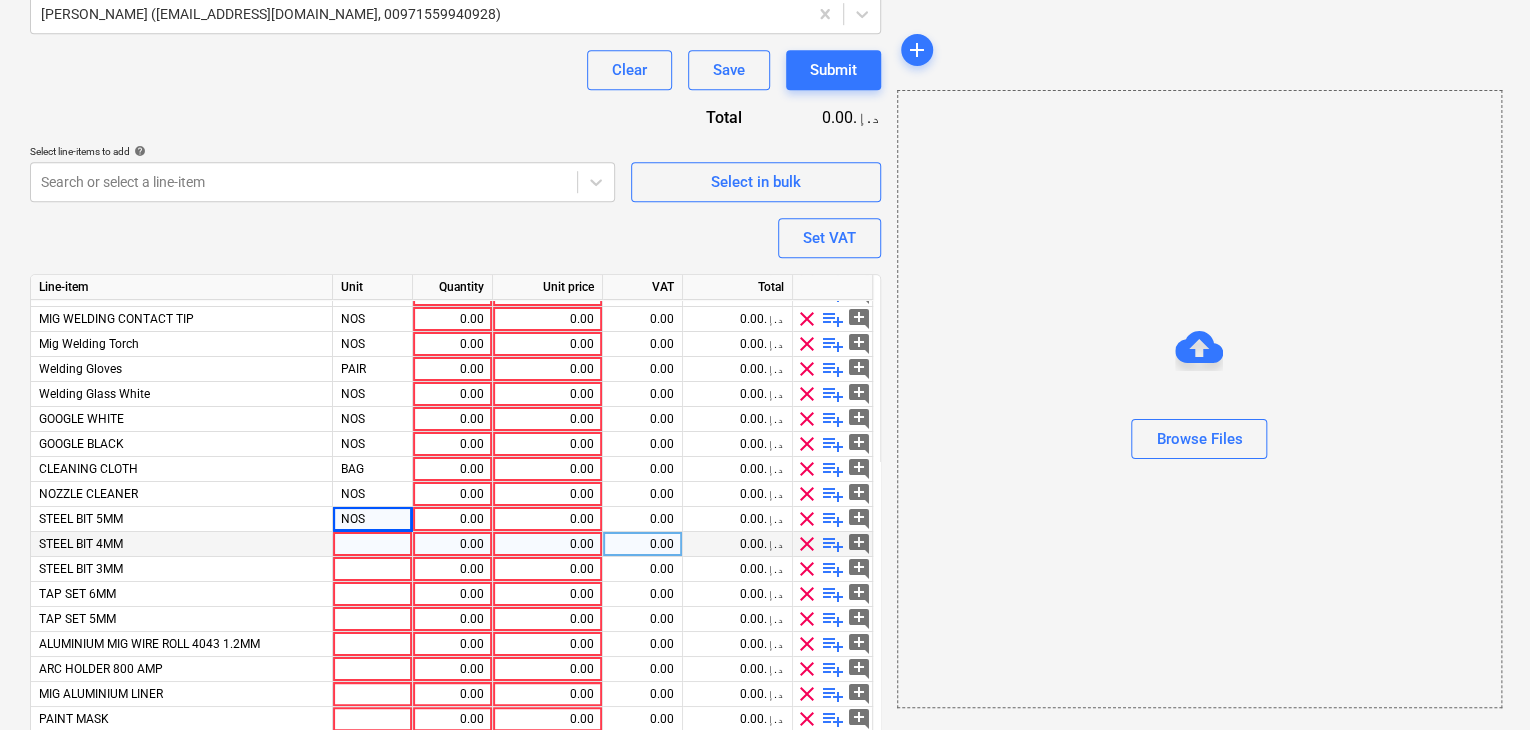 click at bounding box center [373, 544] 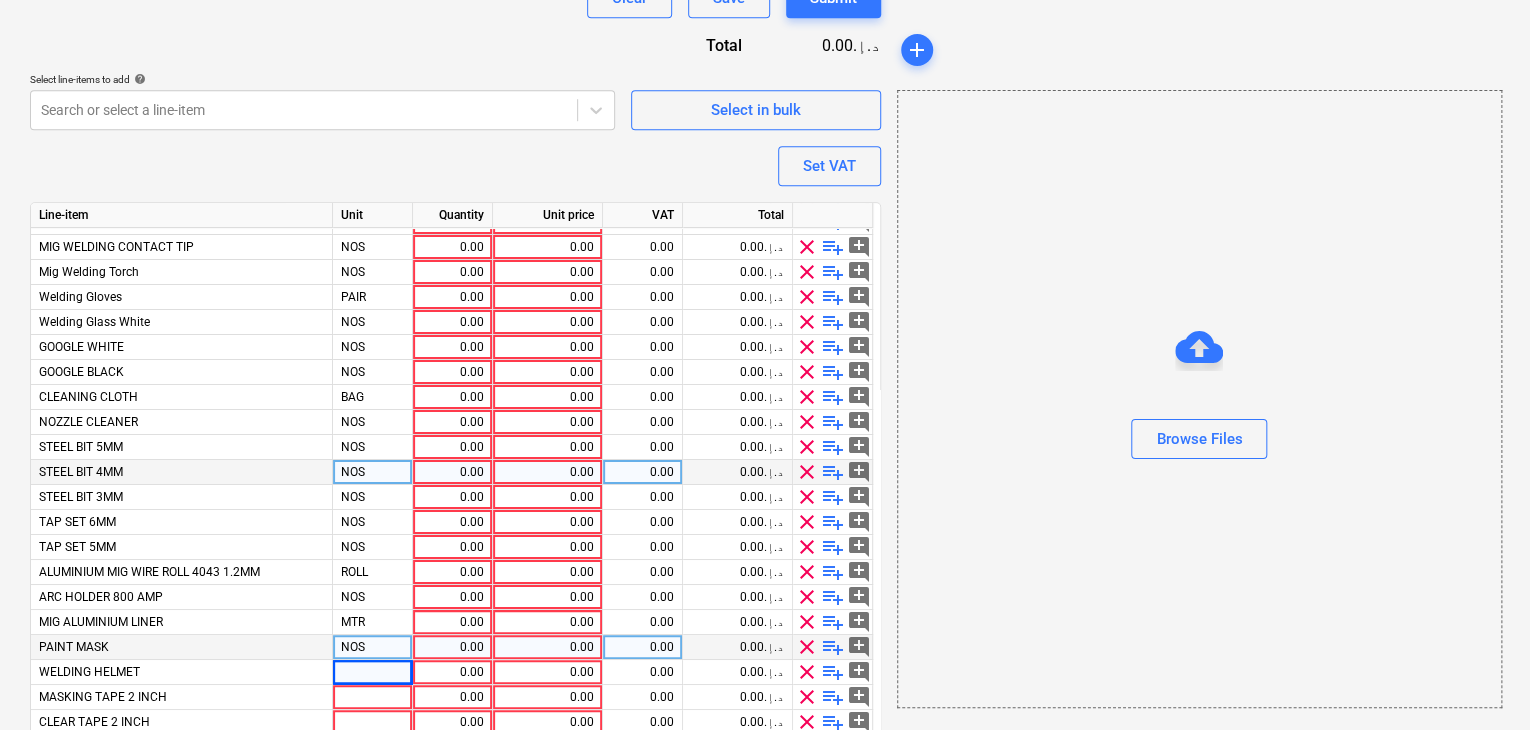 scroll, scrollTop: 816, scrollLeft: 0, axis: vertical 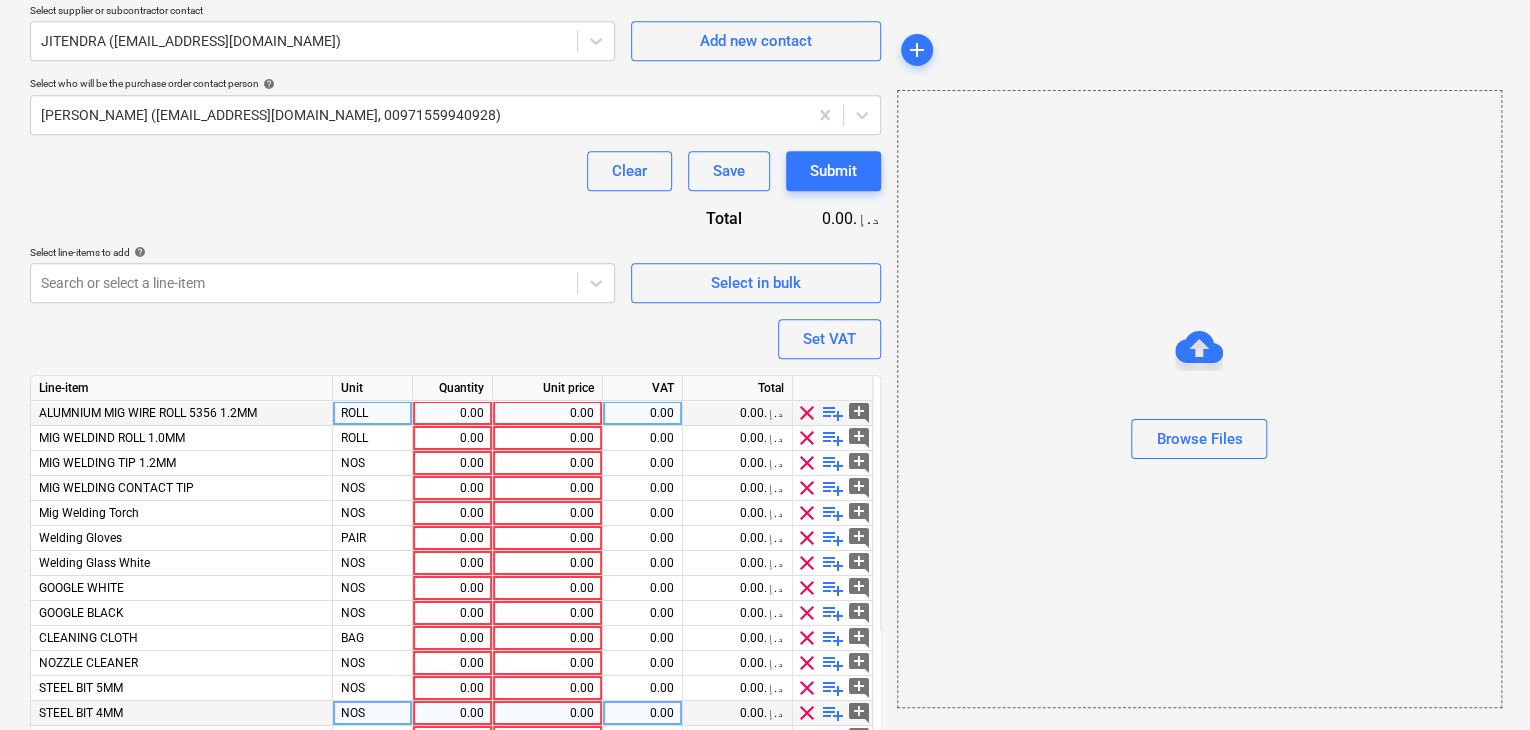 click on "0.00" at bounding box center [452, 413] 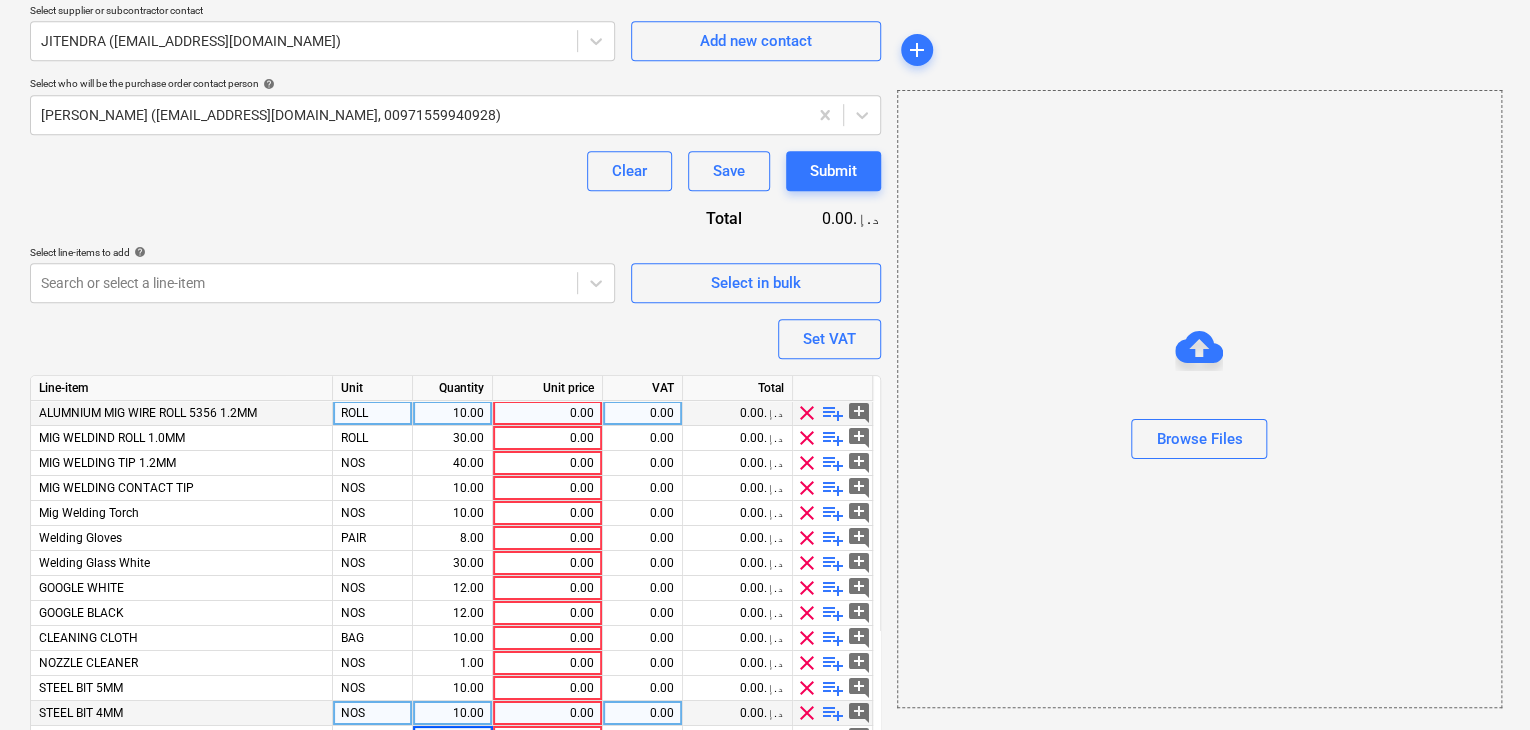 scroll, scrollTop: 536, scrollLeft: 0, axis: vertical 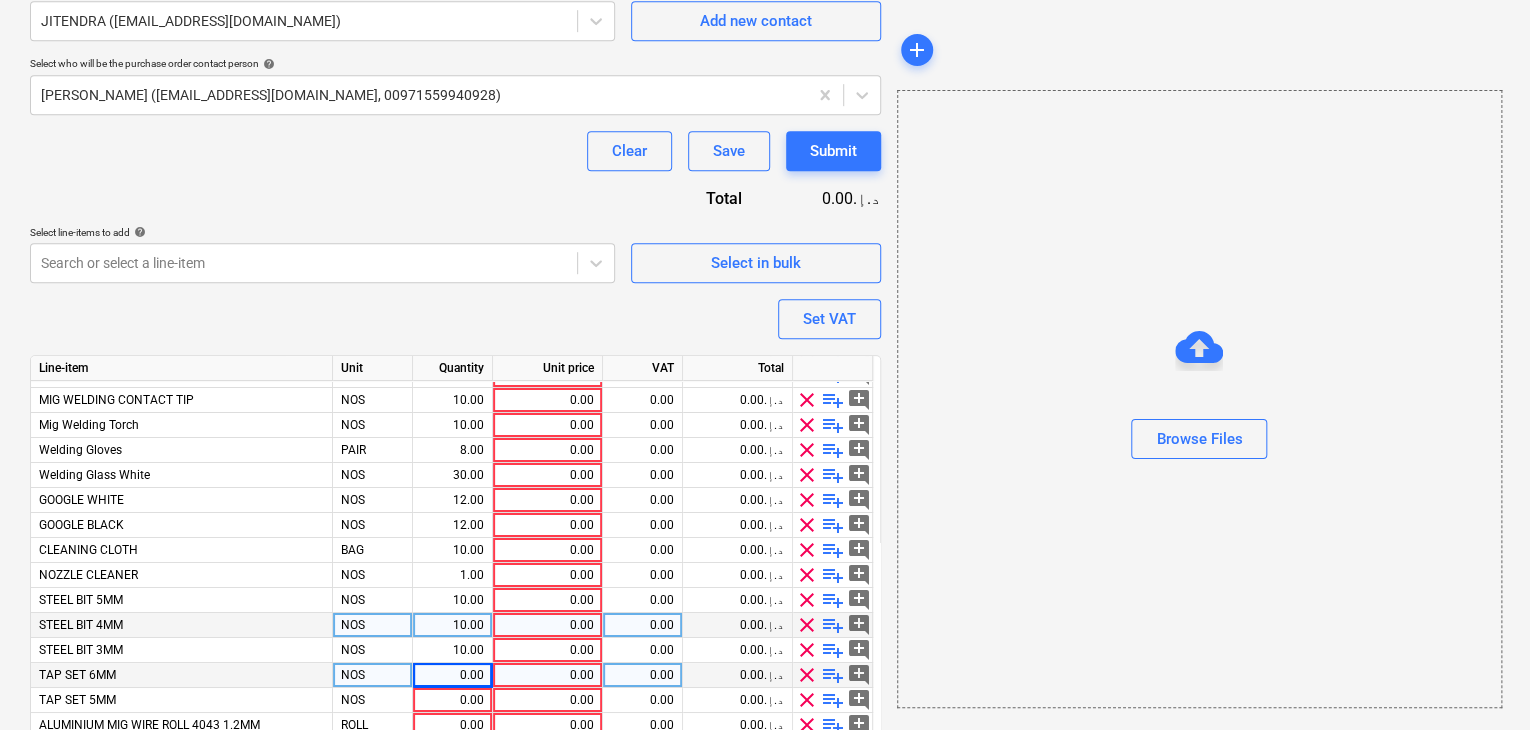 click on "0.00" at bounding box center (452, 675) 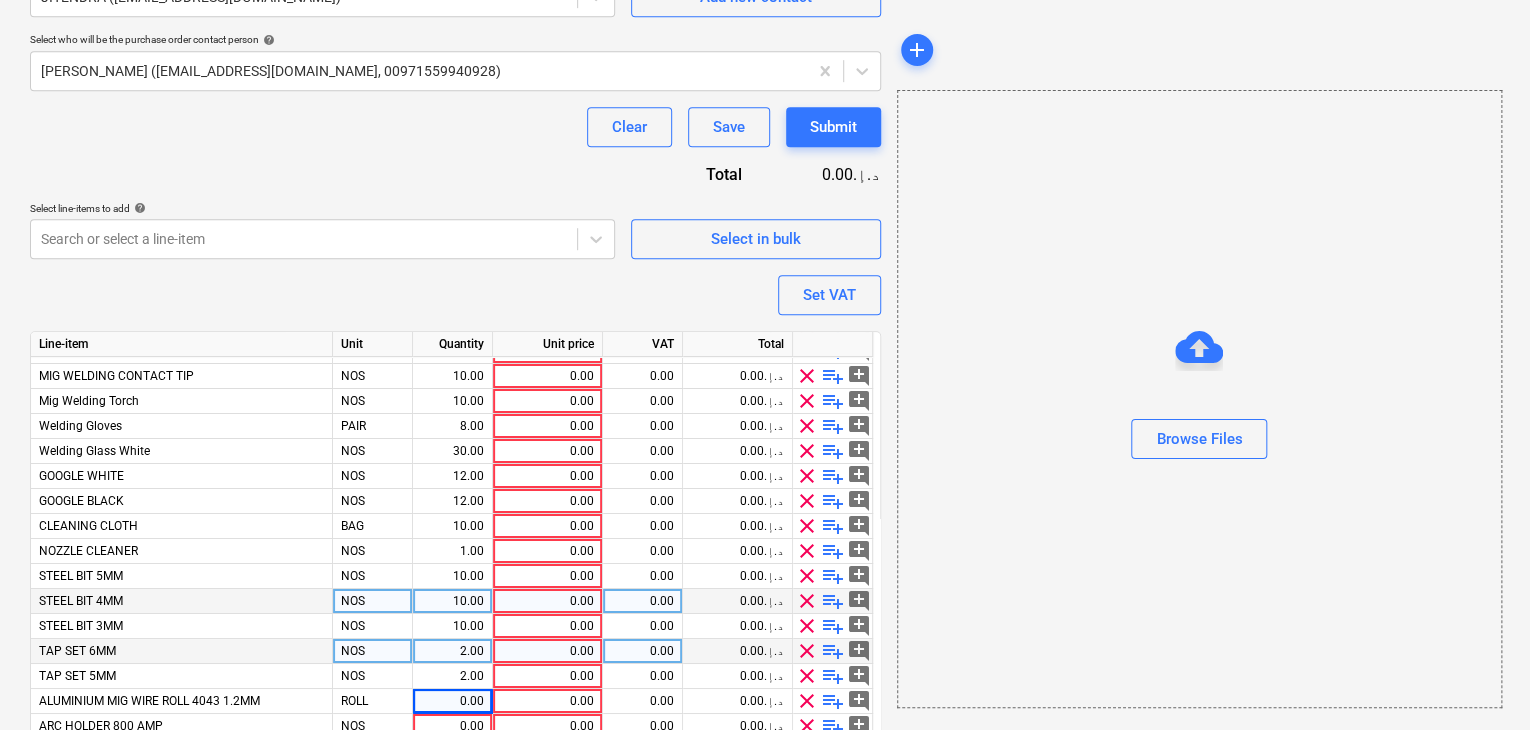 scroll, scrollTop: 816, scrollLeft: 0, axis: vertical 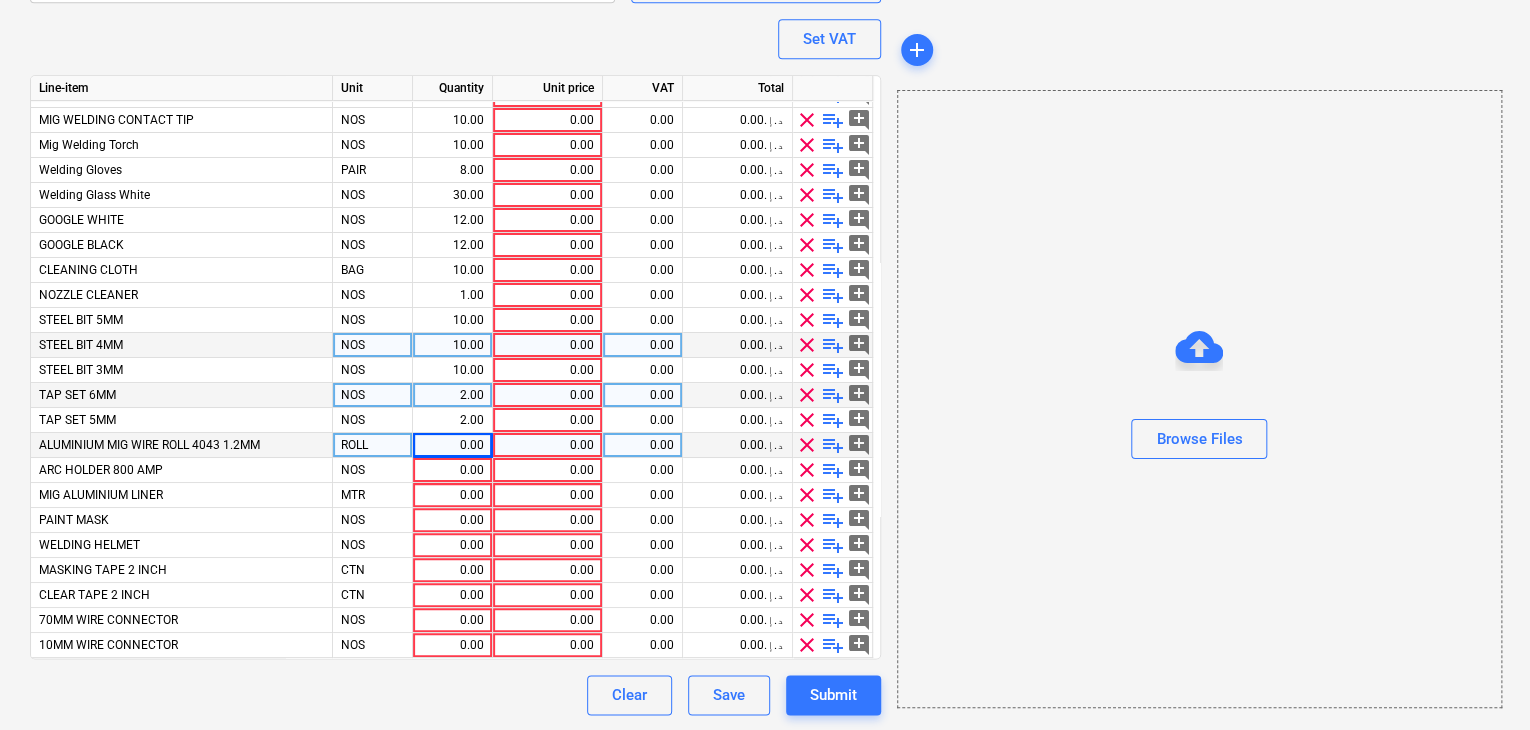 click on "0.00" at bounding box center (452, 445) 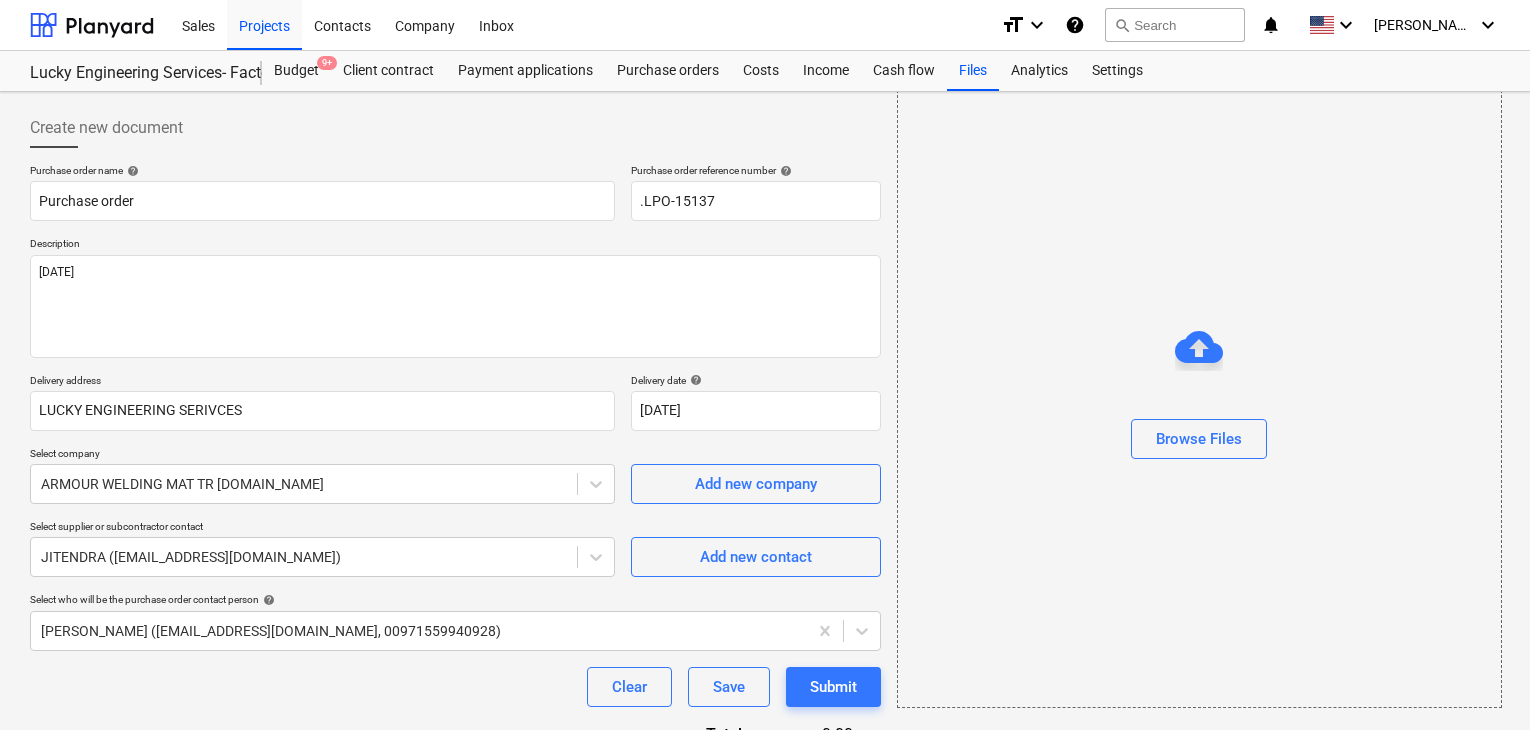 scroll, scrollTop: 816, scrollLeft: 0, axis: vertical 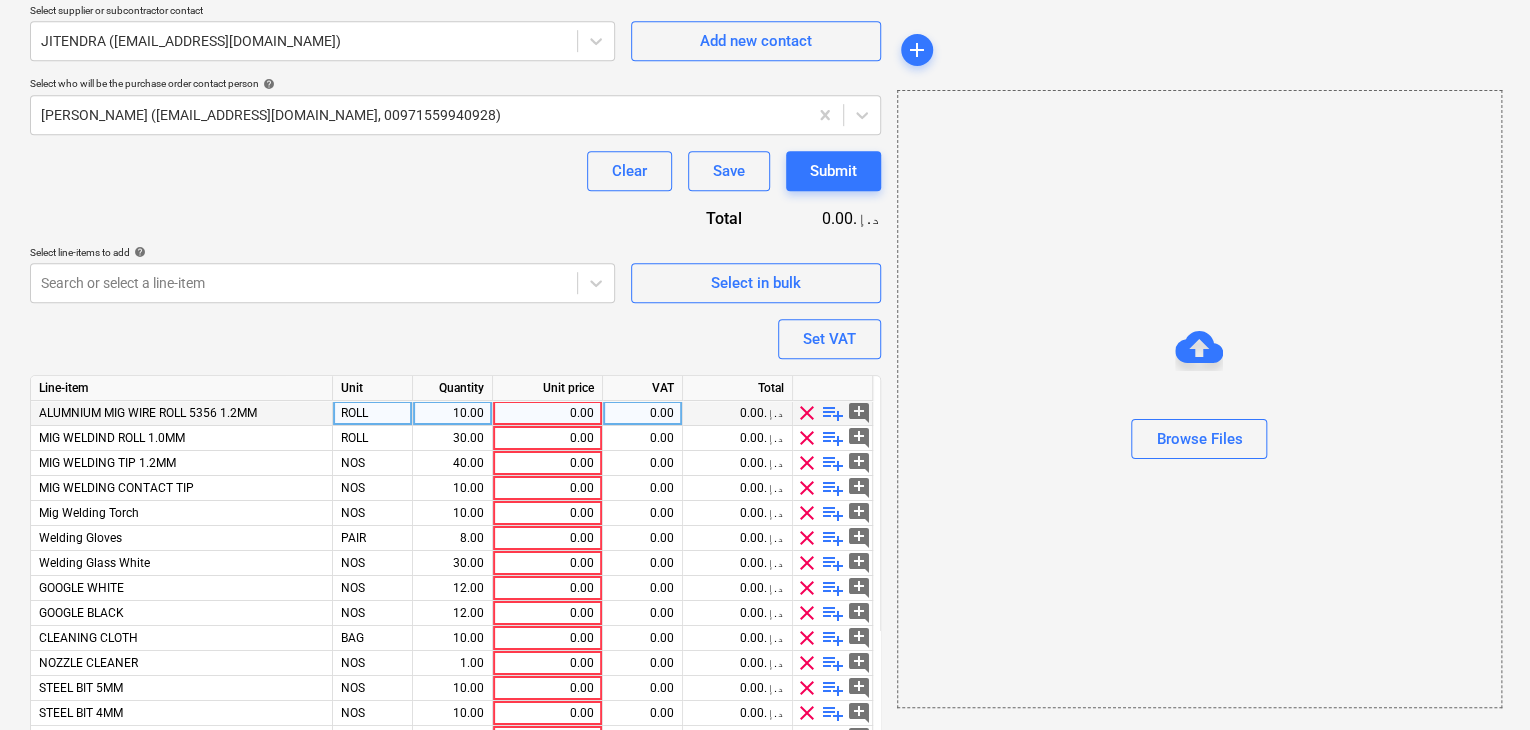 type on "x" 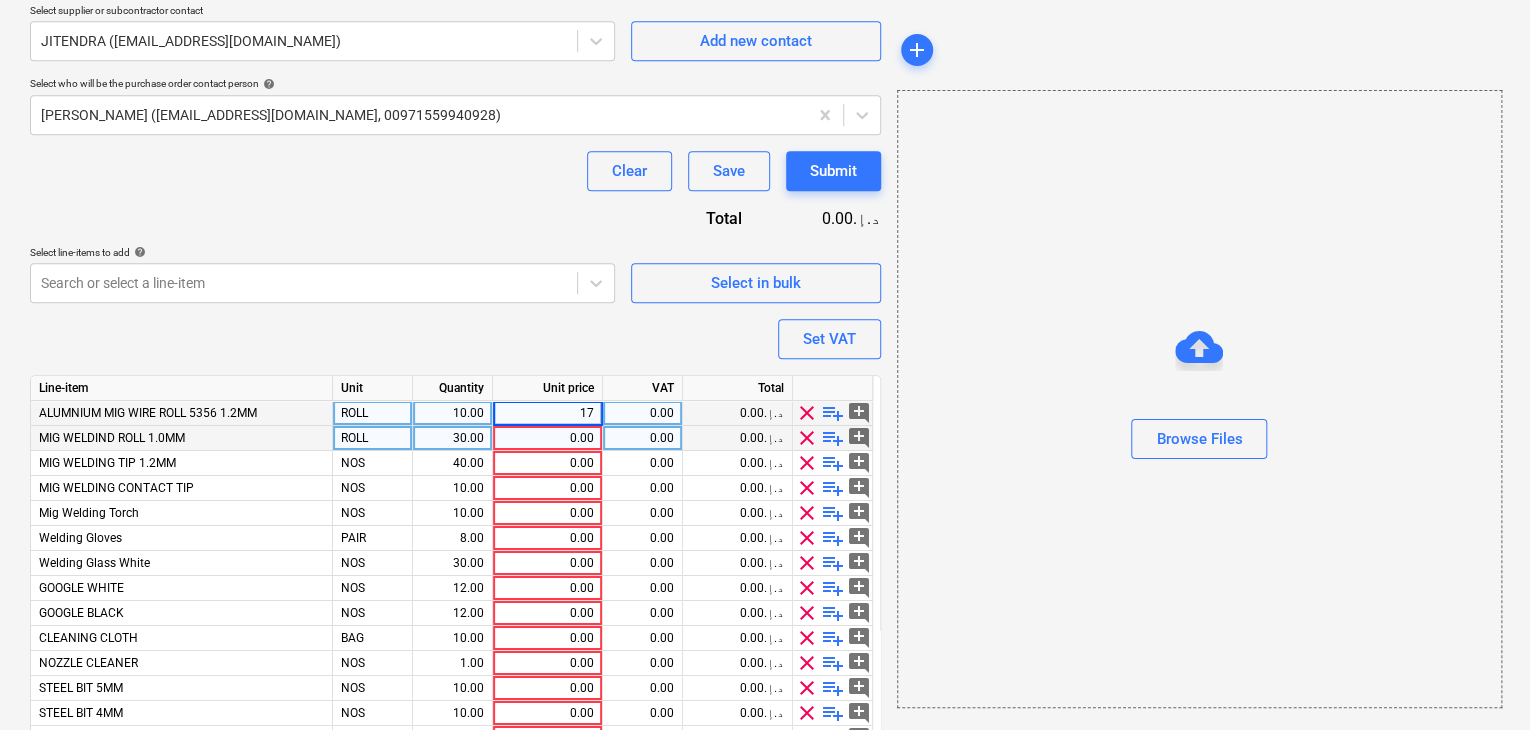 type on "175" 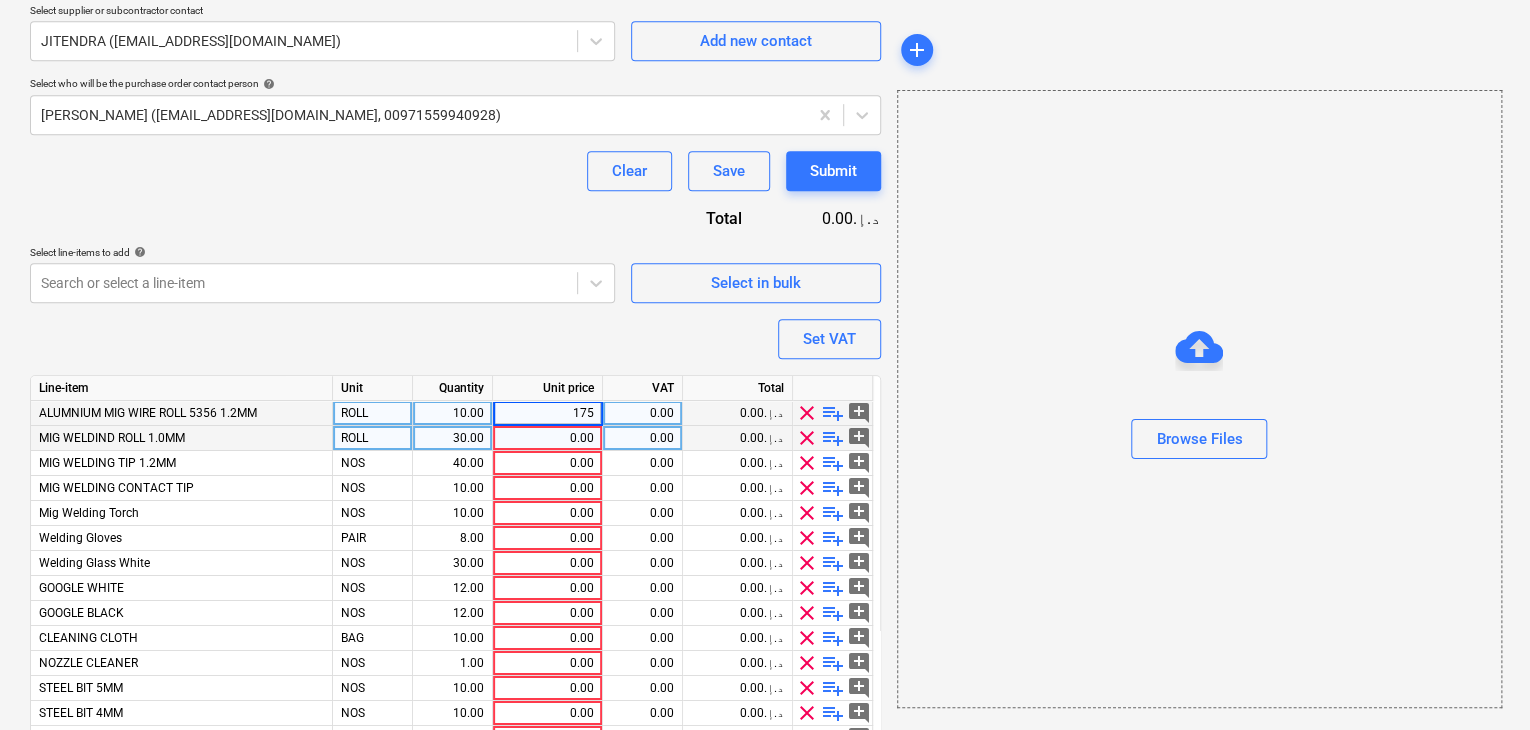 type on "x" 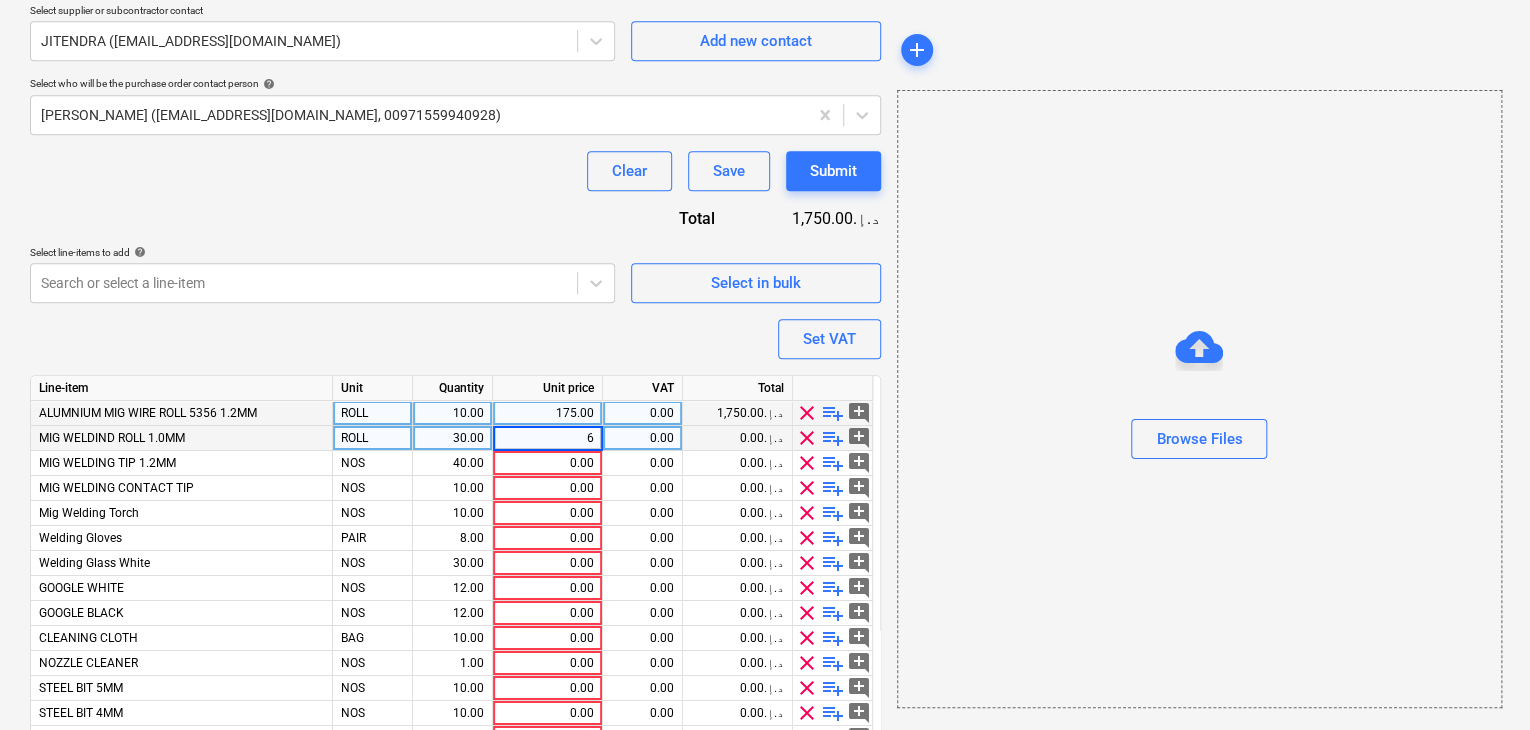 type on "68" 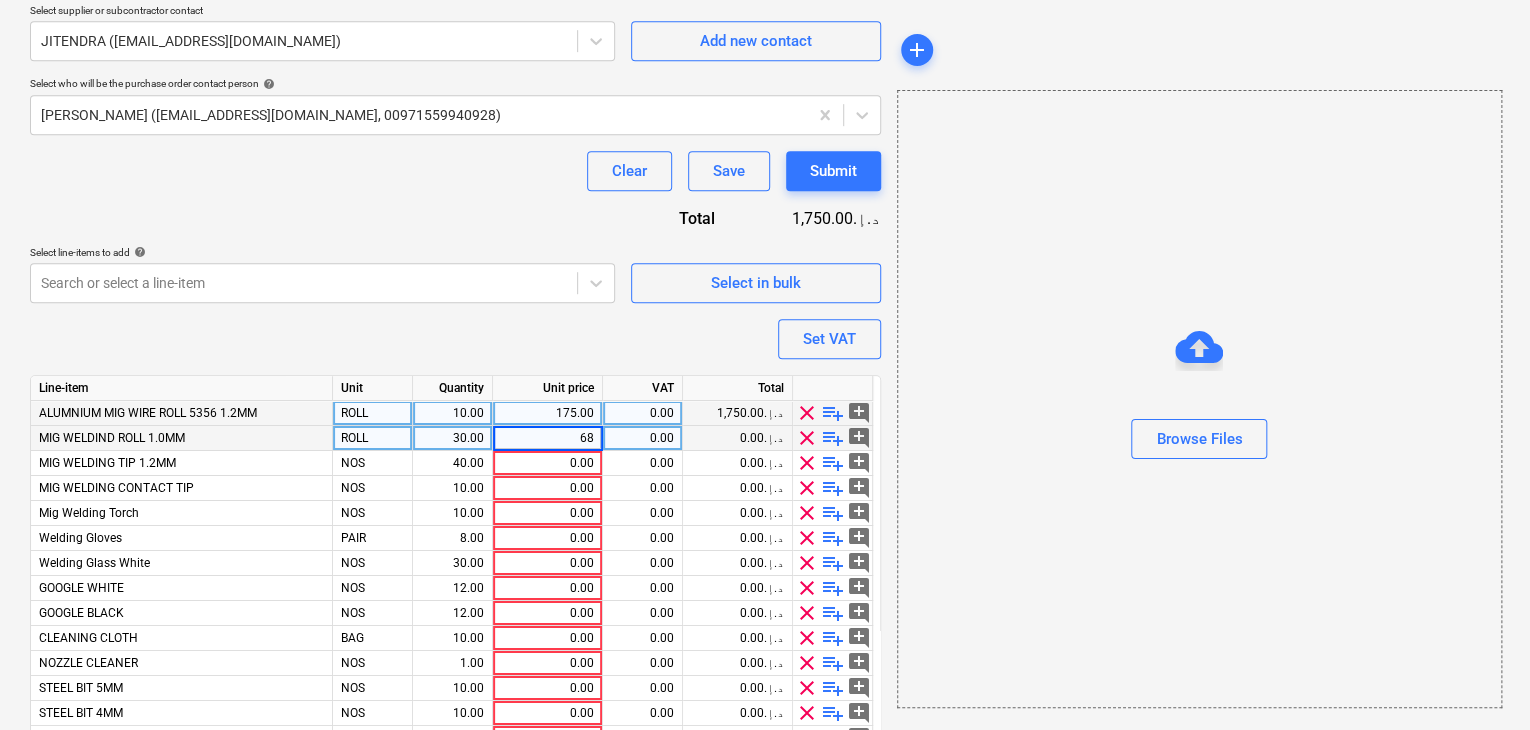 type on "x" 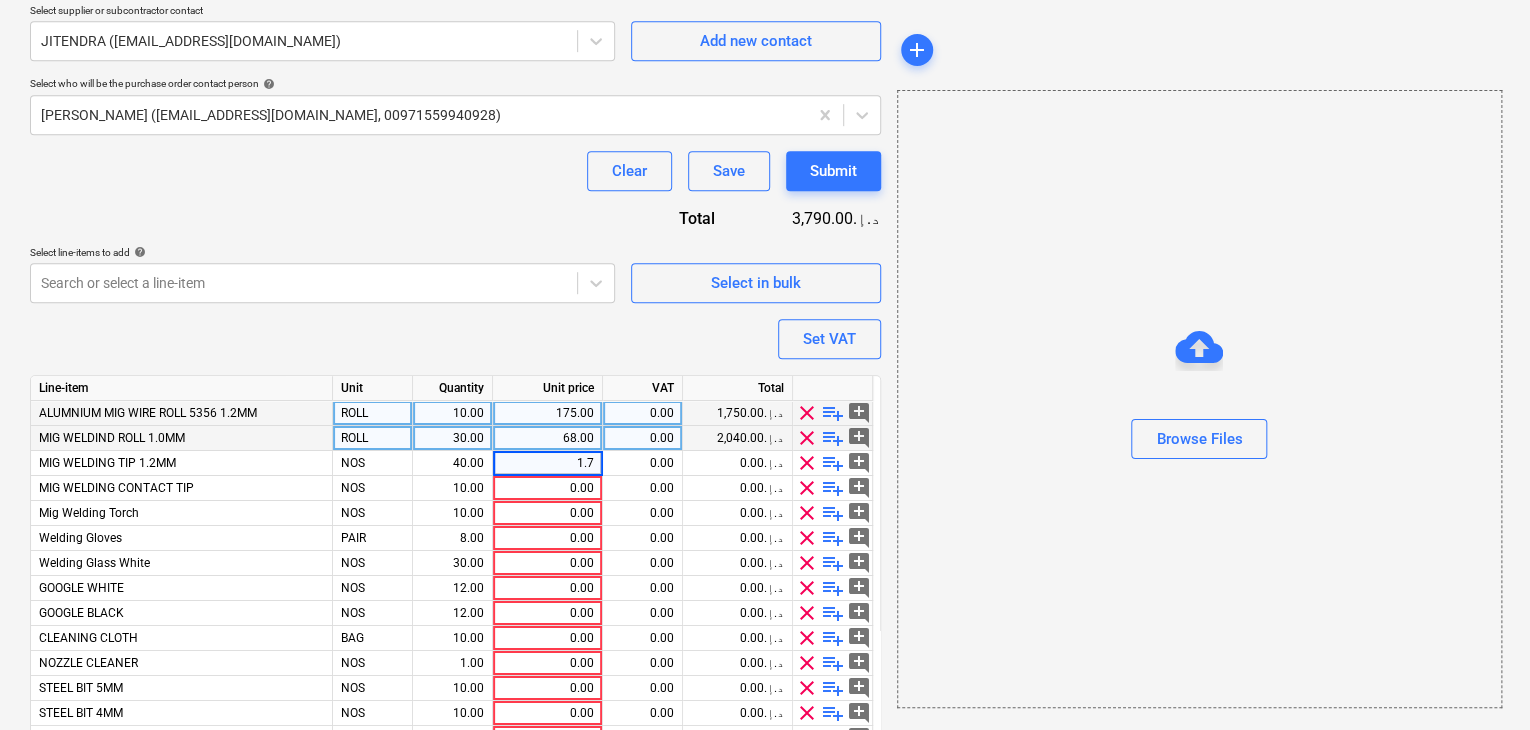 type on "1.75" 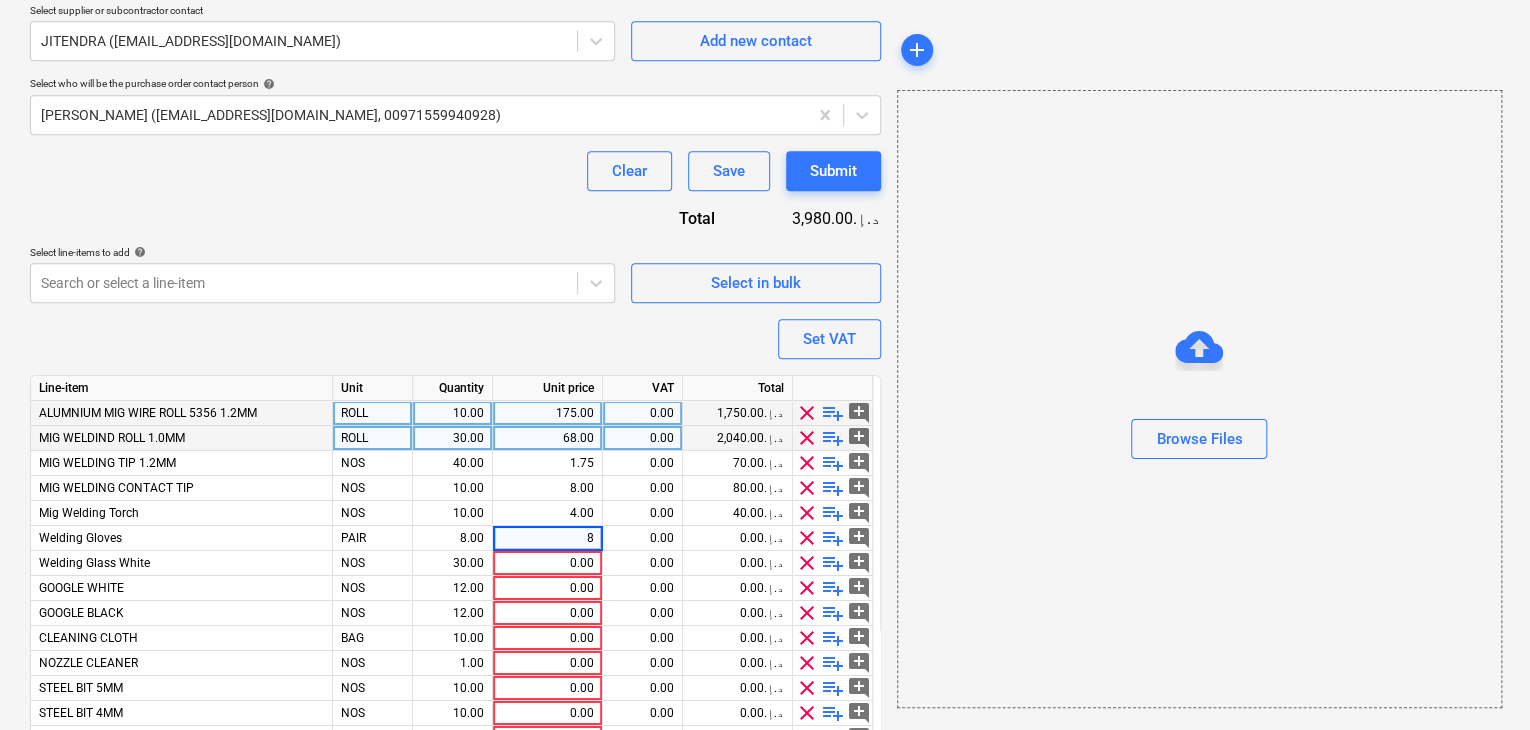 type on "x" 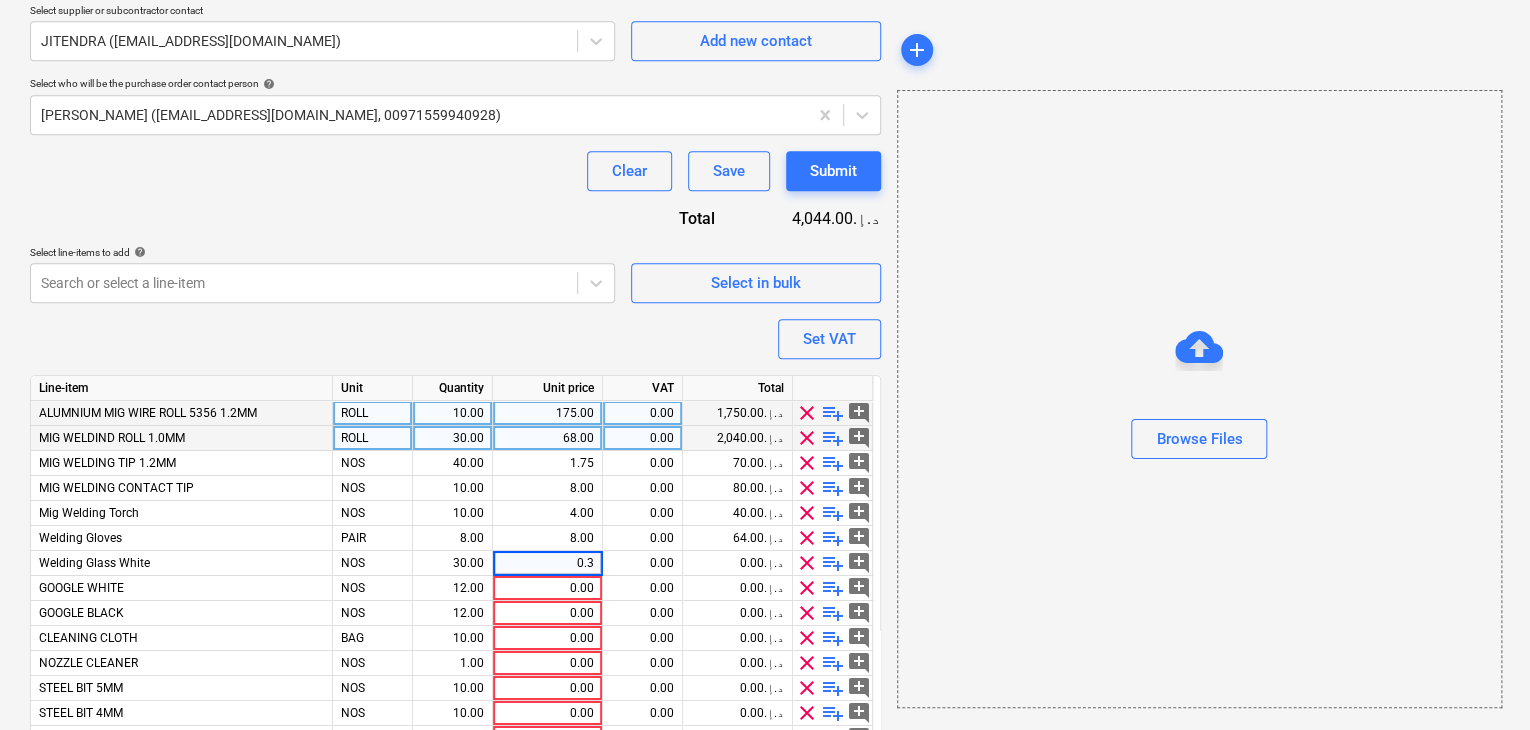 type on "0.32" 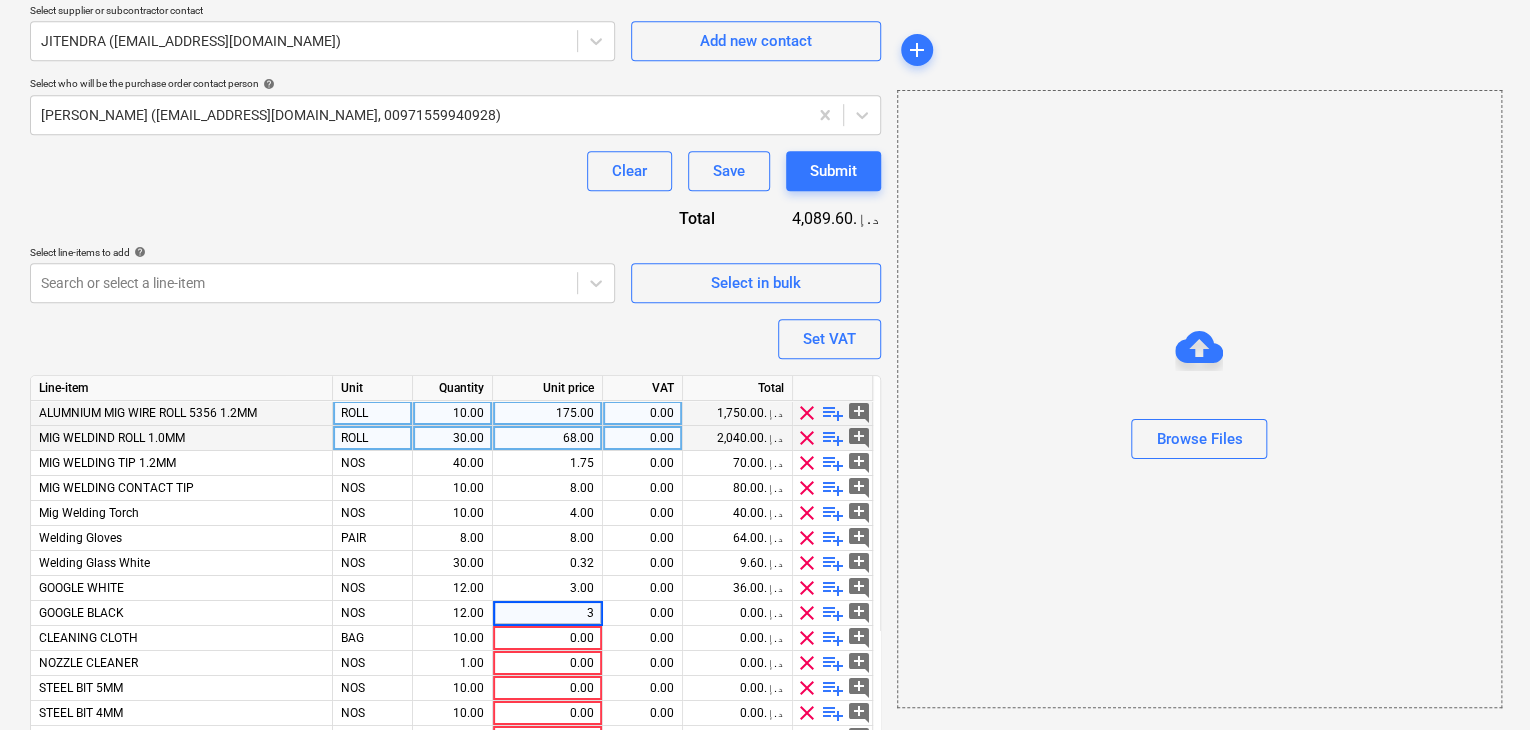 type on "x" 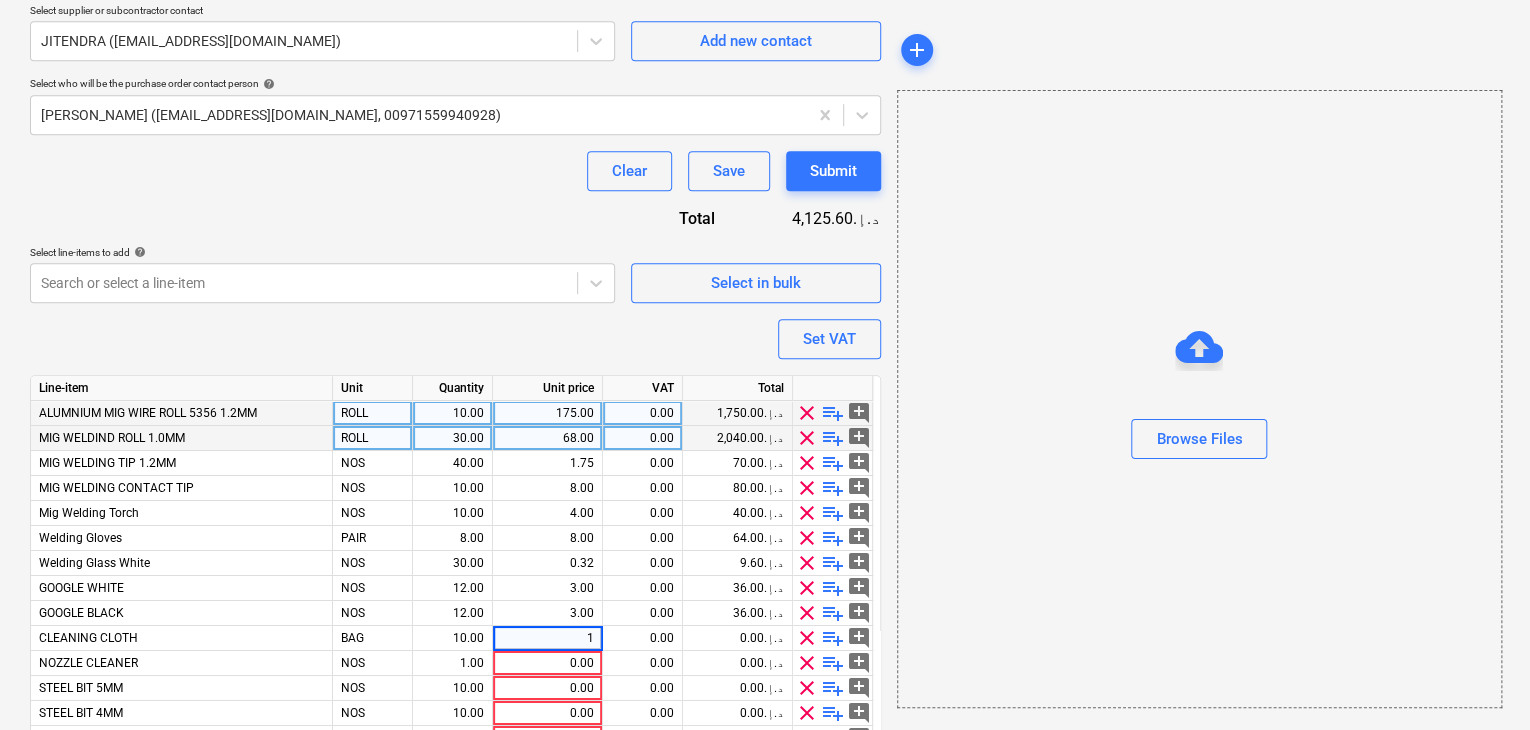 type on "15" 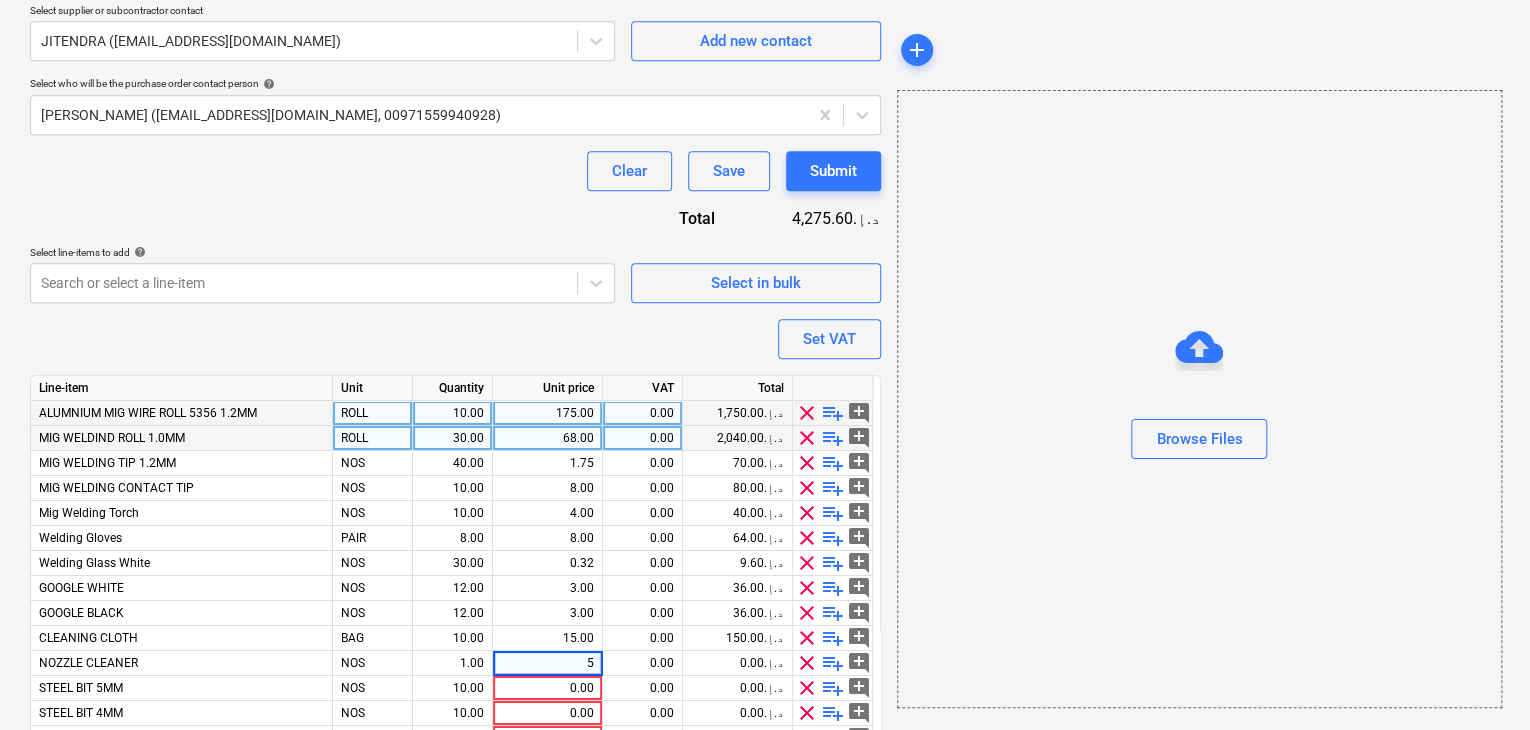 type on "x" 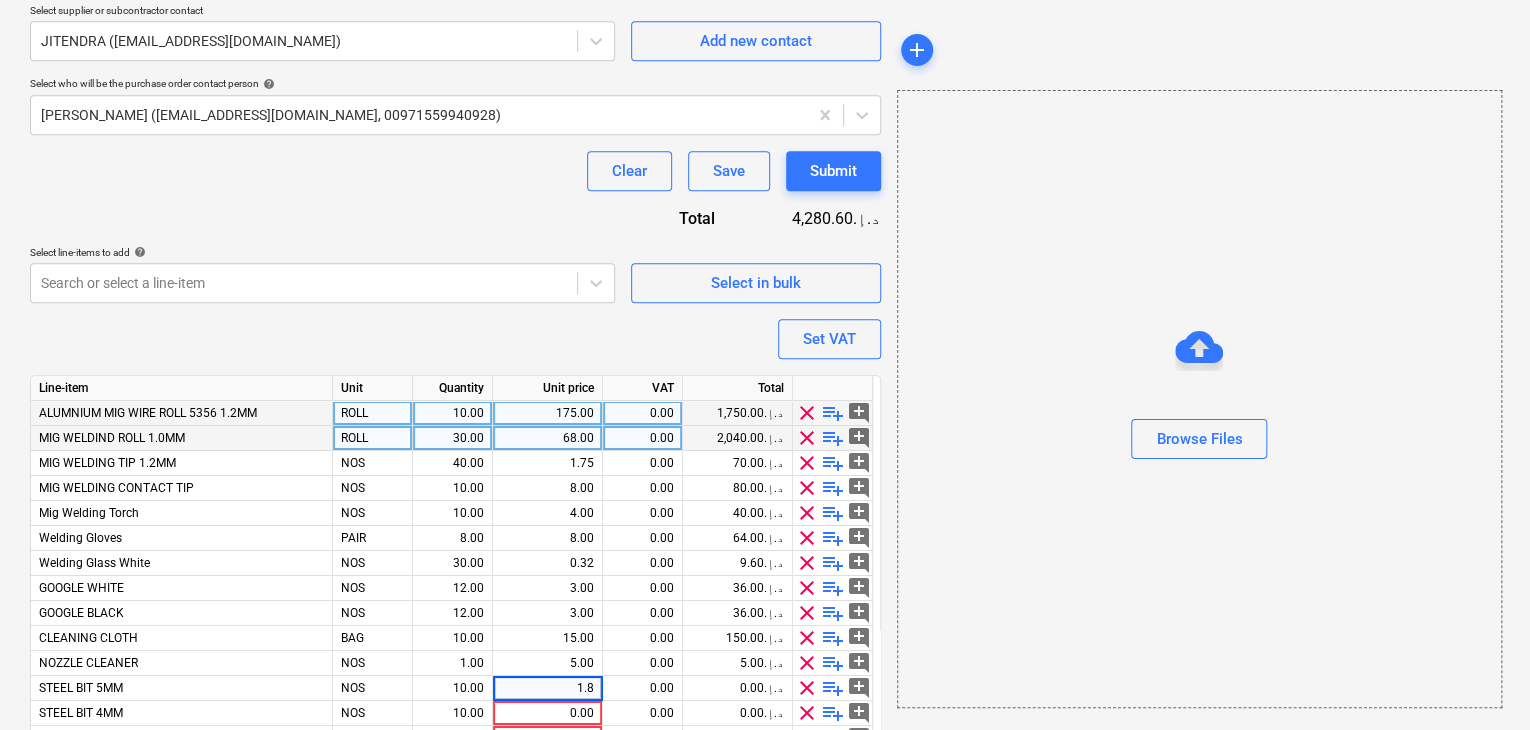 type on "1.80" 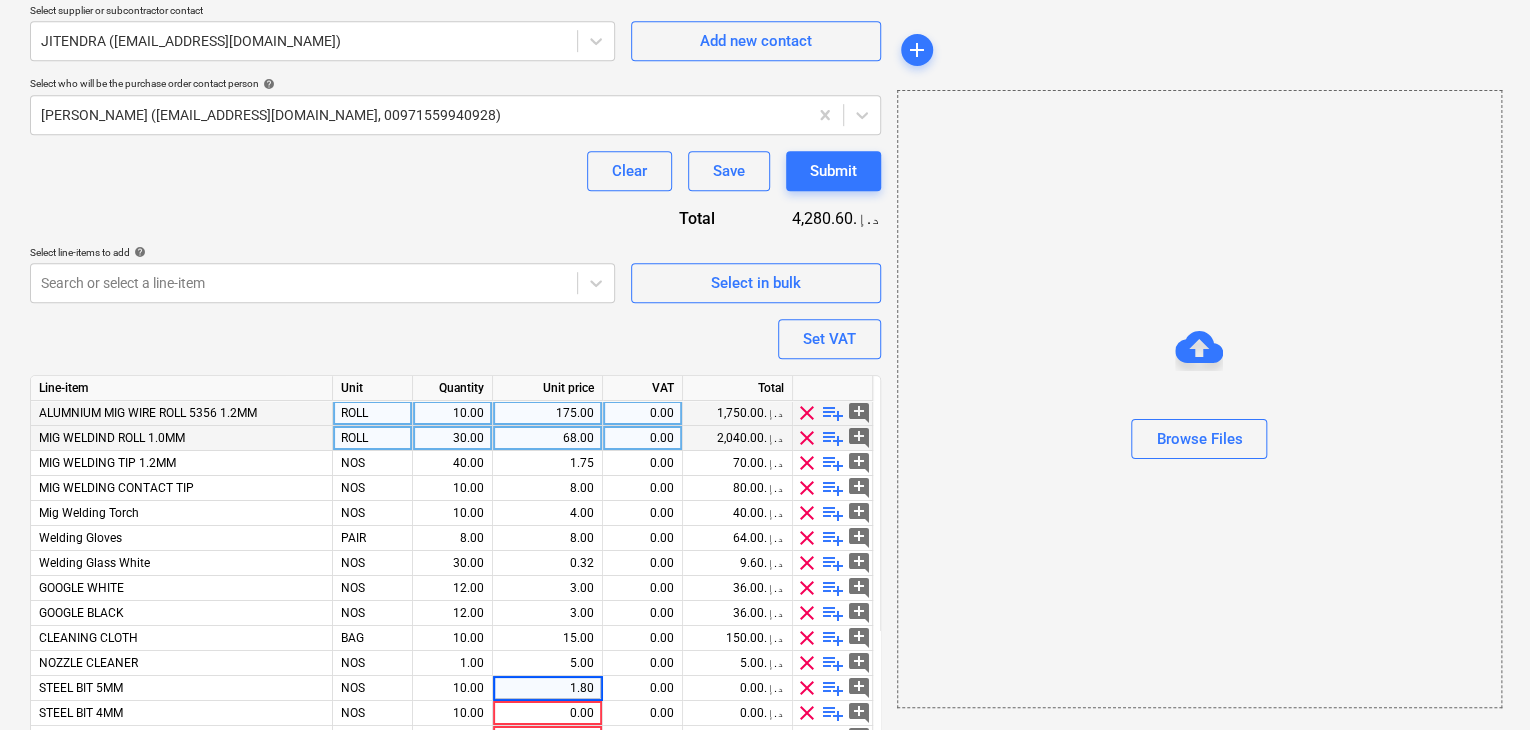 type on "x" 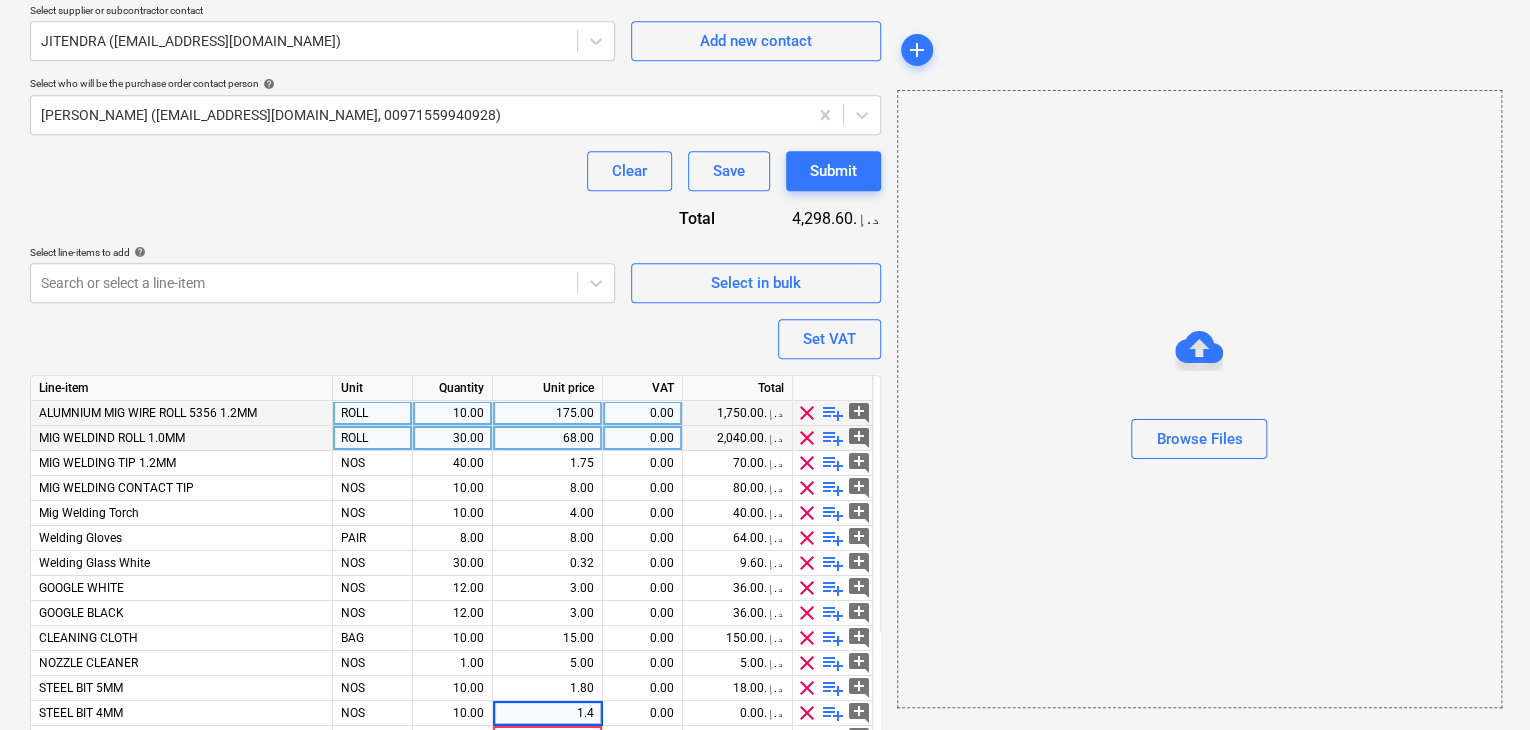type on "1.40" 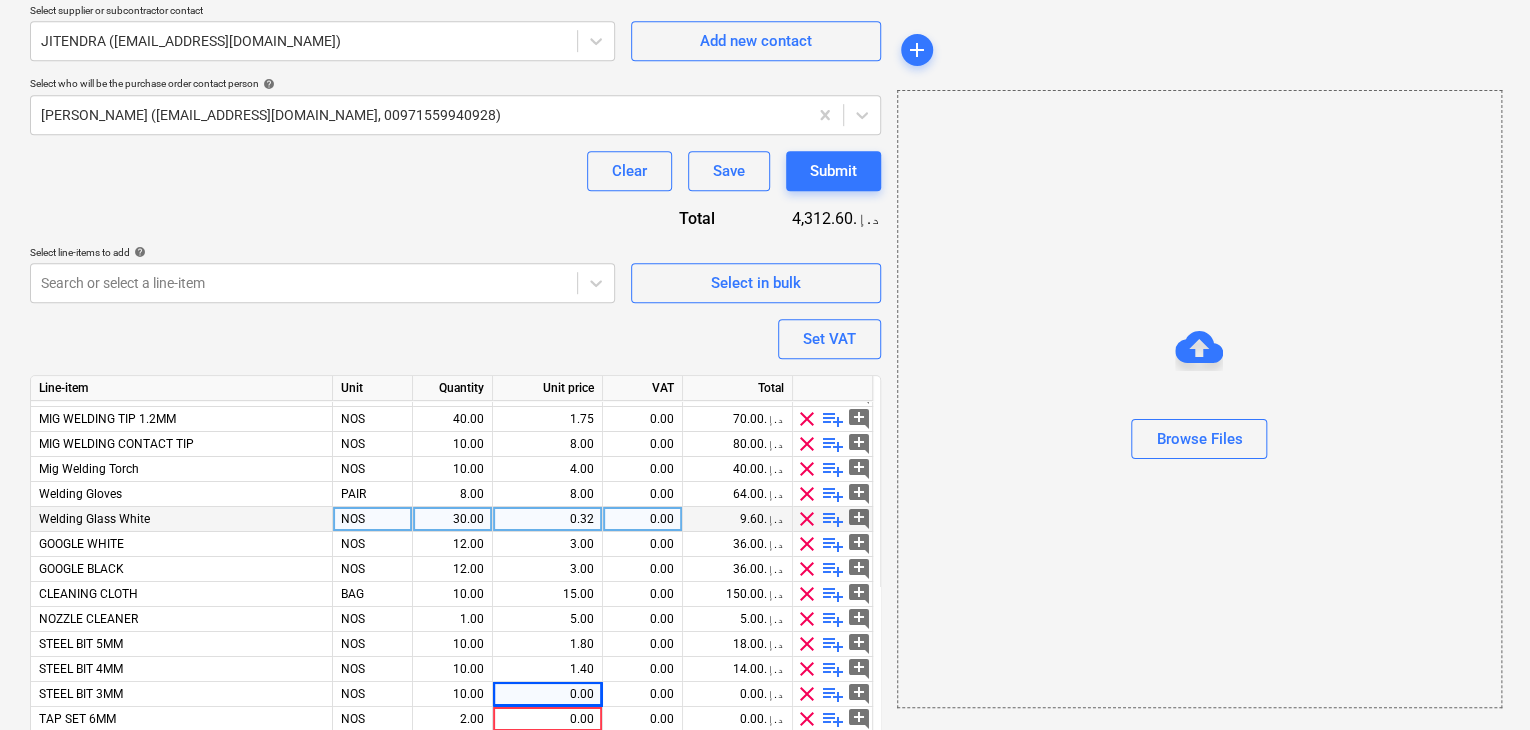 scroll, scrollTop: 68, scrollLeft: 0, axis: vertical 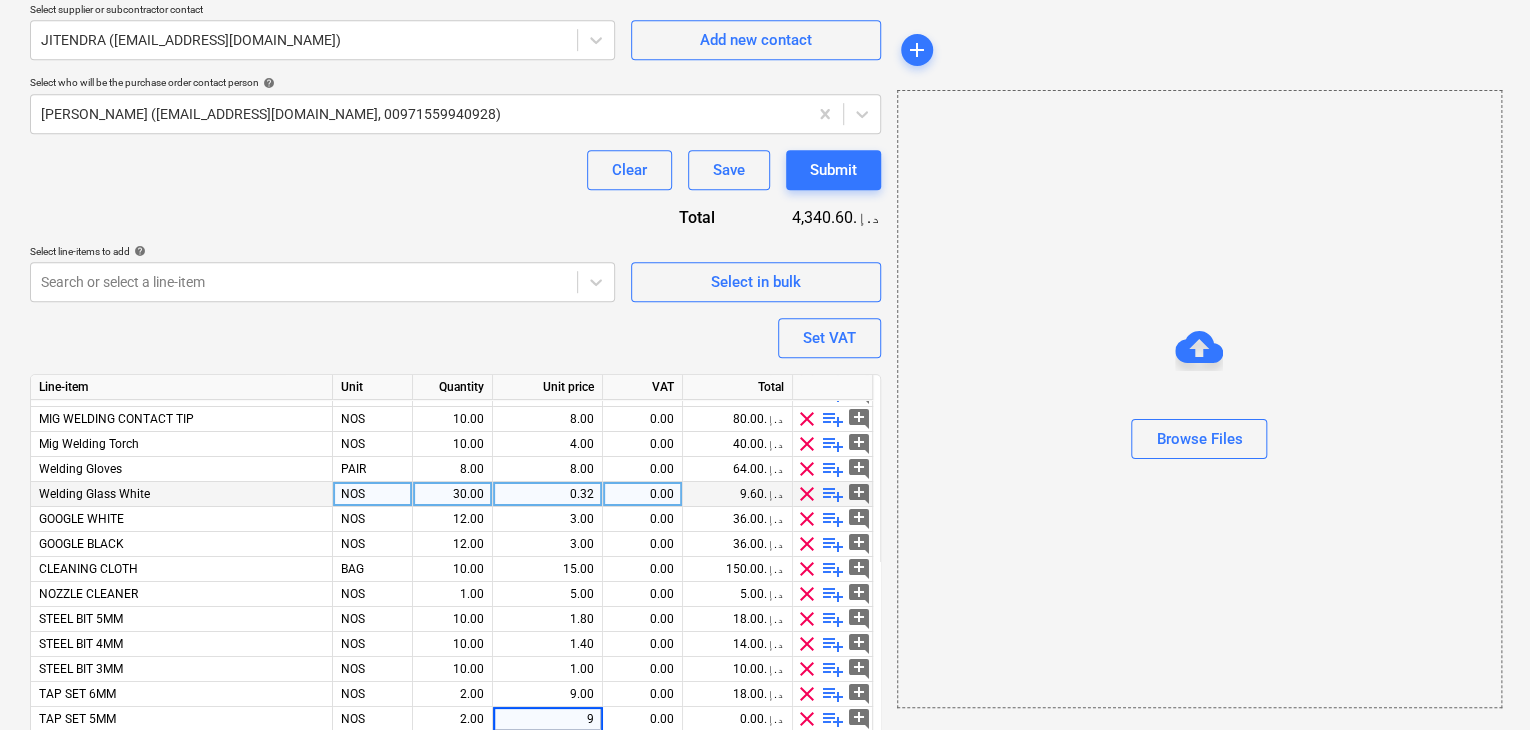 type on "x" 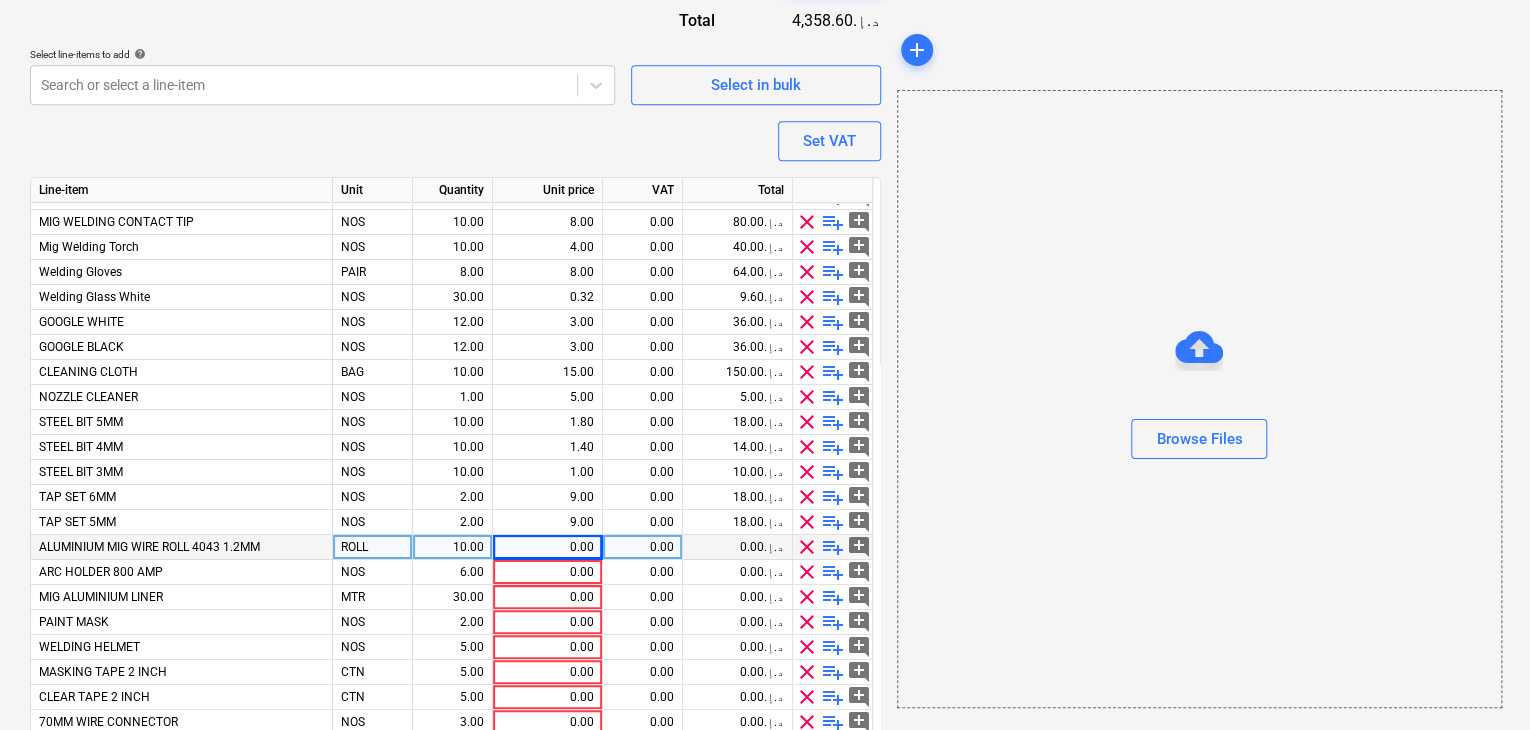 scroll, scrollTop: 717, scrollLeft: 0, axis: vertical 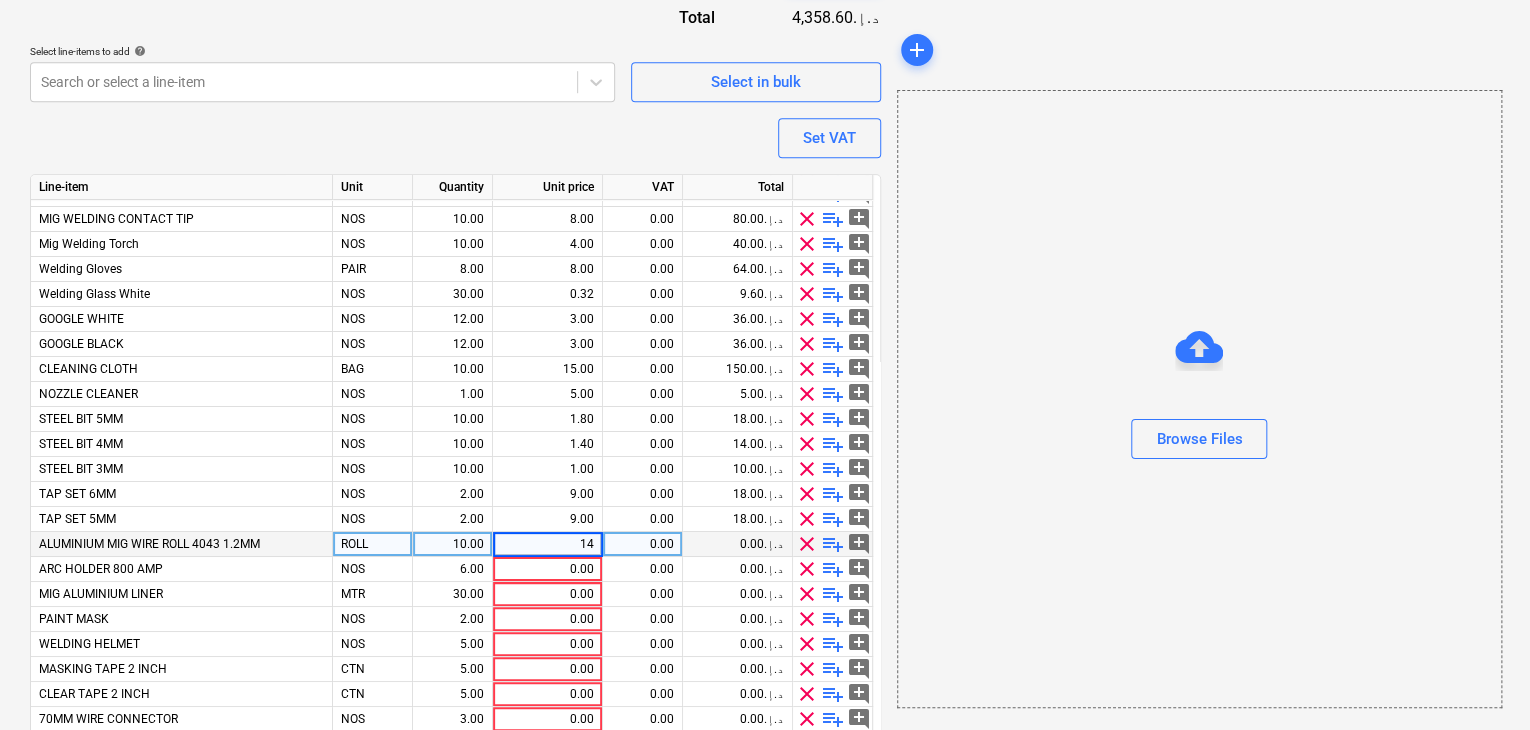 type on "140" 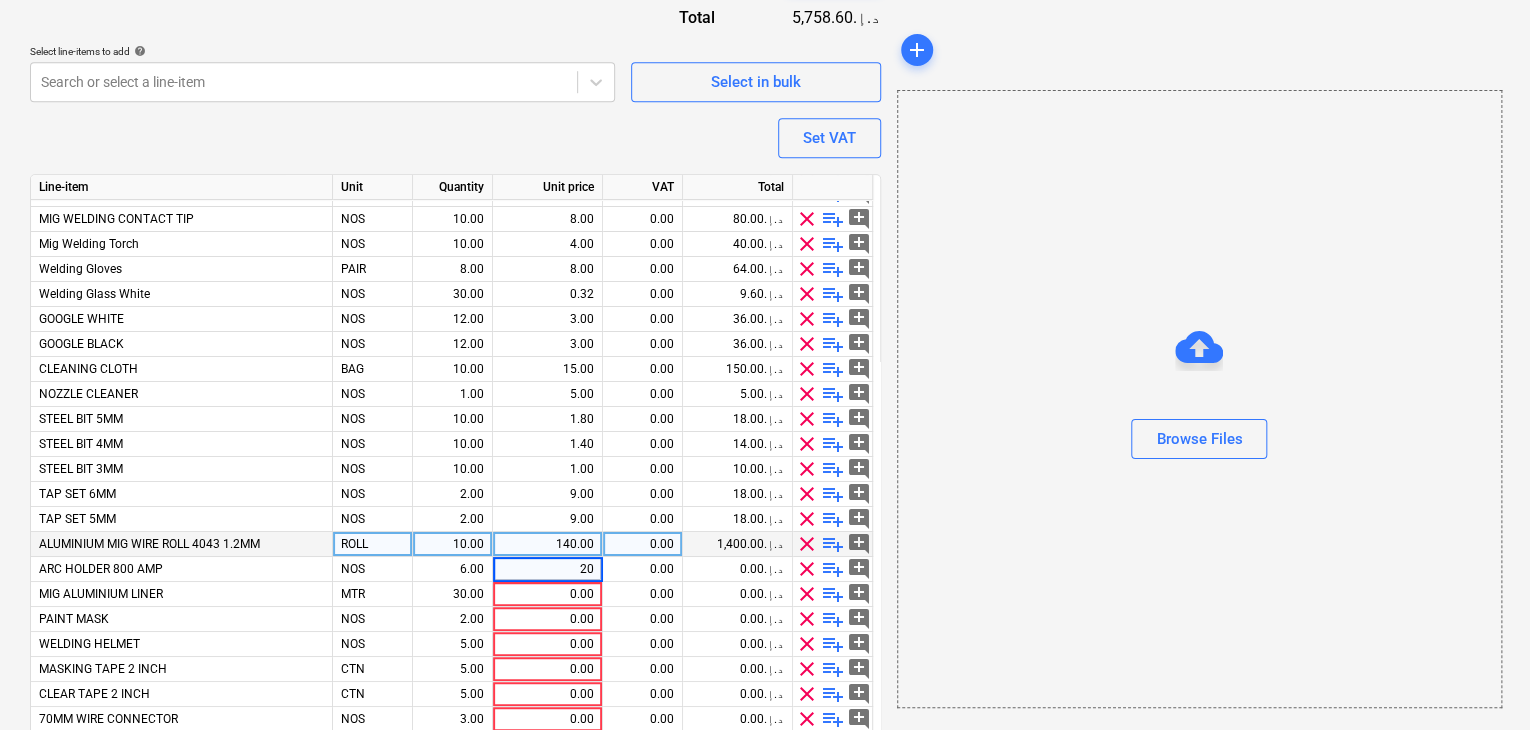 type on "x" 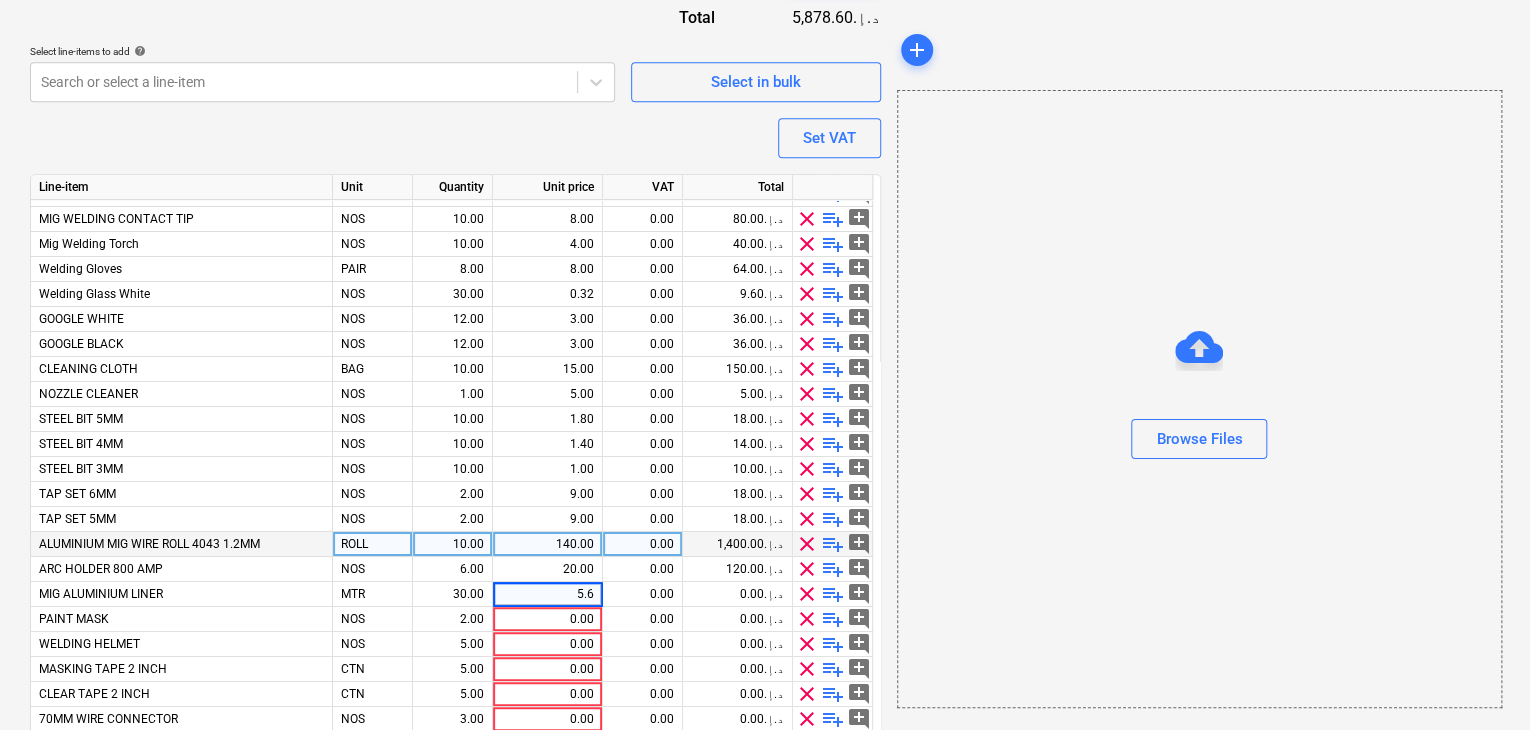 type on "5.60" 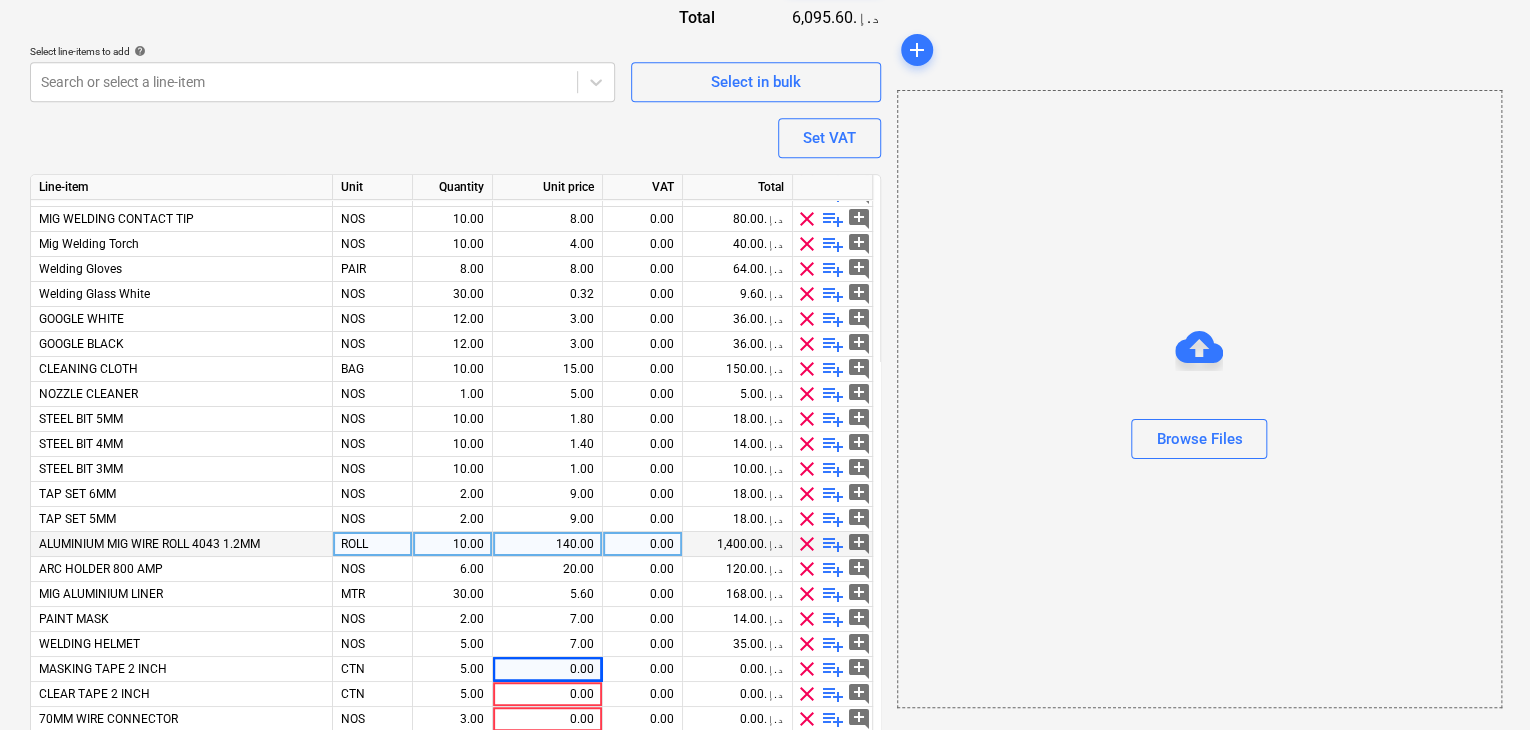 type on "x" 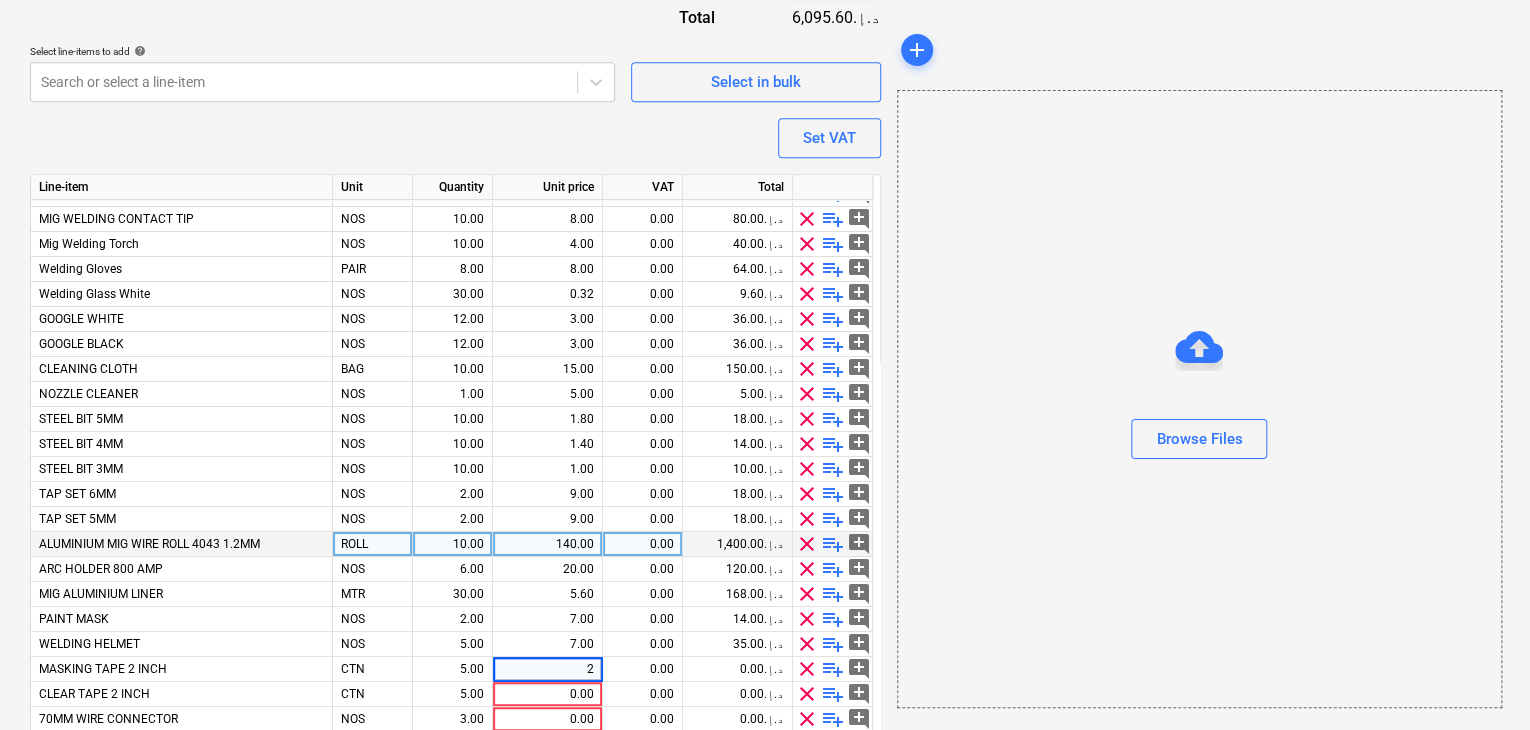 type on "25" 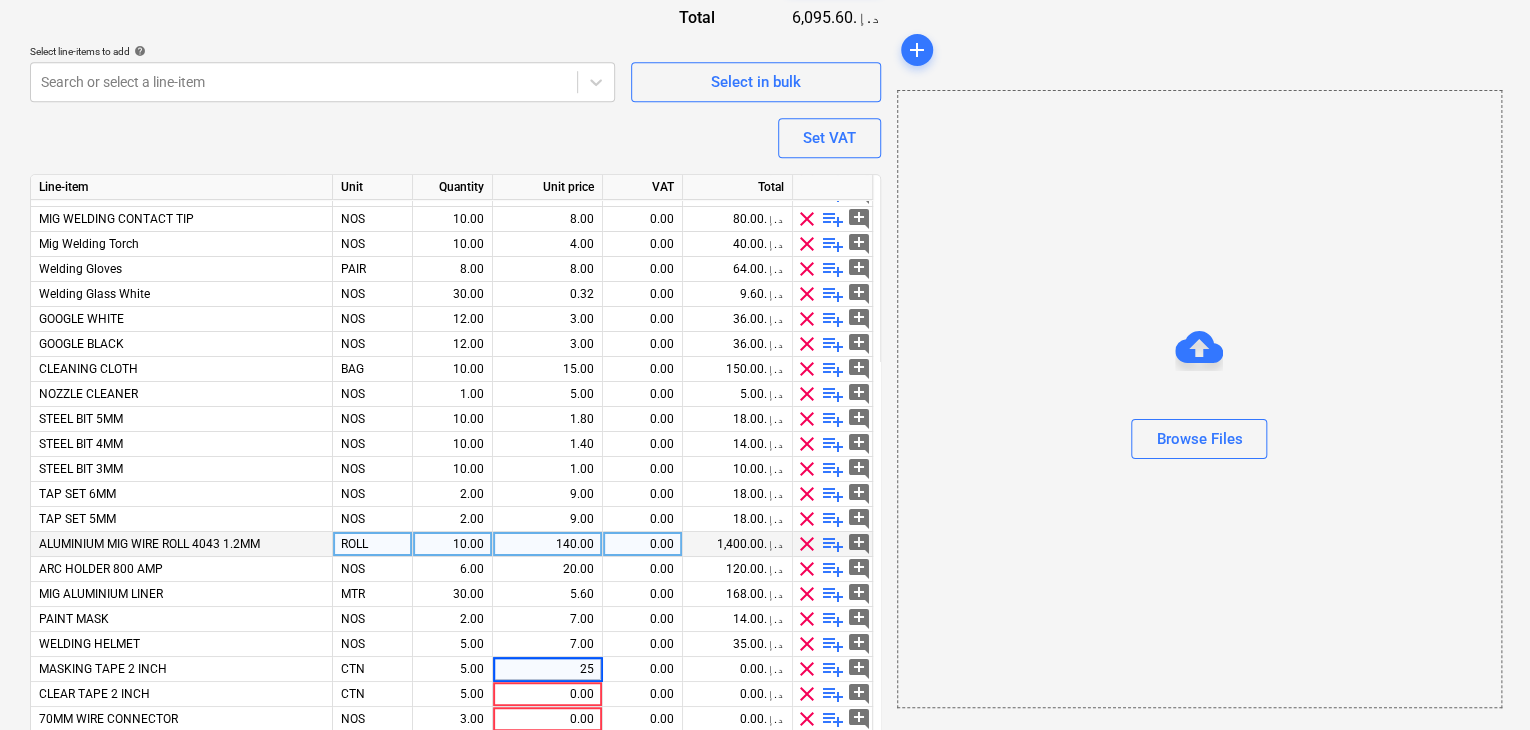 type on "x" 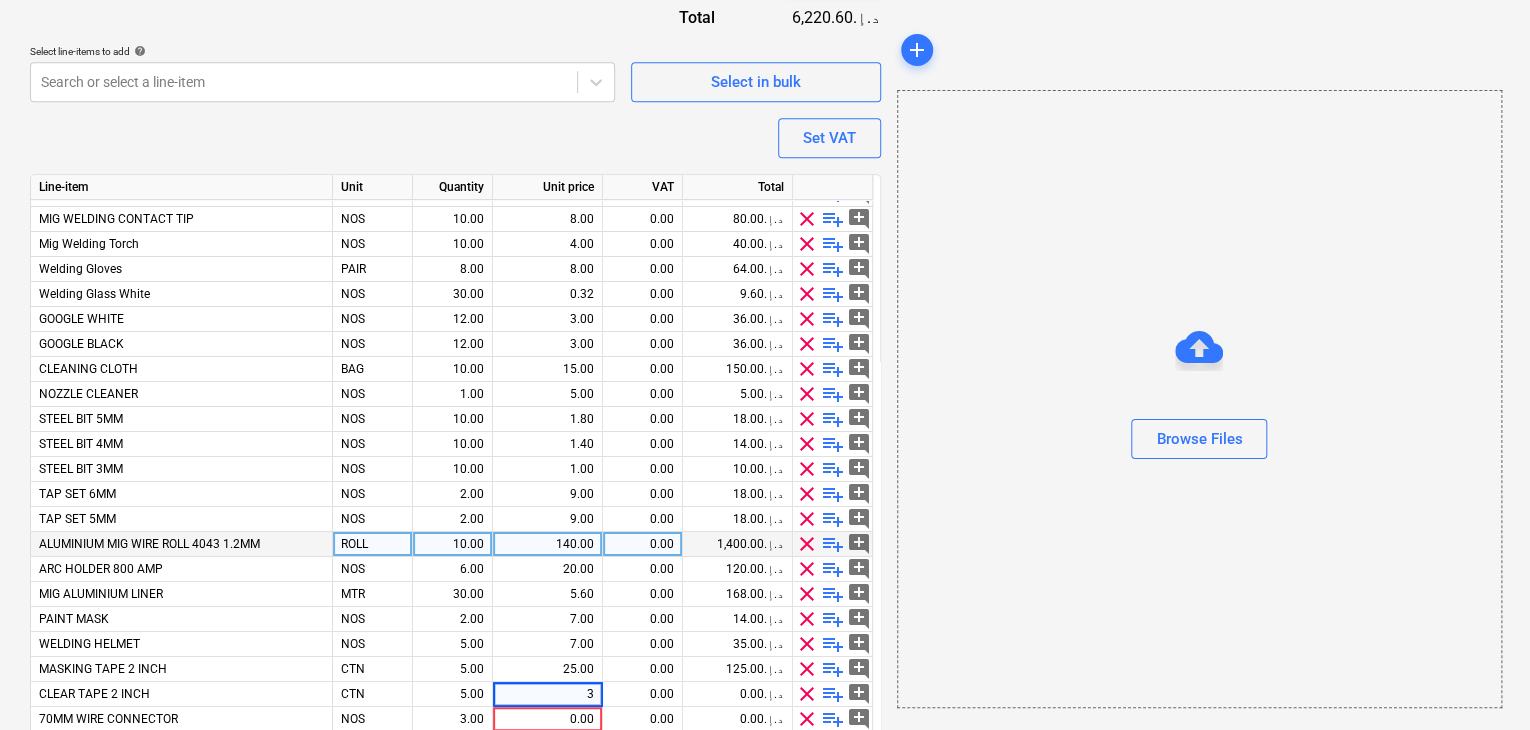 type on "35" 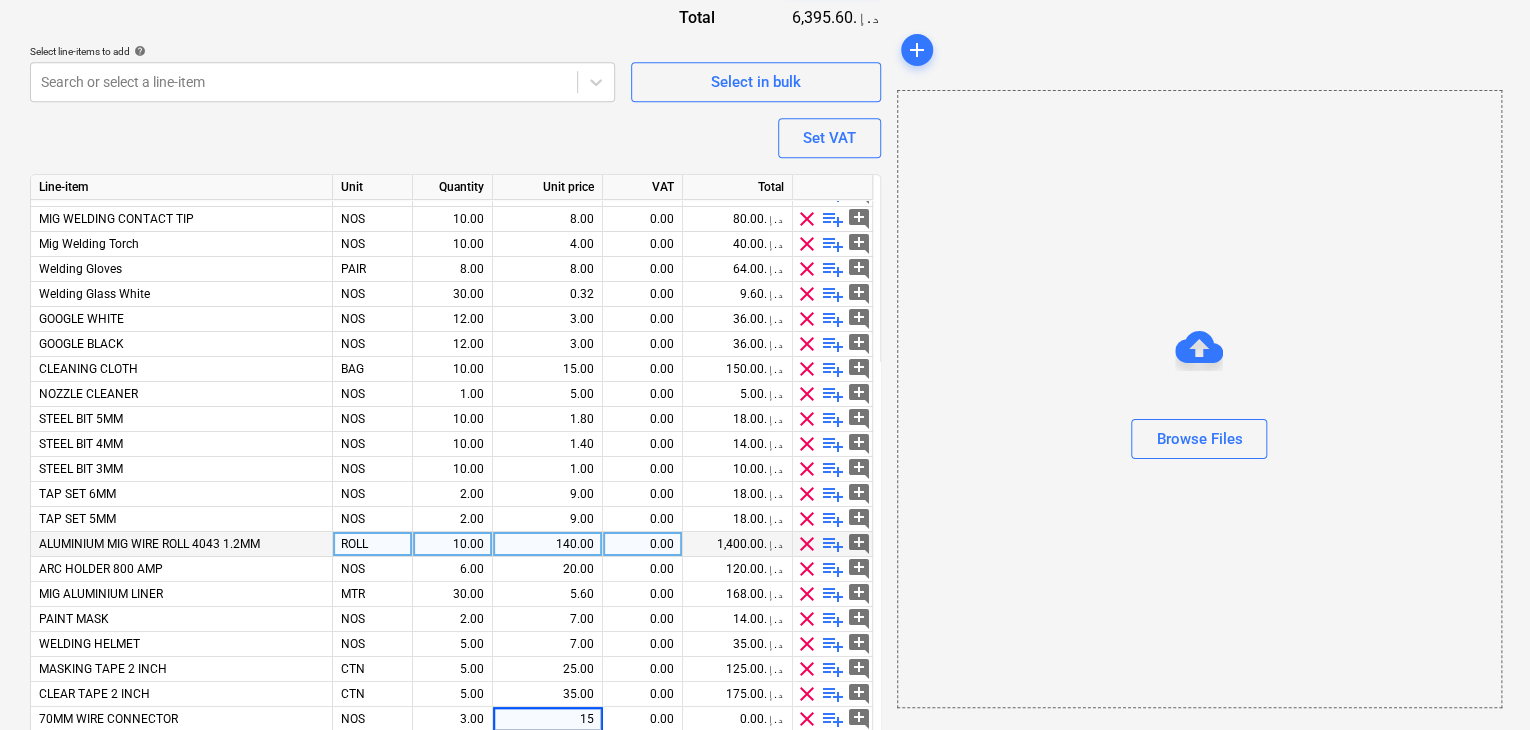 type on "x" 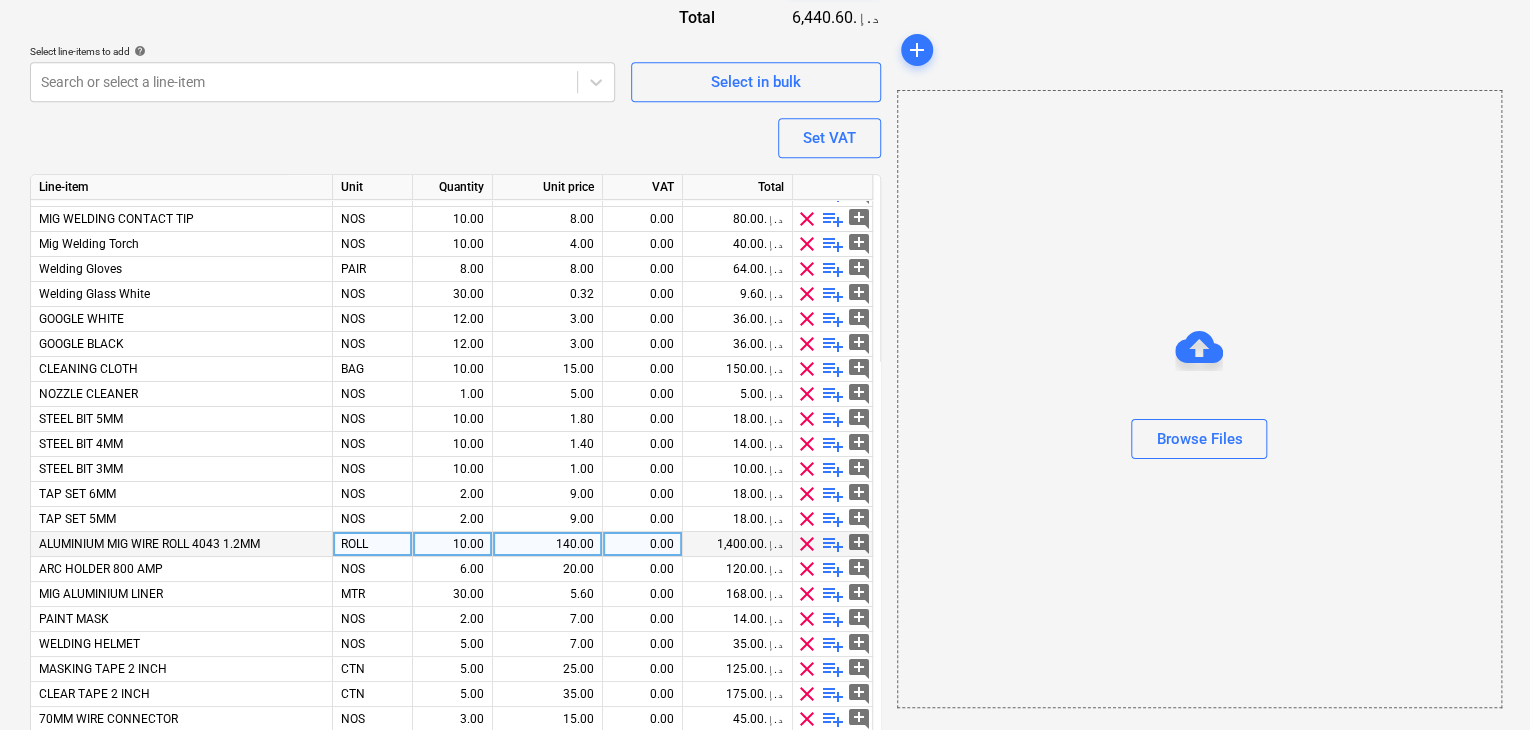 scroll, scrollTop: 816, scrollLeft: 0, axis: vertical 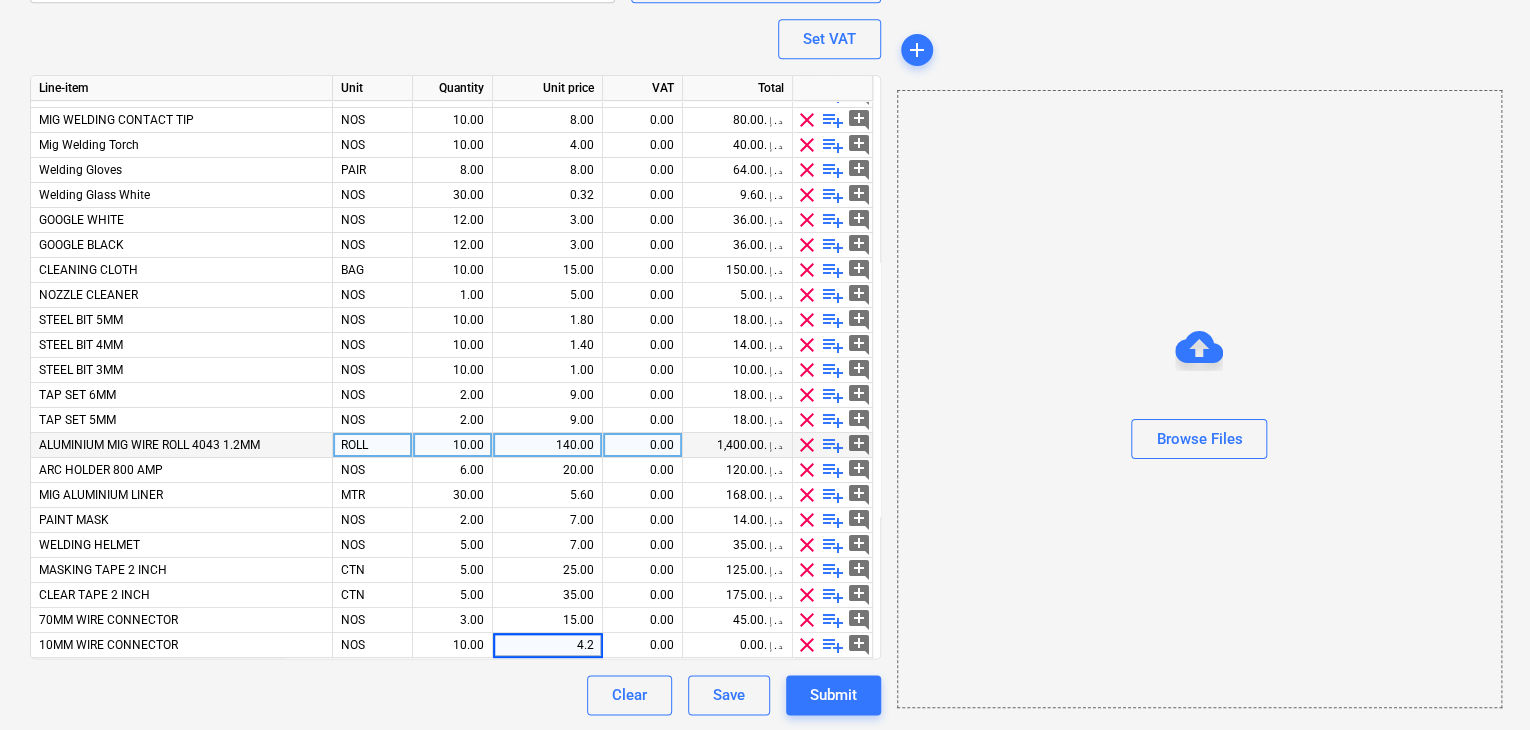 type on "4.25" 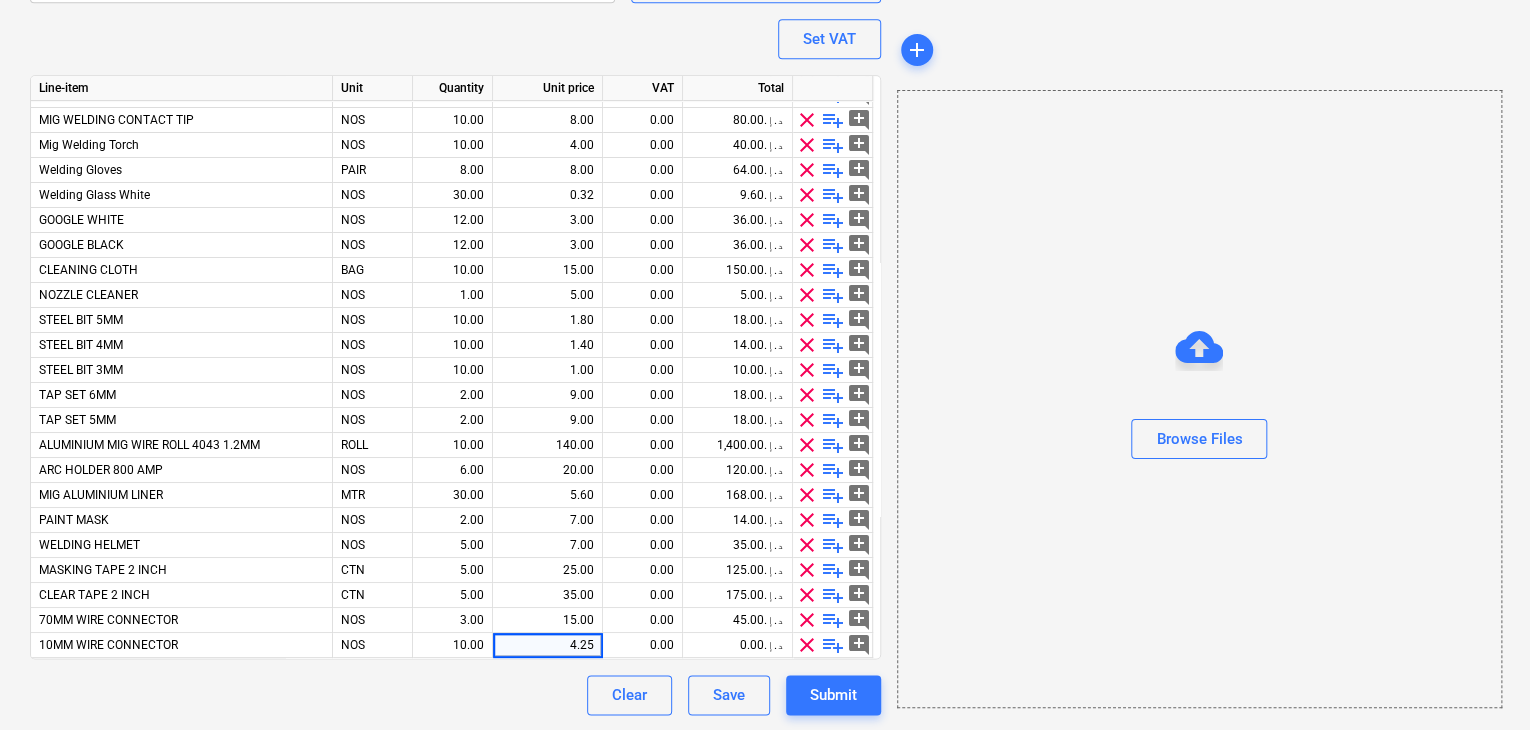 type on "x" 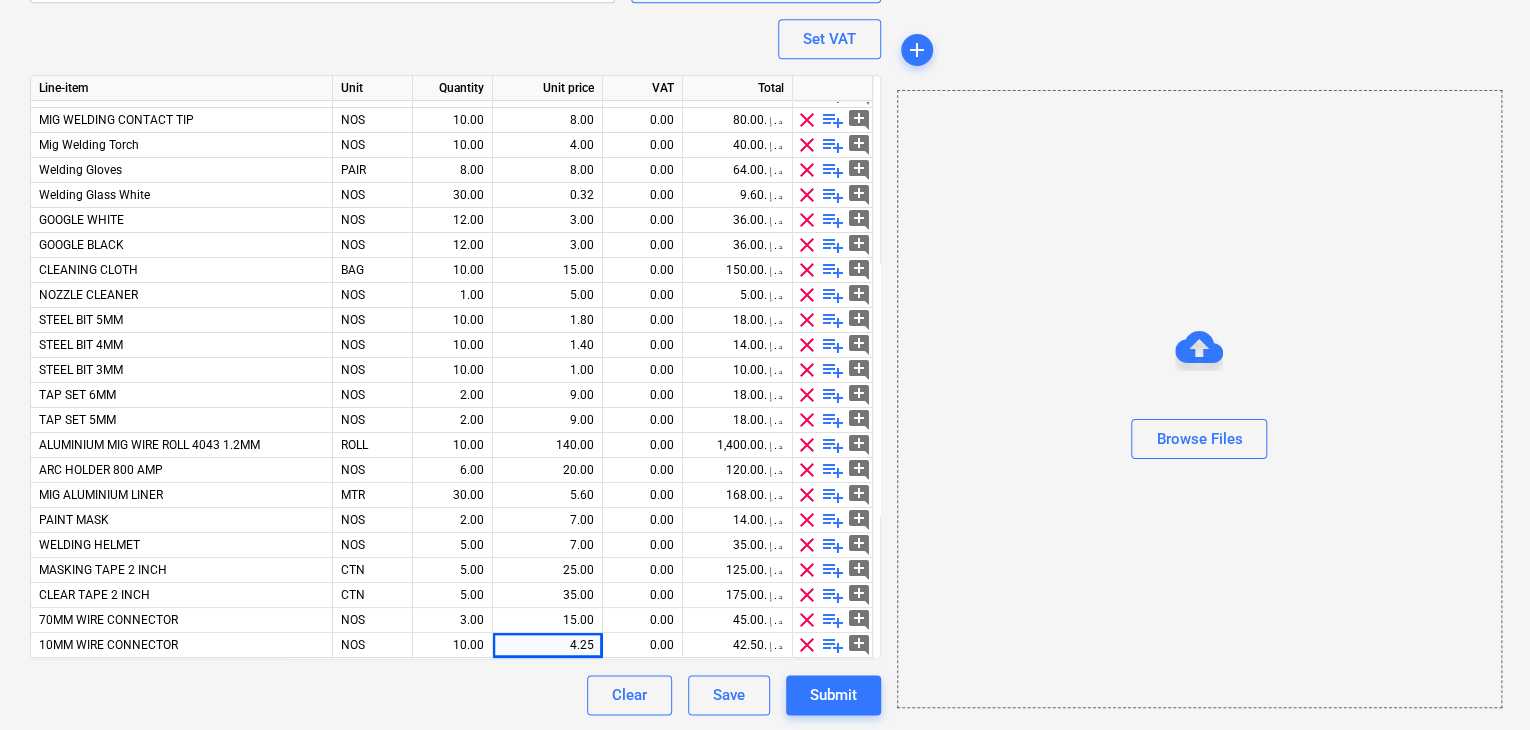 click on "Browse Files" at bounding box center [1199, 399] 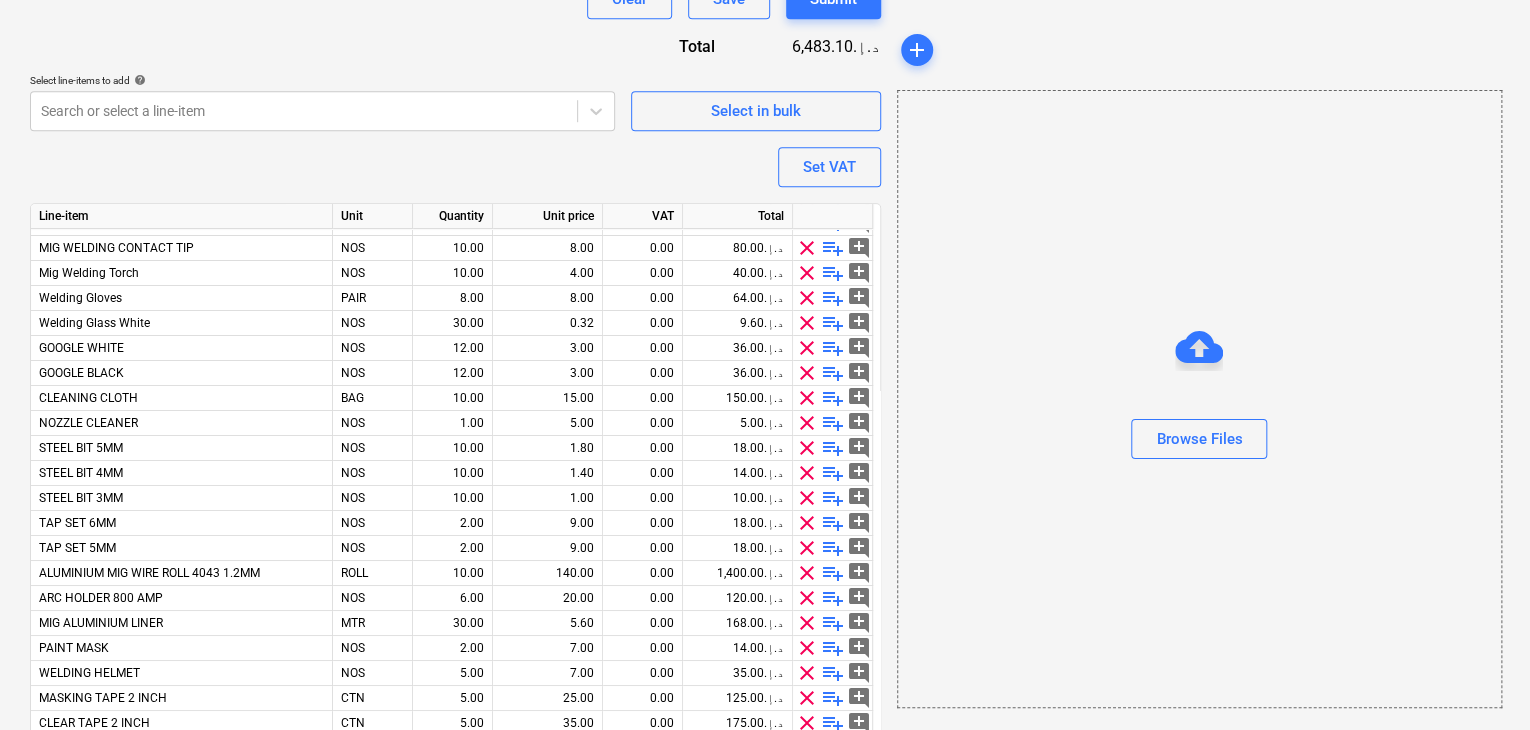scroll, scrollTop: 516, scrollLeft: 0, axis: vertical 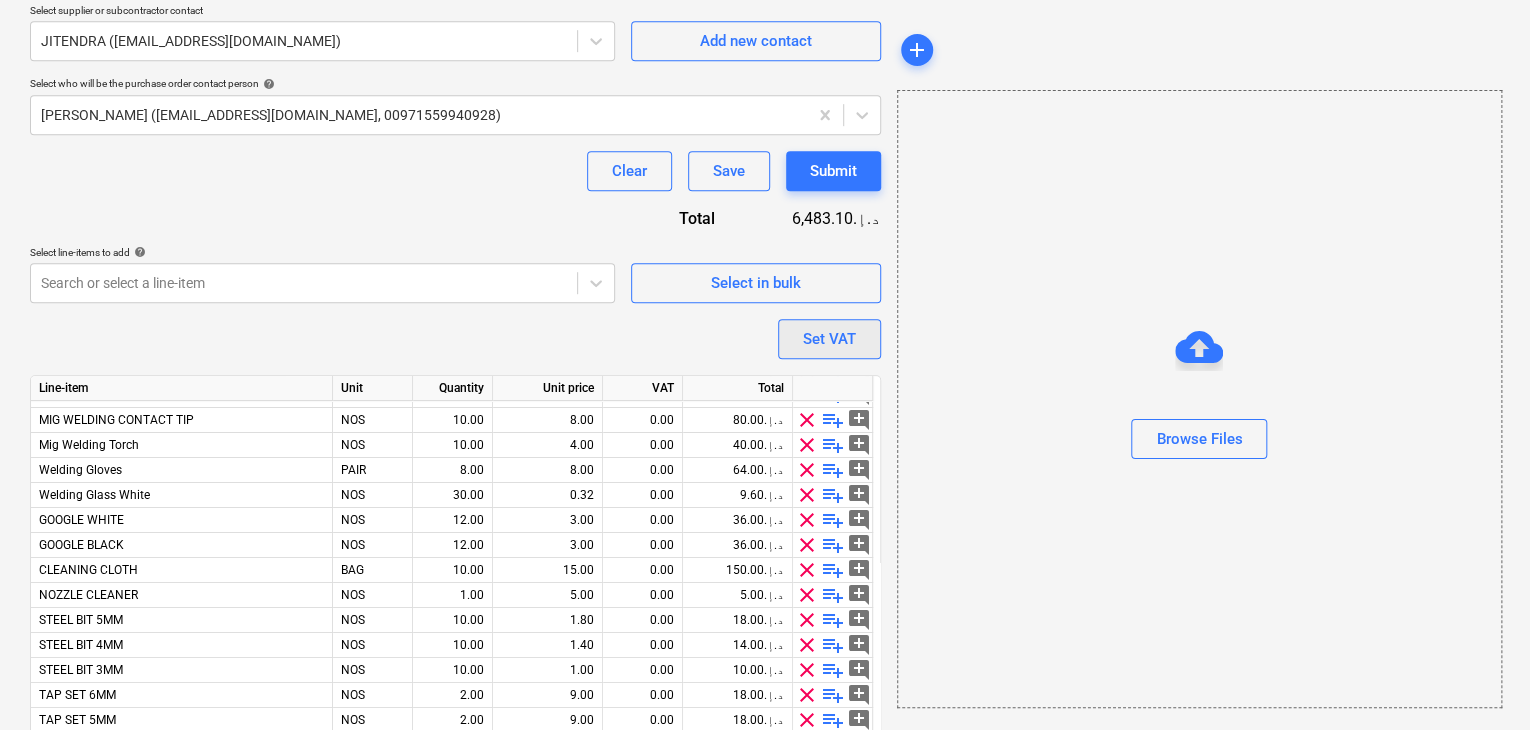 click on "Set VAT" at bounding box center [829, 339] 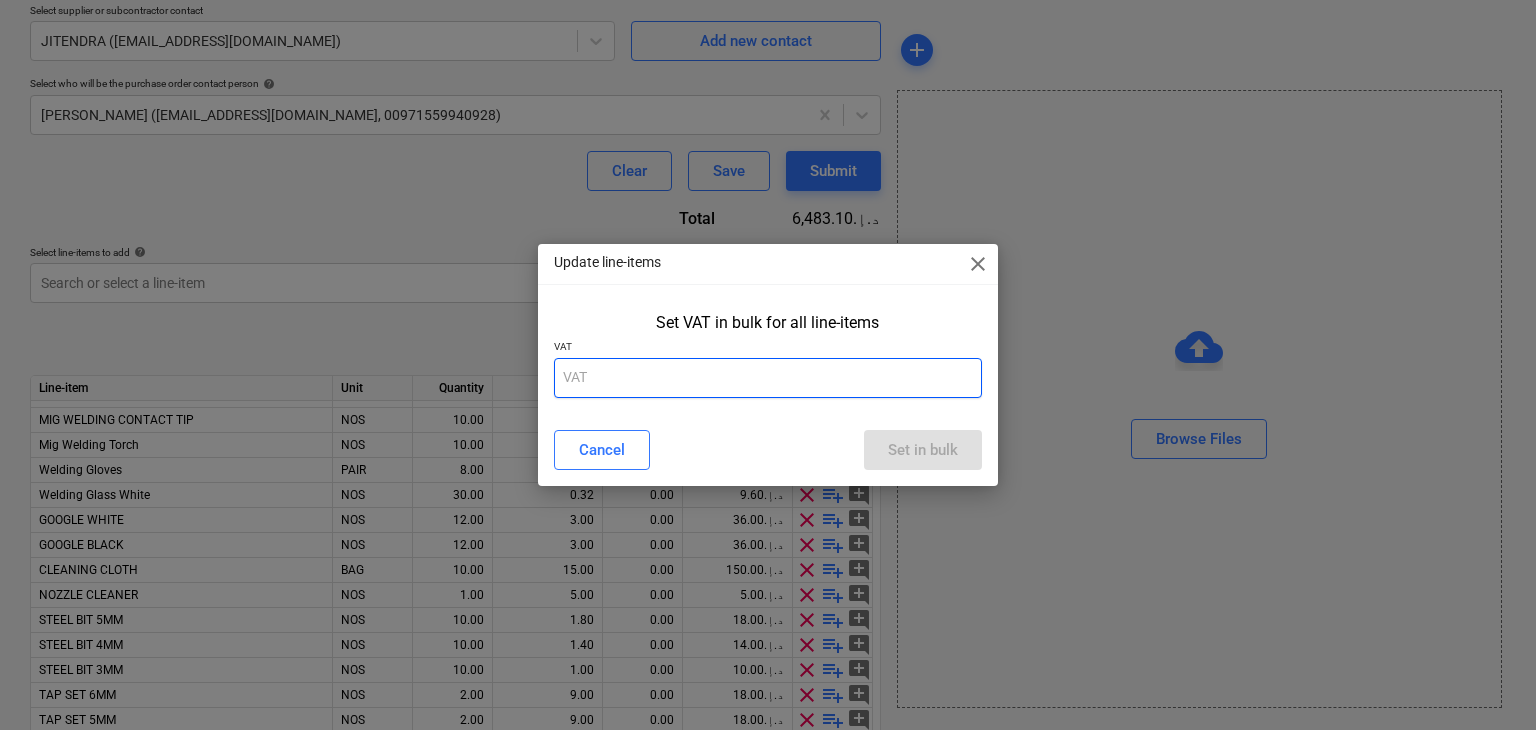 click at bounding box center (768, 378) 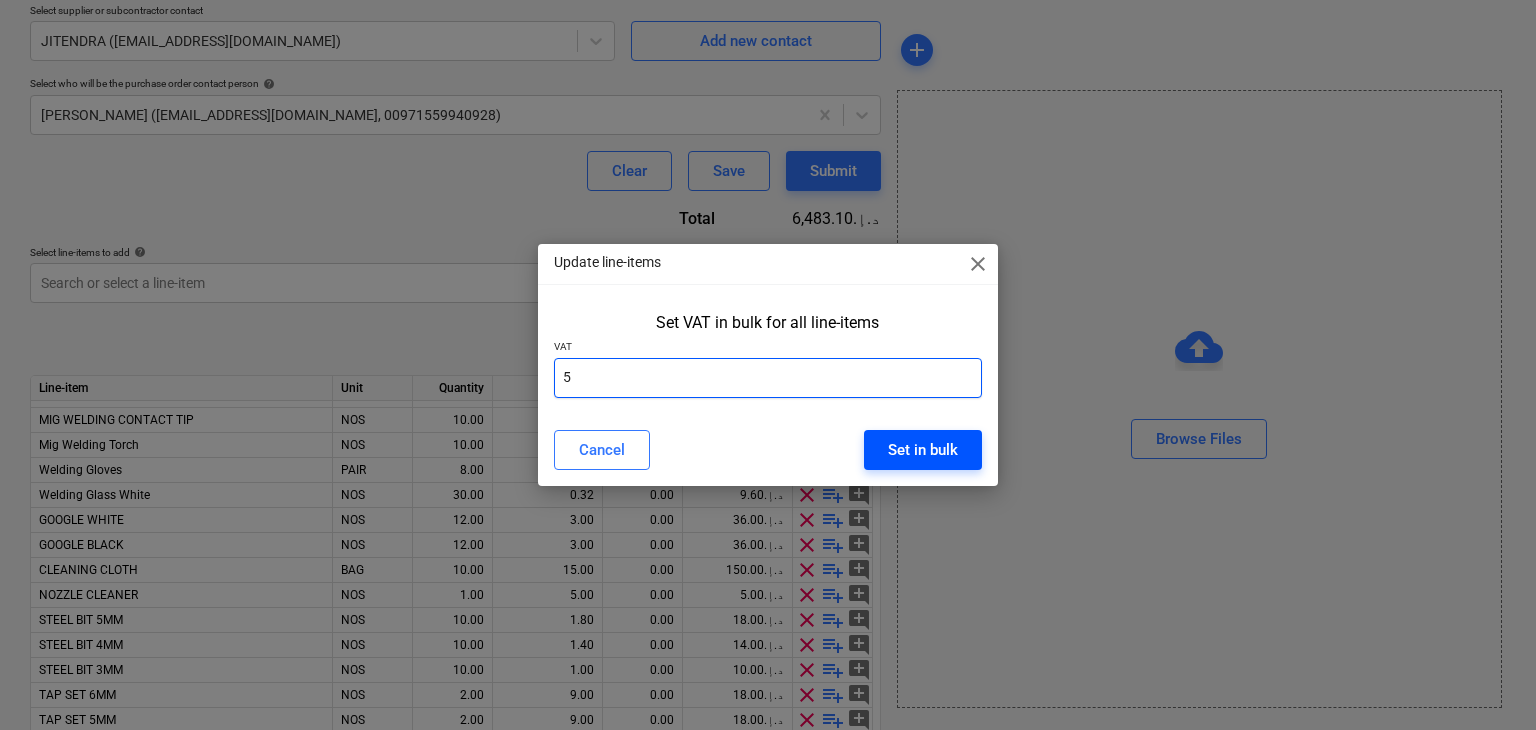 type on "5" 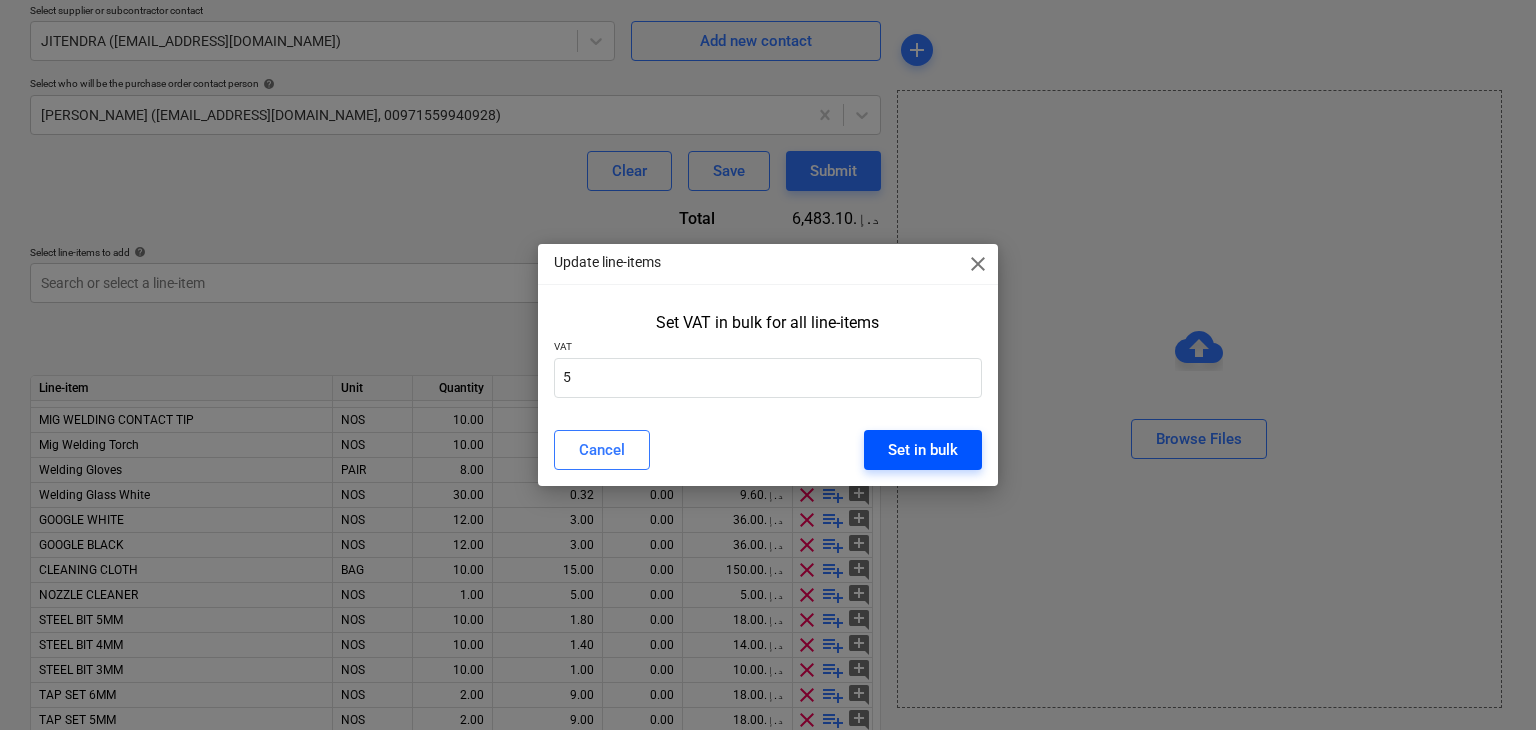 click on "Set in bulk" at bounding box center (923, 450) 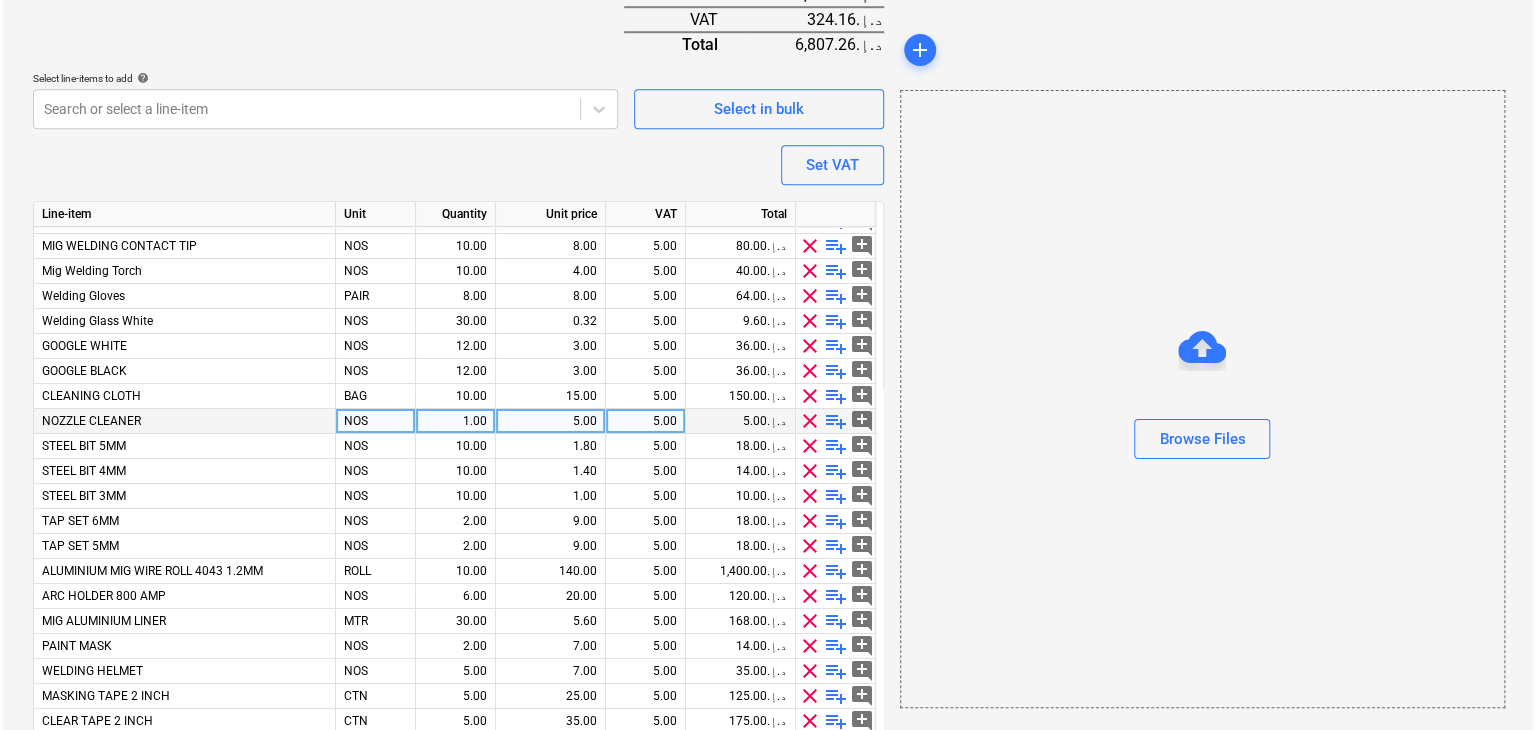 scroll, scrollTop: 866, scrollLeft: 0, axis: vertical 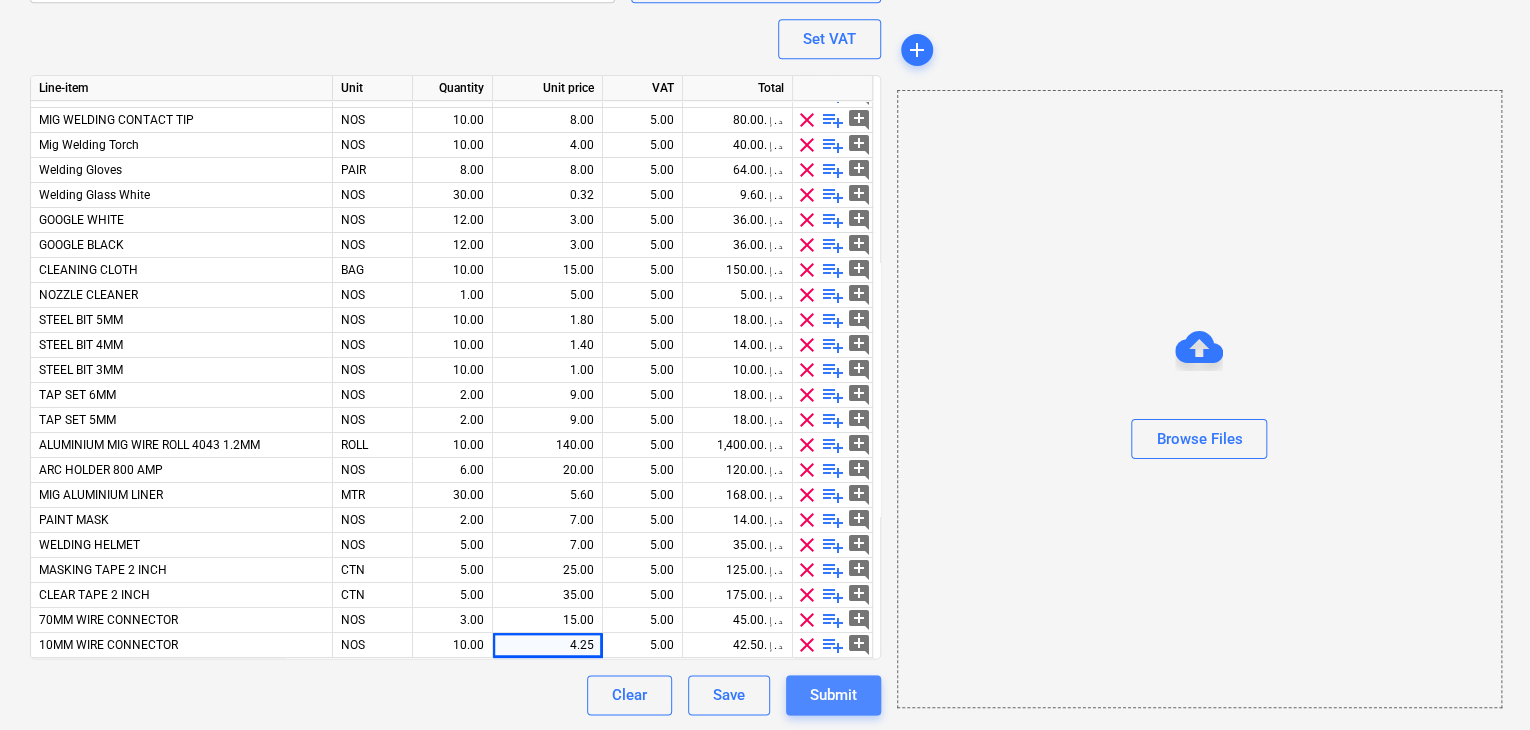 click on "Submit" at bounding box center [833, 695] 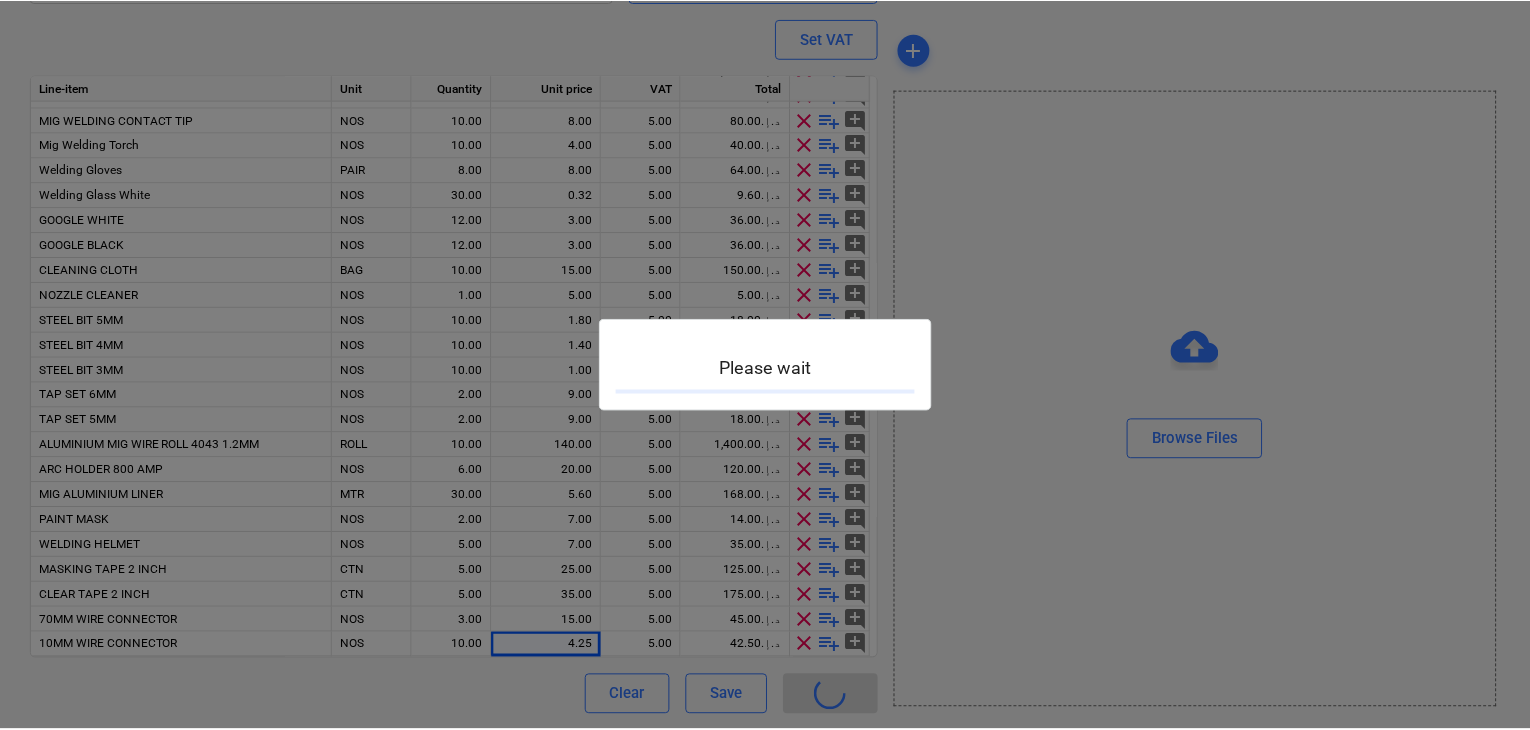 scroll, scrollTop: 0, scrollLeft: 0, axis: both 